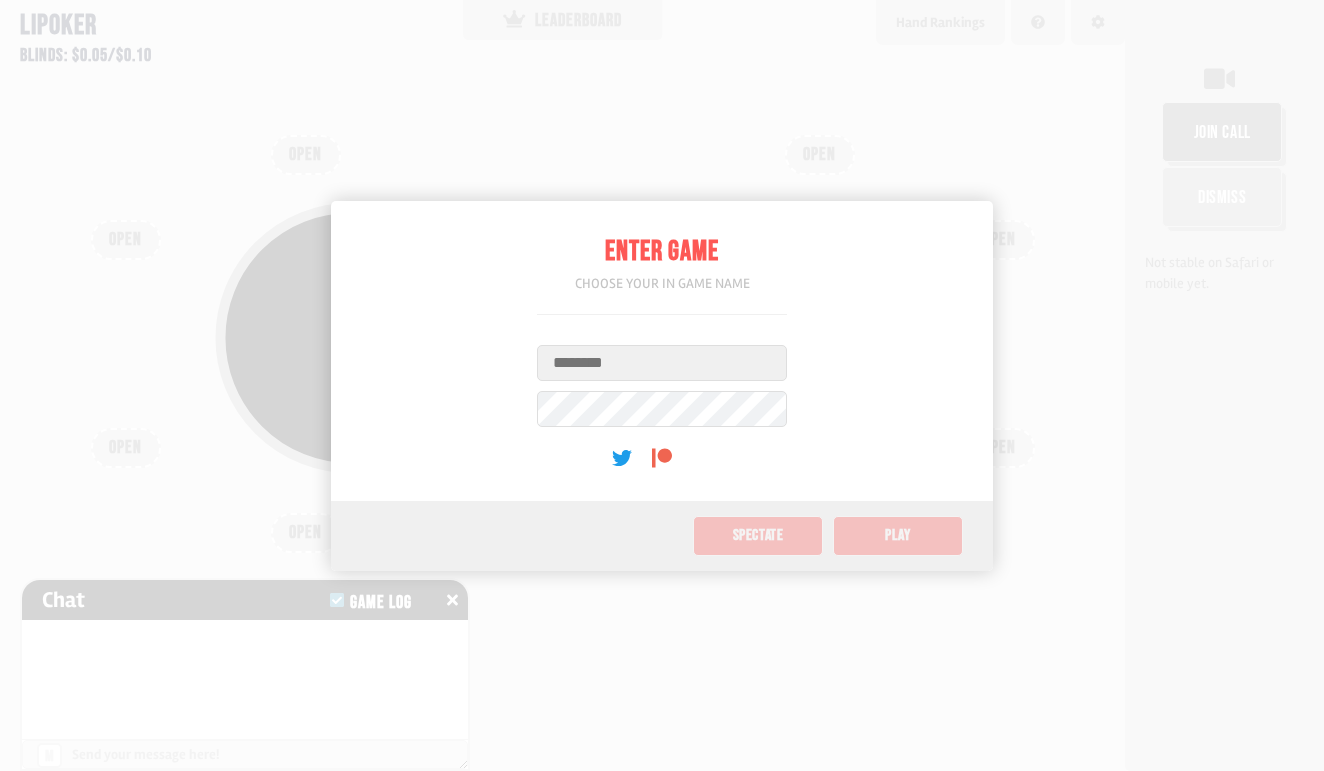 scroll, scrollTop: 0, scrollLeft: 0, axis: both 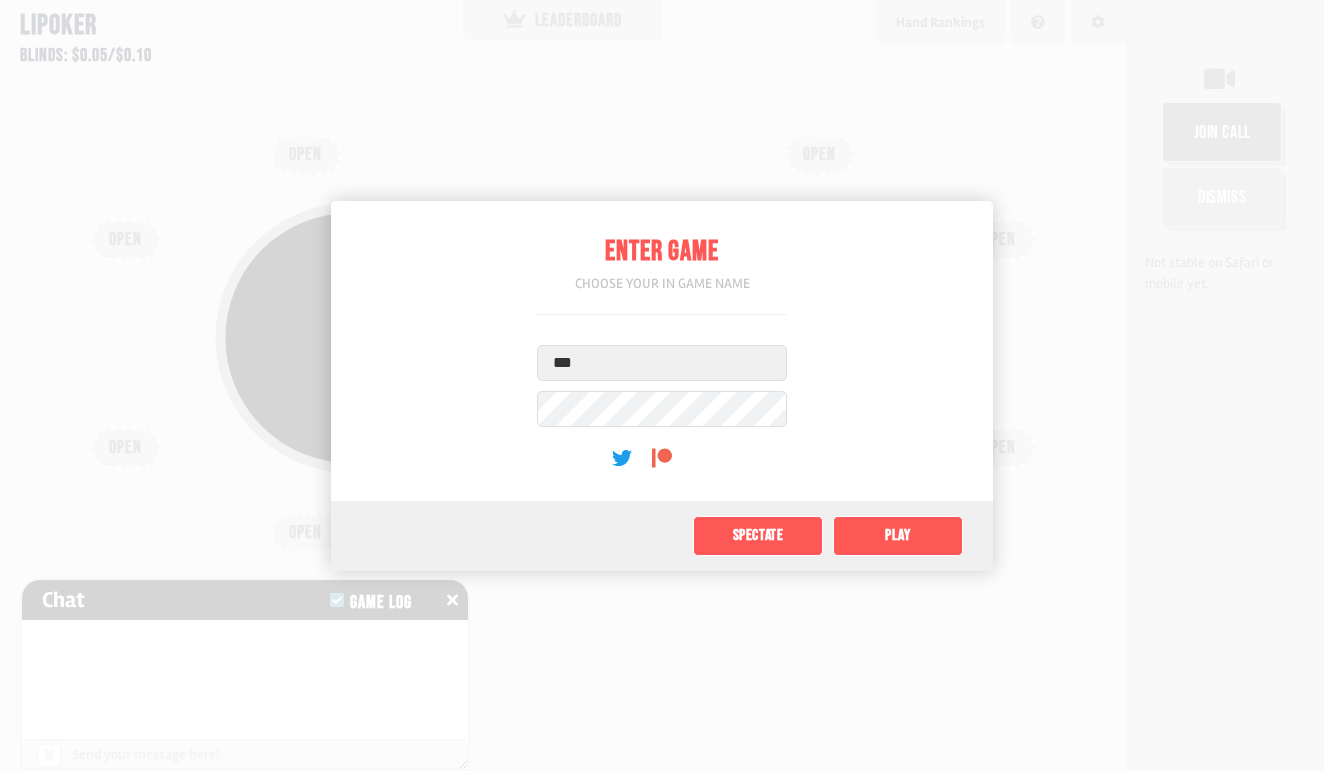 type on "***" 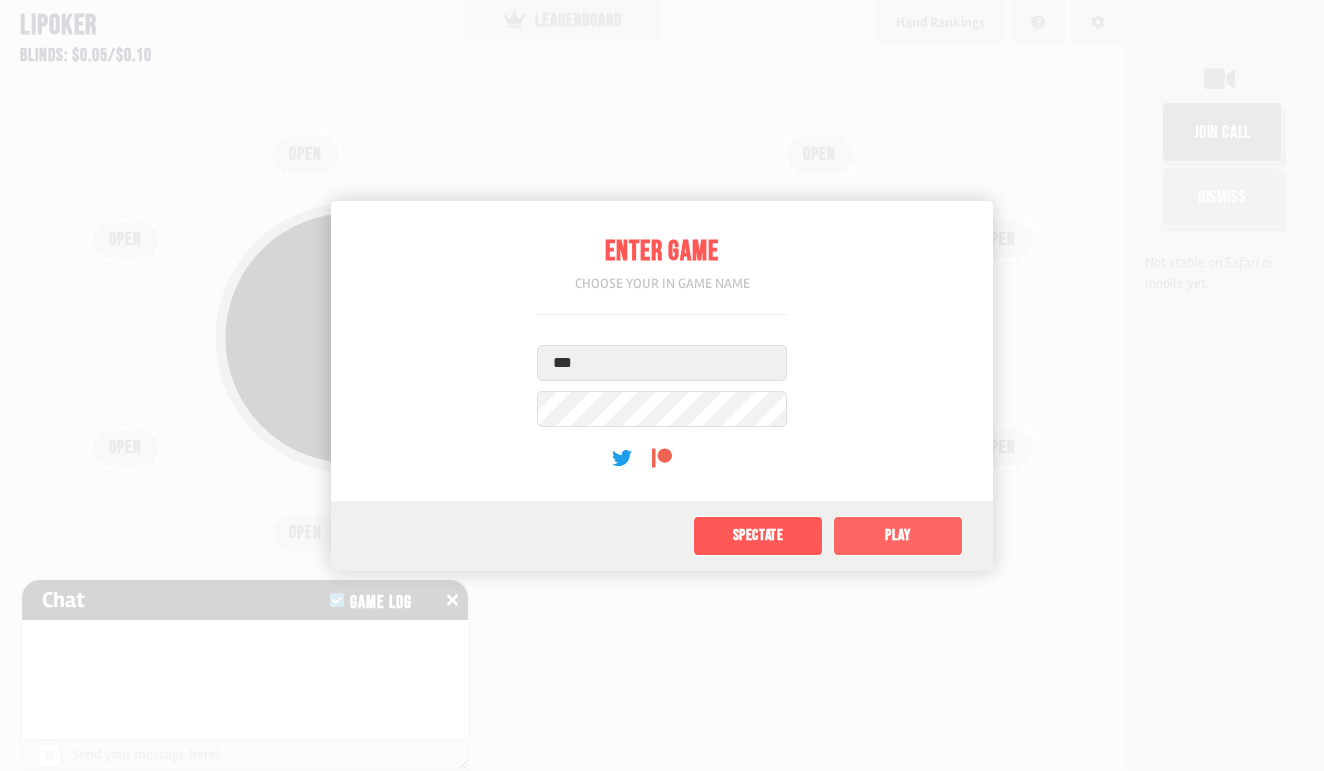 click on "Play" 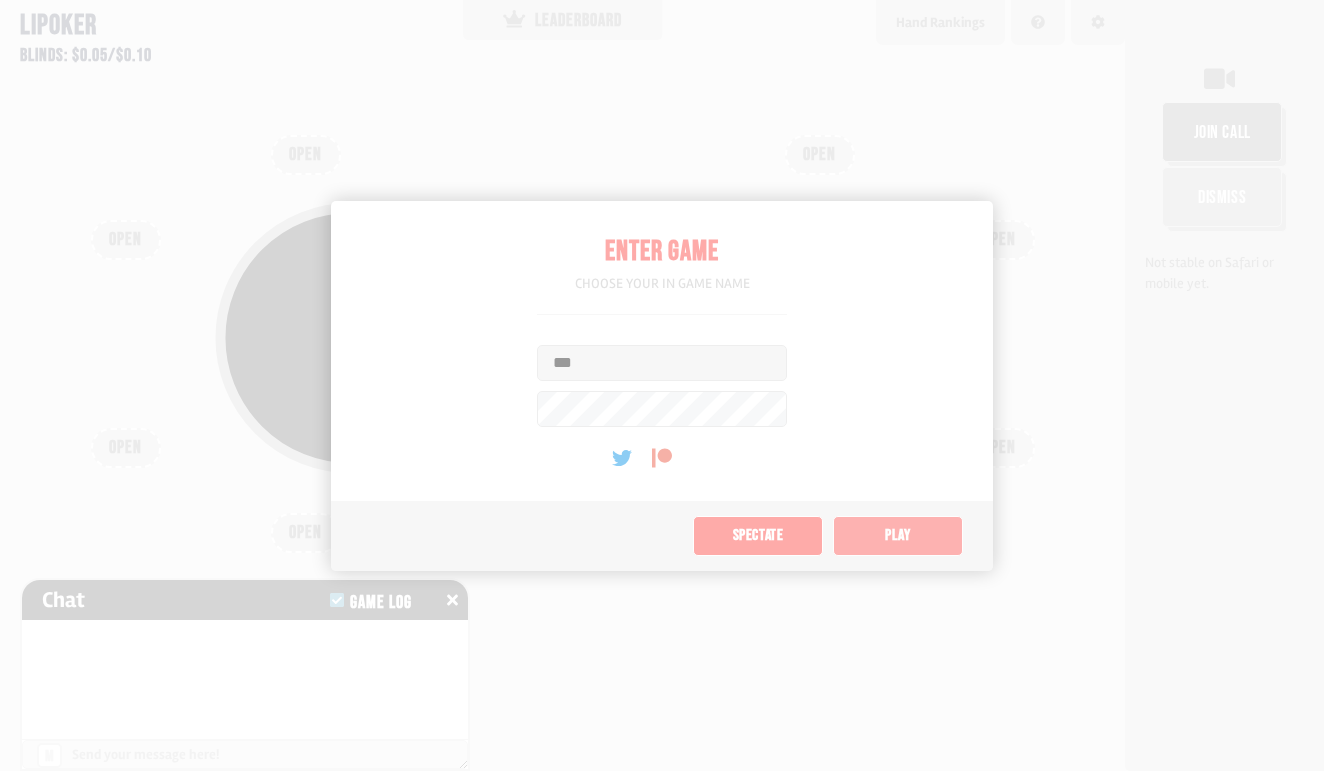 type on "*" 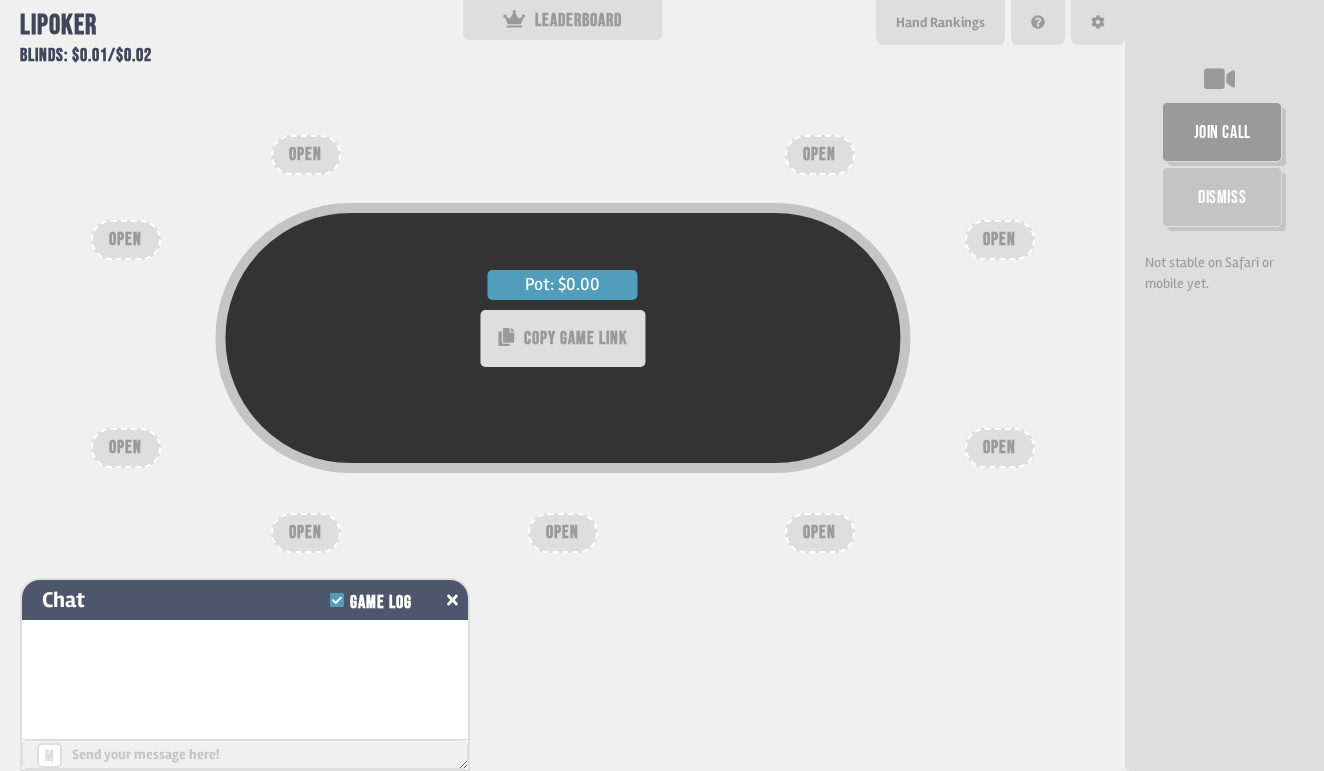 click 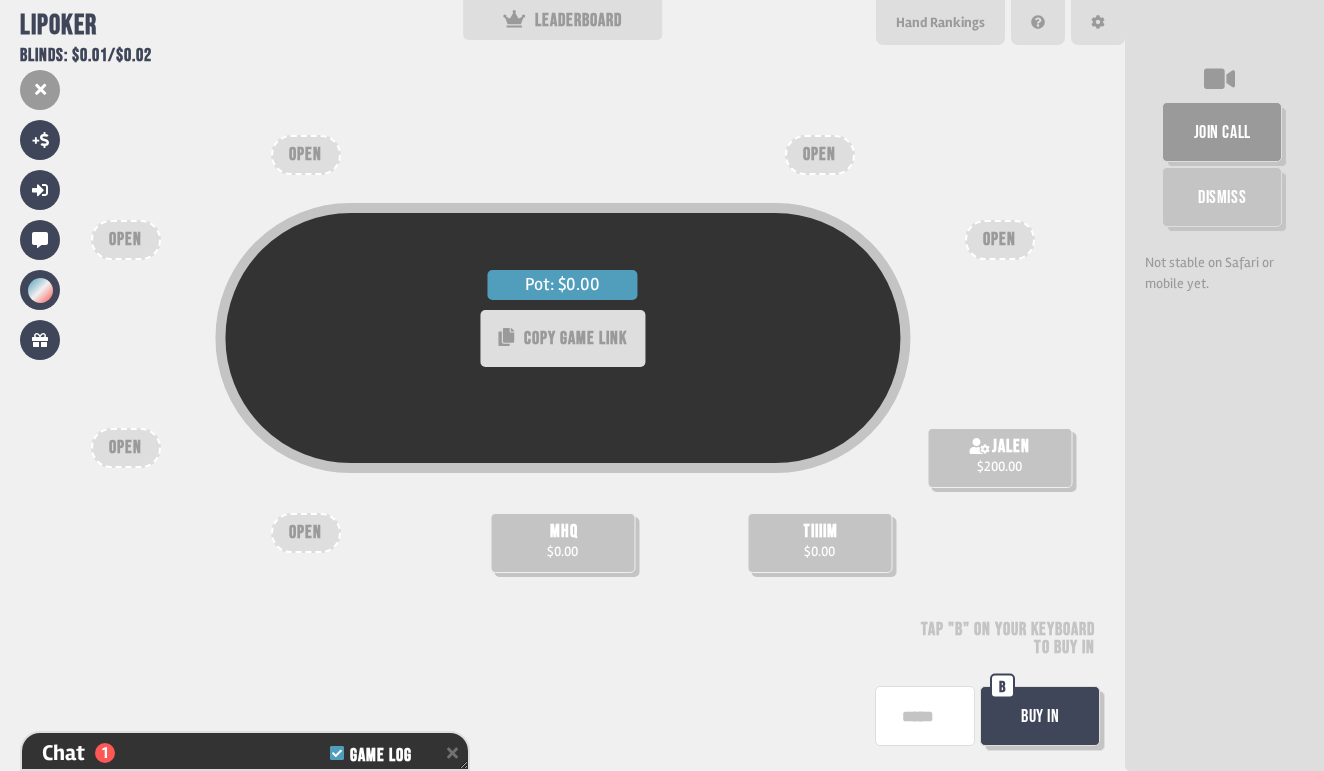 scroll, scrollTop: 37, scrollLeft: 0, axis: vertical 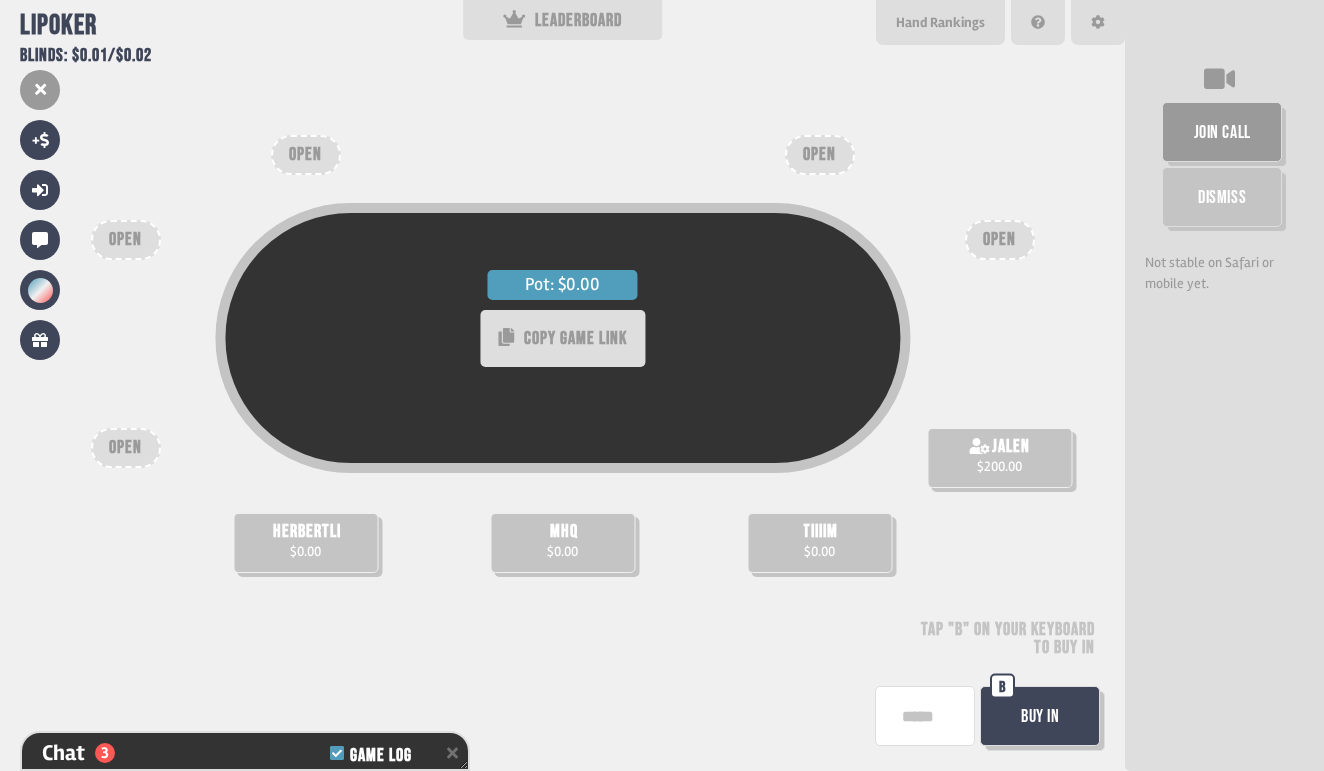 type on "***" 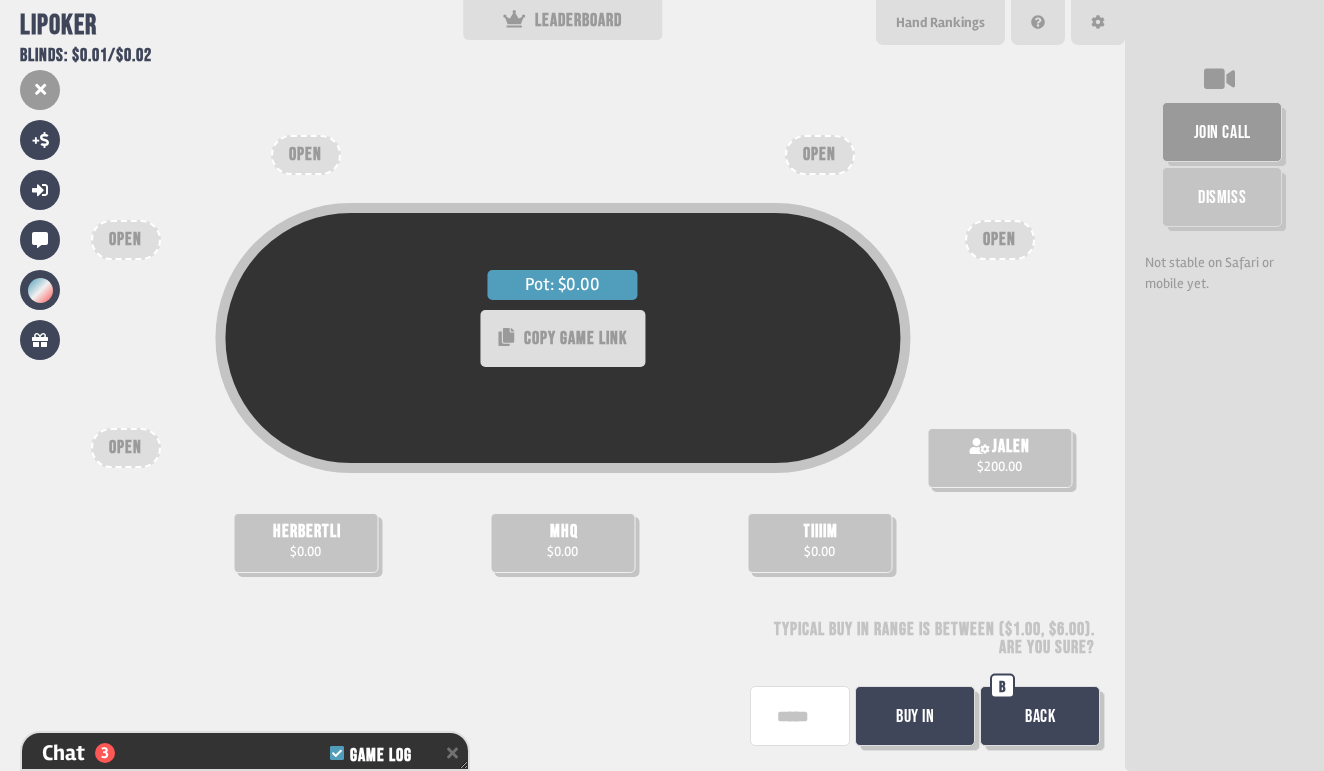 click on "Buy In" at bounding box center (915, 716) 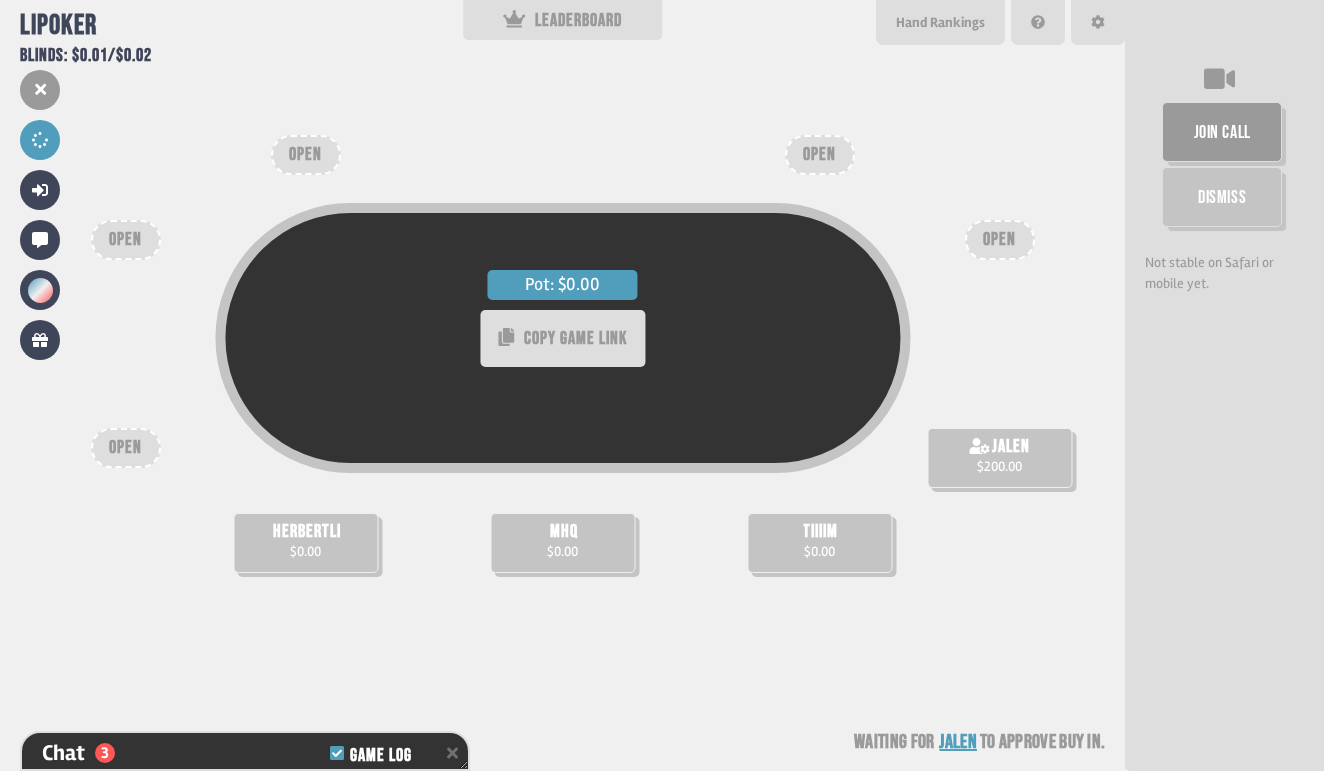 scroll, scrollTop: 0, scrollLeft: 0, axis: both 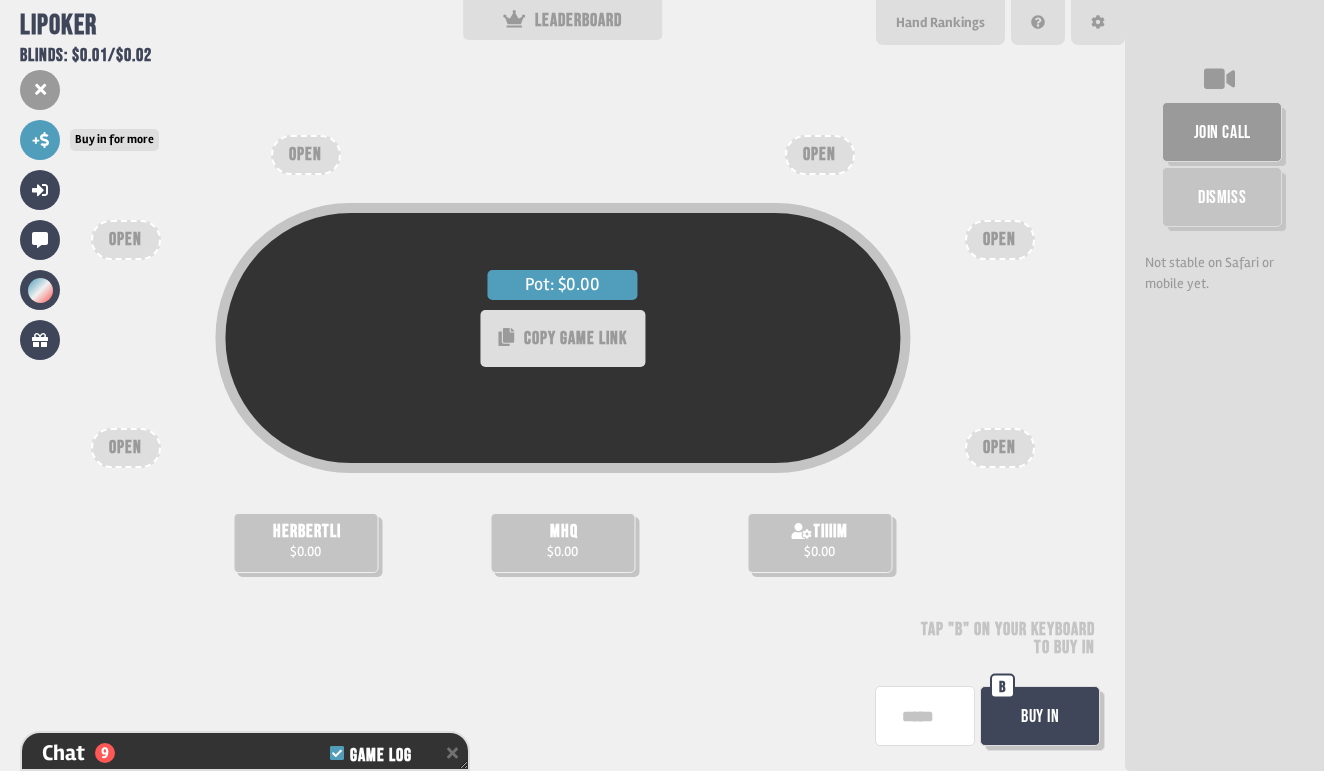 click 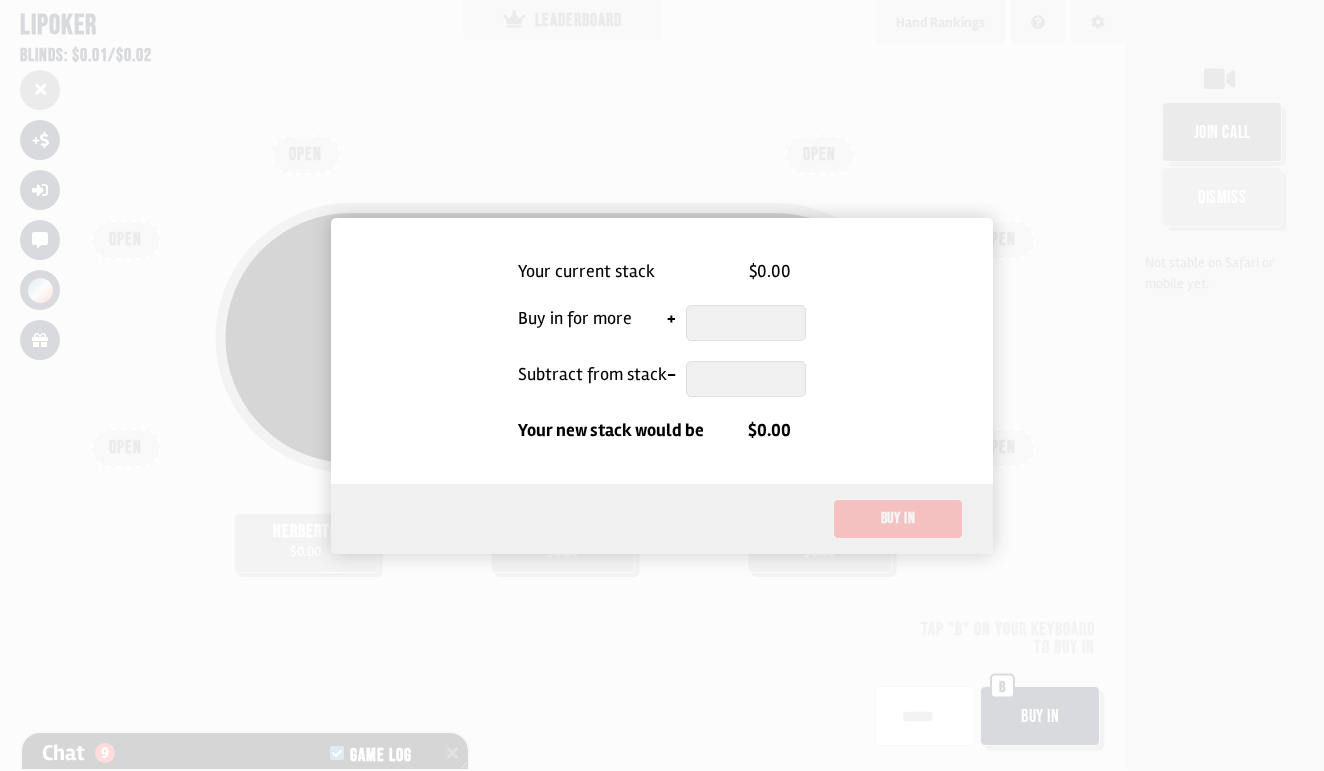 click at bounding box center (662, 385) 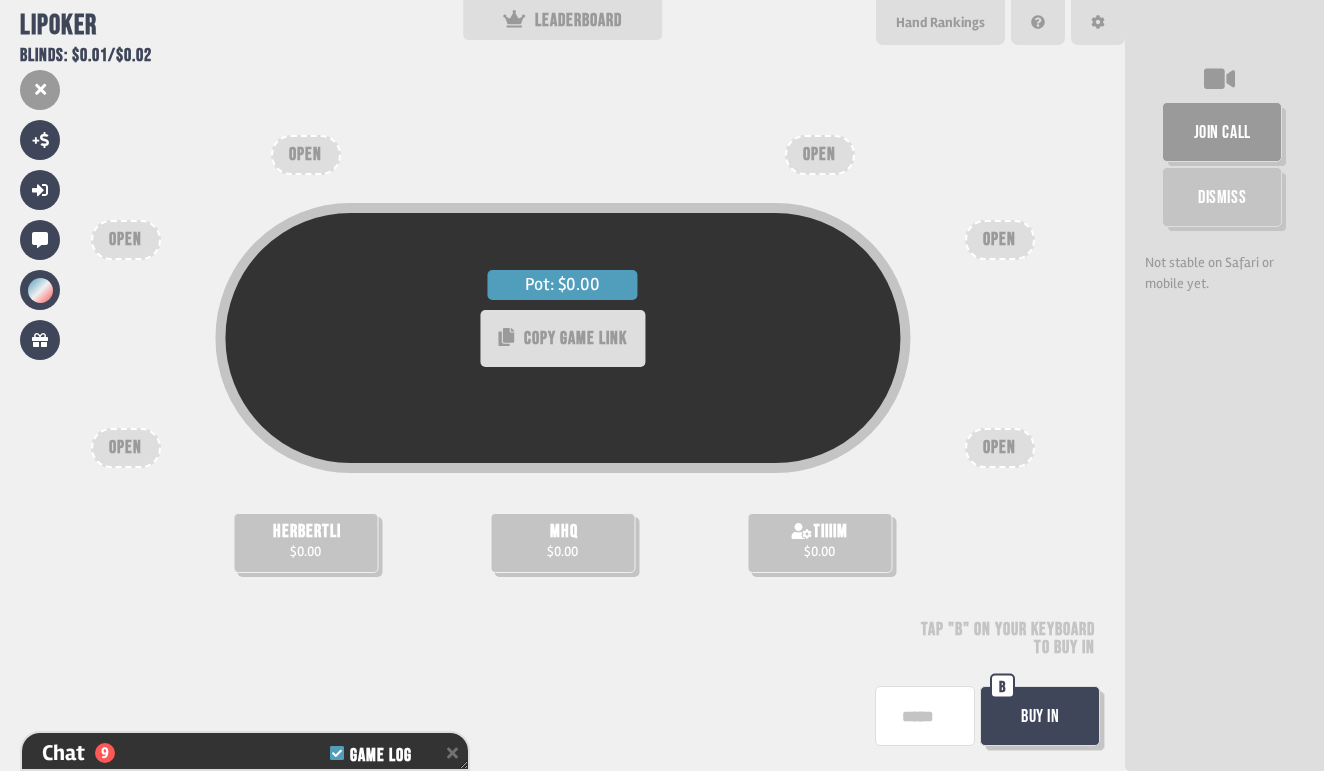 click at bounding box center [925, 716] 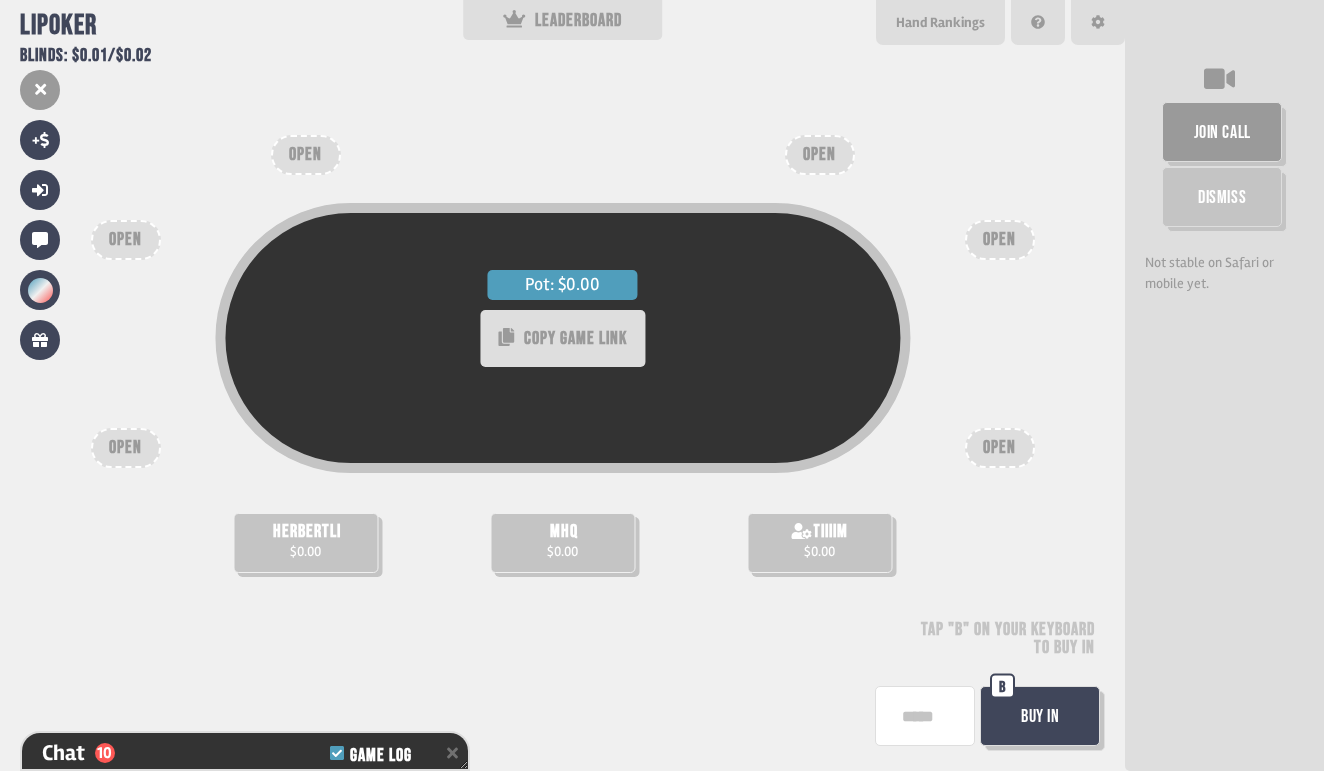scroll, scrollTop: 361, scrollLeft: 0, axis: vertical 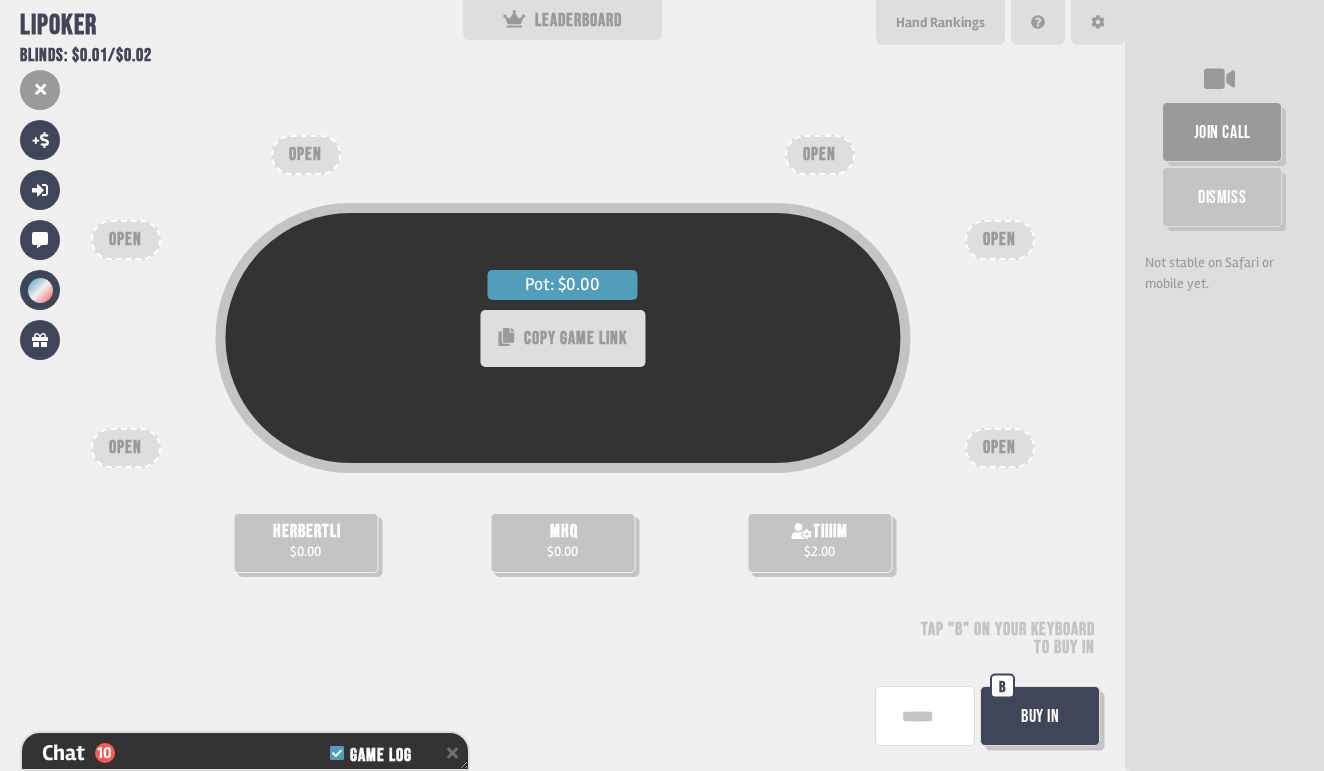 type on "***" 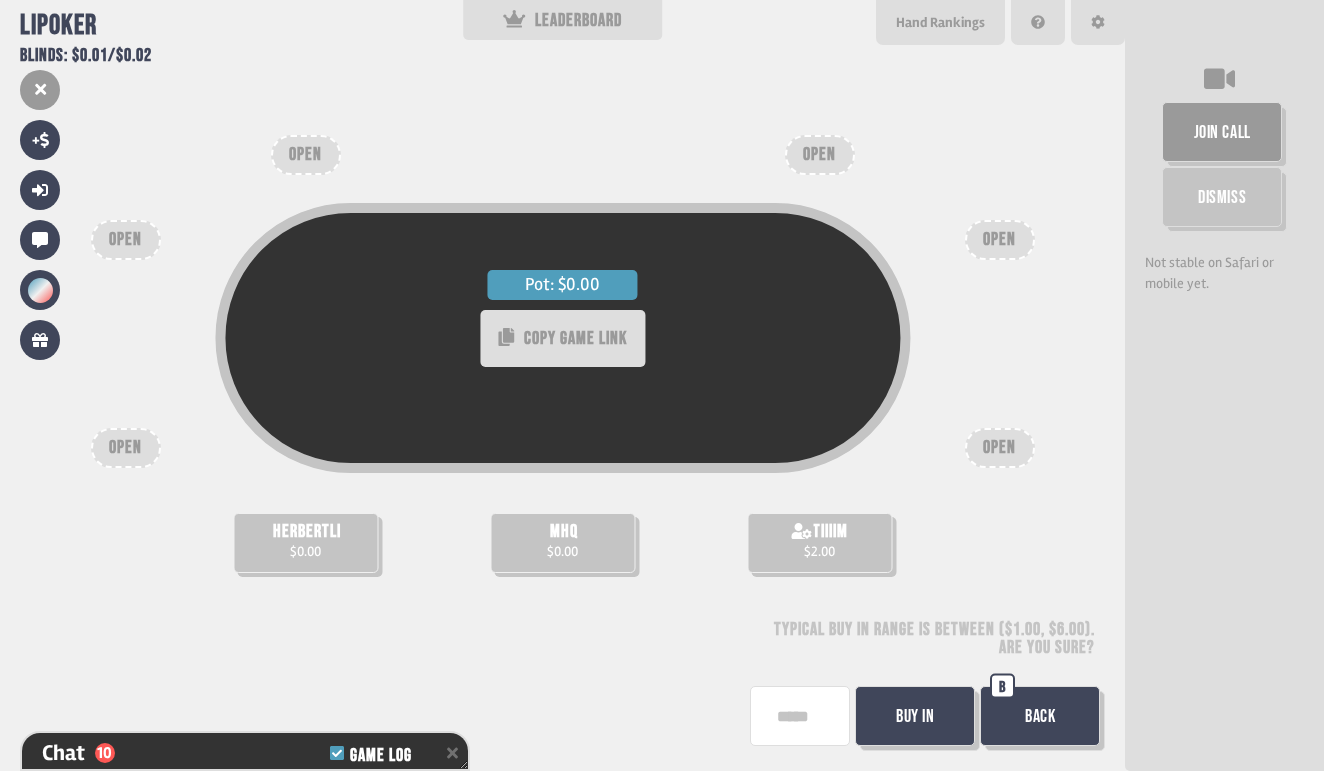 click on "Buy In" at bounding box center [915, 716] 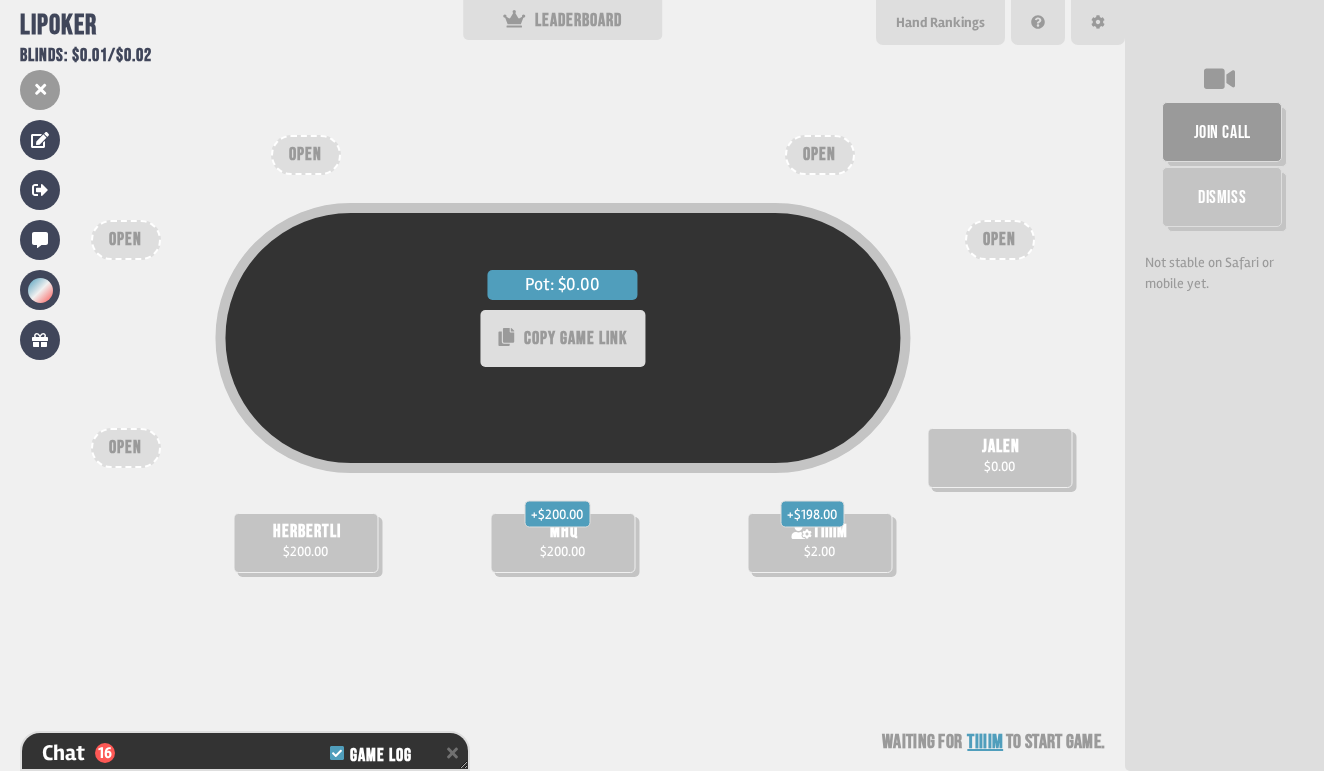 scroll, scrollTop: 535, scrollLeft: 0, axis: vertical 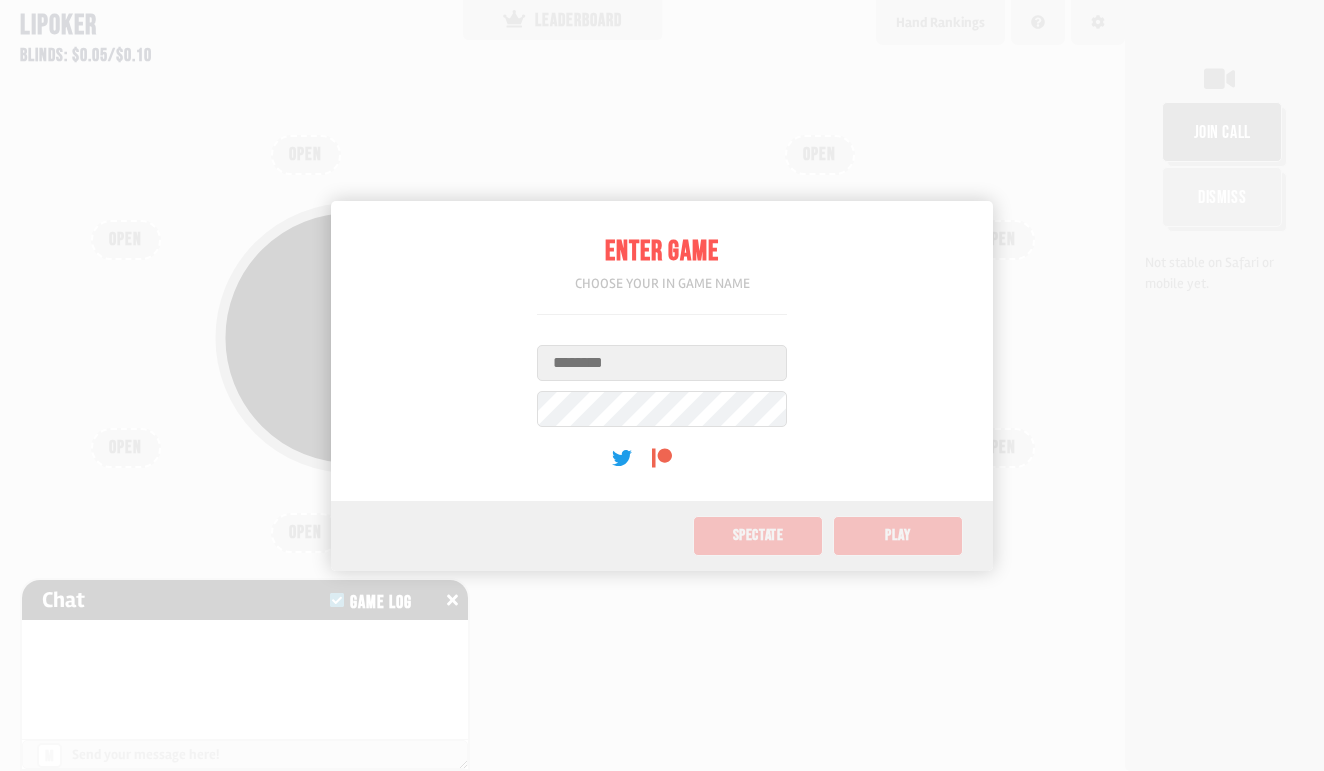 type on "***" 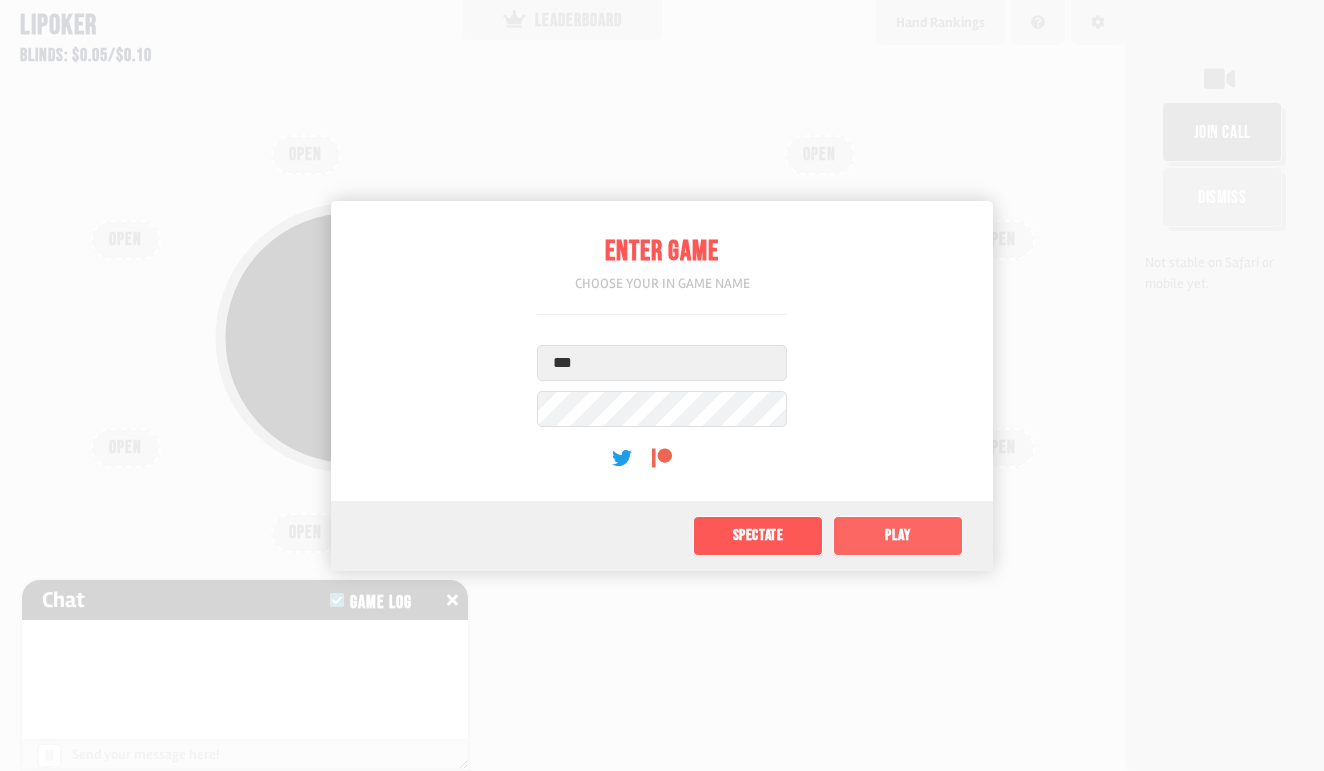 click on "Play" 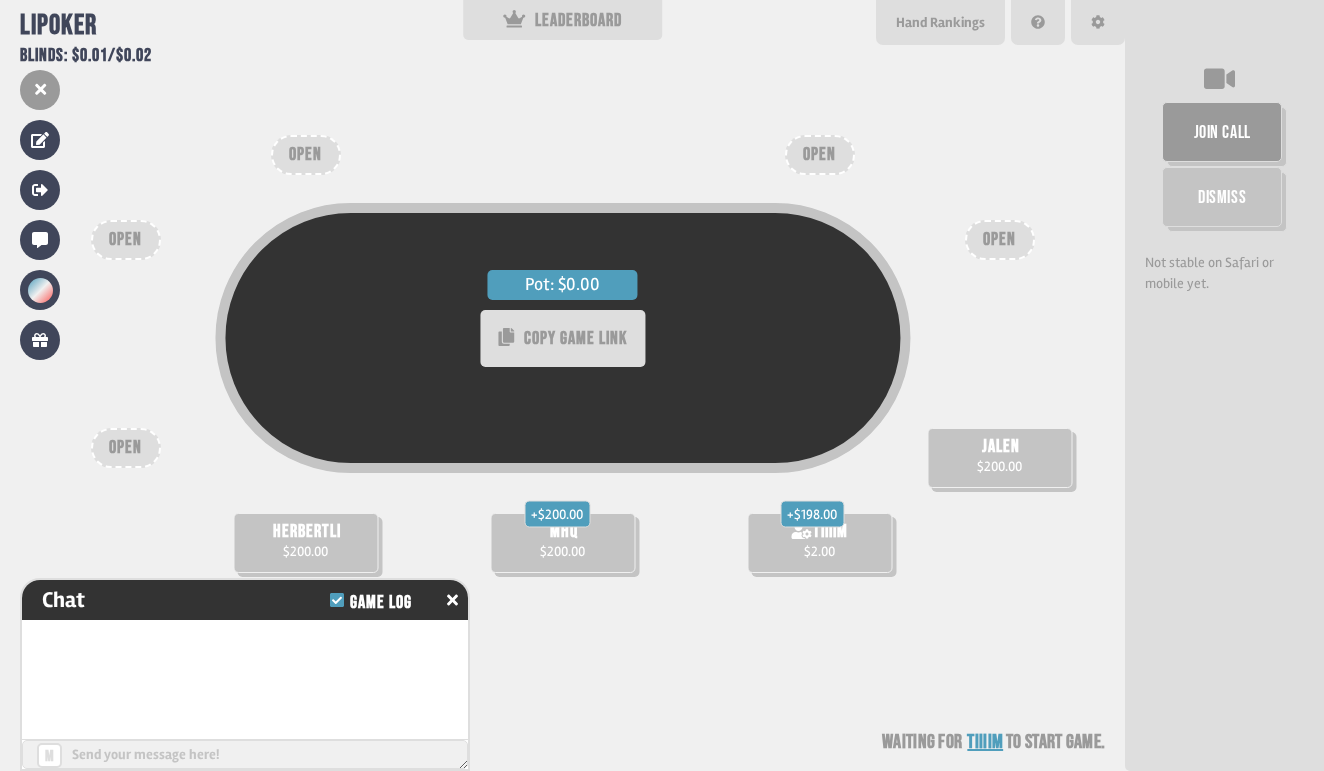 type on "***" 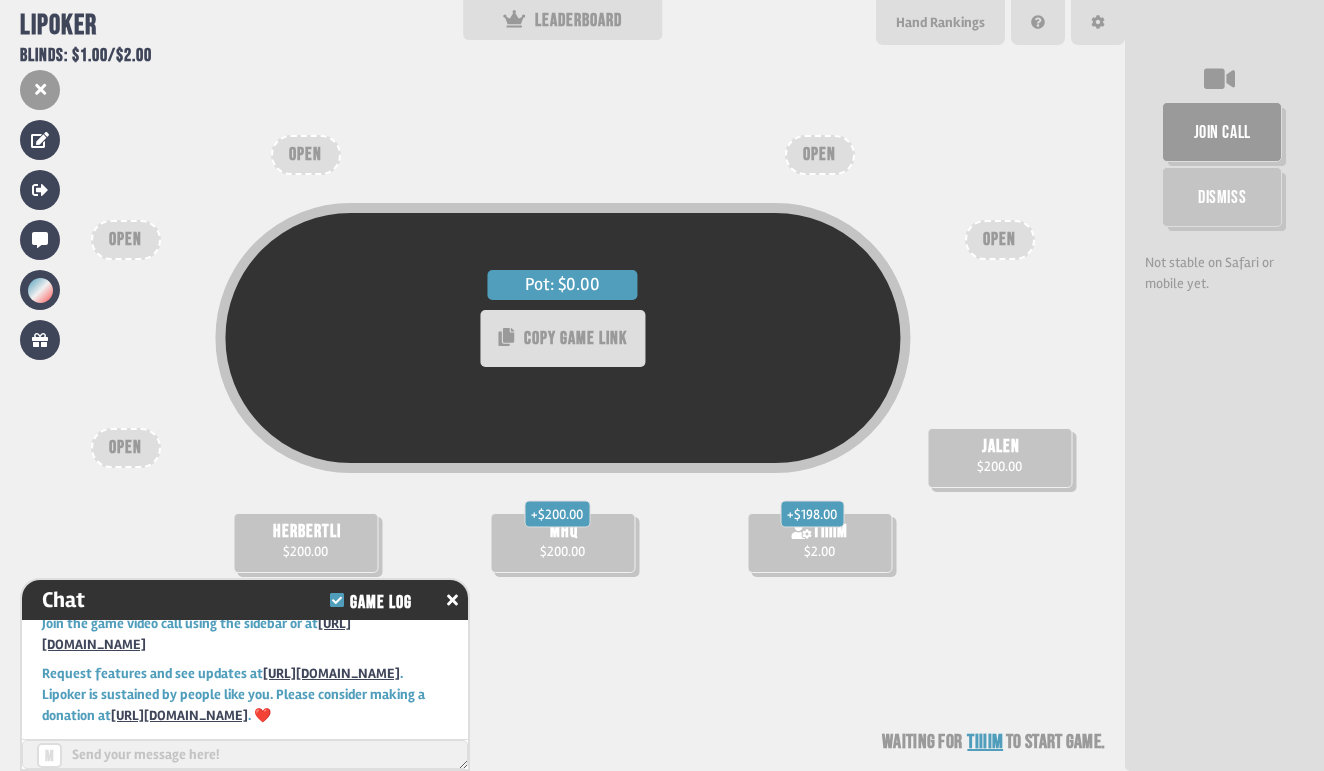 scroll, scrollTop: 15, scrollLeft: 0, axis: vertical 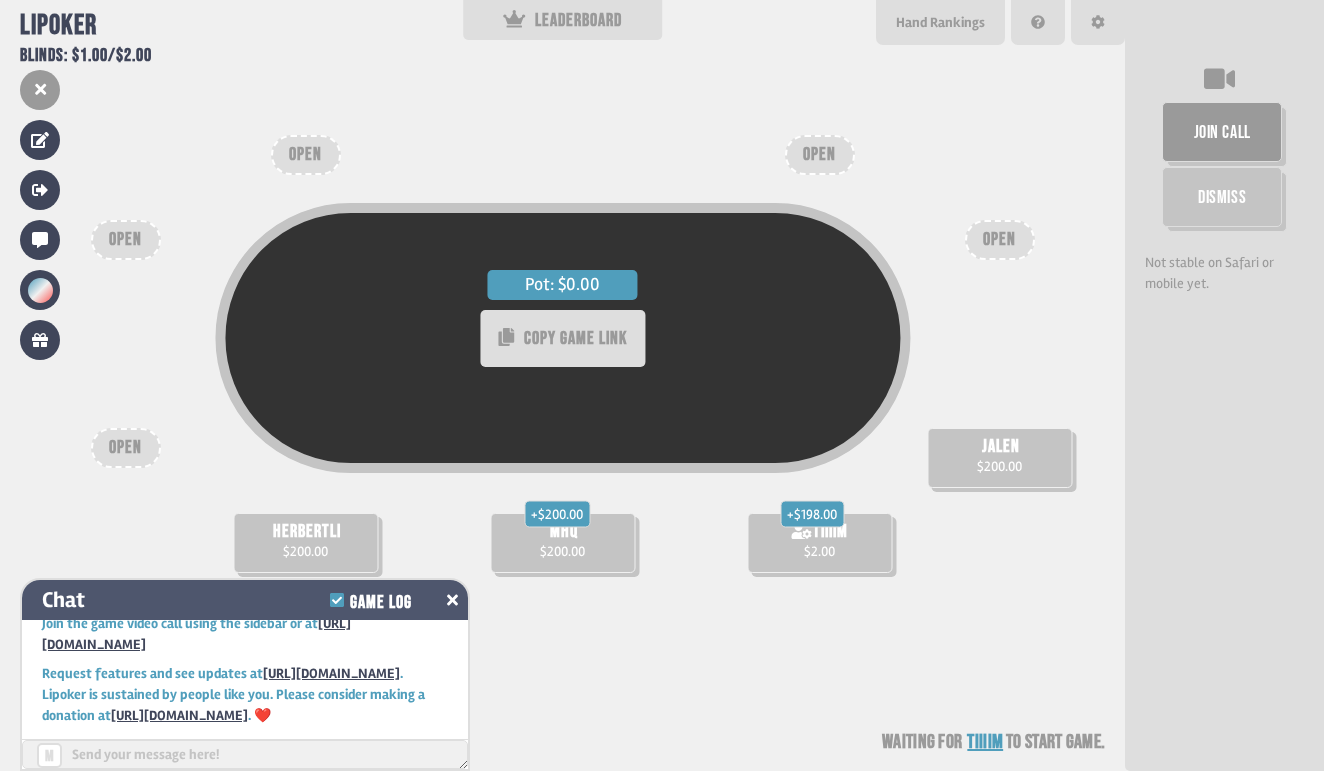 click 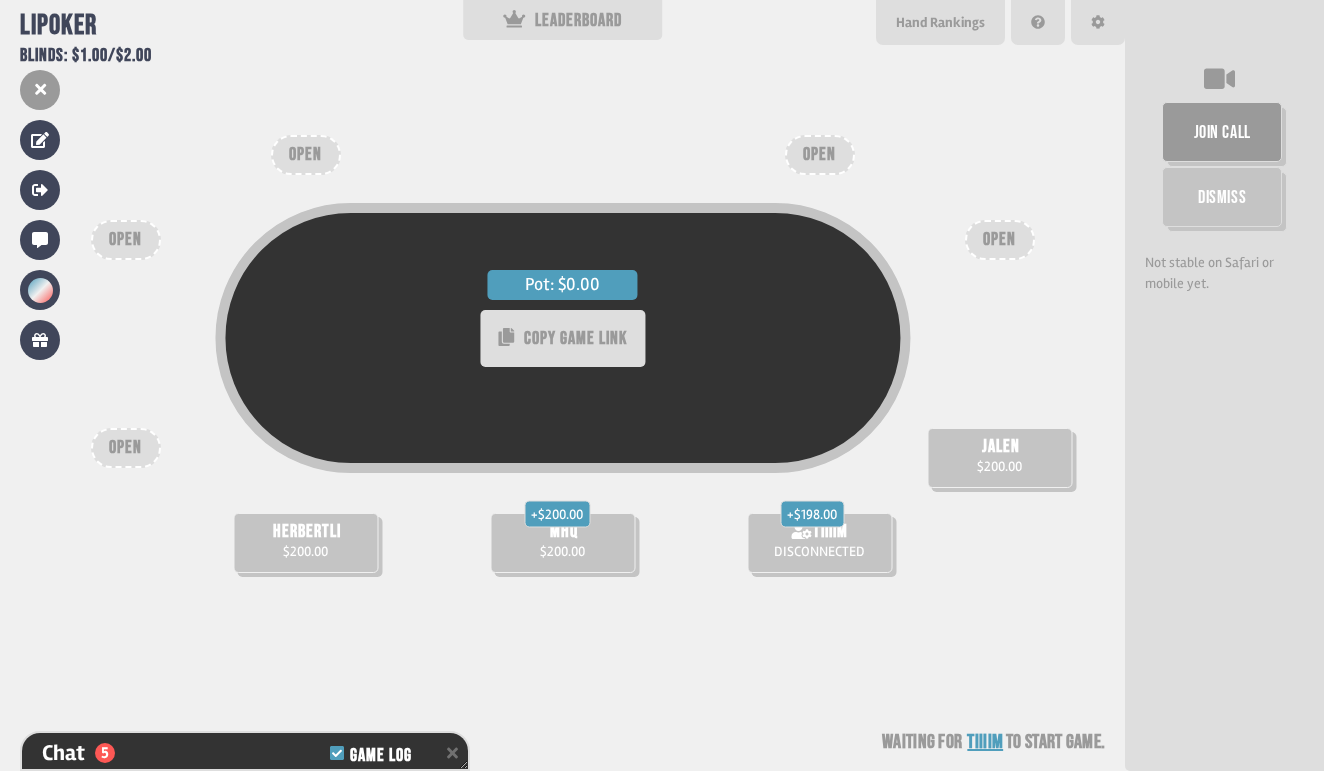 scroll, scrollTop: 274, scrollLeft: 0, axis: vertical 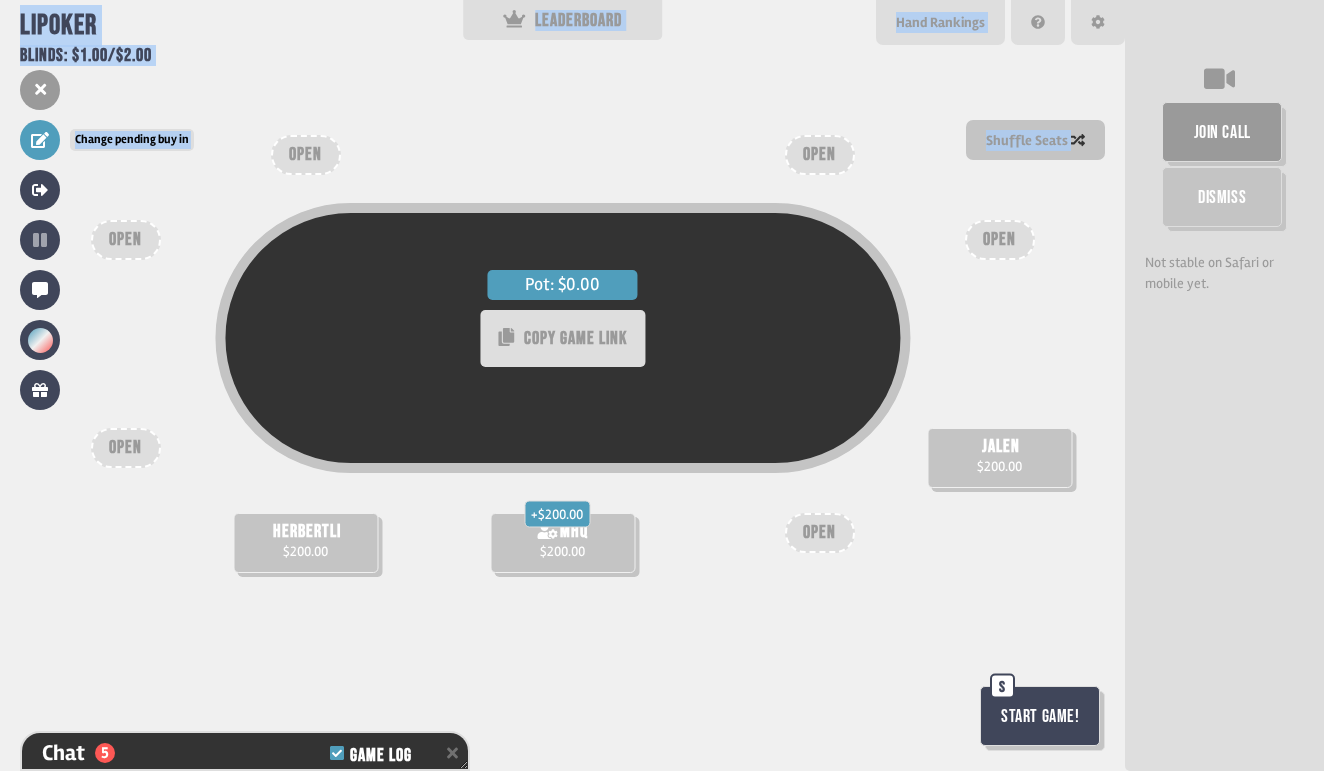 drag, startPoint x: 98, startPoint y: 172, endPoint x: 53, endPoint y: 155, distance: 48.104053 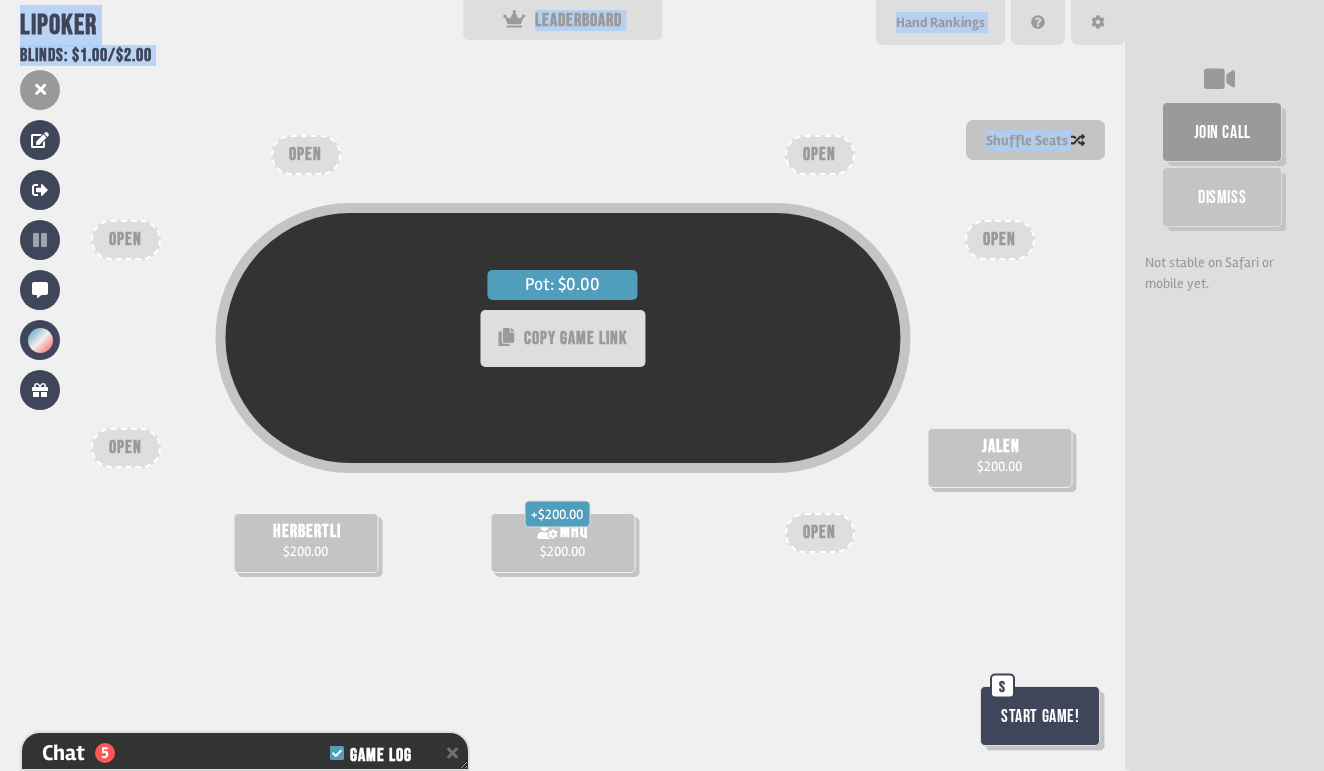 scroll, scrollTop: 303, scrollLeft: 0, axis: vertical 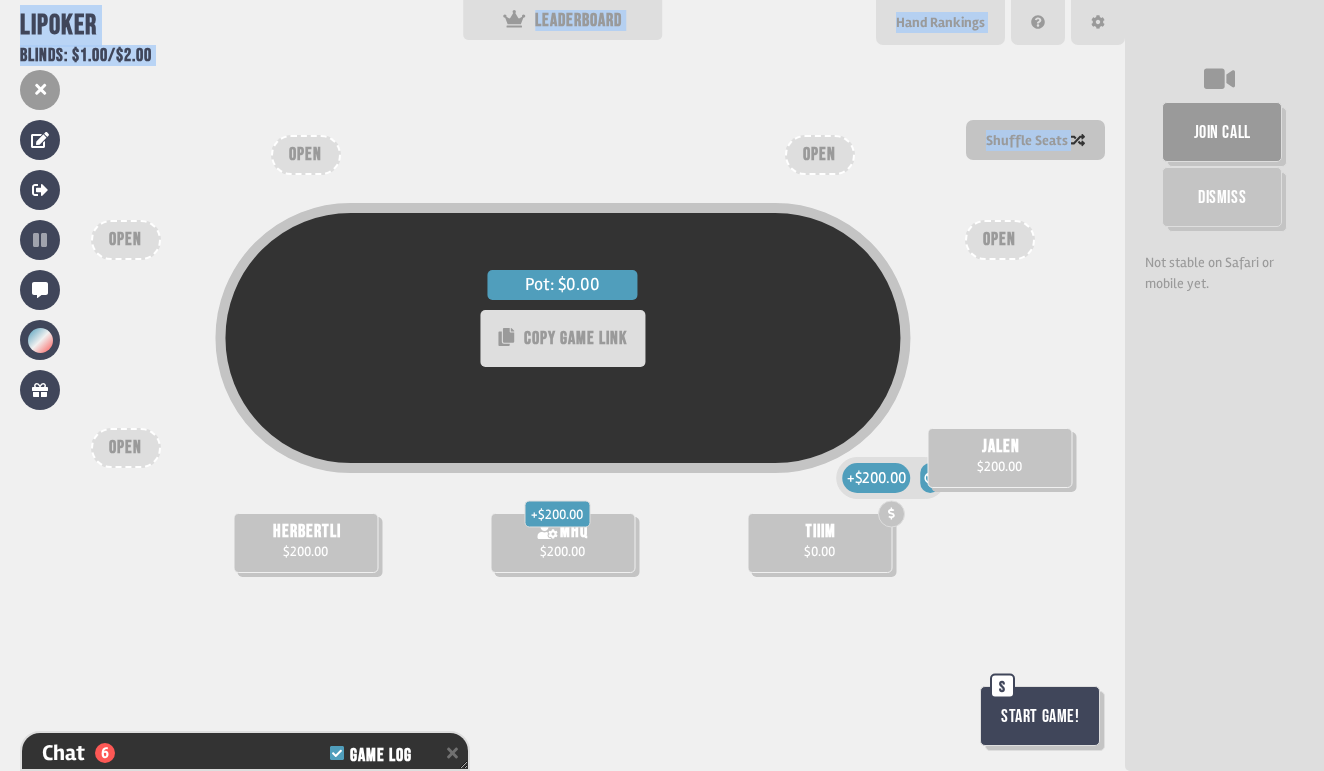 click at bounding box center [891, 513] 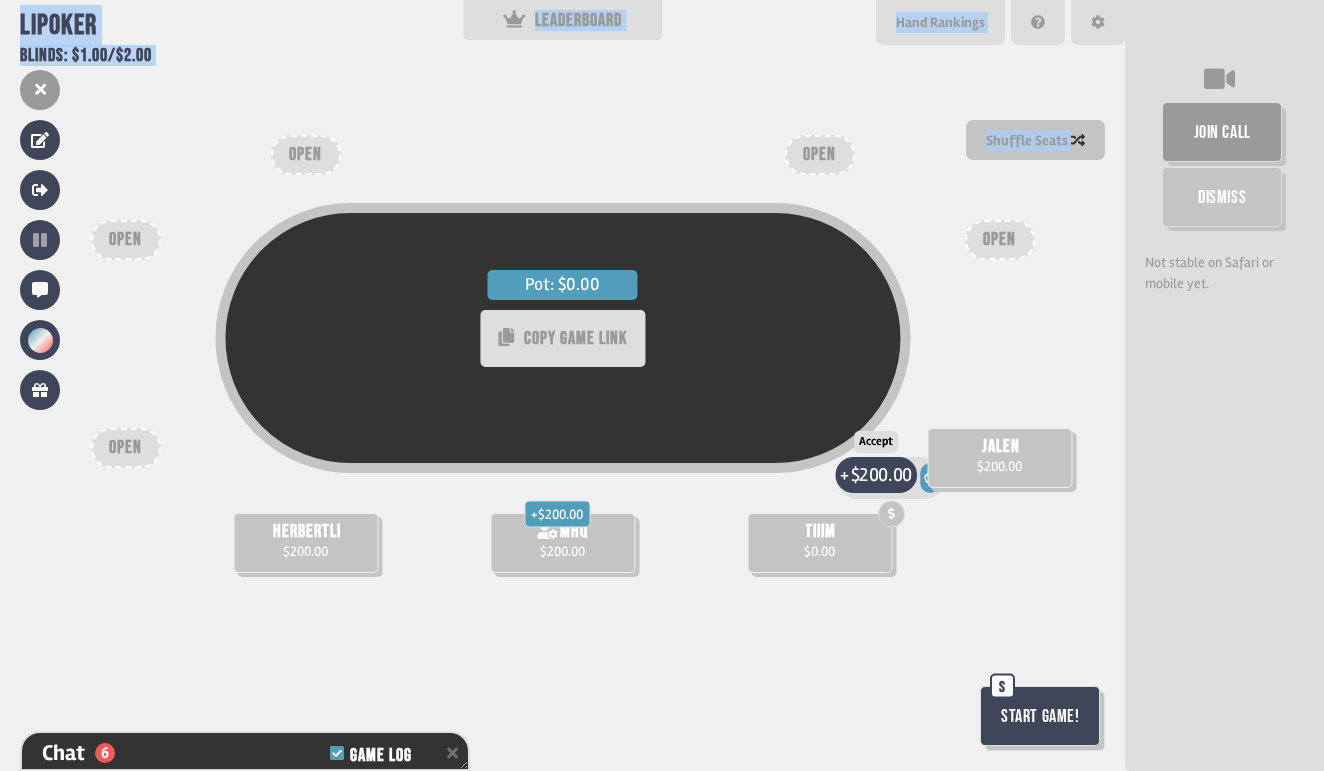 click on "$200.00" at bounding box center (881, 474) 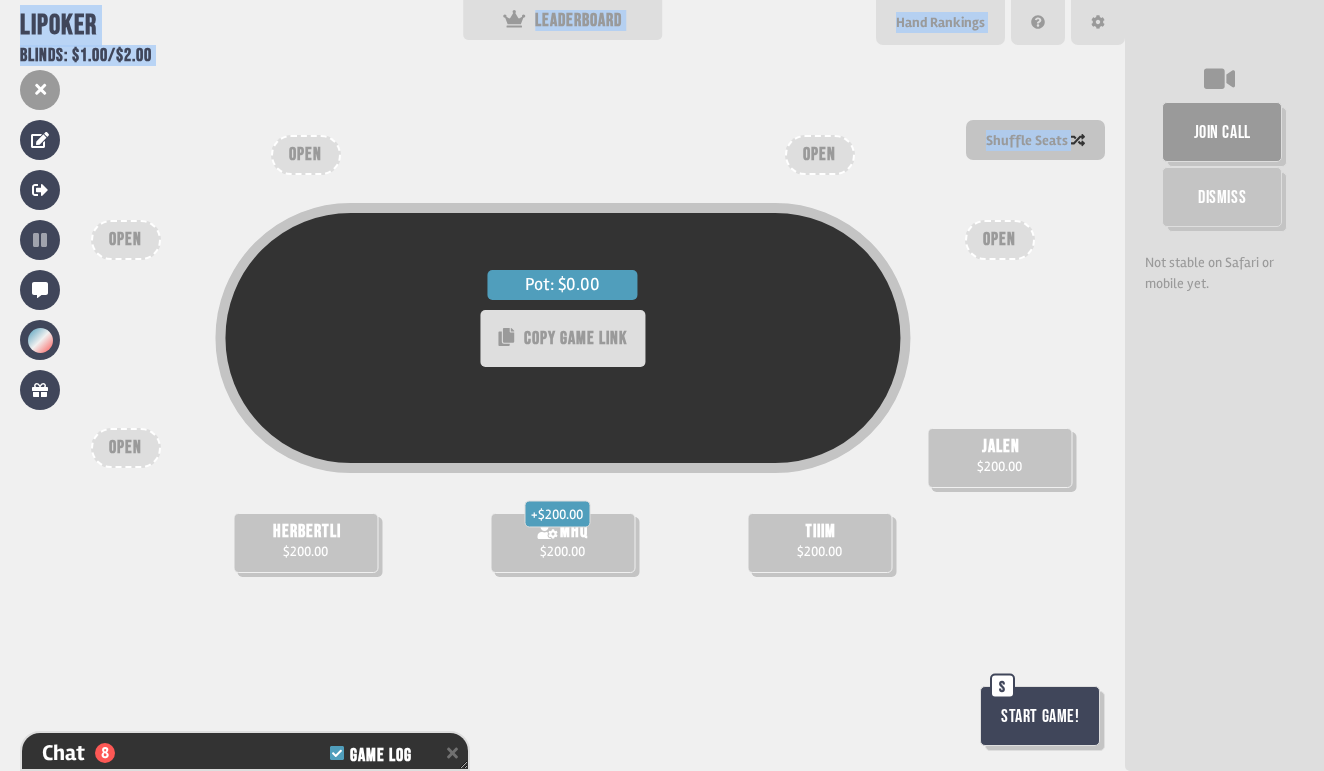 scroll, scrollTop: 361, scrollLeft: 0, axis: vertical 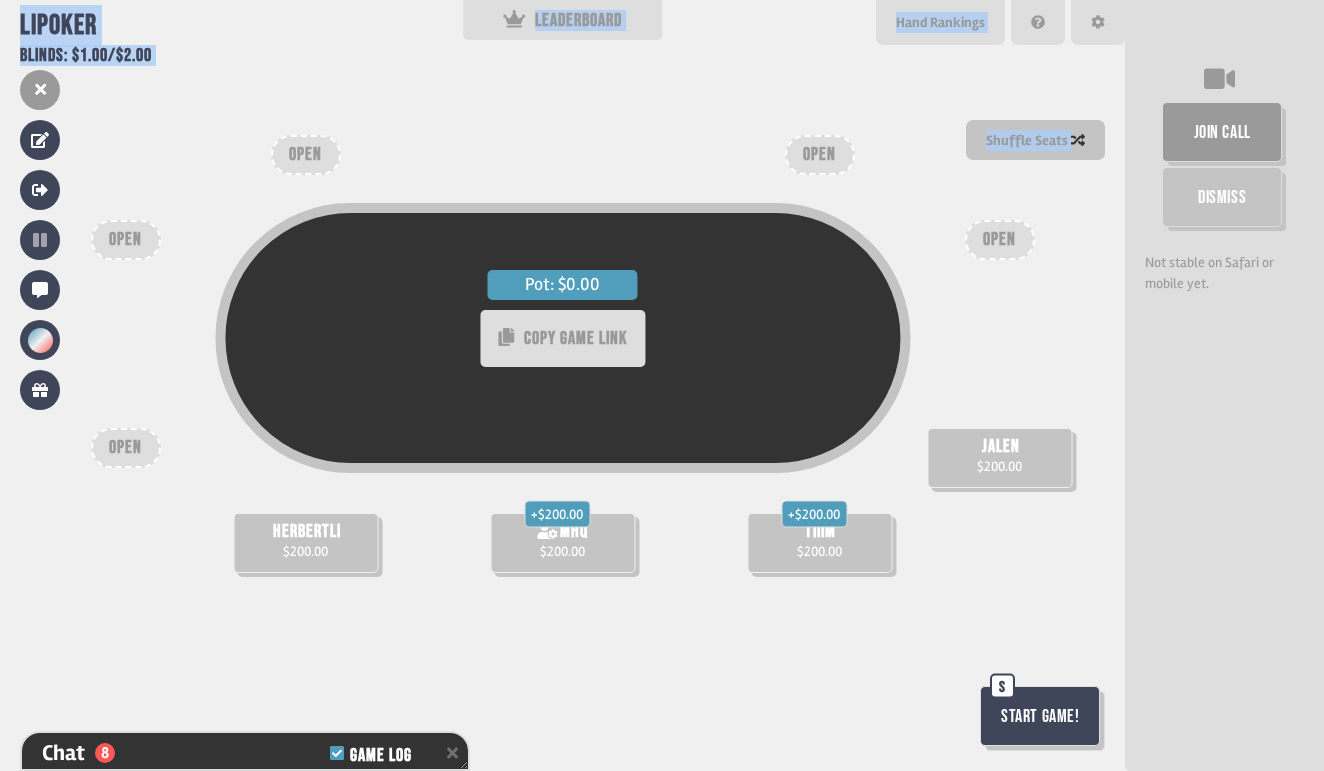 click on "Start Game!" at bounding box center [1040, 716] 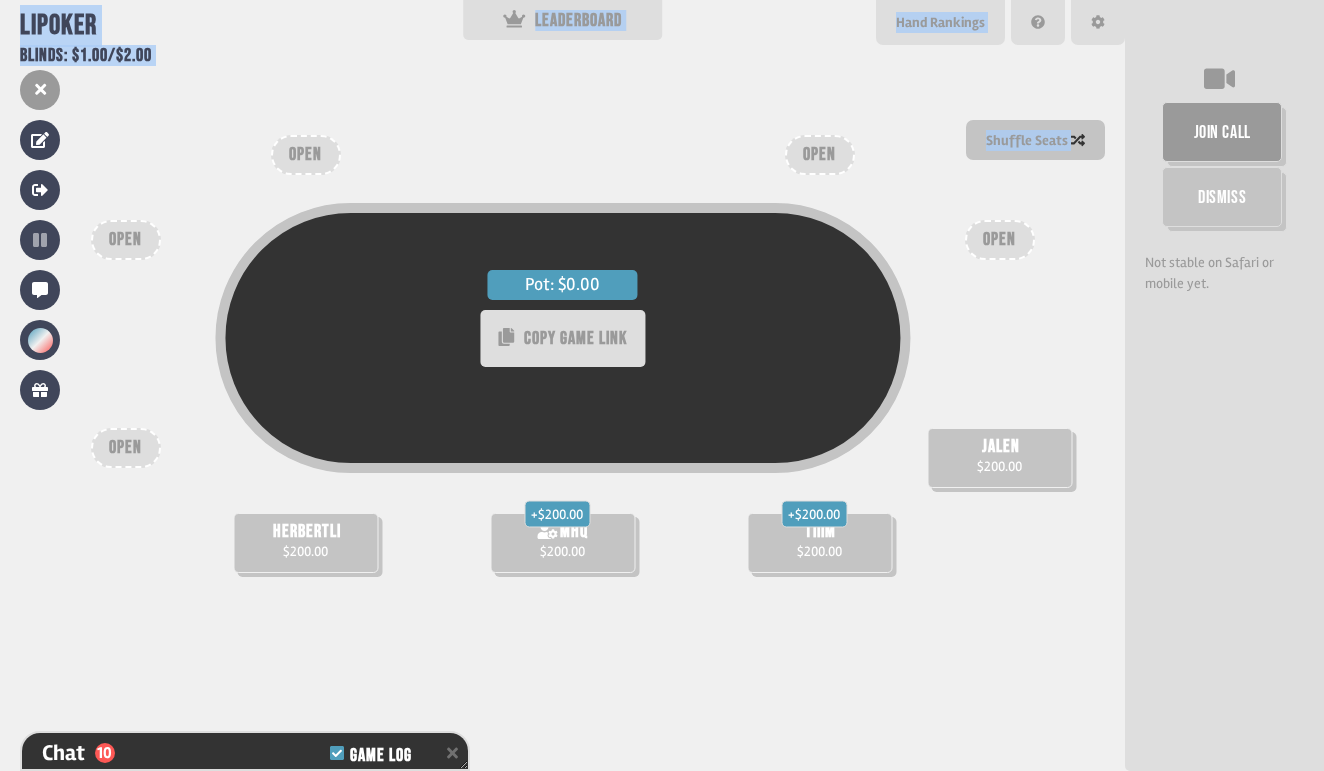 scroll, scrollTop: 477, scrollLeft: 0, axis: vertical 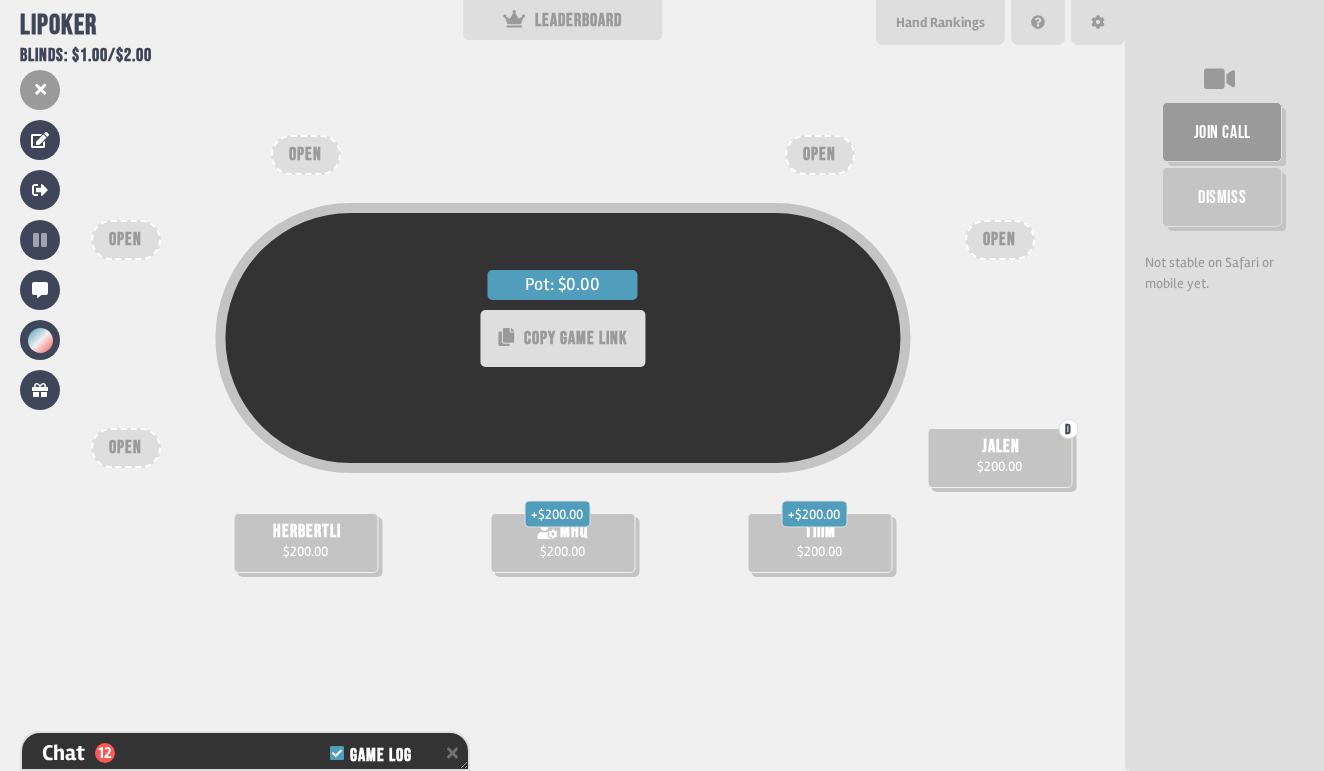 click at bounding box center [999, 343] 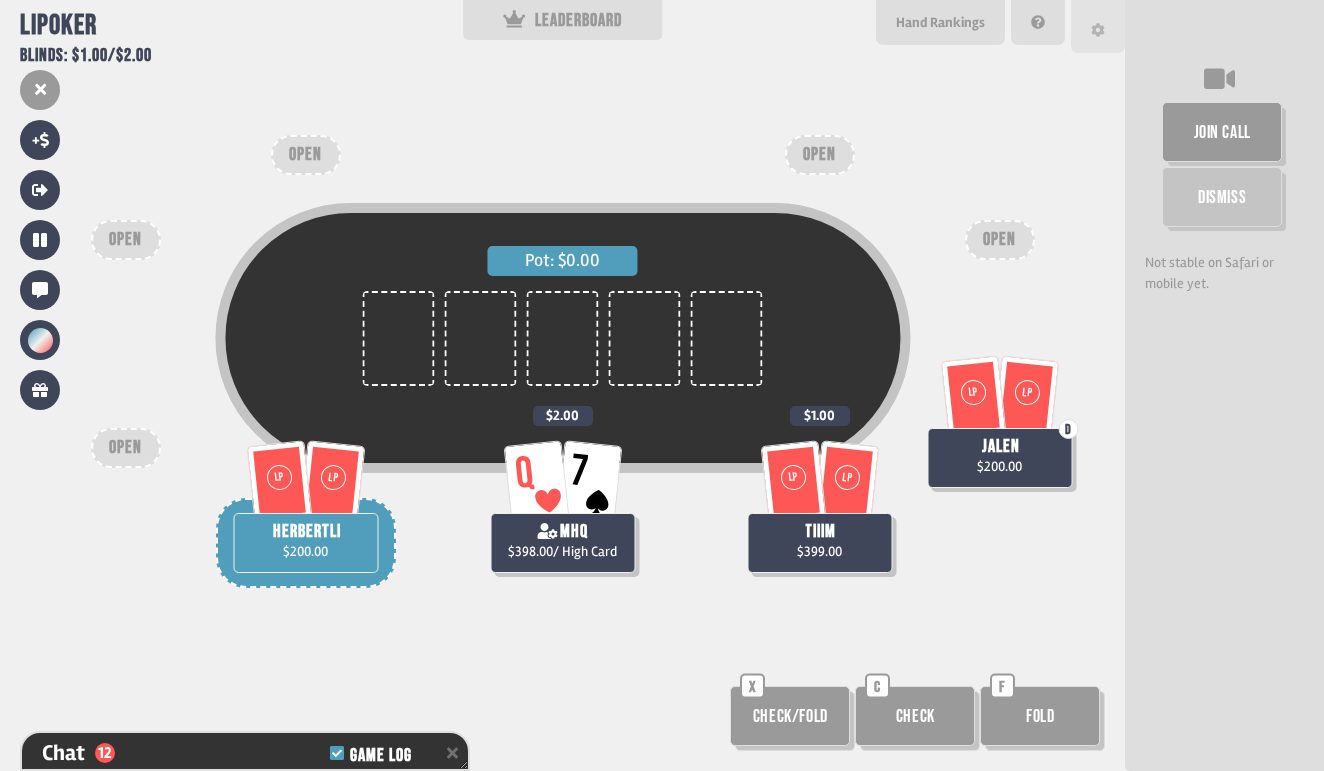 click at bounding box center [1098, 26] 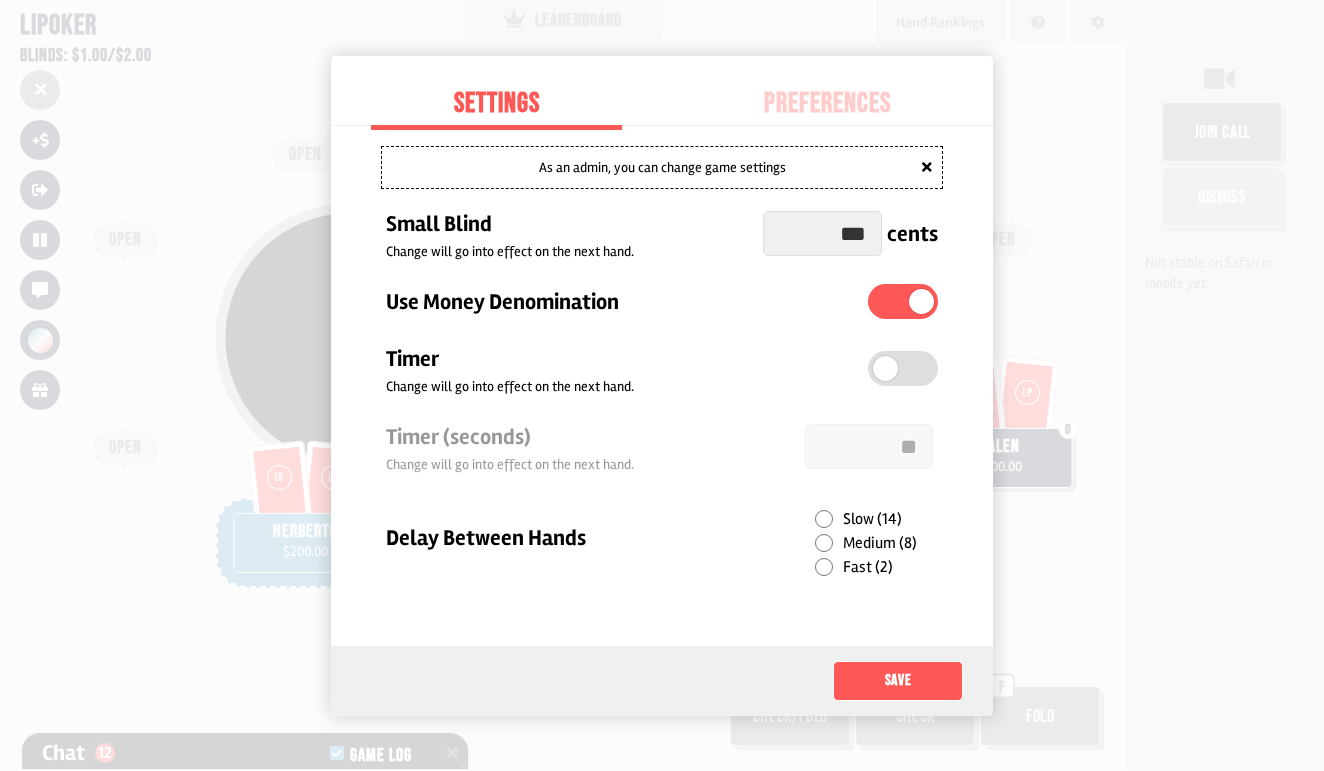 click at bounding box center [662, 385] 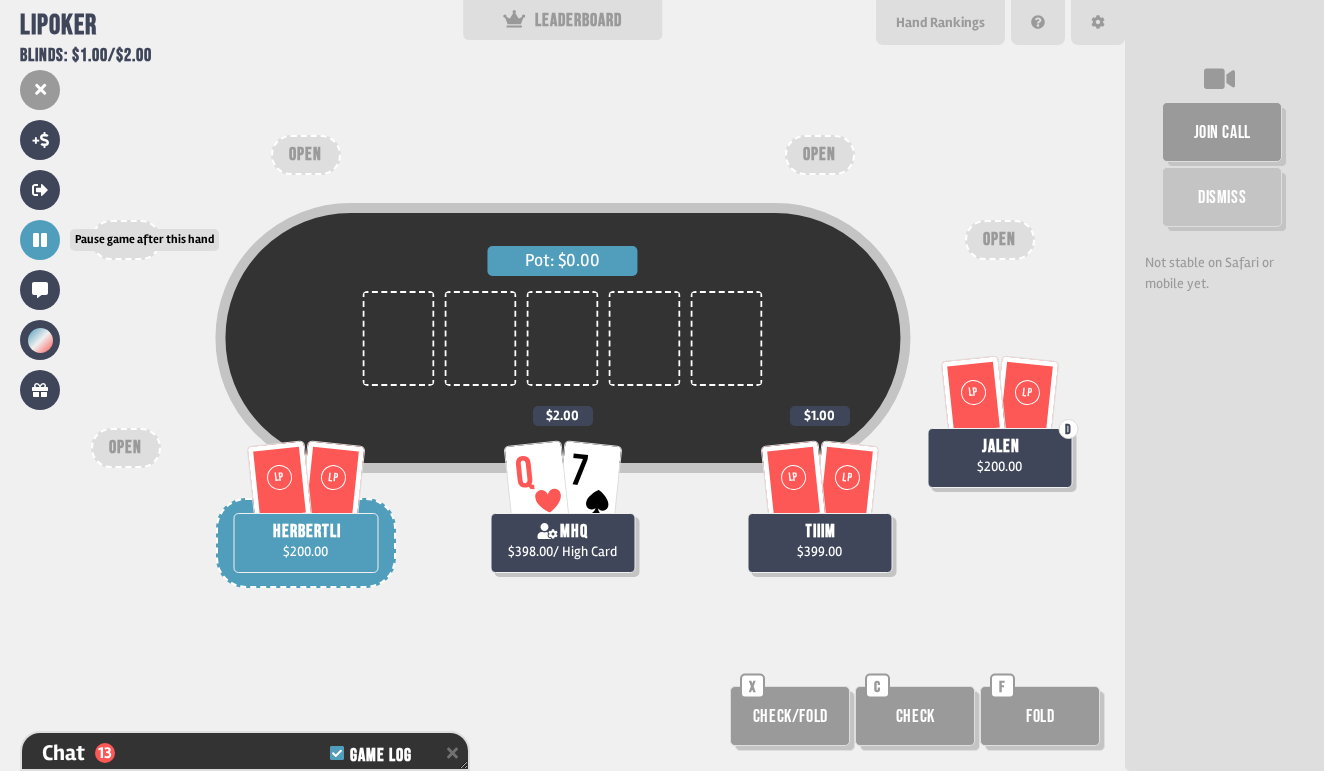 scroll, scrollTop: 506, scrollLeft: 0, axis: vertical 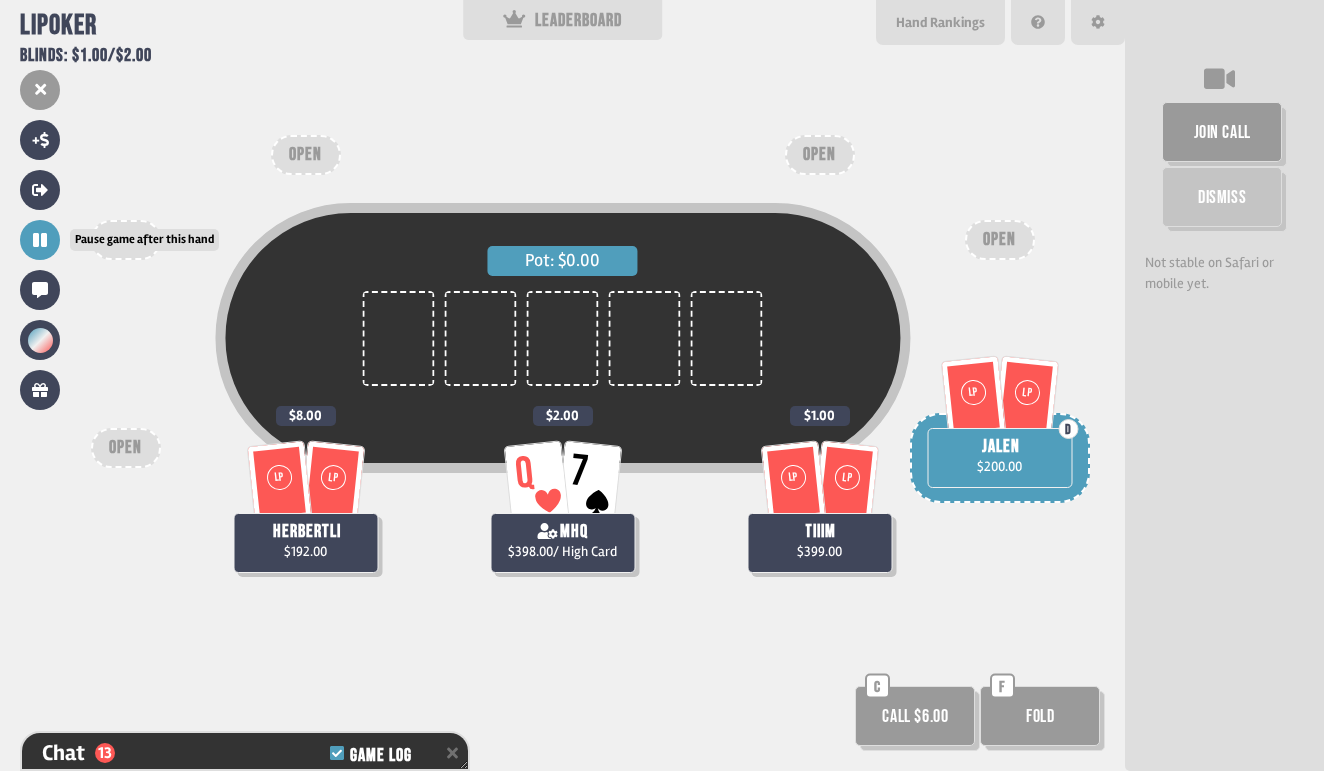 click at bounding box center (40, 240) 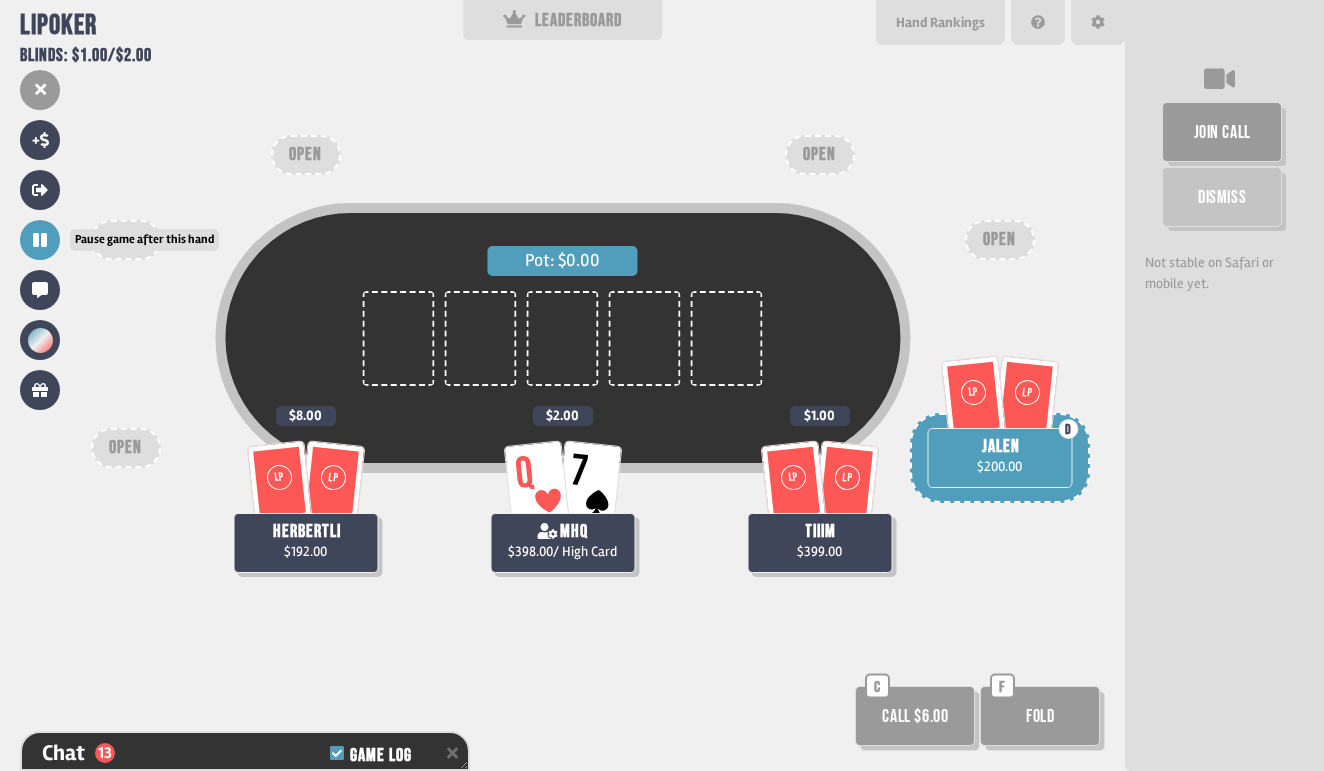 click 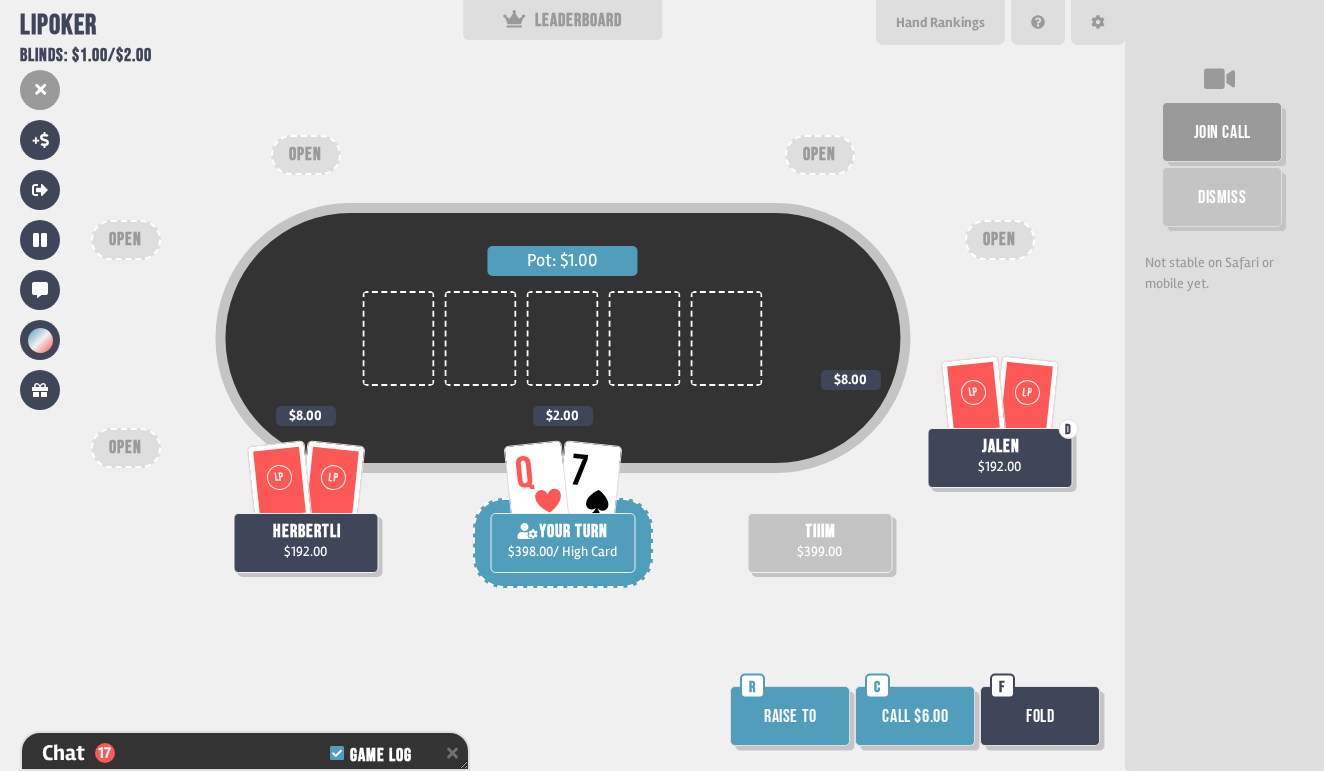 scroll, scrollTop: 651, scrollLeft: 0, axis: vertical 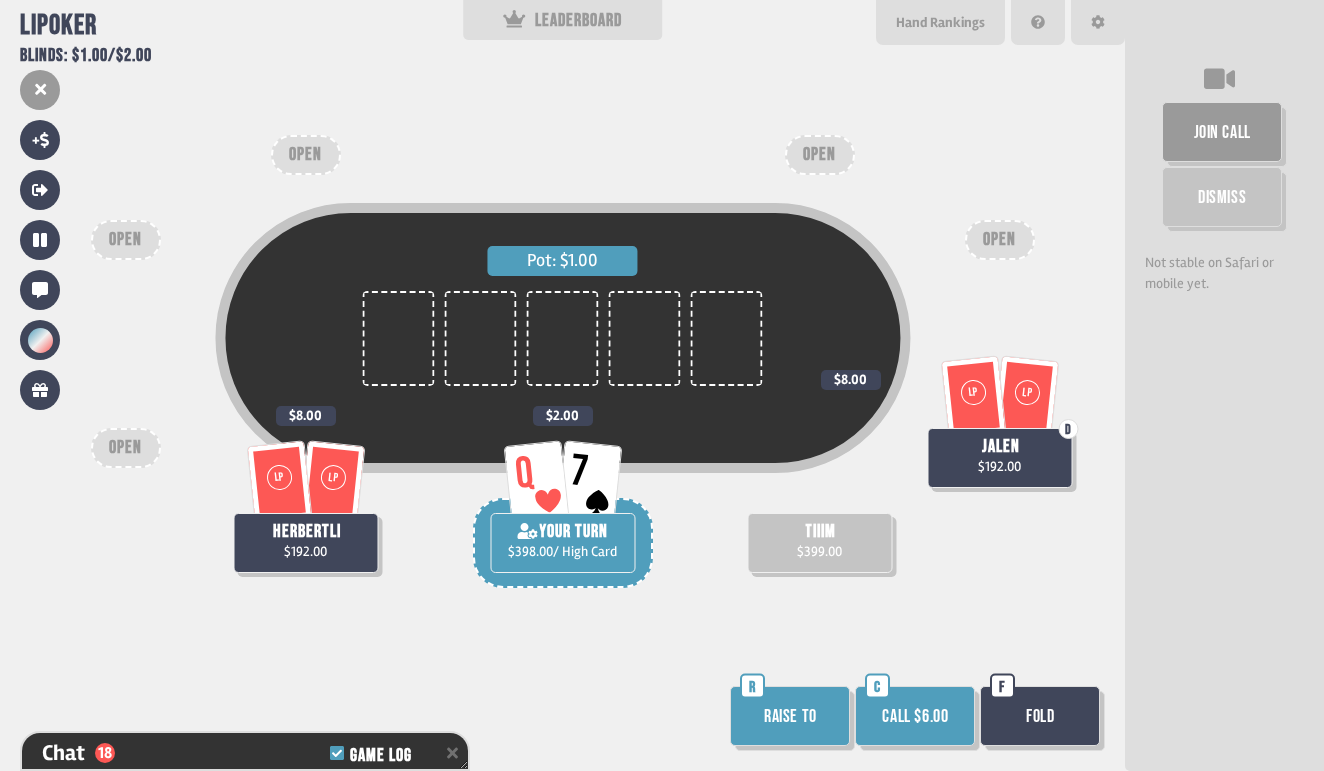 click on "Call $6.00" at bounding box center (915, 716) 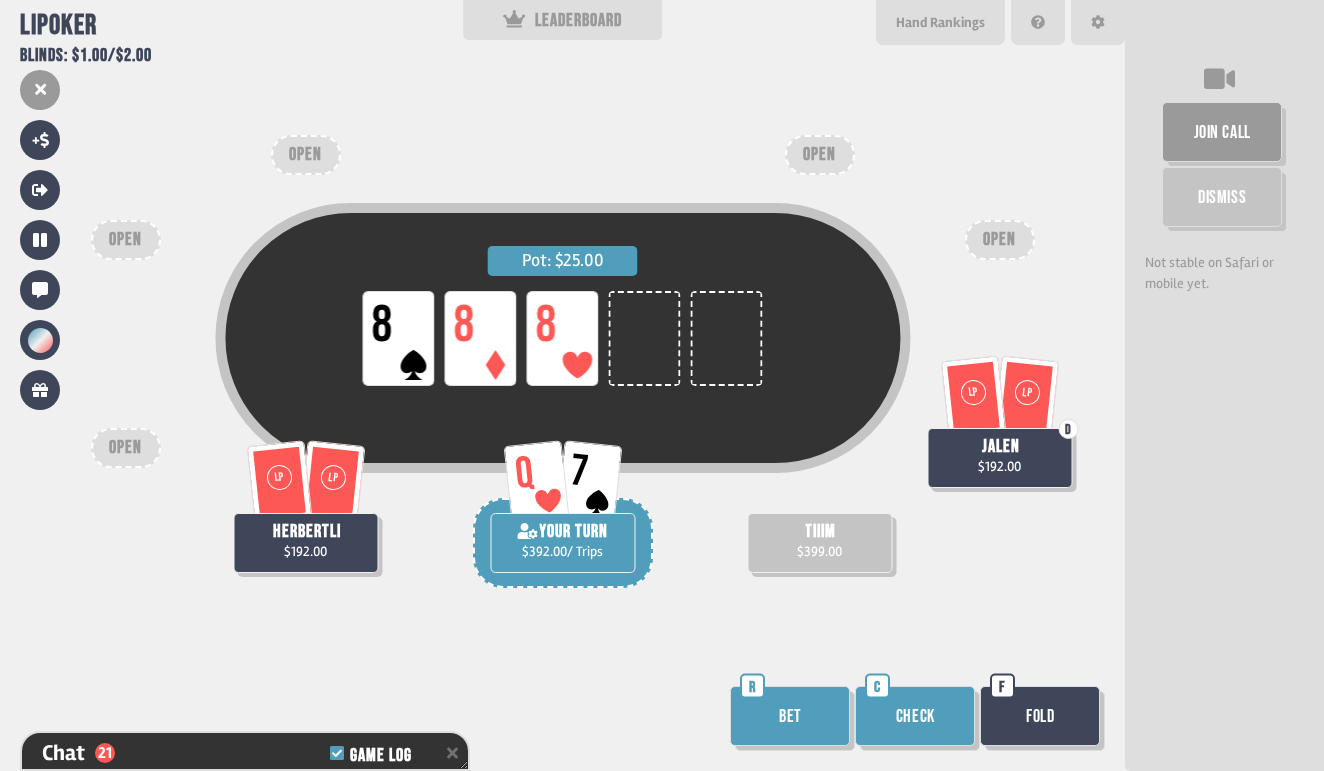 scroll, scrollTop: 738, scrollLeft: 0, axis: vertical 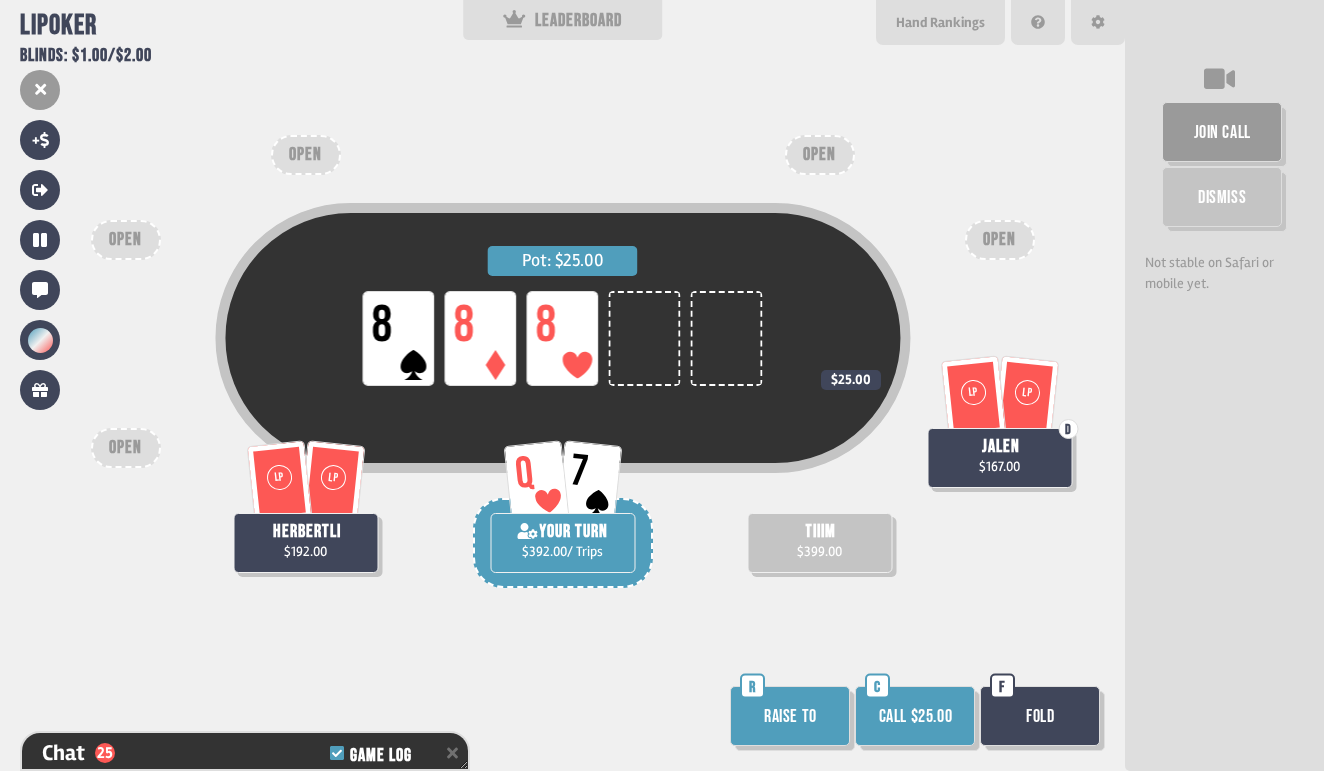 click on "Fold" at bounding box center [1040, 716] 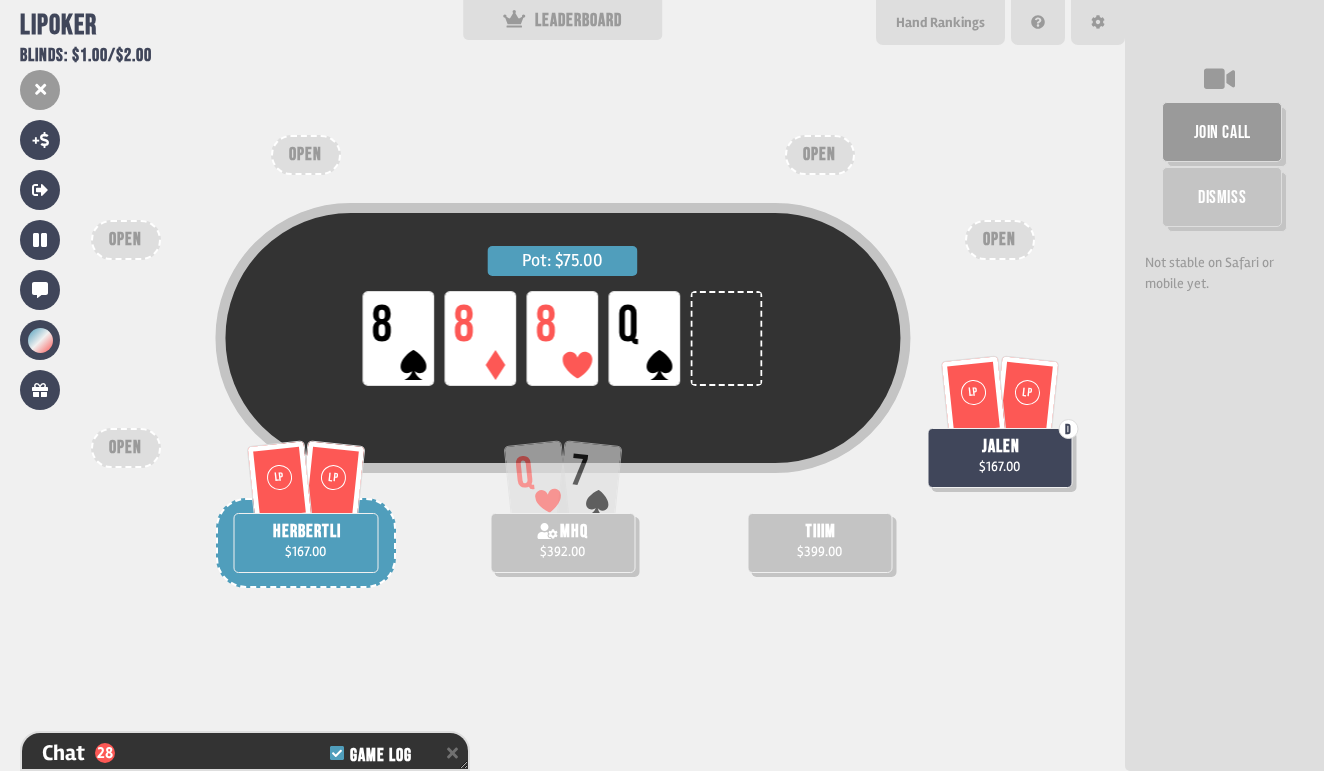 scroll, scrollTop: 970, scrollLeft: 0, axis: vertical 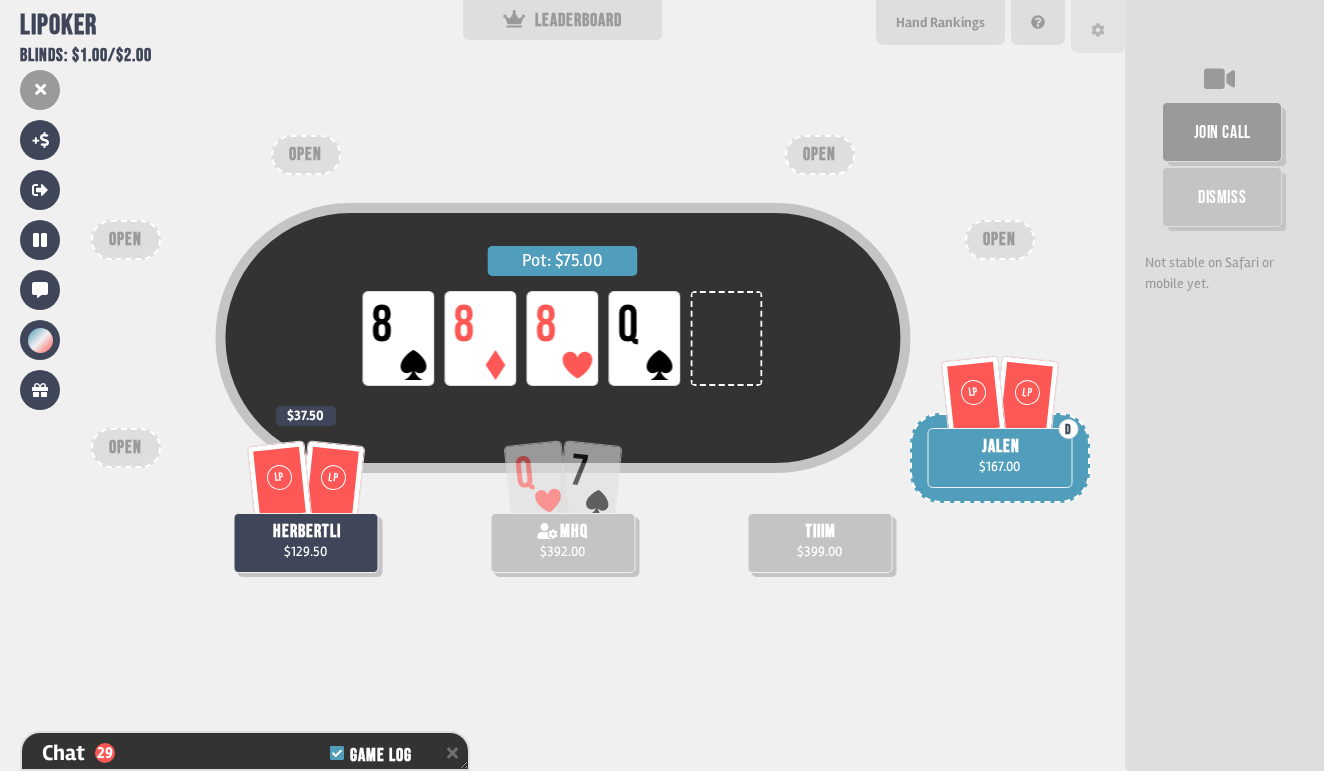 click at bounding box center [1098, 26] 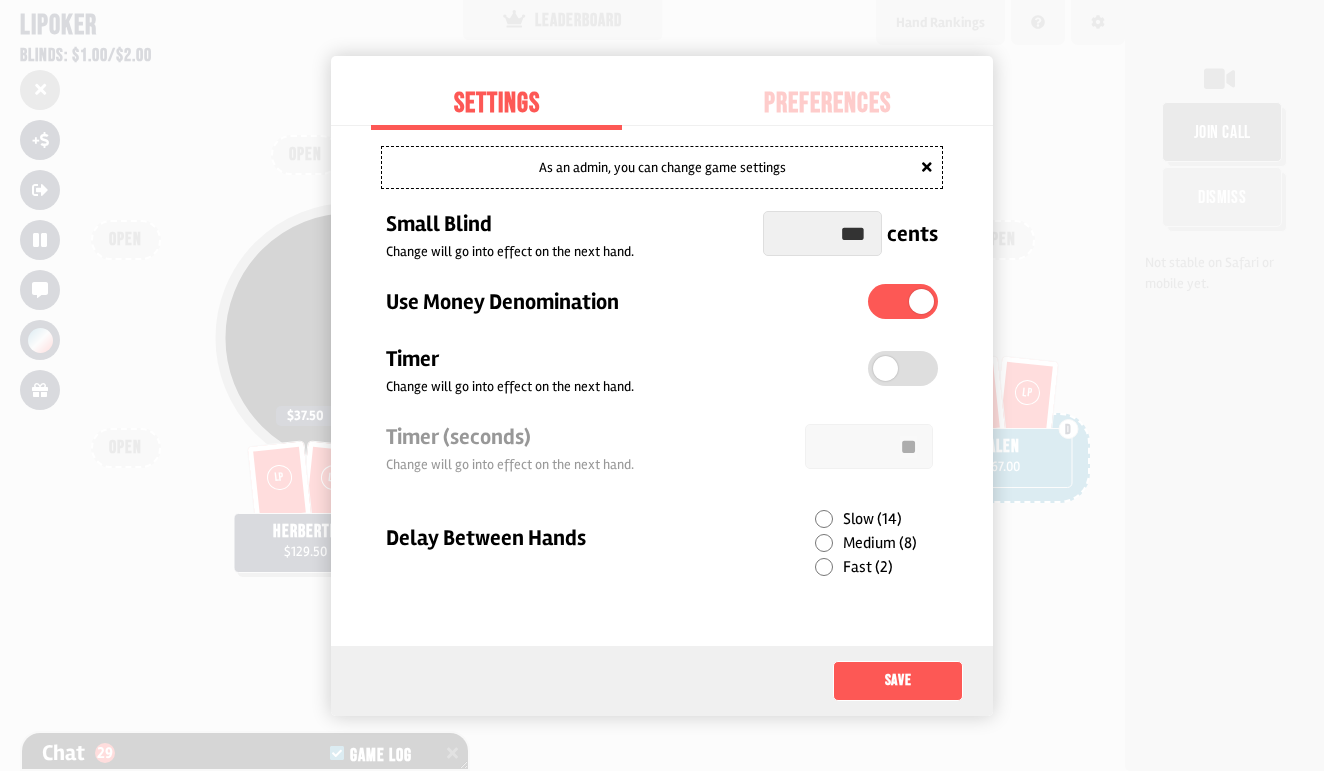 click on "Preferences" at bounding box center [827, 104] 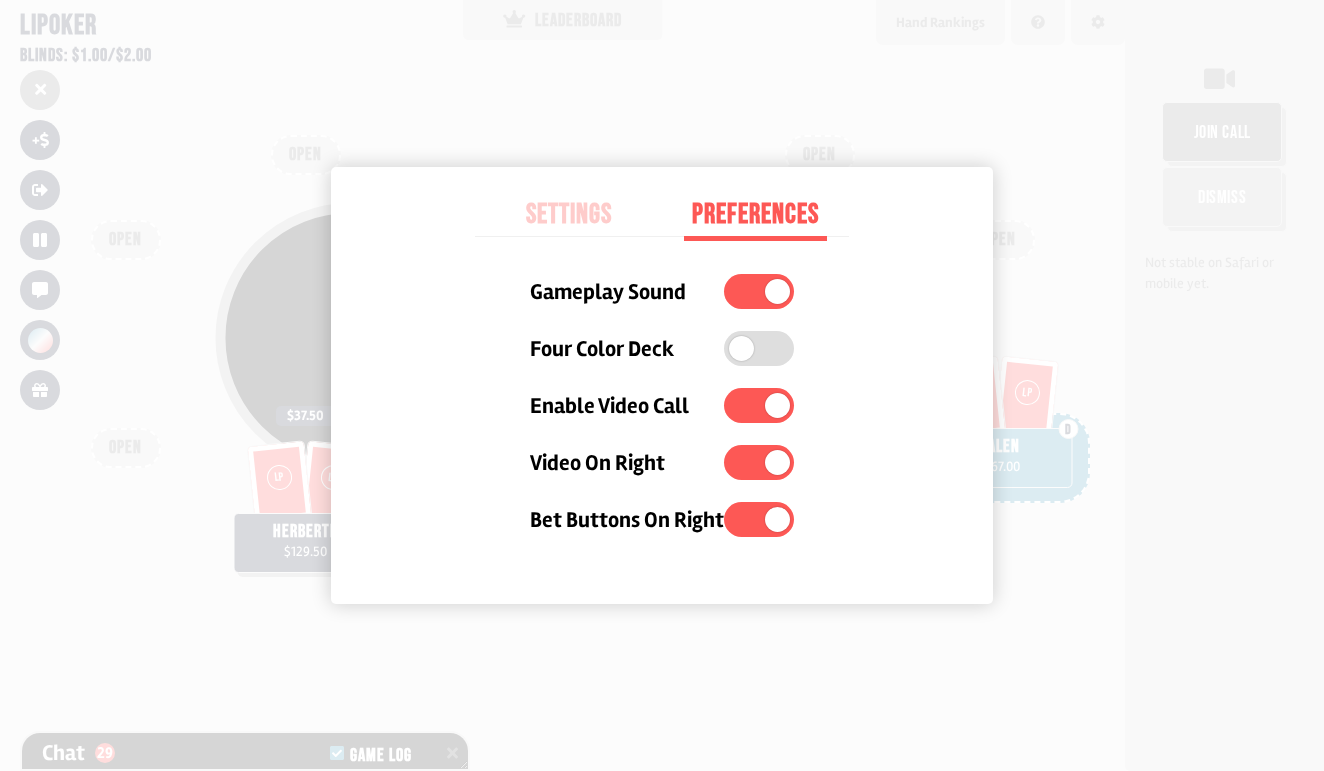 click on "Settings" at bounding box center (568, 215) 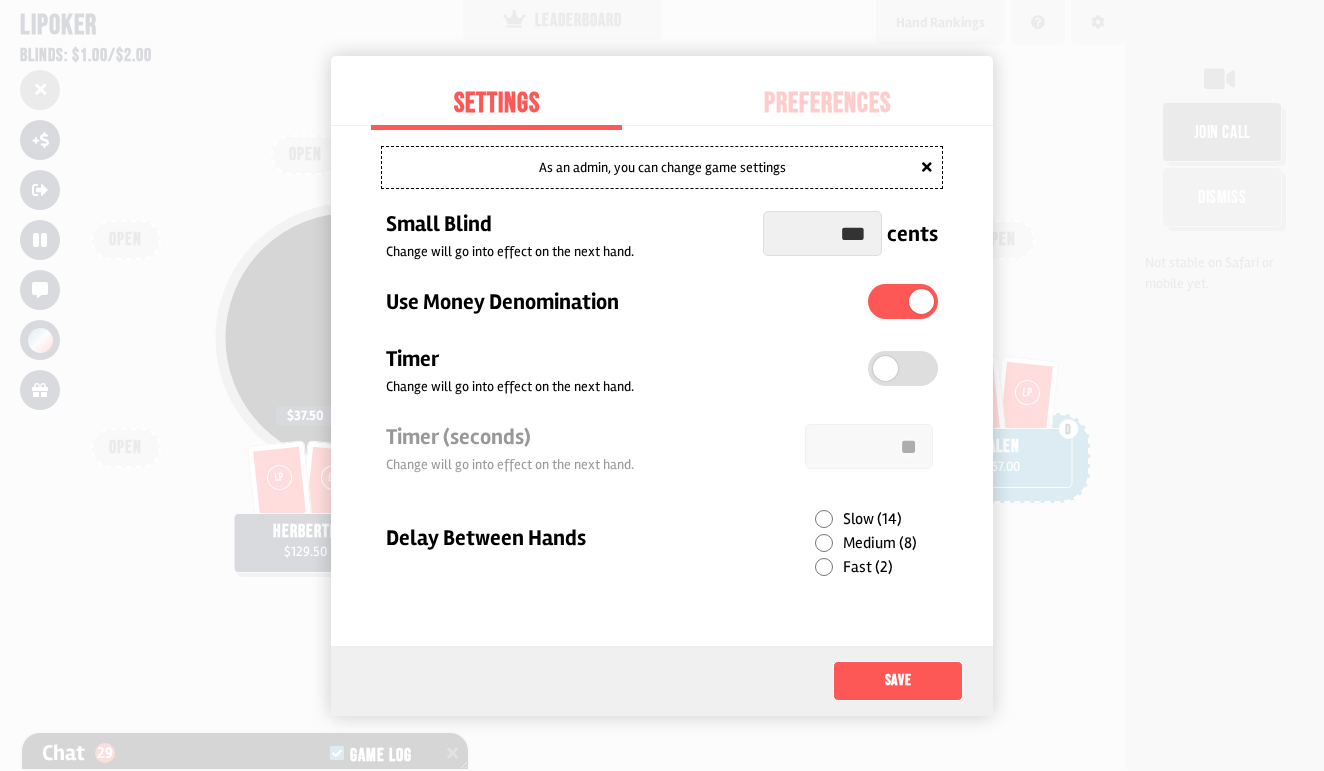 click at bounding box center [885, 368] 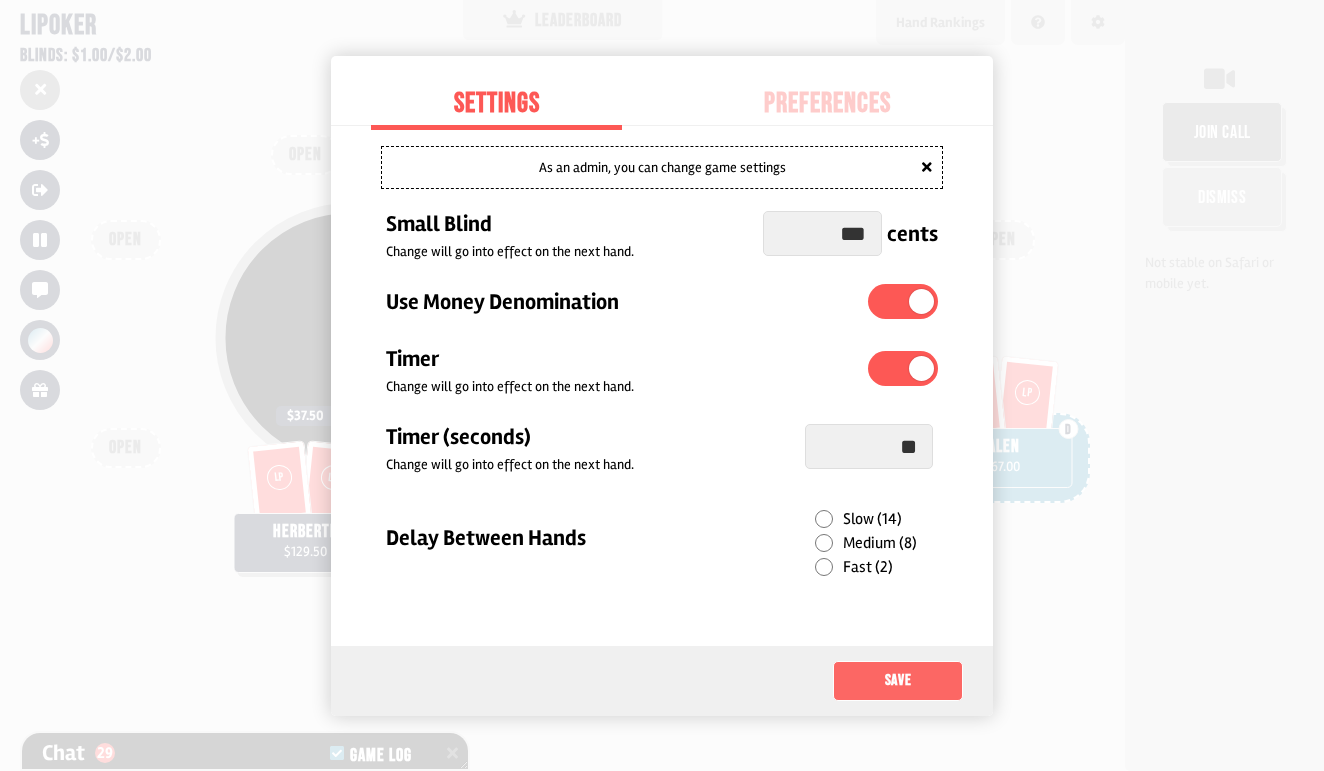 click on "Save" at bounding box center (898, 681) 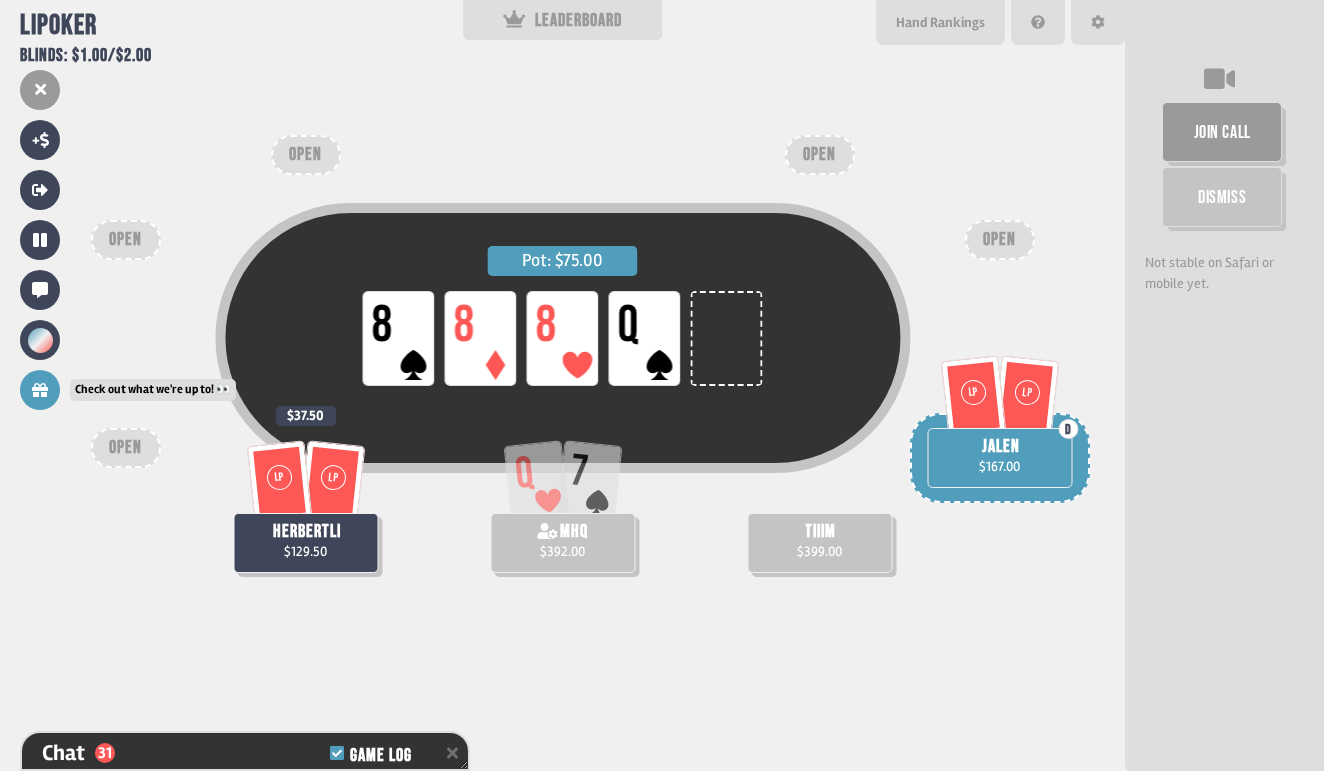 scroll, scrollTop: 1028, scrollLeft: 0, axis: vertical 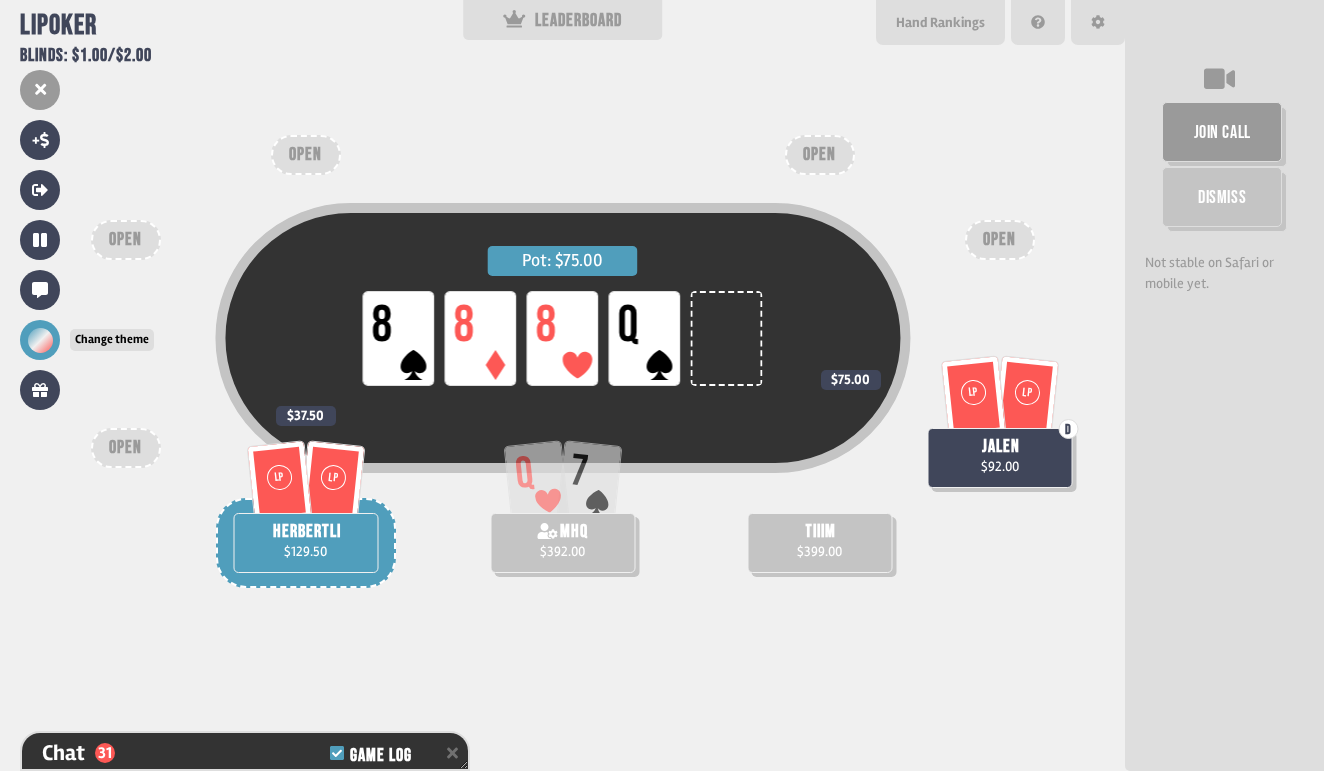 click at bounding box center (40, 340) 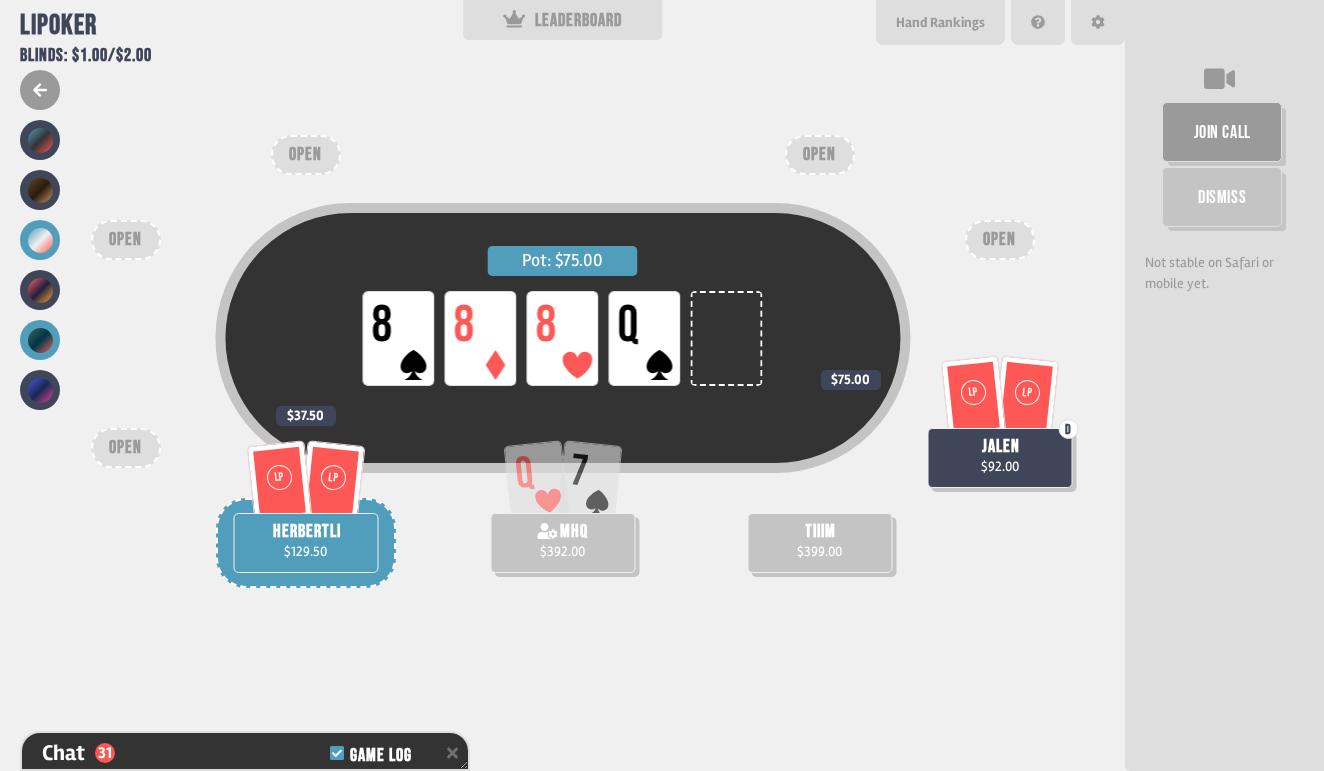 click at bounding box center [40, 340] 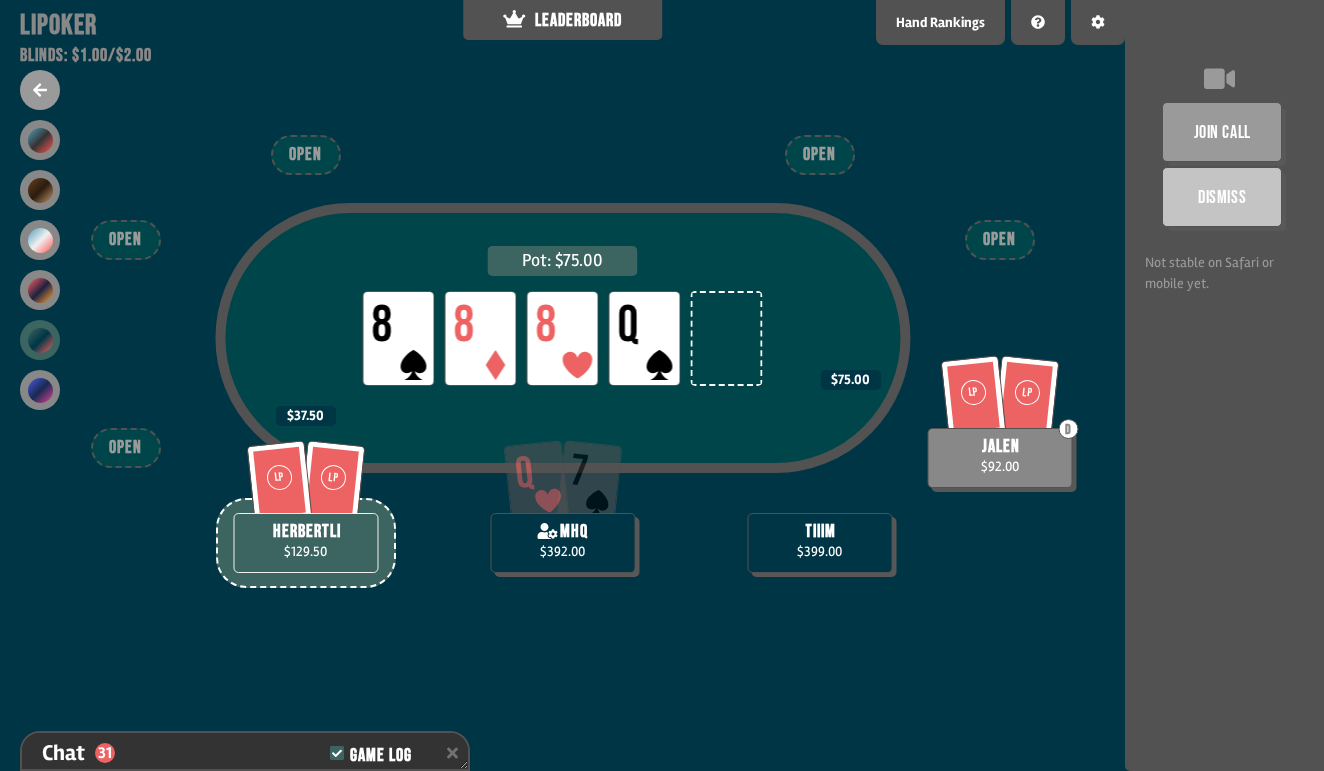 click at bounding box center [40, 90] 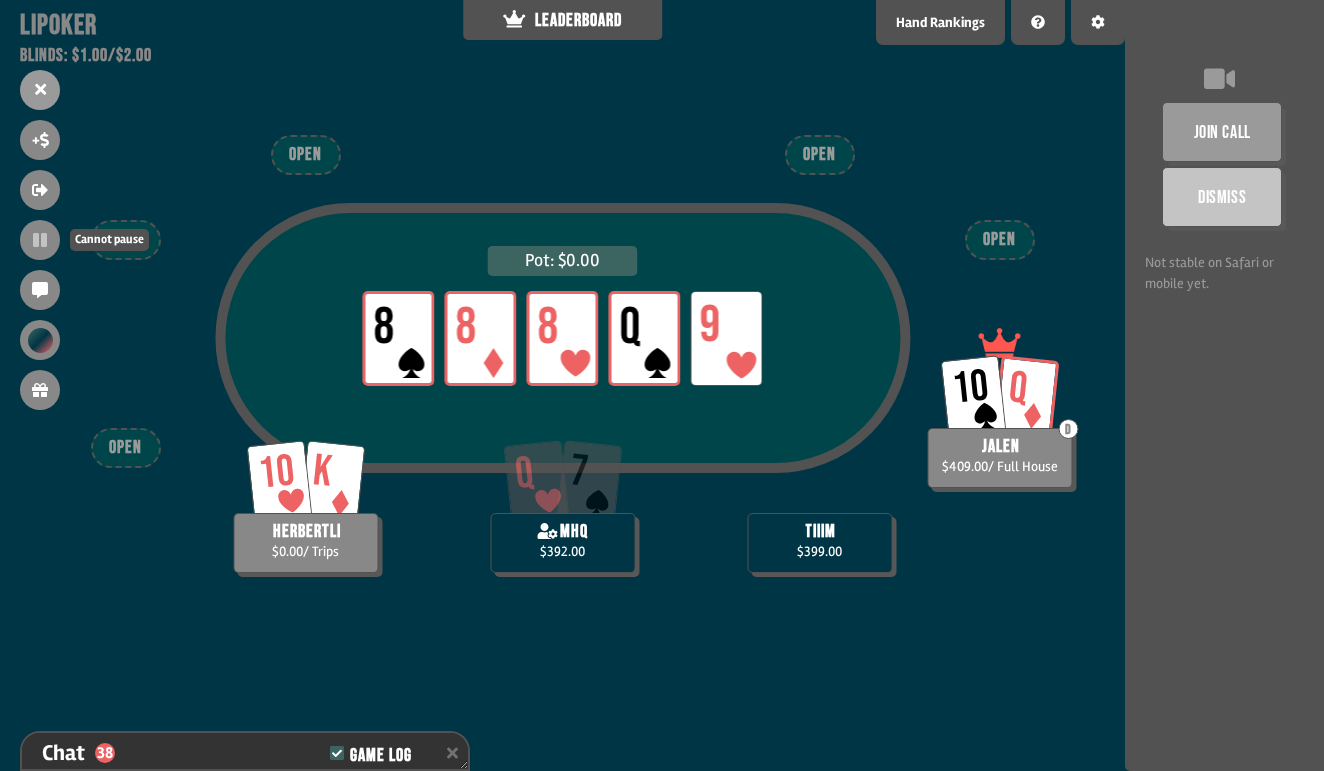 scroll, scrollTop: 1231, scrollLeft: 0, axis: vertical 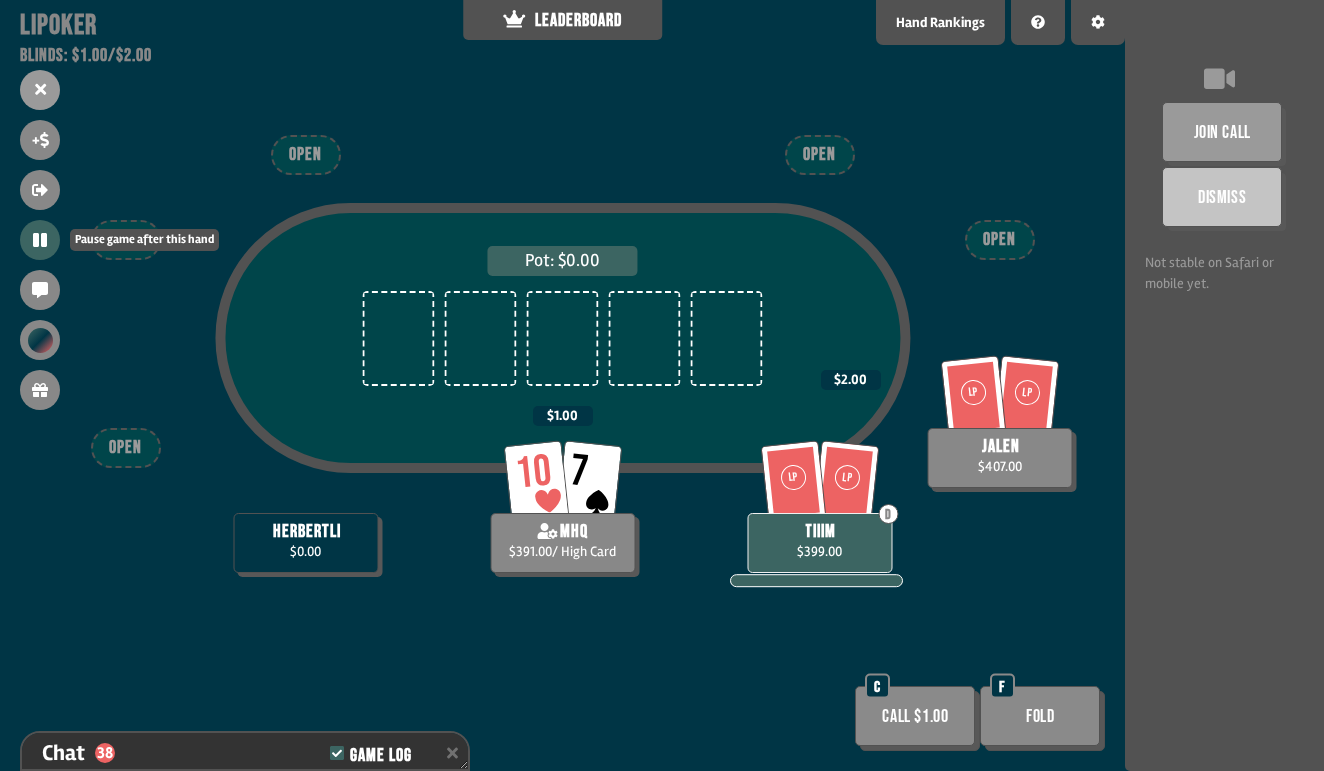 click at bounding box center [40, 240] 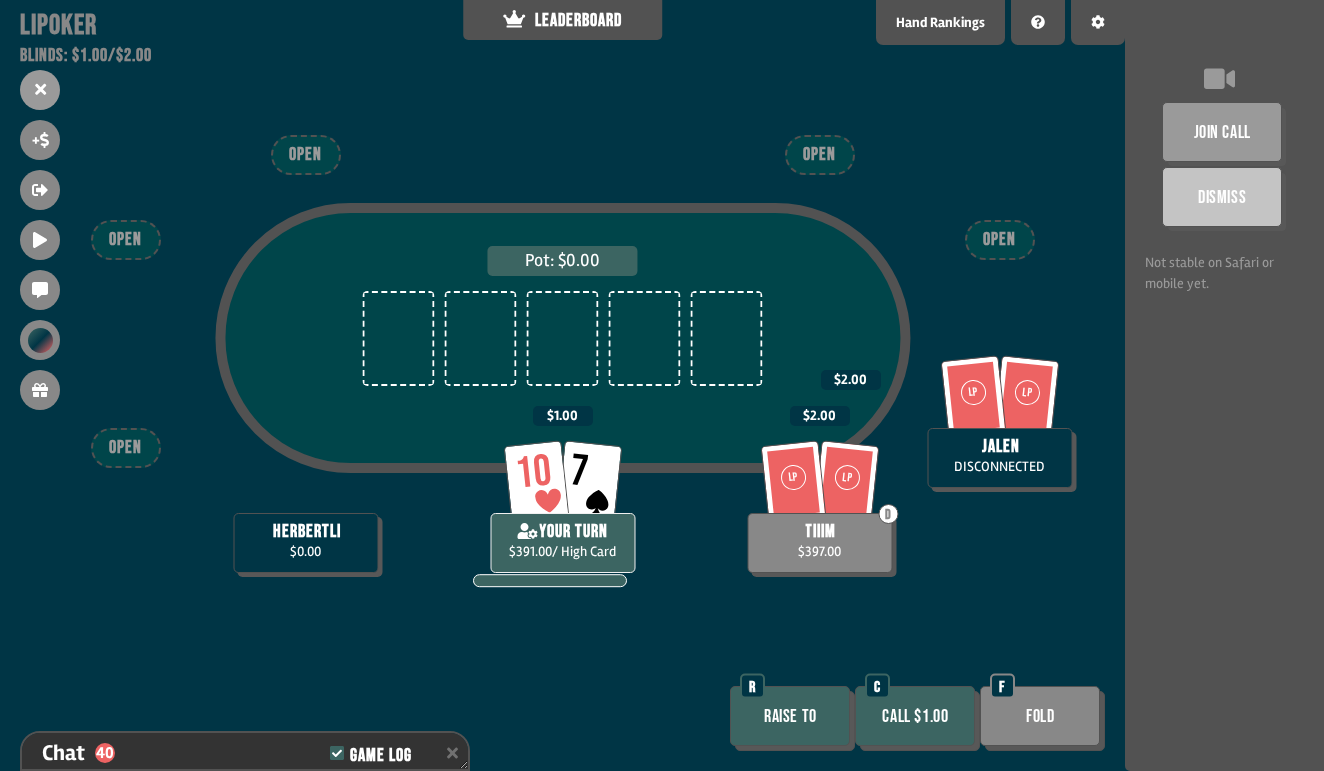 scroll, scrollTop: 1347, scrollLeft: 0, axis: vertical 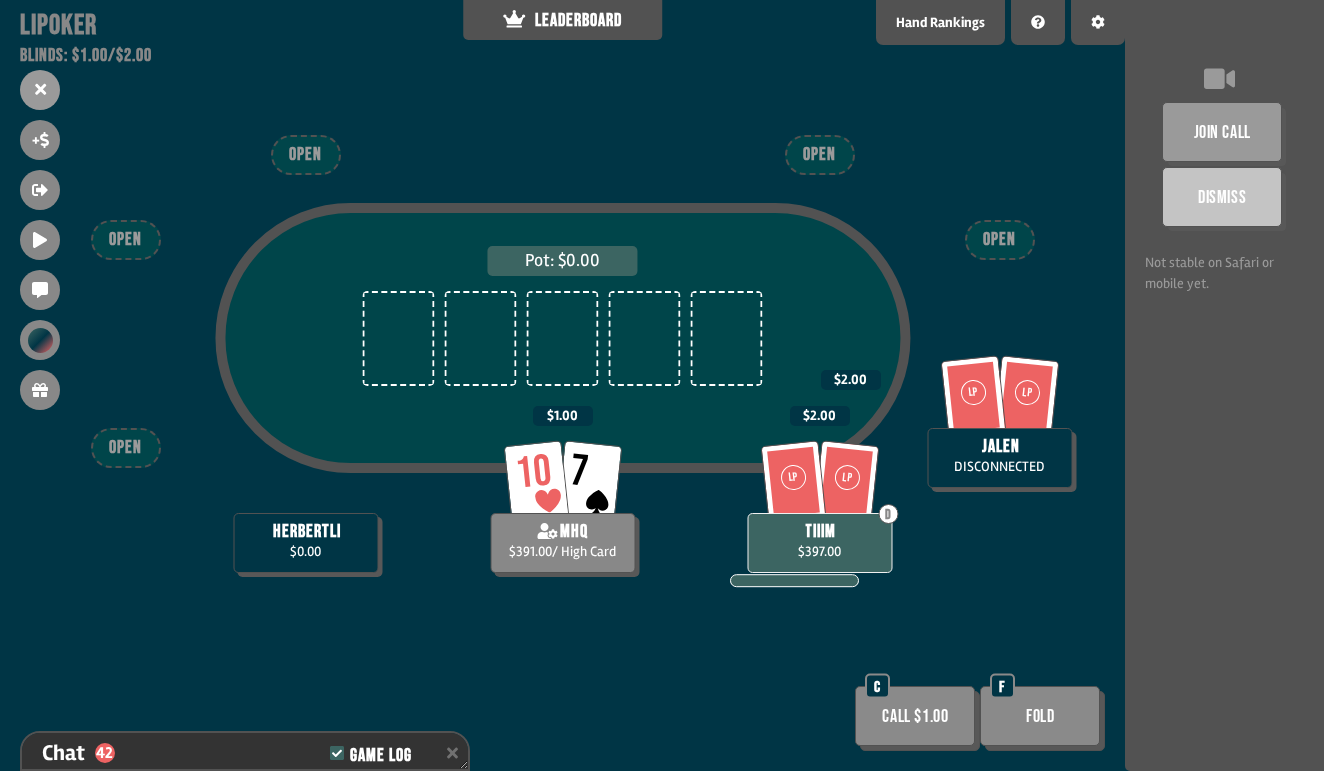 click 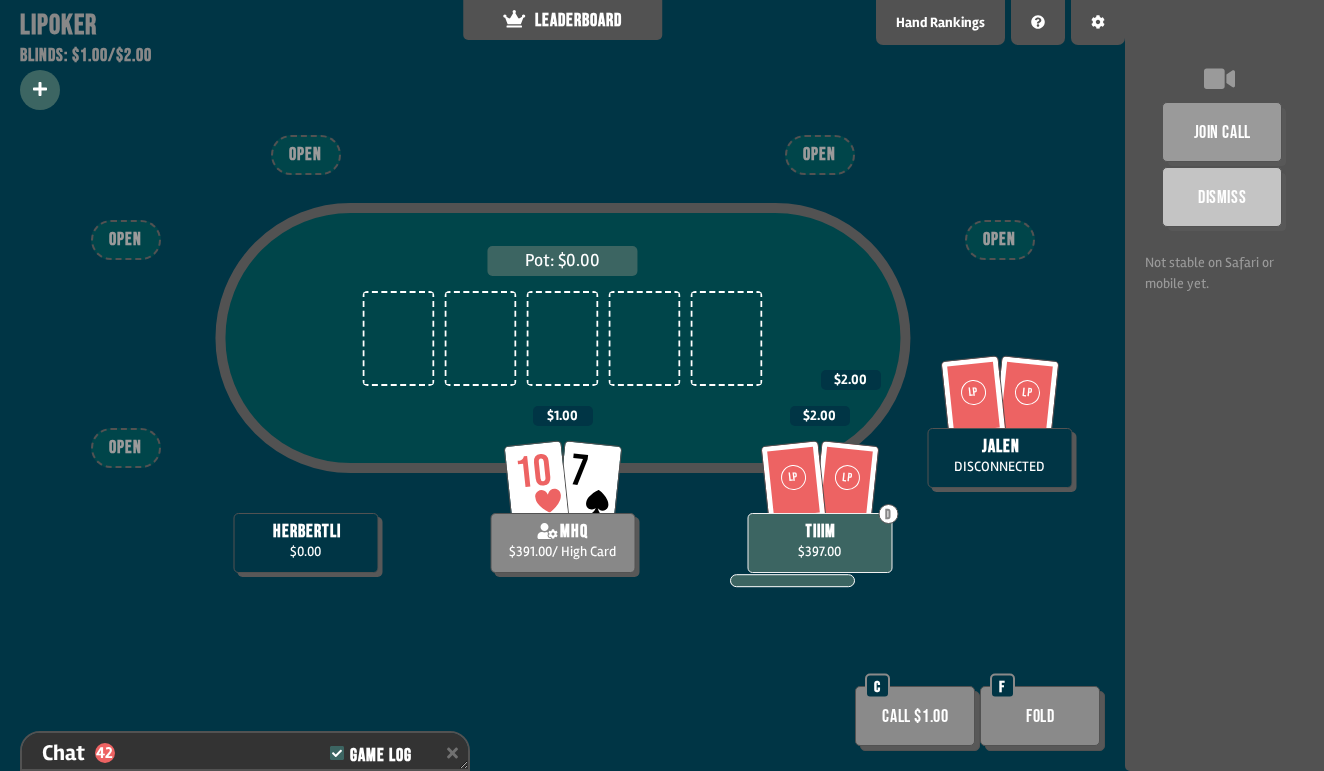 click 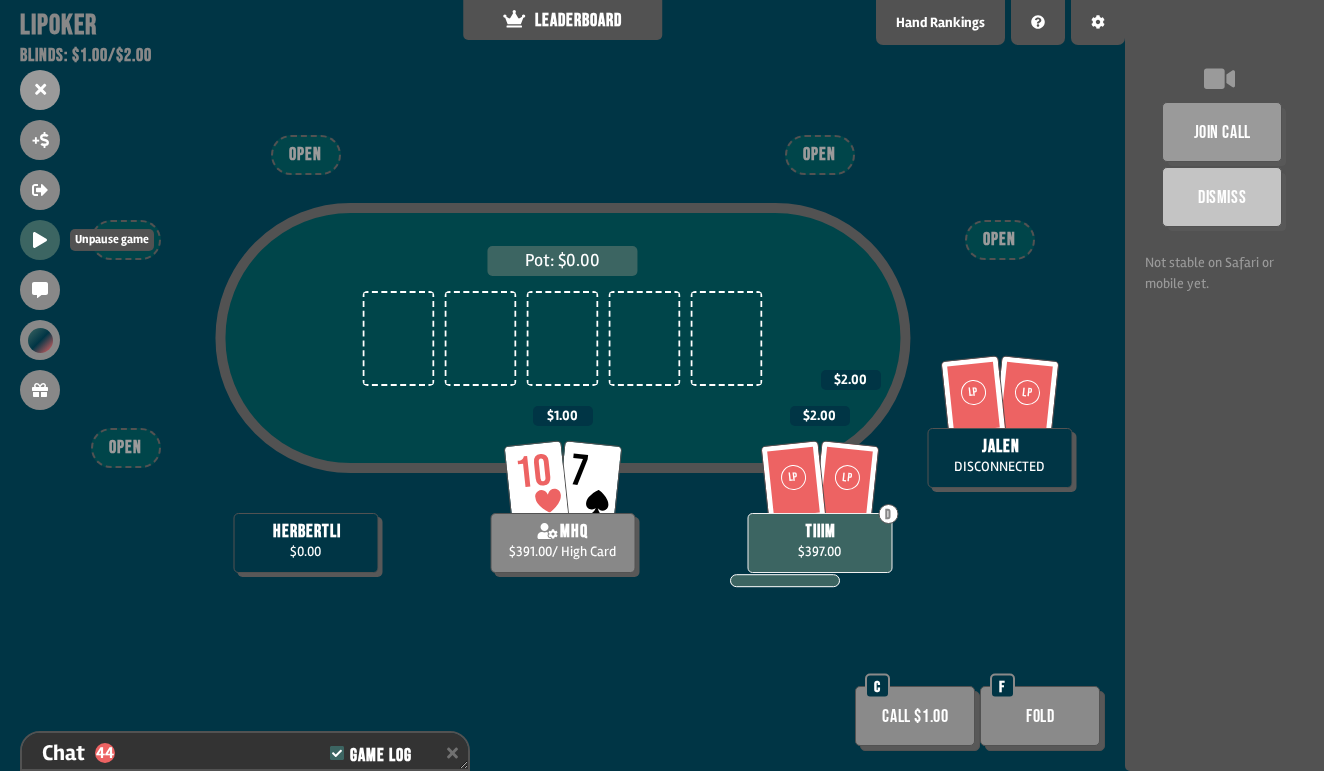 scroll, scrollTop: 1405, scrollLeft: 0, axis: vertical 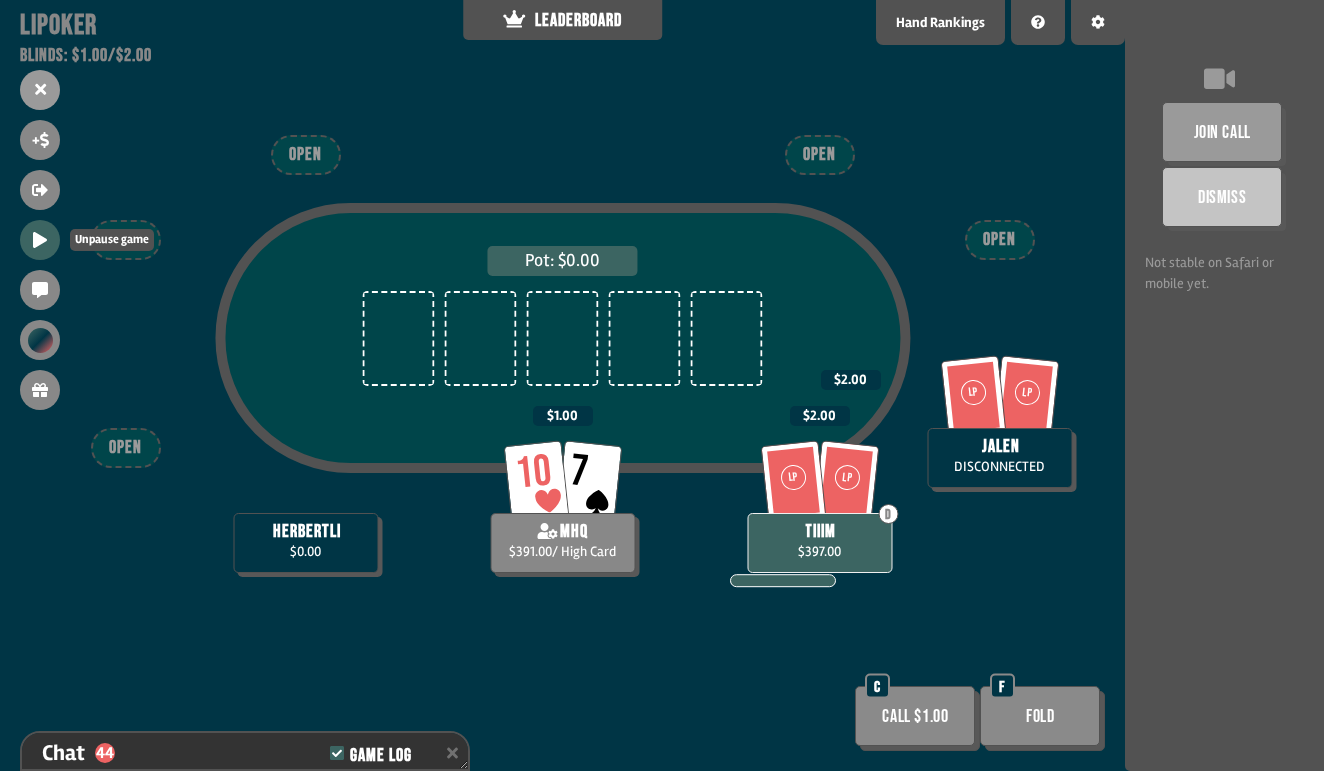 click 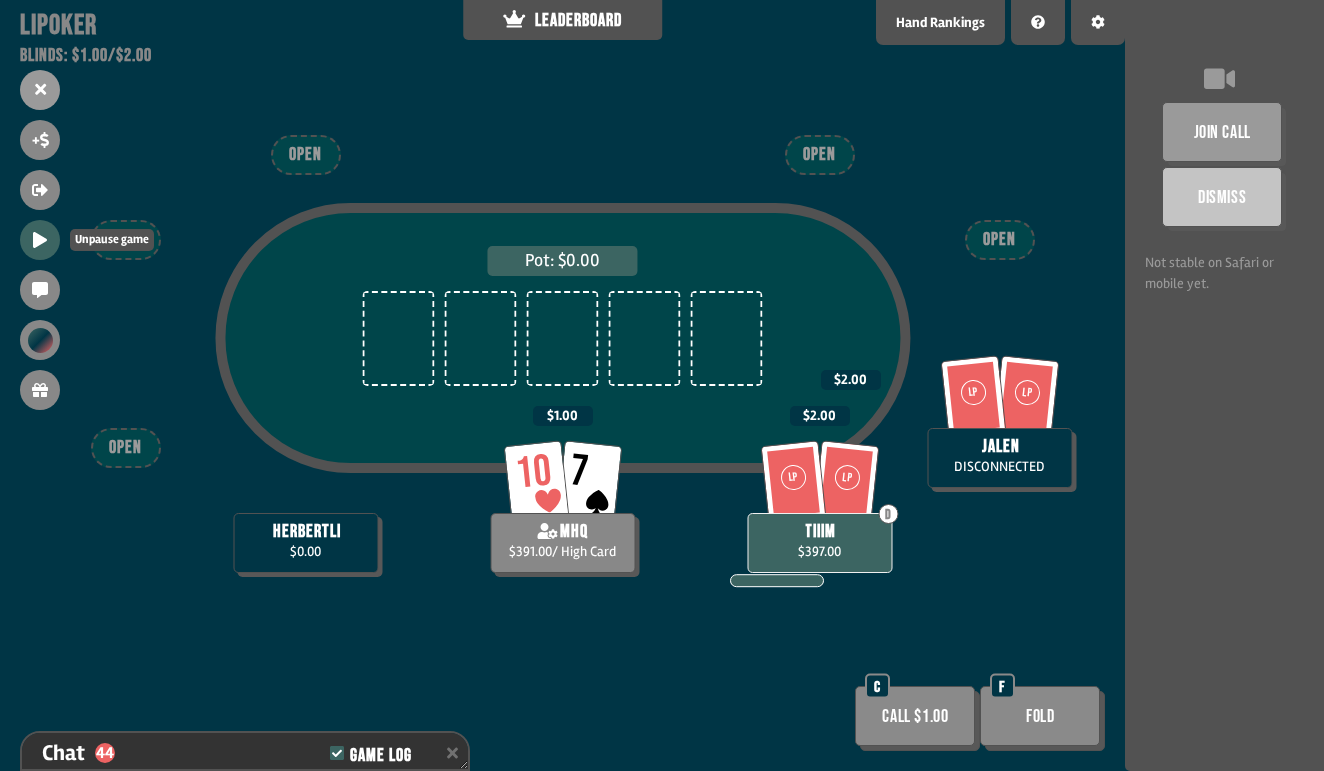 click 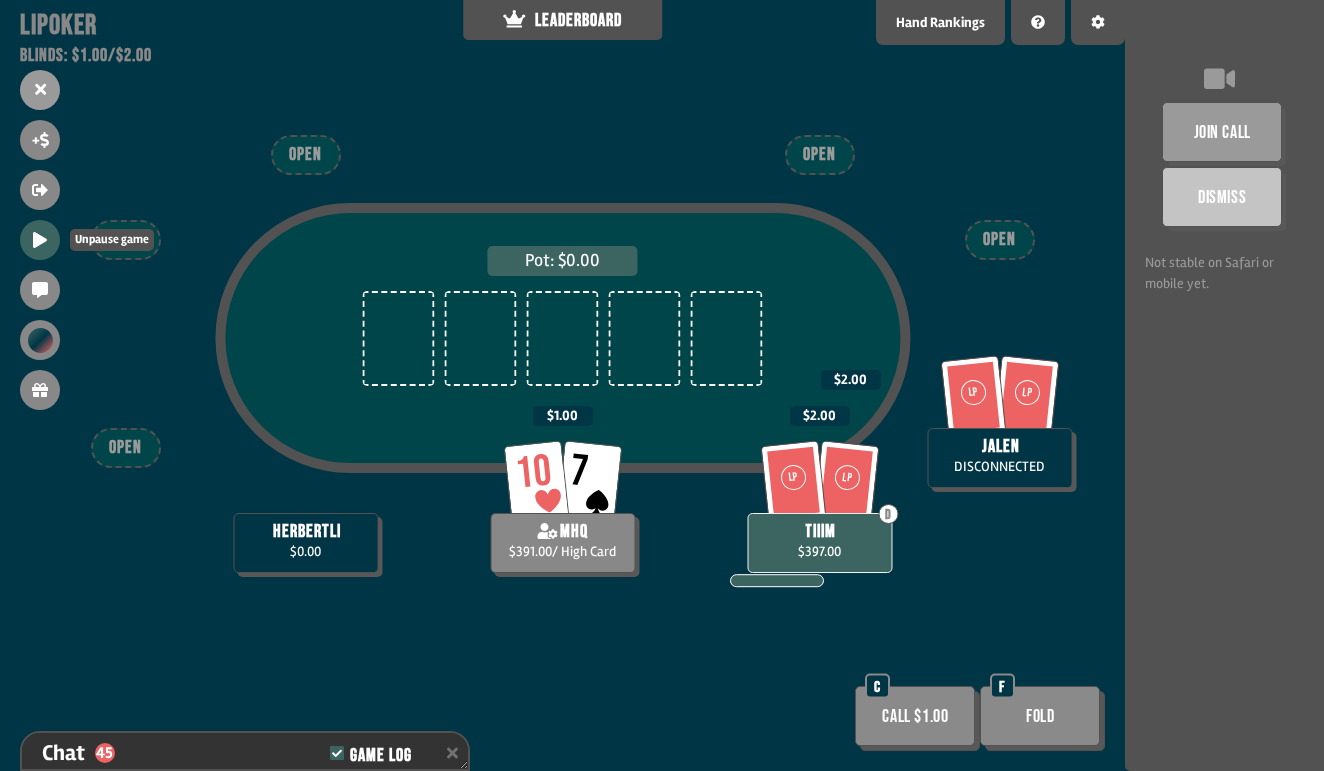 scroll, scrollTop: 1434, scrollLeft: 0, axis: vertical 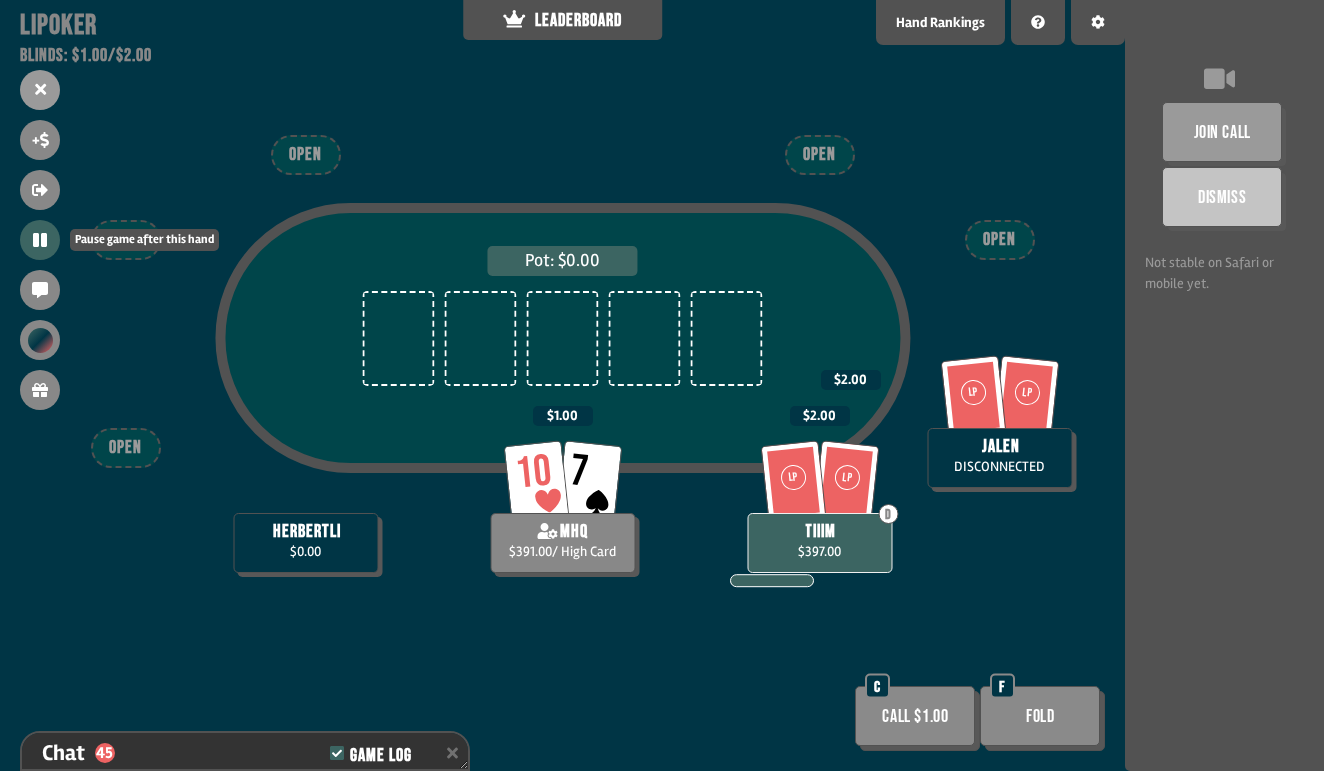 click 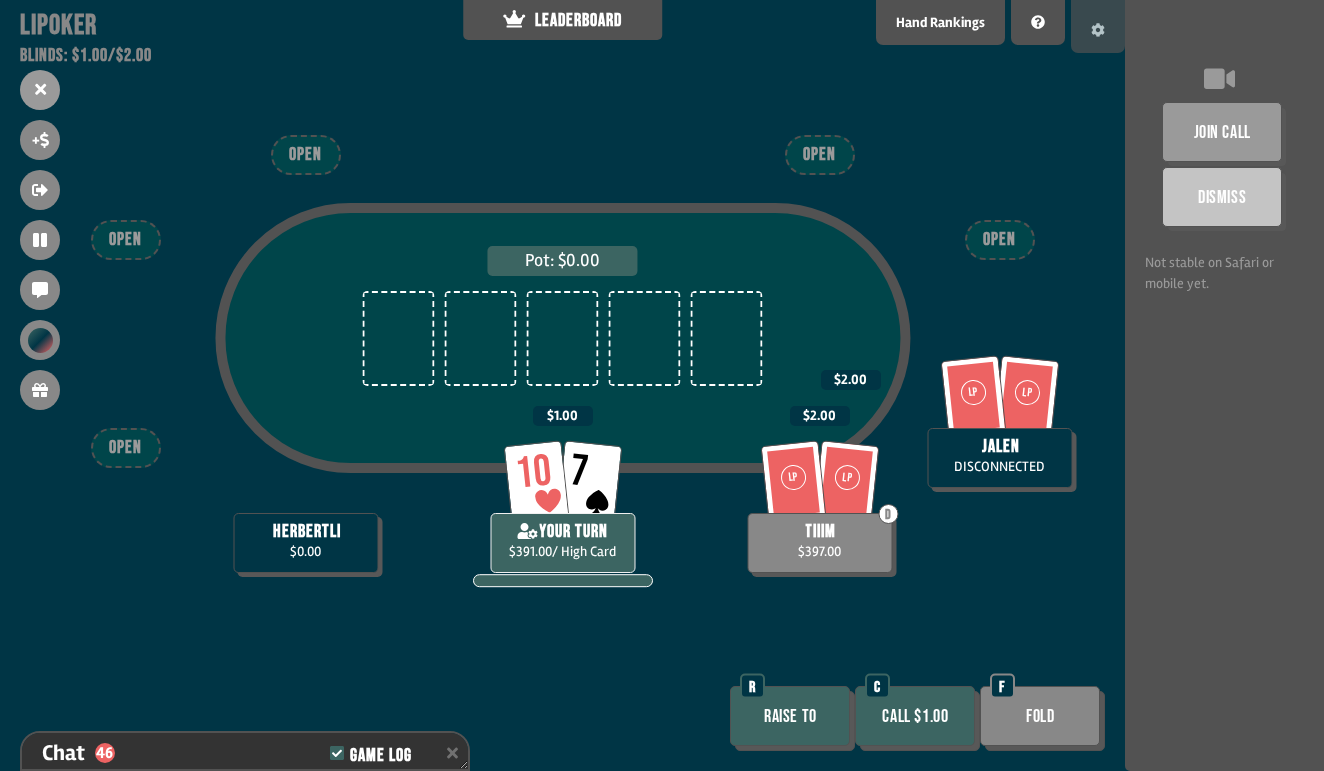 scroll, scrollTop: 1463, scrollLeft: 0, axis: vertical 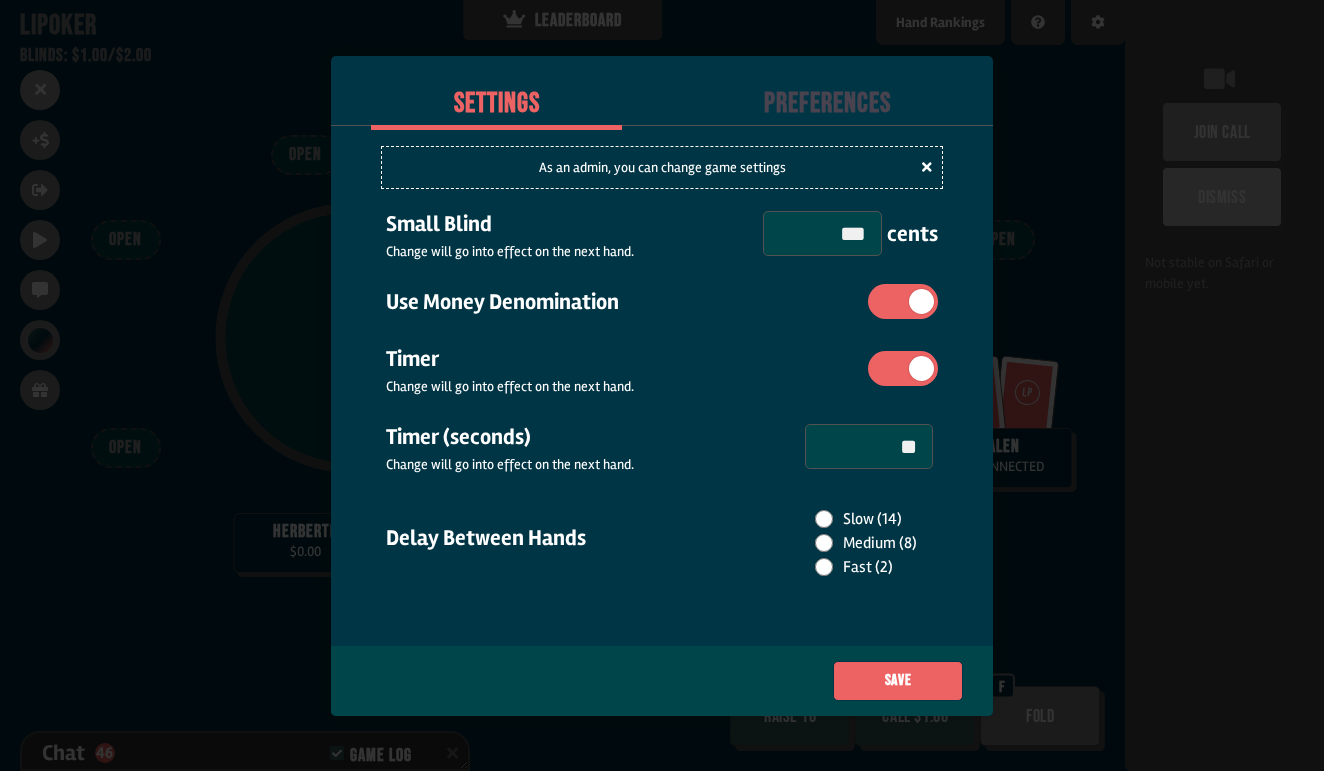 click on "Preferences" at bounding box center [827, 104] 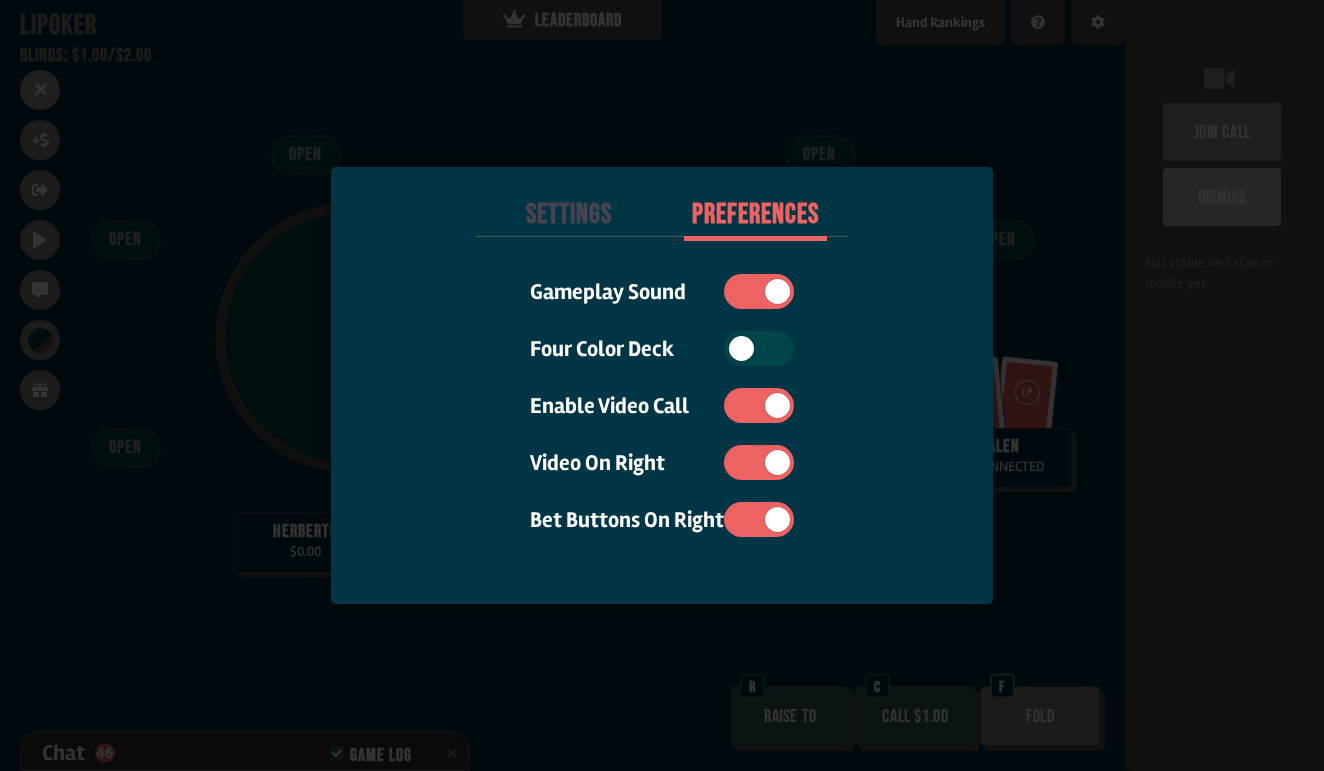 click at bounding box center (662, 385) 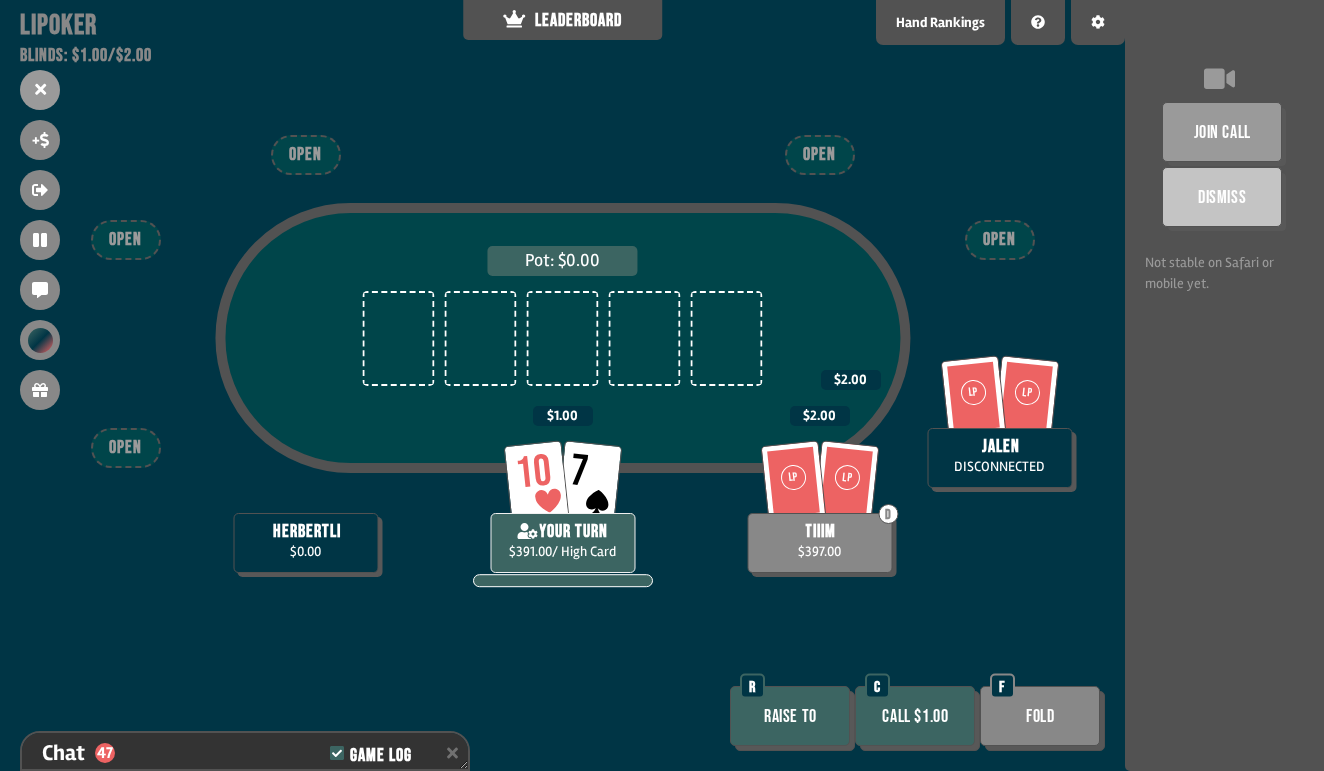 scroll, scrollTop: 1521, scrollLeft: 0, axis: vertical 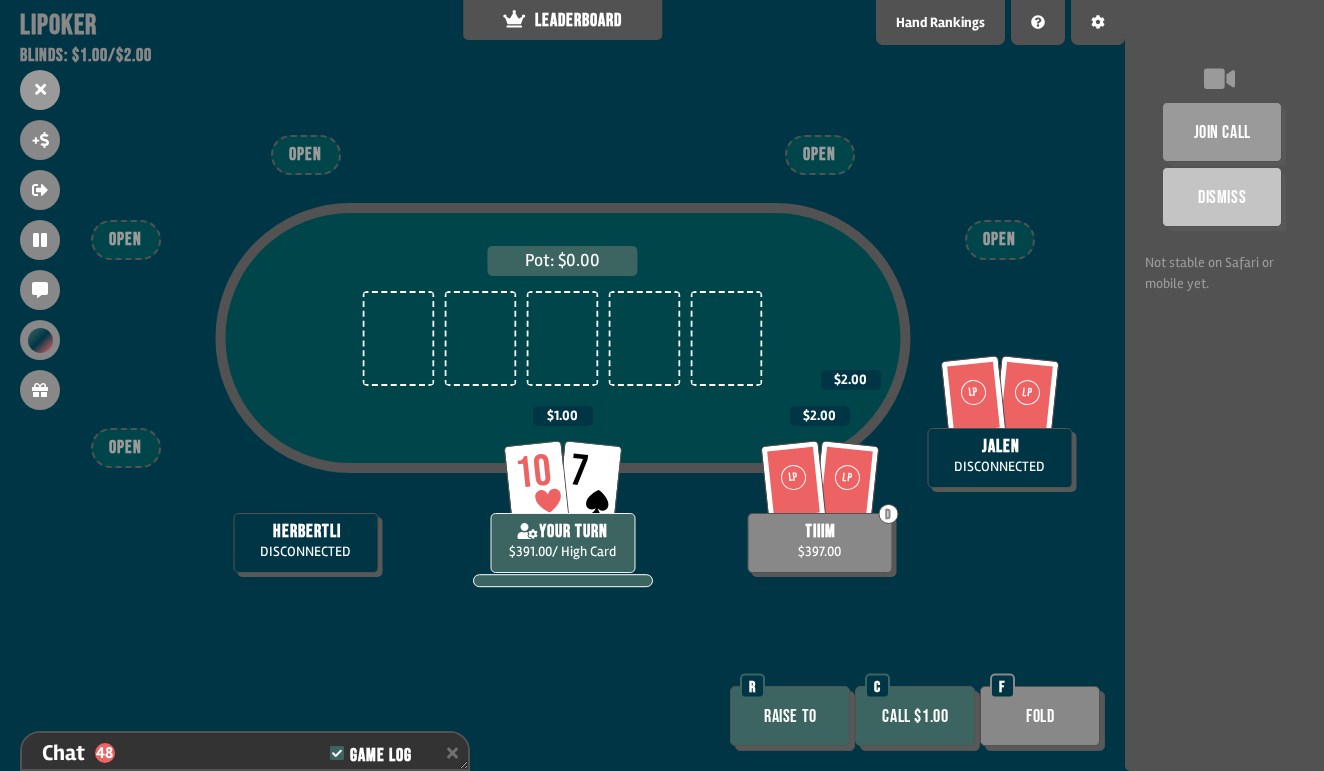 click on "tiiim" at bounding box center (820, 532) 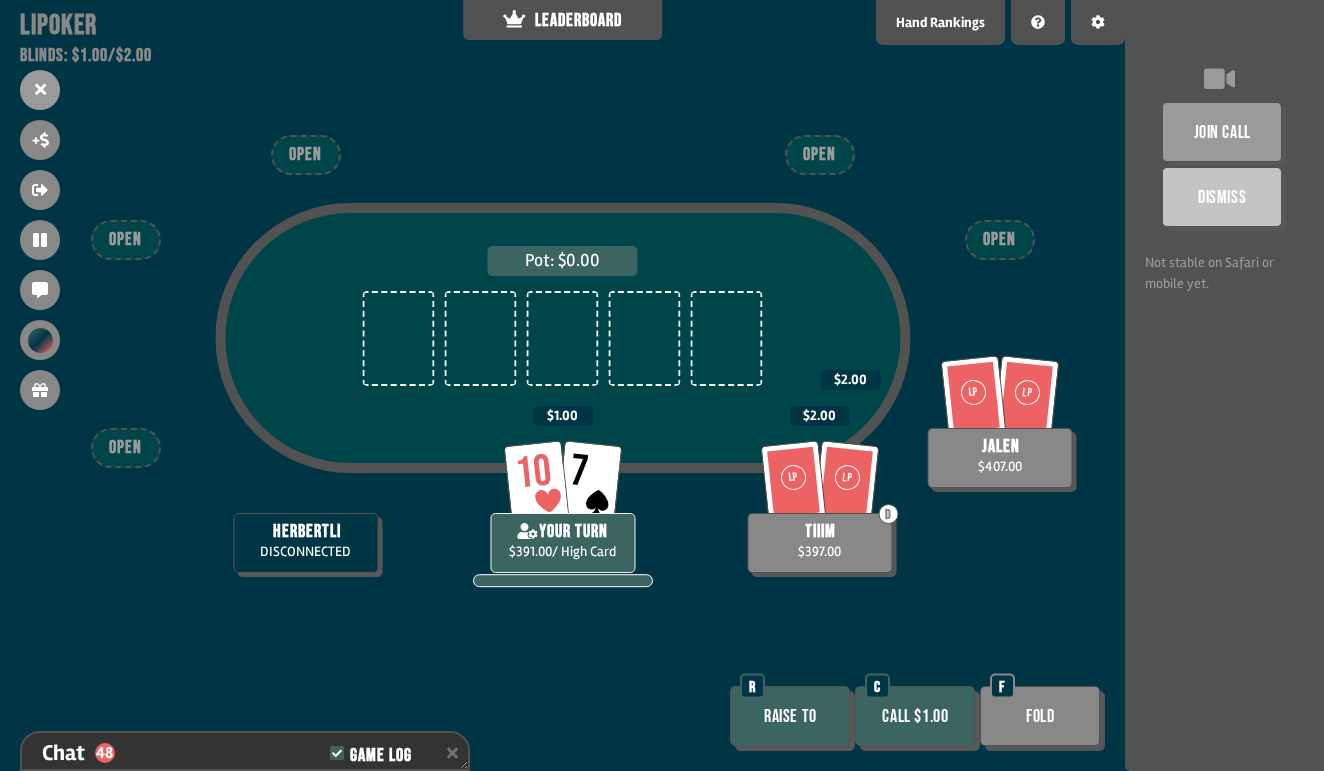 click on "LP" at bounding box center [794, 481] 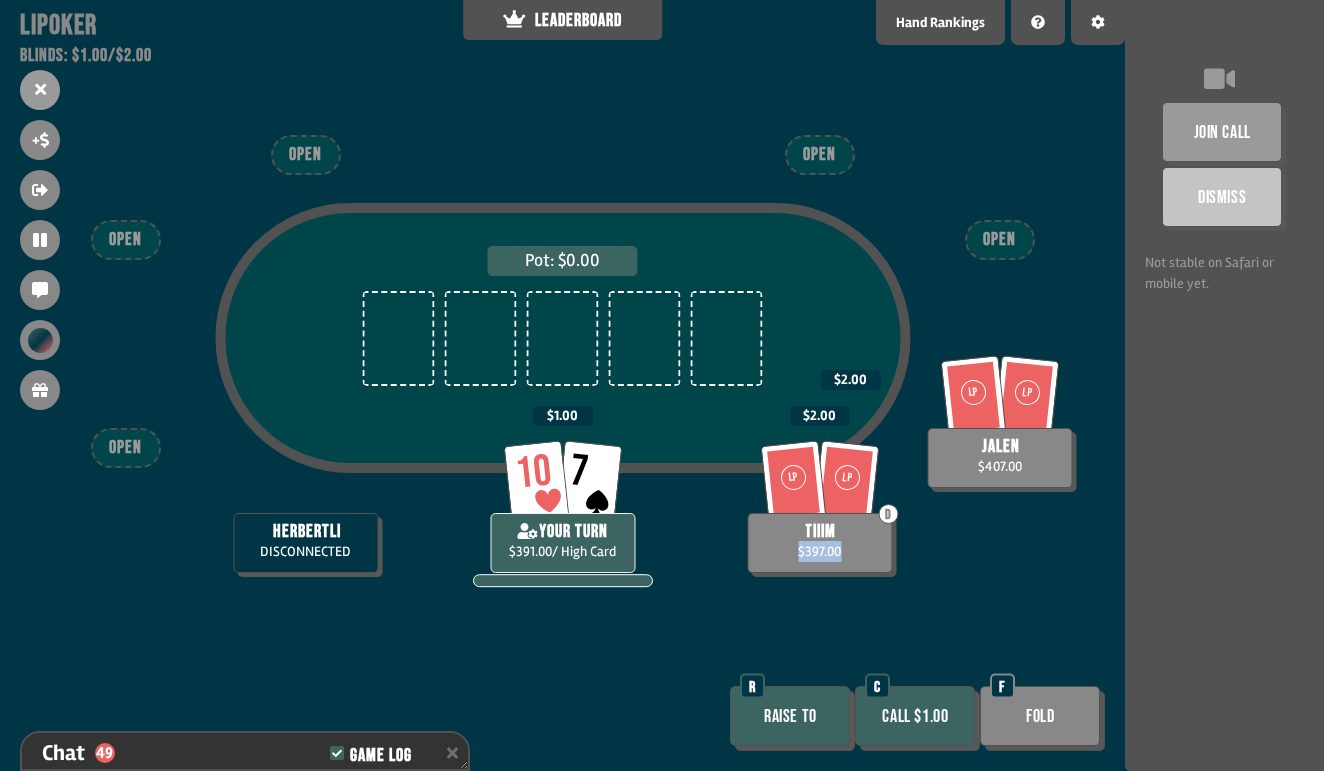 scroll, scrollTop: 1550, scrollLeft: 0, axis: vertical 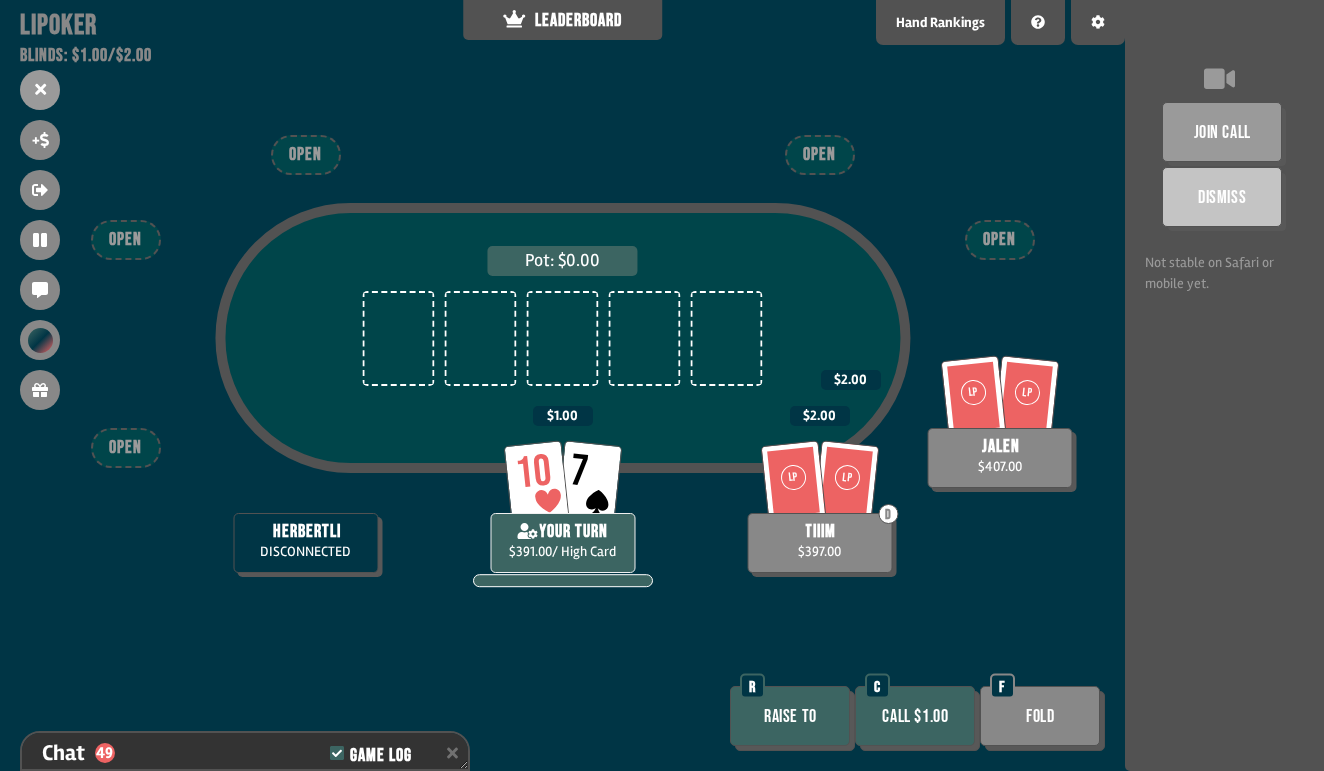 click on "Pot: $0.00   LP LP D tiiim $397.00  $2.00  10 7 YOUR TURN $391.00   / High Card $1.00  herbertli DISCONNECTED LP LP jalen $407.00  $2.00  OPEN OPEN OPEN OPEN OPEN Raise to R Call $1.00 C Fold F" at bounding box center [562, 385] 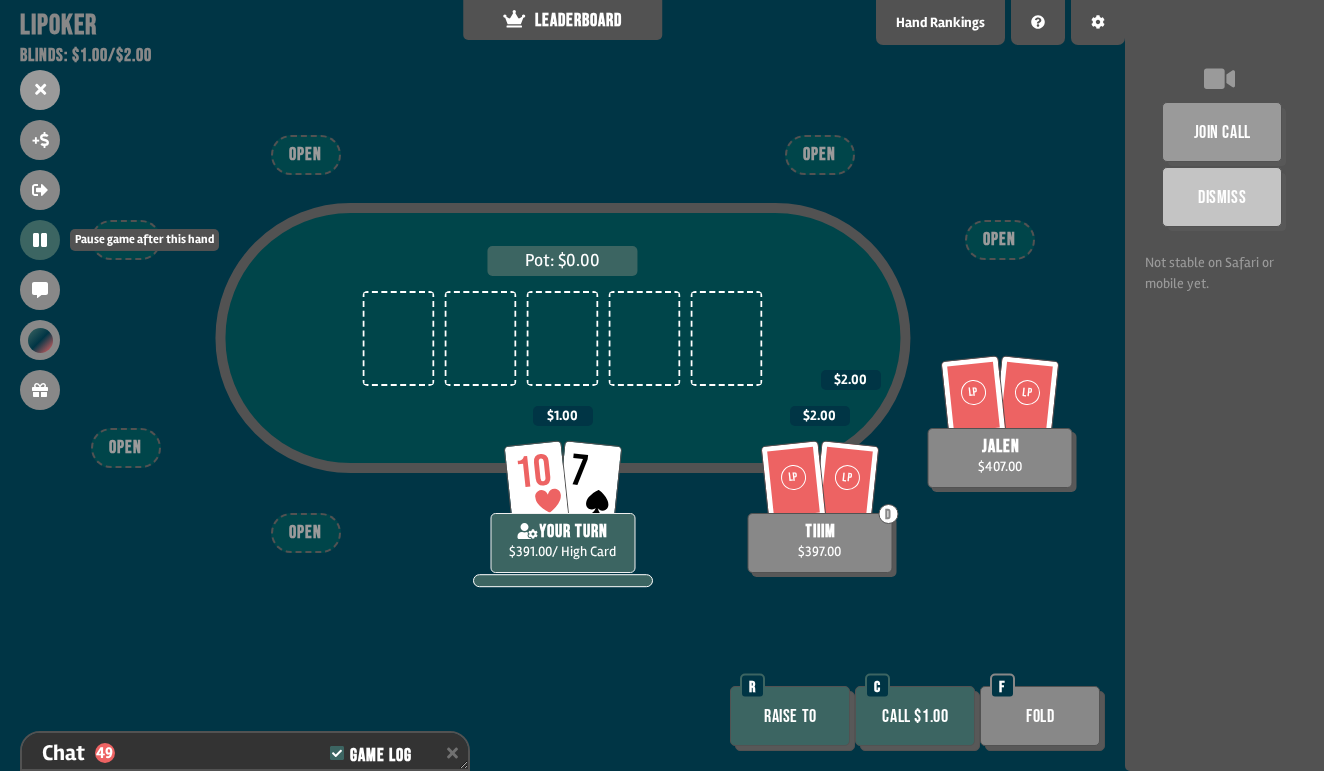 click 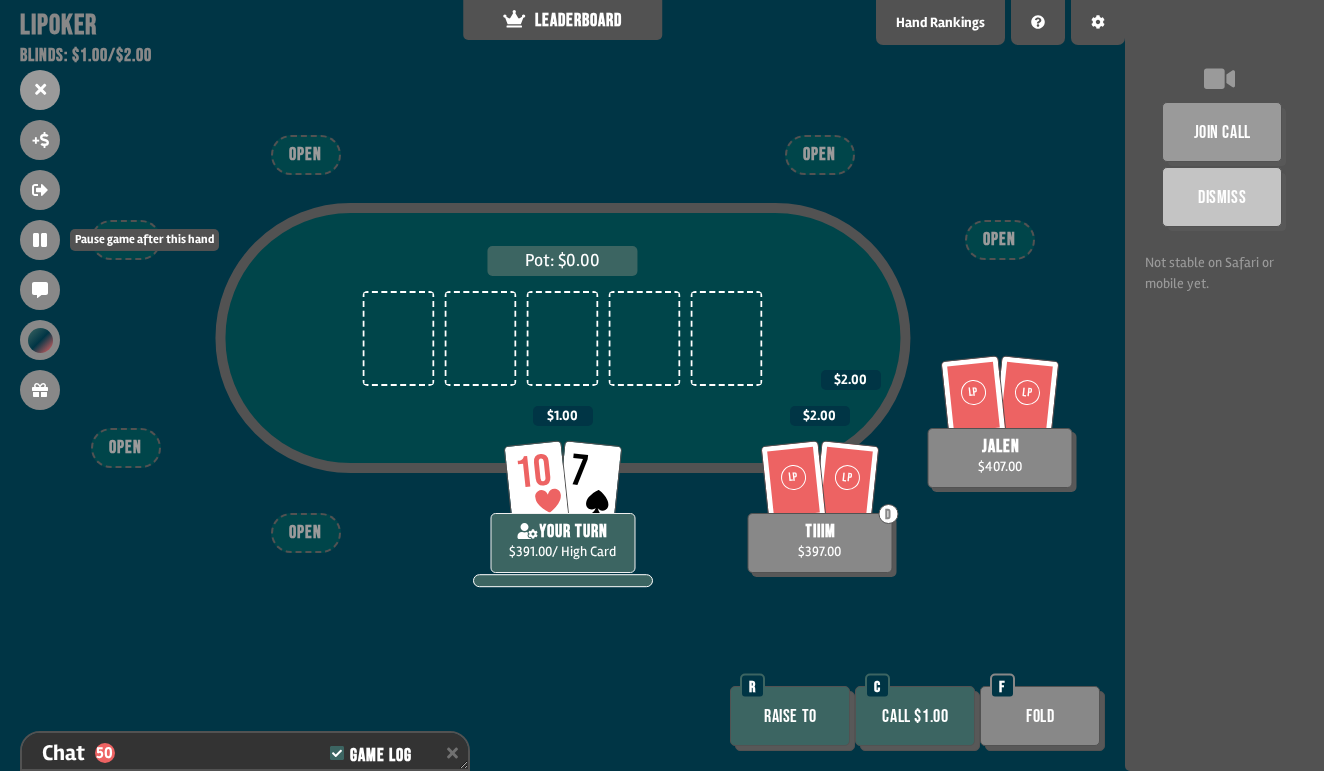 scroll, scrollTop: 1579, scrollLeft: 0, axis: vertical 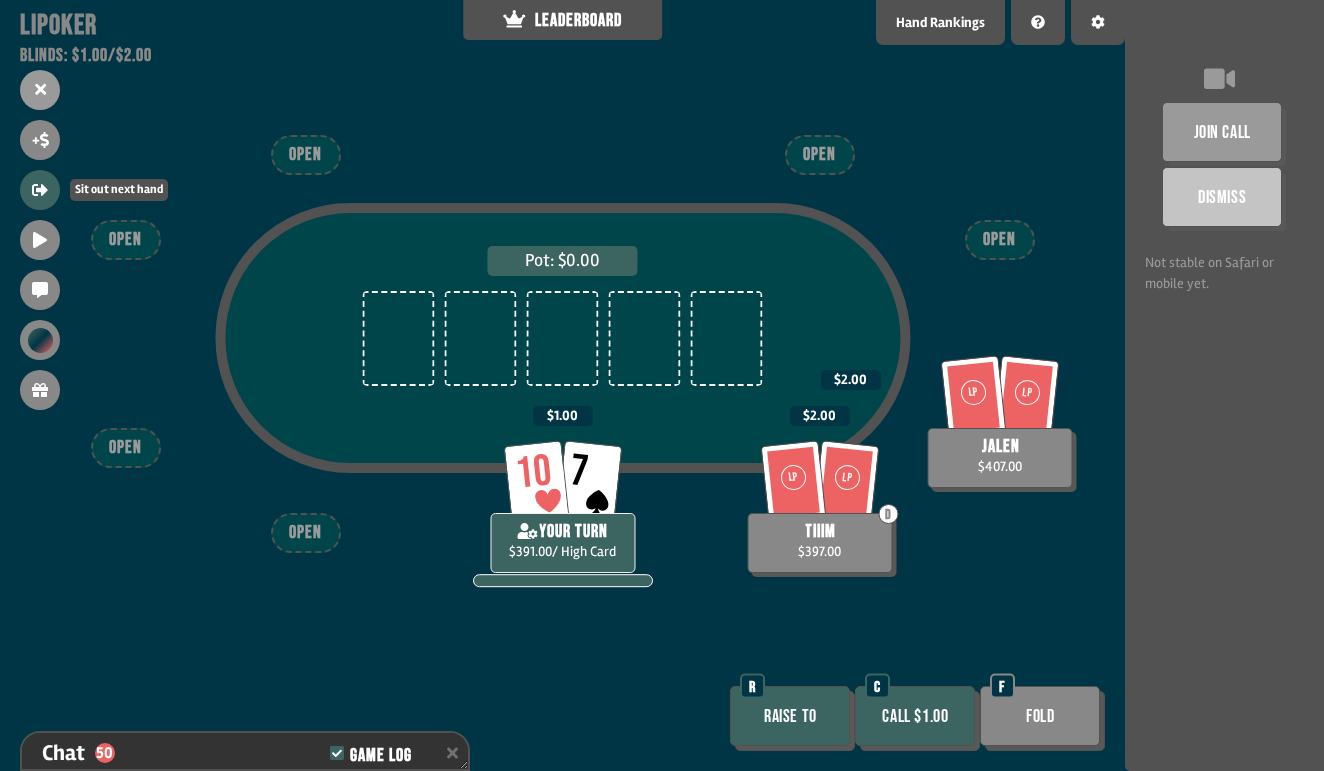 click at bounding box center (40, 190) 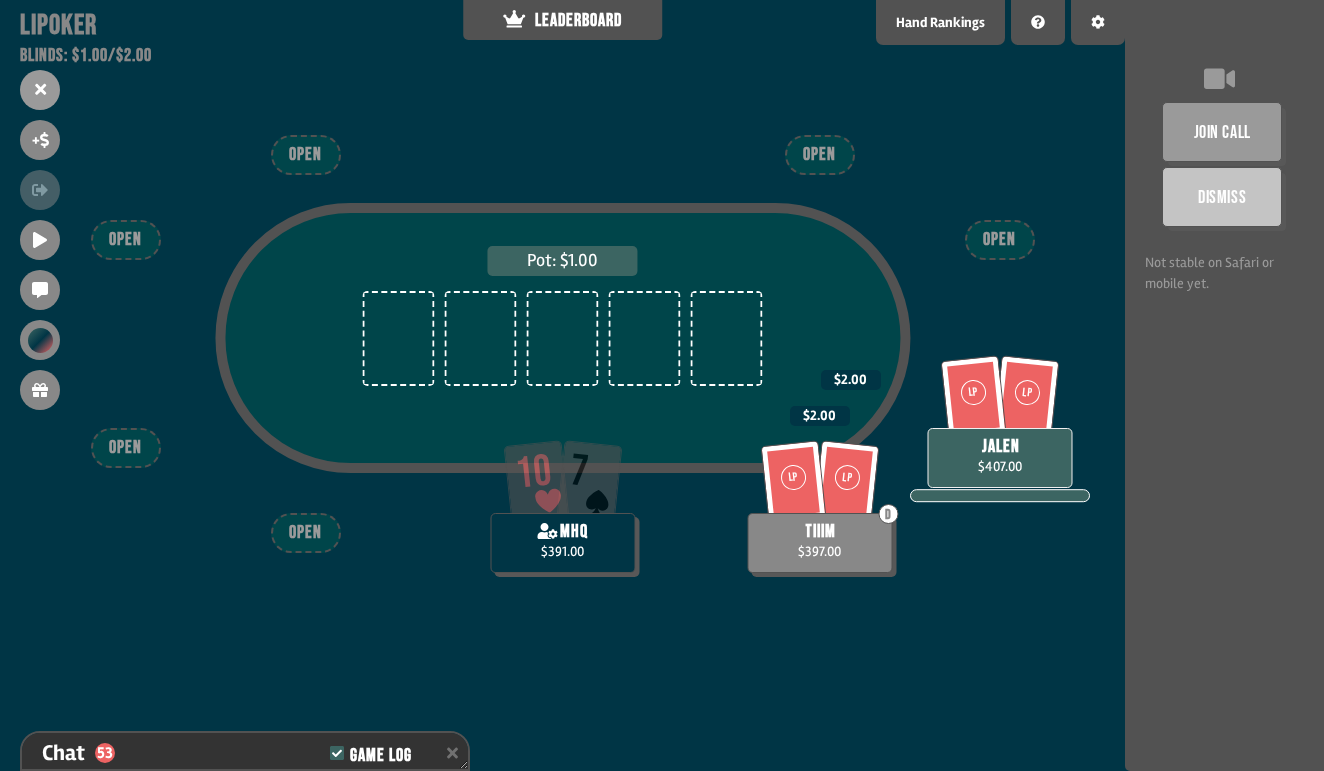 scroll, scrollTop: 1666, scrollLeft: 0, axis: vertical 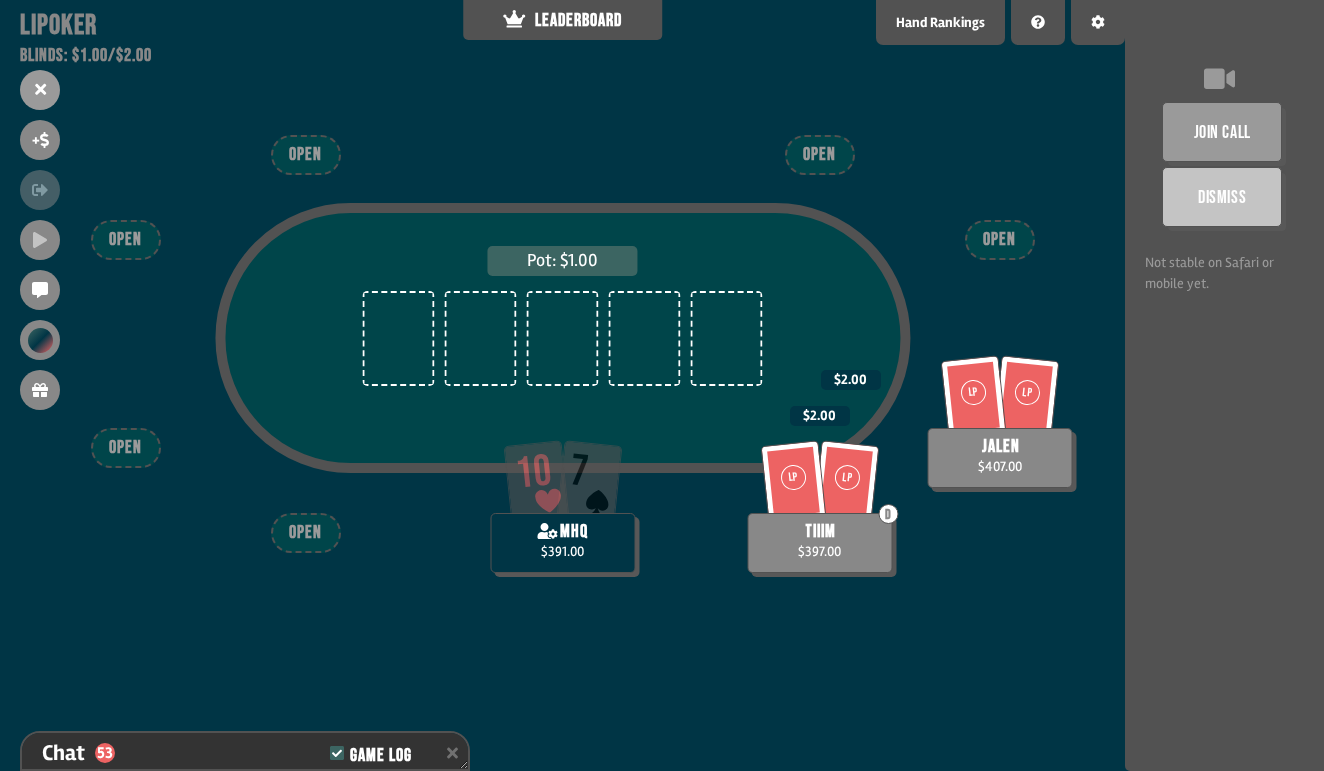 click 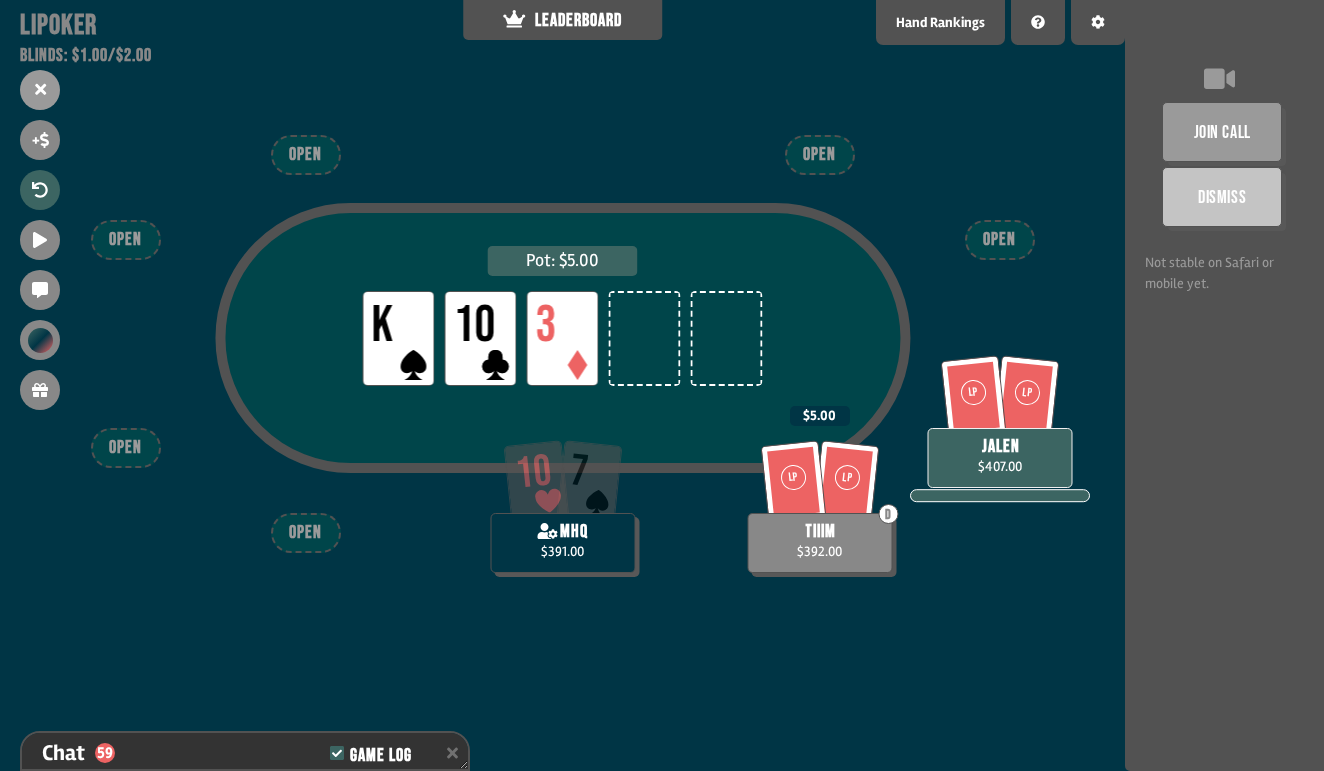 scroll, scrollTop: 1869, scrollLeft: 0, axis: vertical 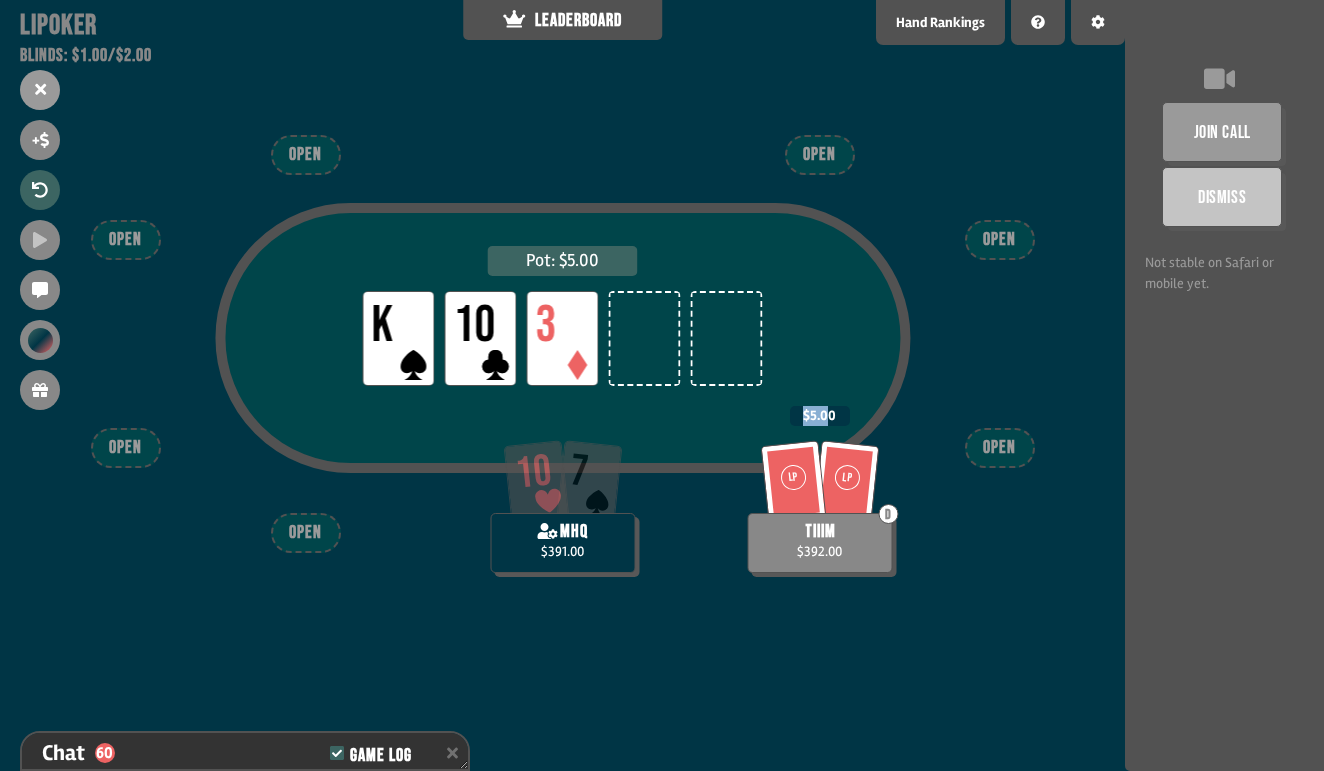 drag, startPoint x: 827, startPoint y: 417, endPoint x: 805, endPoint y: 417, distance: 22 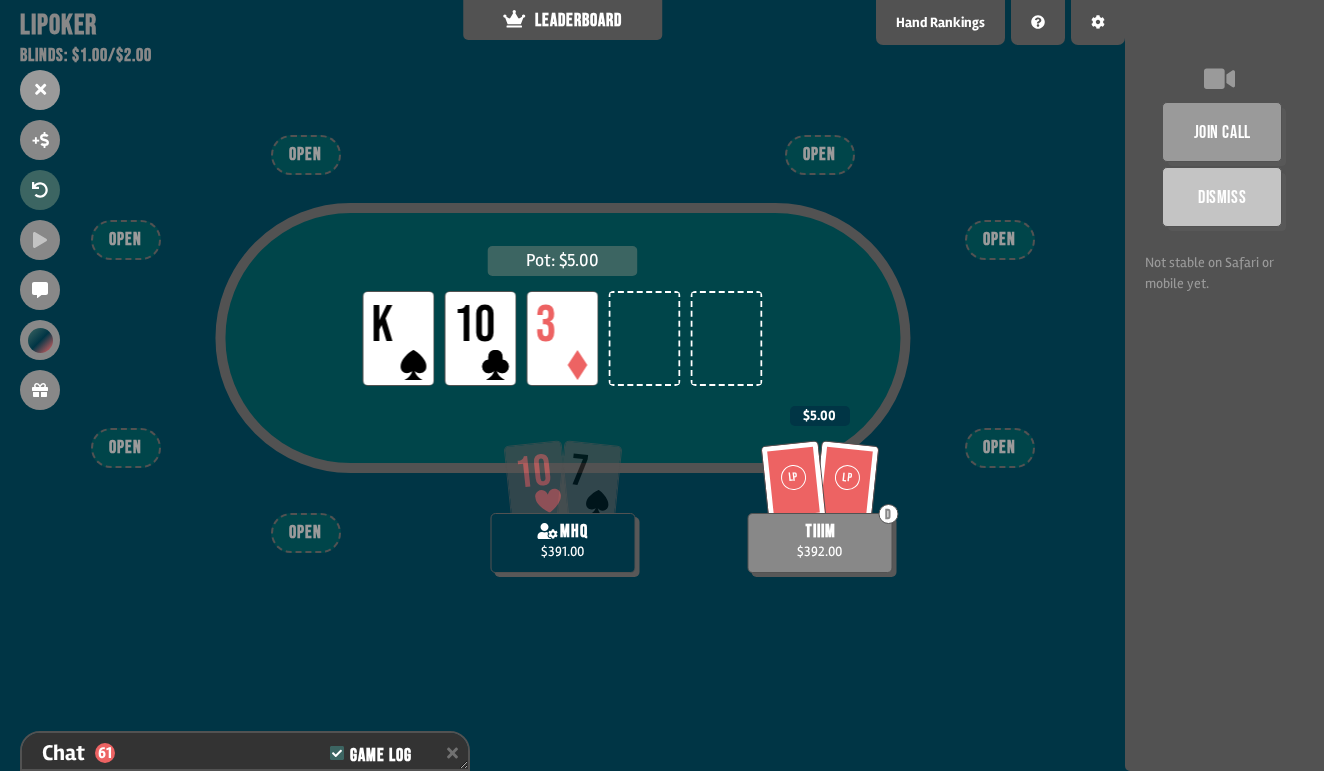 scroll, scrollTop: 1898, scrollLeft: 0, axis: vertical 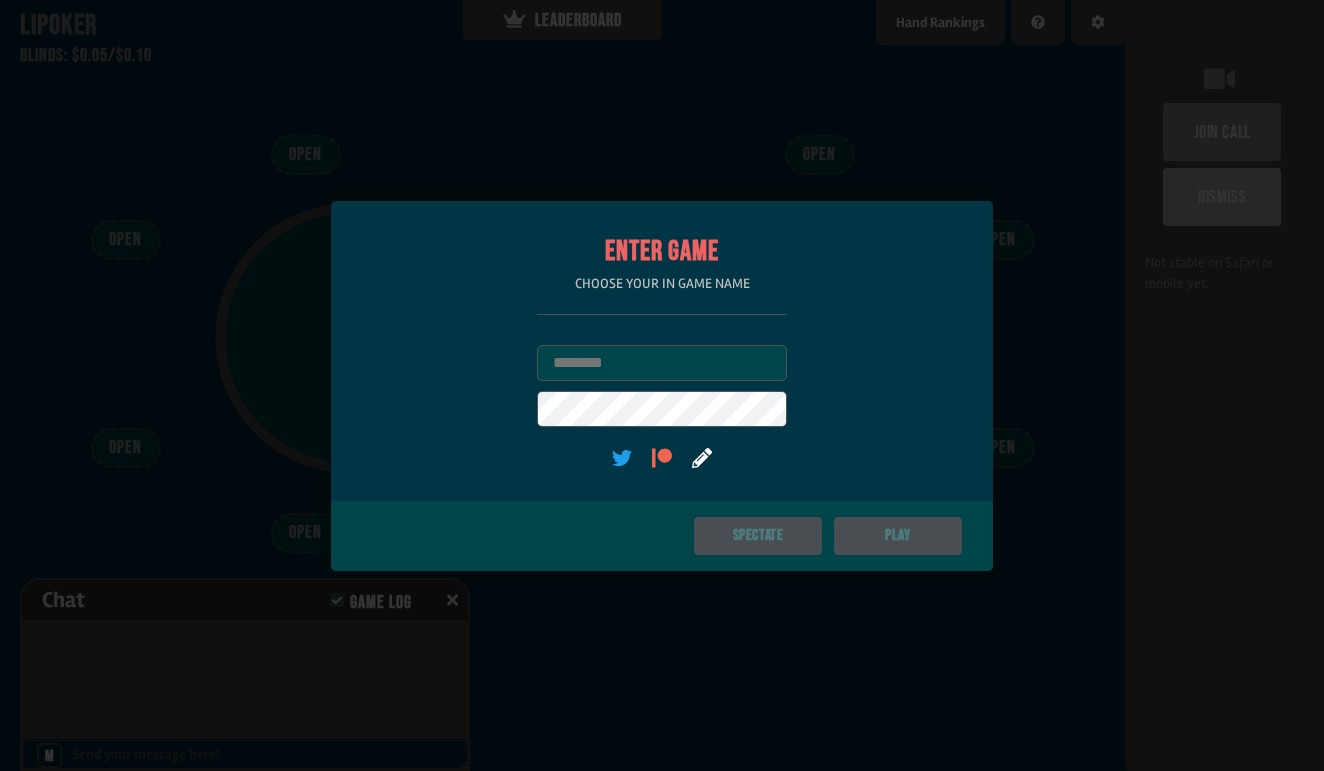 type on "***" 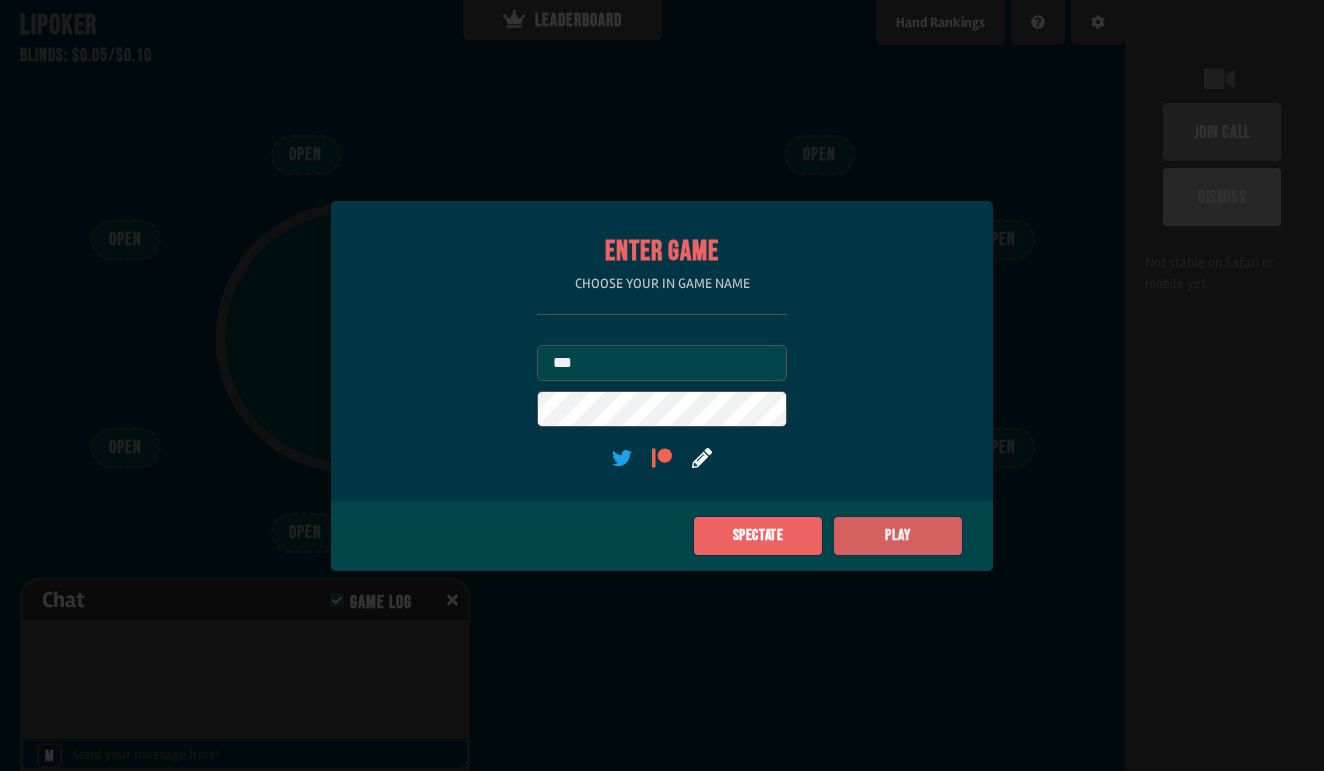 click on "Play" 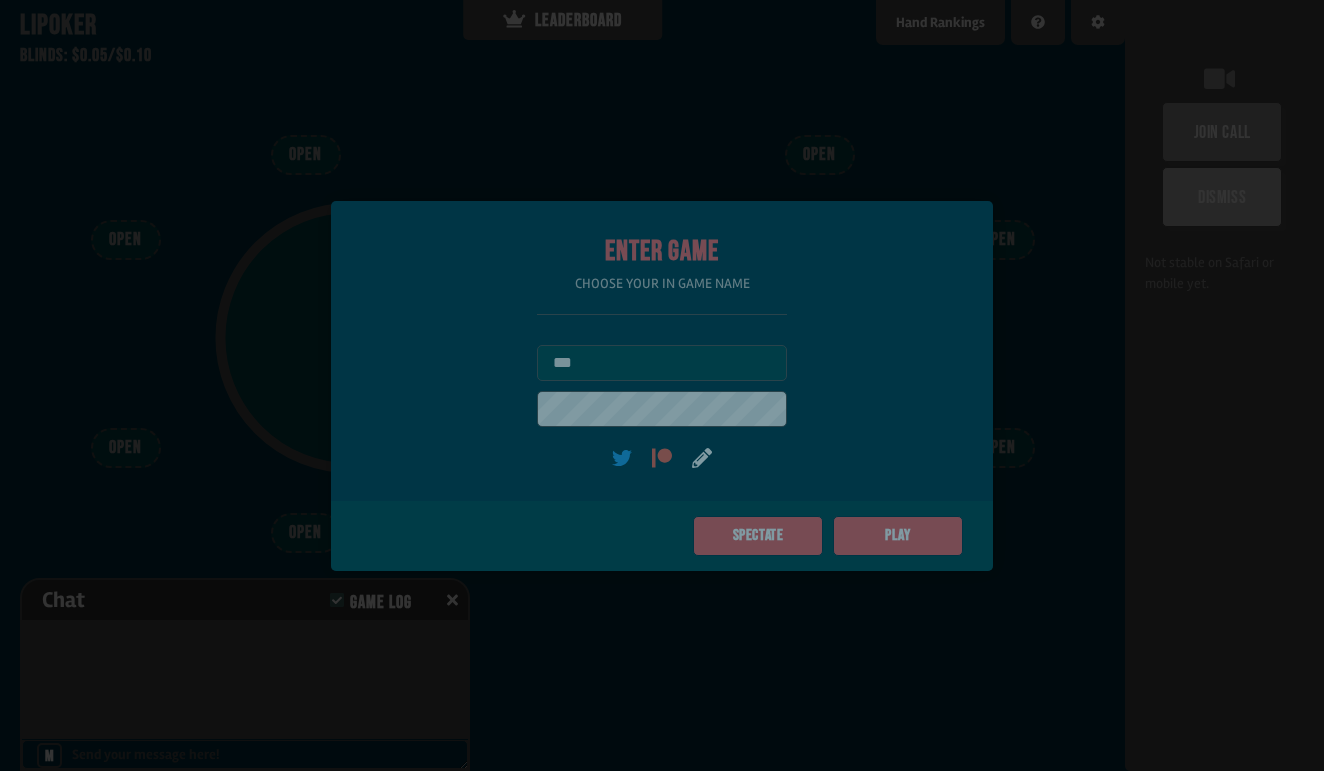 type on "***" 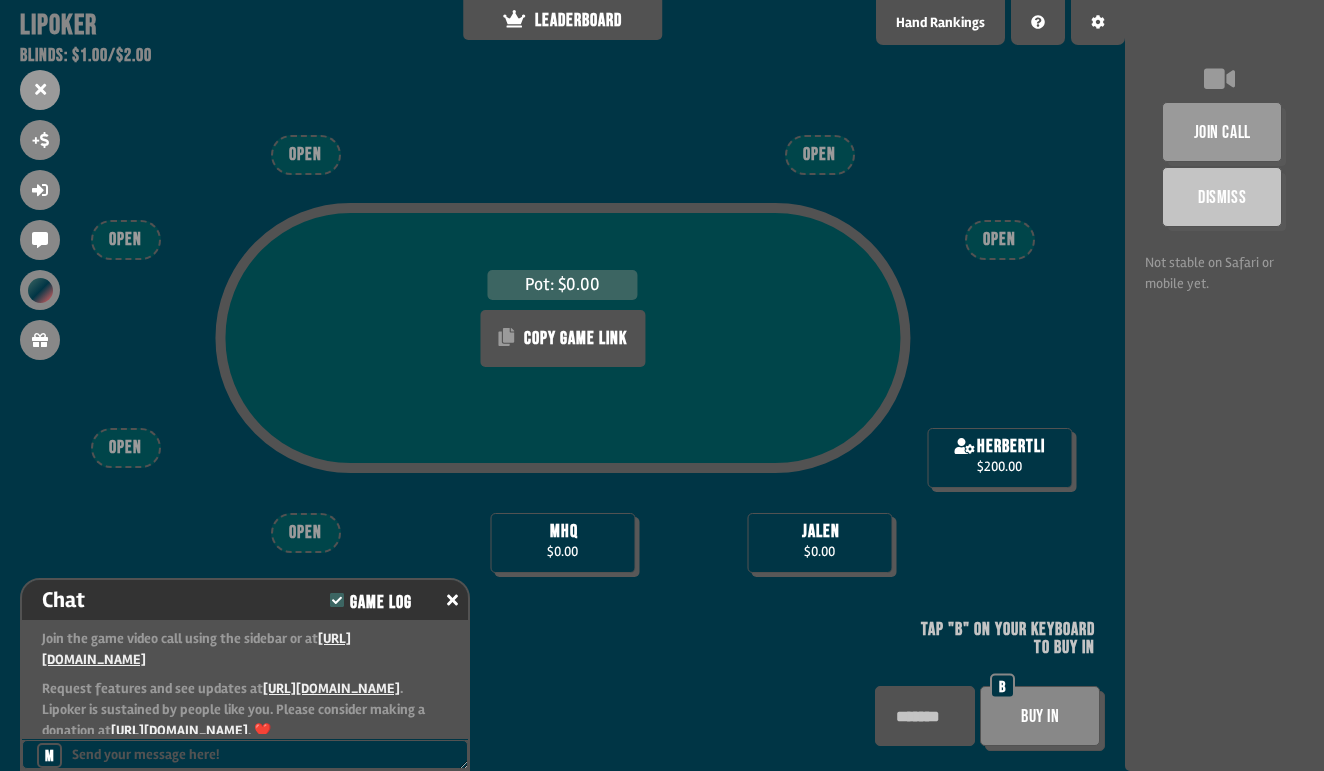 scroll, scrollTop: 15, scrollLeft: 0, axis: vertical 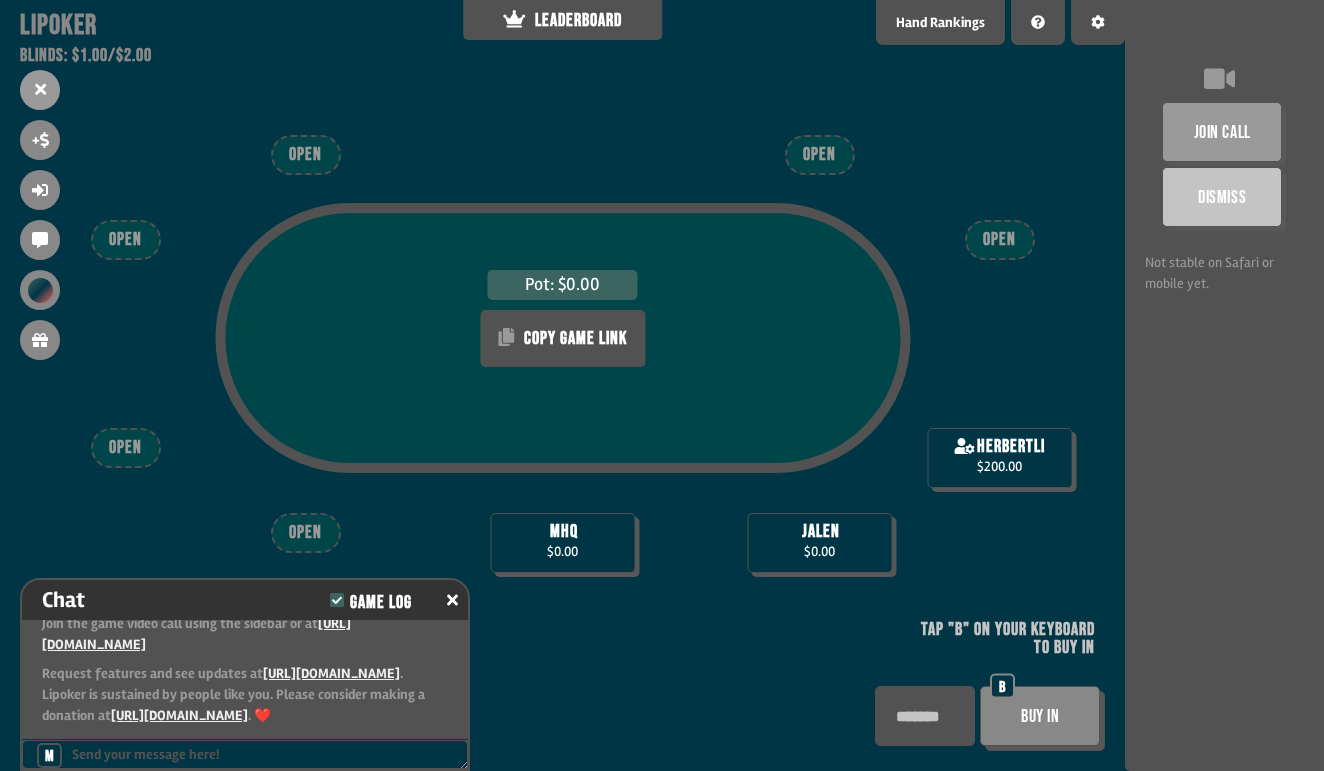 click at bounding box center [925, 716] 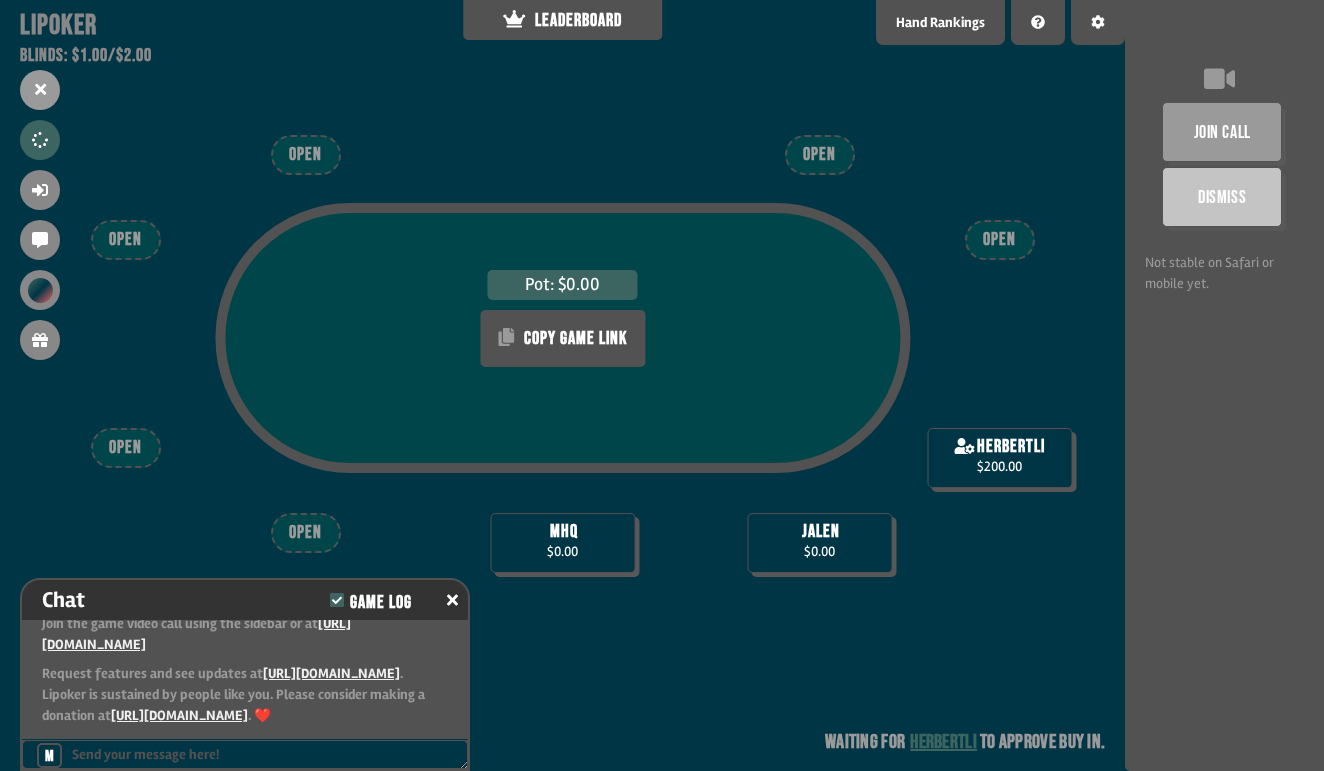 scroll, scrollTop: 44, scrollLeft: 0, axis: vertical 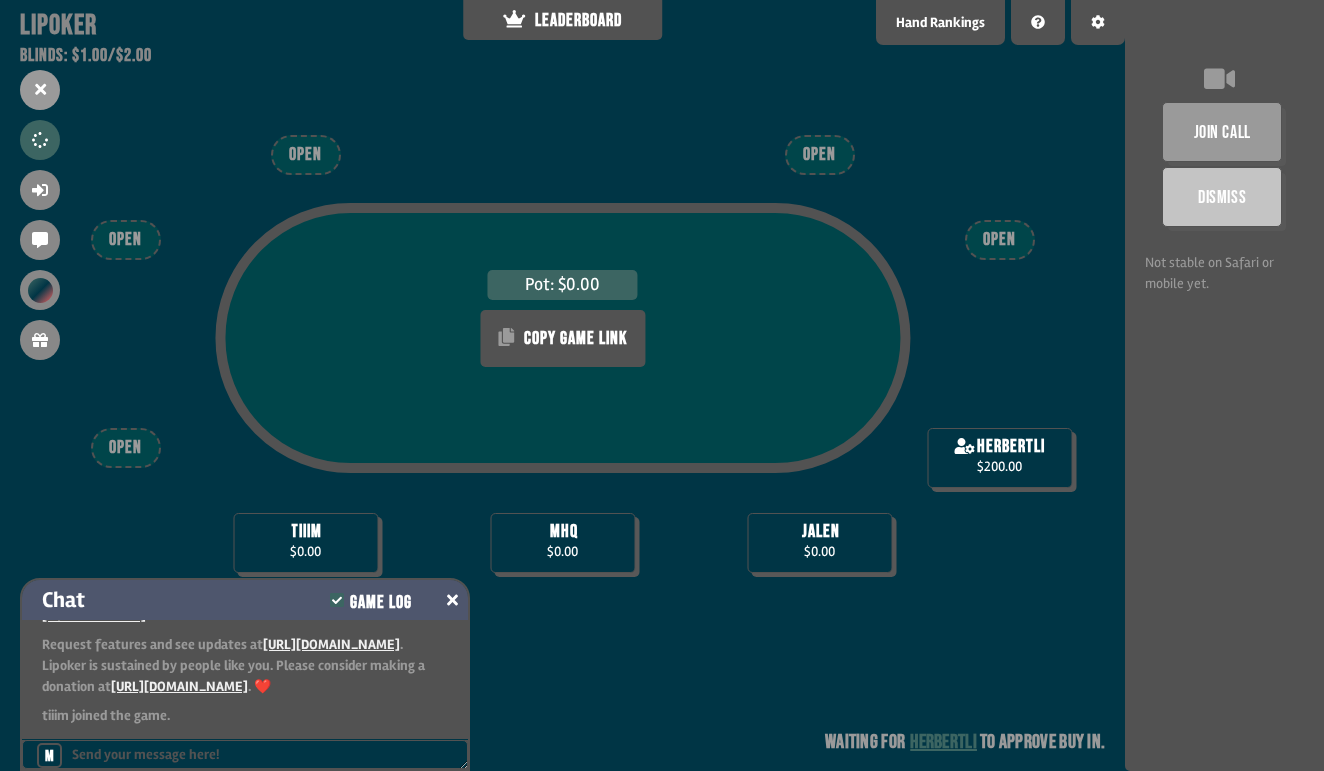 click 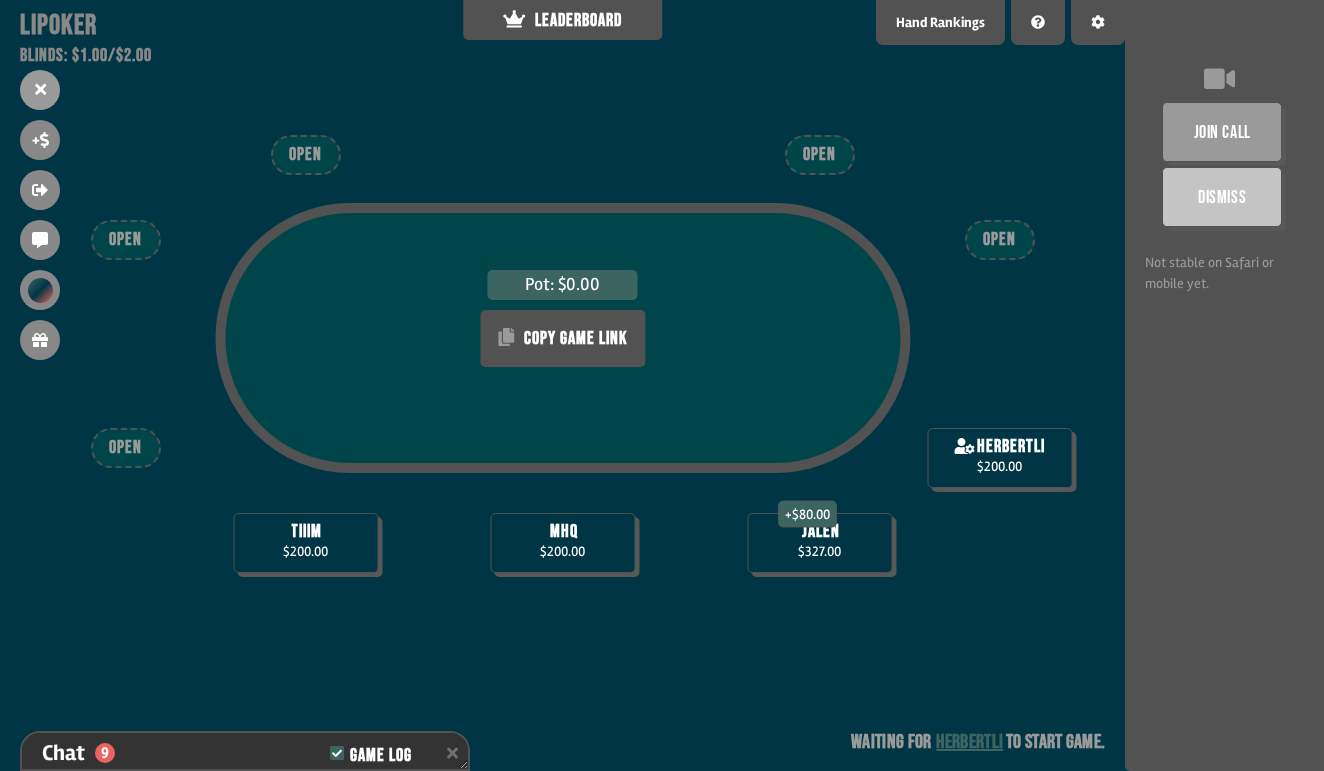 scroll, scrollTop: 419, scrollLeft: 0, axis: vertical 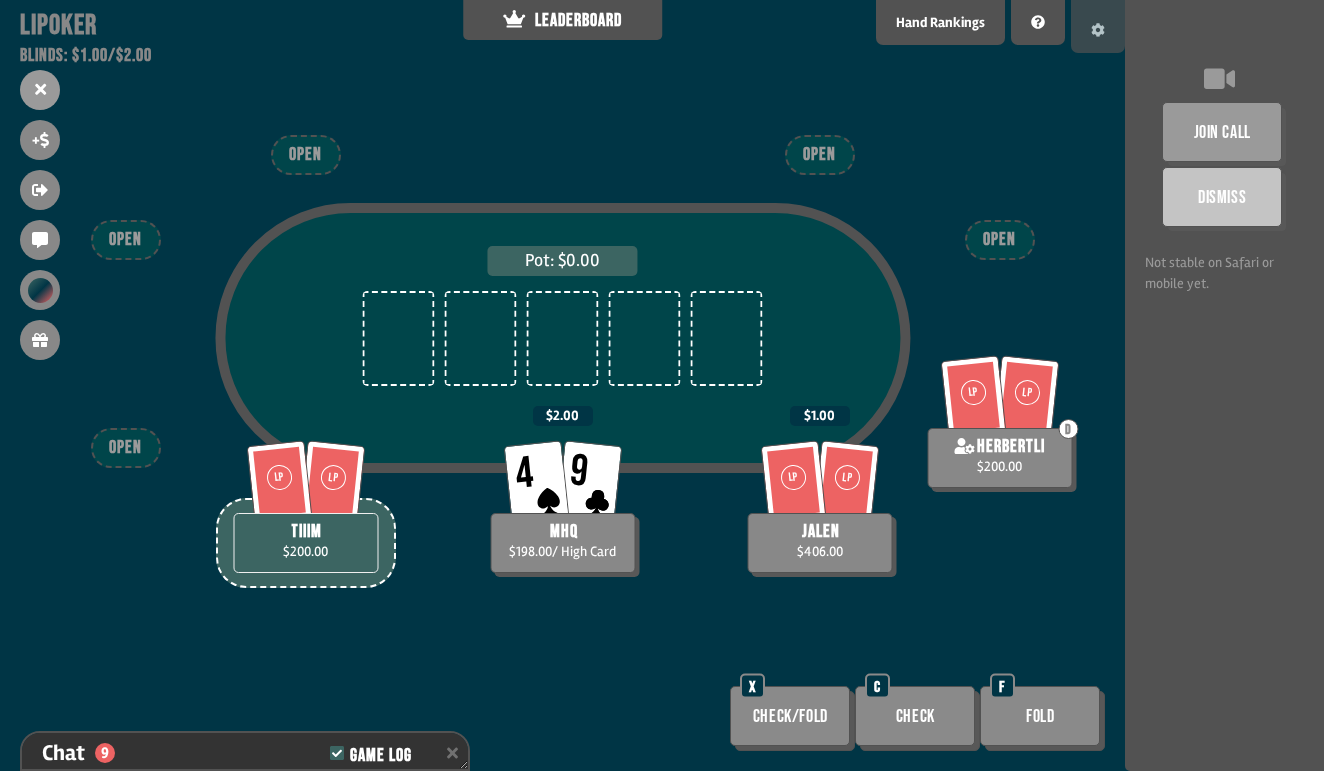 click at bounding box center (1098, 26) 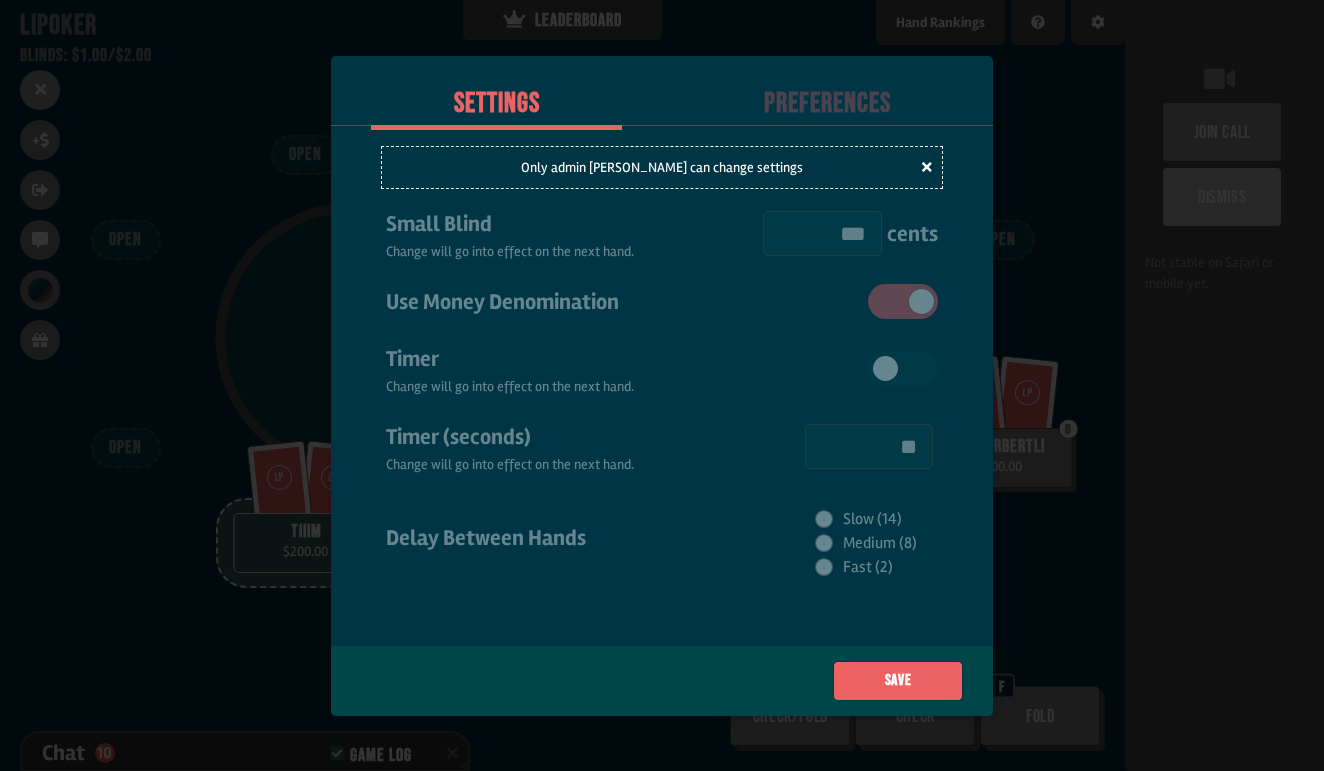 scroll, scrollTop: 448, scrollLeft: 0, axis: vertical 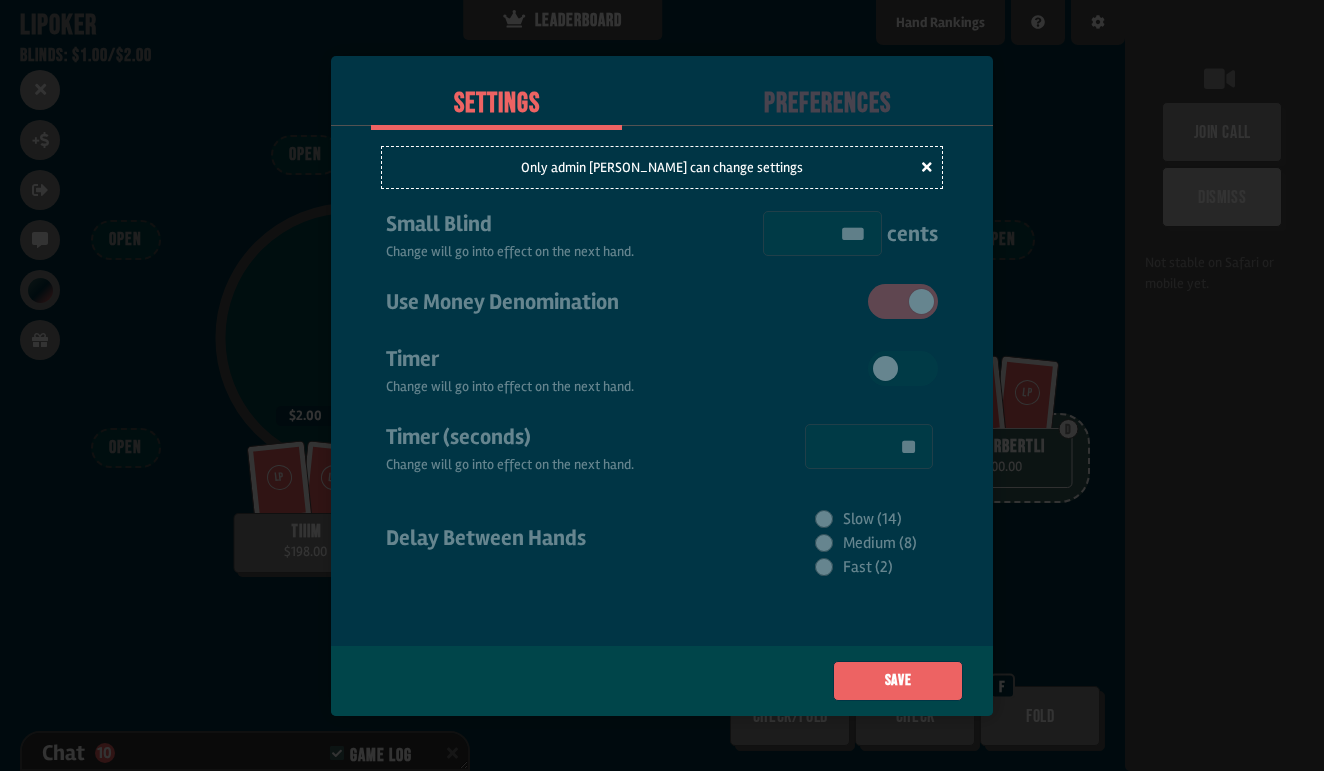 click at bounding box center [662, 385] 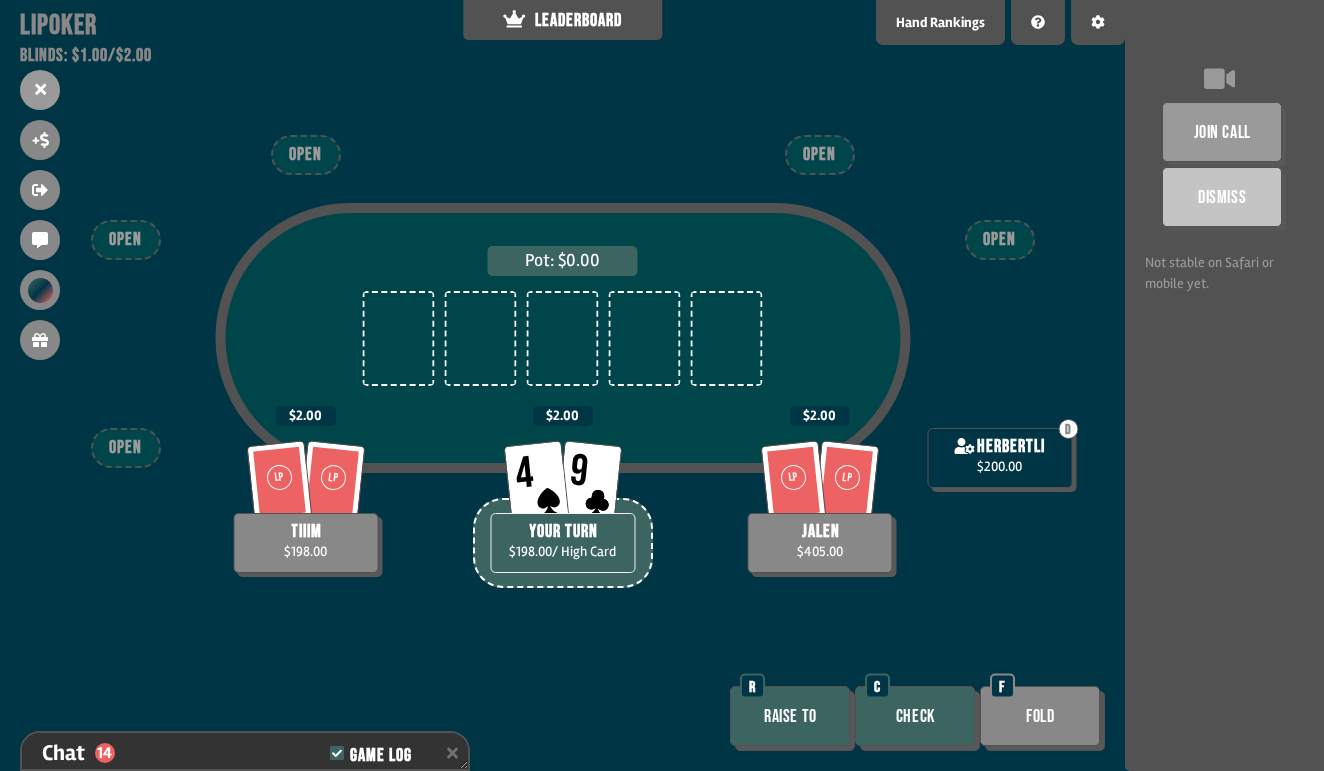 scroll, scrollTop: 564, scrollLeft: 0, axis: vertical 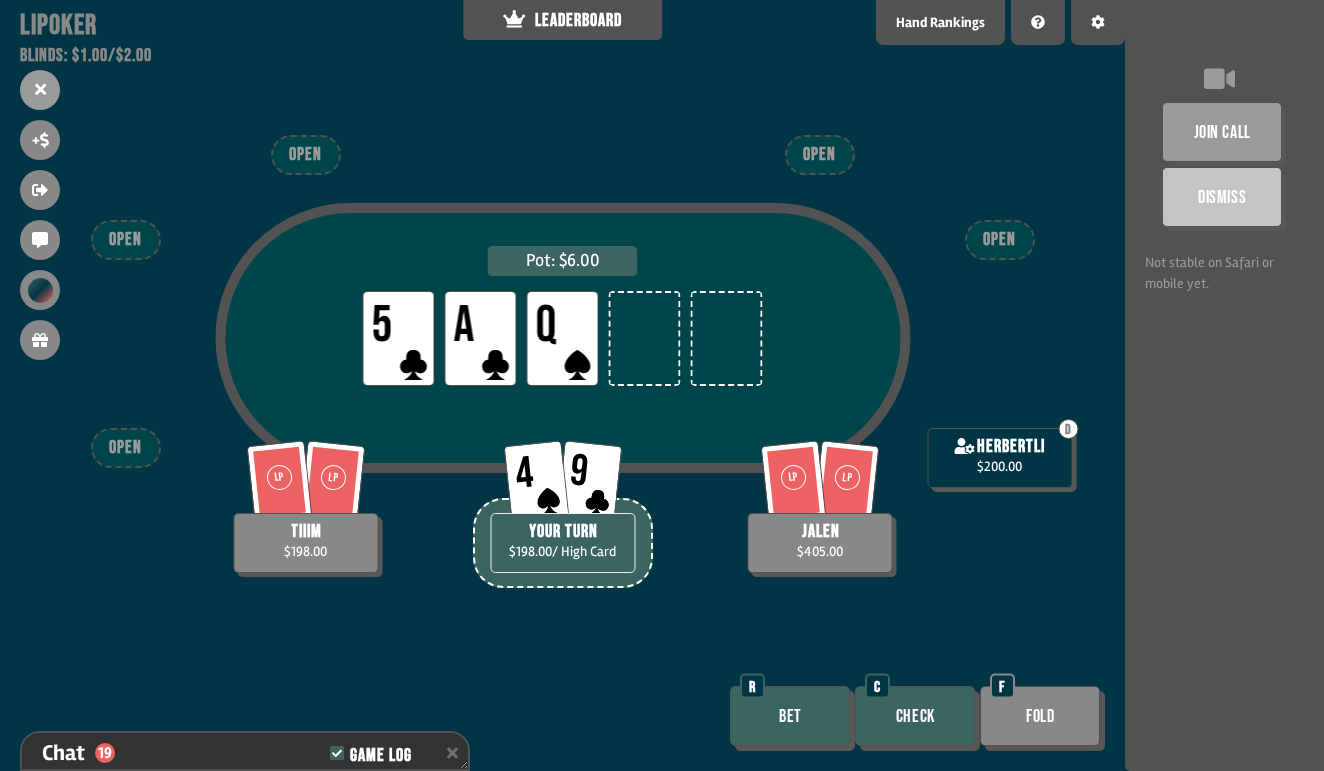 click on "Check" at bounding box center (915, 716) 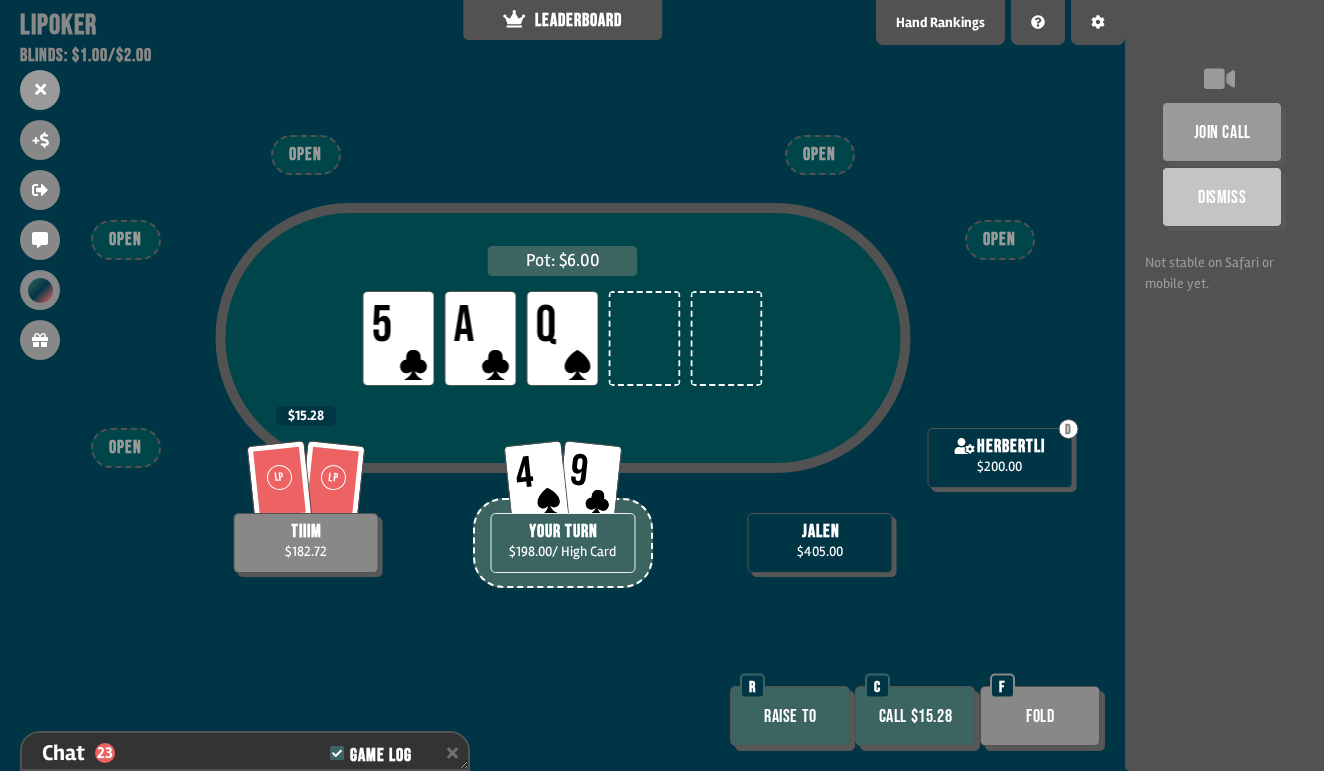 scroll, scrollTop: 825, scrollLeft: 0, axis: vertical 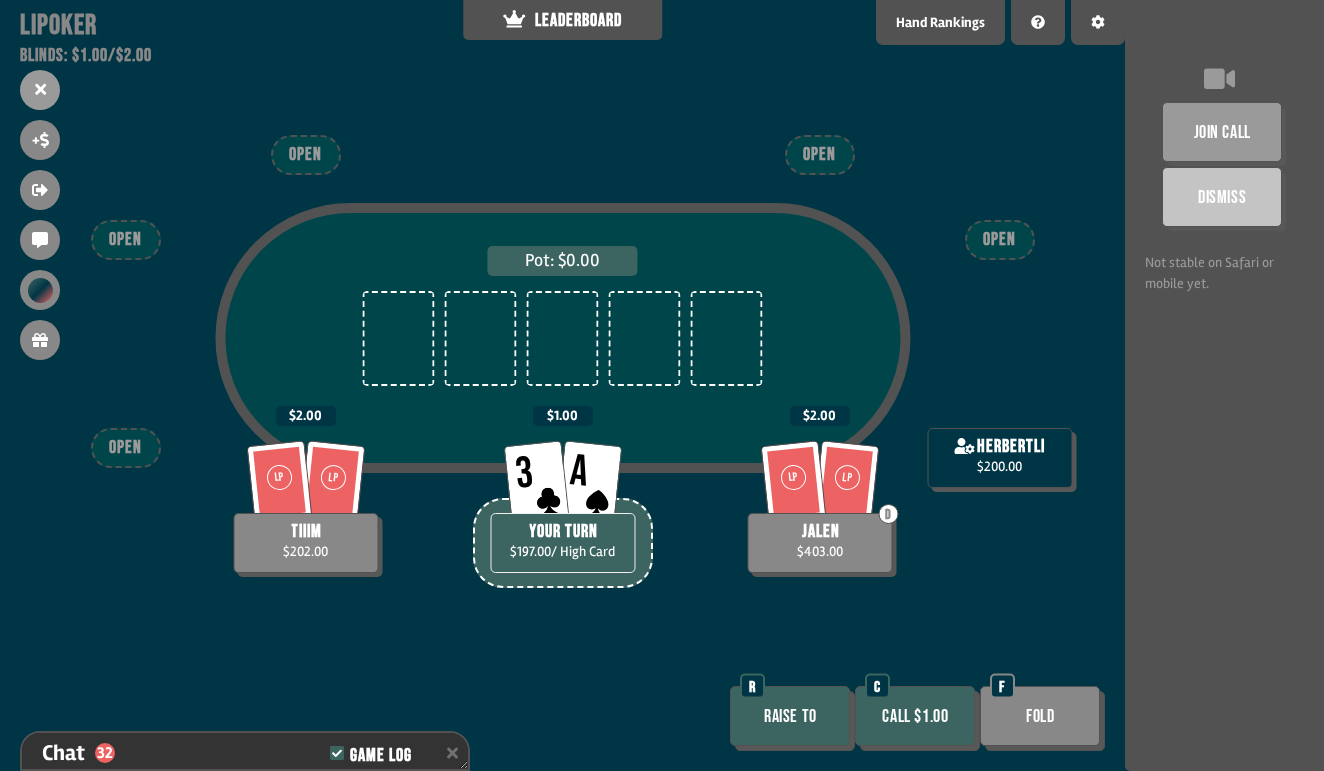 click on "Call $1.00" at bounding box center (915, 716) 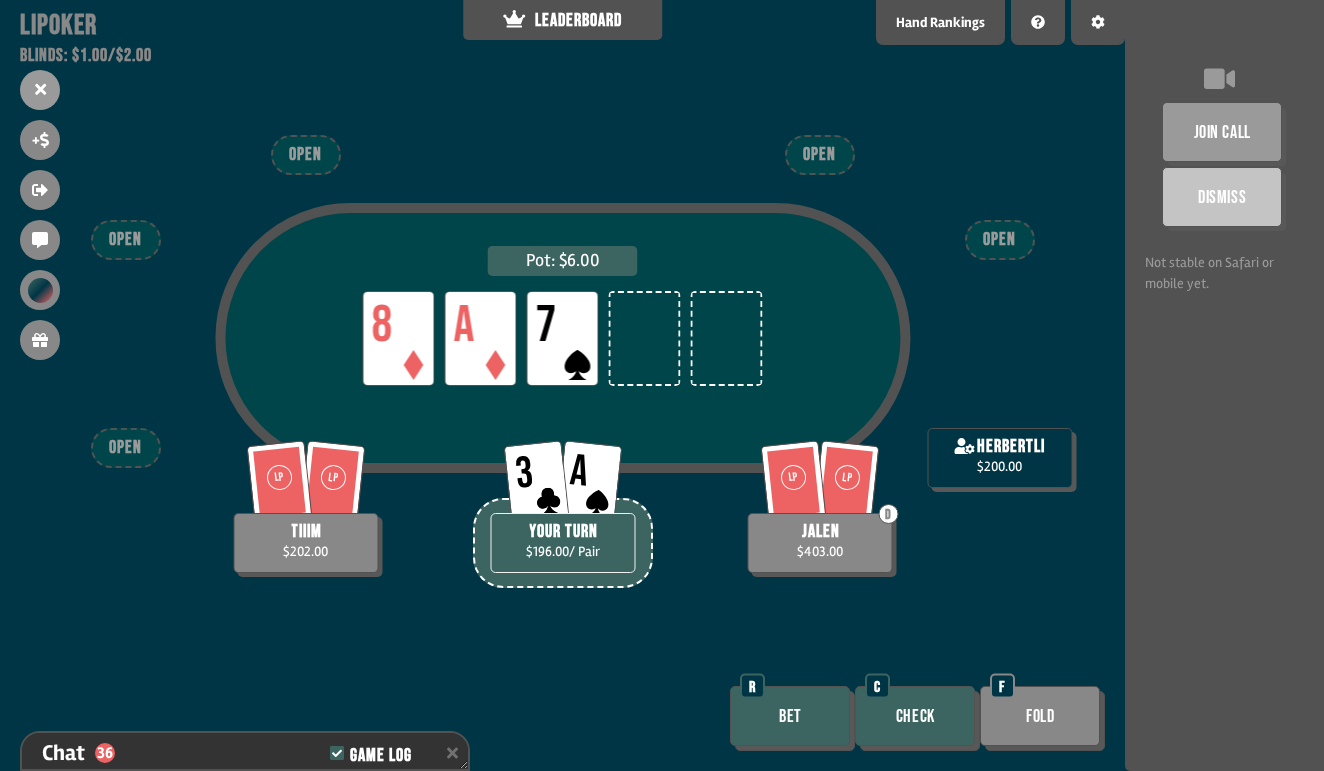 scroll, scrollTop: 1202, scrollLeft: 0, axis: vertical 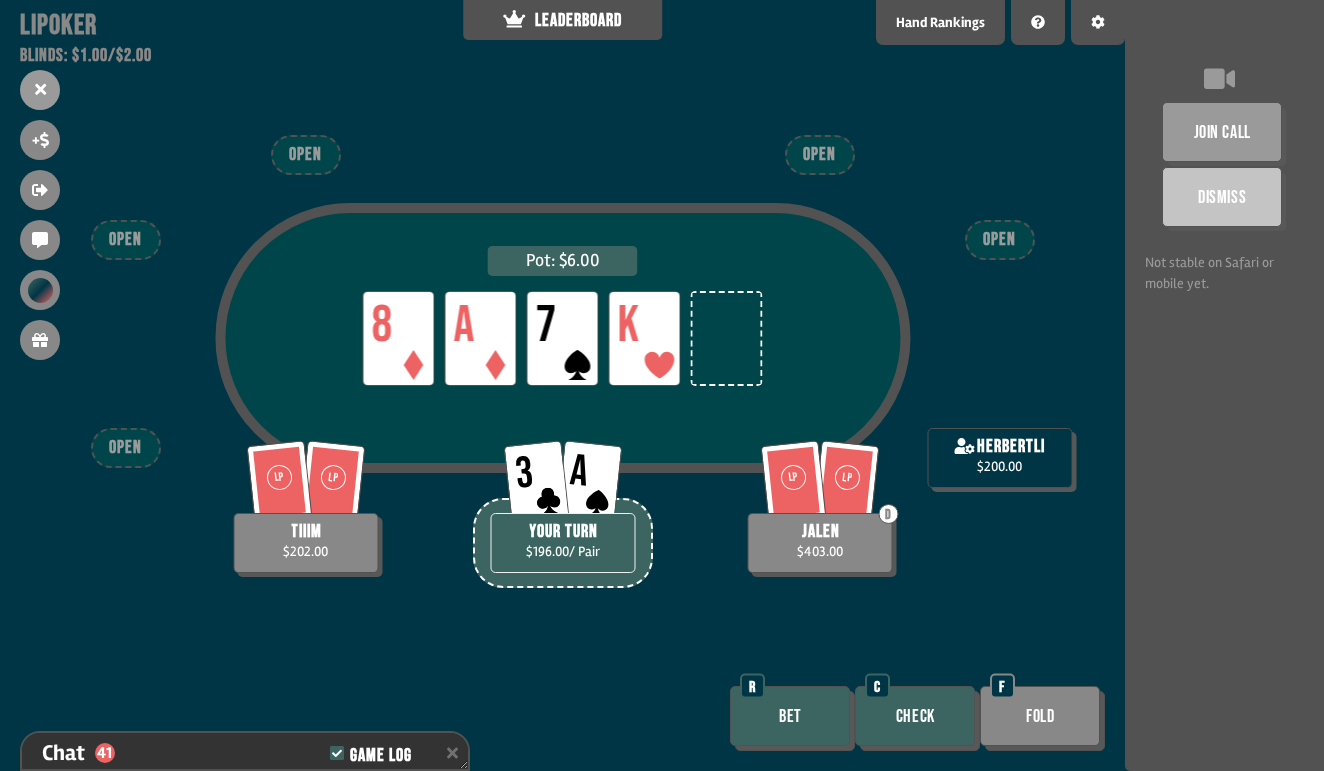 click on "Bet" at bounding box center [790, 716] 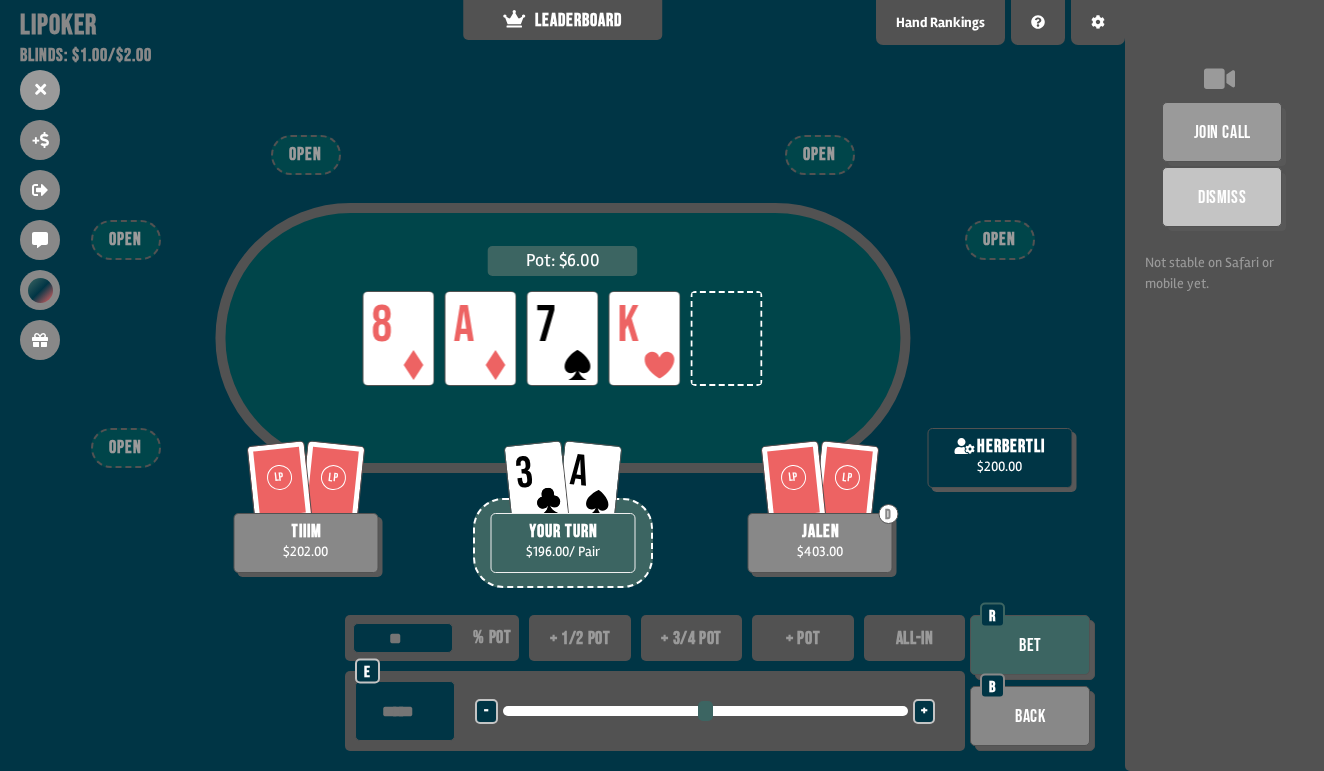 click on "+" at bounding box center (924, 712) 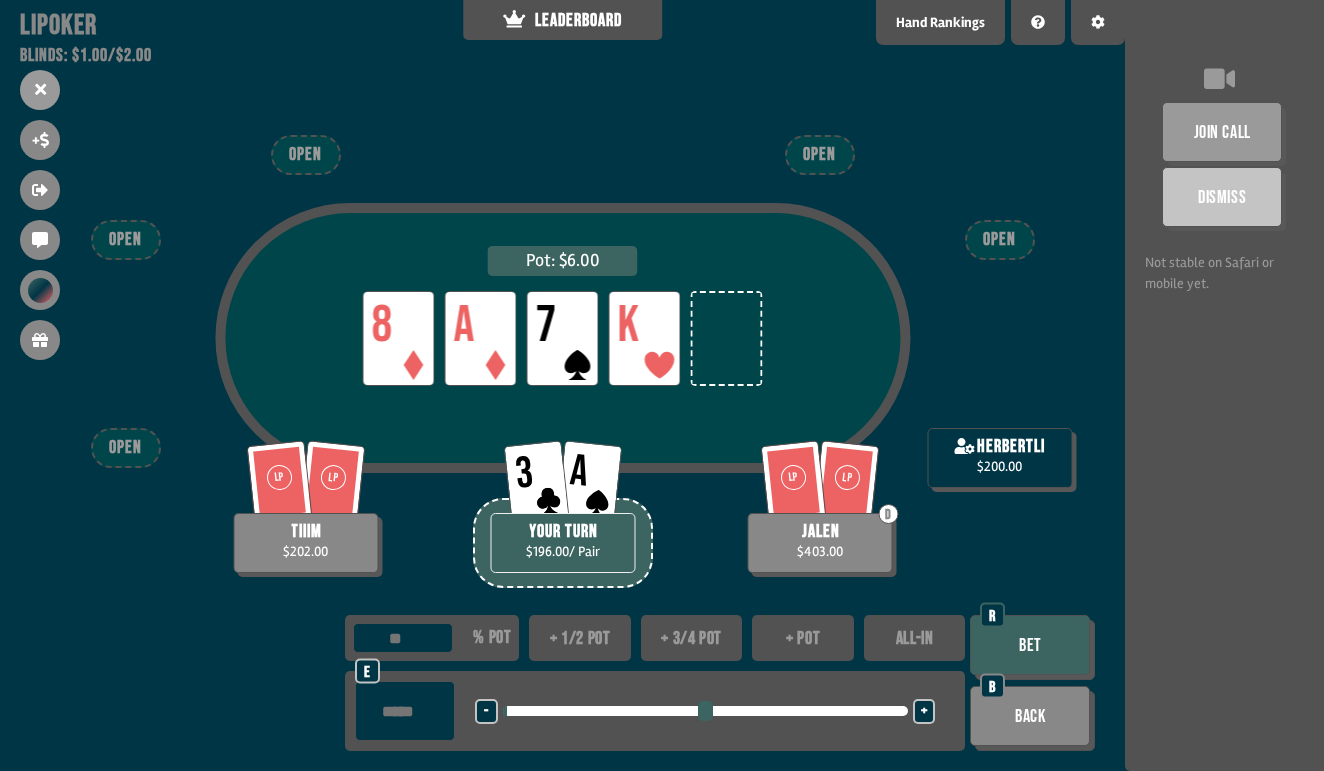 click on "+" at bounding box center (924, 712) 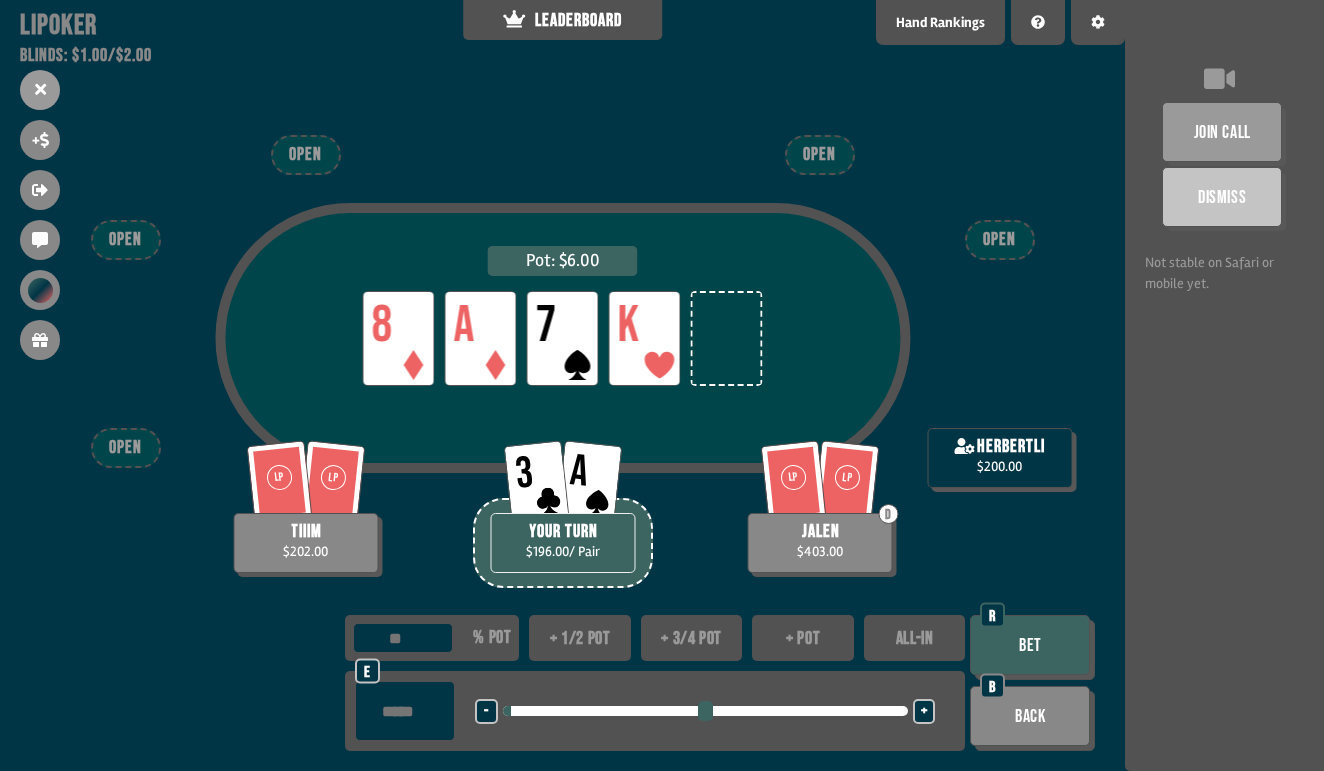 click on "+" at bounding box center (924, 712) 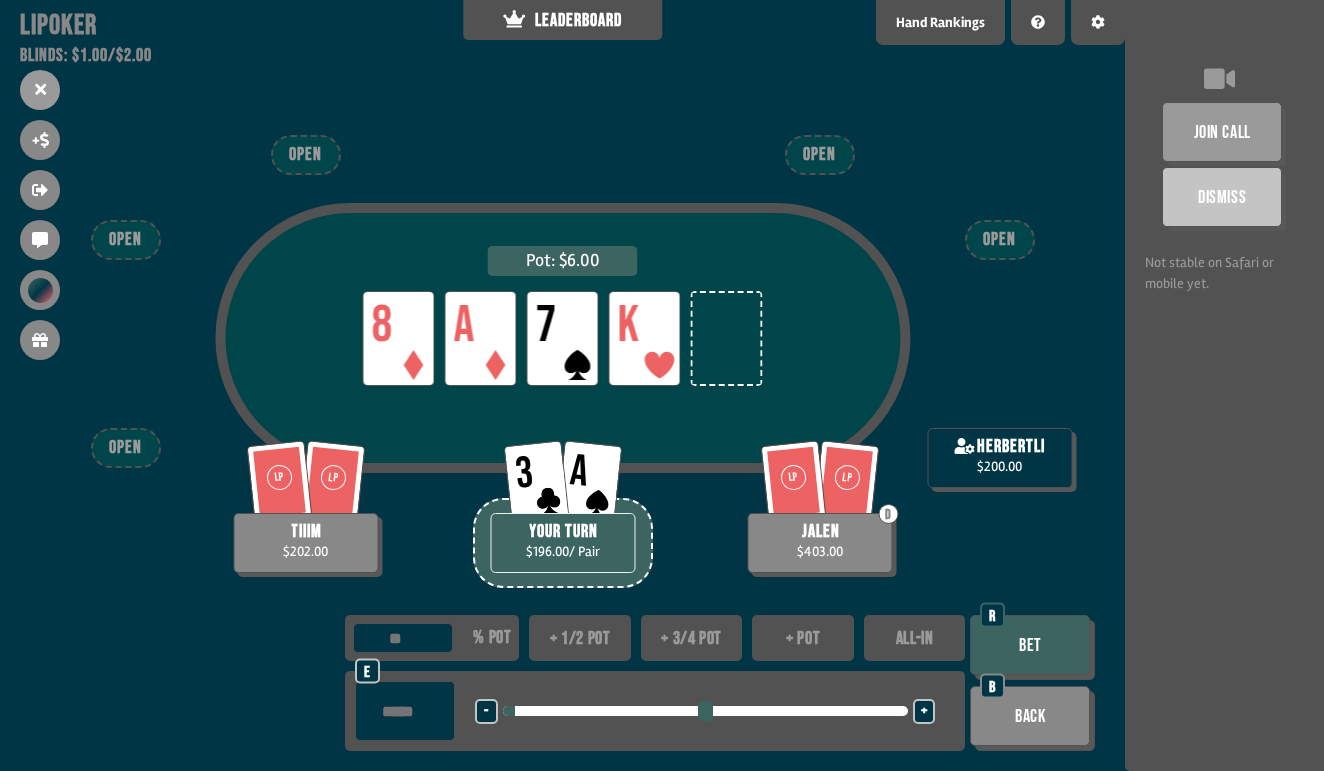 click on "+" at bounding box center (924, 712) 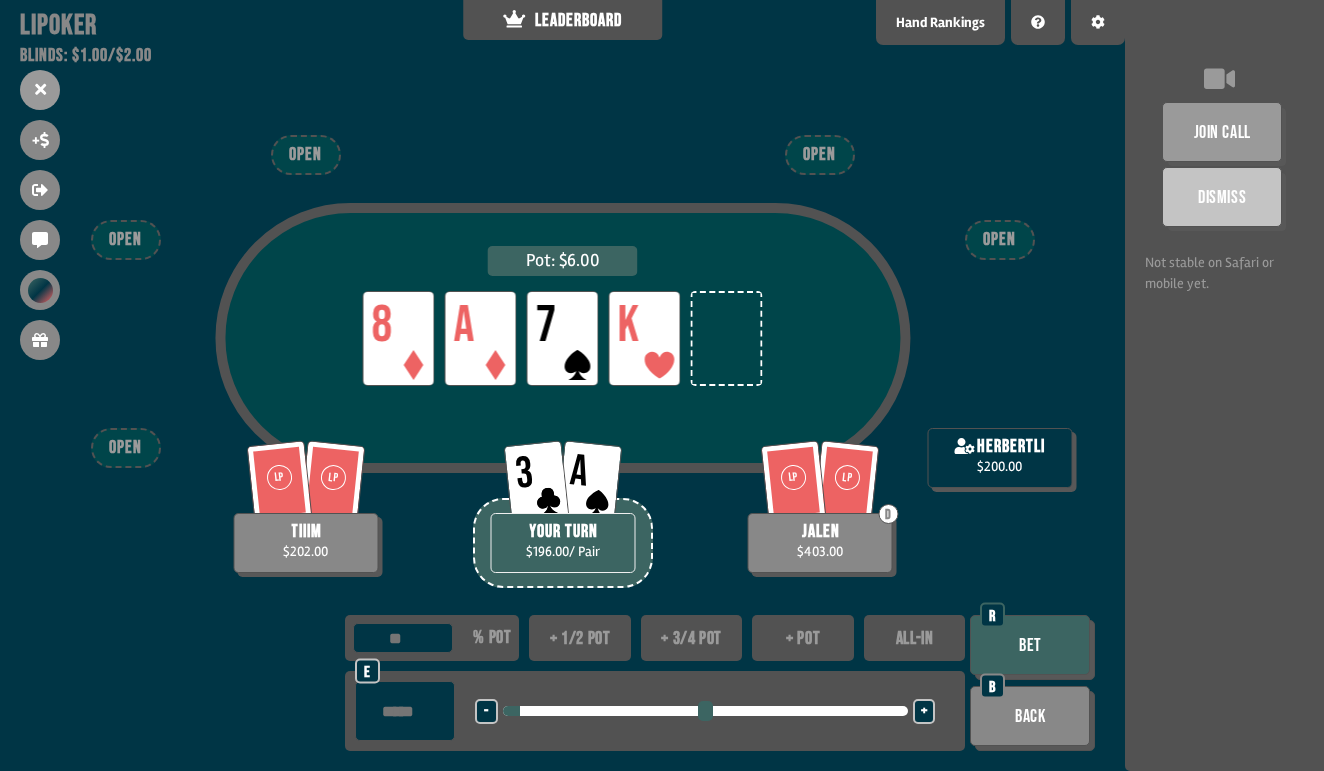click on "Bet" at bounding box center [1030, 645] 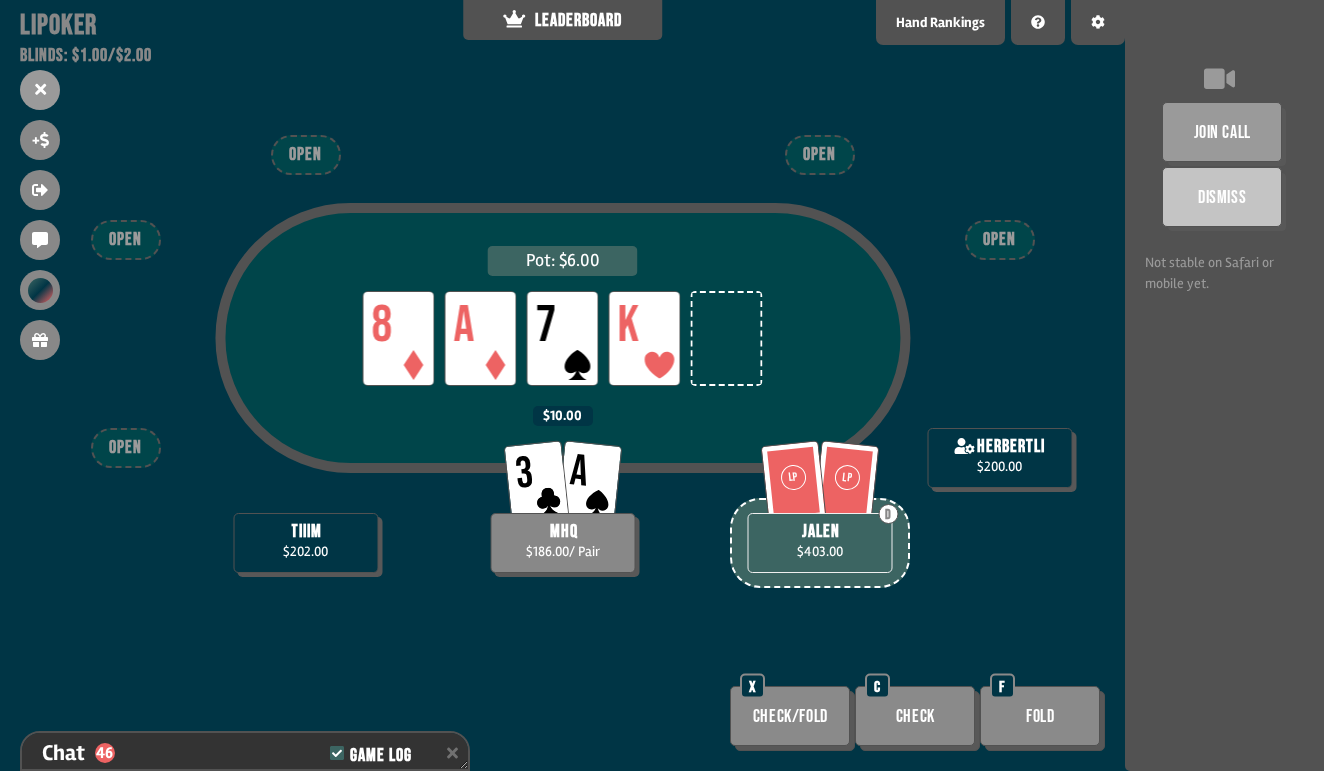 scroll, scrollTop: 1492, scrollLeft: 0, axis: vertical 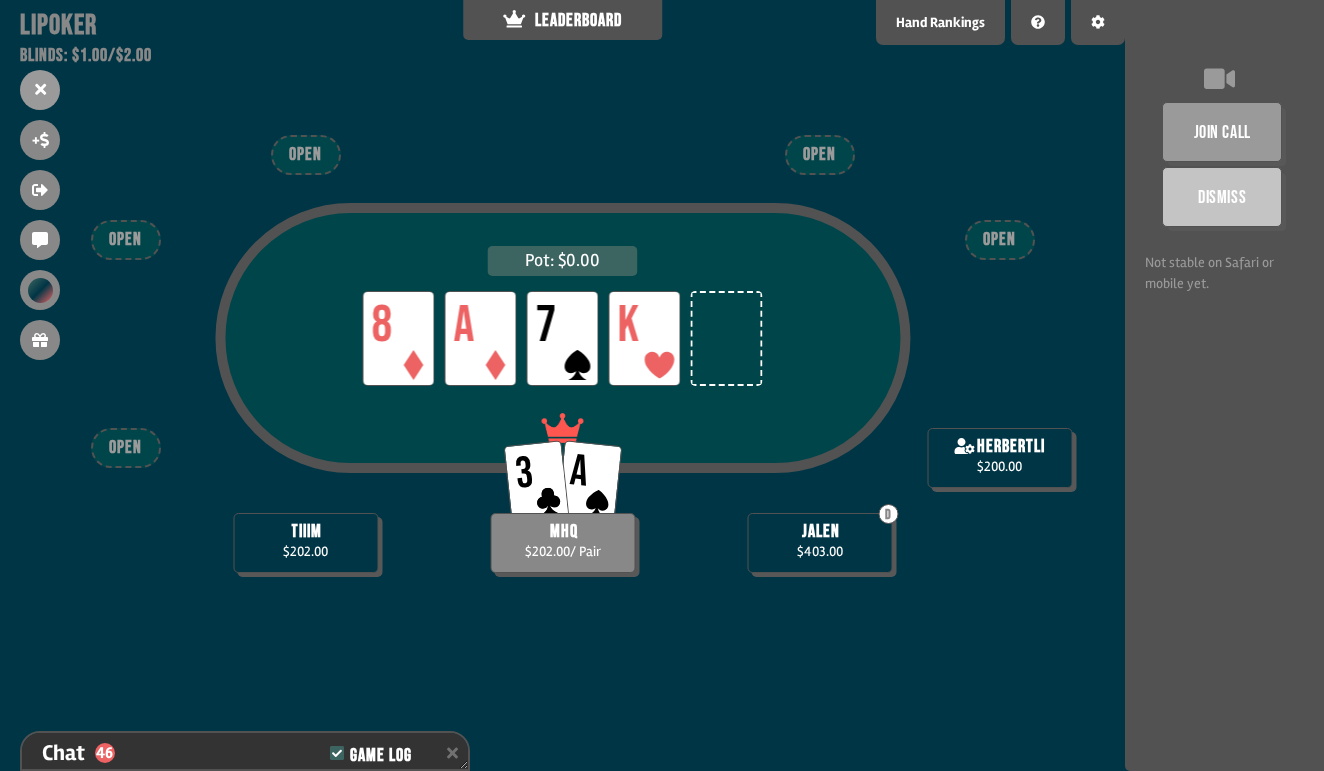 click on "A" at bounding box center [589, 481] 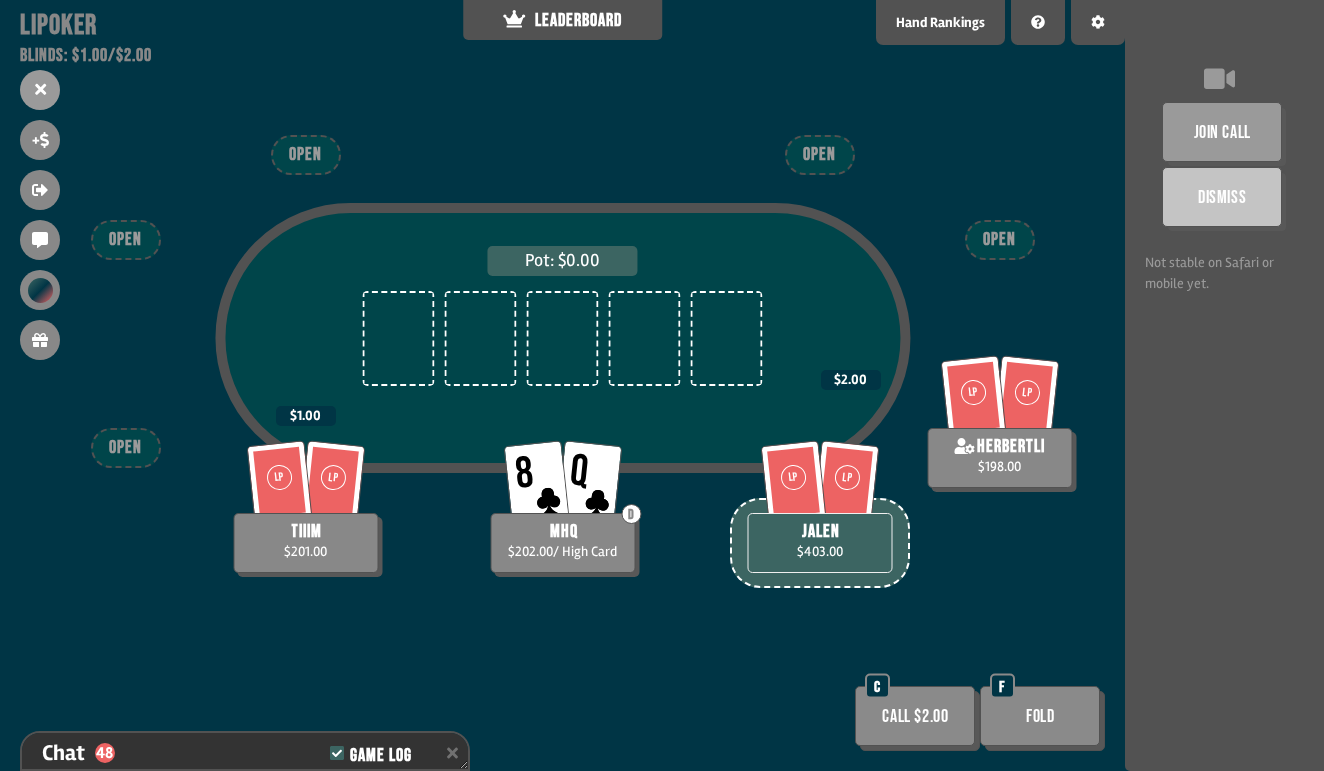 scroll, scrollTop: 1579, scrollLeft: 0, axis: vertical 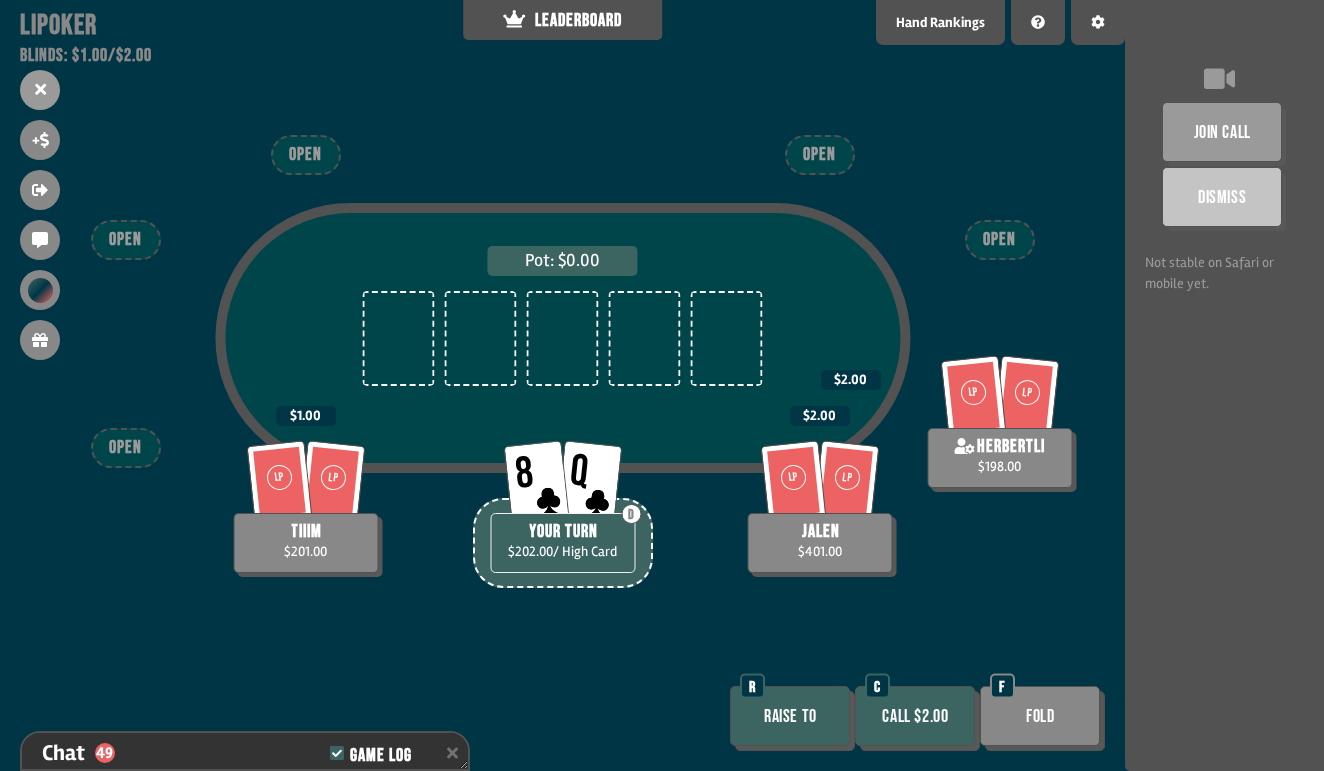 click on "Call $2.00" at bounding box center (915, 716) 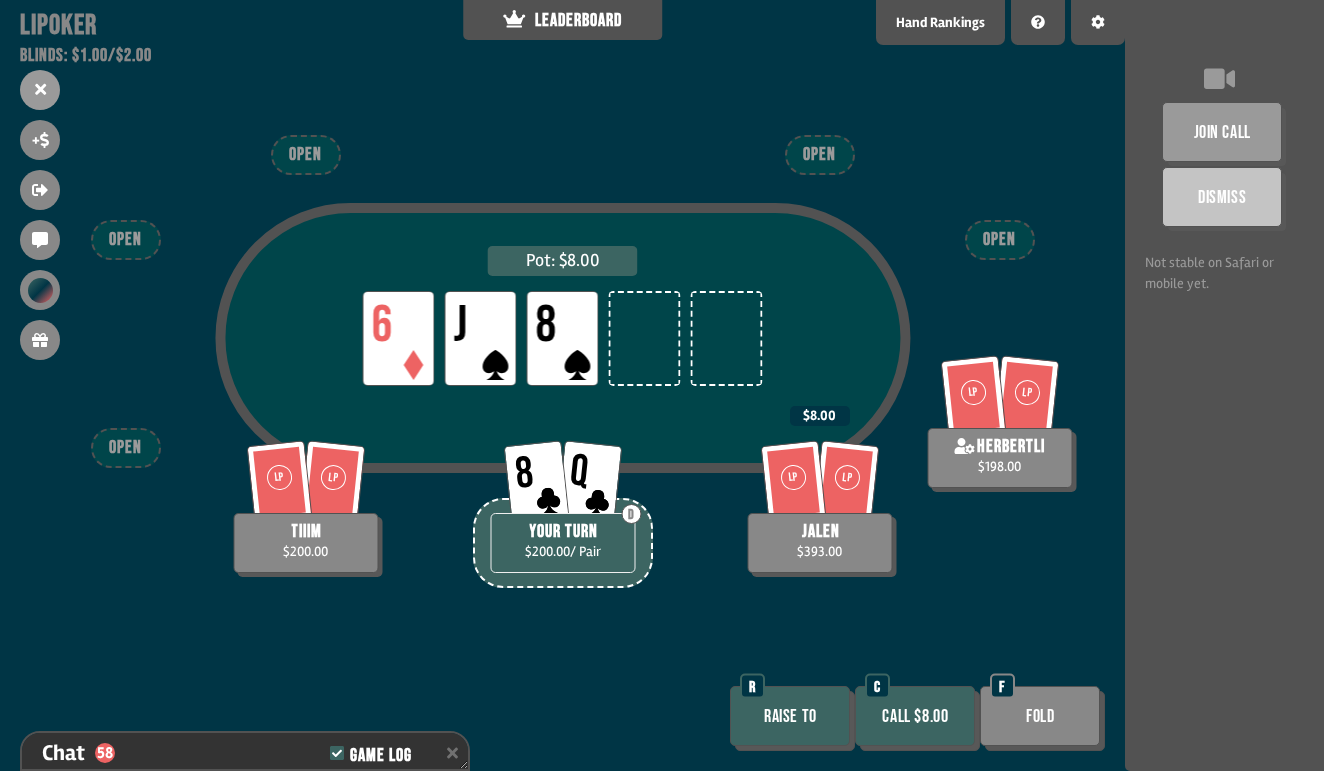 scroll, scrollTop: 1840, scrollLeft: 0, axis: vertical 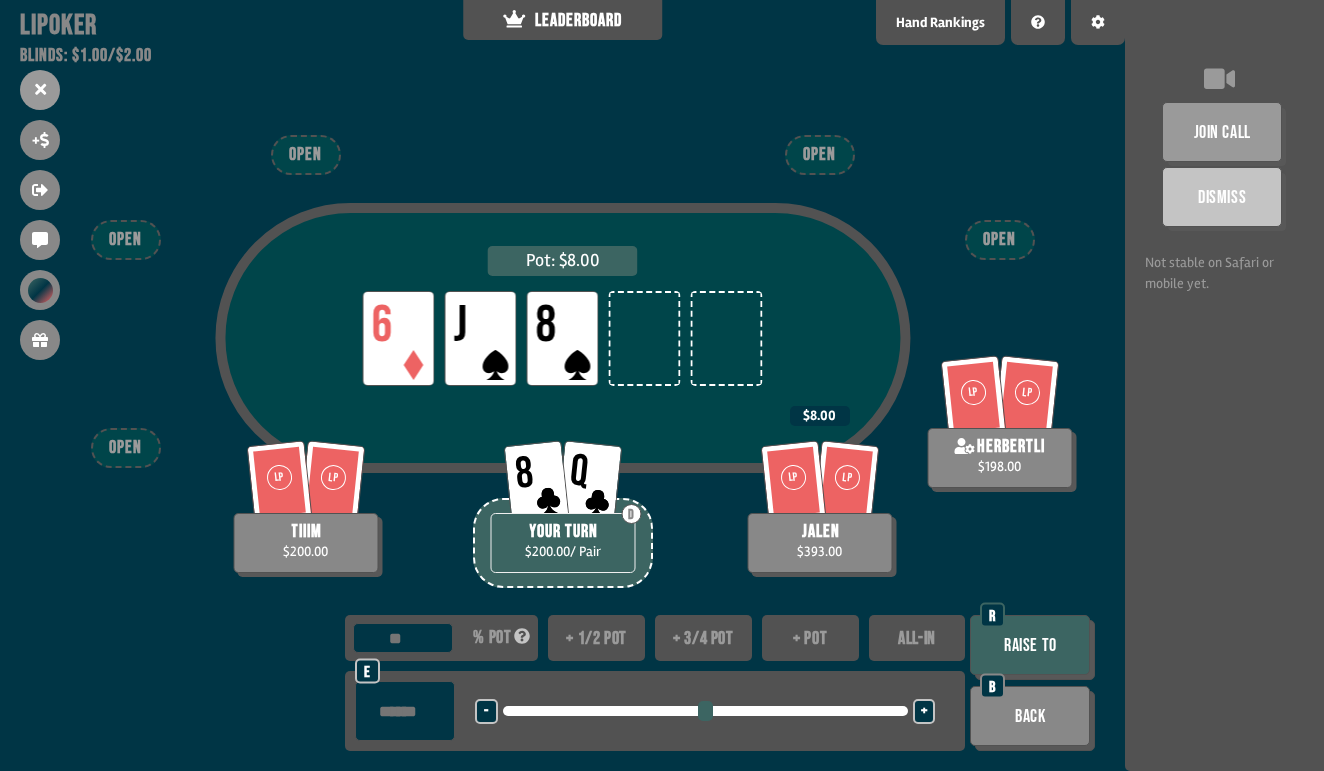 click on "+" at bounding box center (924, 711) 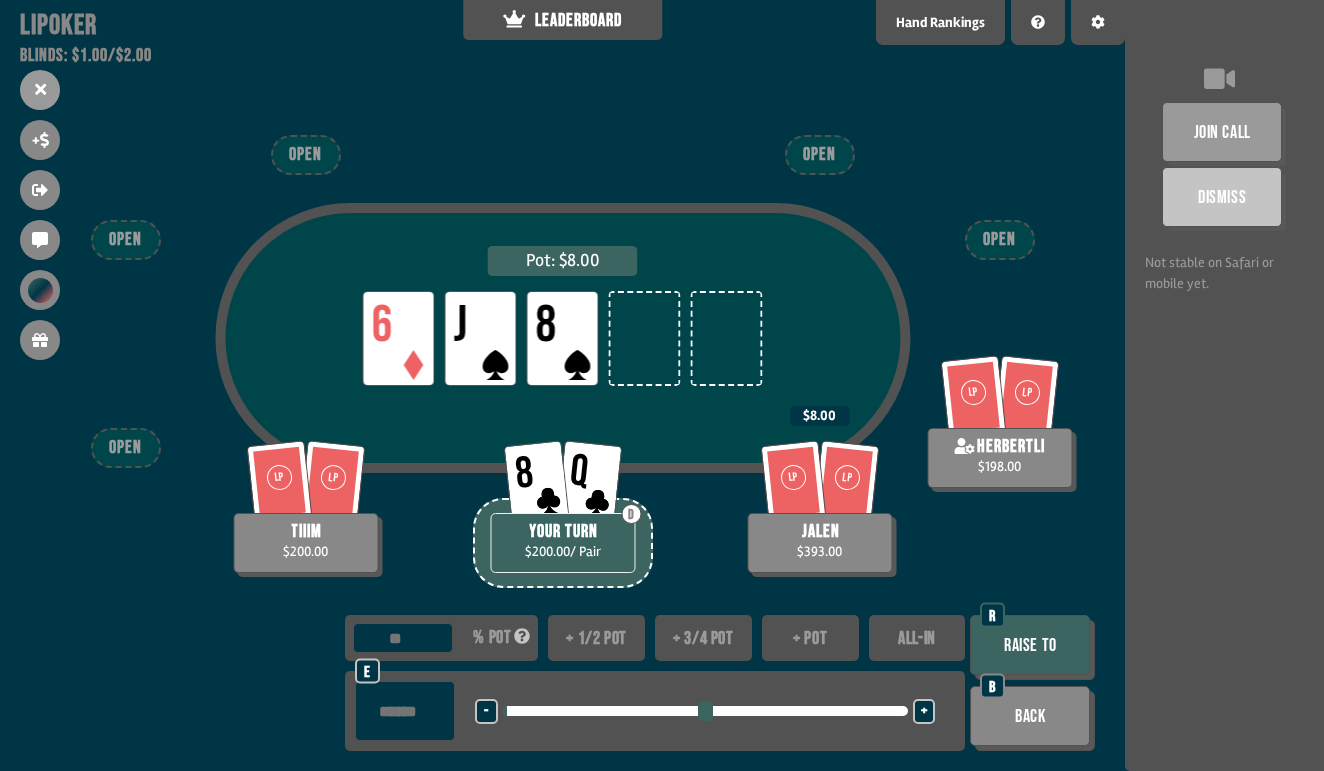 click on "+" at bounding box center (924, 711) 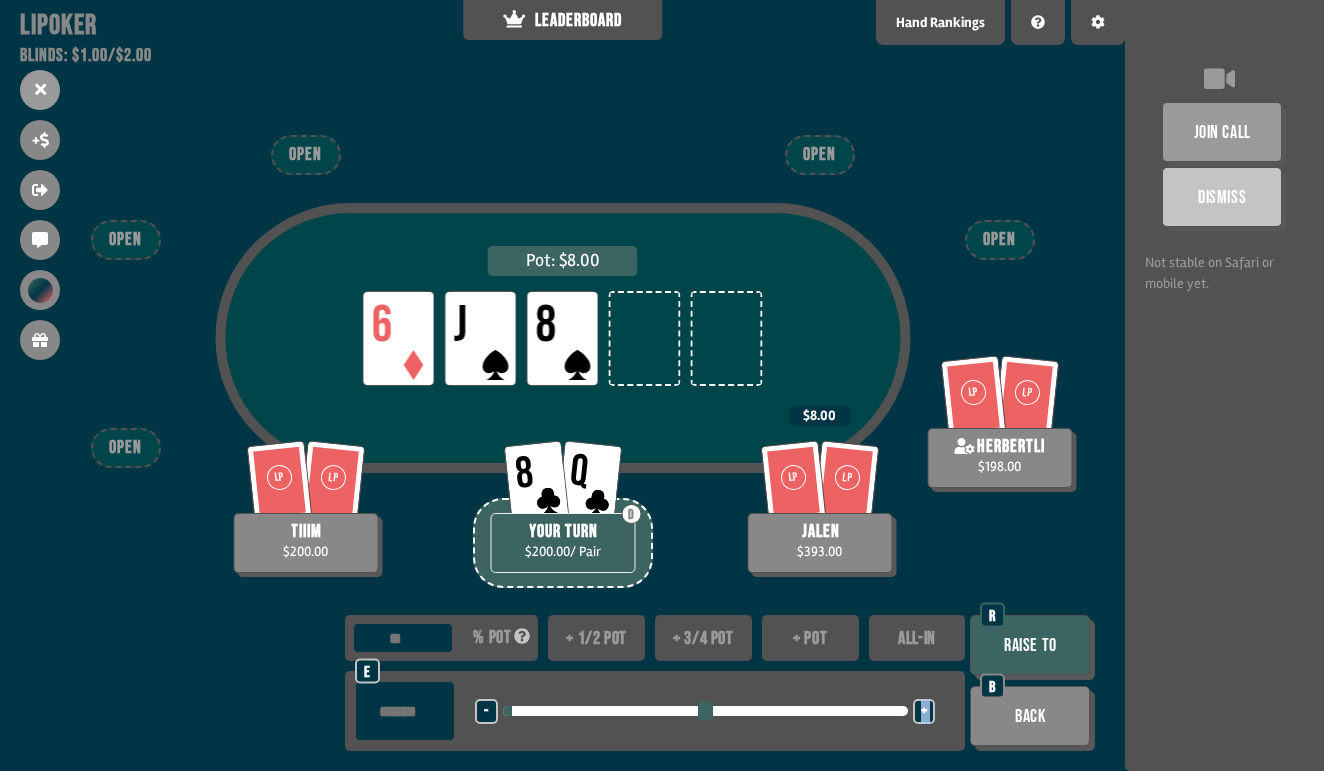 click on "+" at bounding box center (924, 711) 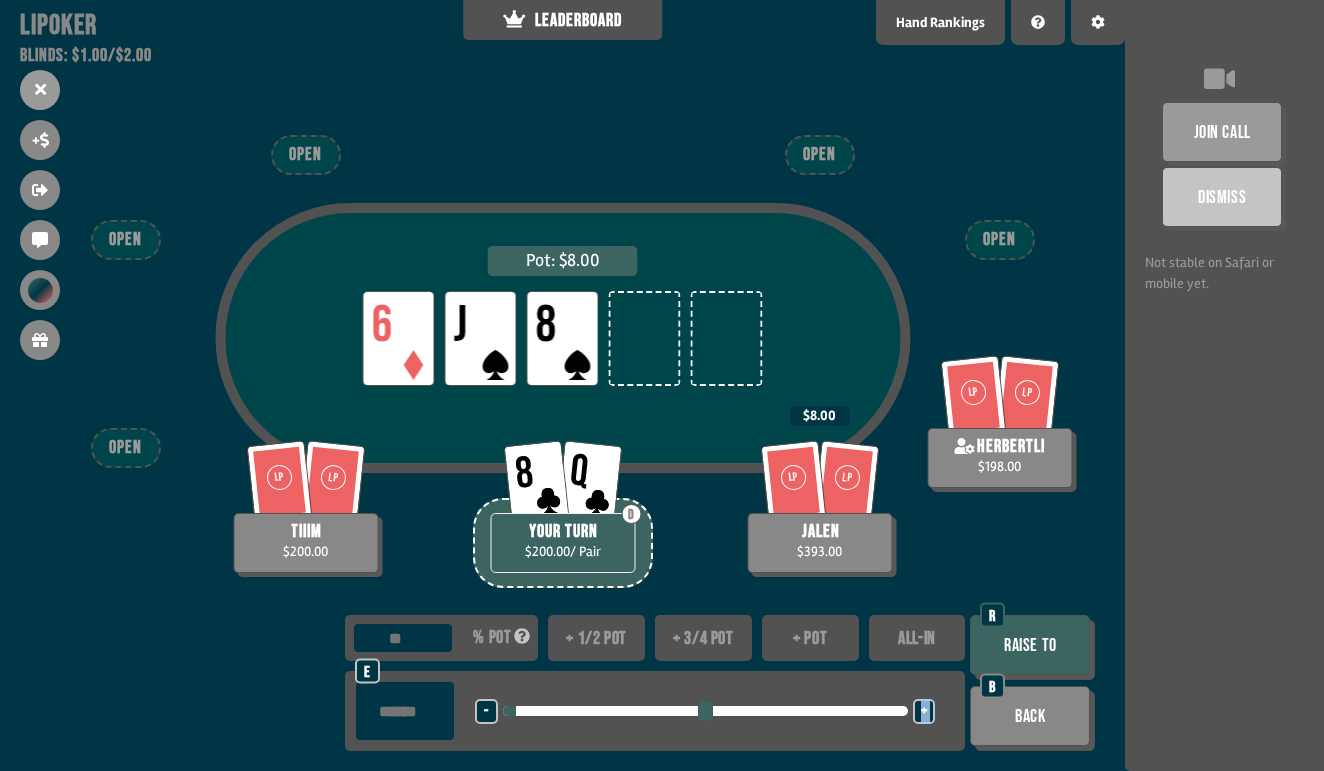 type on "****" 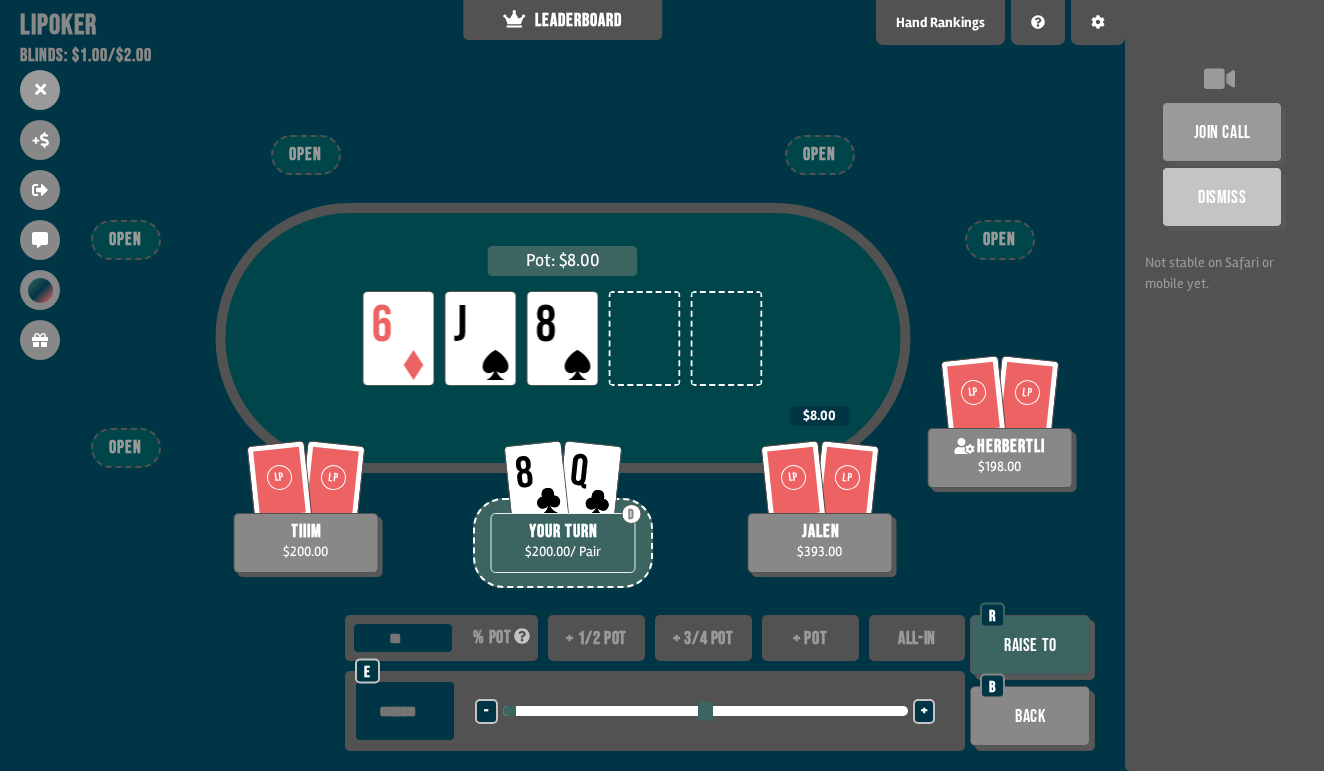 click on "-" at bounding box center [486, 712] 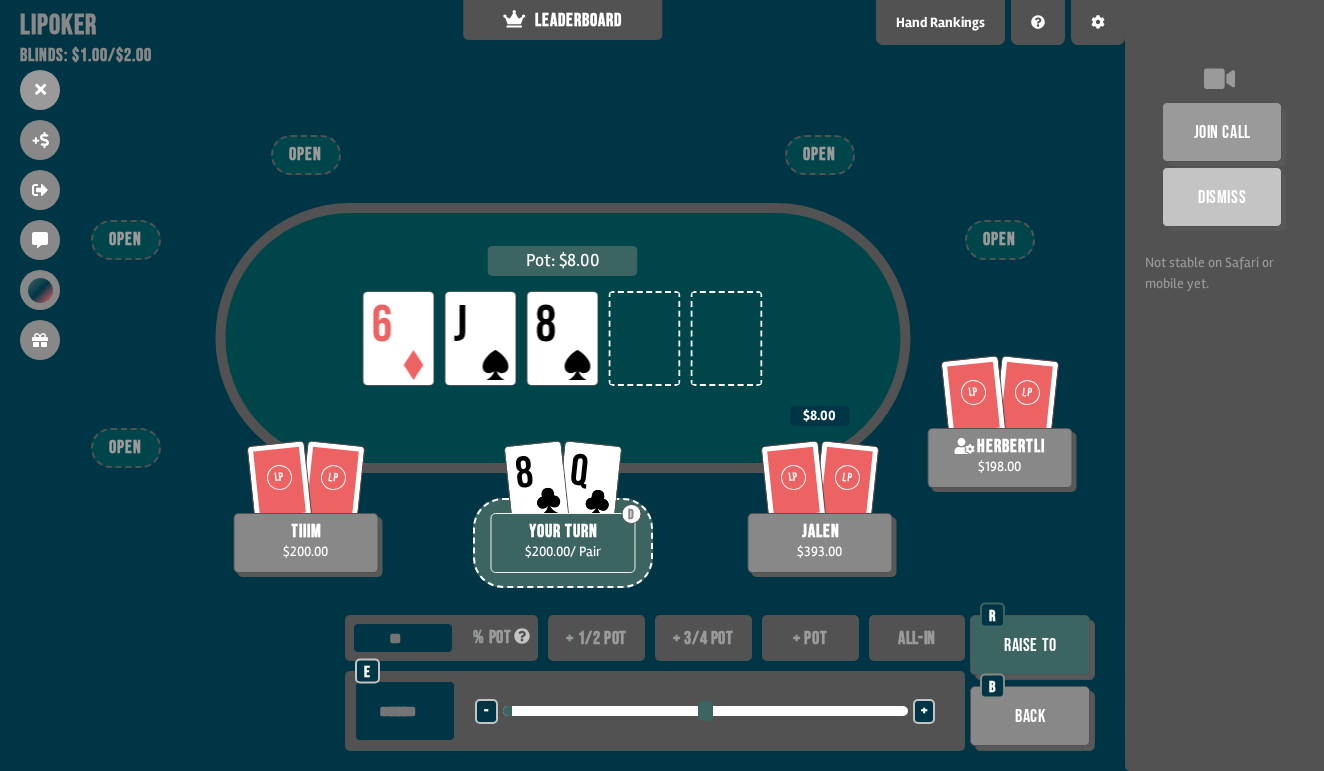 click on "Raise to" at bounding box center [1030, 645] 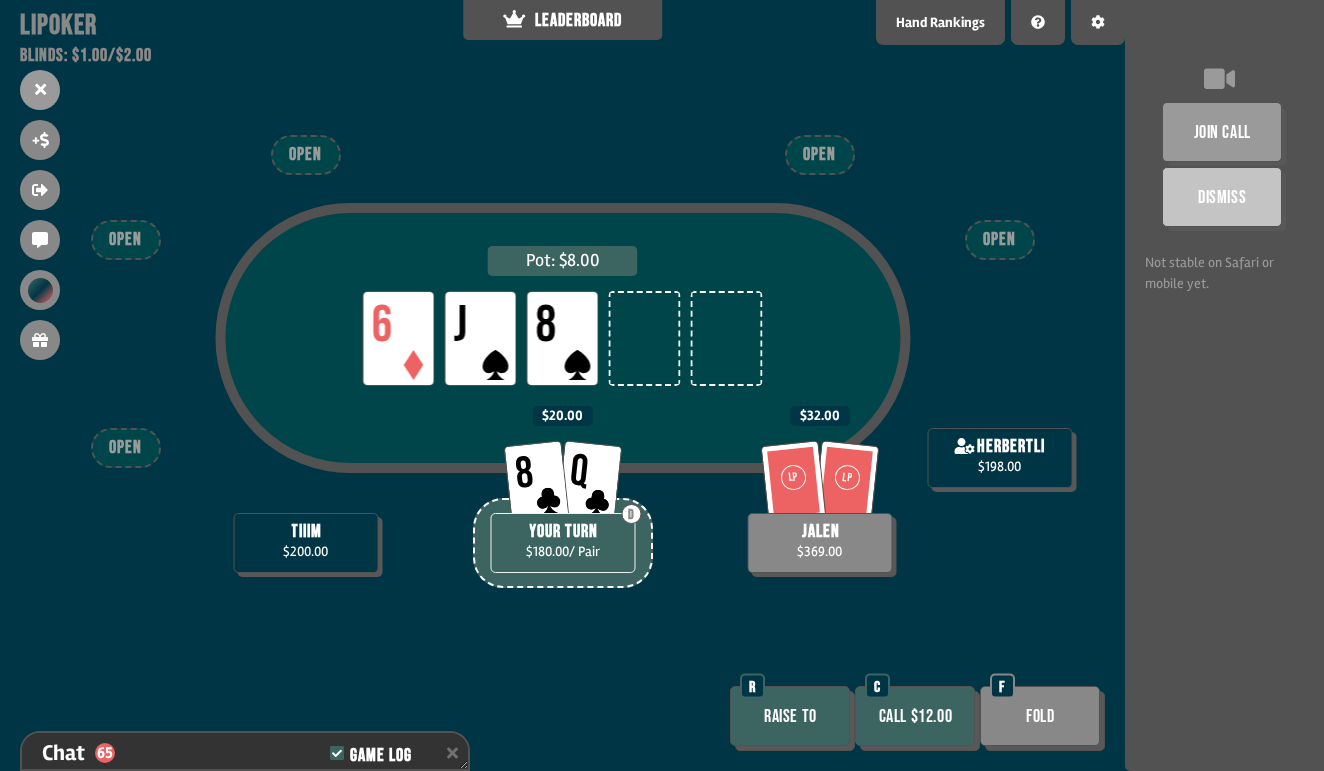 scroll, scrollTop: 2043, scrollLeft: 0, axis: vertical 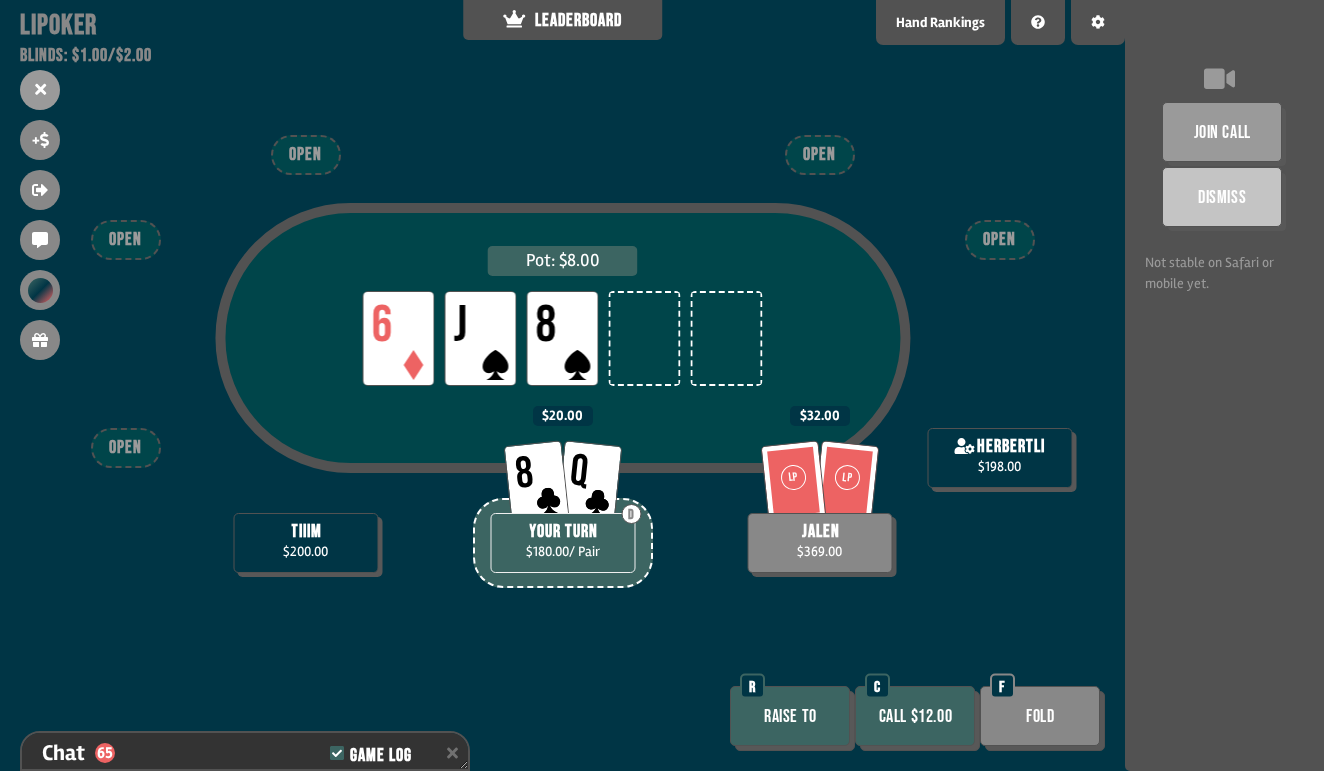click on "Raise to" at bounding box center [790, 716] 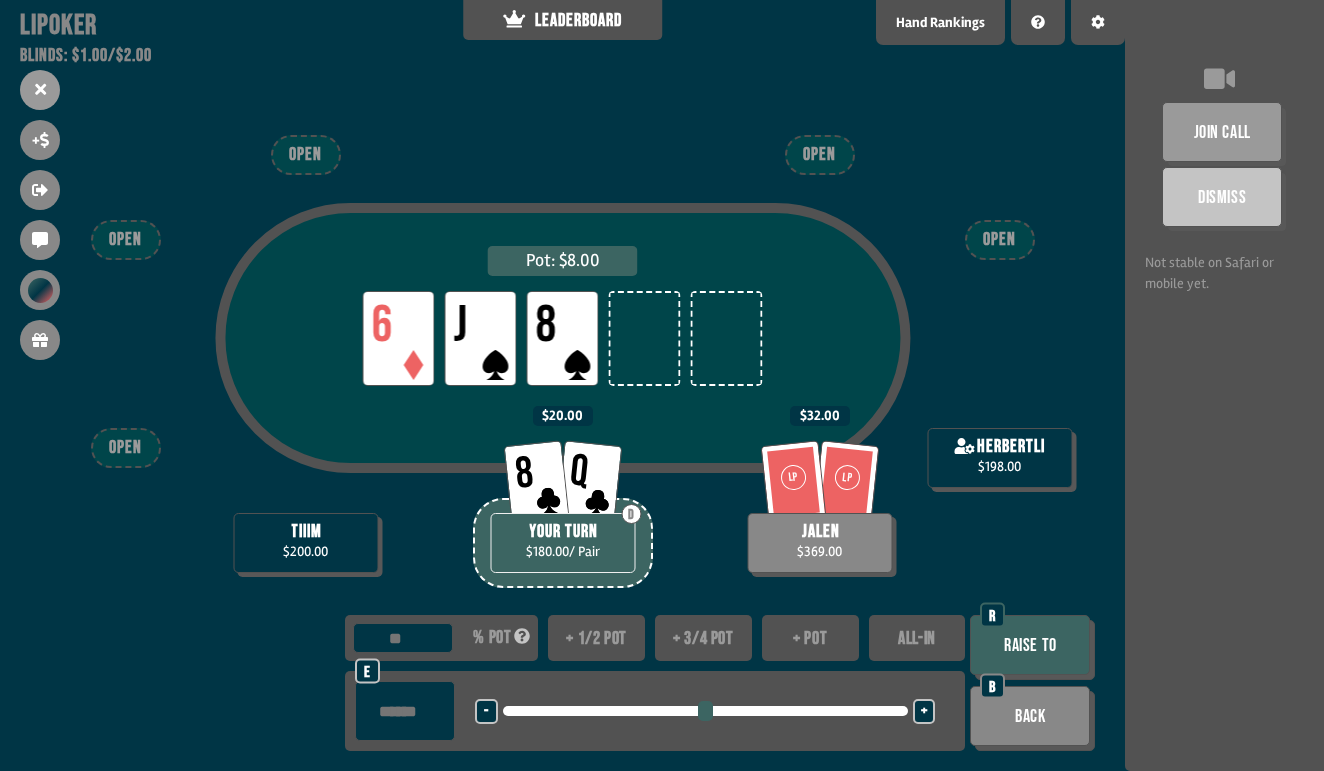 click on "+" at bounding box center (924, 712) 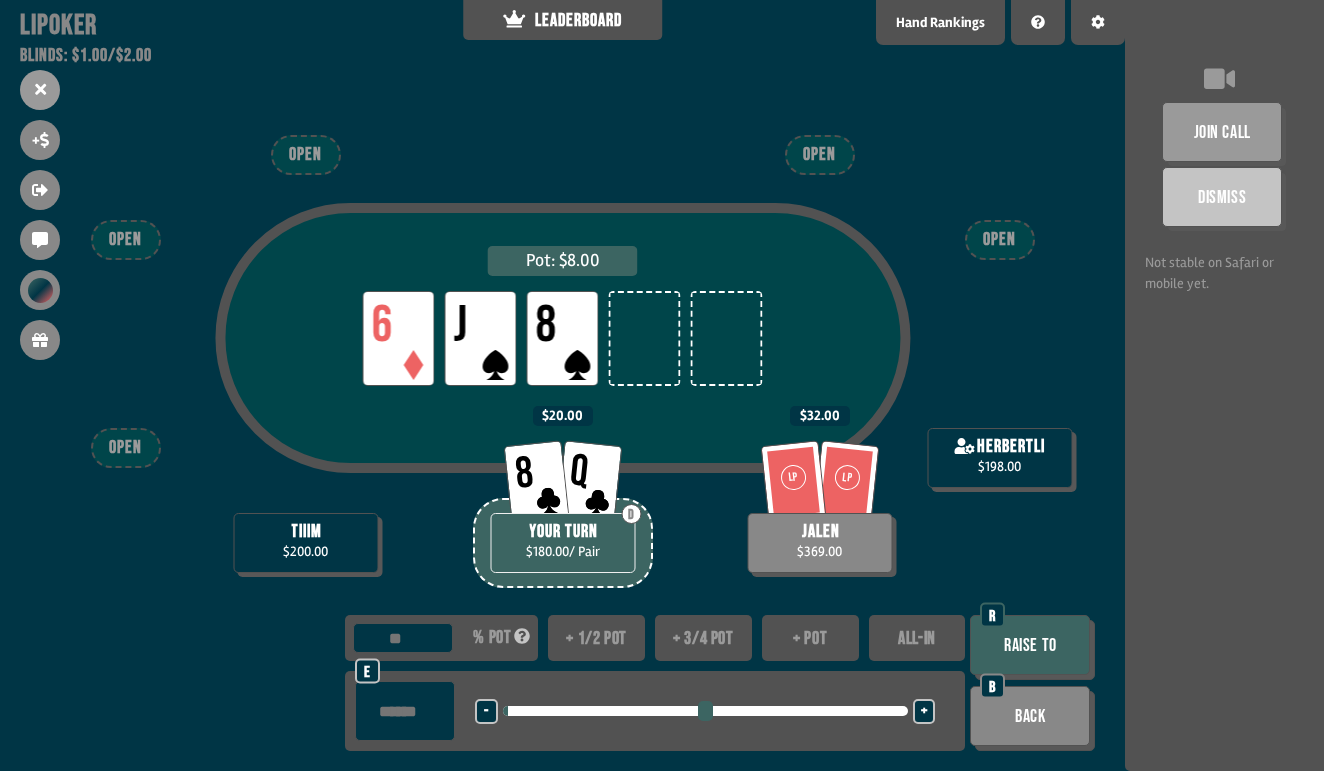 click on "+" at bounding box center (924, 712) 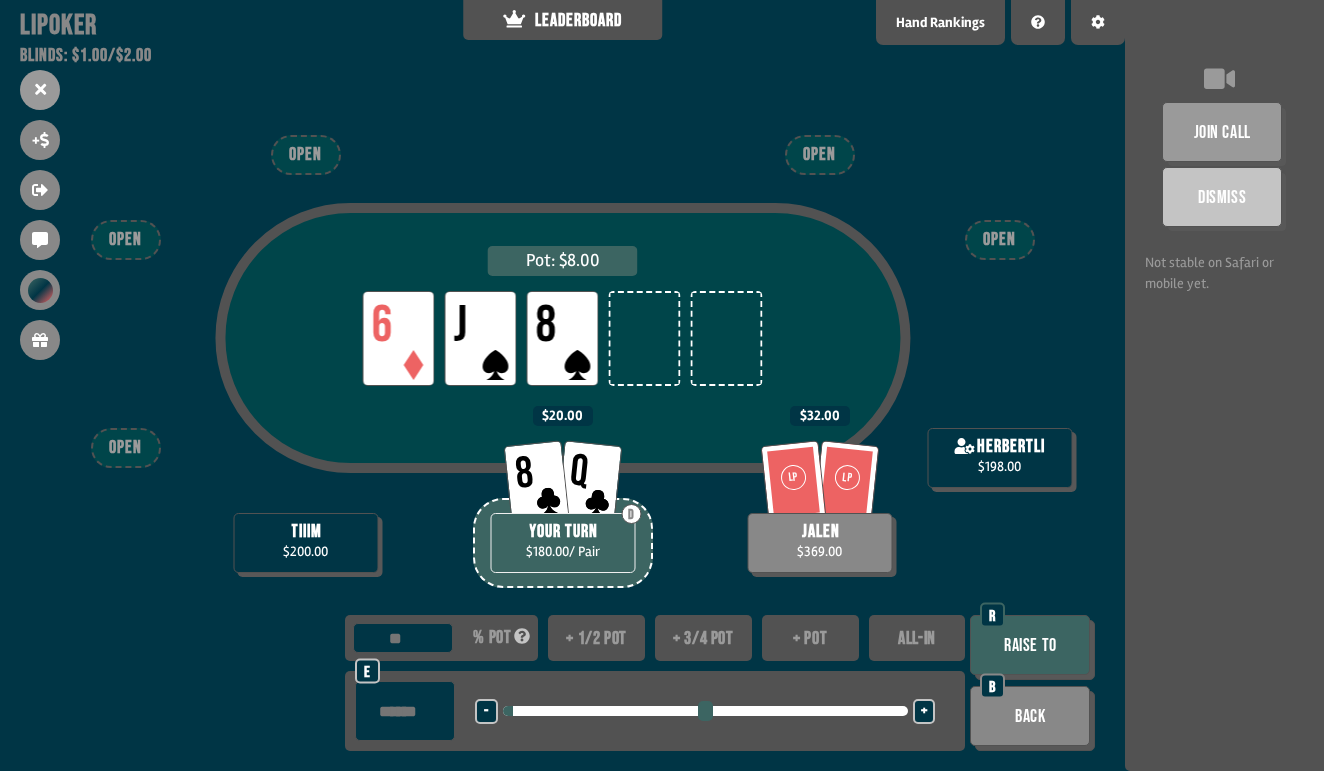 click on "+" at bounding box center [924, 712] 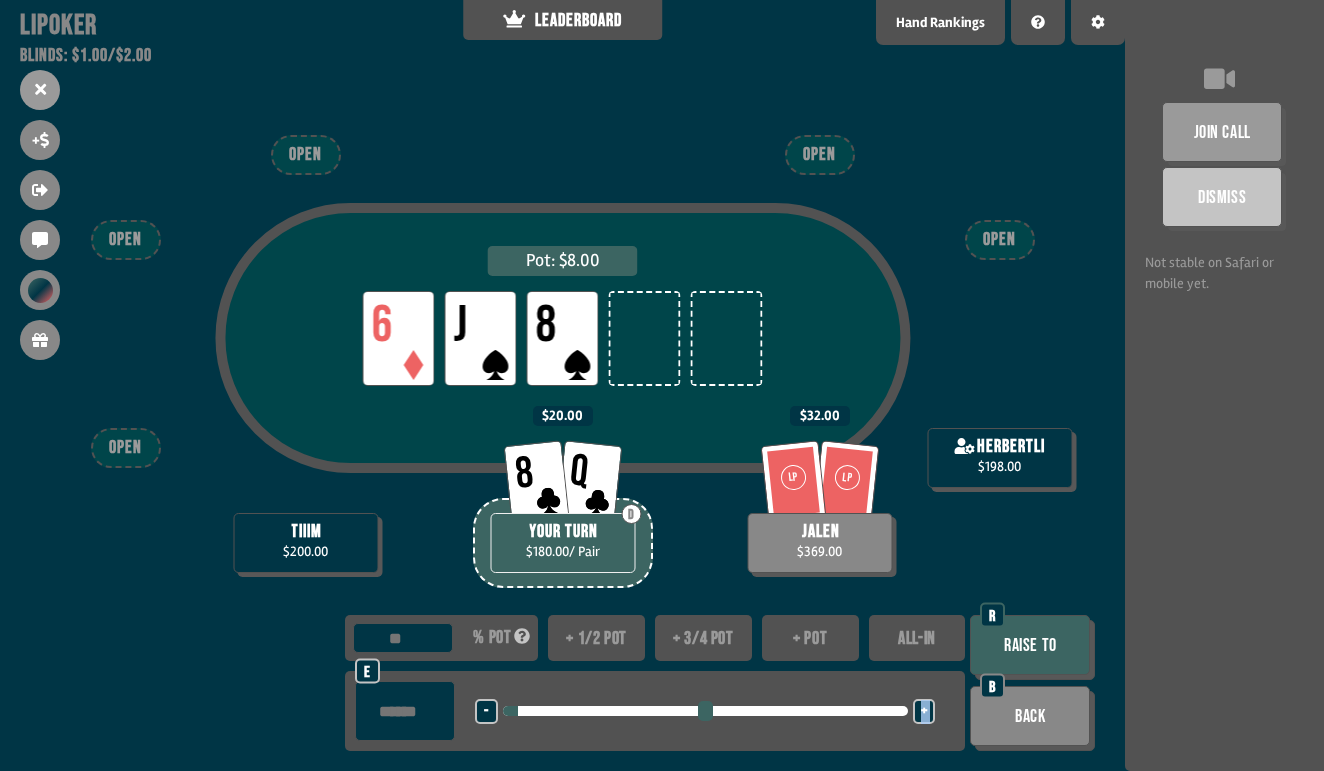 click on "+" at bounding box center (924, 712) 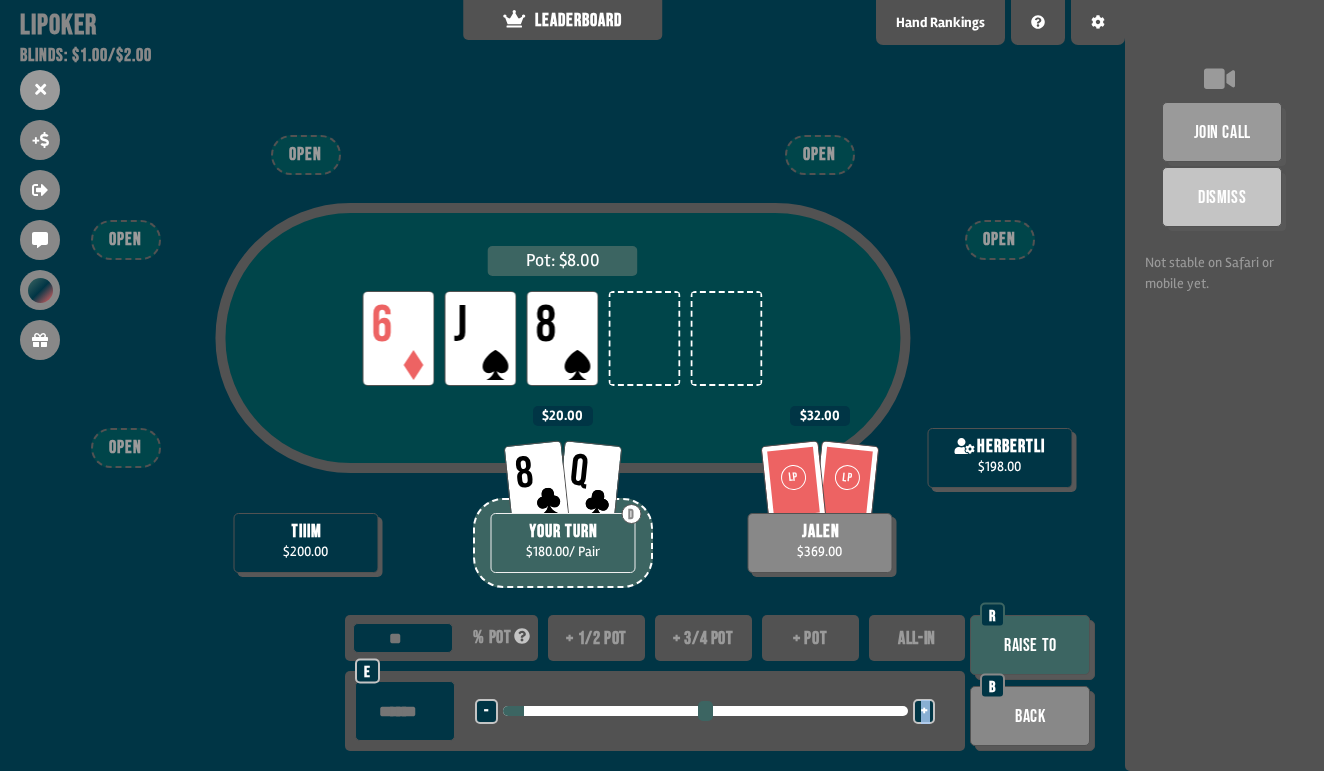 click on "+" at bounding box center (924, 712) 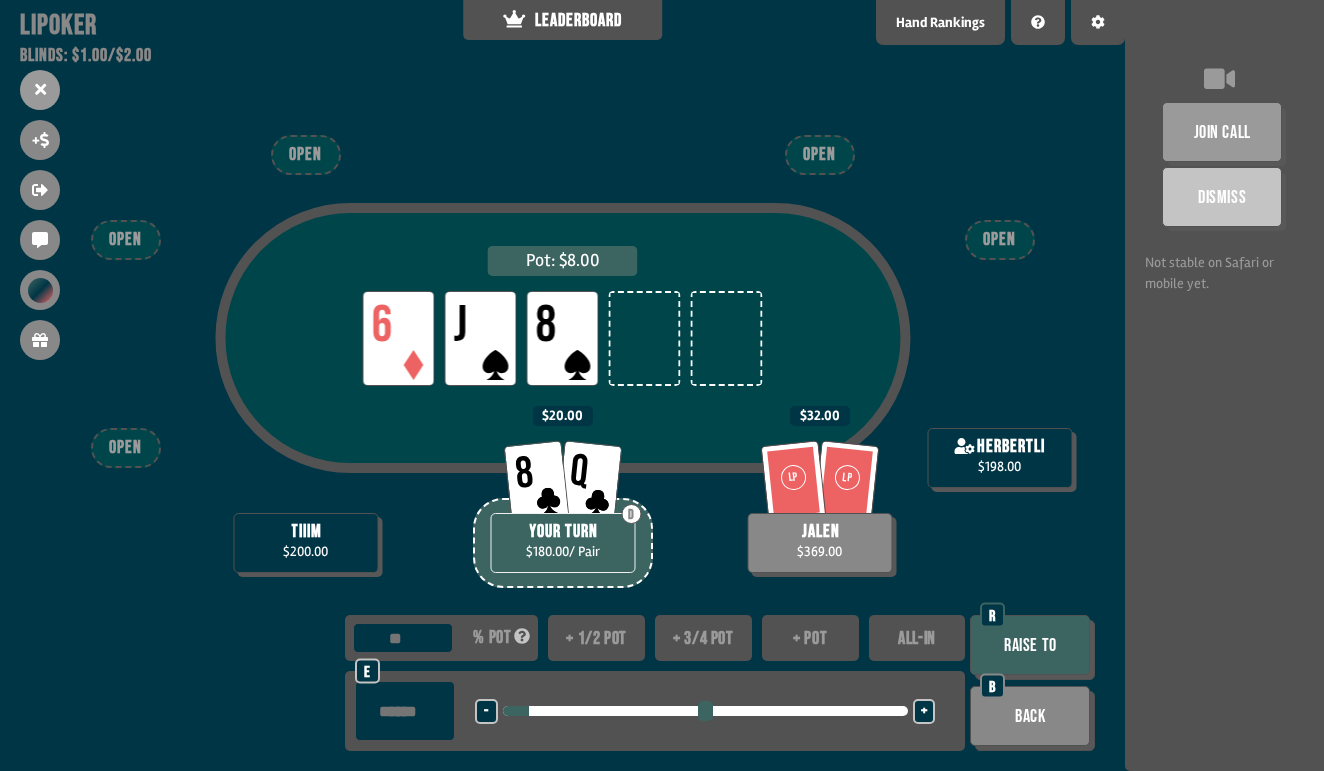 click on "+" at bounding box center (924, 712) 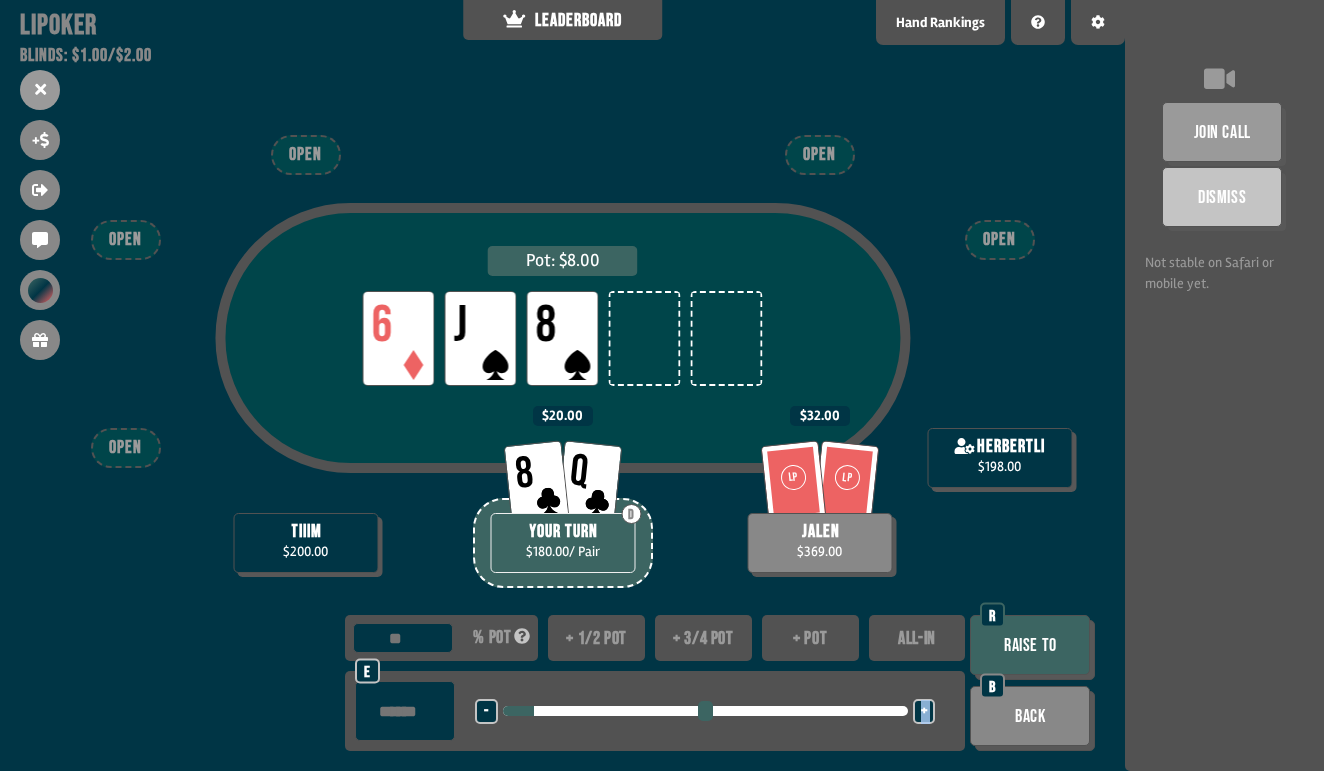 click on "+" at bounding box center (924, 712) 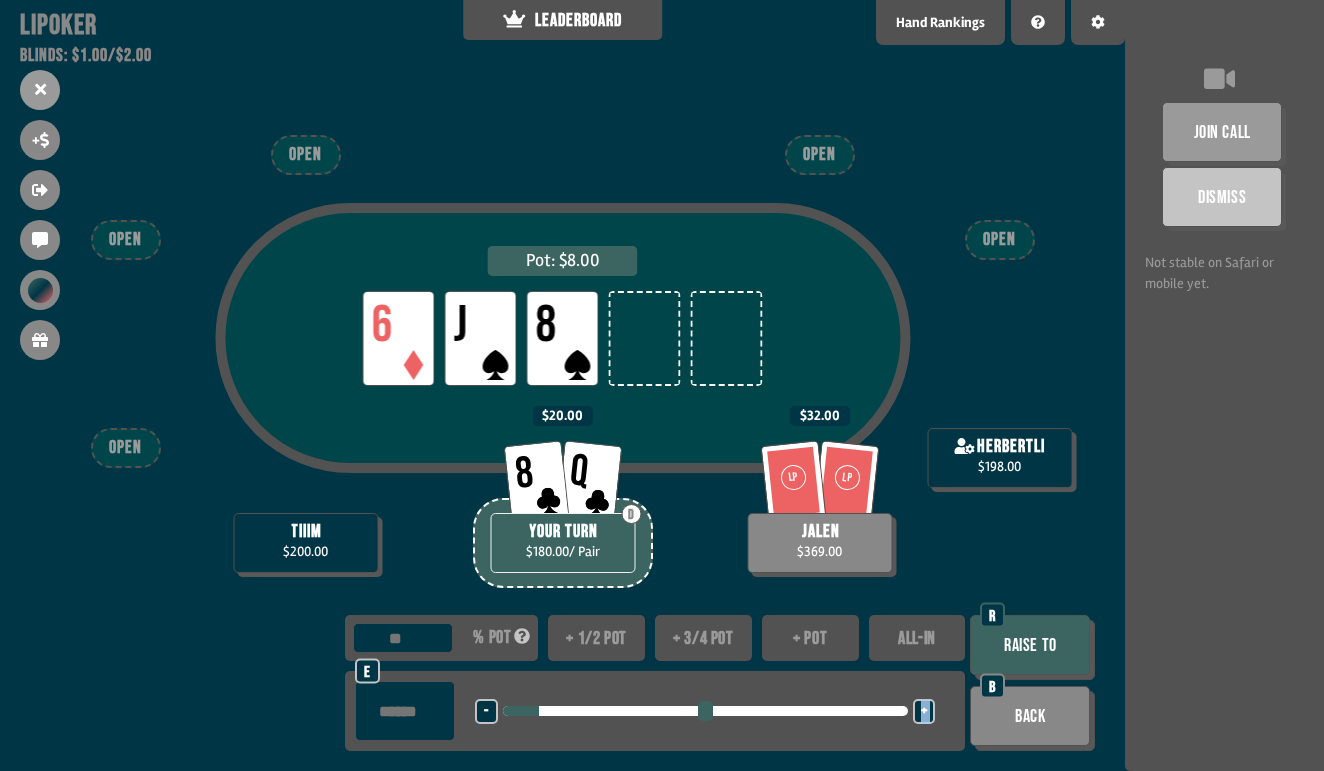 click on "+" at bounding box center [924, 712] 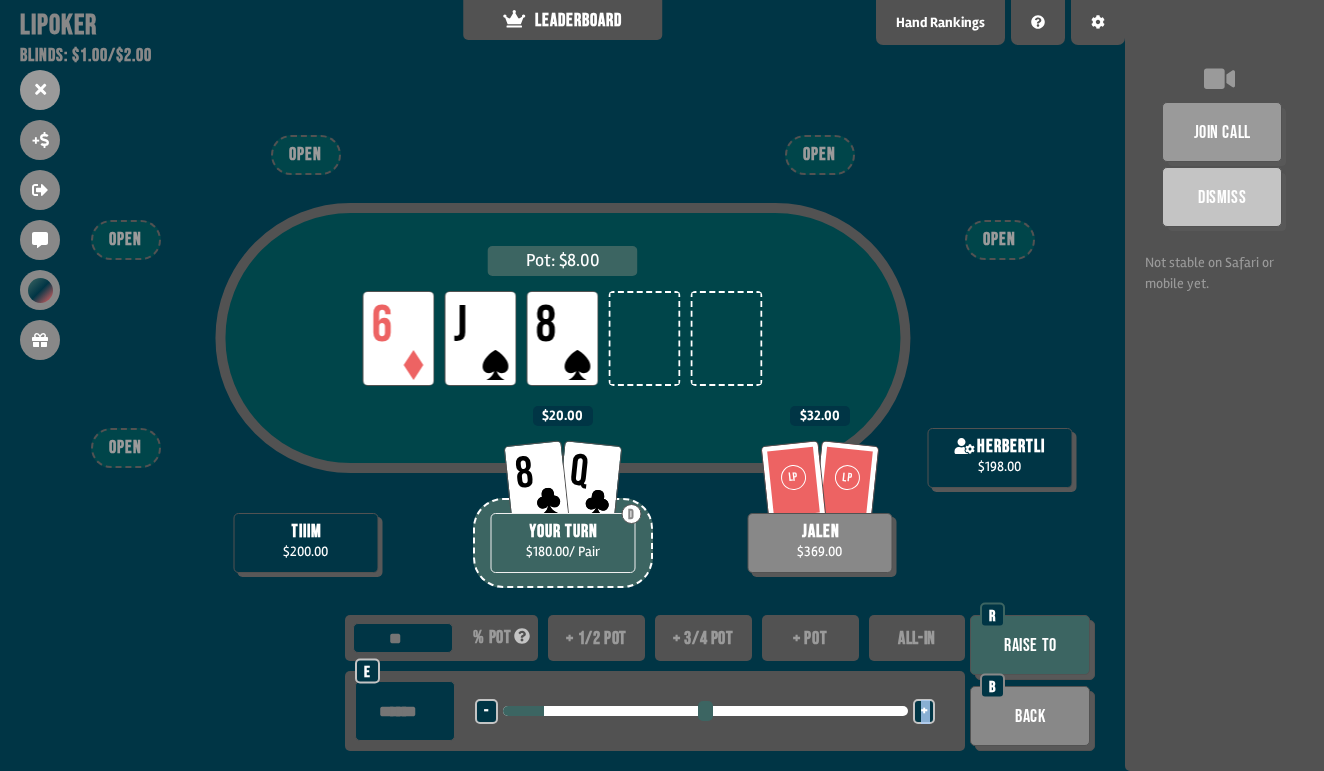 click on "Raise to" at bounding box center [1030, 645] 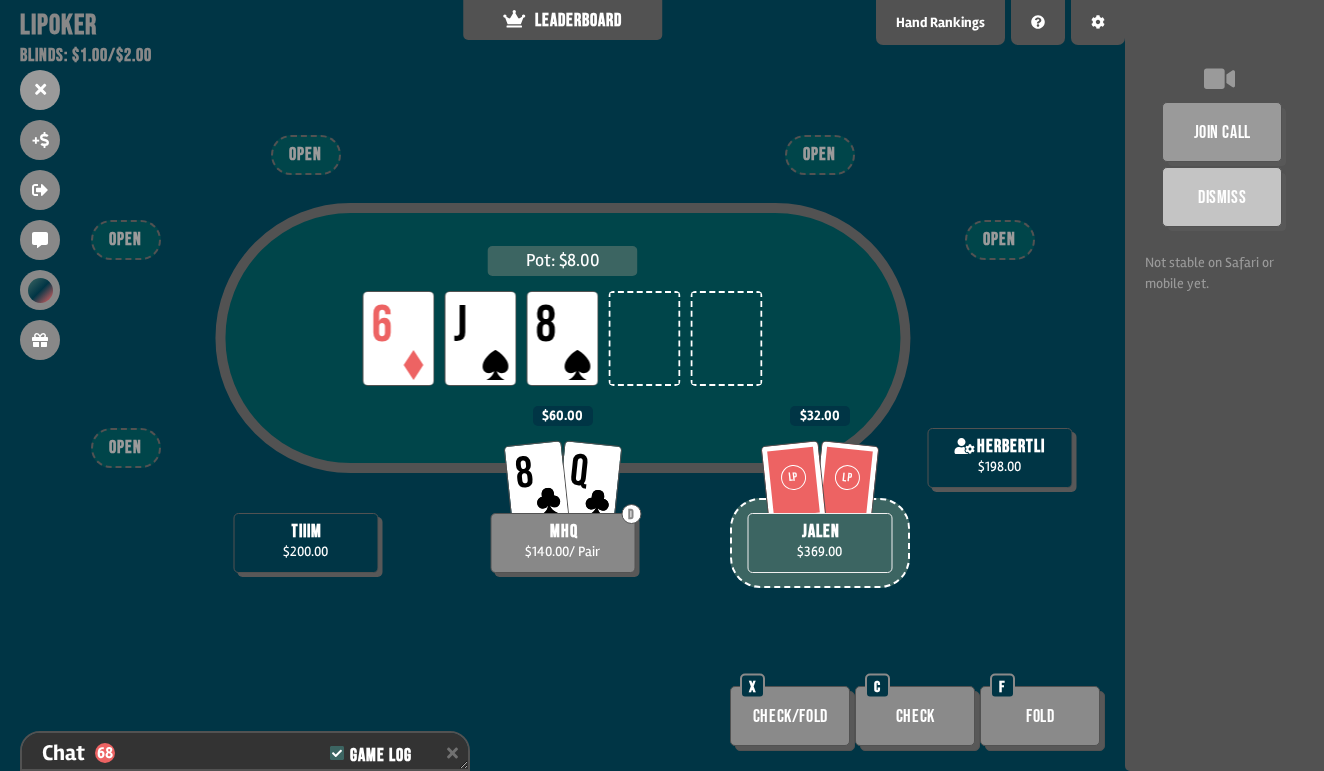 scroll, scrollTop: 2130, scrollLeft: 0, axis: vertical 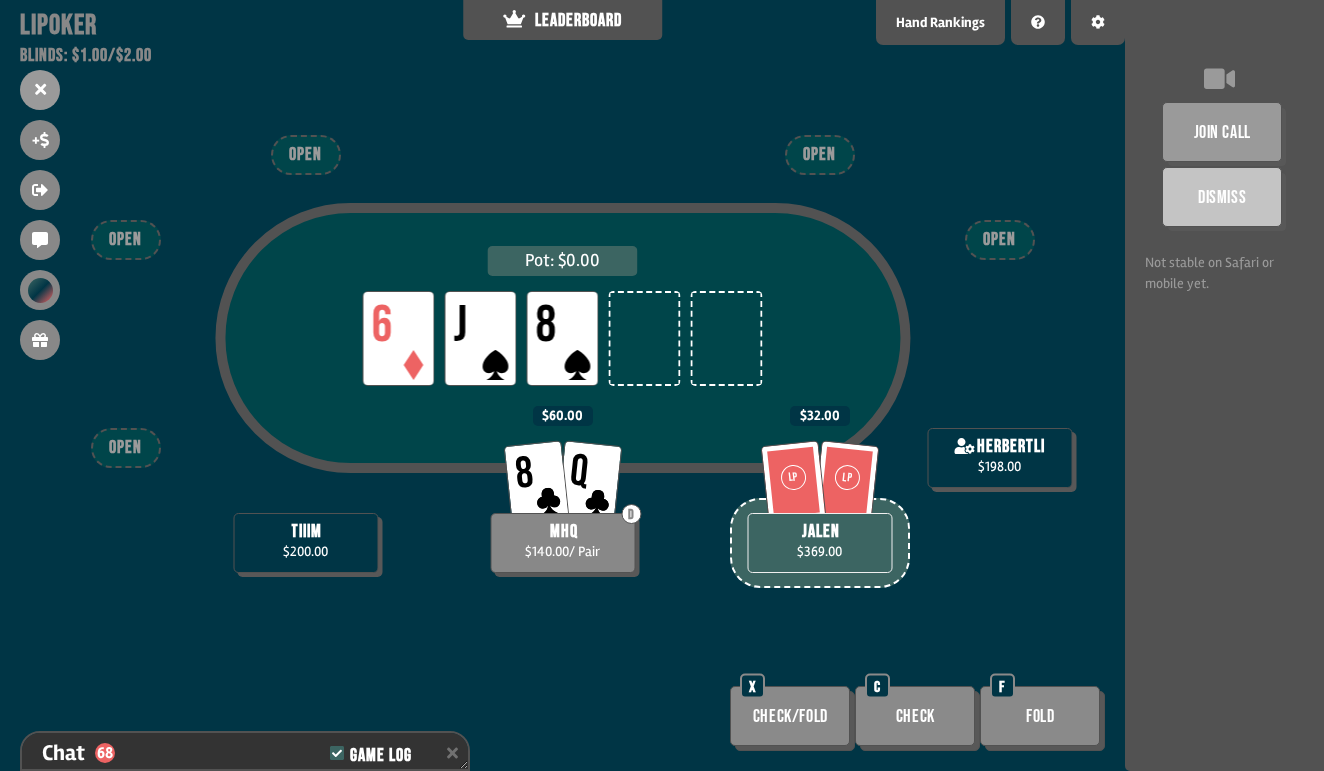 click on "Pot: $0.00   LP 6 LP J LP 8 8 Q D mhq $140.00   / Pair $60.00  tiiim $200.00  LP LP jalen $369.00  $32.00  herbertli $198.00  OPEN OPEN OPEN OPEN OPEN Check/Fold X Check C Fold F" at bounding box center [562, 385] 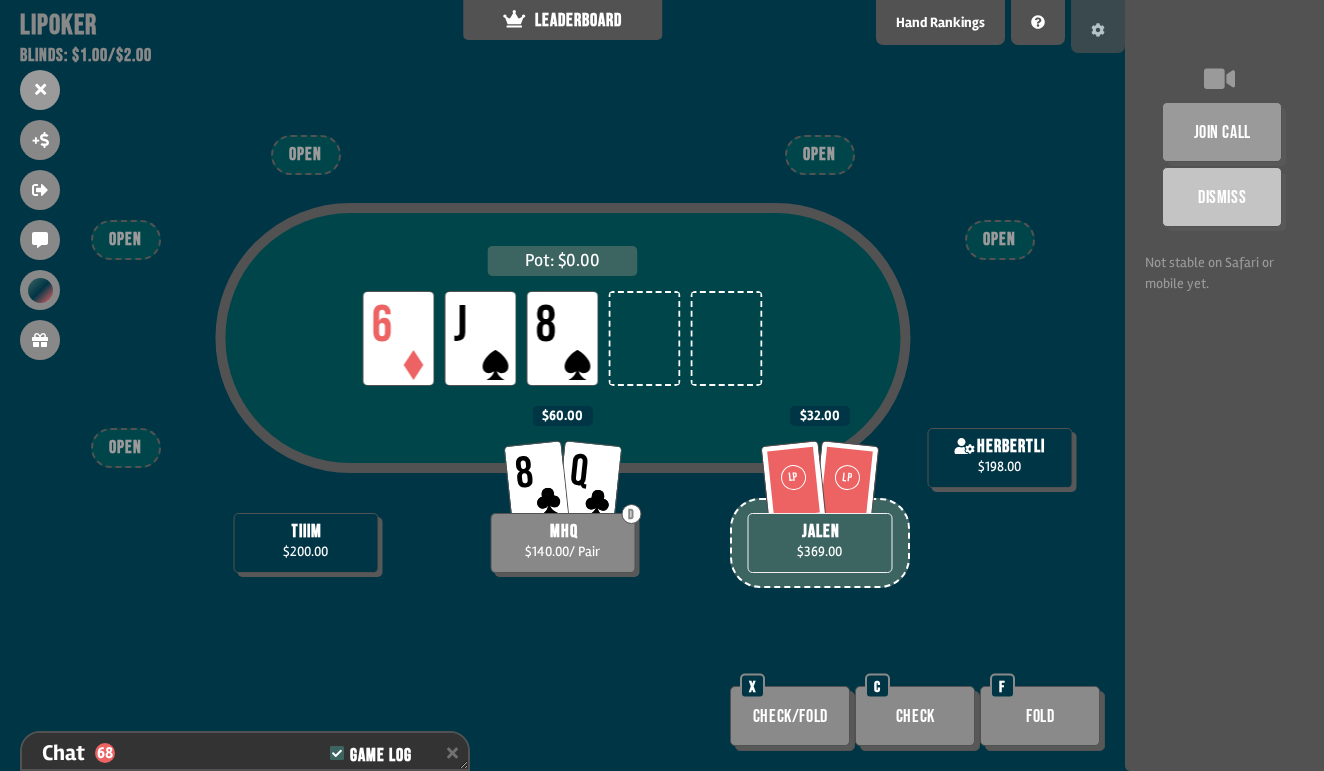 click at bounding box center [1098, 26] 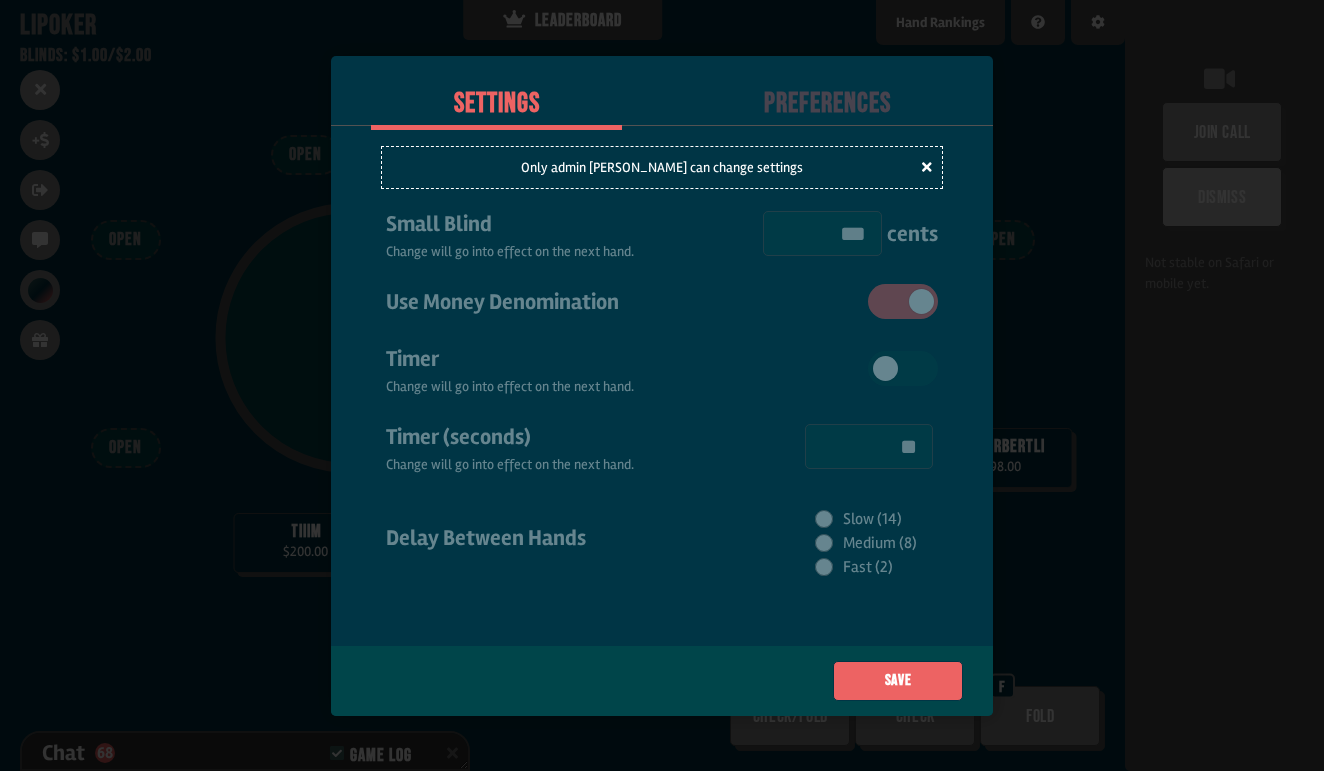 click at bounding box center (662, 385) 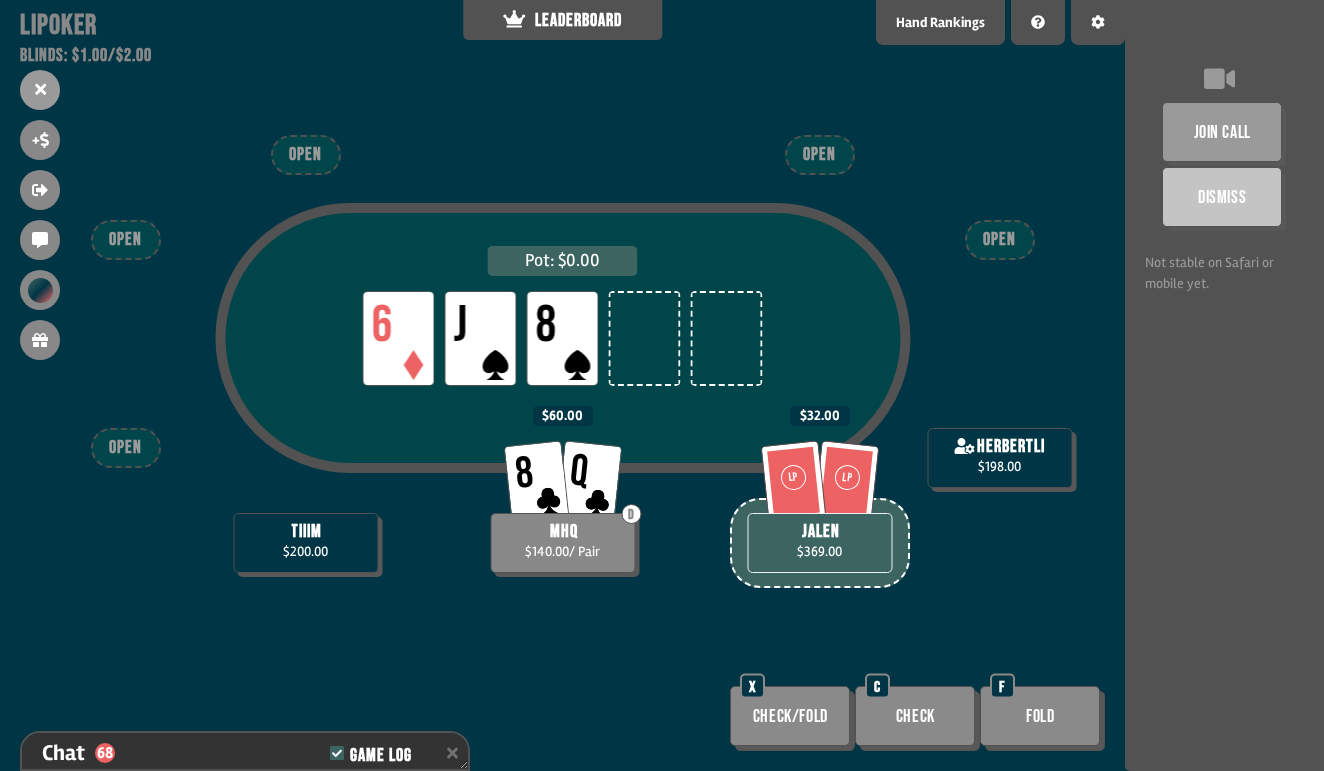 click on "Check" at bounding box center [915, 716] 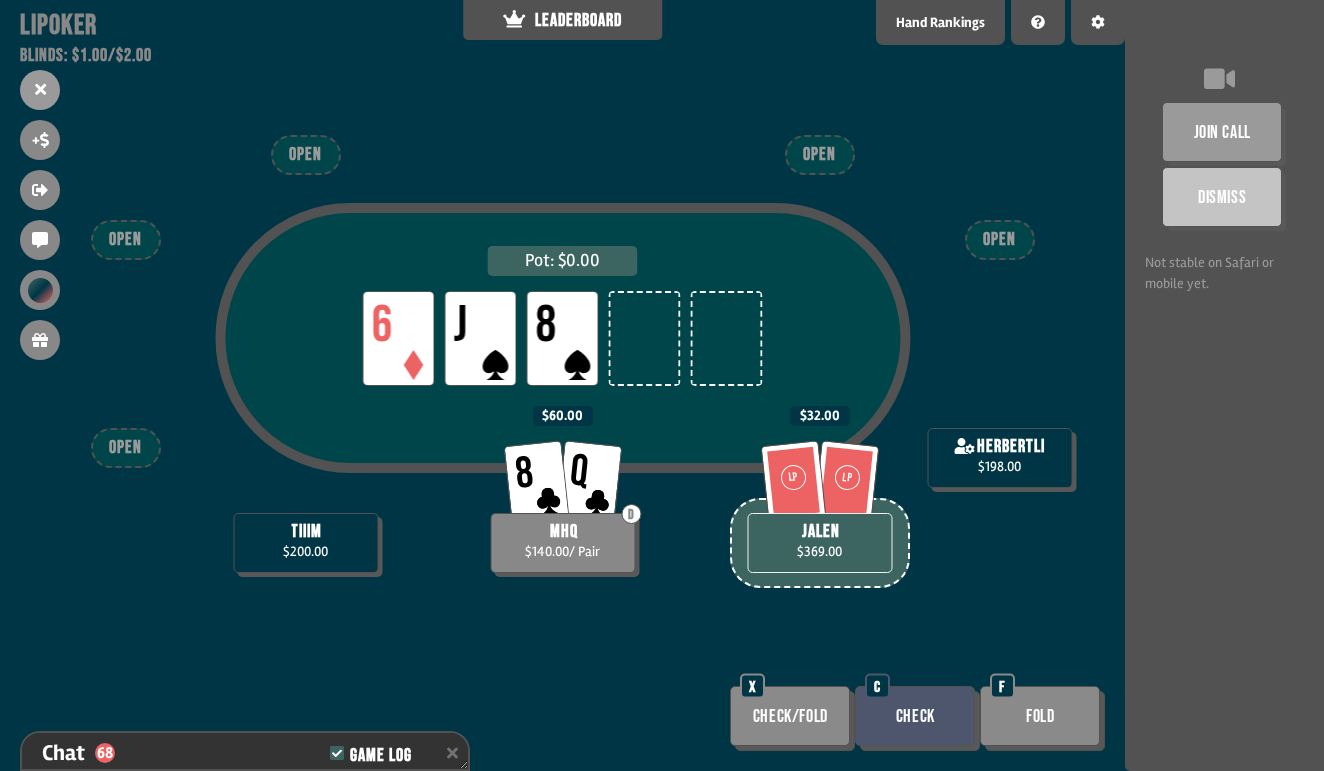 click on "Check" at bounding box center [915, 716] 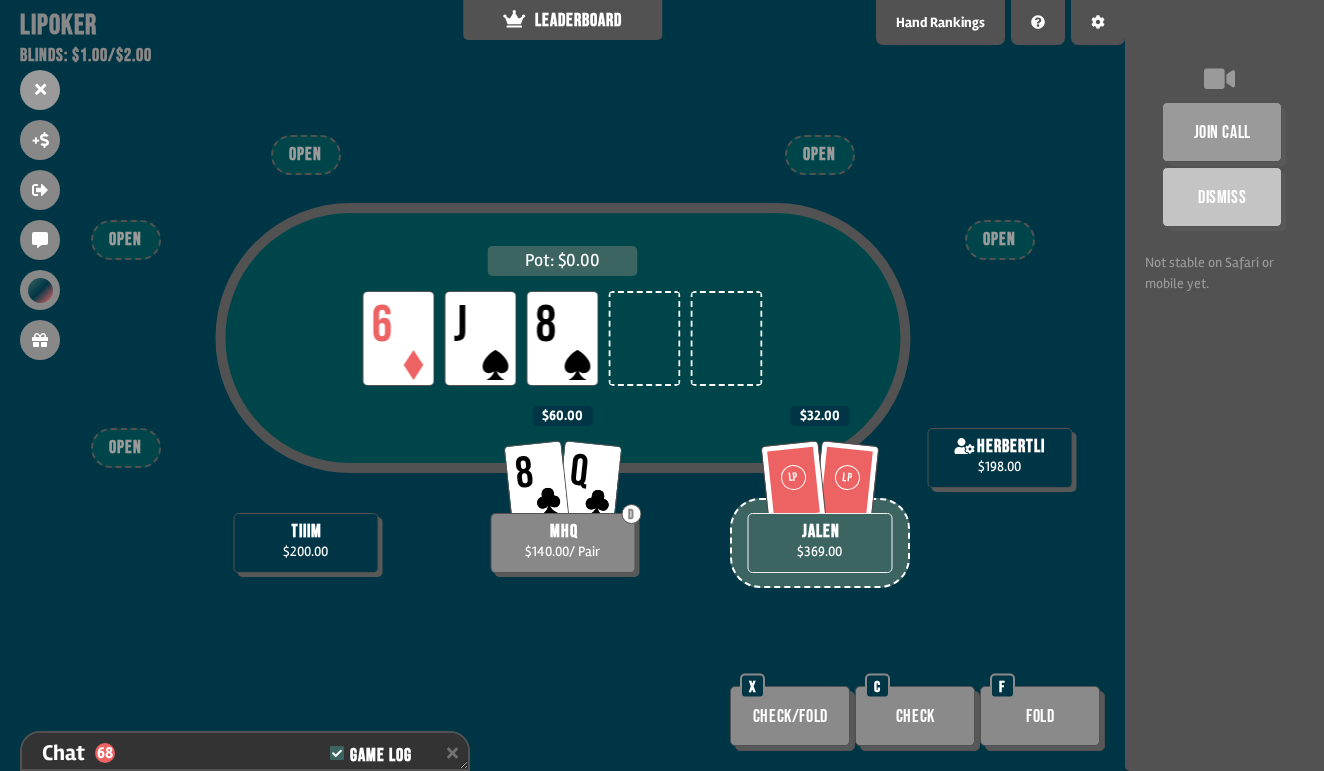 click on "Check" at bounding box center [915, 716] 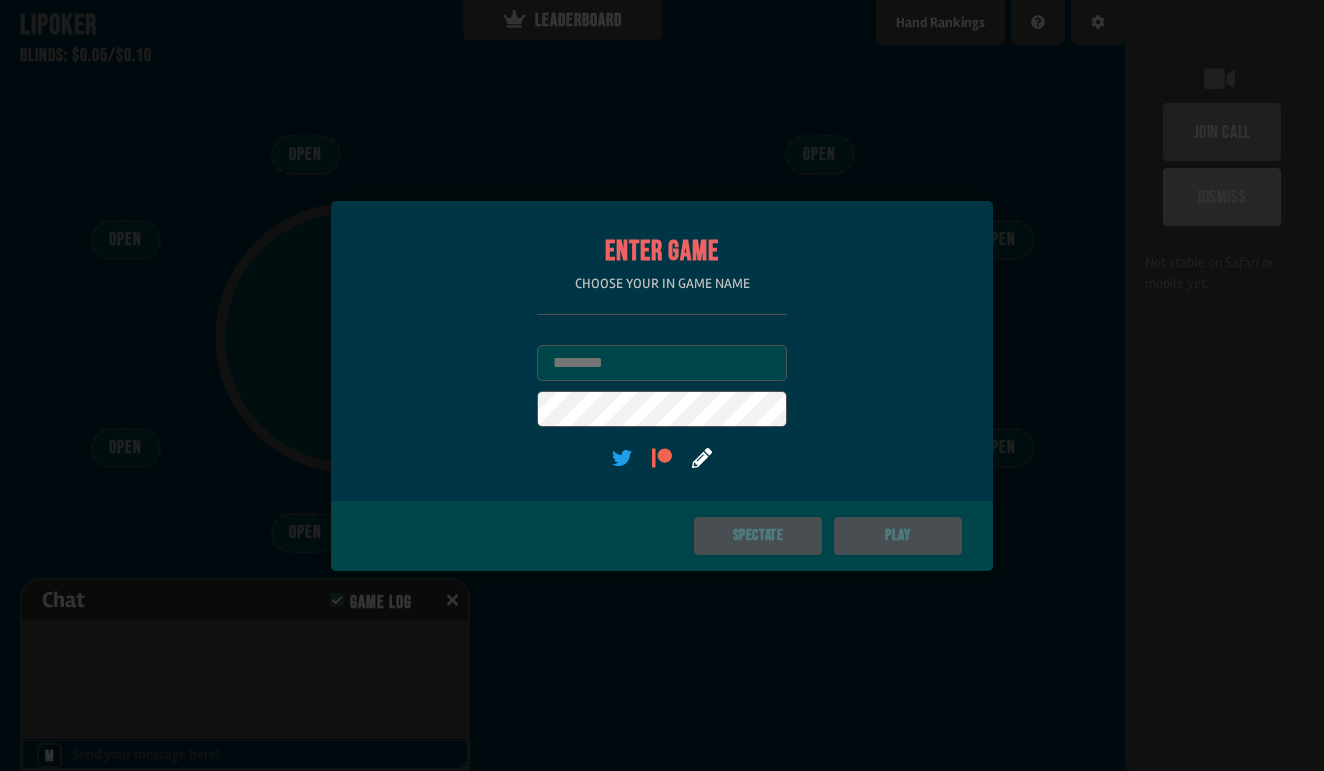 scroll, scrollTop: 0, scrollLeft: 0, axis: both 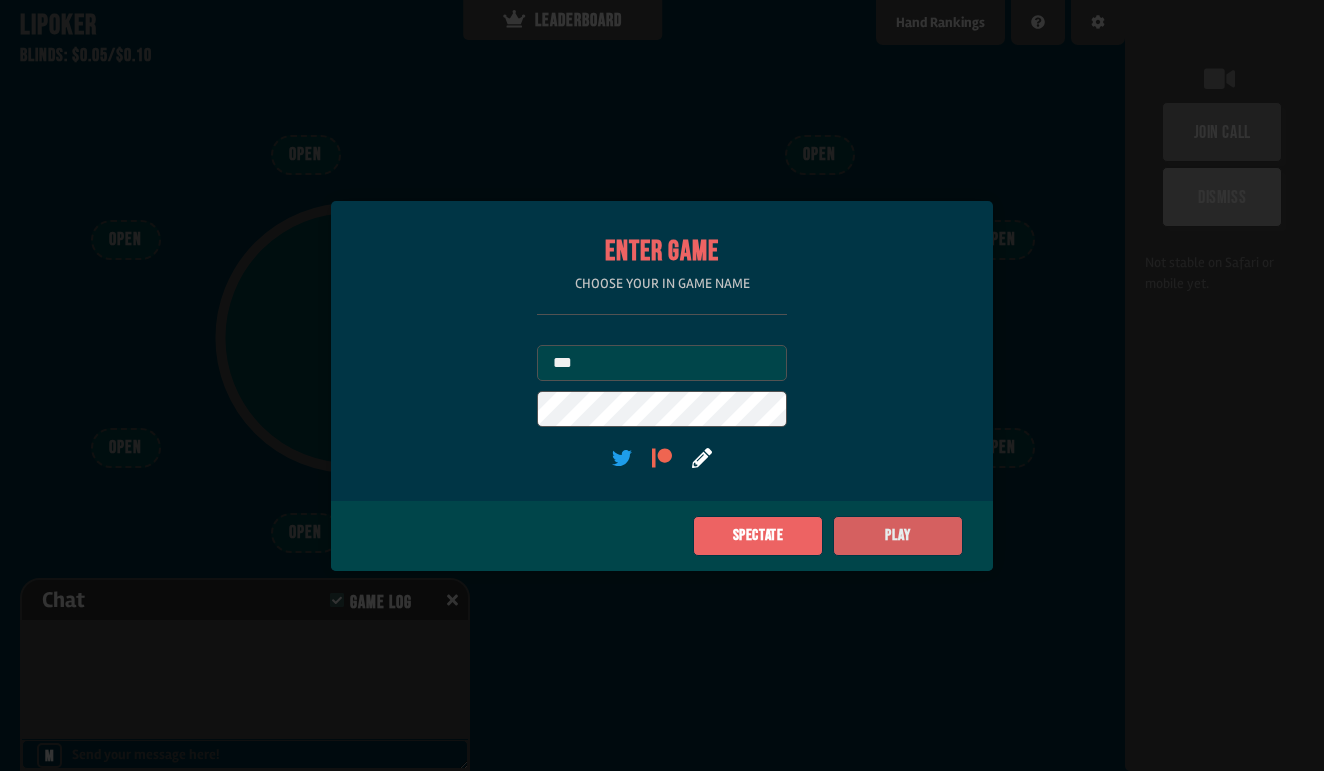 click on "Play" 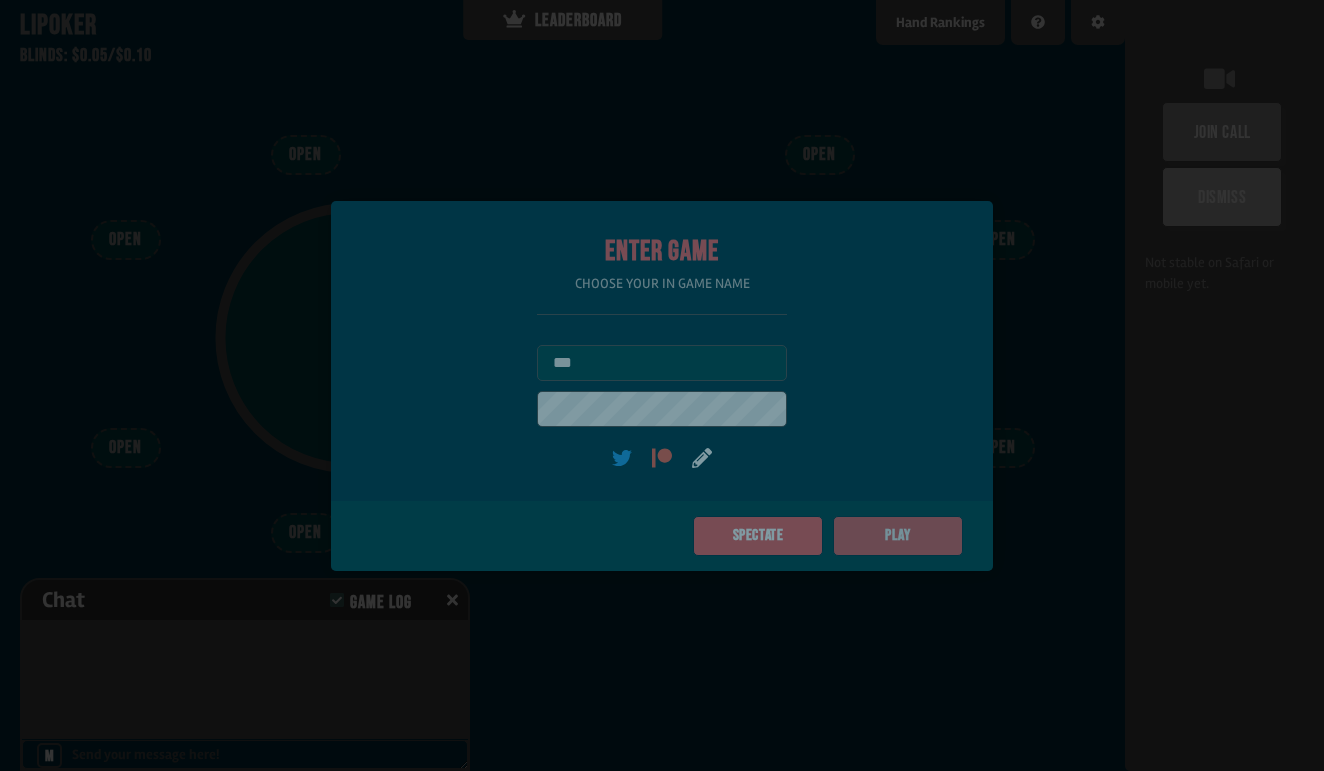type on "***" 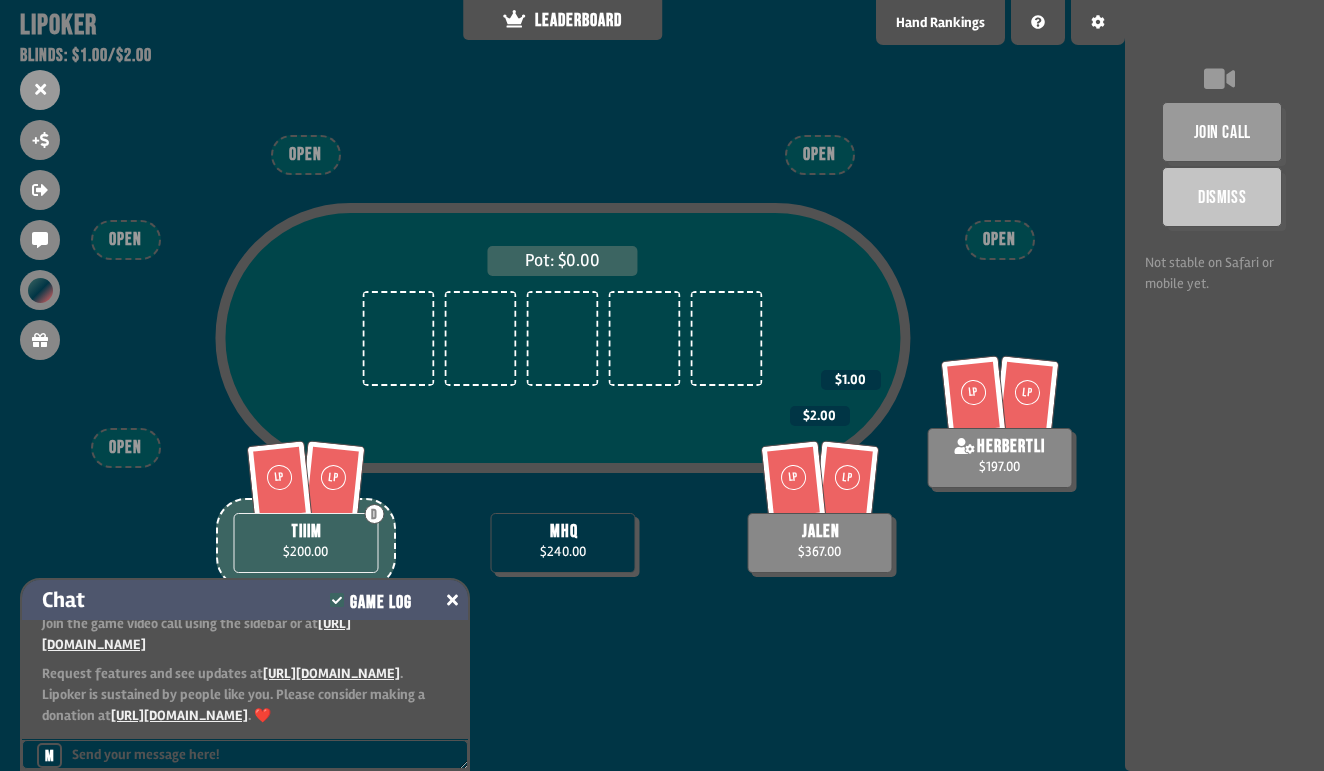 click 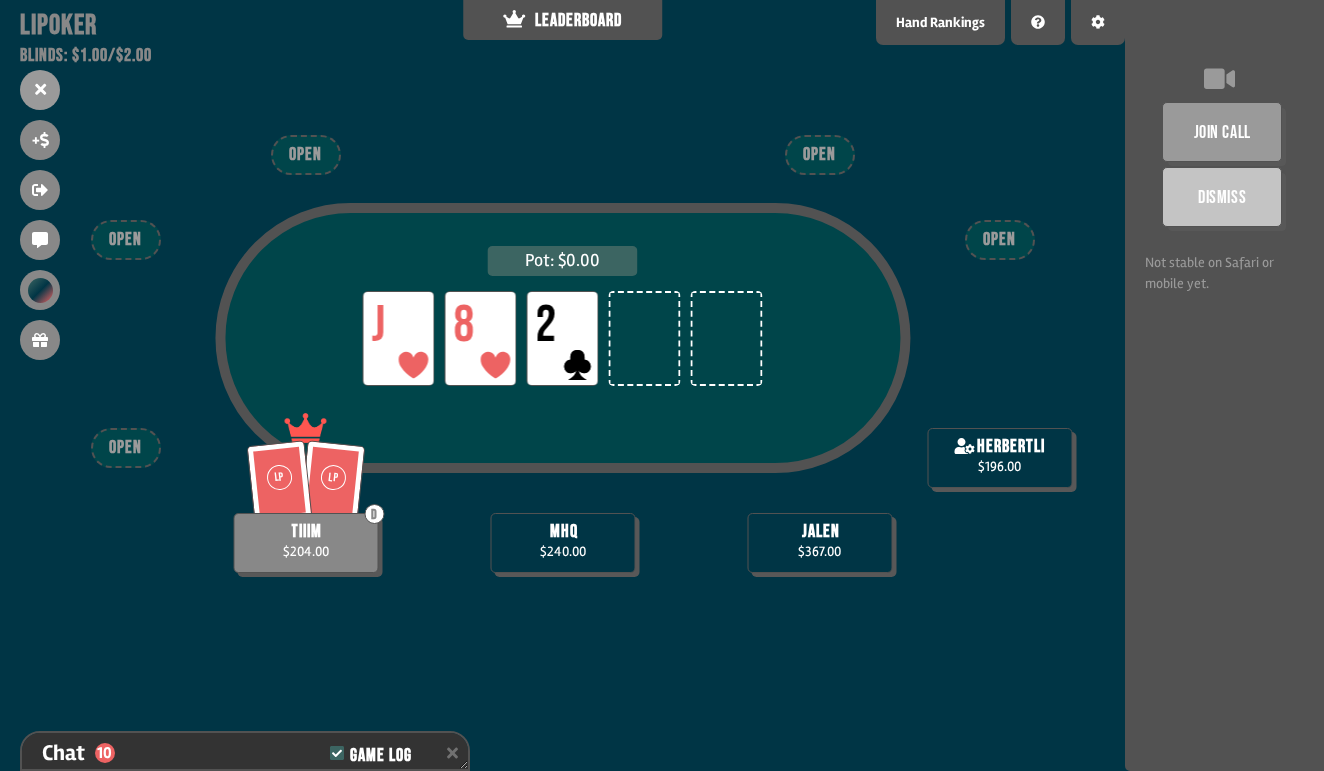 scroll, scrollTop: 477, scrollLeft: 0, axis: vertical 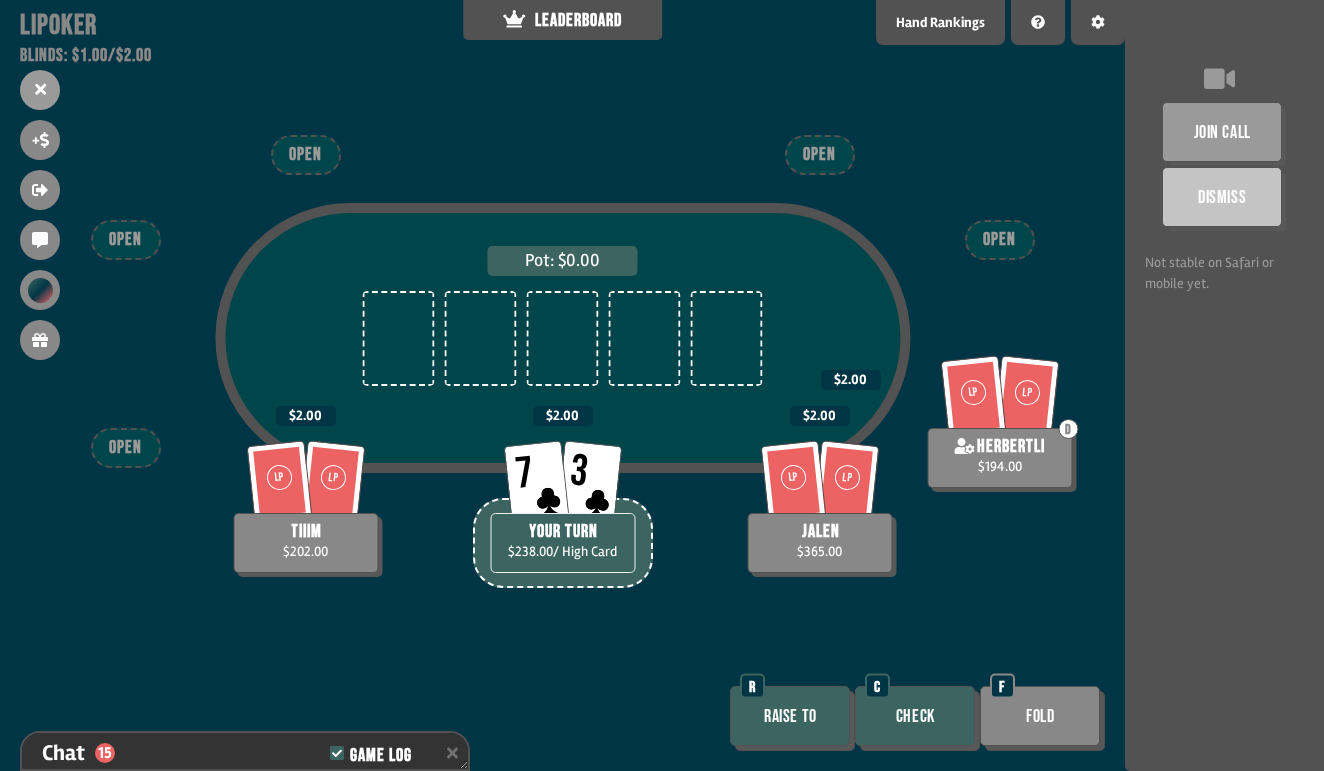 click on "Check" at bounding box center (915, 716) 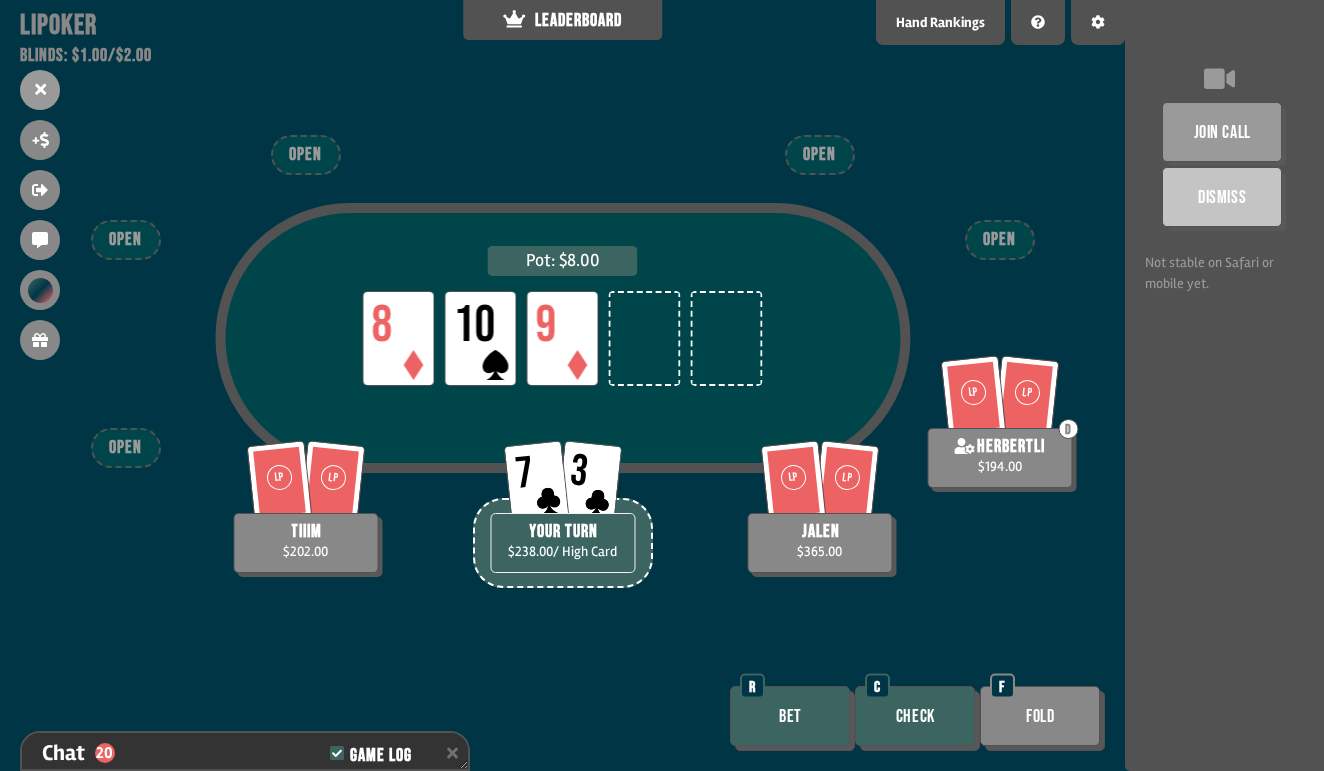 scroll, scrollTop: 709, scrollLeft: 0, axis: vertical 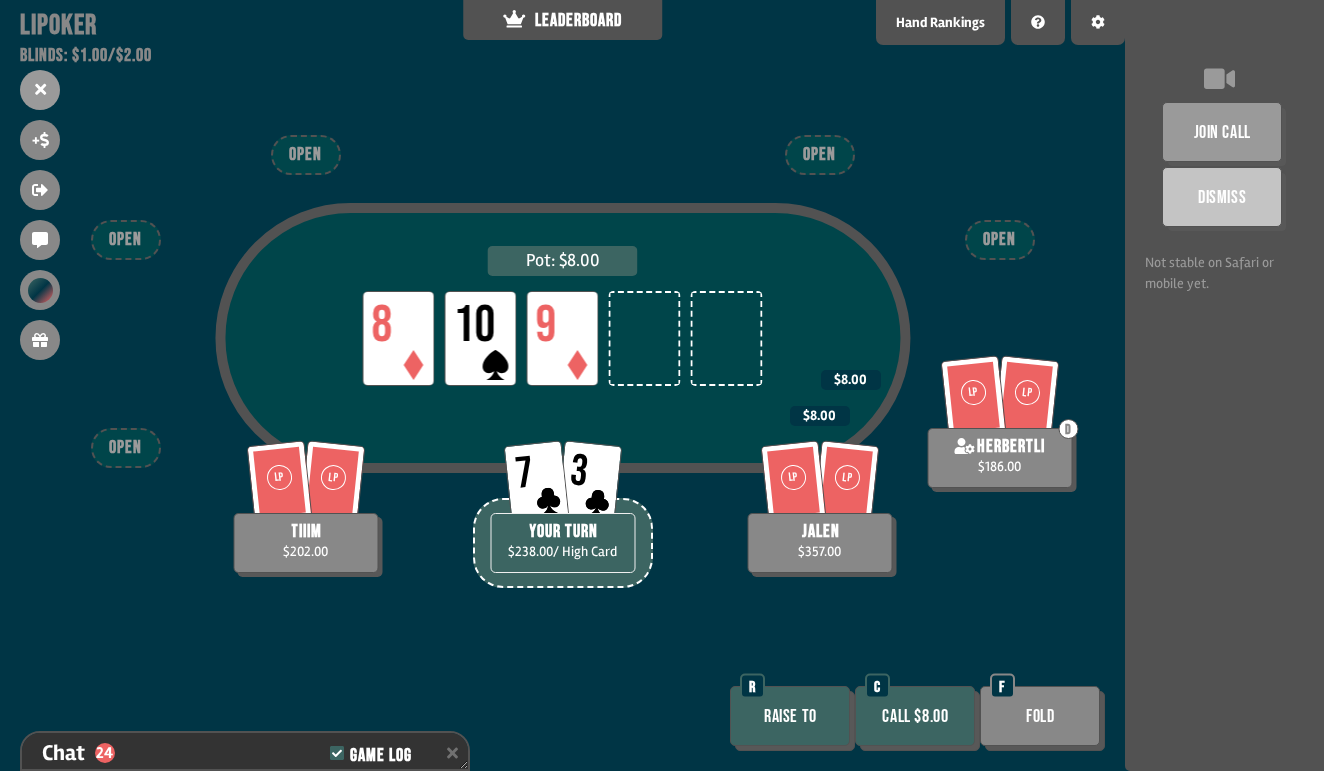click on "Call $8.00" at bounding box center [915, 716] 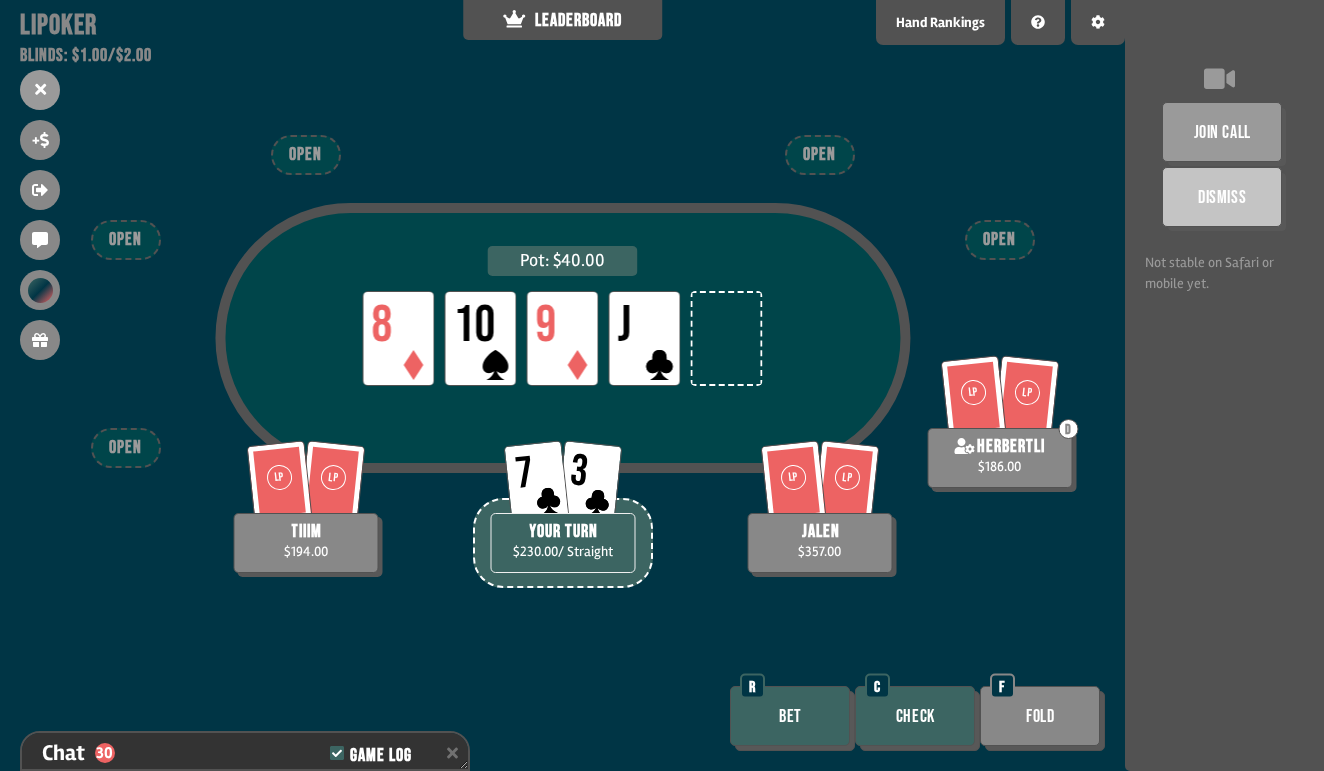 scroll, scrollTop: 999, scrollLeft: 0, axis: vertical 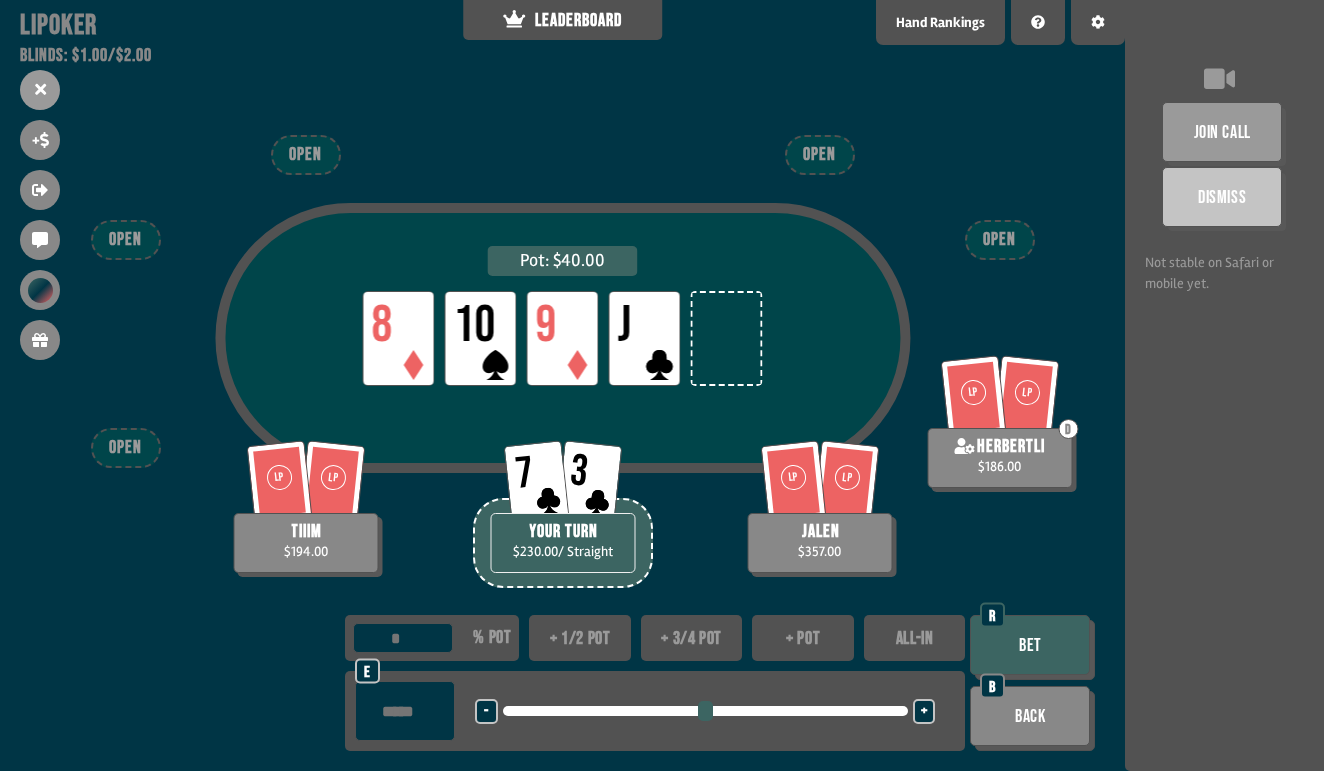 click on "+" at bounding box center [924, 712] 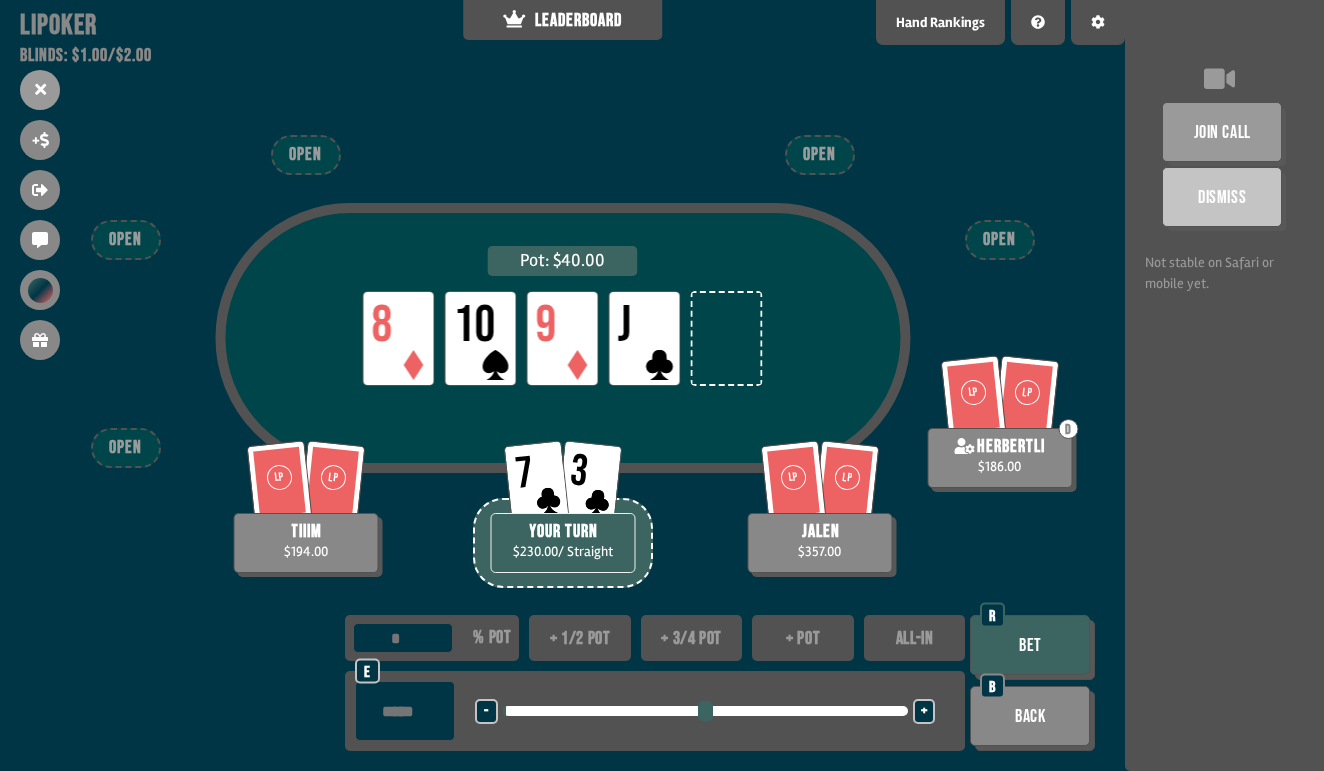 click on "+" at bounding box center [924, 712] 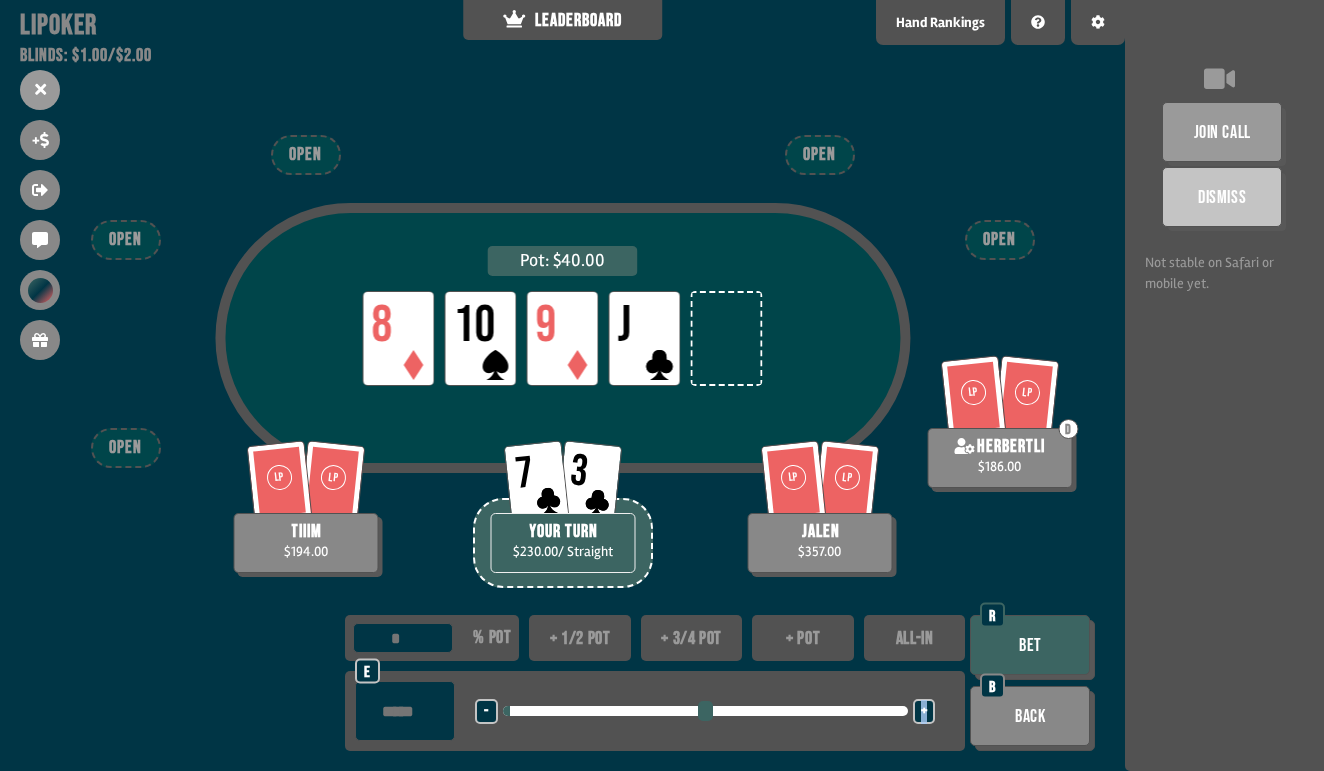 click on "+" at bounding box center (924, 712) 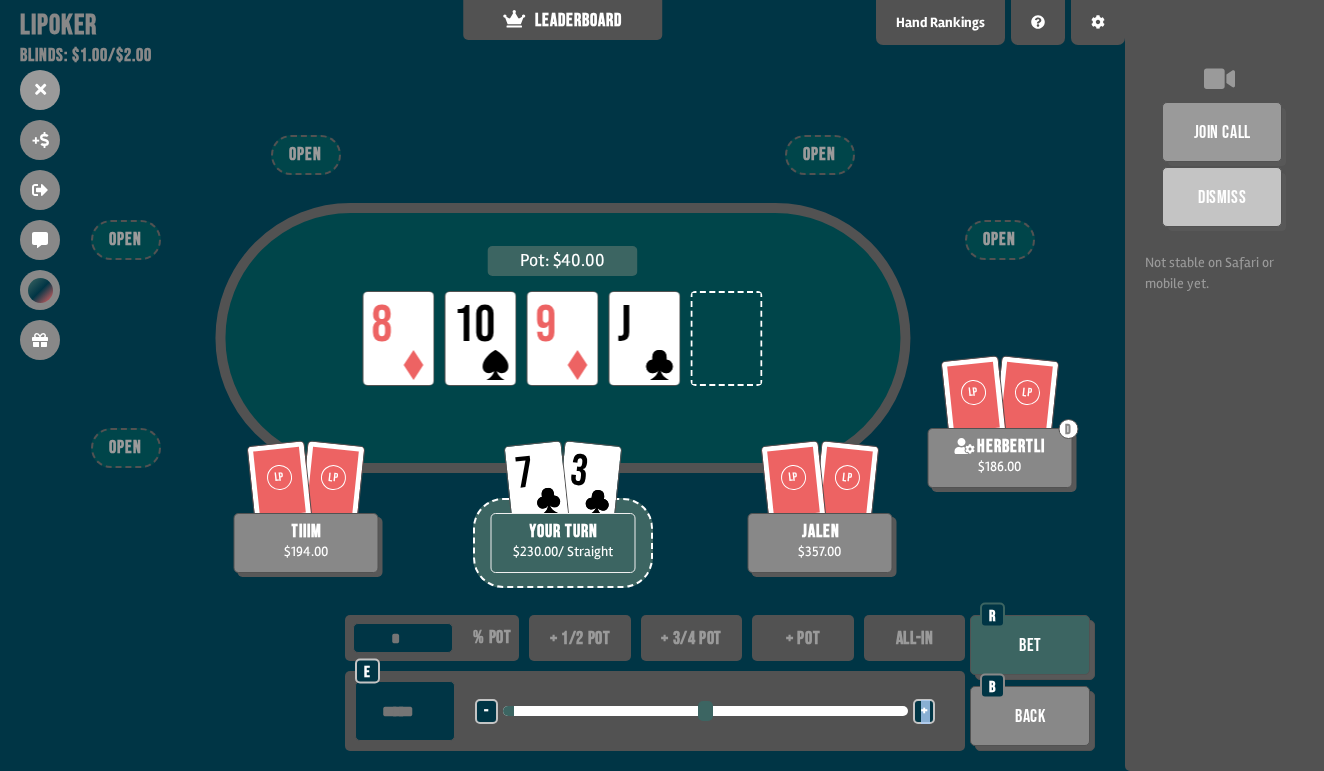 click on "+" at bounding box center [924, 712] 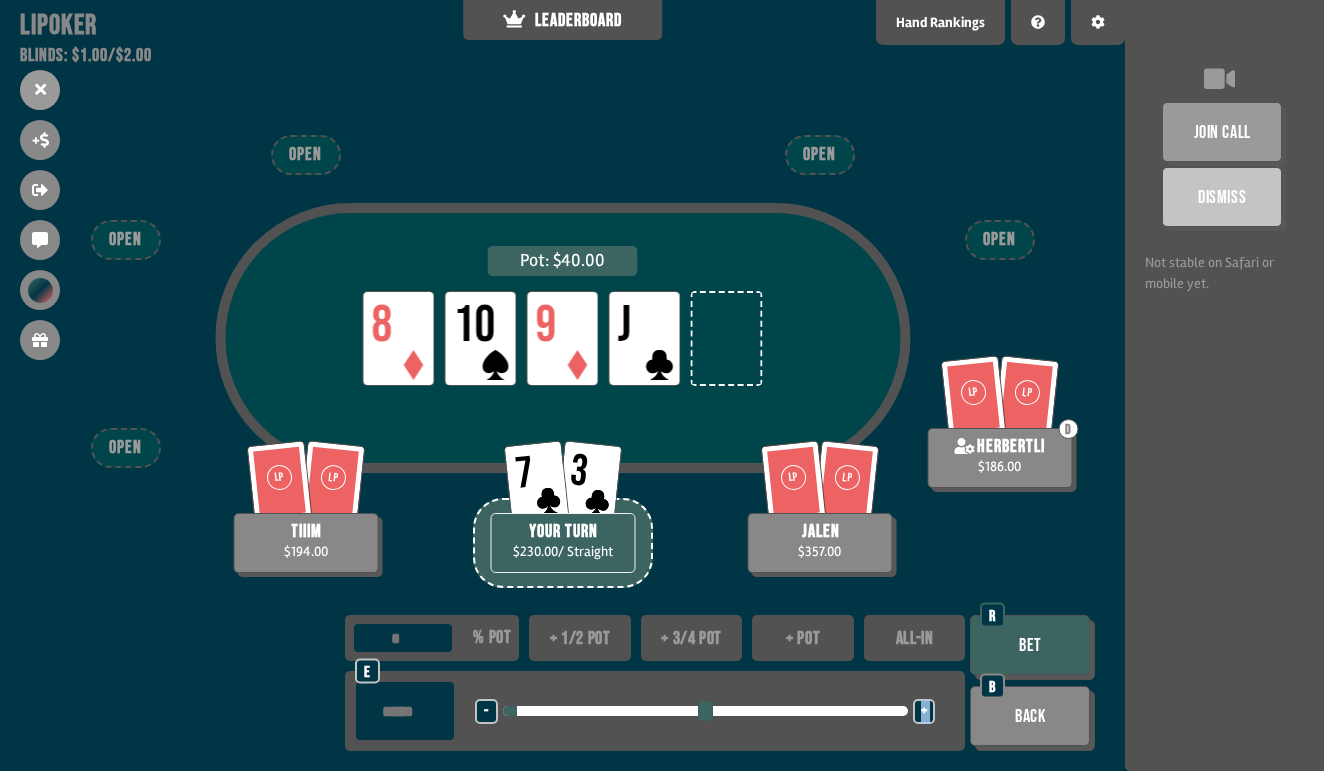 click on "+" at bounding box center [924, 712] 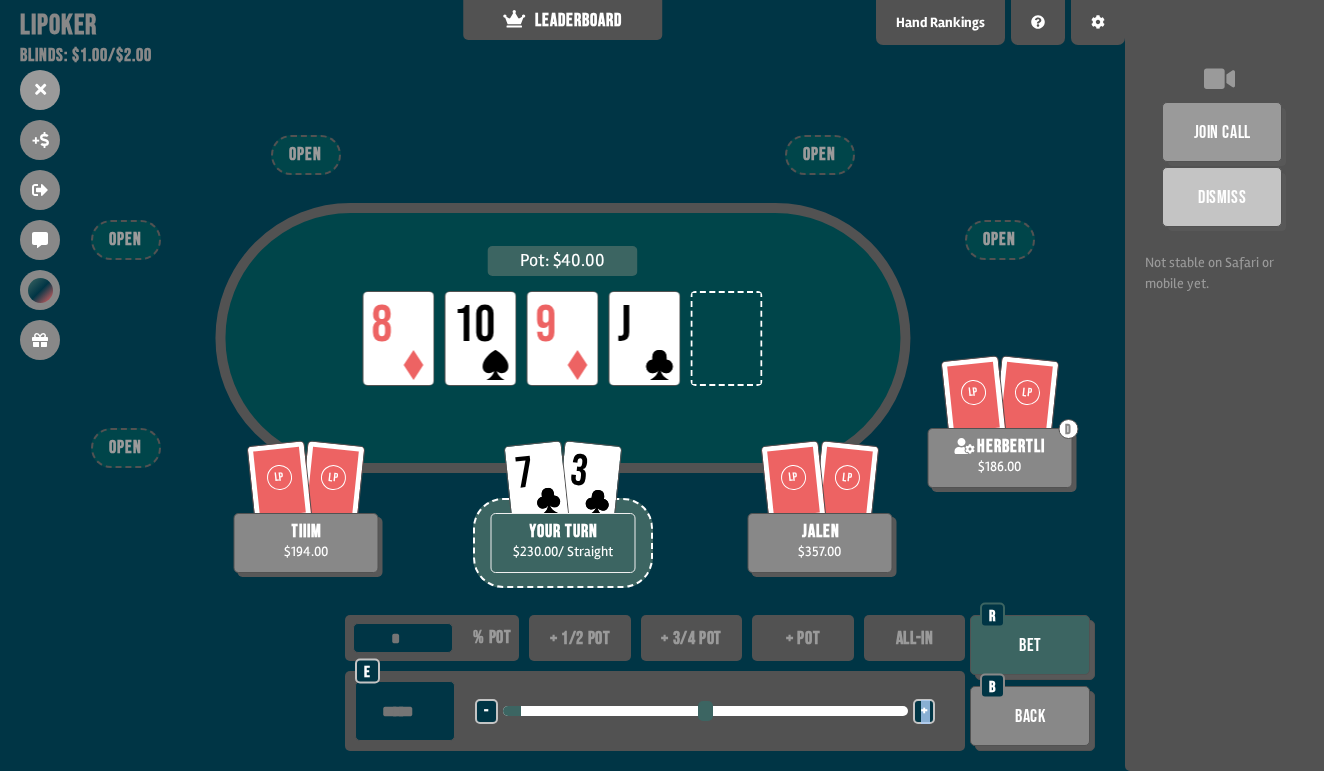 click on "+" at bounding box center [924, 712] 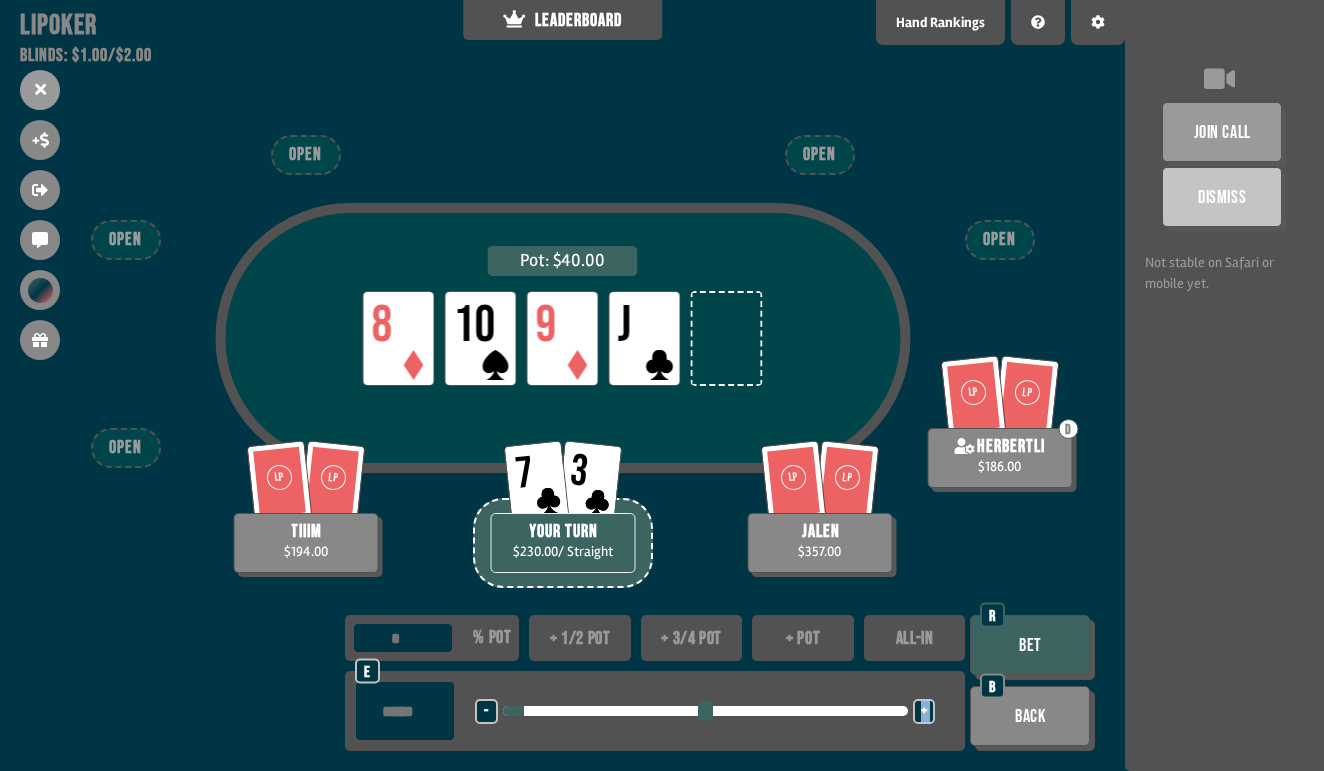 click on "+" at bounding box center (924, 712) 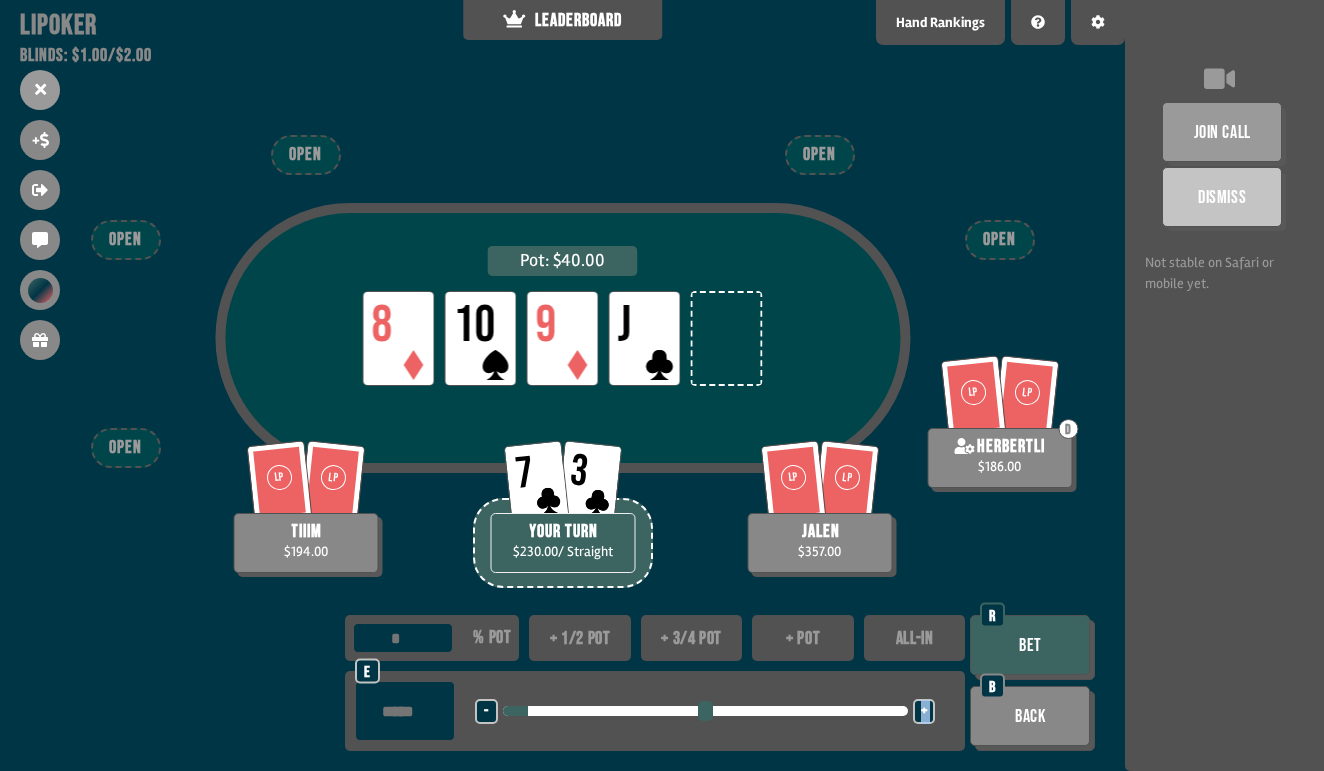 click on "+" at bounding box center (924, 712) 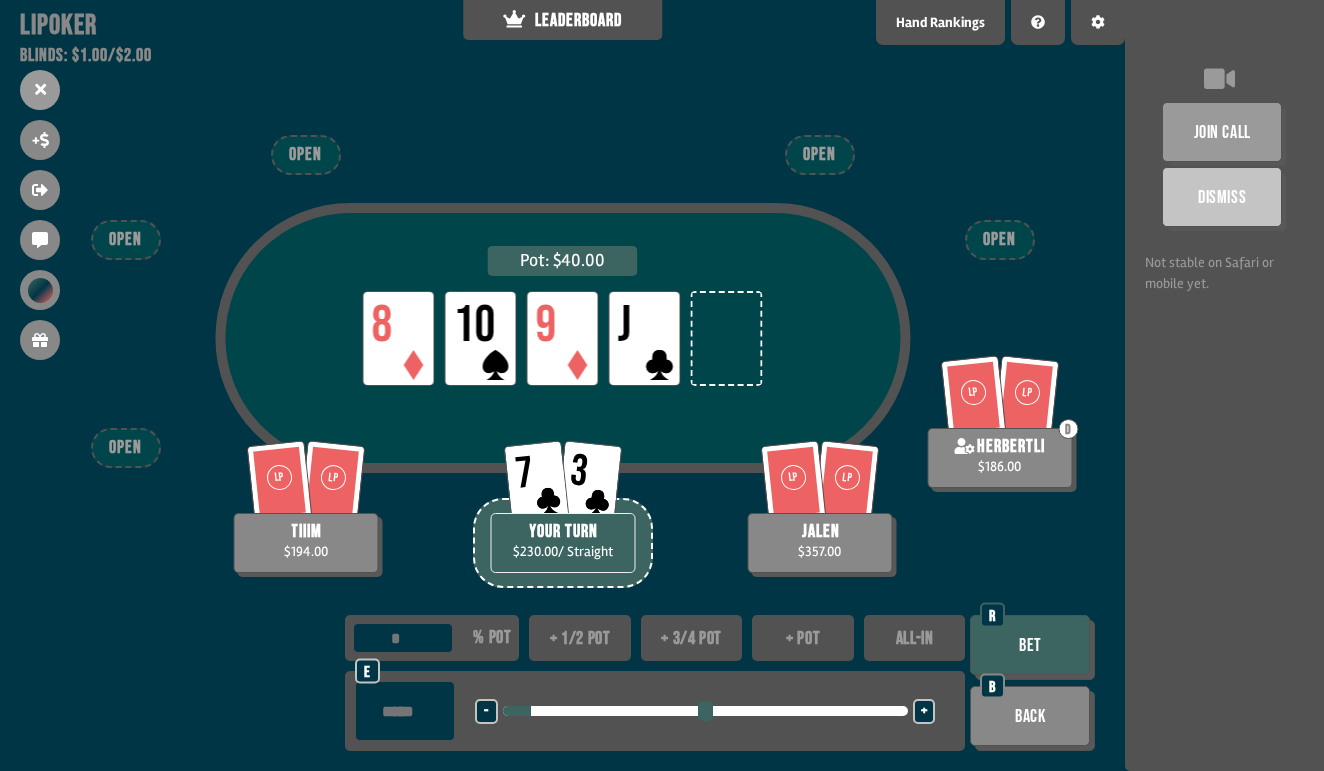 click on "+" at bounding box center [924, 712] 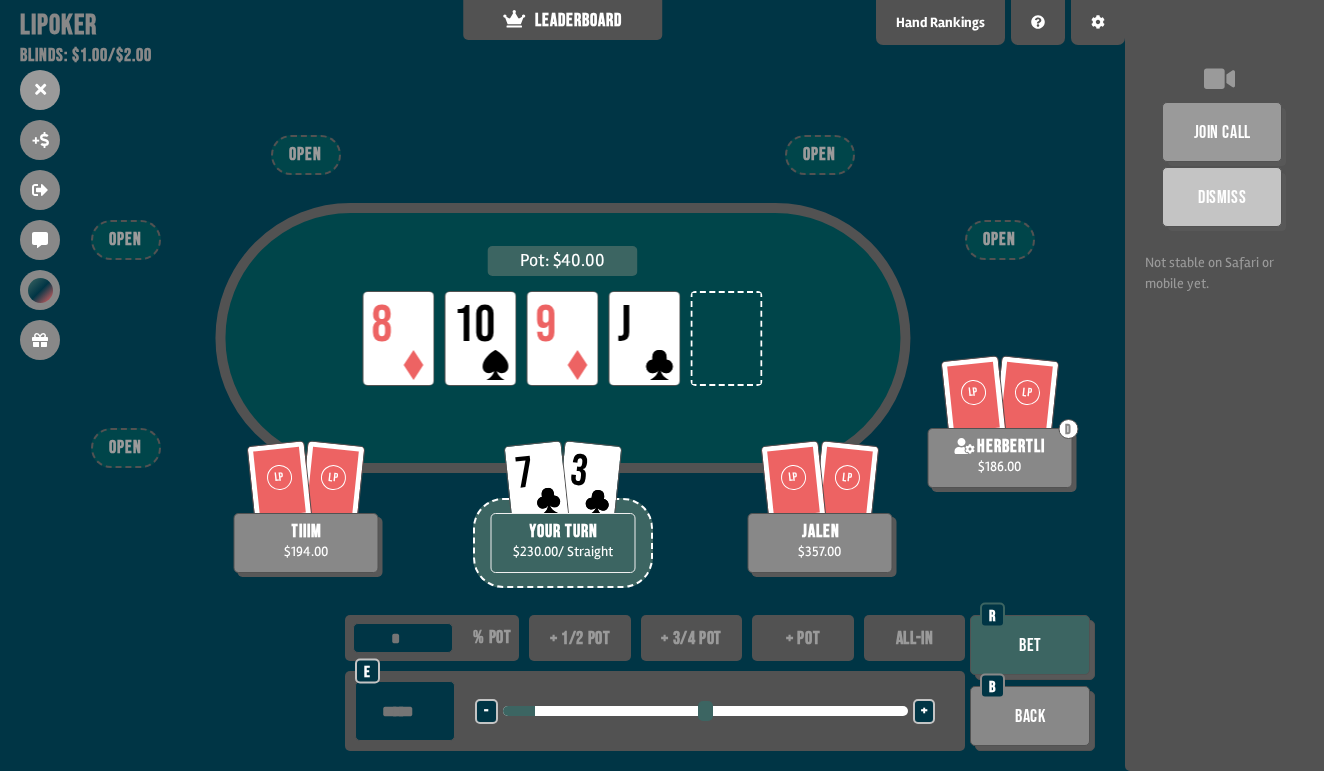 click on "Bet" at bounding box center [1030, 645] 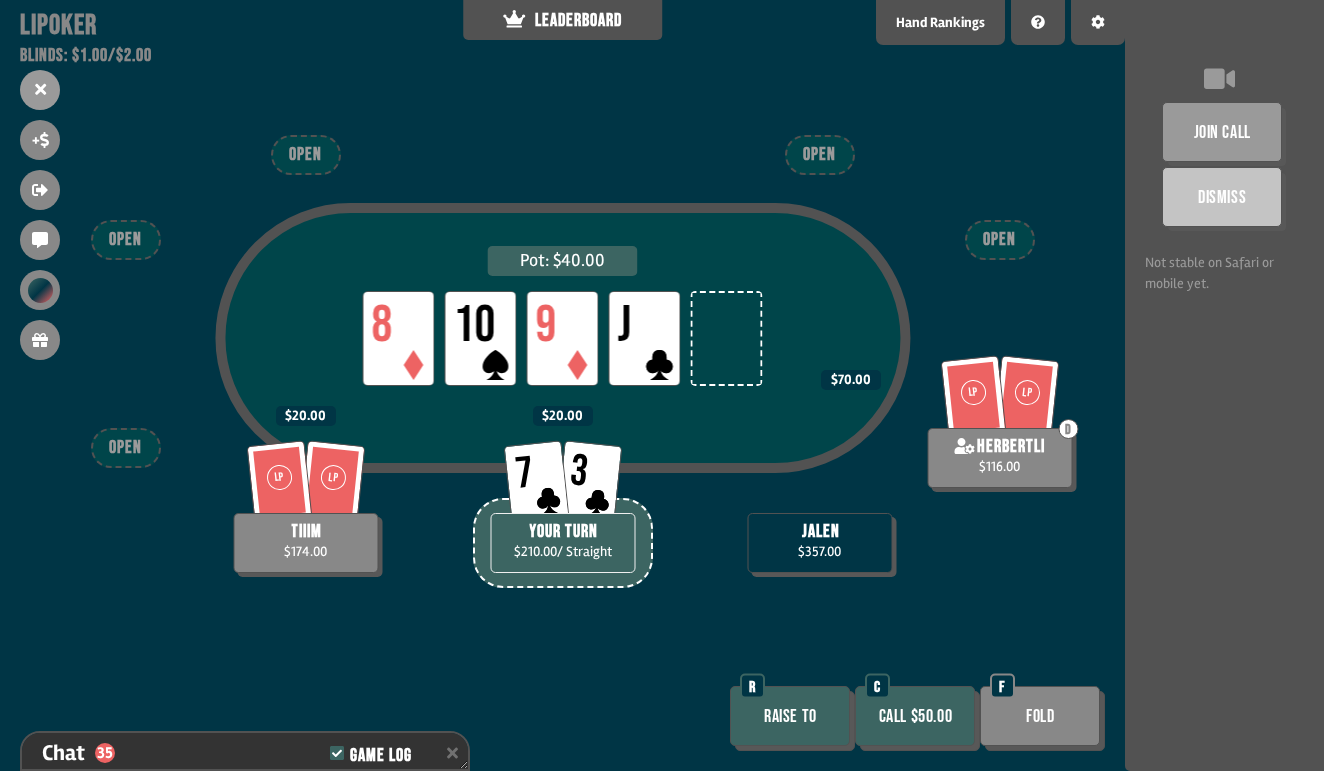 scroll, scrollTop: 1144, scrollLeft: 0, axis: vertical 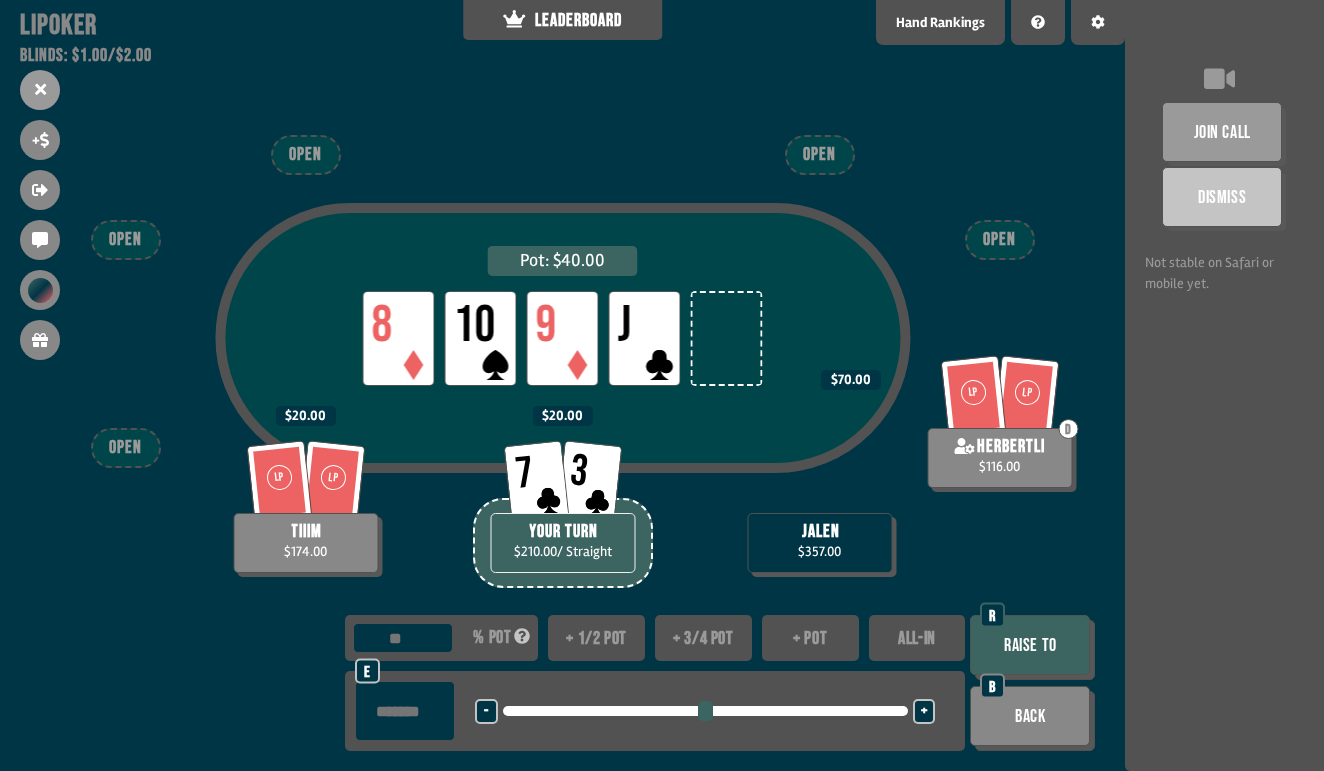 click on "Raise to" at bounding box center [1030, 645] 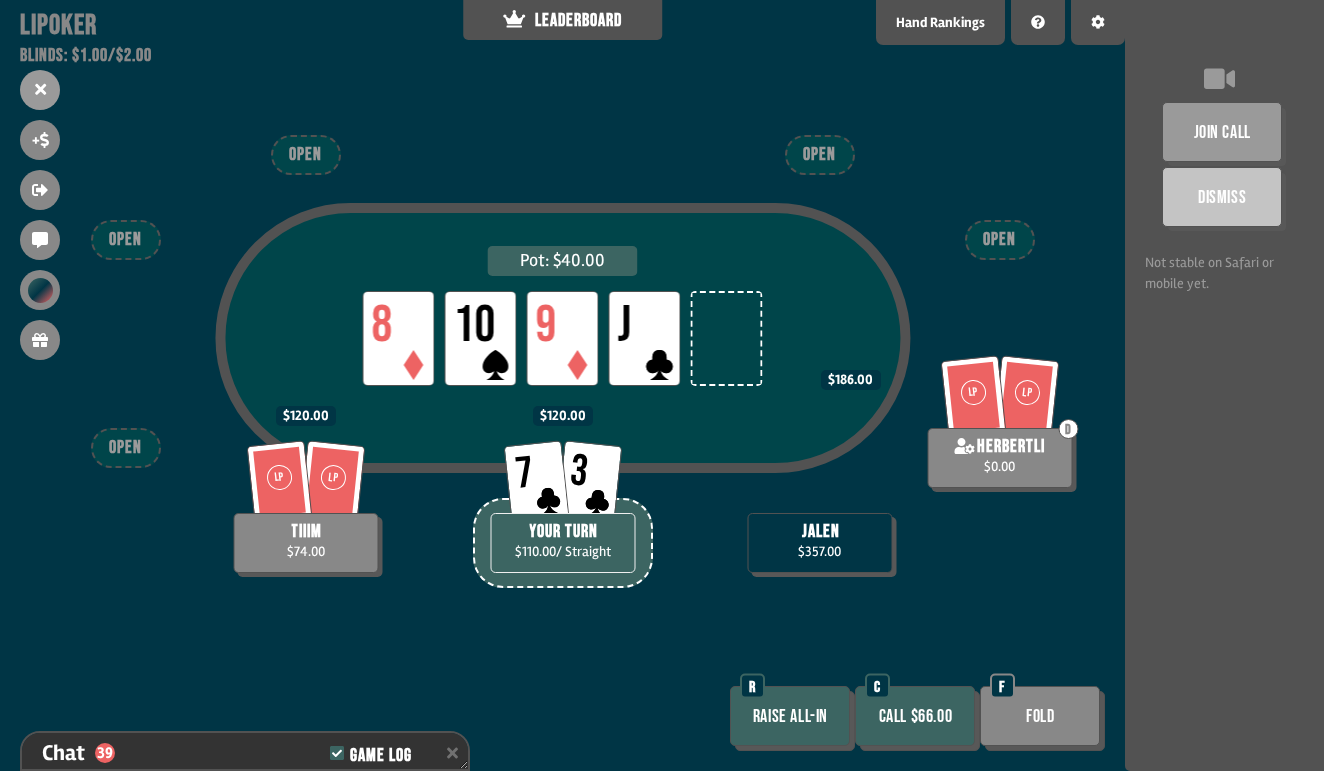 scroll, scrollTop: 1260, scrollLeft: 0, axis: vertical 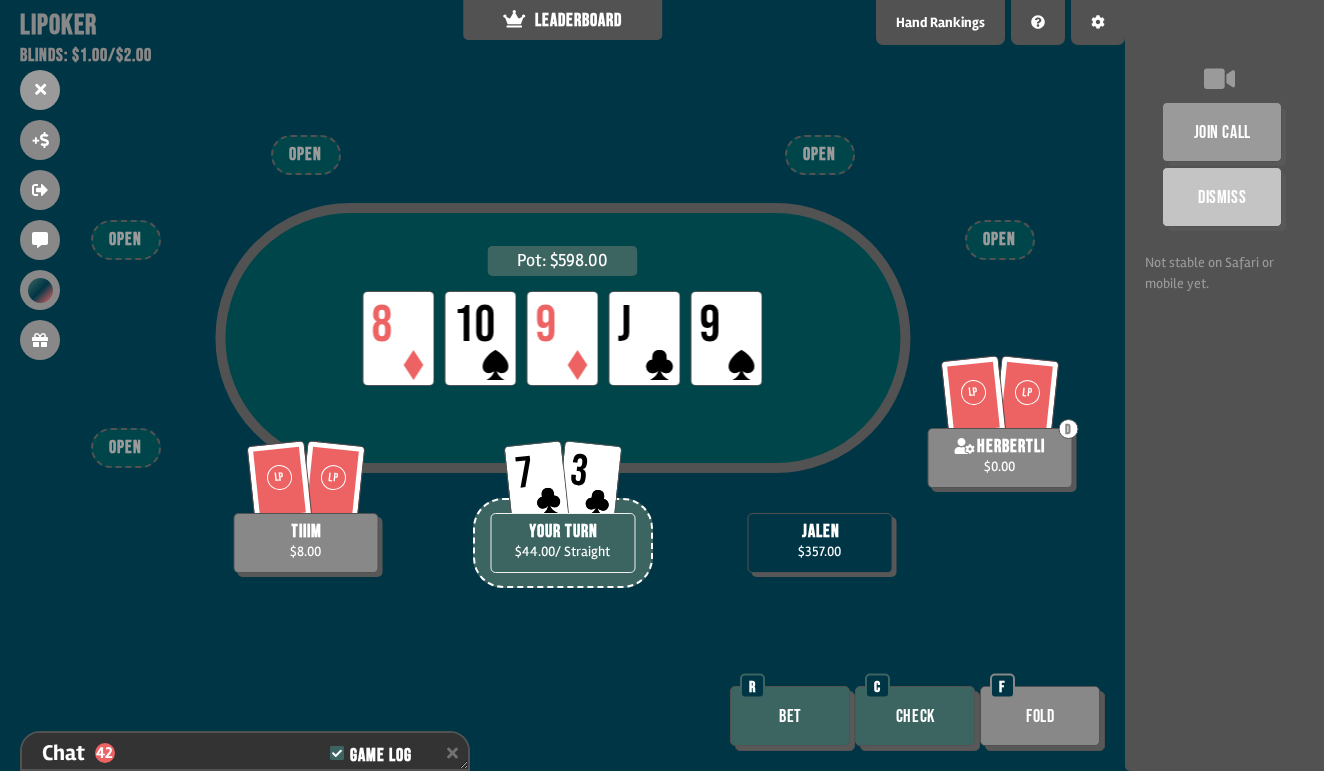 click on "Check" at bounding box center [915, 716] 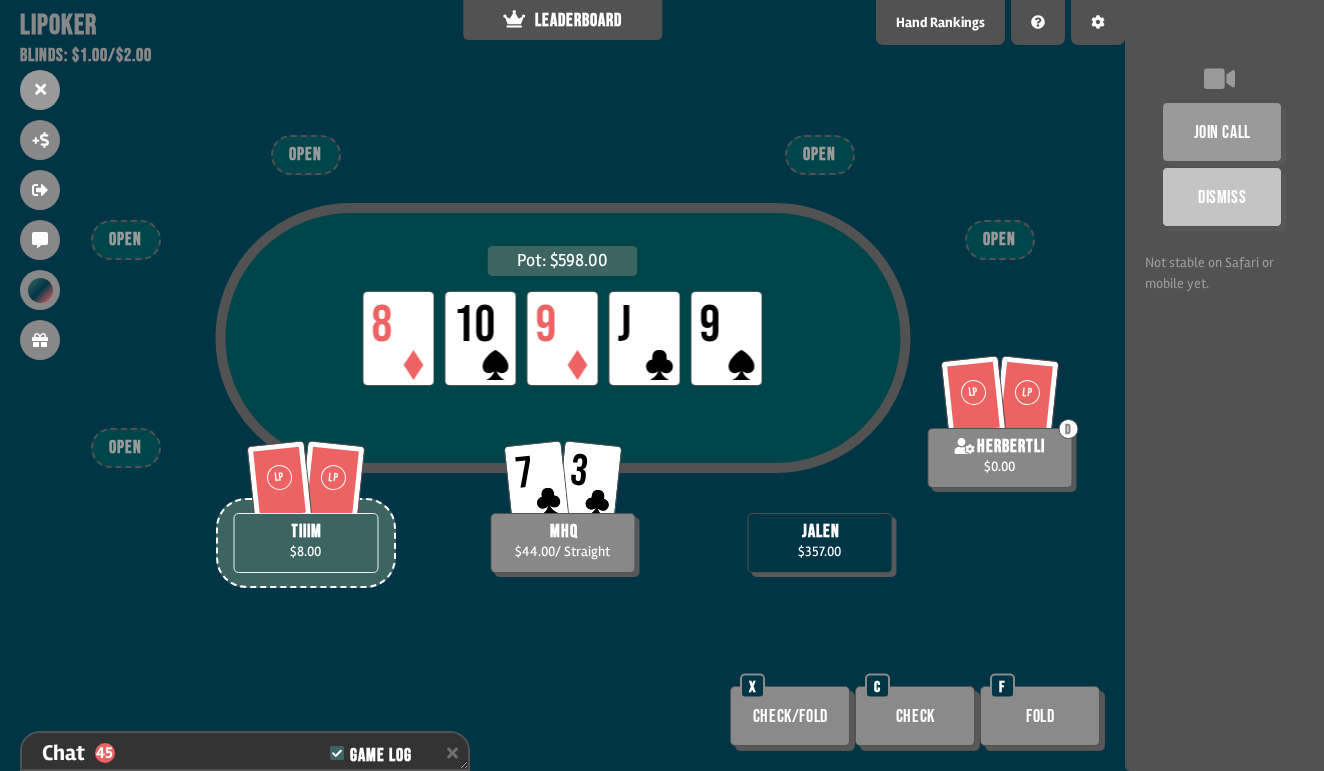 scroll, scrollTop: 1434, scrollLeft: 0, axis: vertical 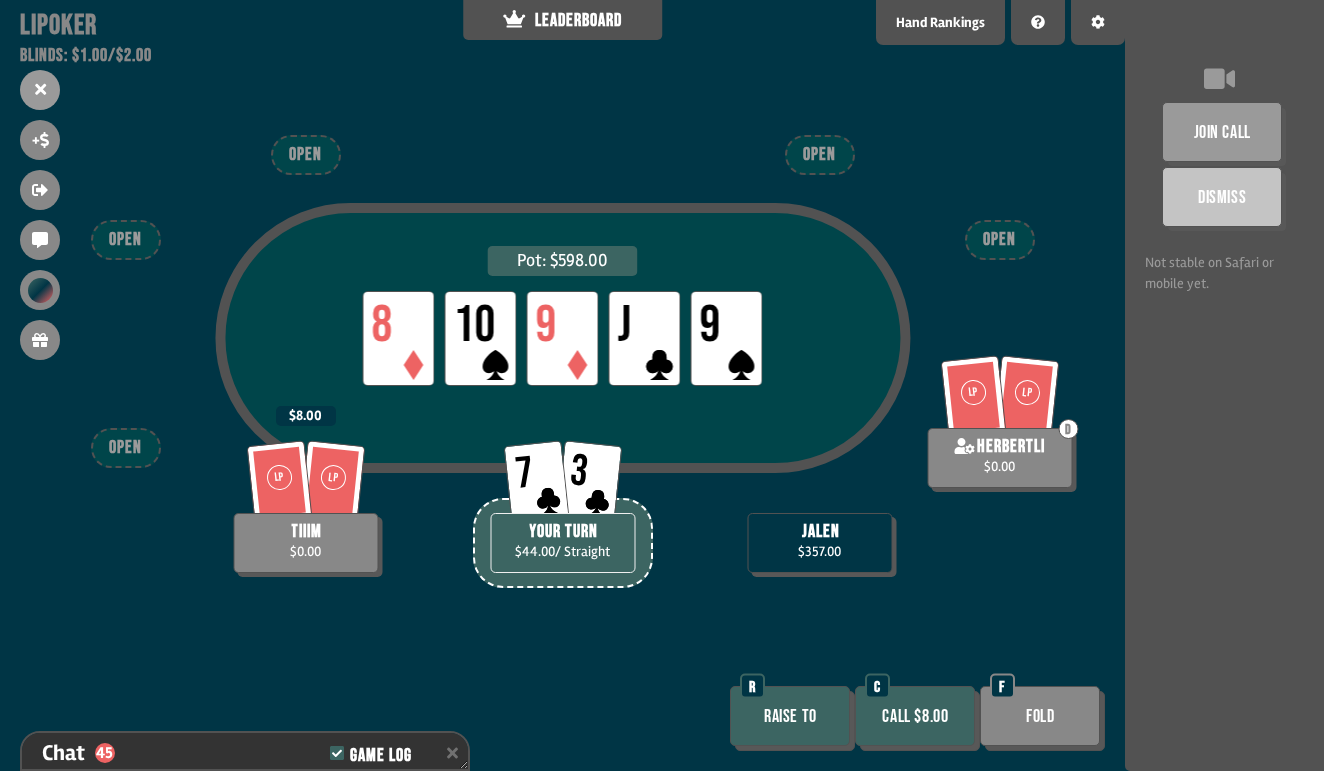 click on "Call $8.00" at bounding box center [915, 716] 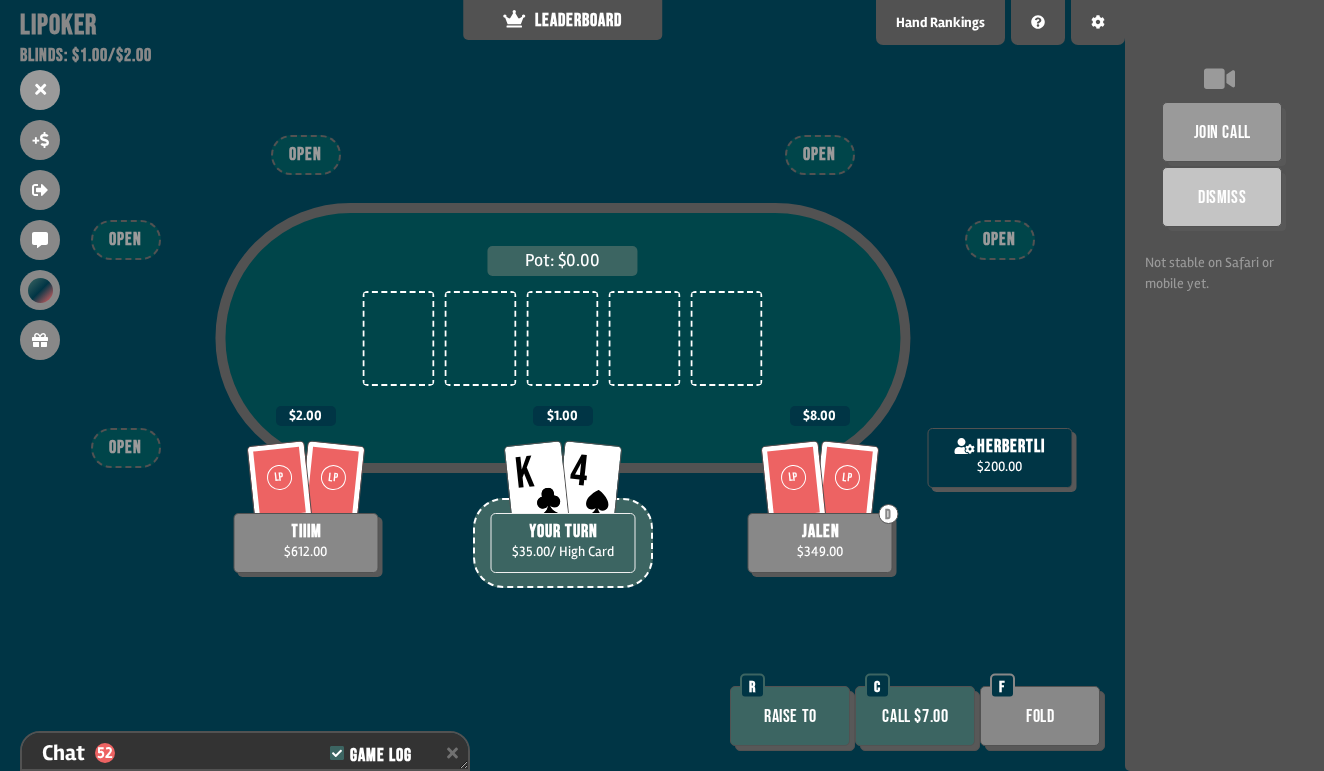 scroll, scrollTop: 1666, scrollLeft: 0, axis: vertical 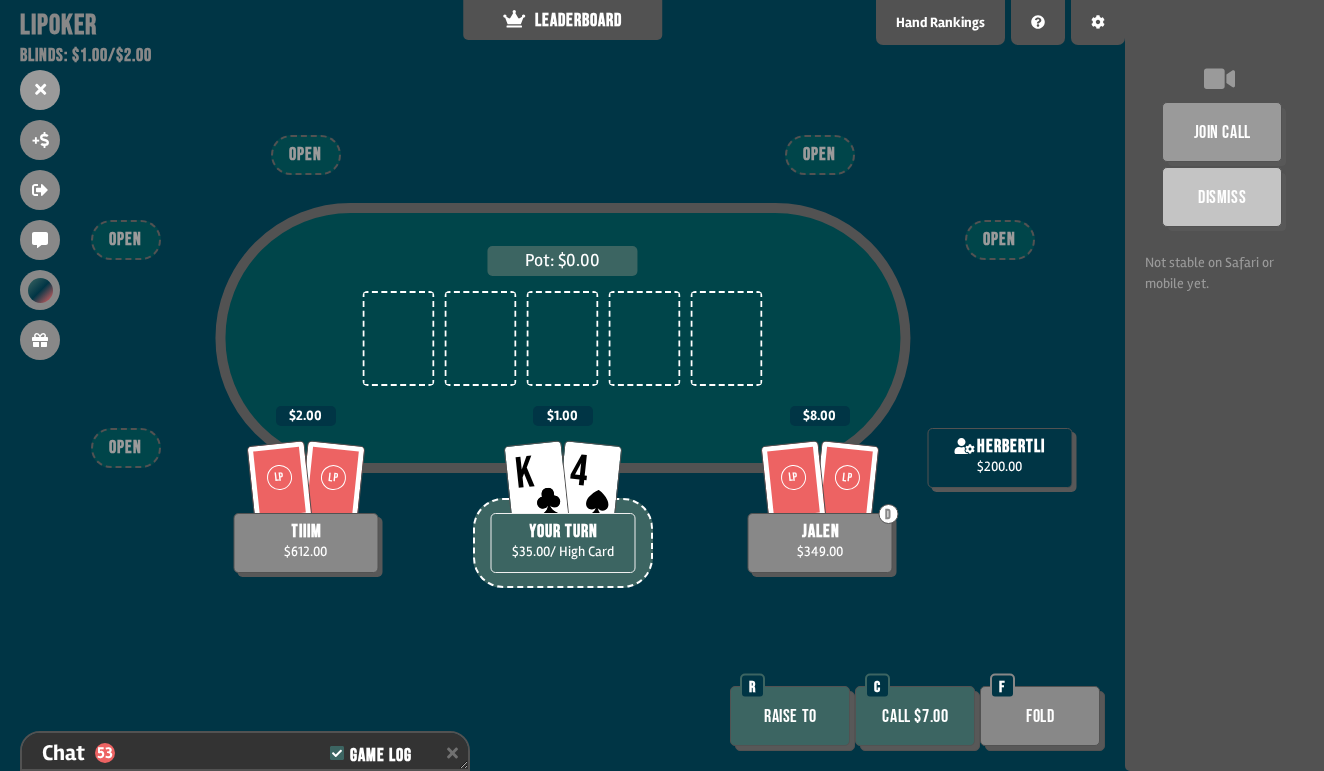 click on "Call $7.00" at bounding box center [915, 716] 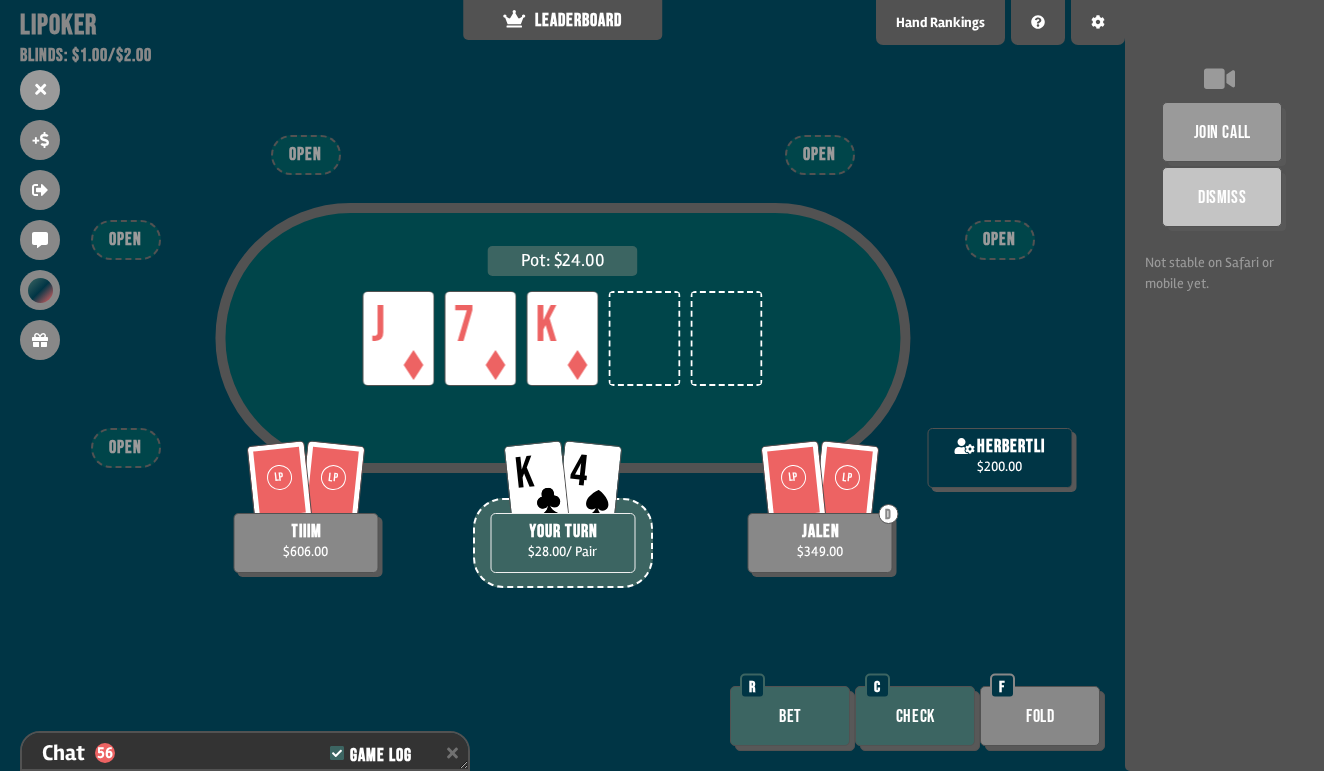 scroll, scrollTop: 1782, scrollLeft: 0, axis: vertical 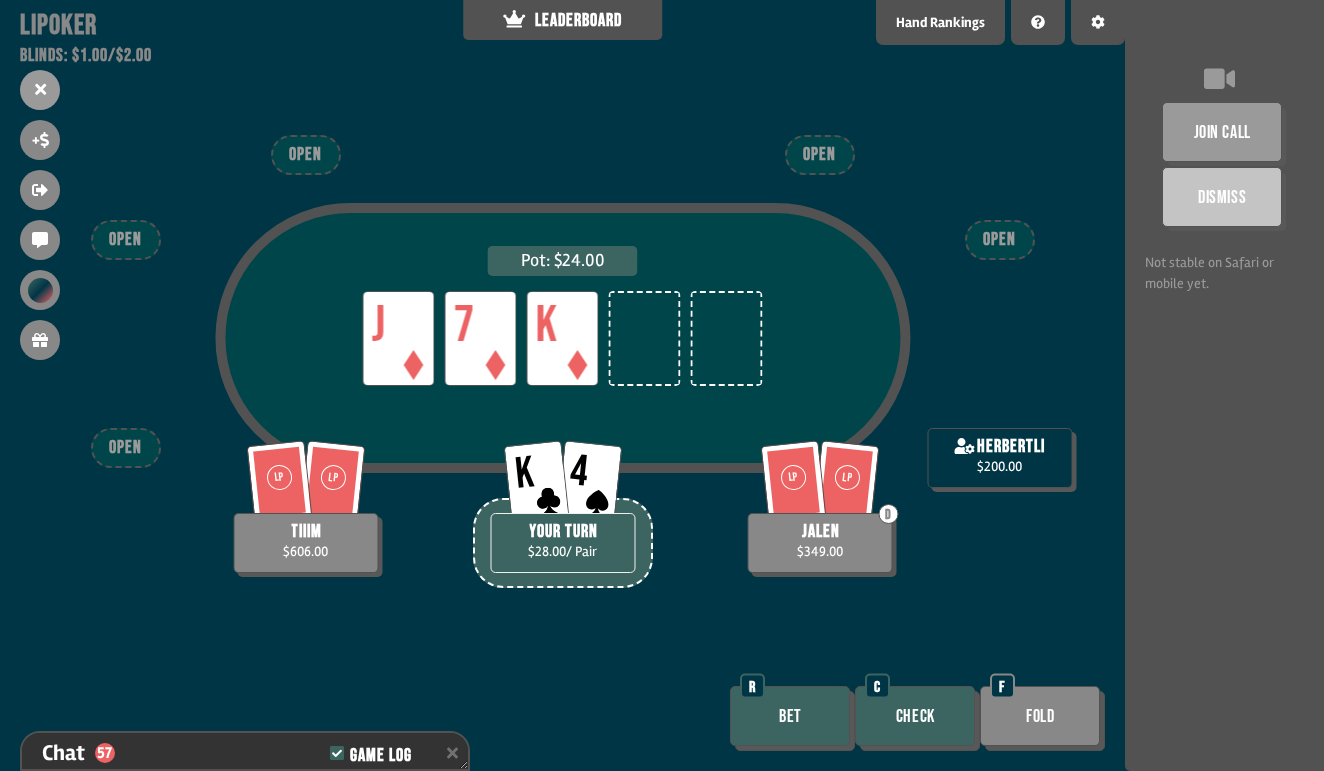 click on "Bet" at bounding box center (790, 716) 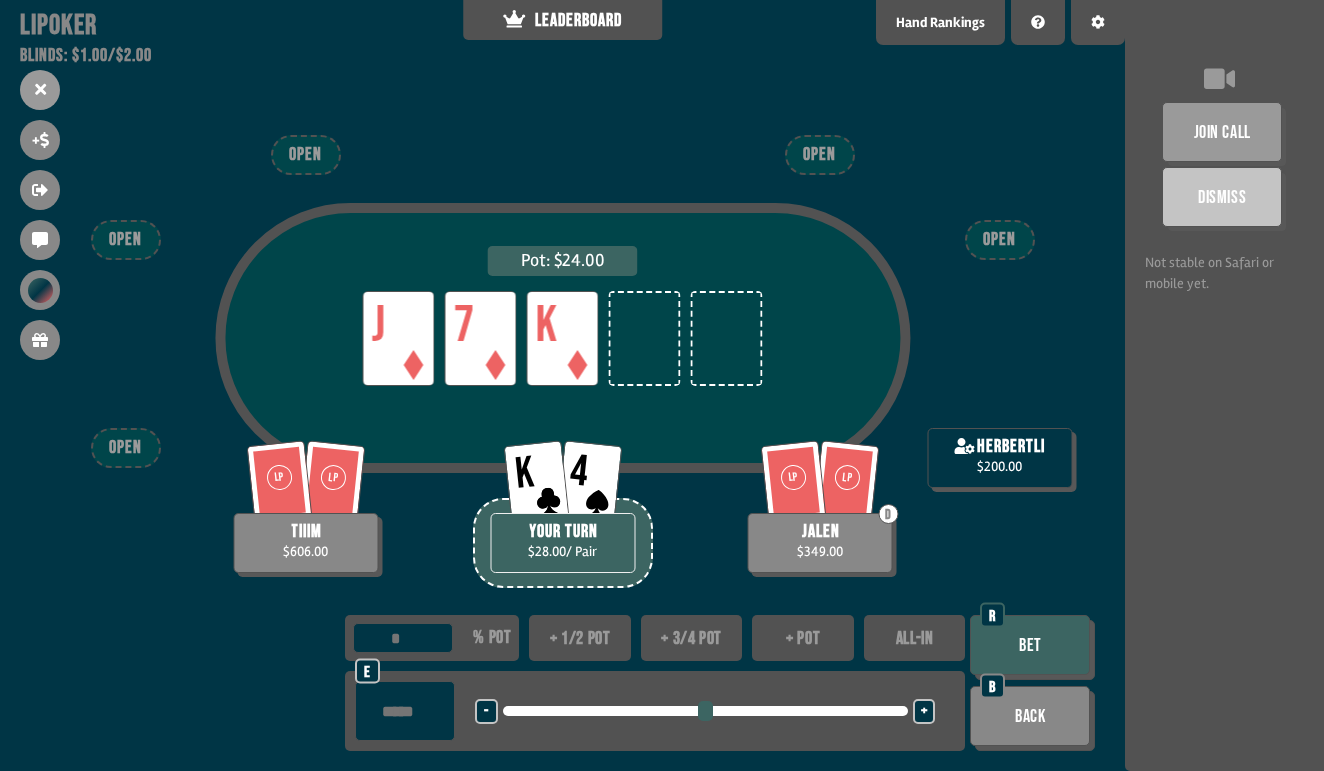 click on "+" at bounding box center [924, 712] 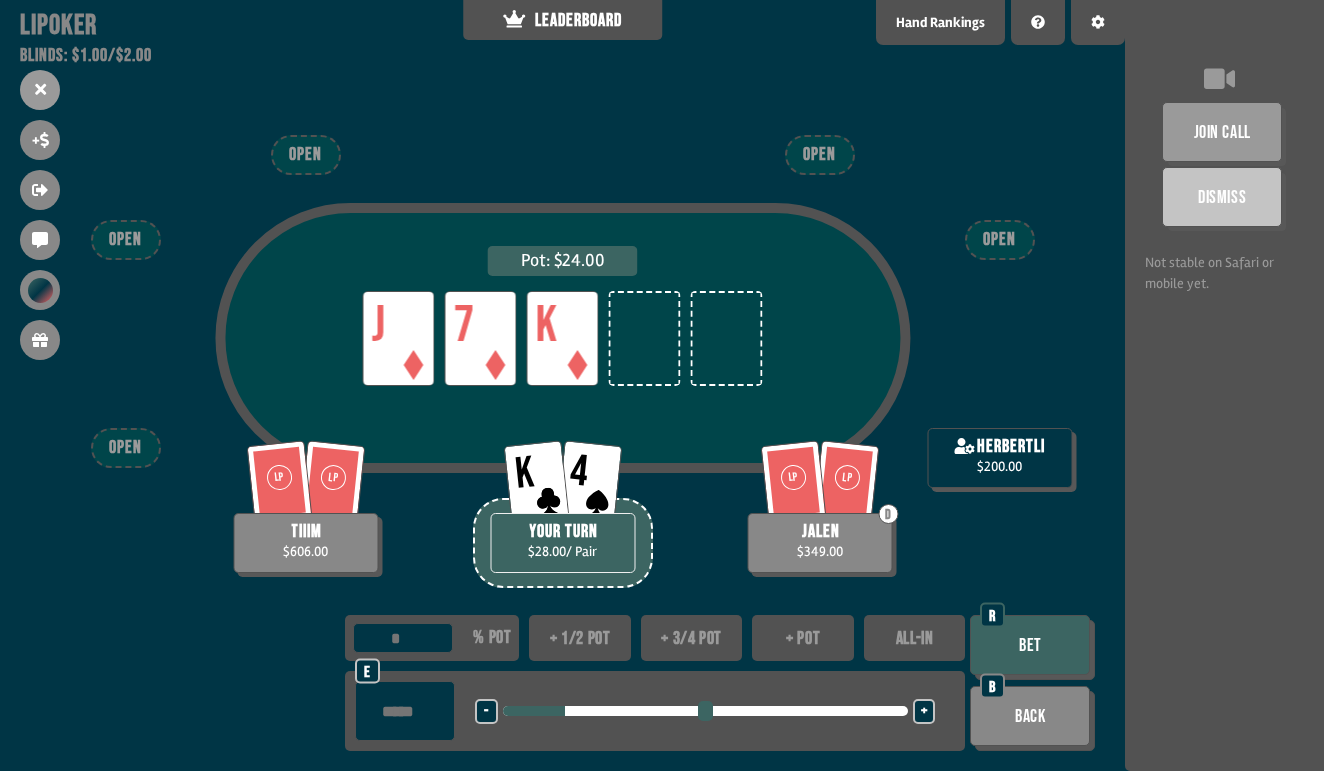 click on "Bet" at bounding box center (1030, 645) 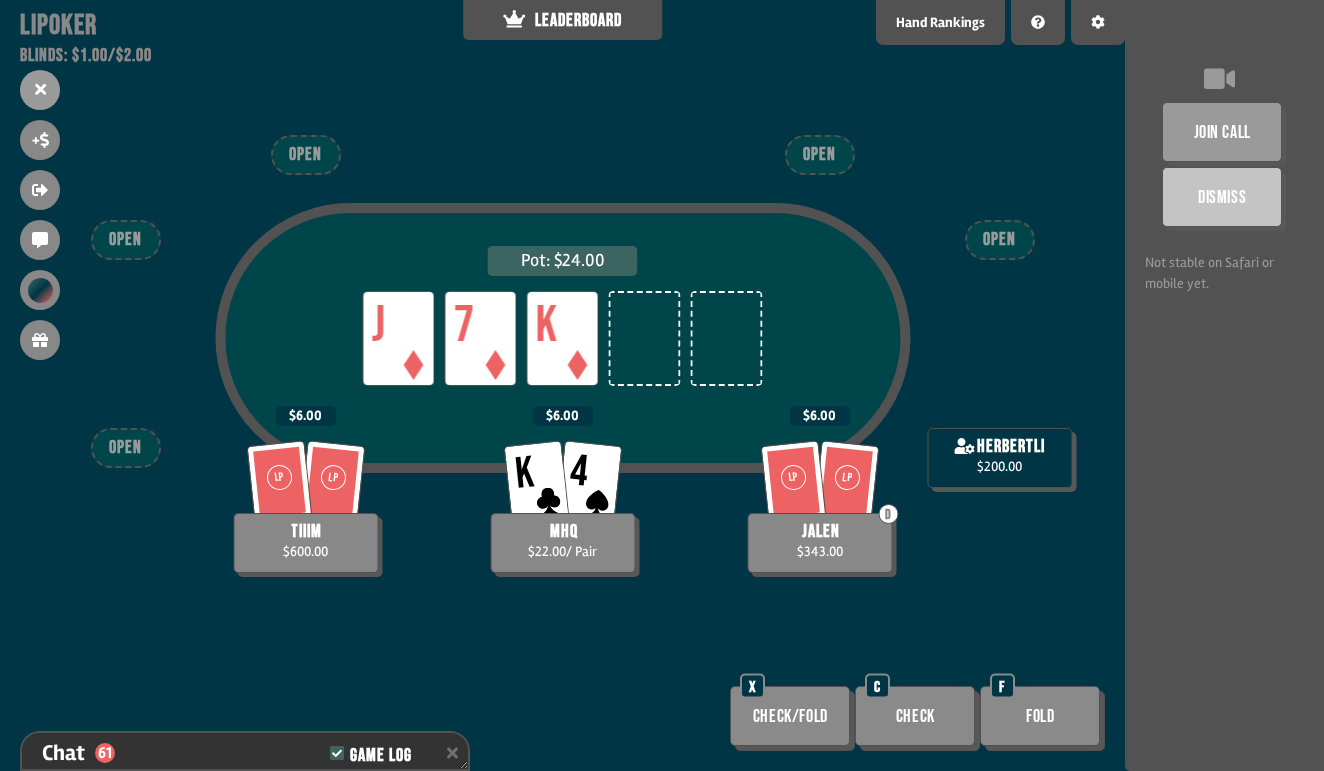 scroll, scrollTop: 1898, scrollLeft: 0, axis: vertical 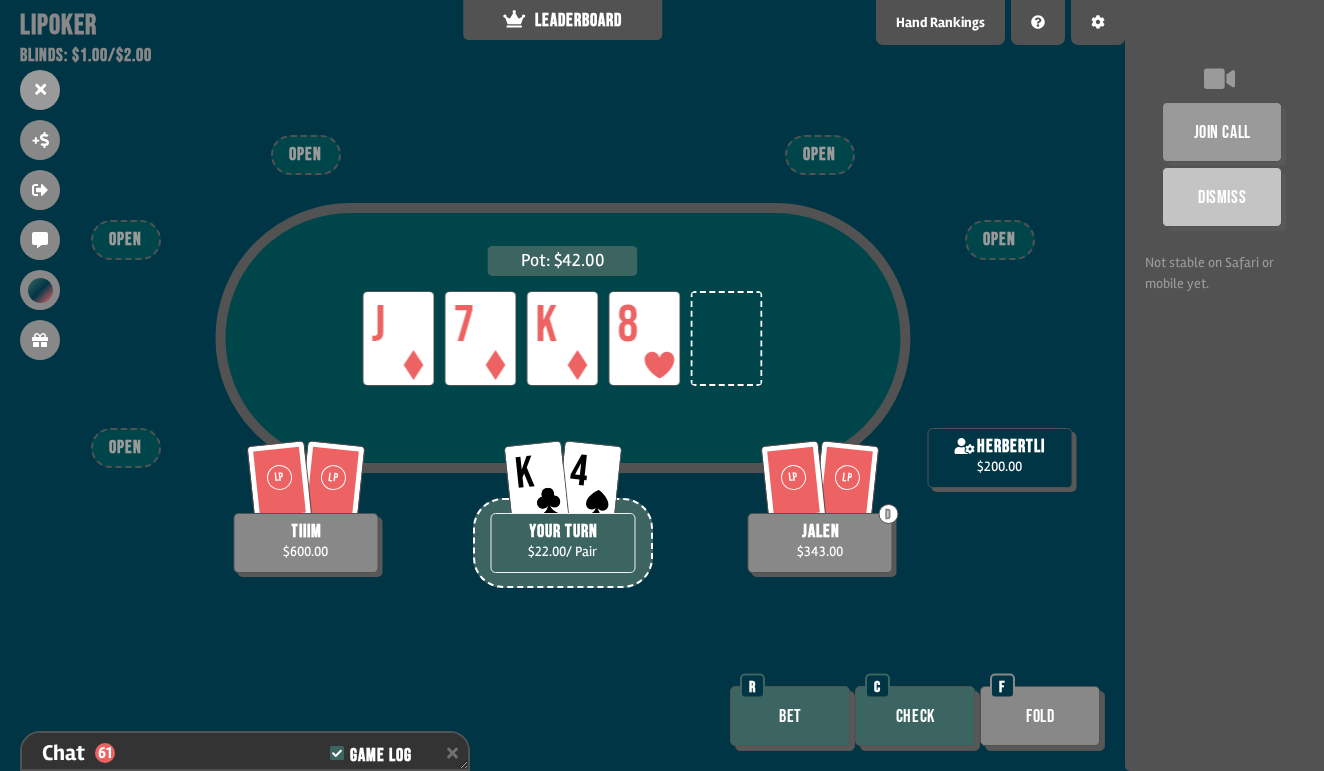 click on "Check" at bounding box center [915, 716] 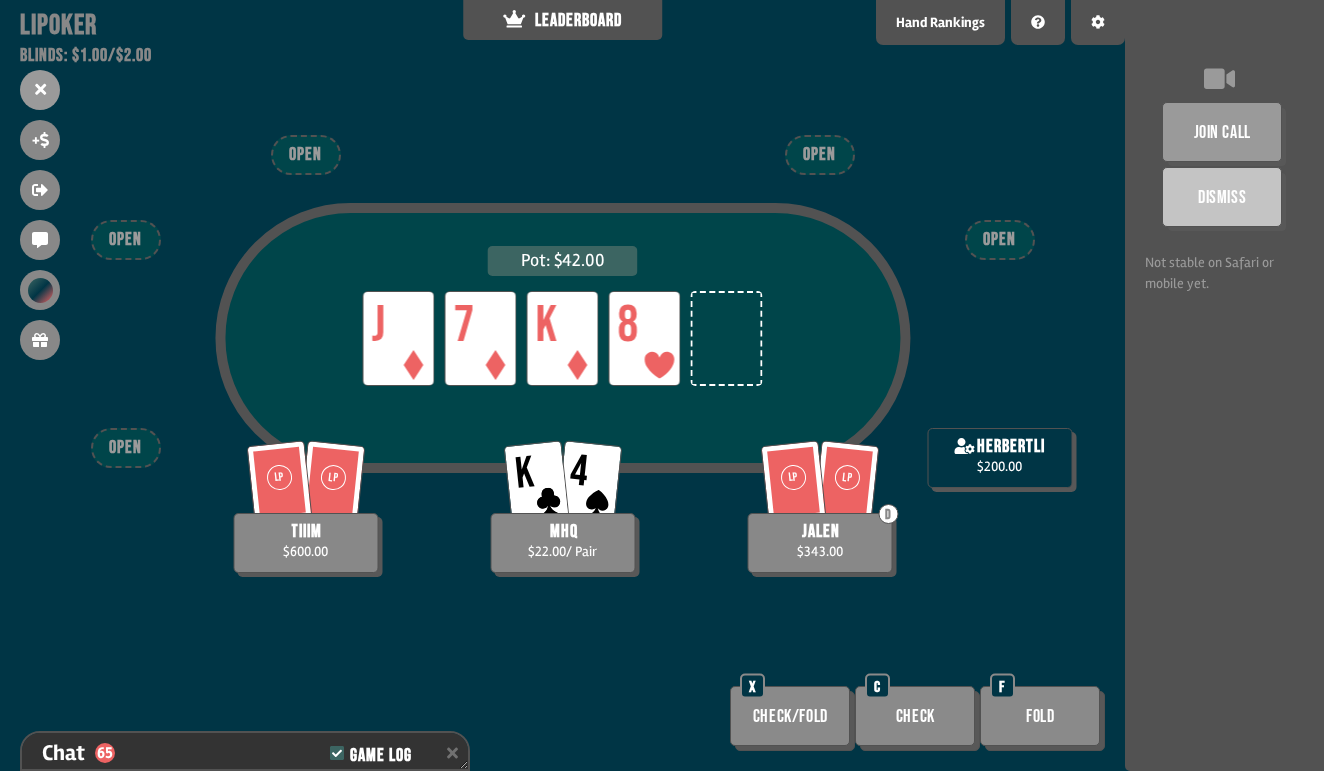 scroll, scrollTop: 2043, scrollLeft: 0, axis: vertical 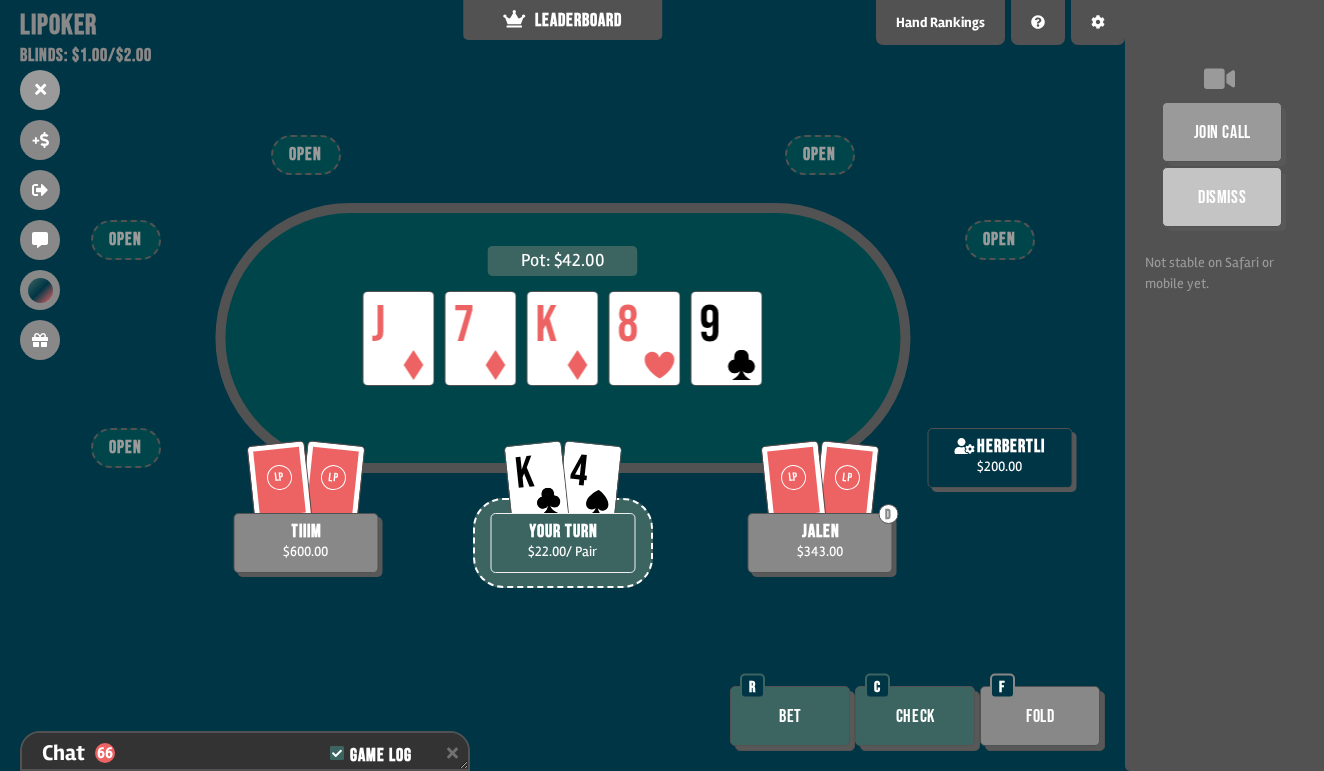 click on "Check" at bounding box center [915, 716] 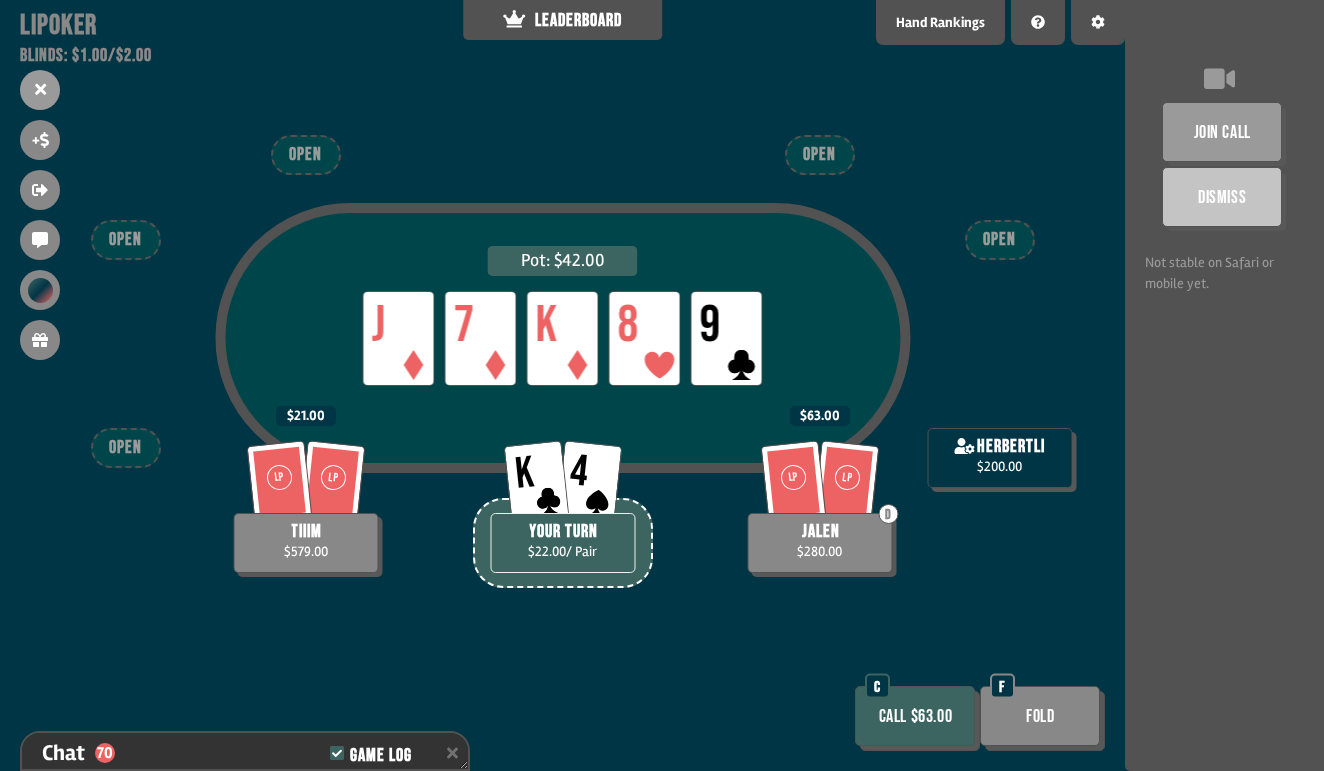scroll, scrollTop: 2188, scrollLeft: 0, axis: vertical 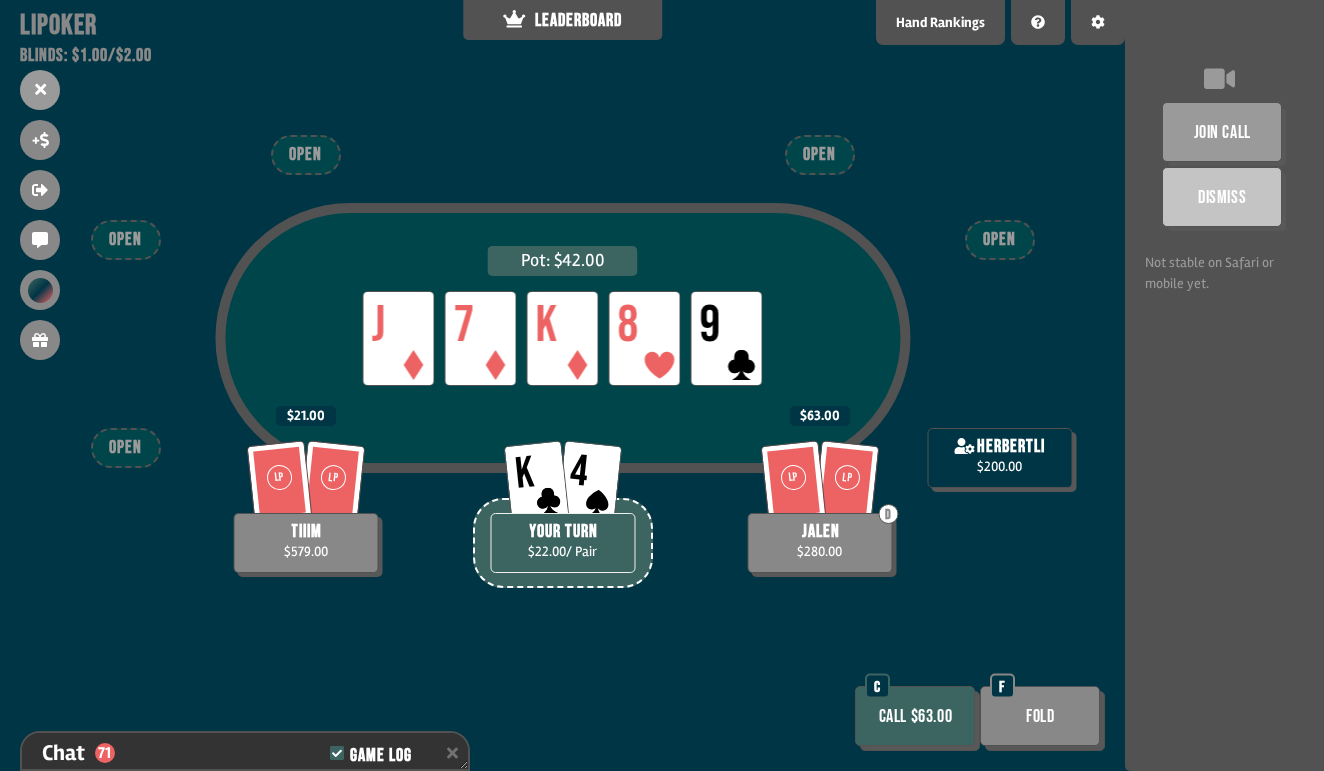 click on "Call $63.00" at bounding box center [915, 716] 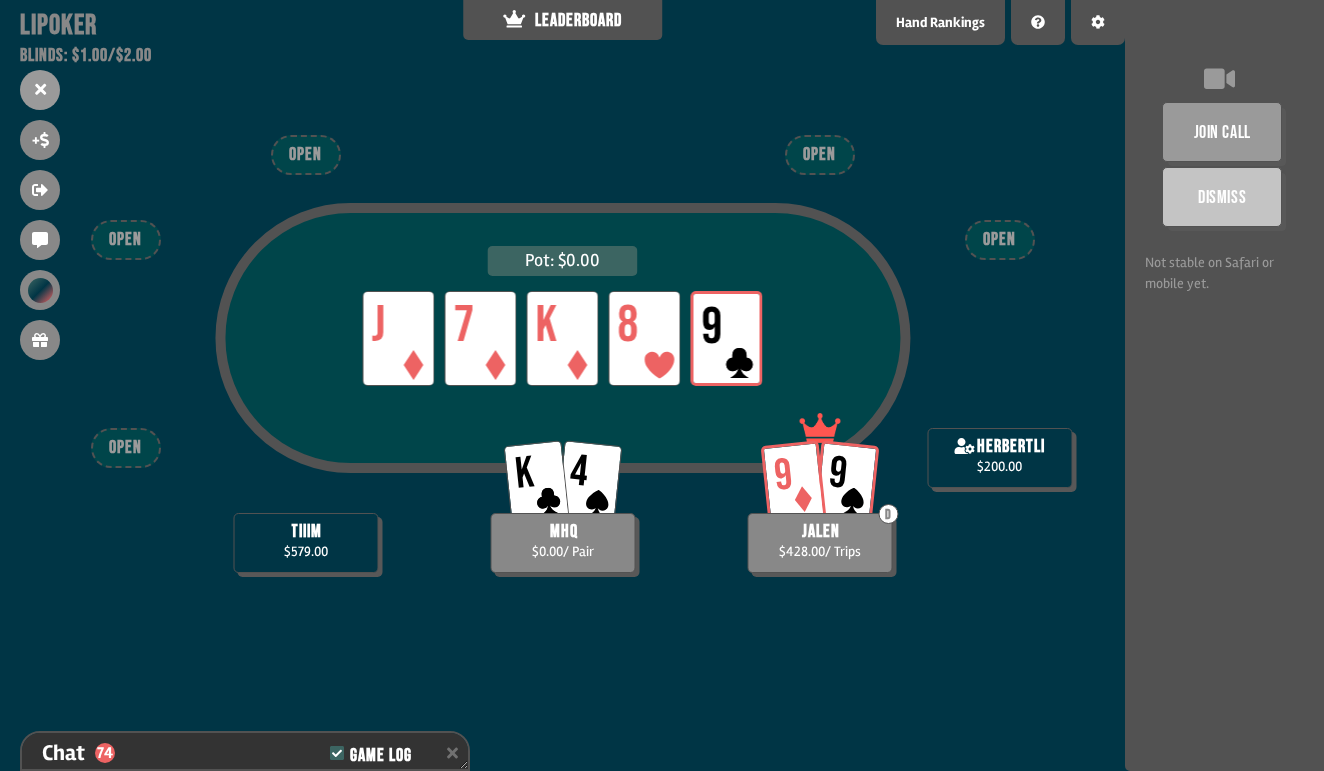 scroll, scrollTop: 2304, scrollLeft: 0, axis: vertical 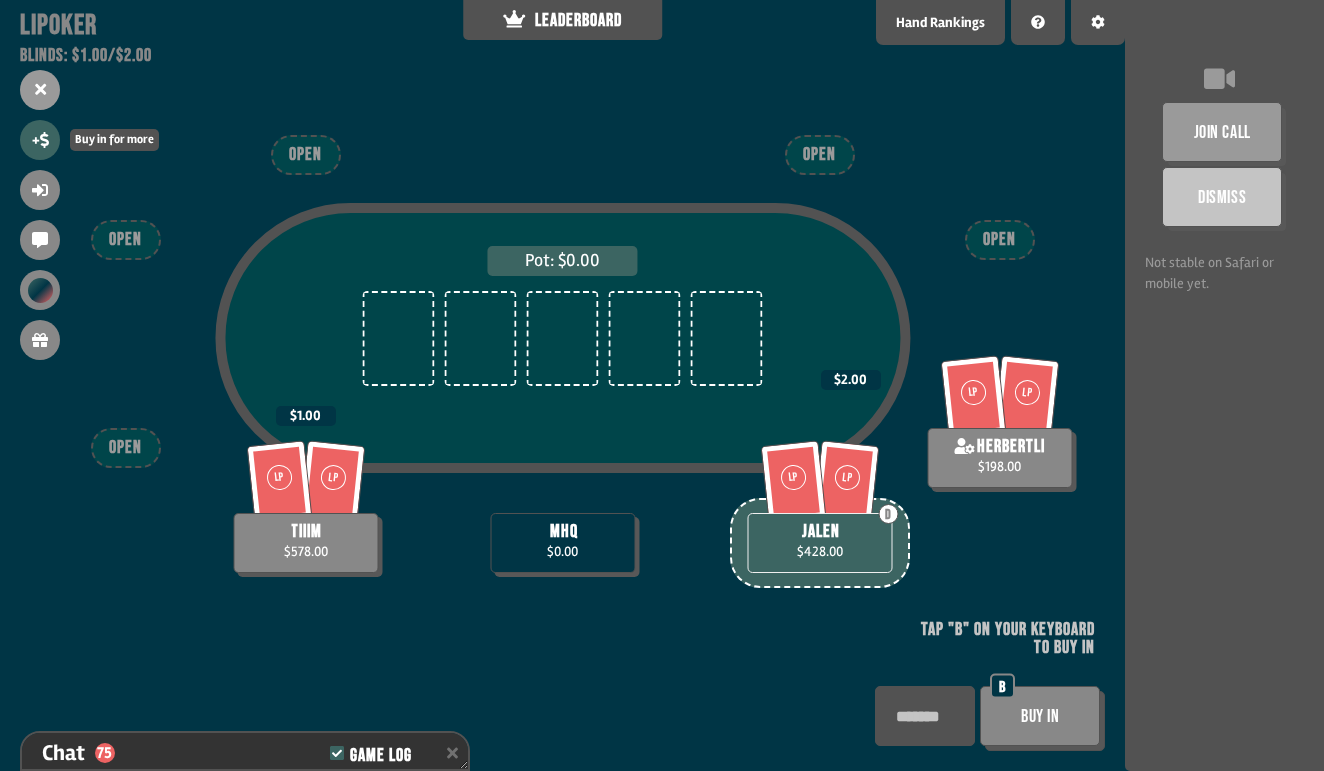 click 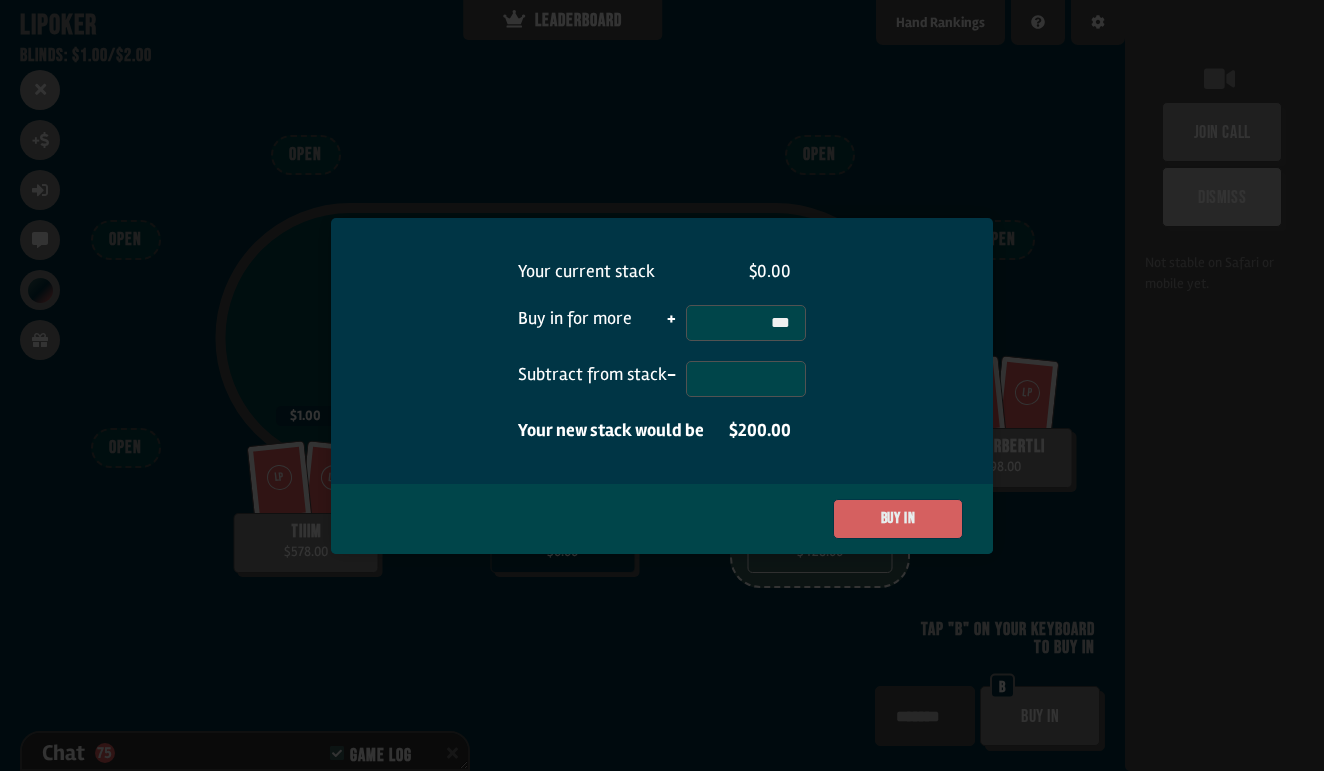 type on "***" 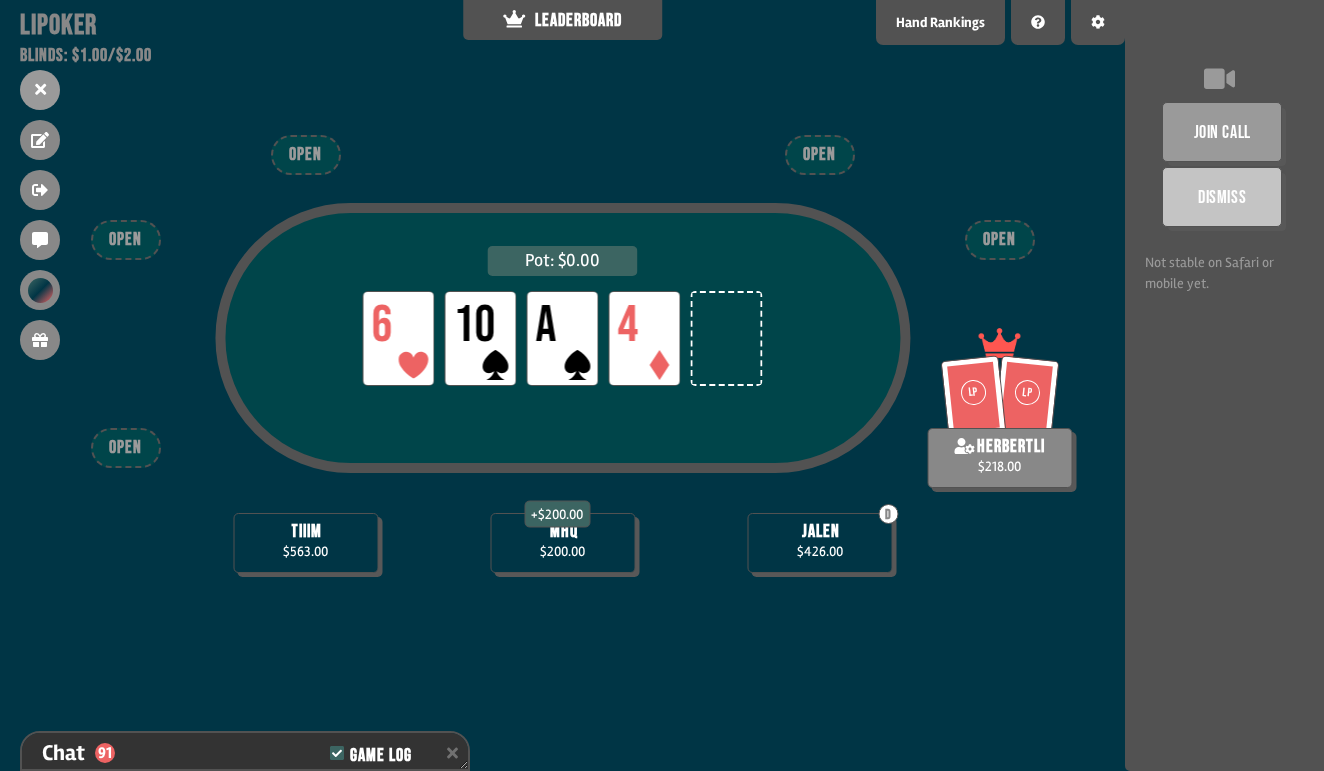 scroll, scrollTop: 2855, scrollLeft: 0, axis: vertical 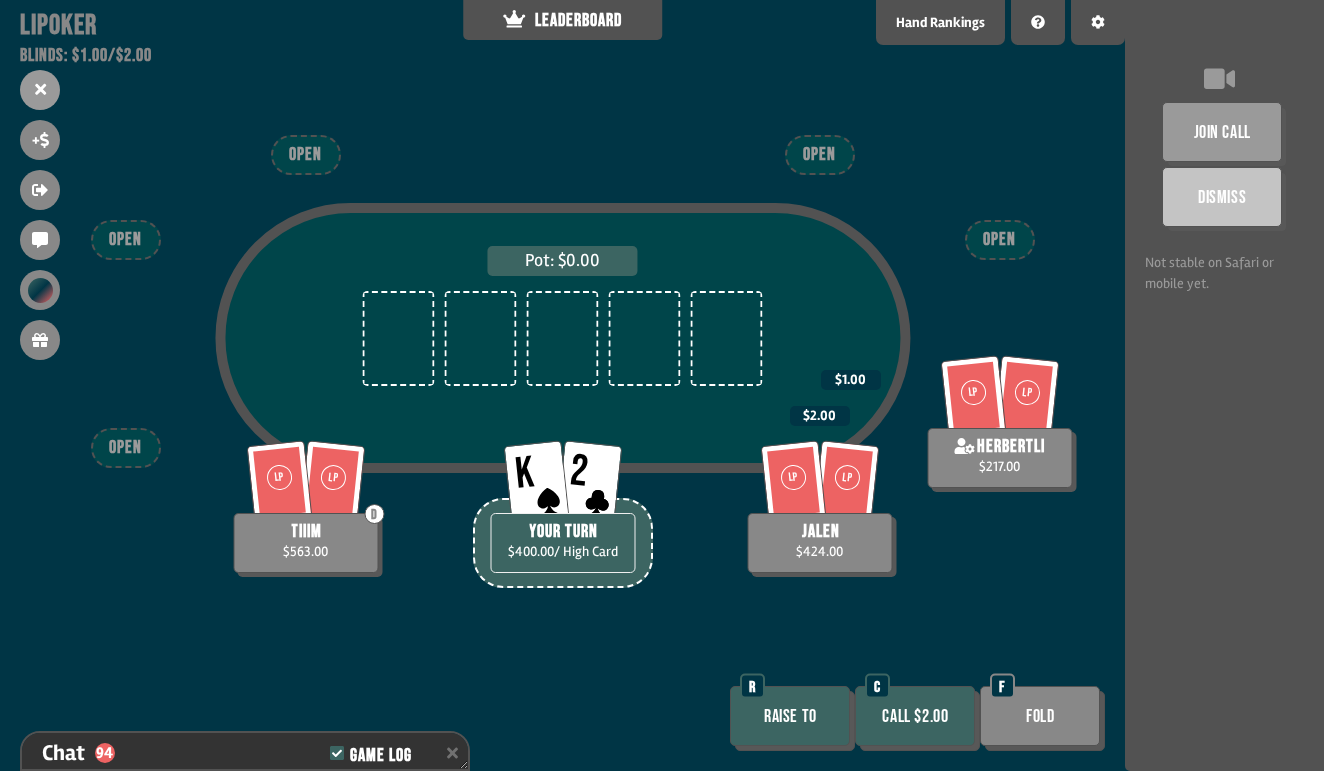 click on "Raise to" at bounding box center [790, 716] 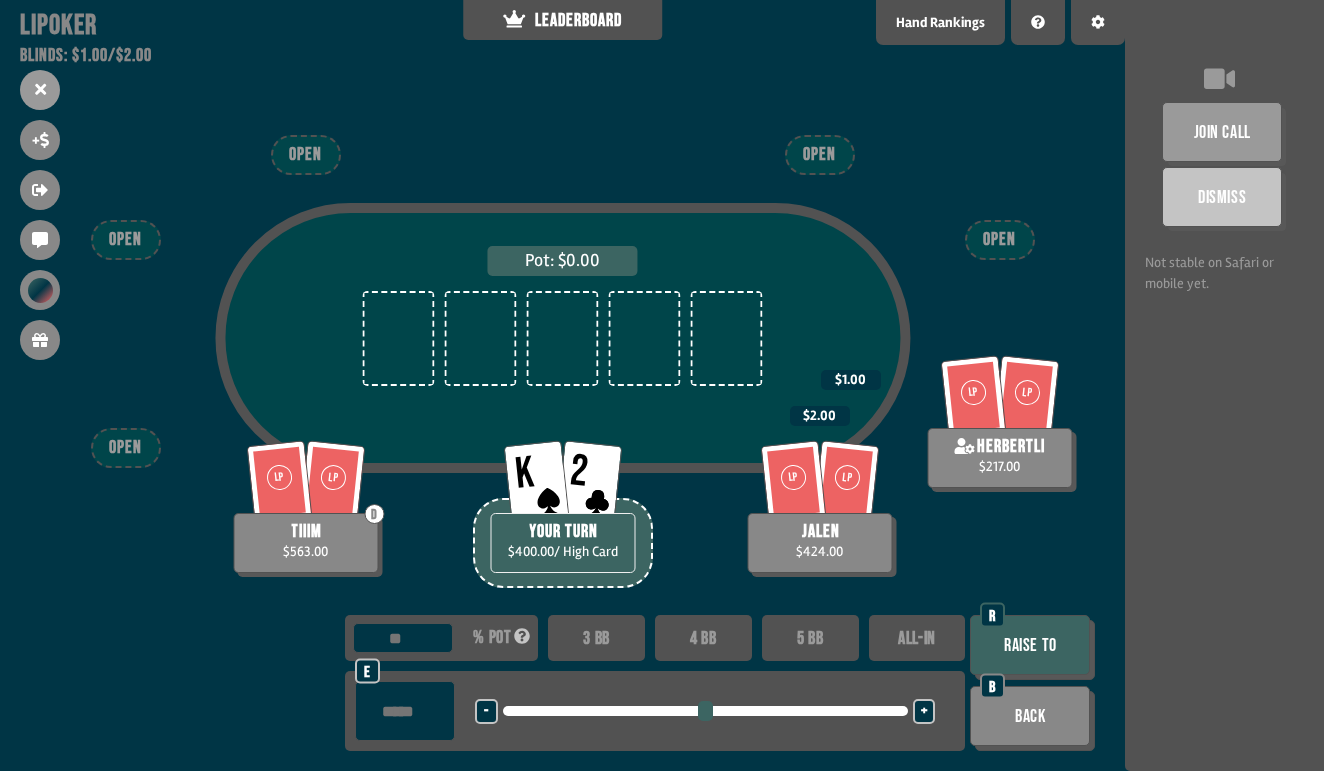 click on "+" at bounding box center [924, 712] 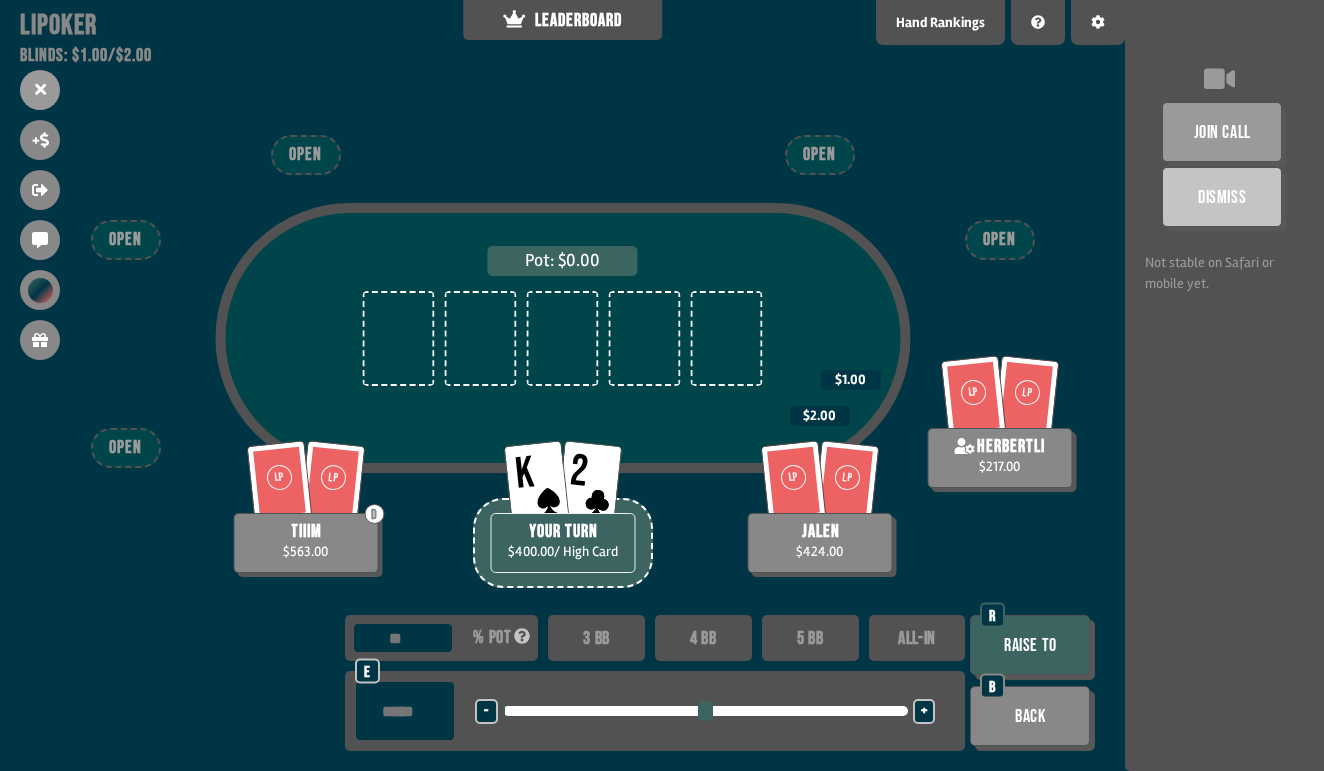 click on "Raise to" at bounding box center [1030, 645] 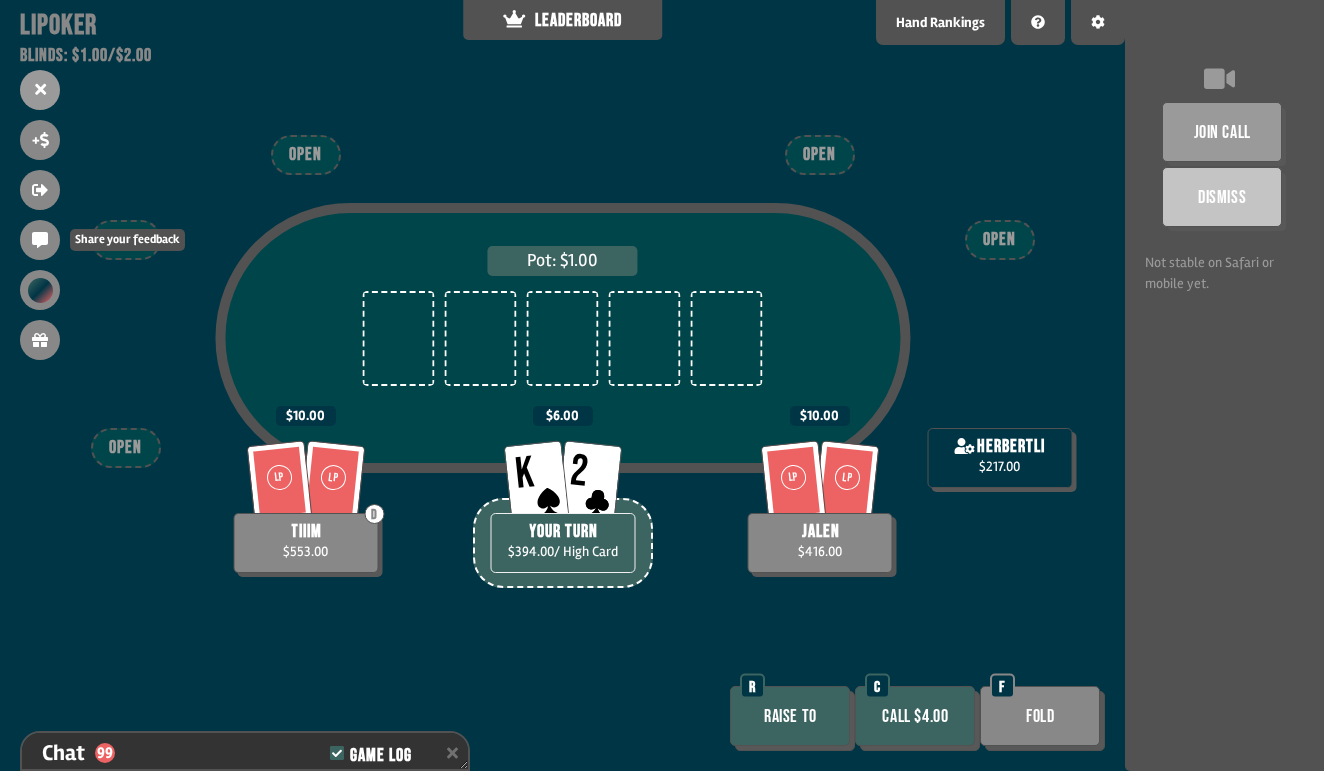 scroll, scrollTop: 3000, scrollLeft: 0, axis: vertical 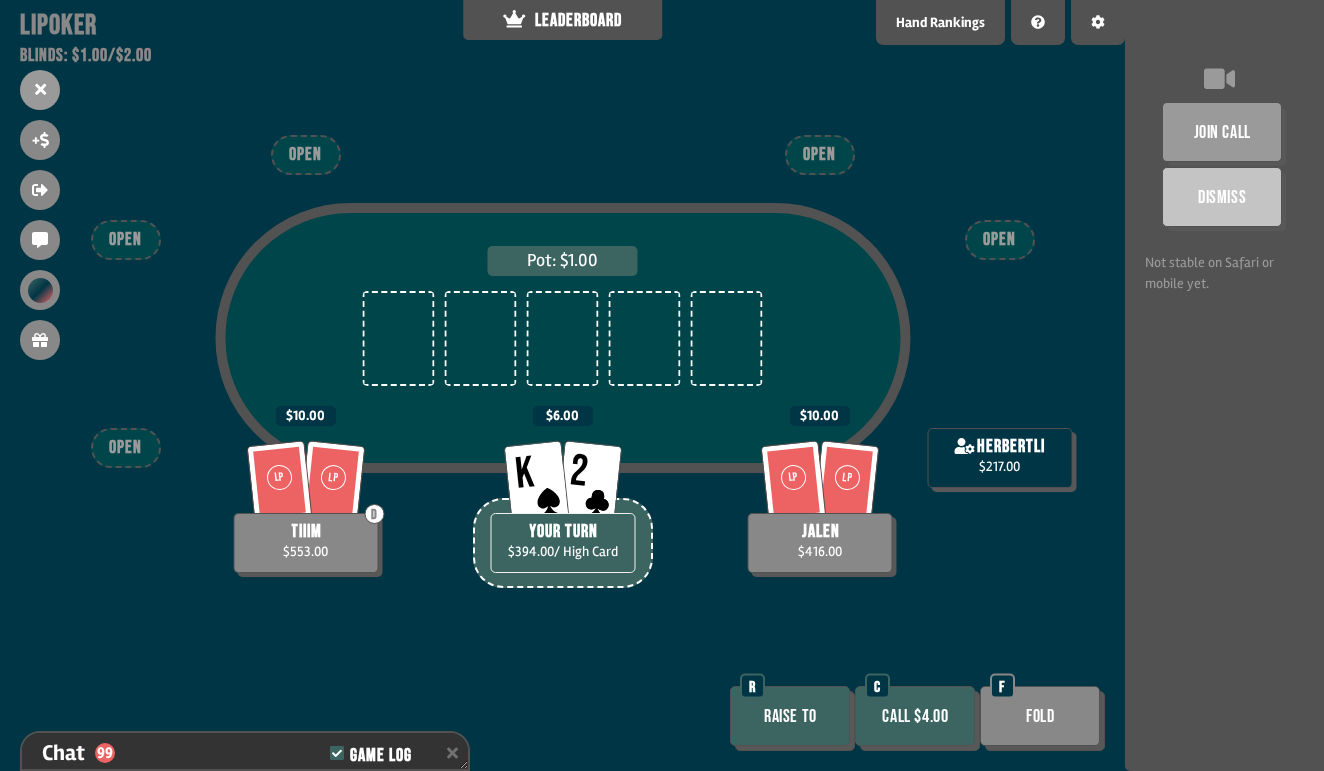 click on "Call $4.00" at bounding box center [915, 716] 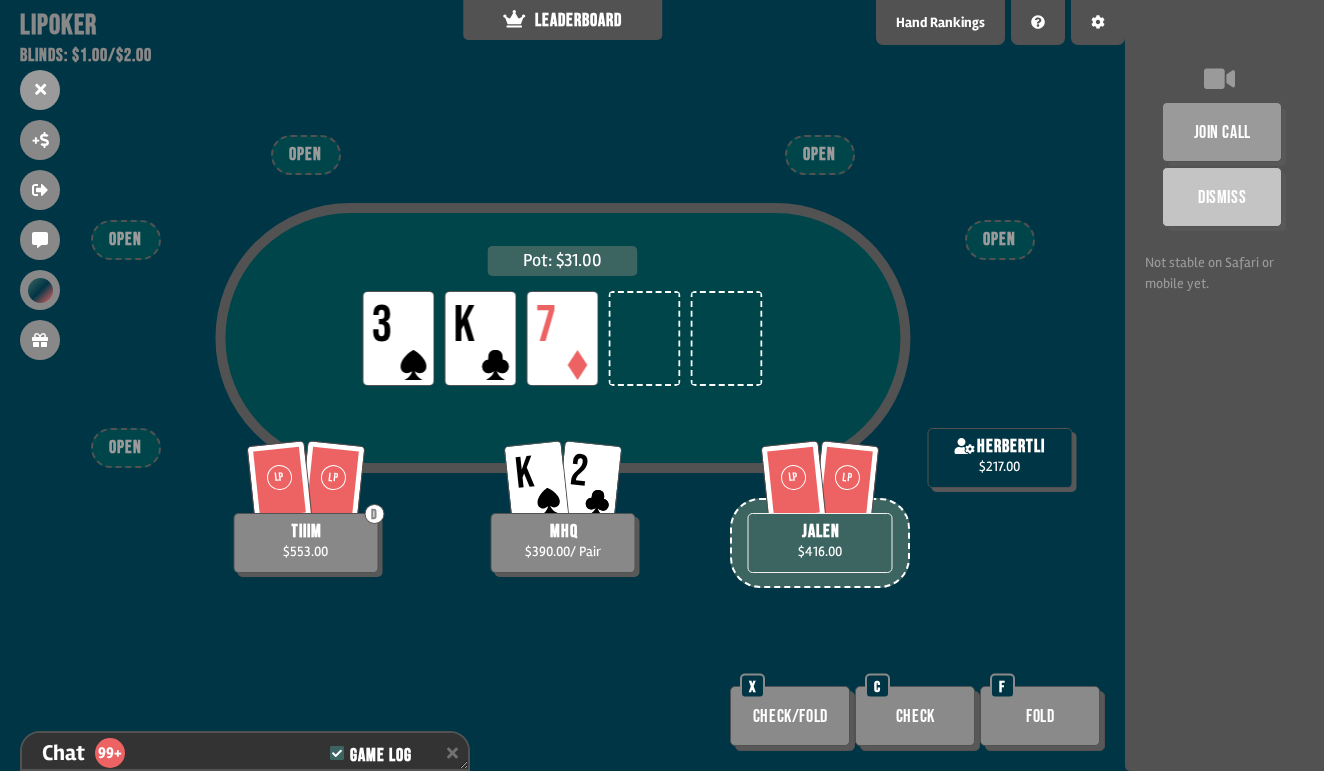scroll, scrollTop: 3087, scrollLeft: 0, axis: vertical 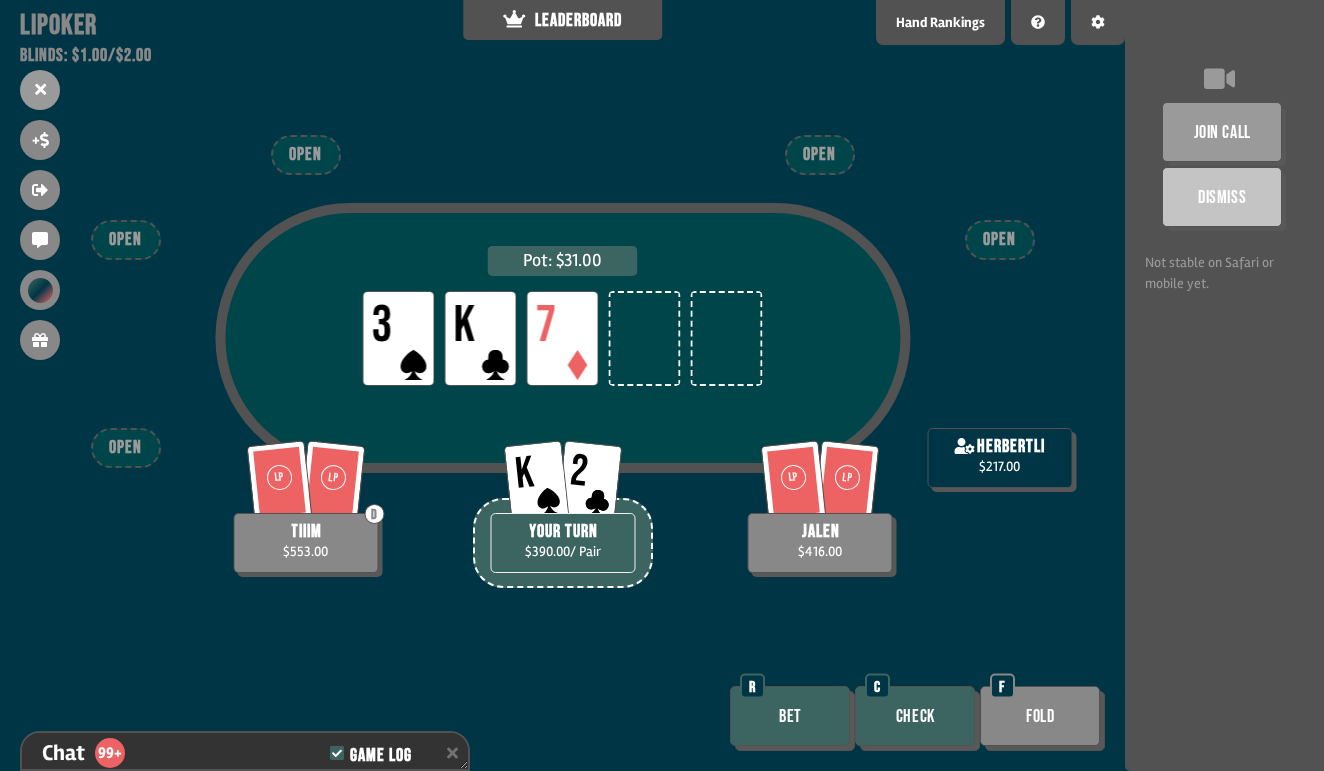 click on "Bet" at bounding box center [790, 716] 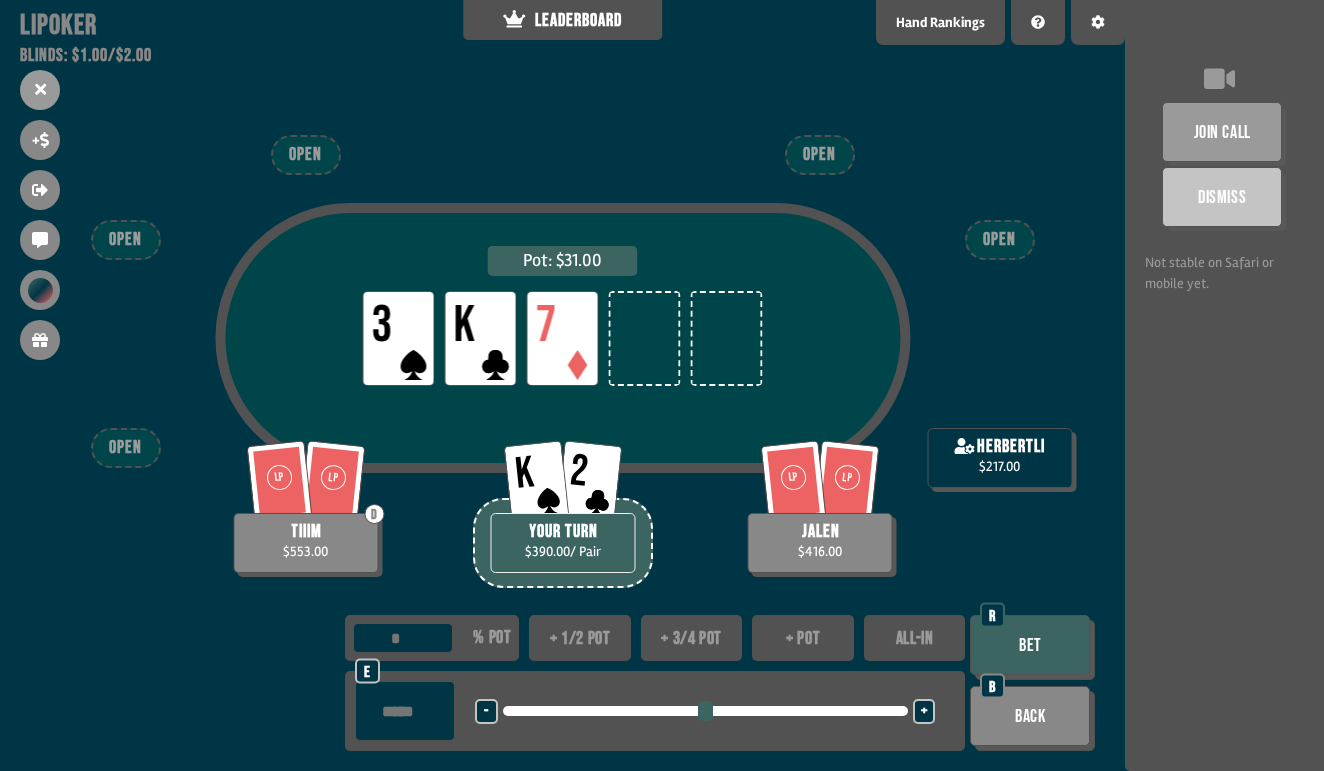 click on "+" at bounding box center [924, 711] 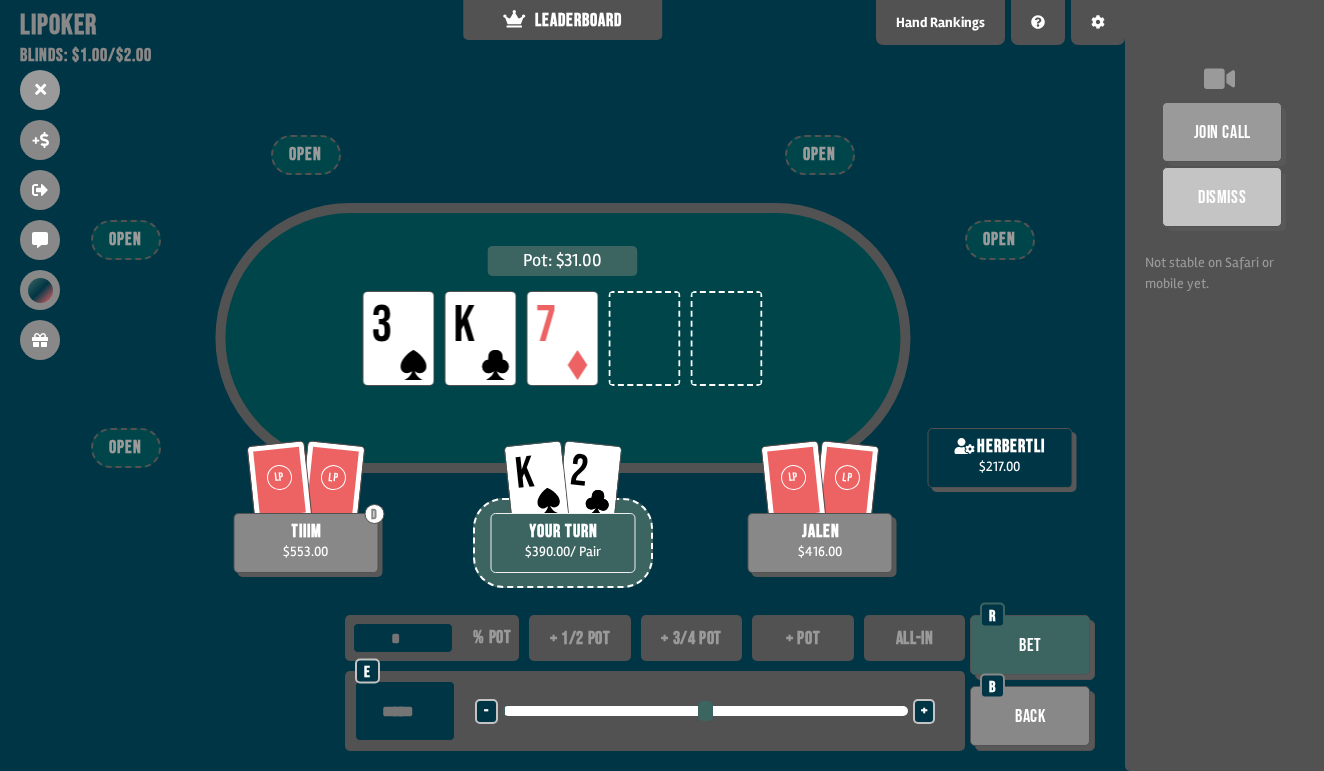 click on "+" at bounding box center [924, 711] 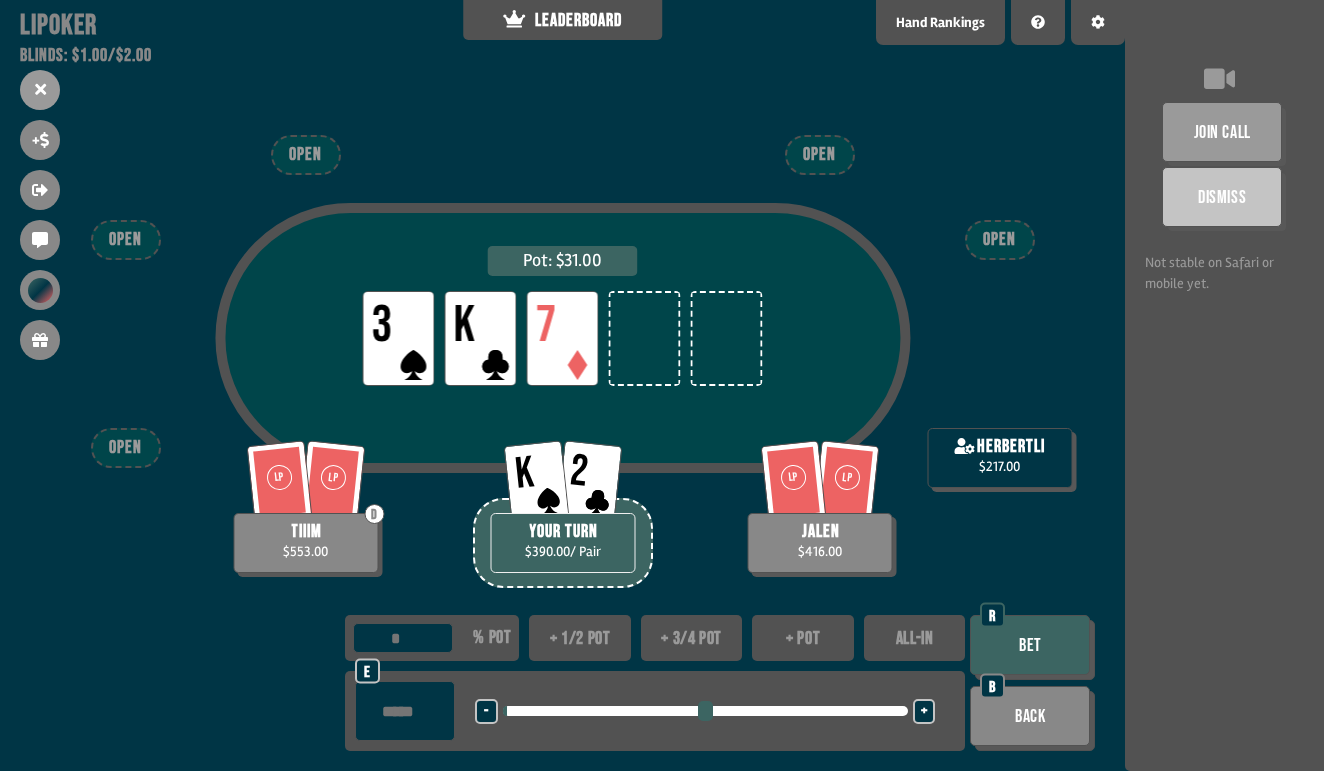 type on "***" 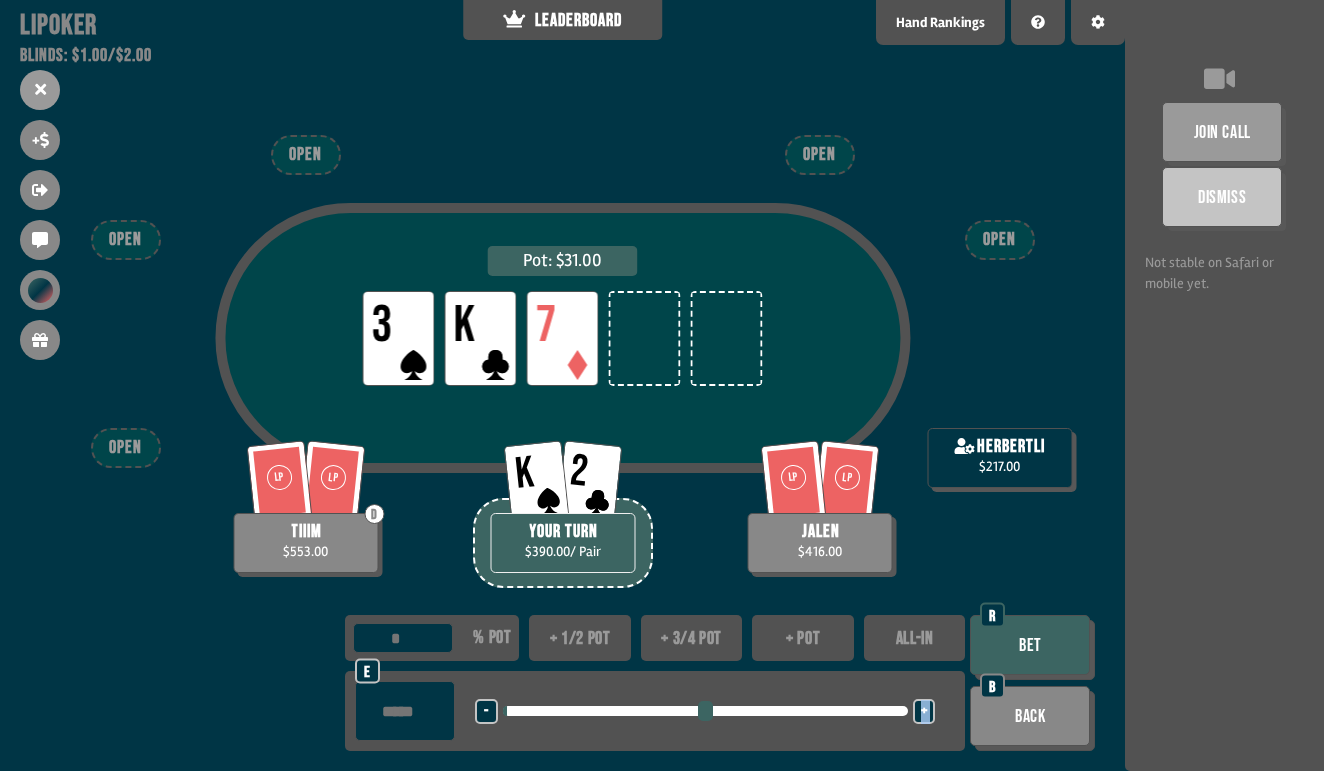 click on "+" at bounding box center (924, 711) 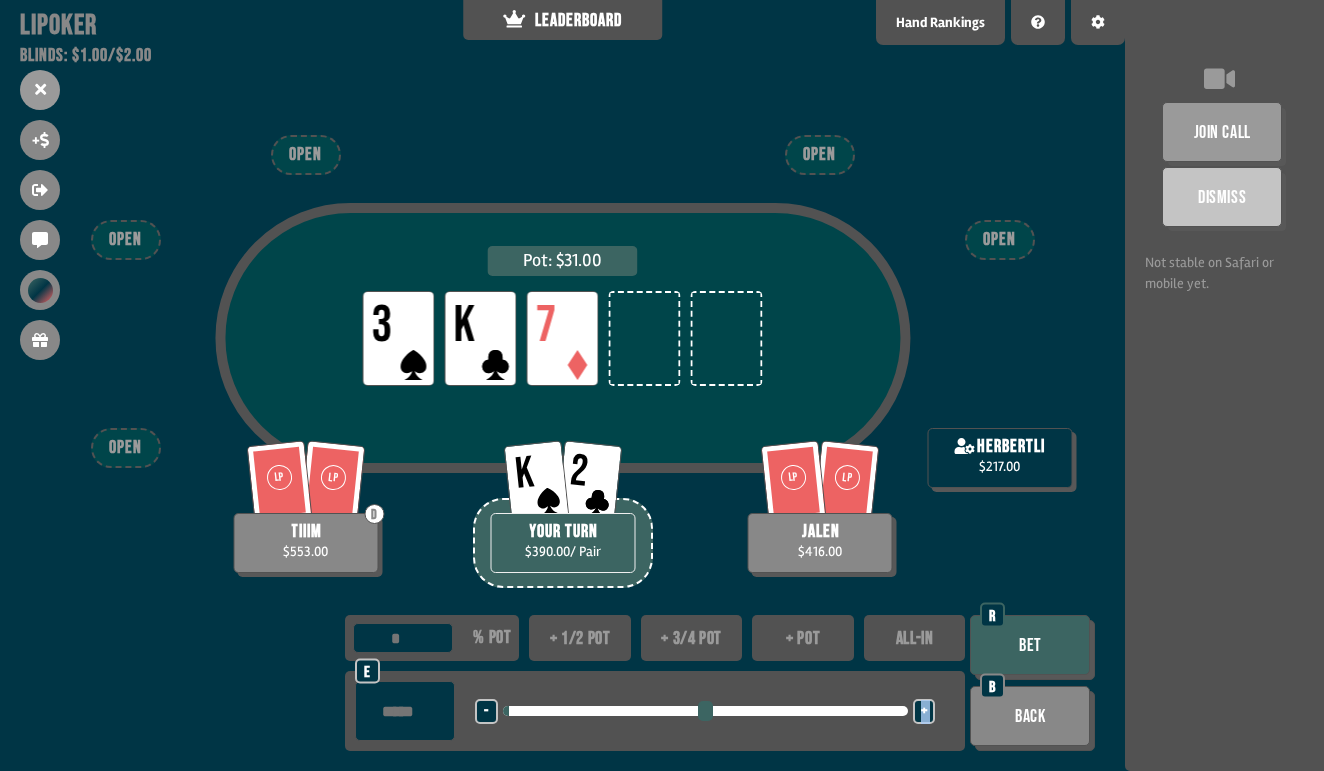click on "+" at bounding box center [924, 711] 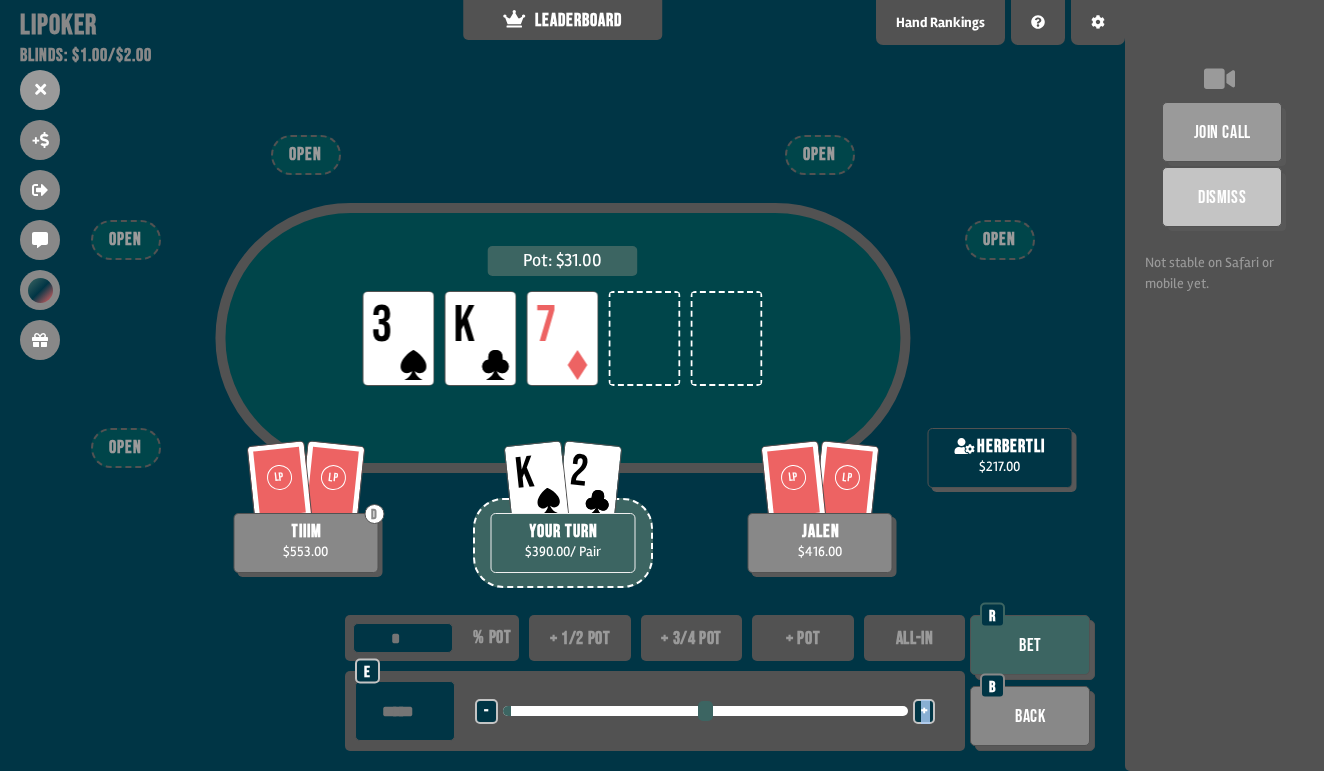 click on "+" at bounding box center [924, 711] 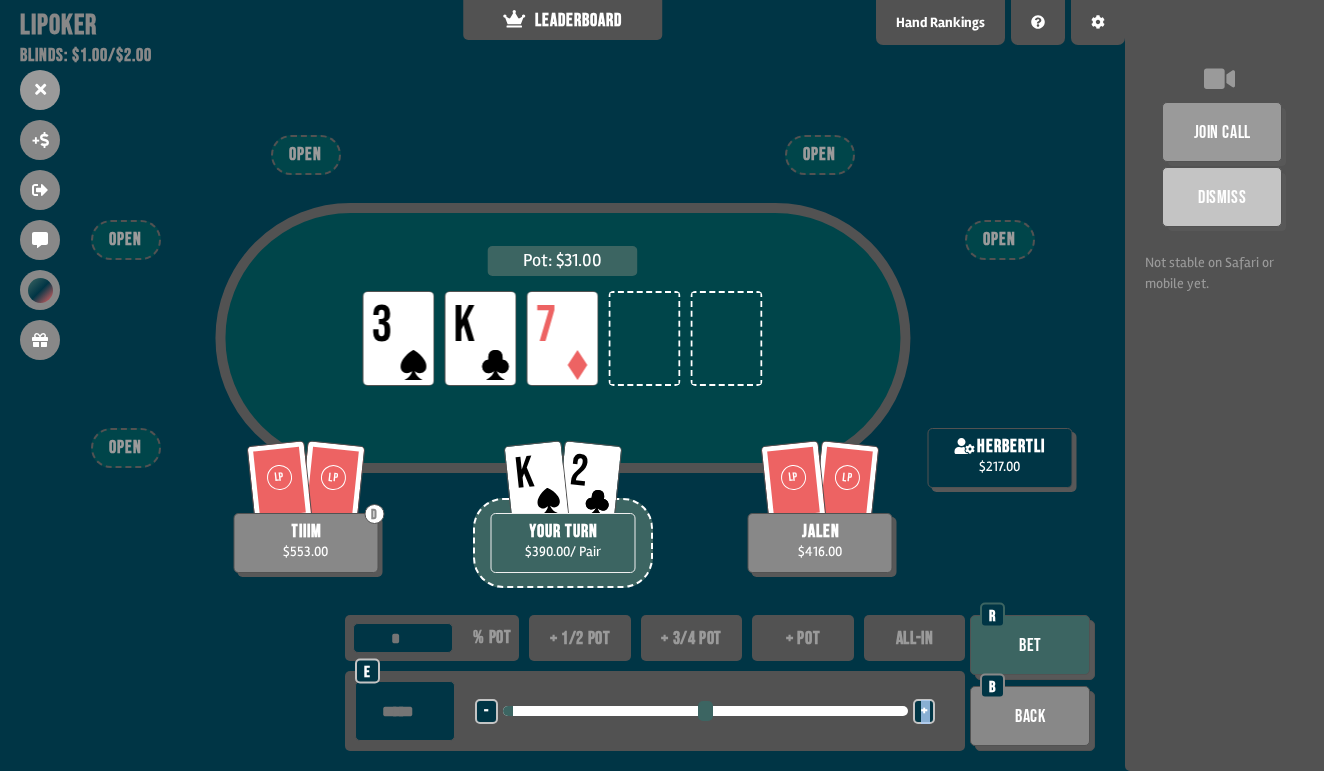 click on "+" at bounding box center (924, 711) 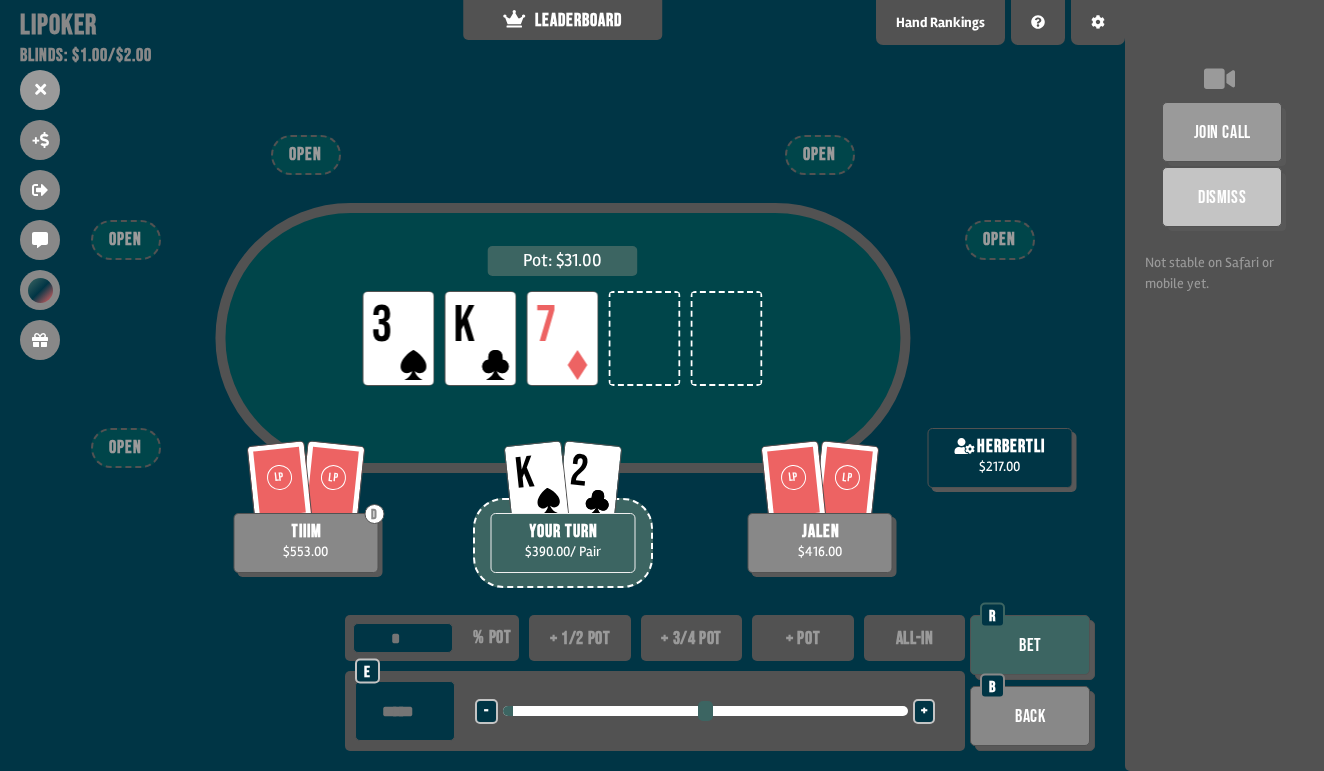 click on "+" at bounding box center (924, 711) 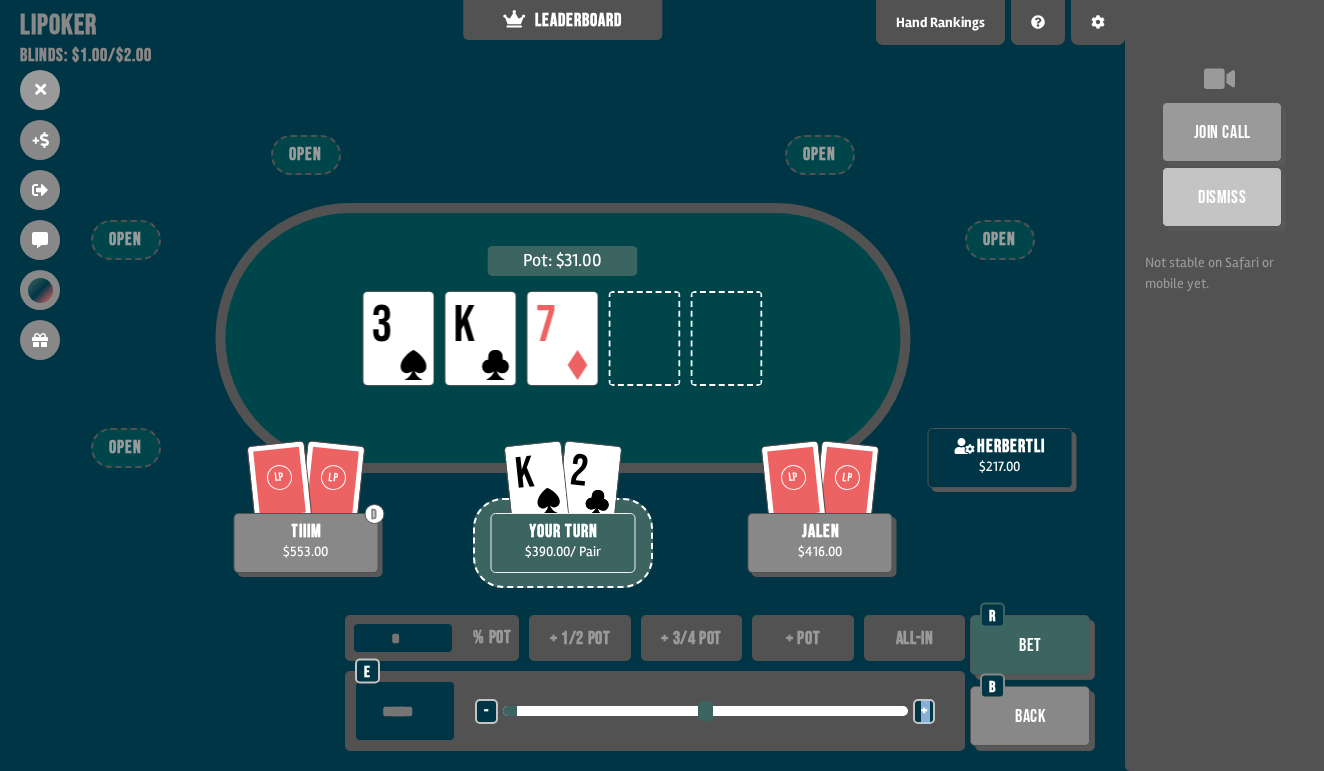 click on "+" at bounding box center (924, 711) 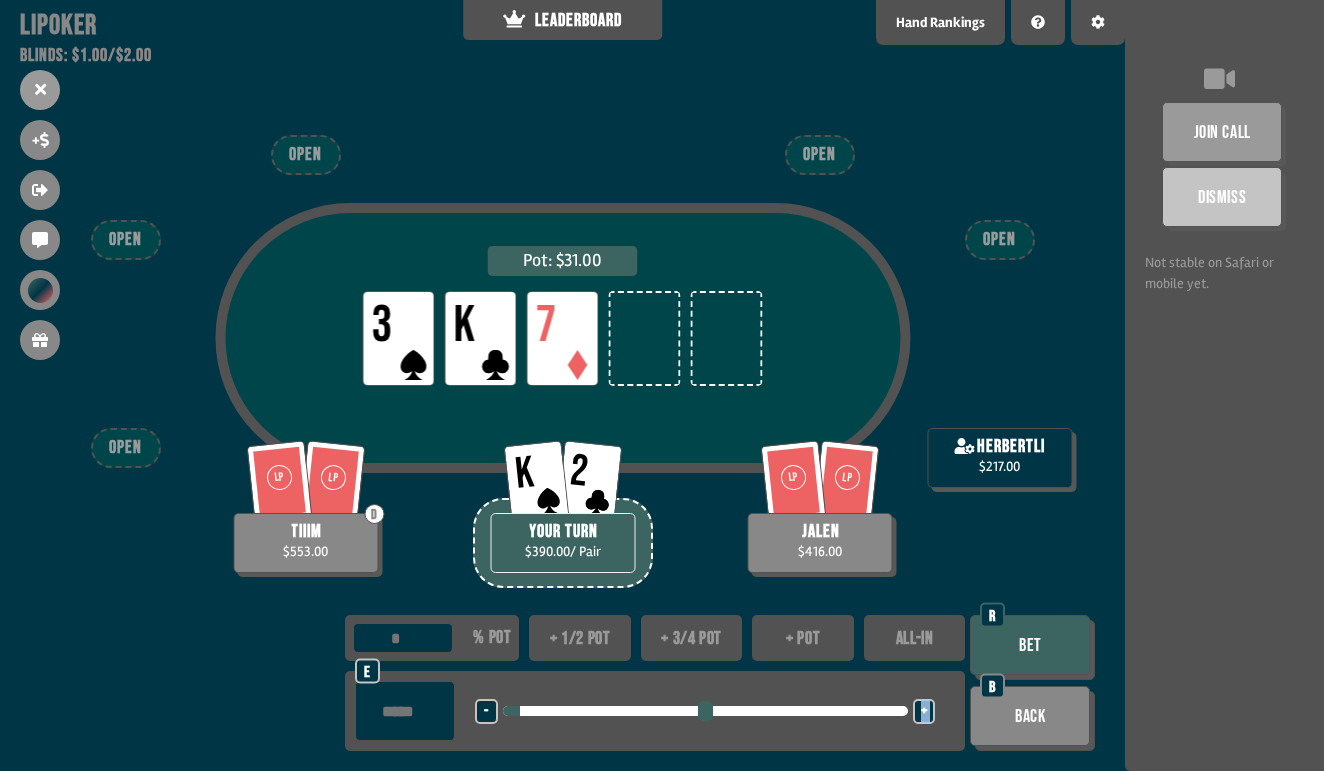 click on "+" at bounding box center (924, 711) 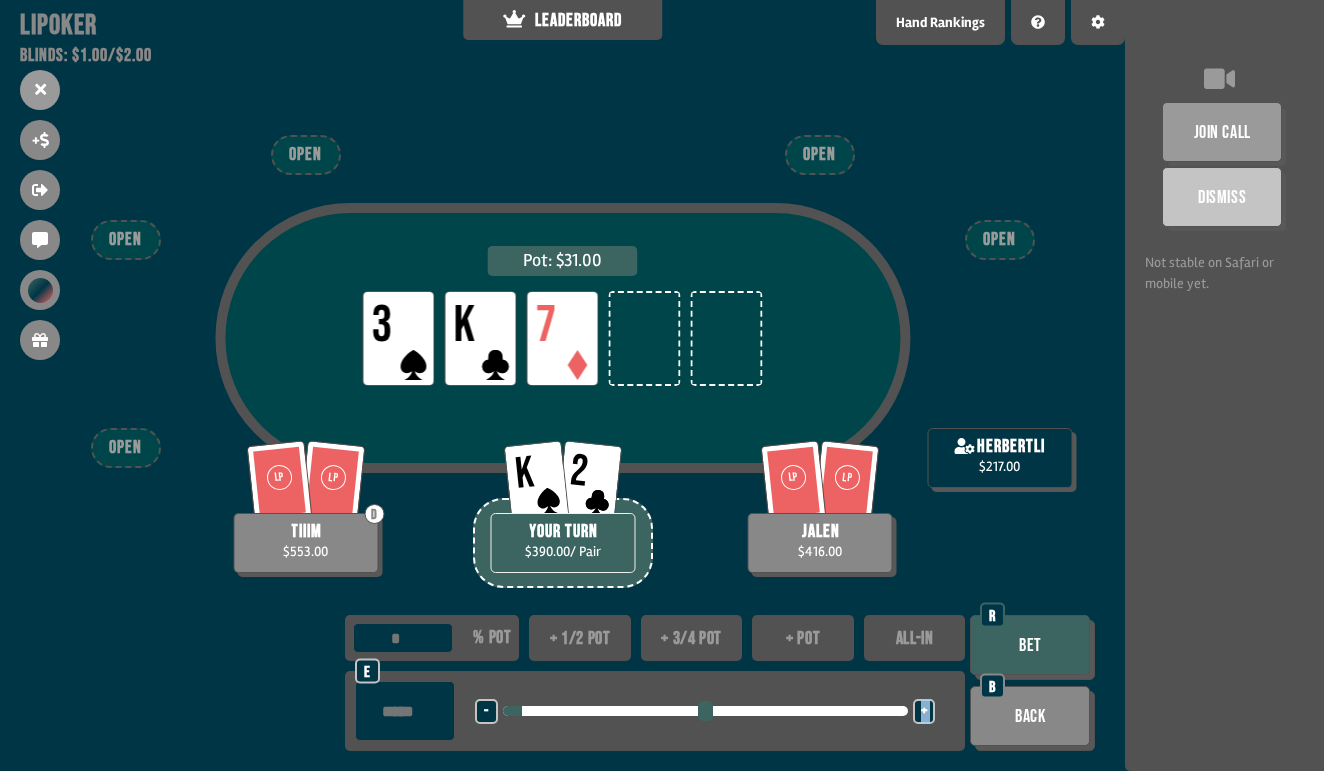 click on "Bet" at bounding box center (1030, 645) 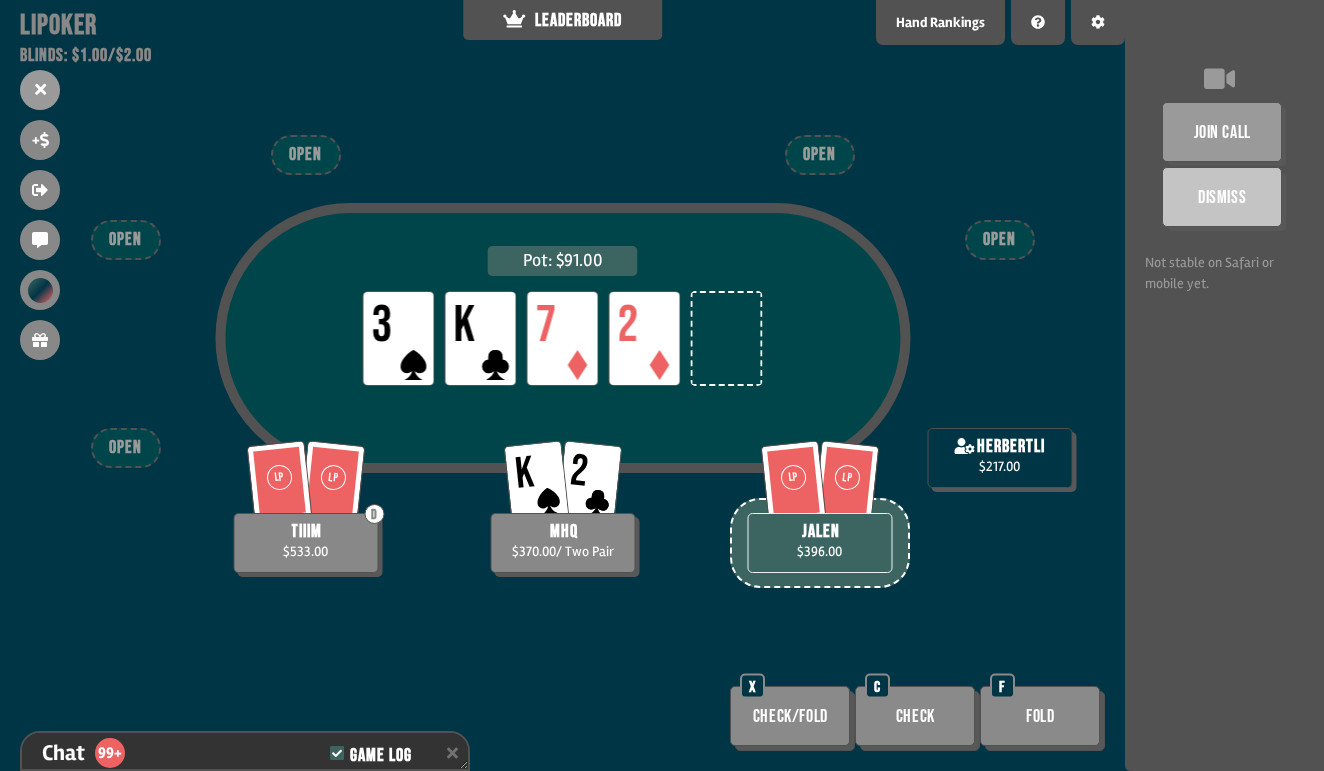 scroll, scrollTop: 3261, scrollLeft: 0, axis: vertical 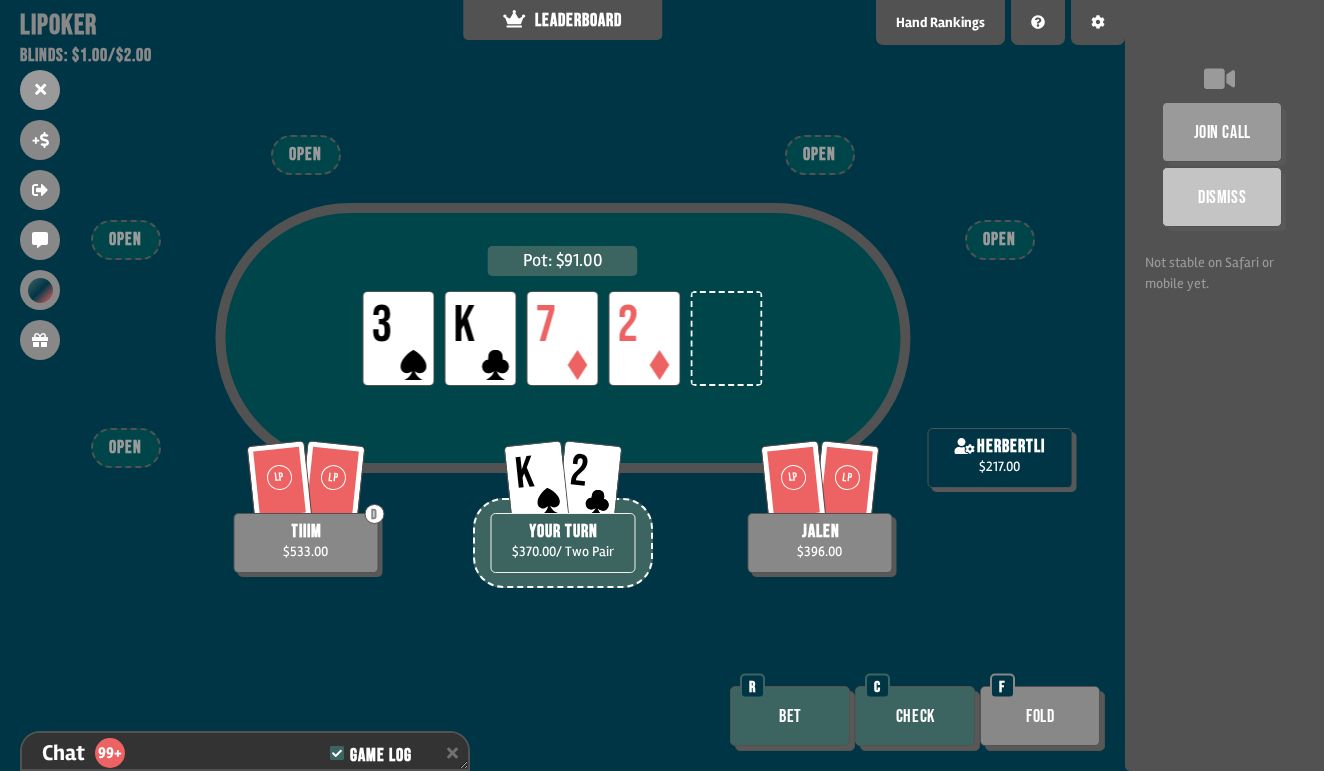 click on "Bet" at bounding box center [790, 716] 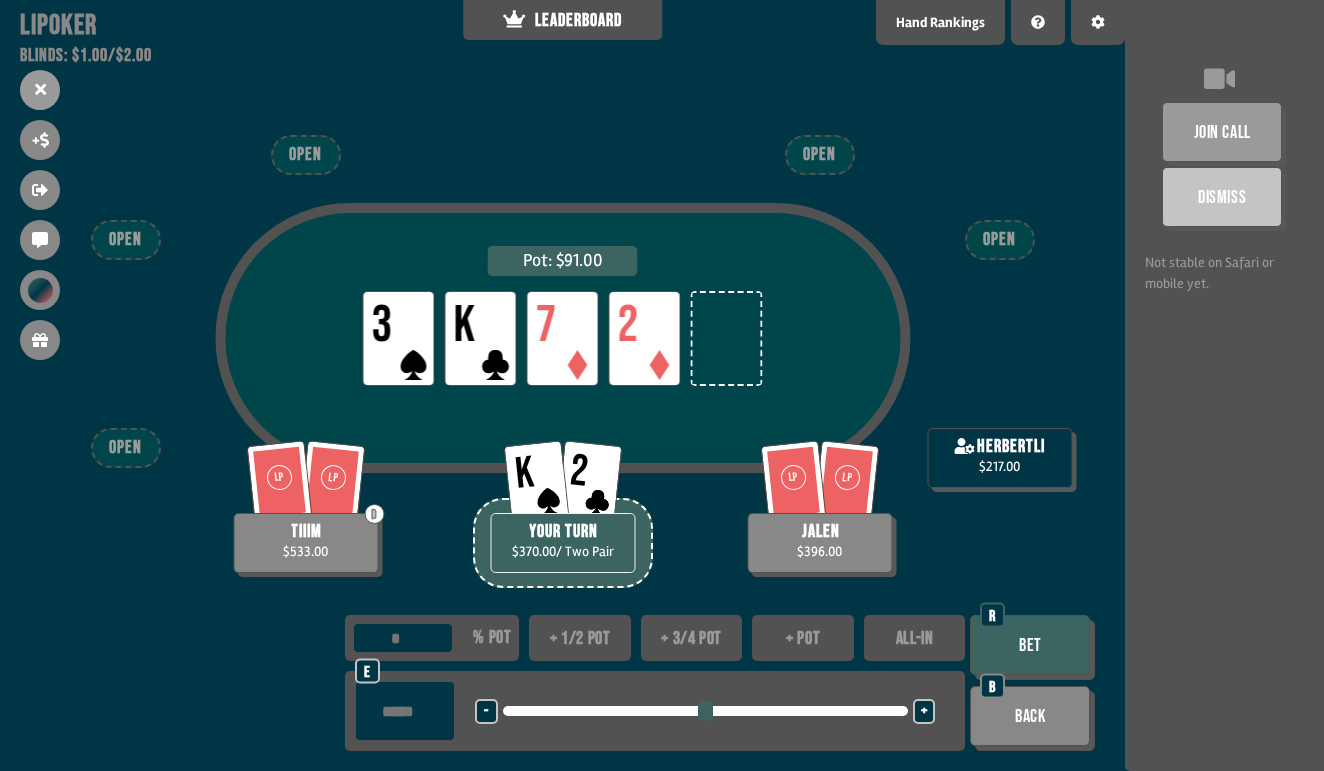 click on "+" at bounding box center [924, 711] 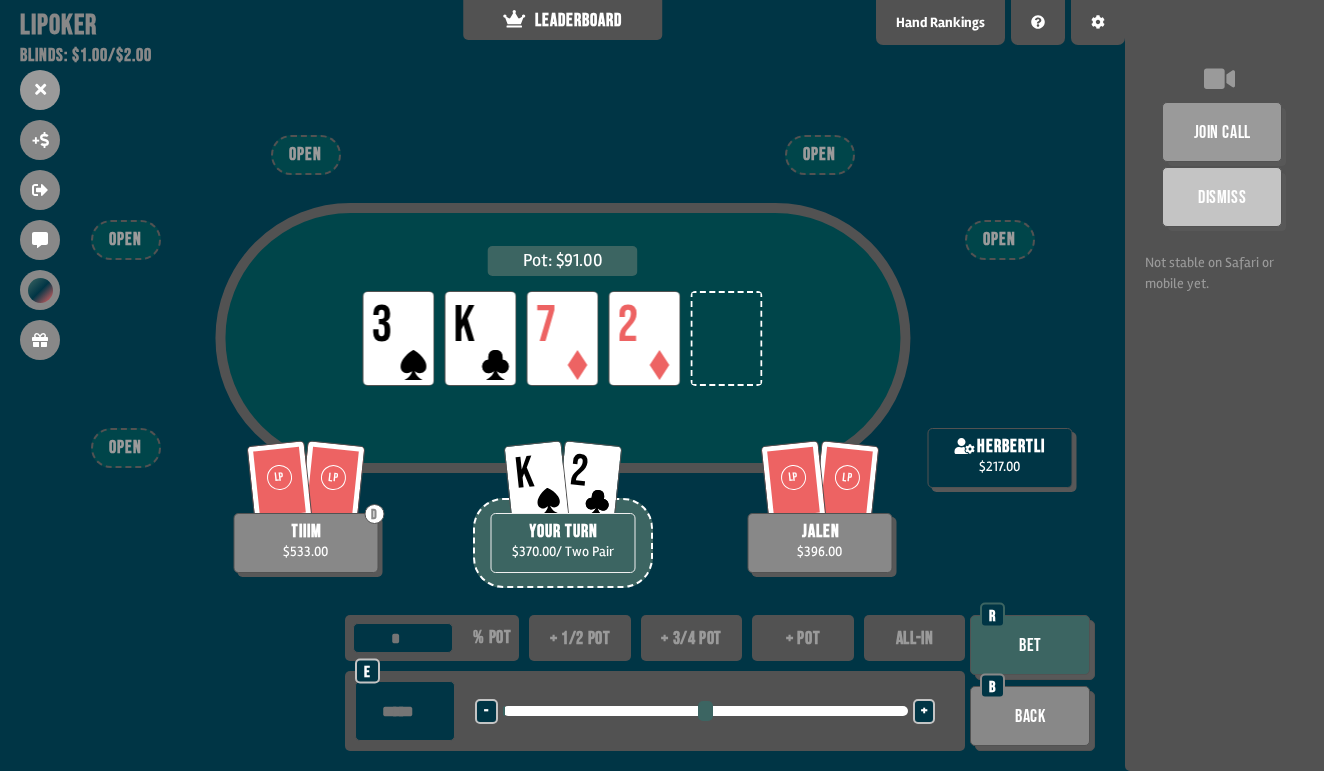 click on "+" at bounding box center (924, 711) 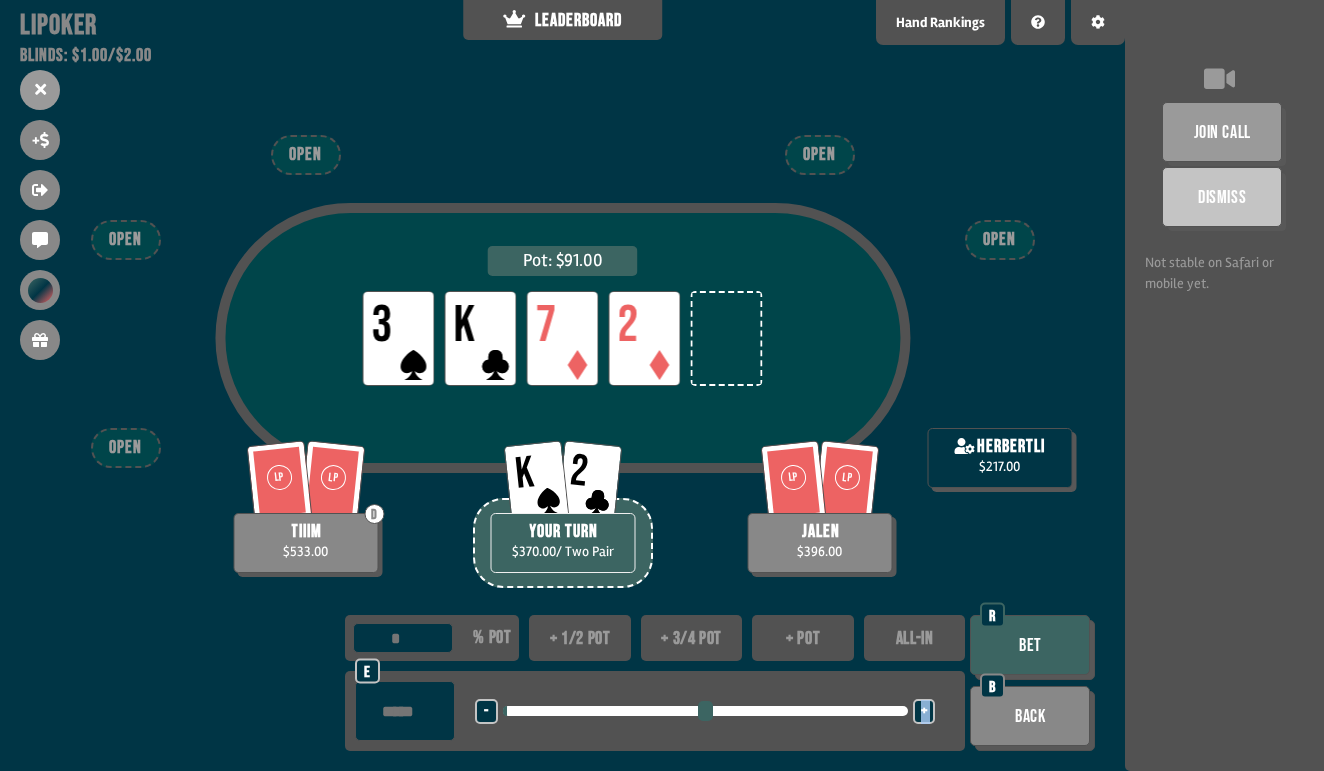 type on "***" 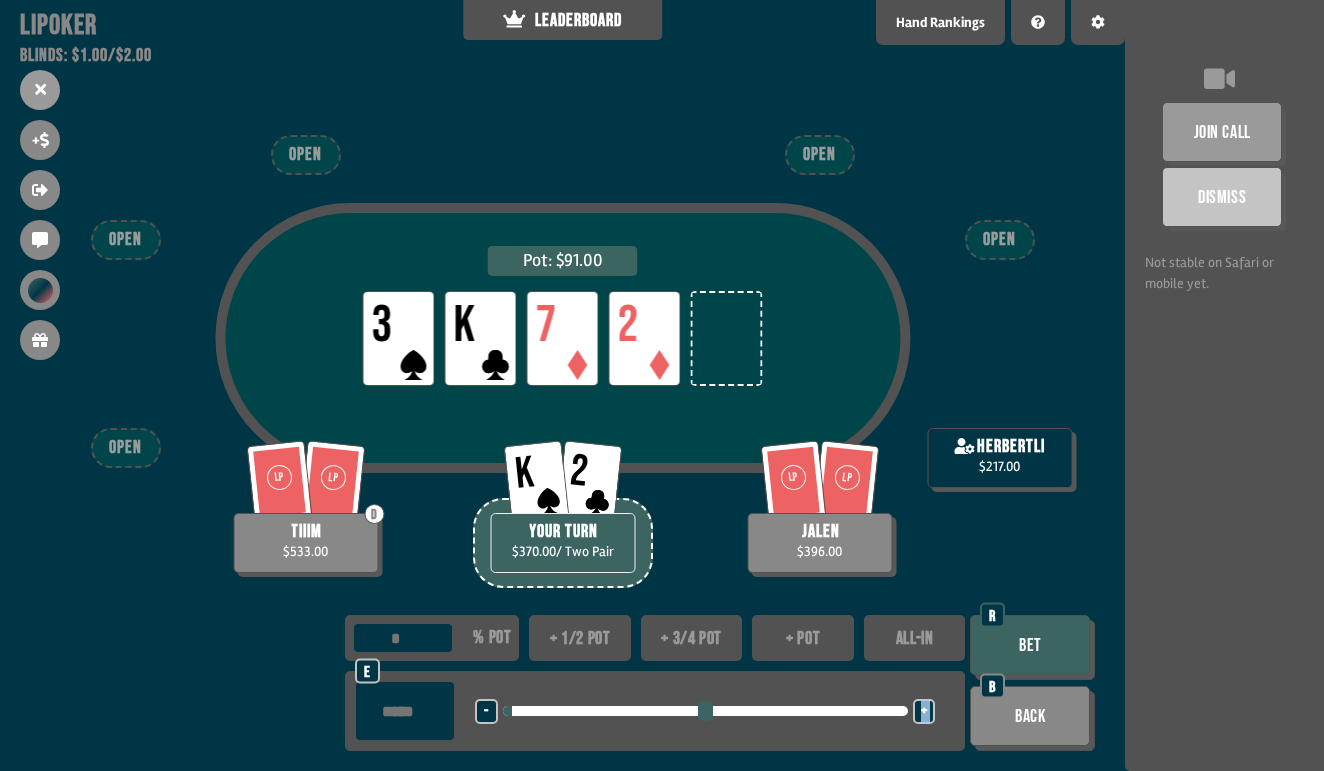 click on "+" at bounding box center [924, 711] 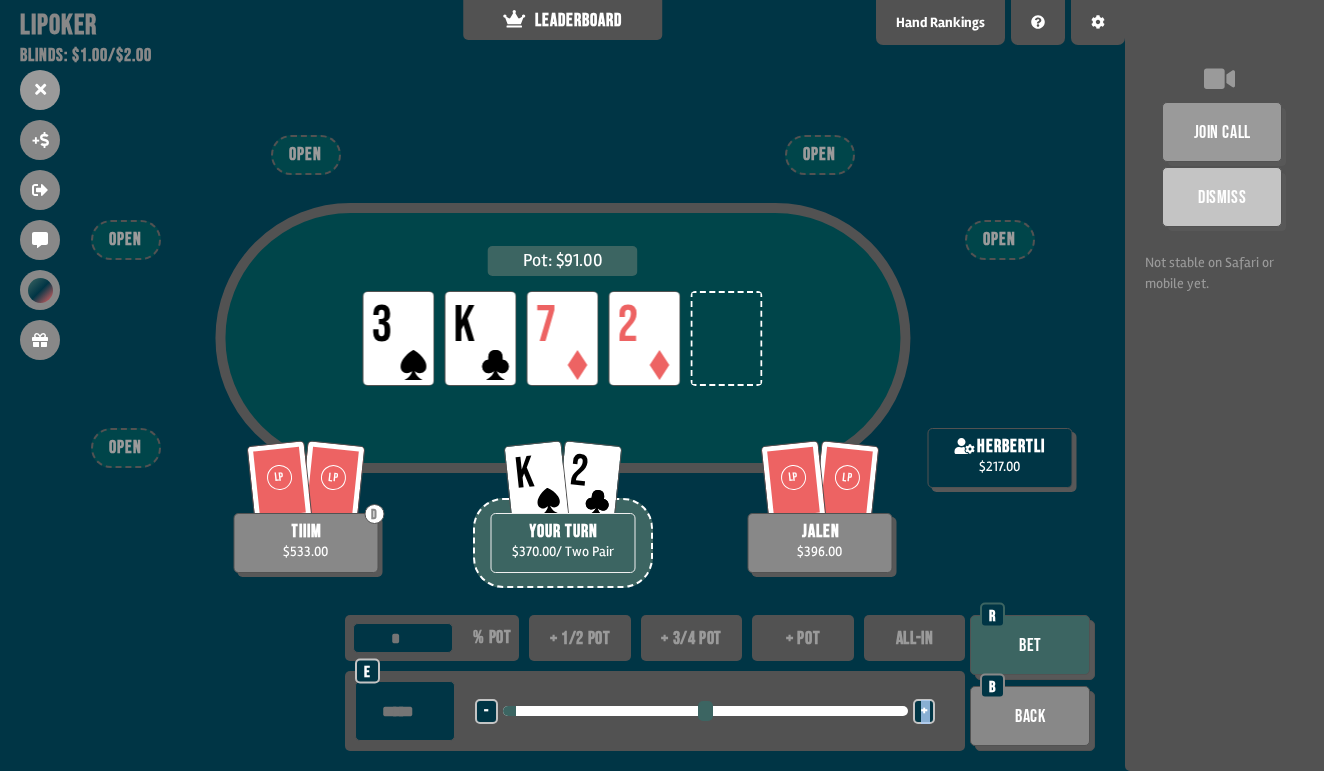 type on "**" 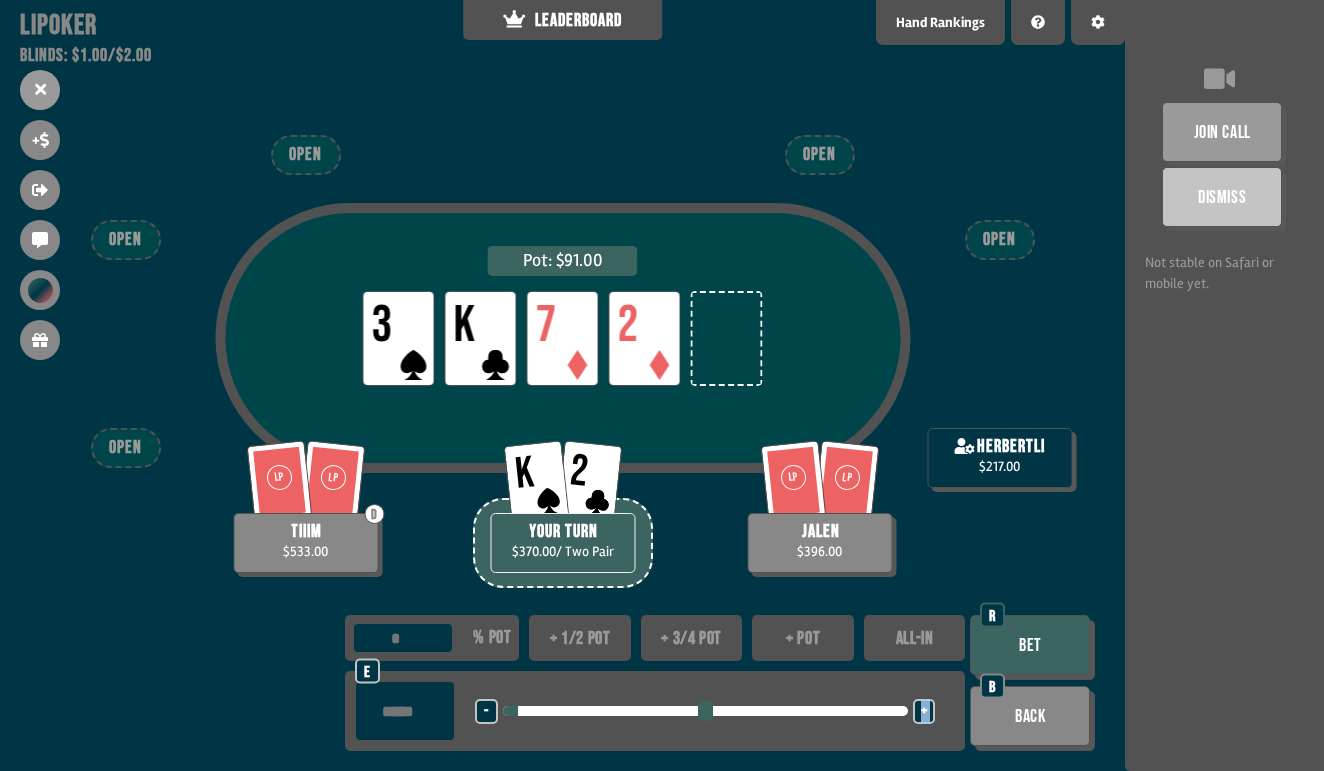 click on "+" at bounding box center [924, 711] 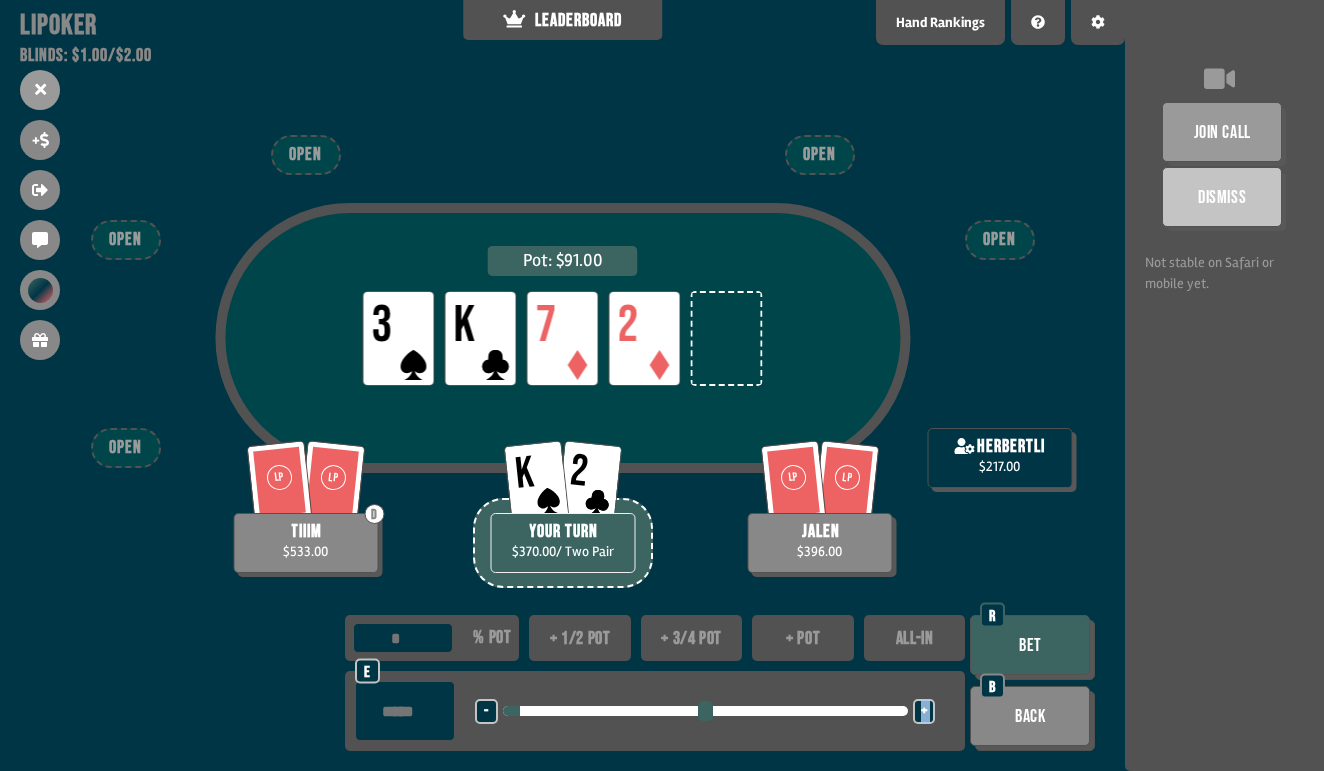 click on "+" at bounding box center [924, 711] 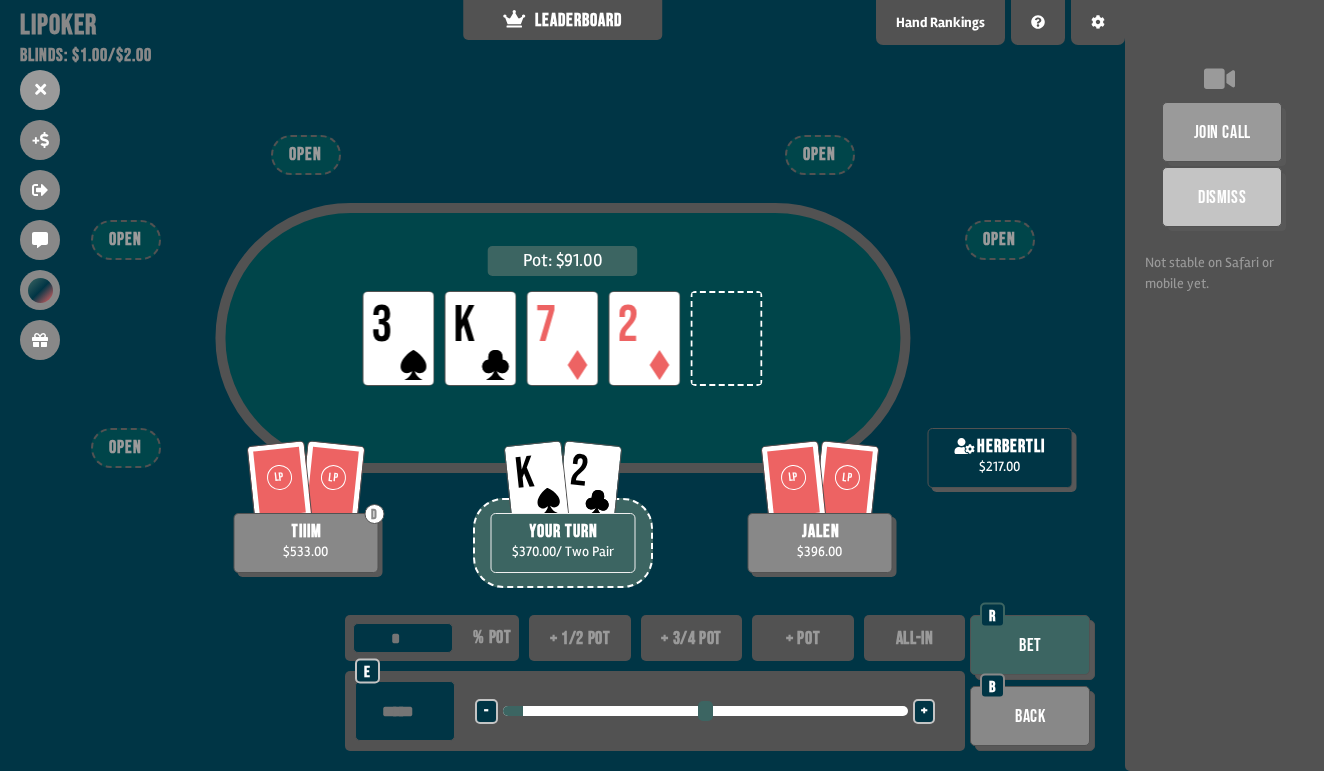 click on "Bet R" at bounding box center [1032, 647] 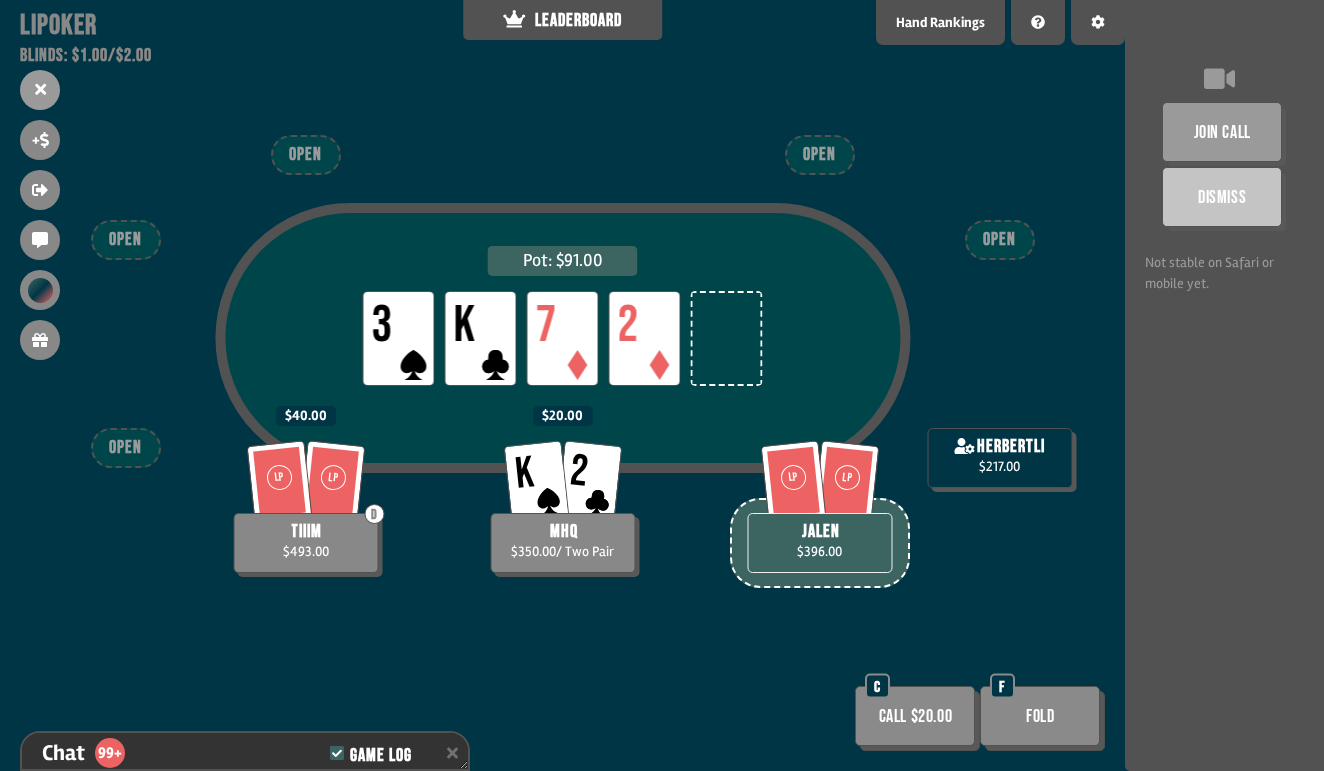 scroll, scrollTop: 3377, scrollLeft: 0, axis: vertical 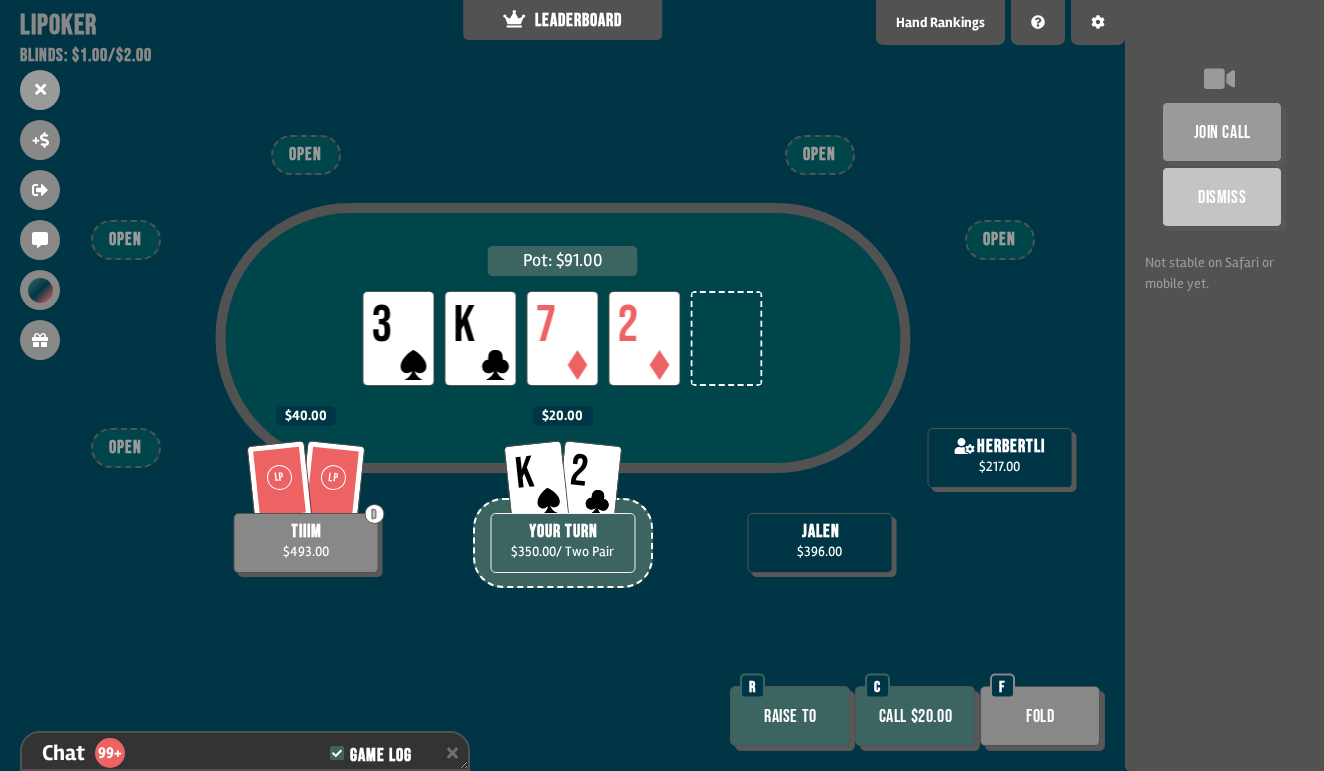 click on "Raise to" at bounding box center (790, 716) 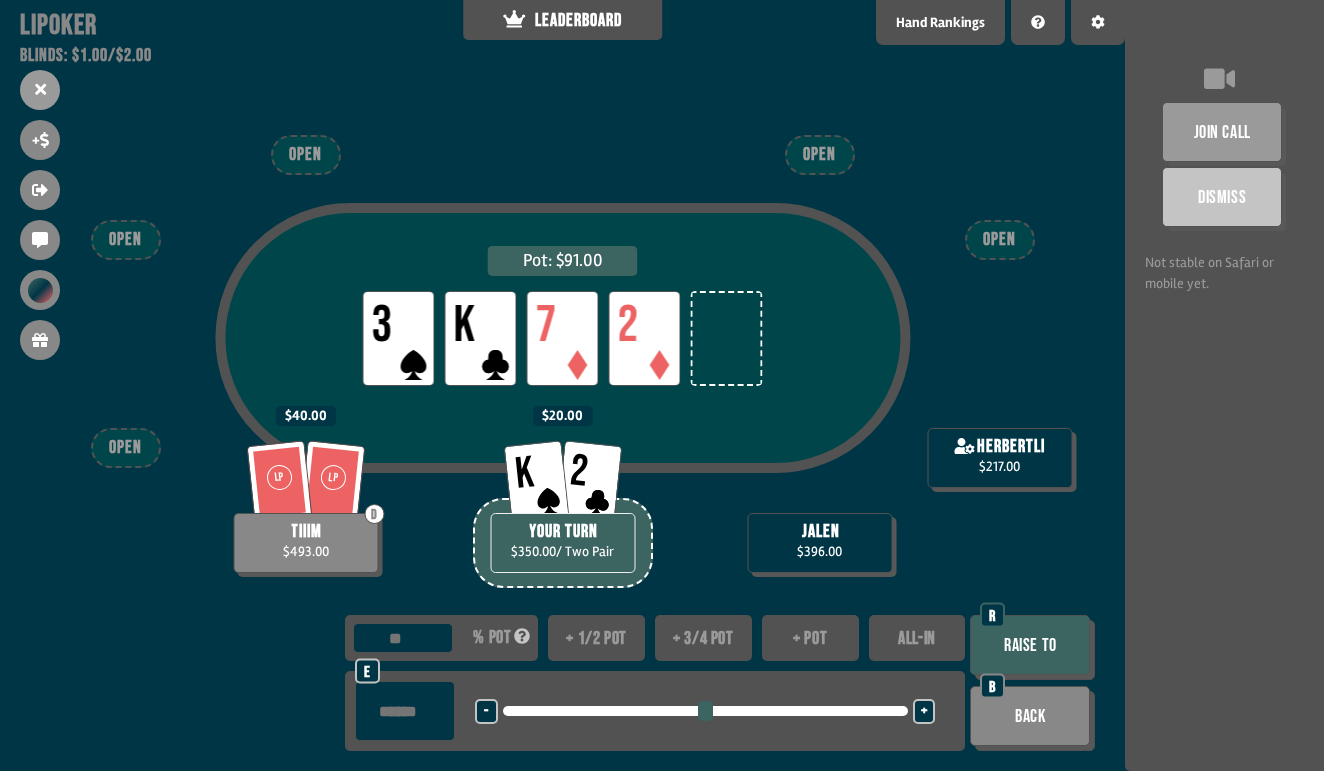 click on "+" at bounding box center (924, 712) 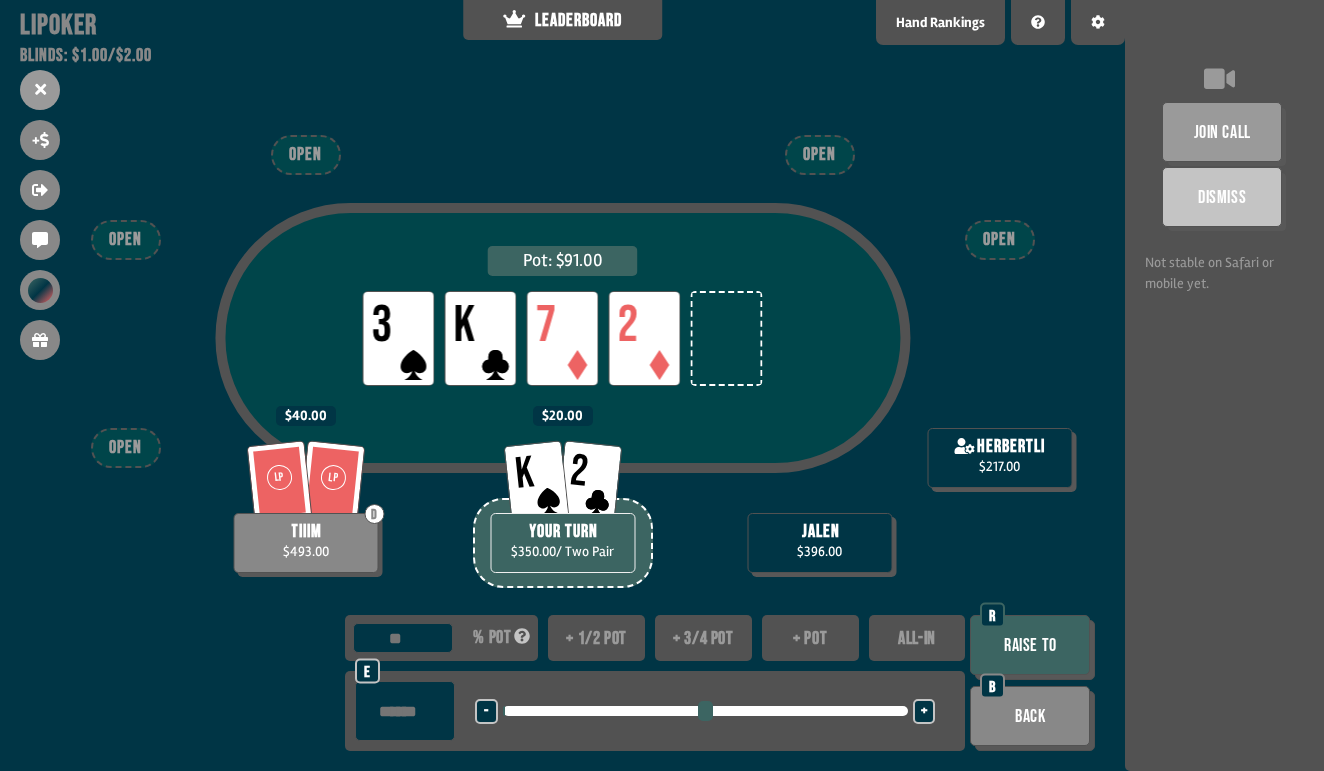 click on "+" at bounding box center (924, 712) 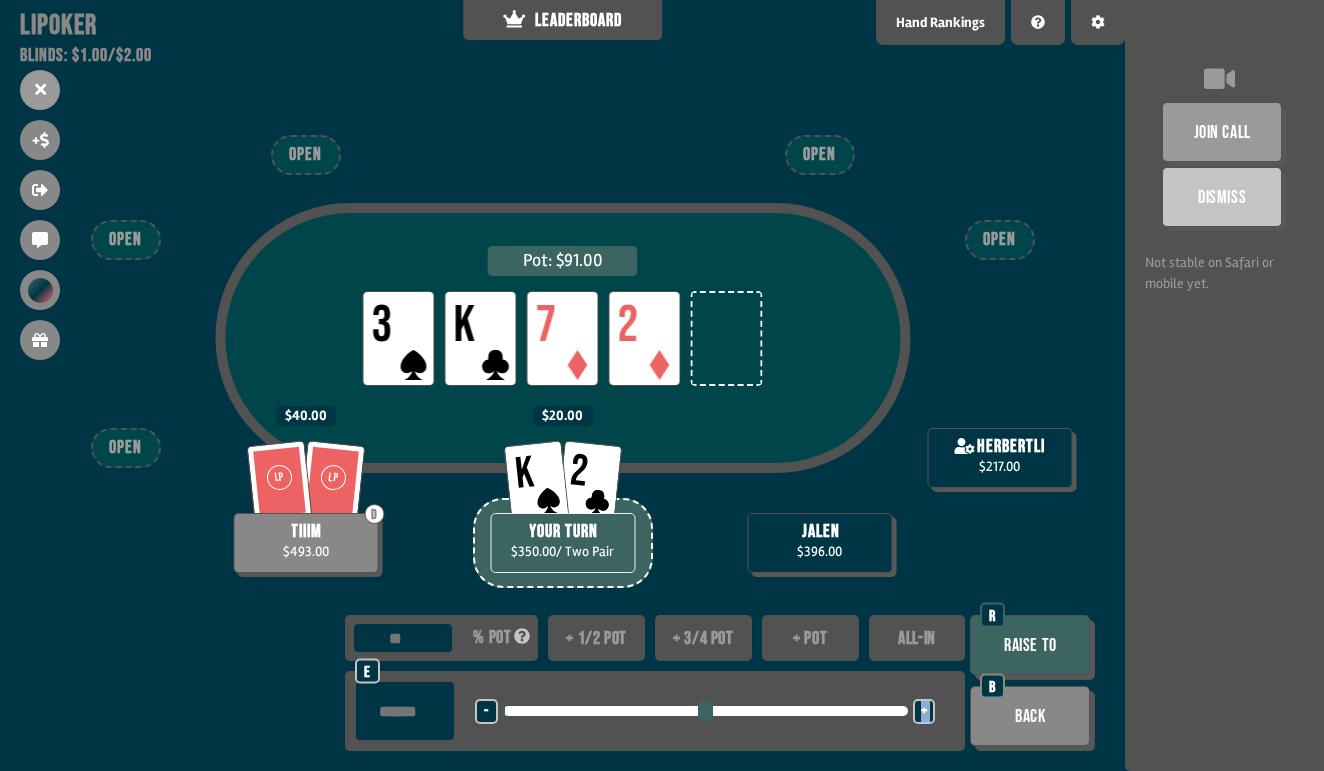 click on "+" at bounding box center [924, 712] 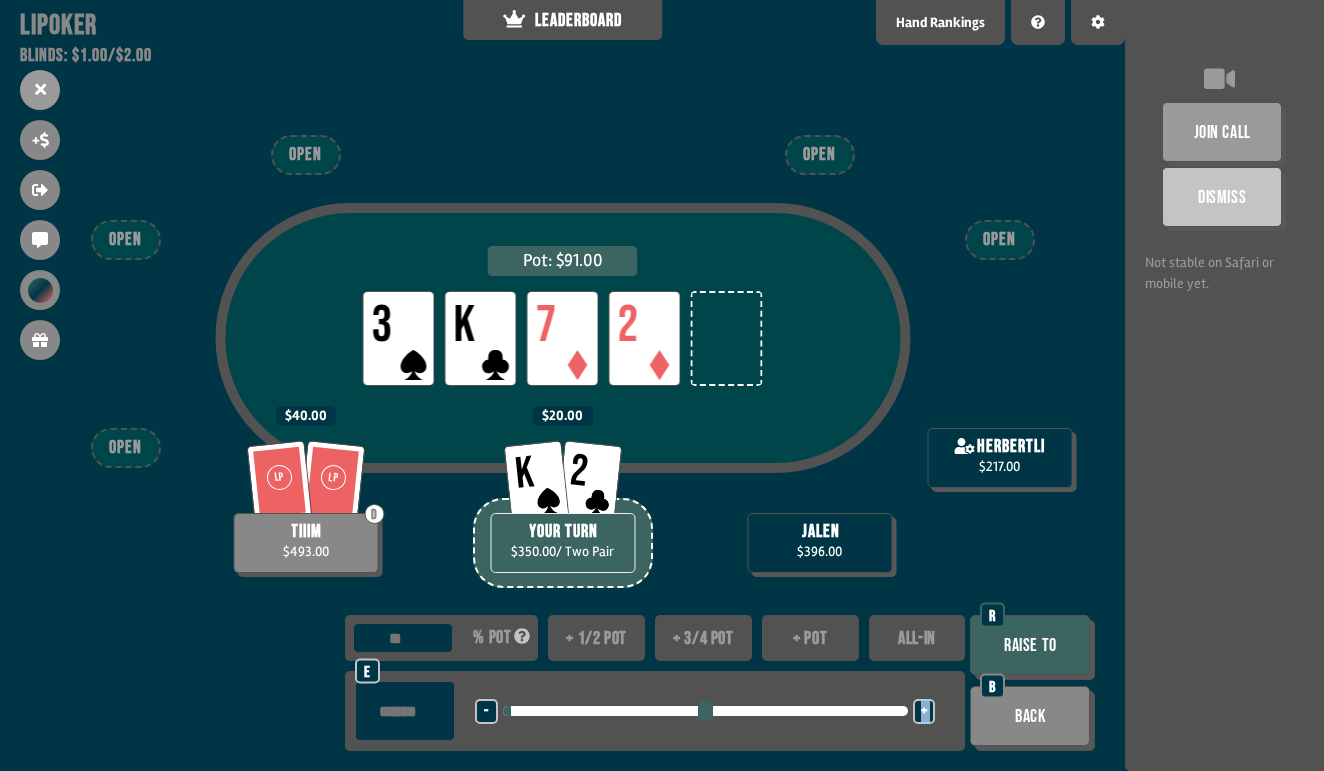 click on "+" at bounding box center (924, 712) 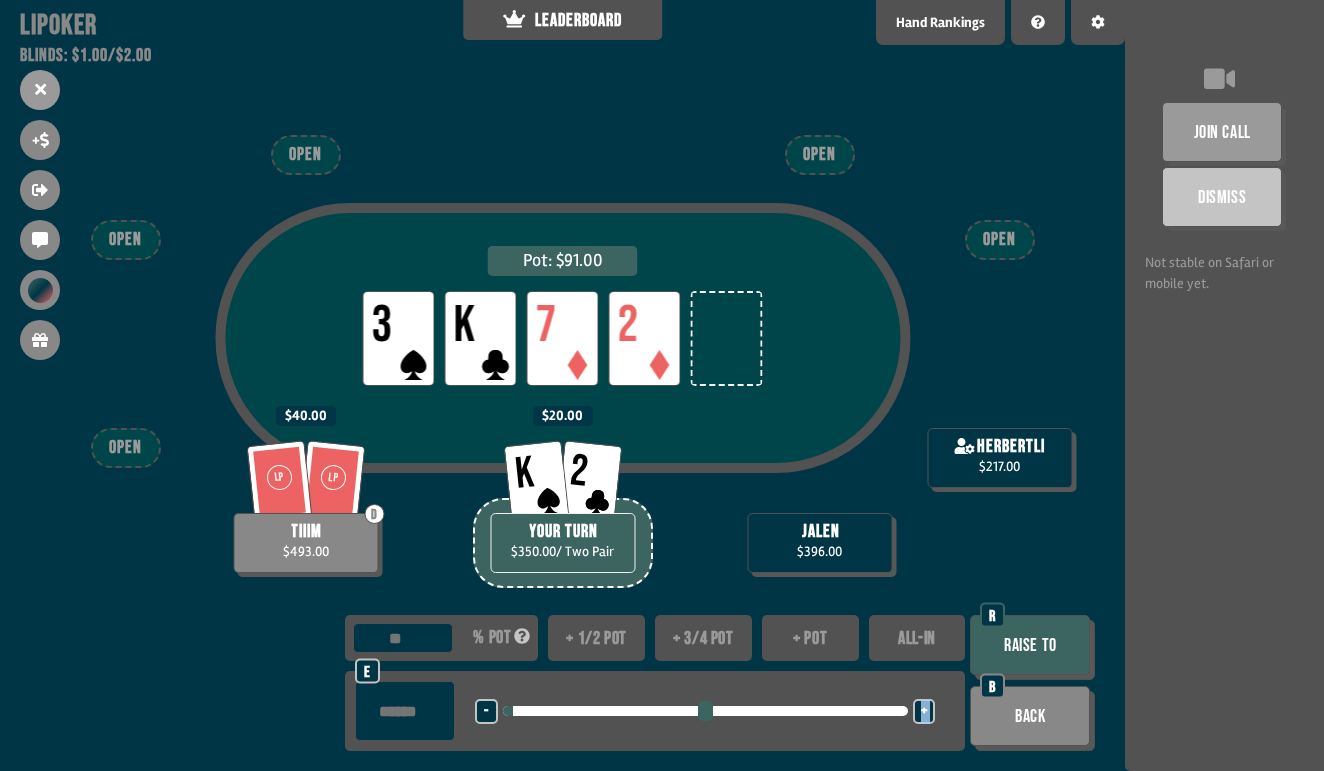 click on "+" at bounding box center [924, 712] 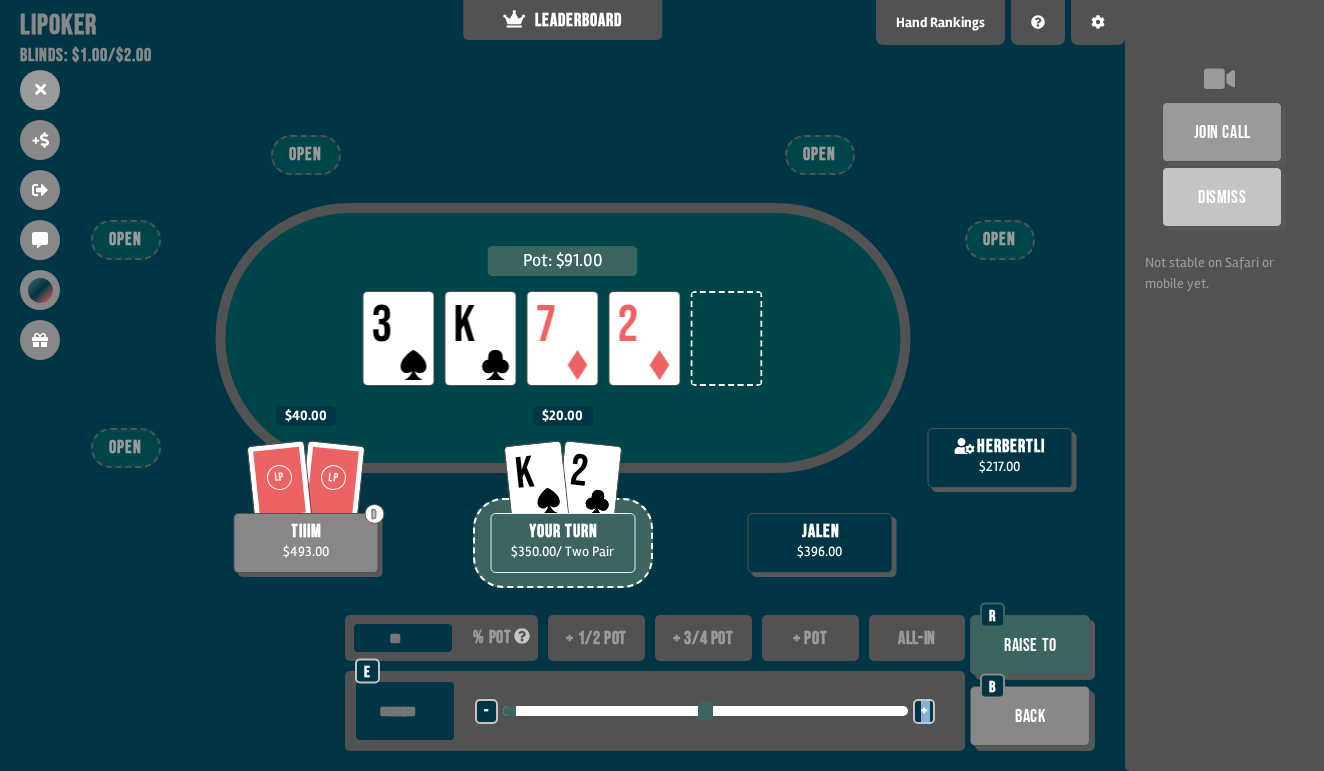 click on "Raise to" at bounding box center (1030, 645) 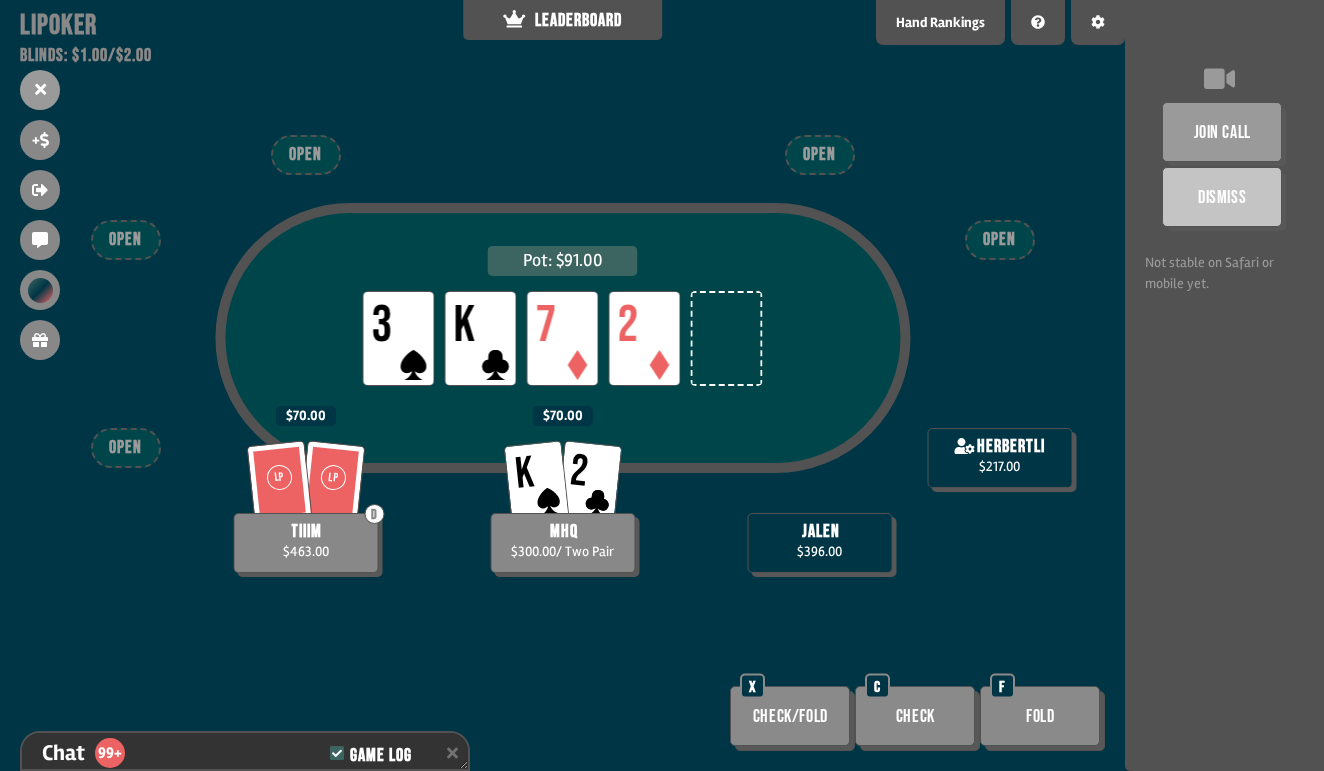 scroll, scrollTop: 3493, scrollLeft: 0, axis: vertical 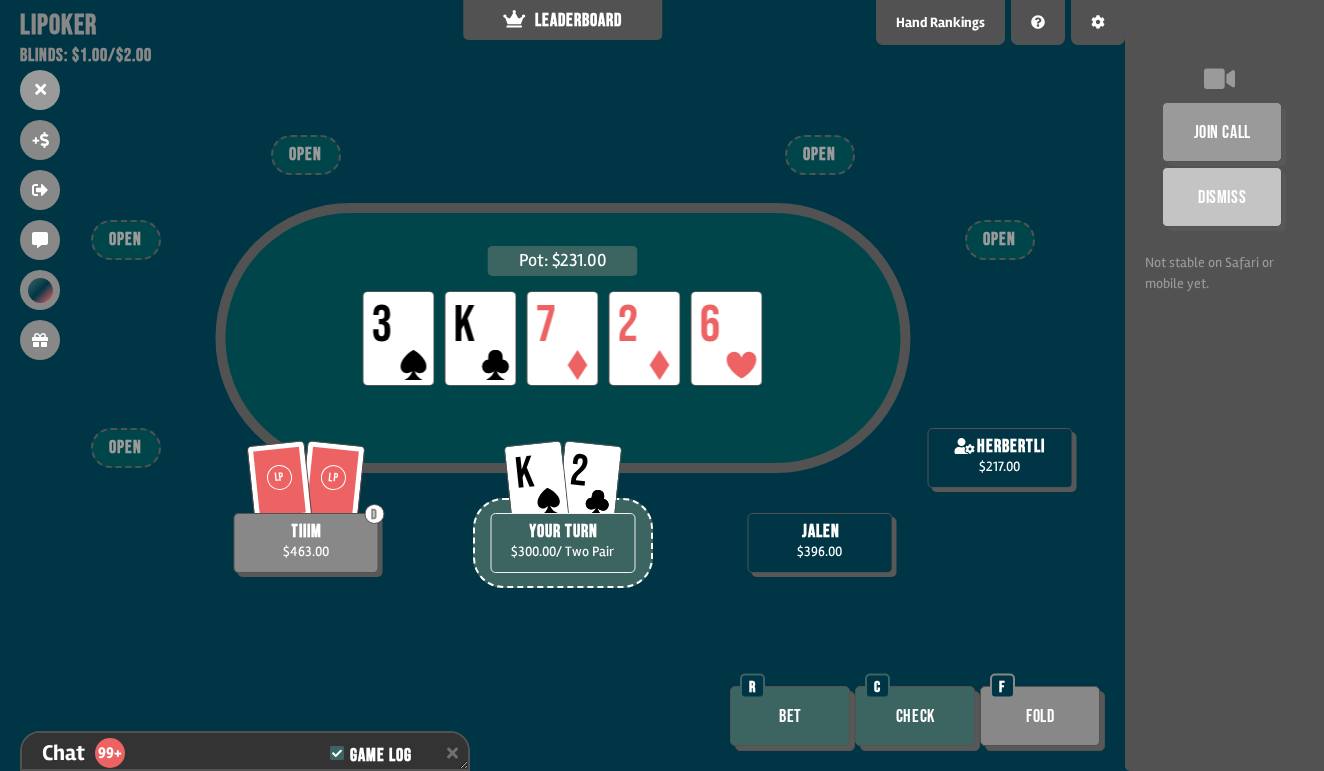 click on "Check" at bounding box center (915, 716) 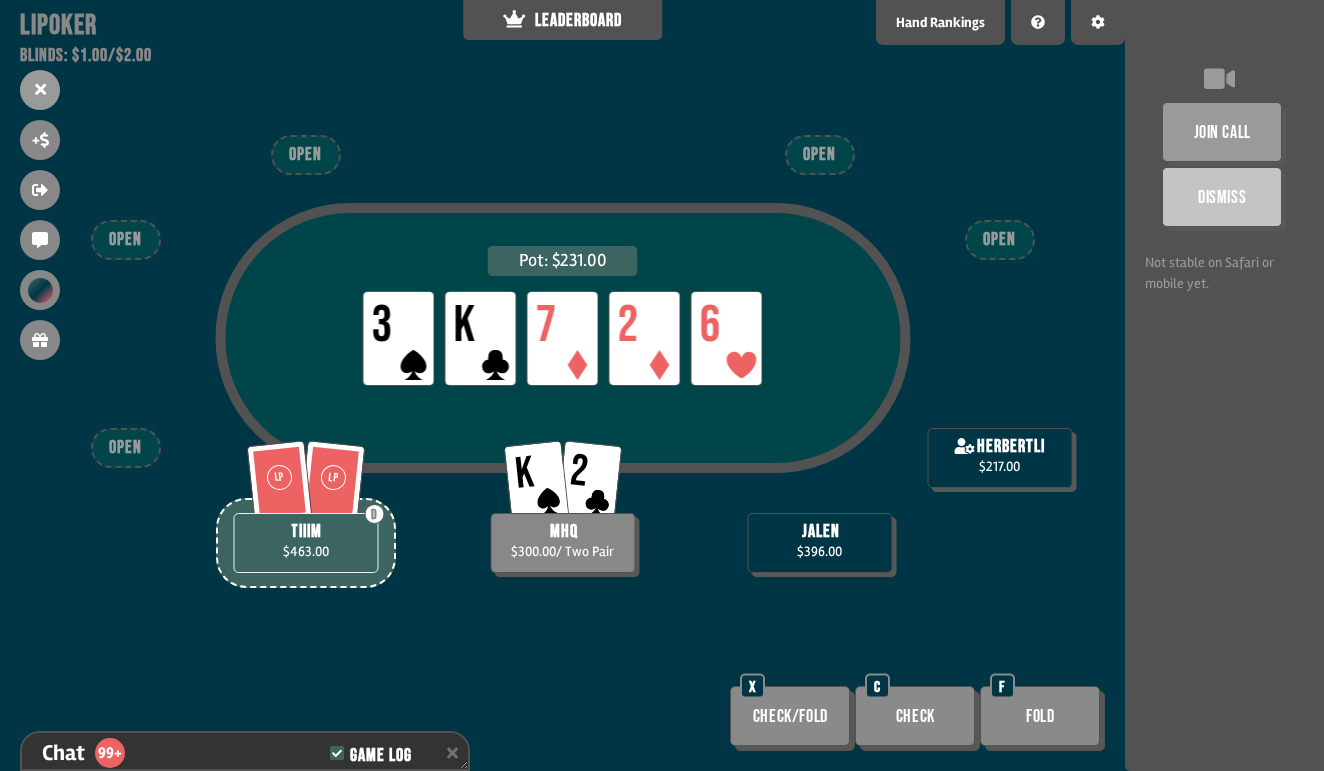 scroll, scrollTop: 3580, scrollLeft: 0, axis: vertical 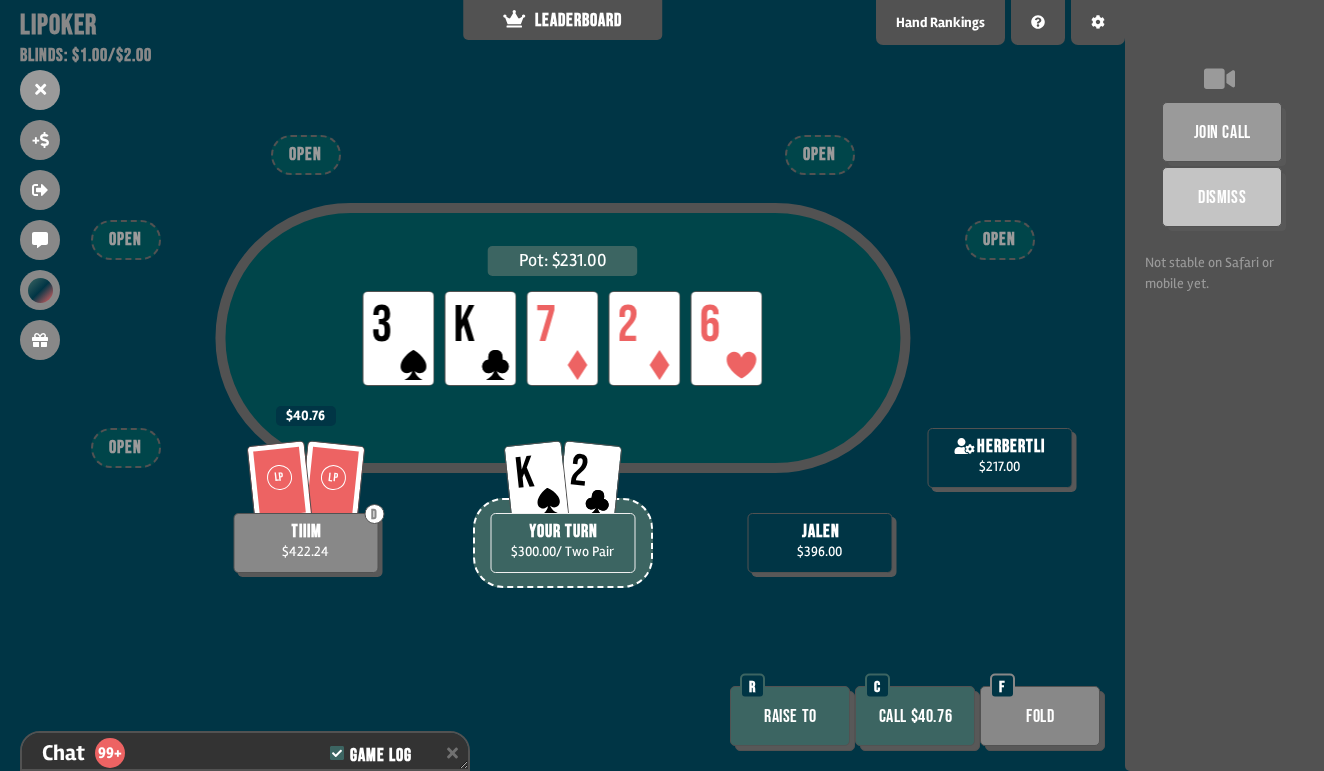 click on "Call $40.76" at bounding box center (915, 716) 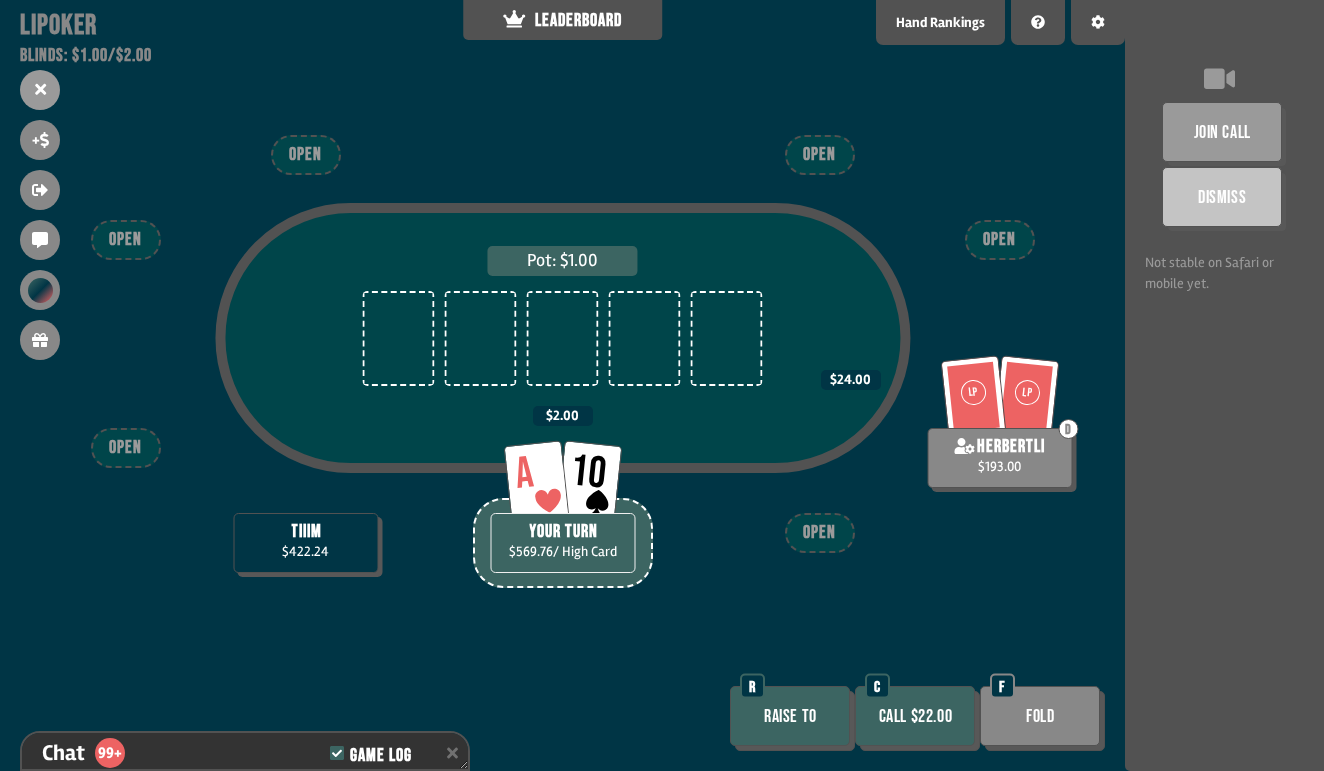 scroll, scrollTop: 4036, scrollLeft: 0, axis: vertical 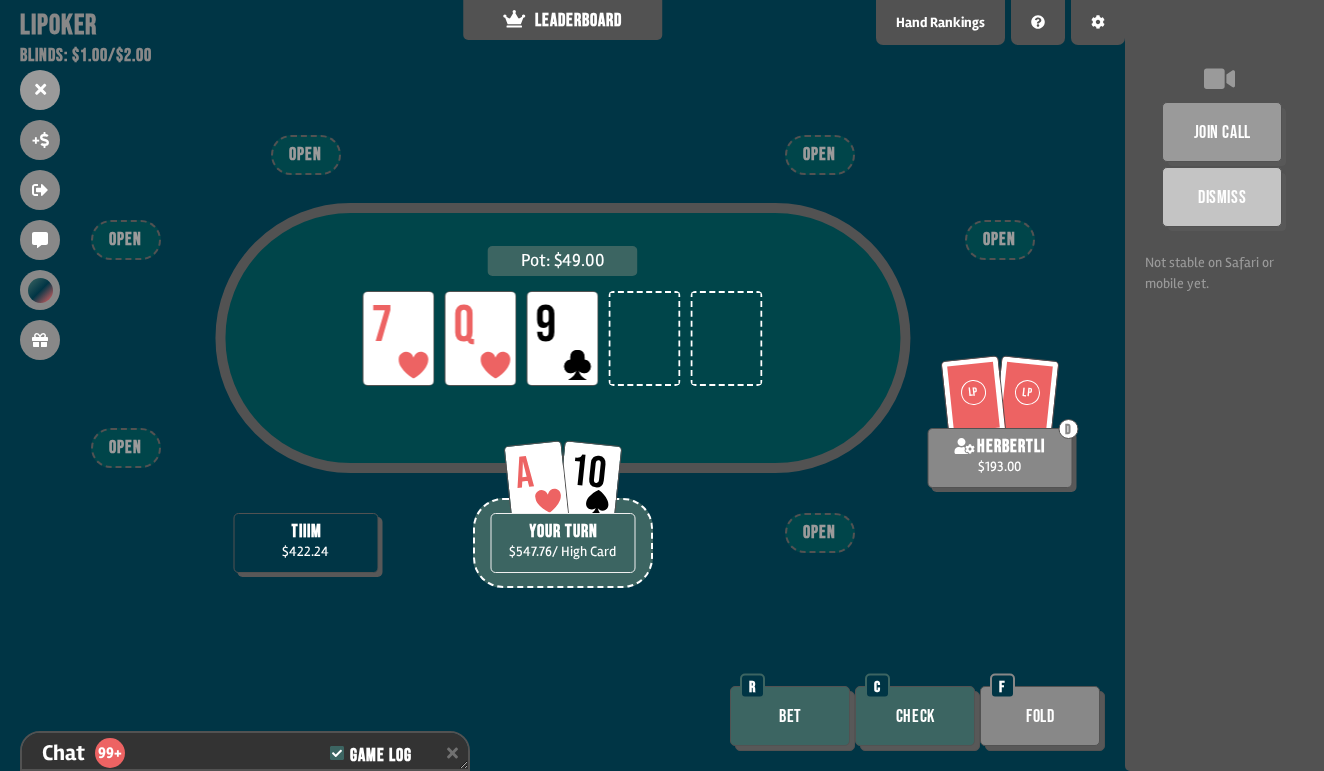 click on "Check" at bounding box center [915, 716] 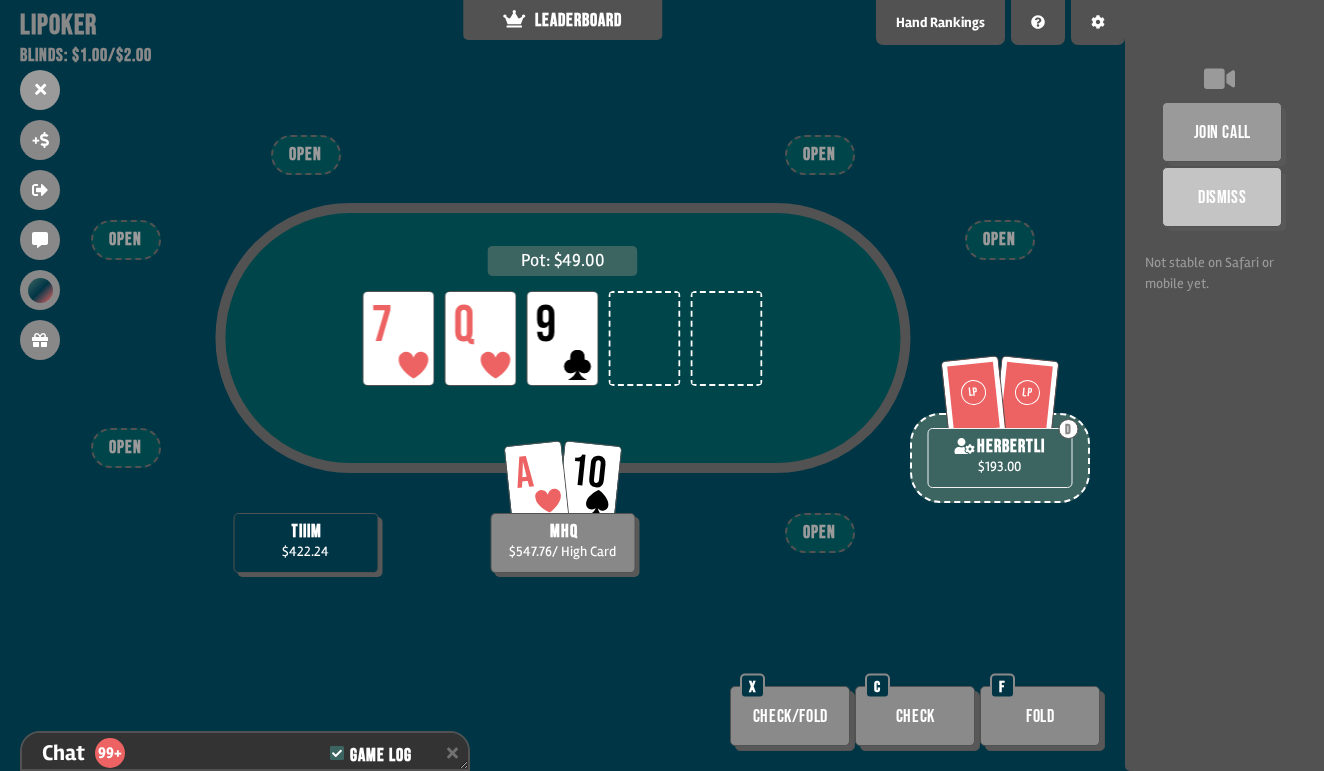 scroll, scrollTop: 4181, scrollLeft: 0, axis: vertical 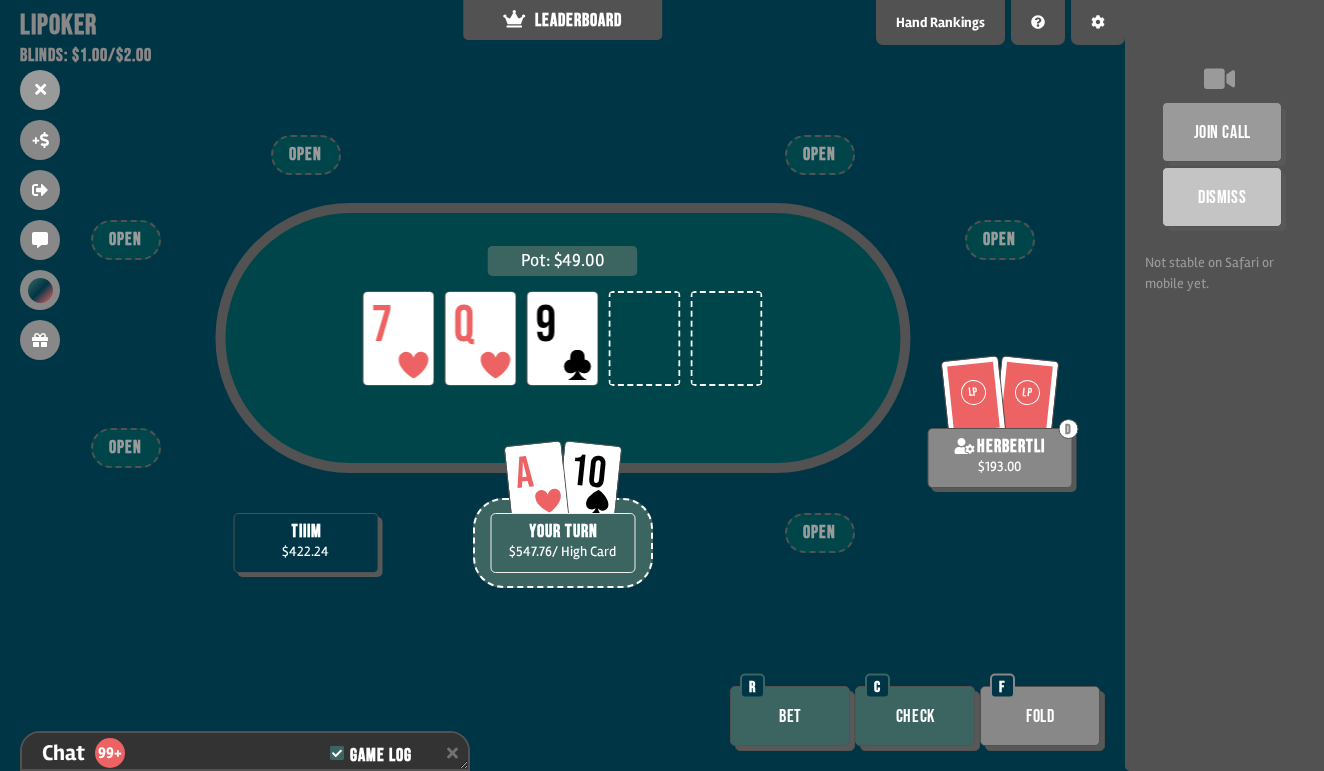 click on "Check" at bounding box center (915, 716) 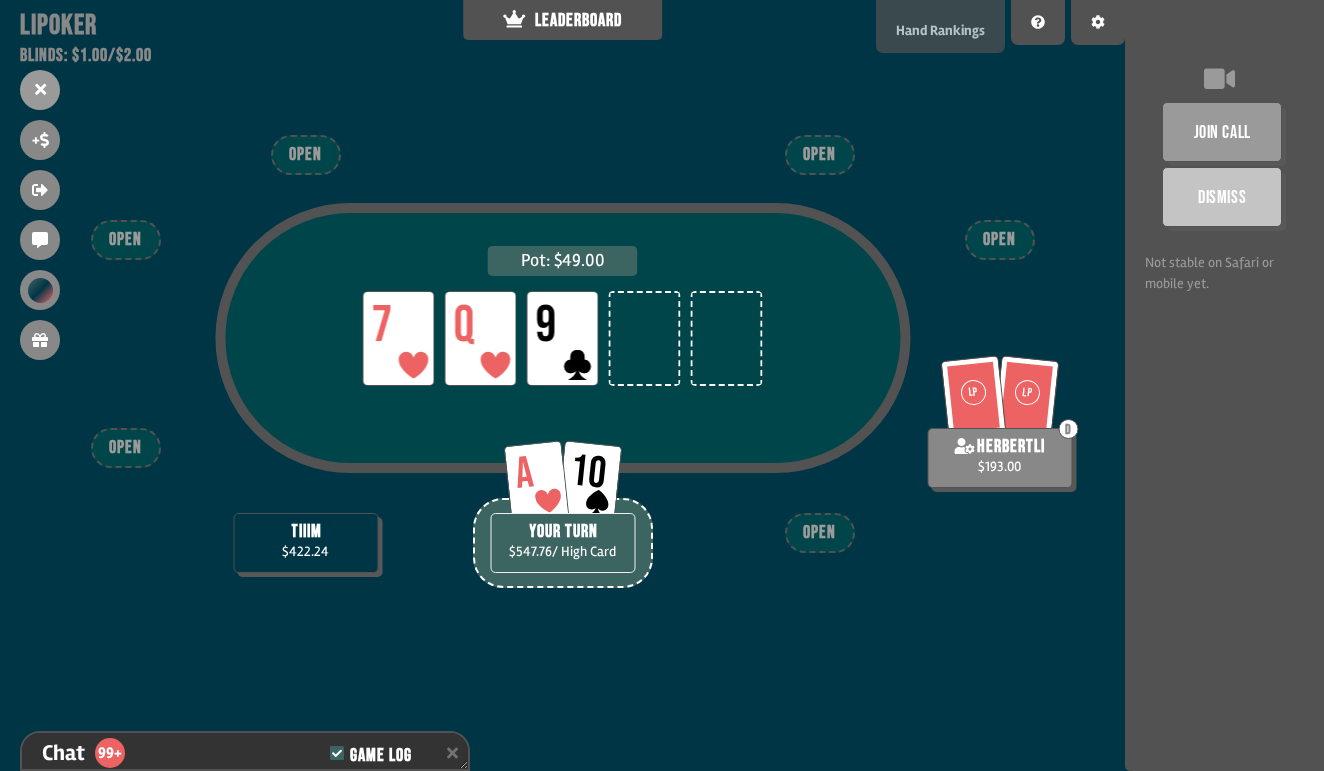 scroll, scrollTop: 4210, scrollLeft: 0, axis: vertical 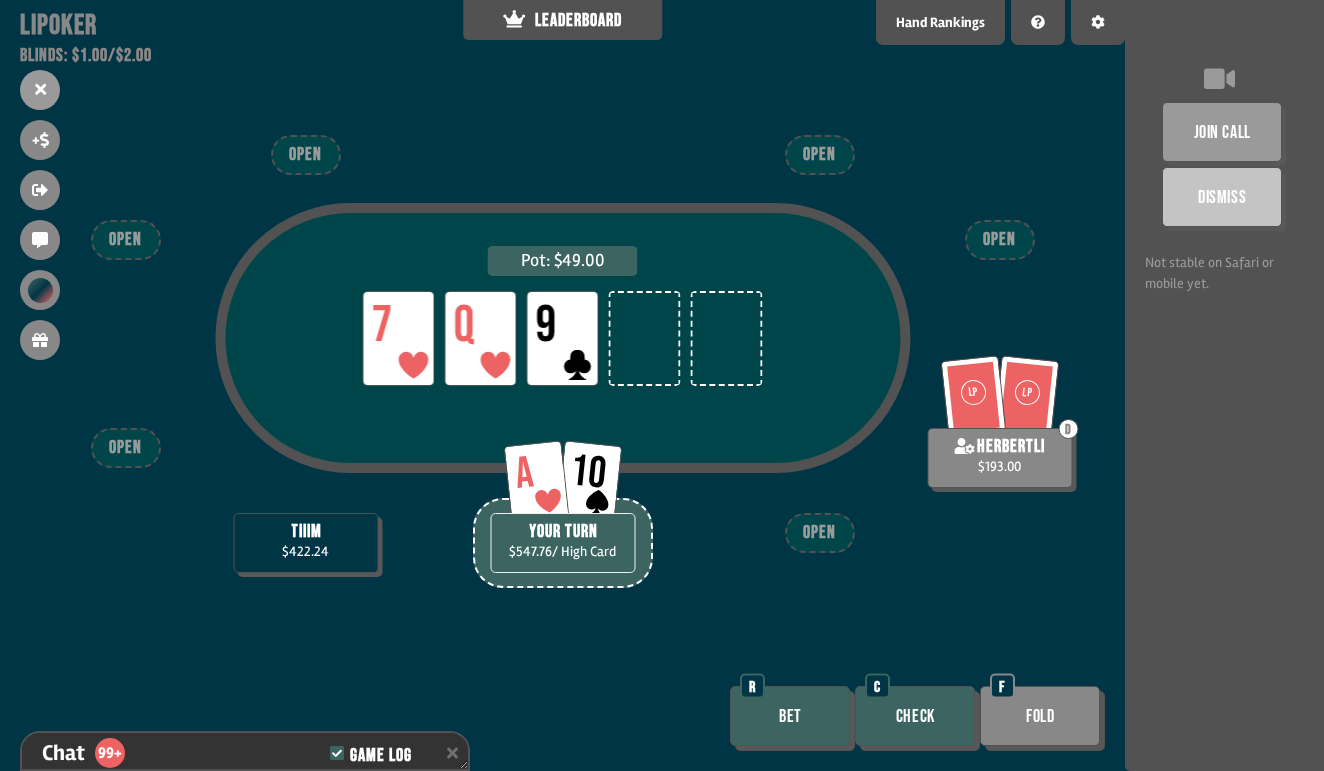 click on "Check" at bounding box center (915, 716) 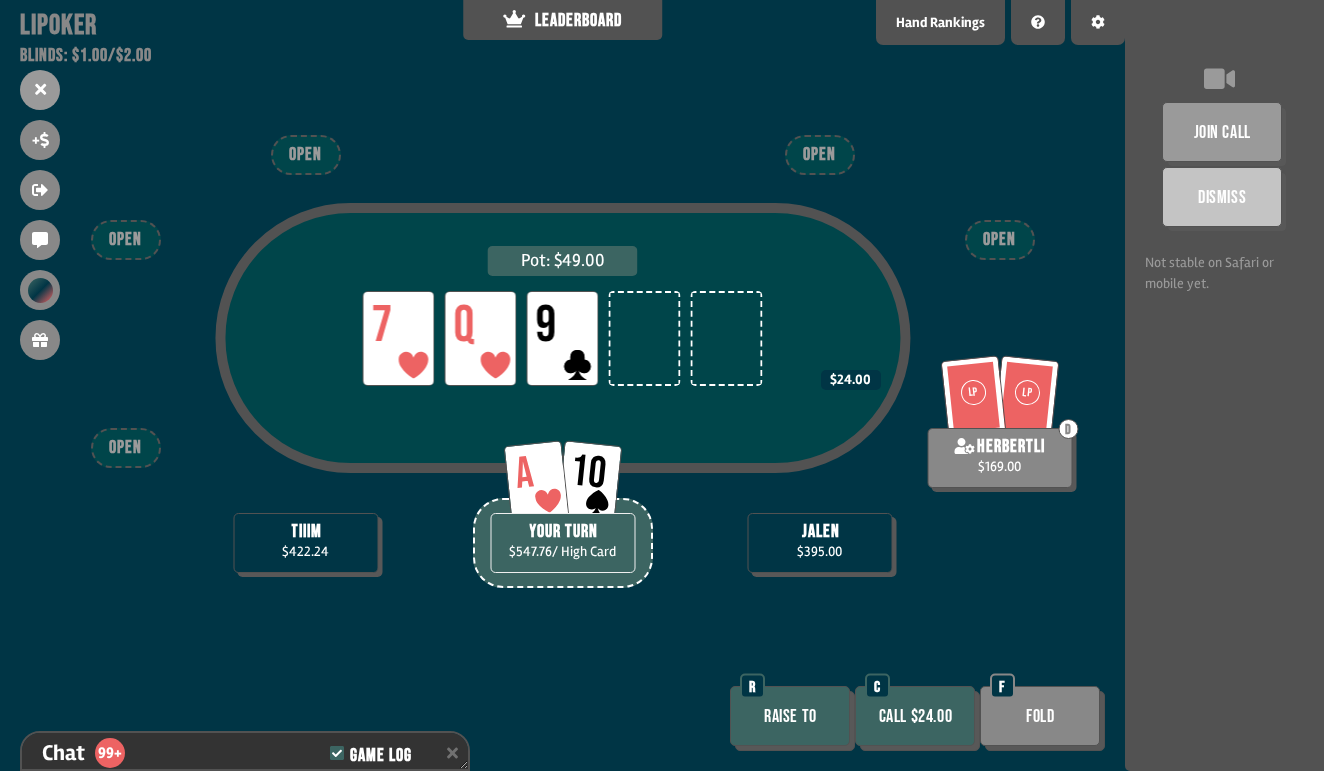 scroll, scrollTop: 4268, scrollLeft: 0, axis: vertical 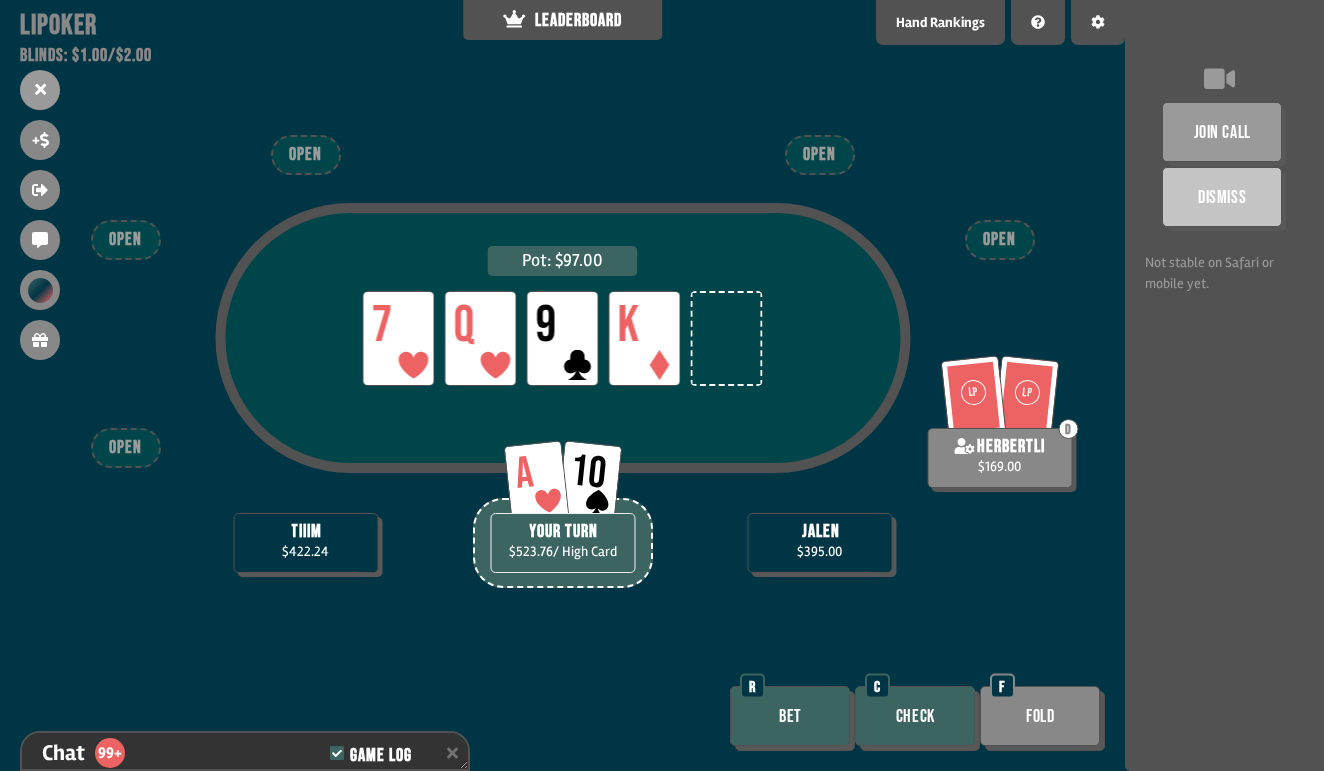 click on "Check" at bounding box center (915, 716) 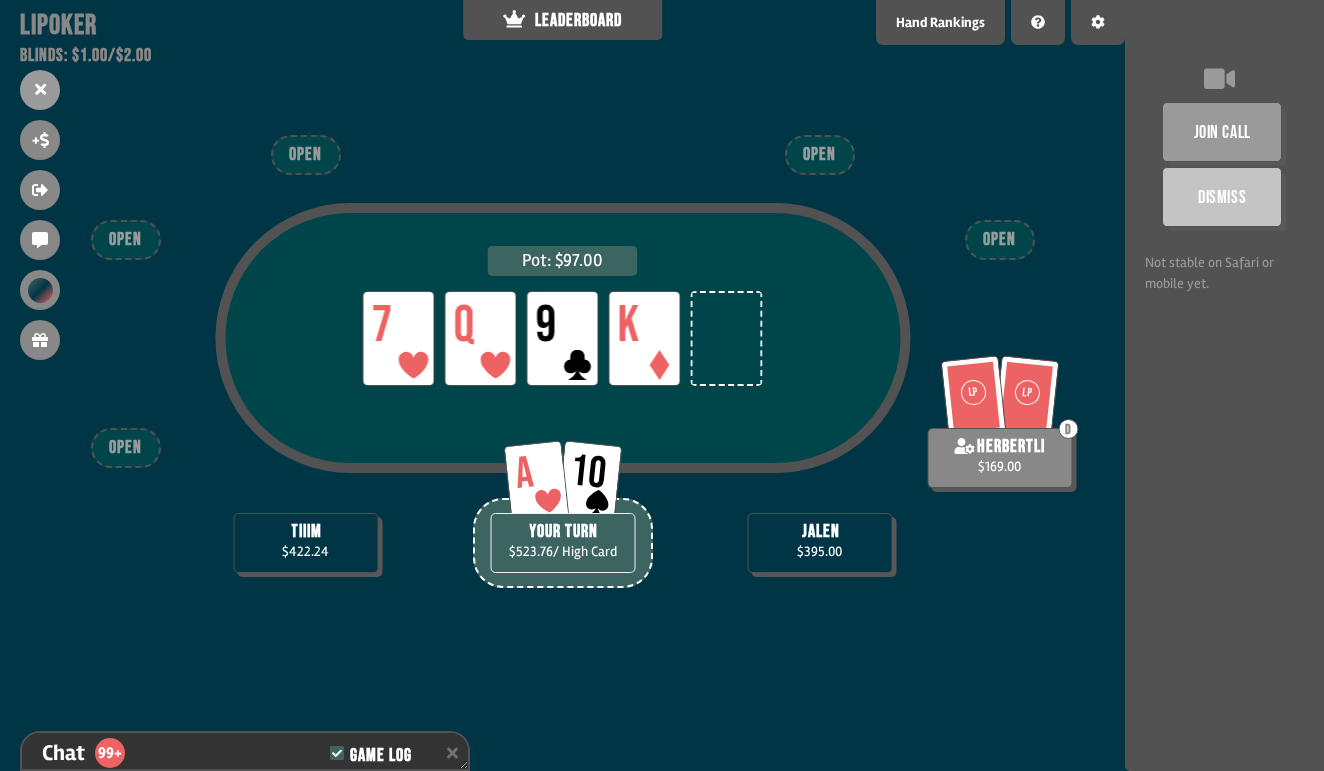 scroll, scrollTop: 4384, scrollLeft: 0, axis: vertical 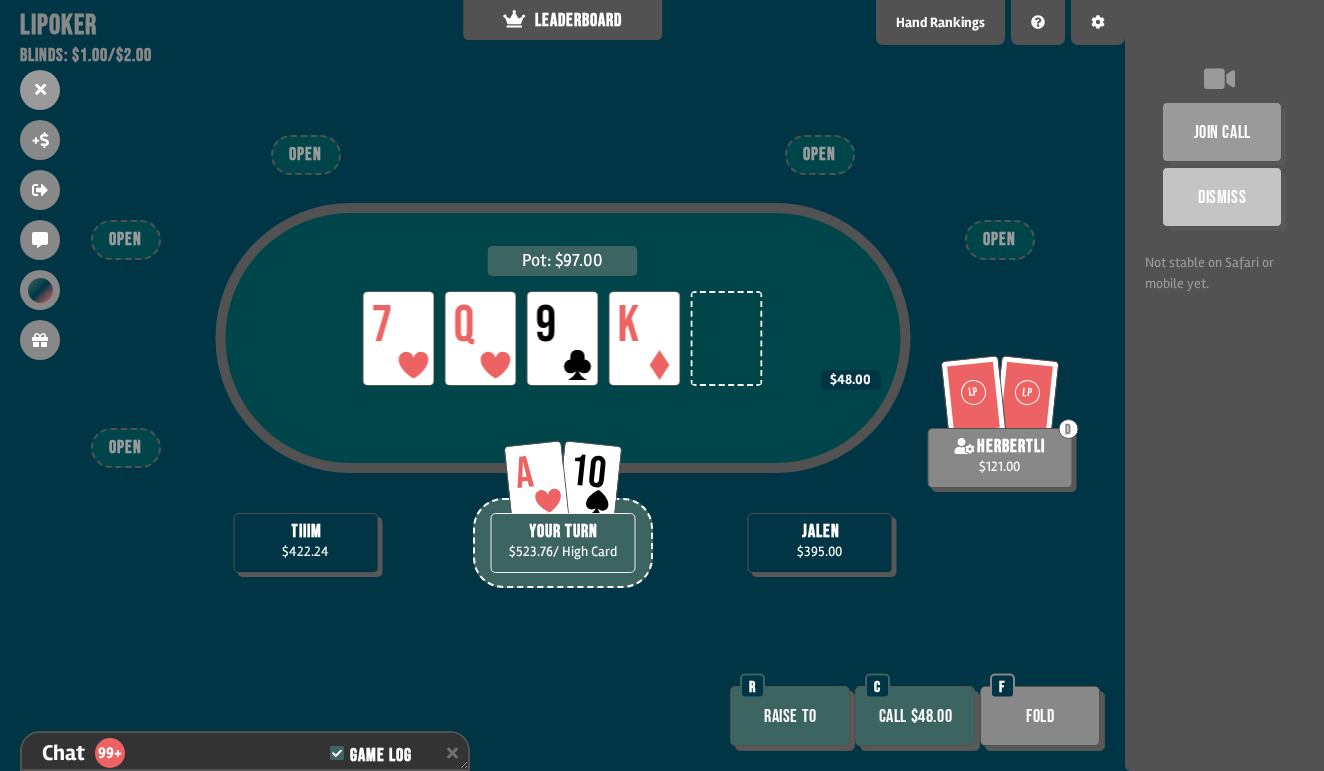 click on "Call $48.00" at bounding box center (915, 716) 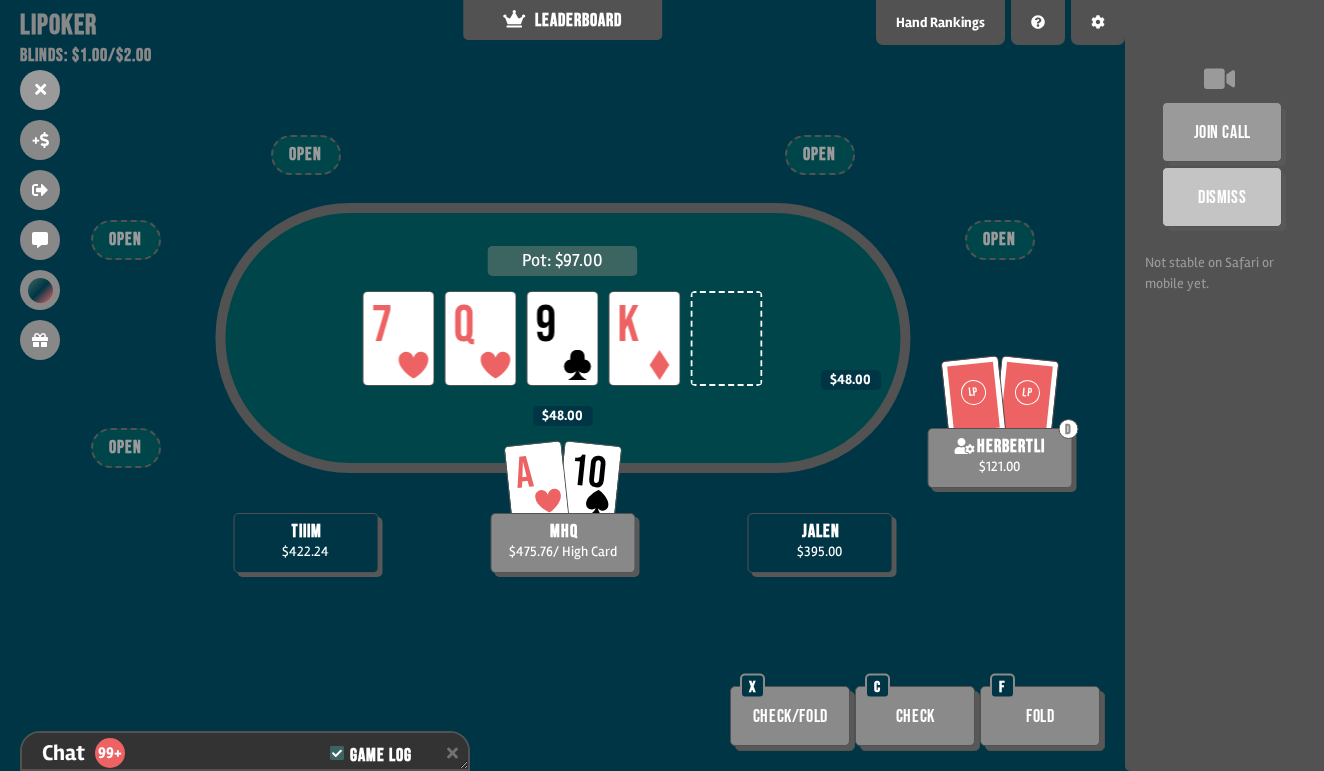 scroll, scrollTop: 4500, scrollLeft: 0, axis: vertical 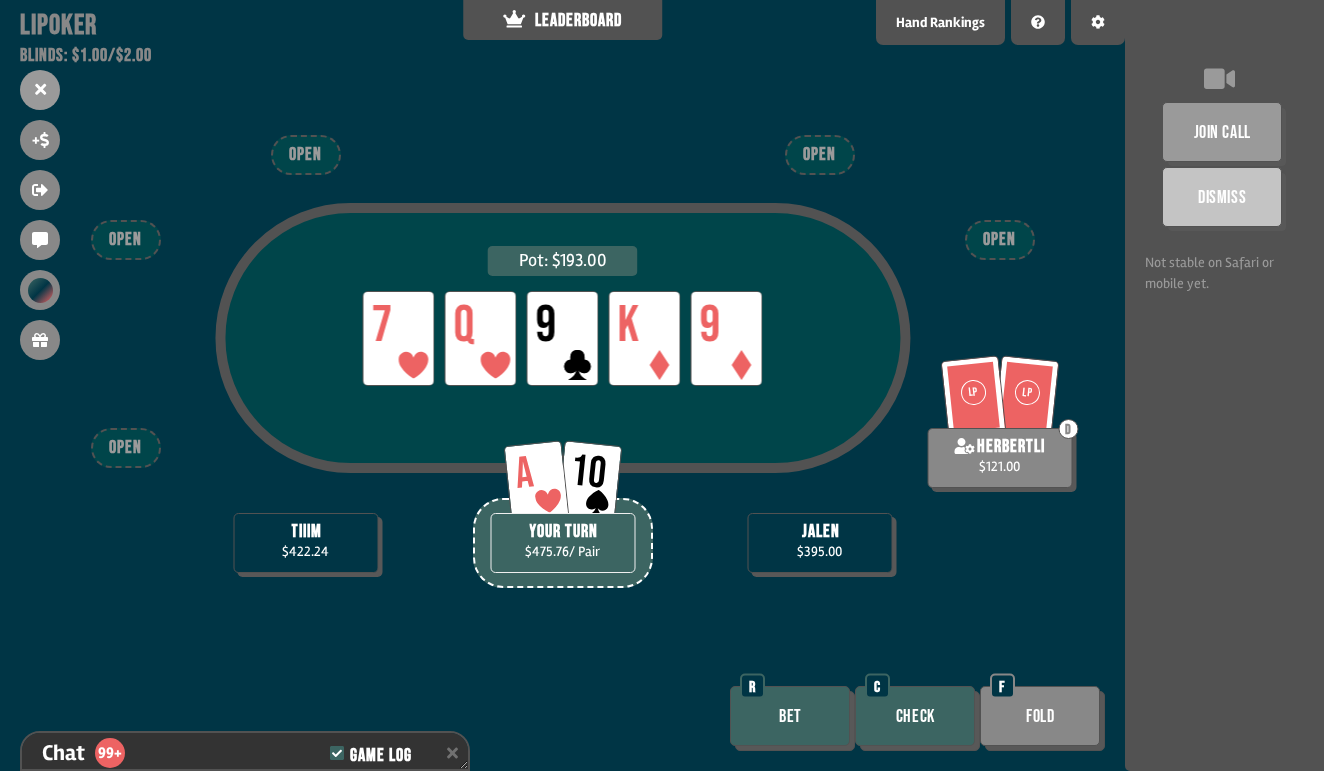click on "Check" at bounding box center [915, 716] 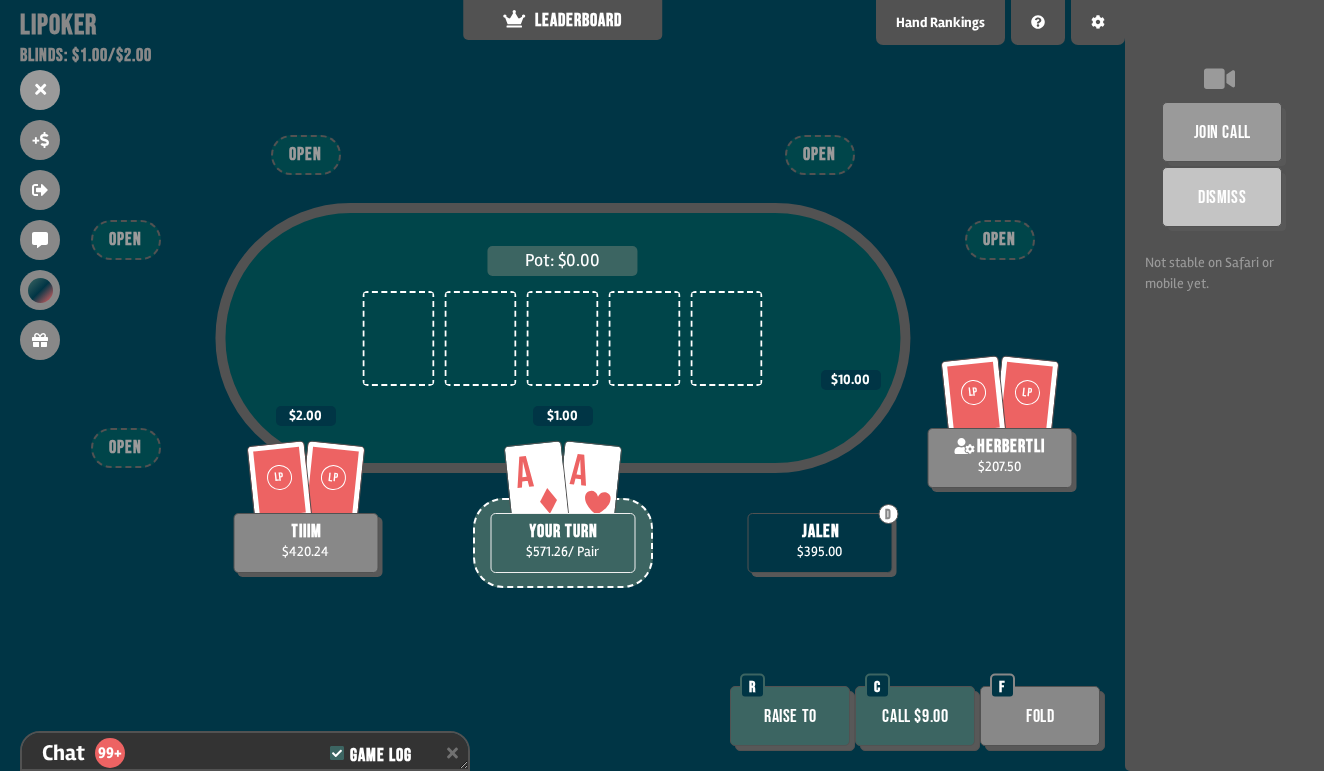 scroll, scrollTop: 4782, scrollLeft: 0, axis: vertical 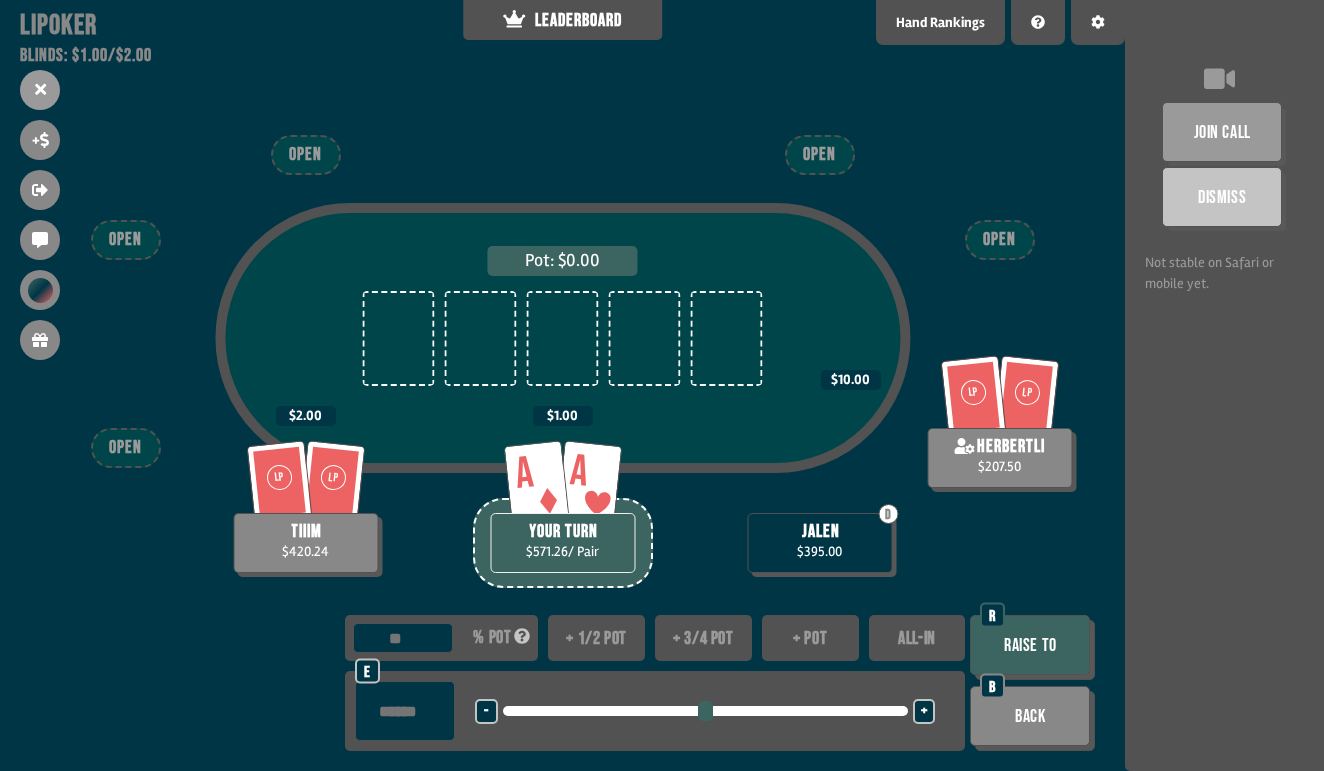 click on "+" at bounding box center (924, 712) 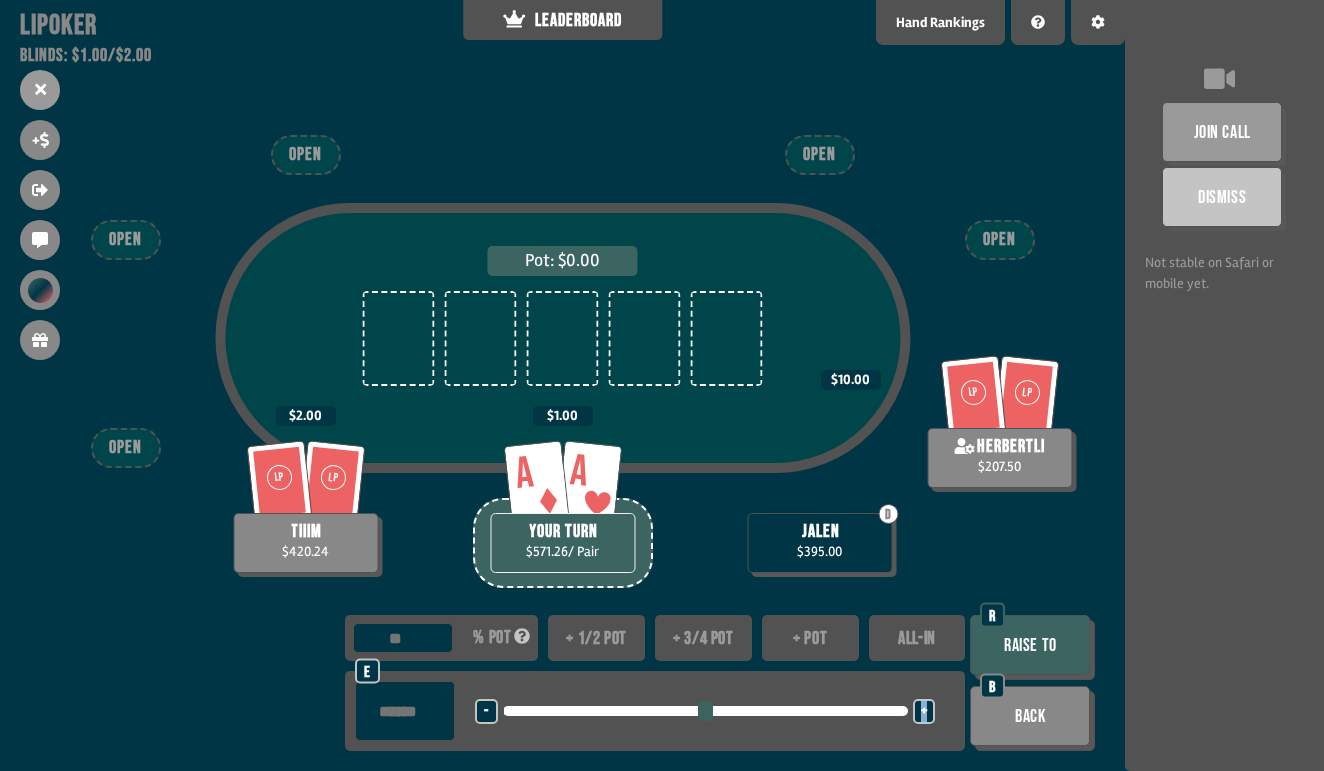 click on "+" at bounding box center [924, 712] 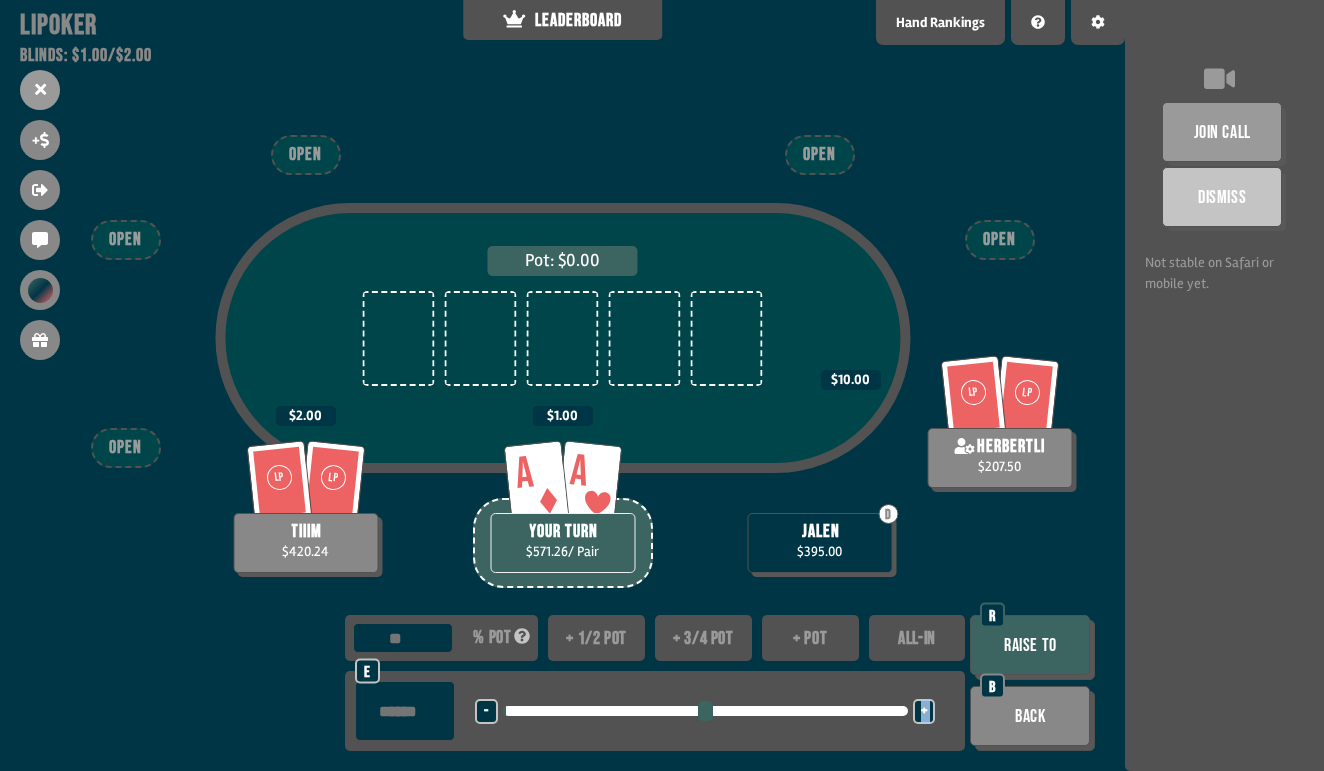 click on "+" at bounding box center [924, 712] 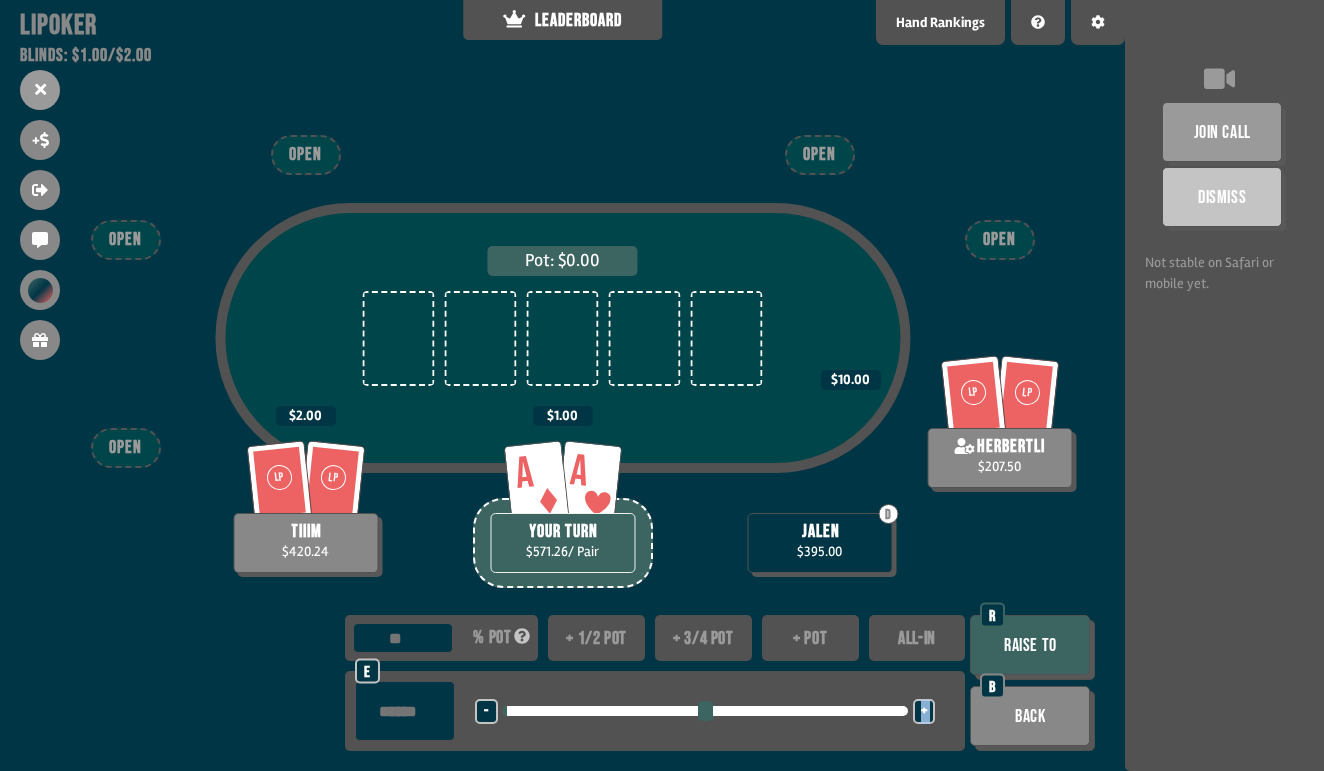 click on "Raise to" at bounding box center (1030, 645) 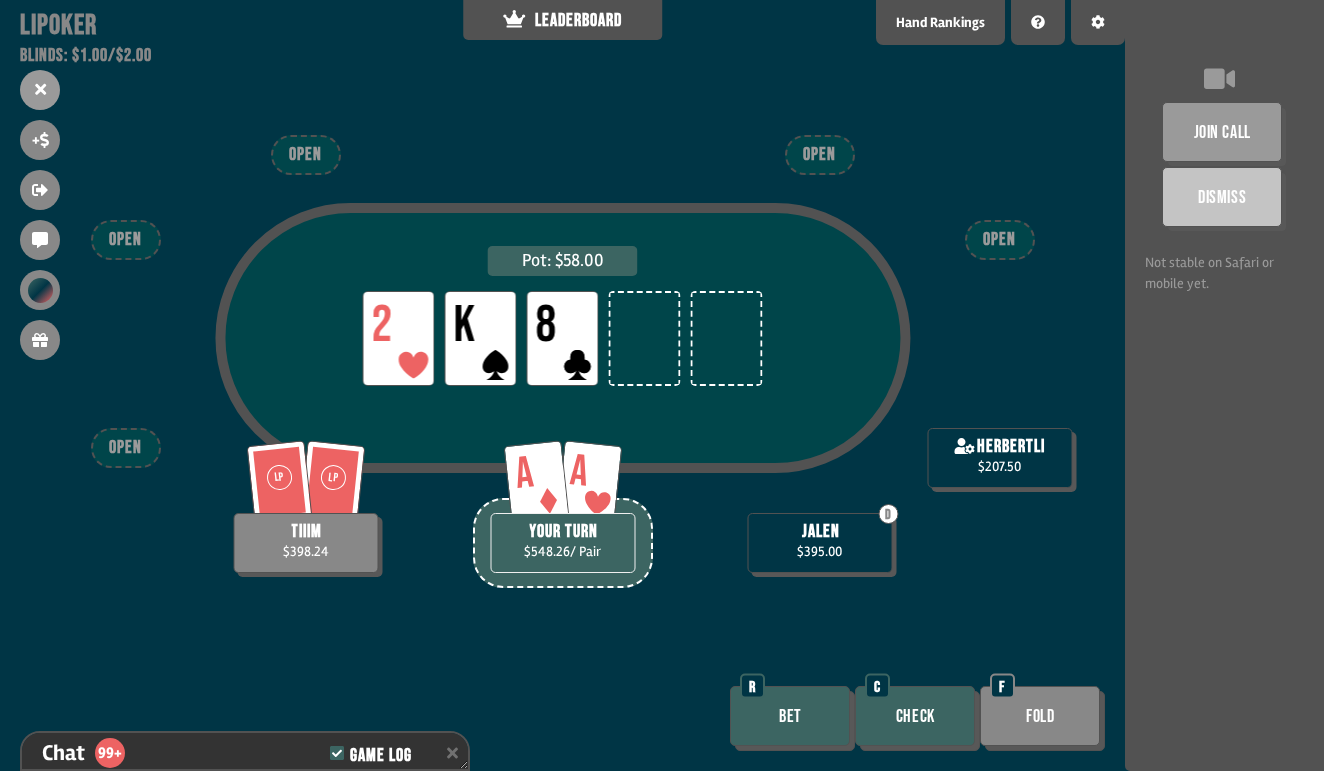 scroll, scrollTop: 4927, scrollLeft: 0, axis: vertical 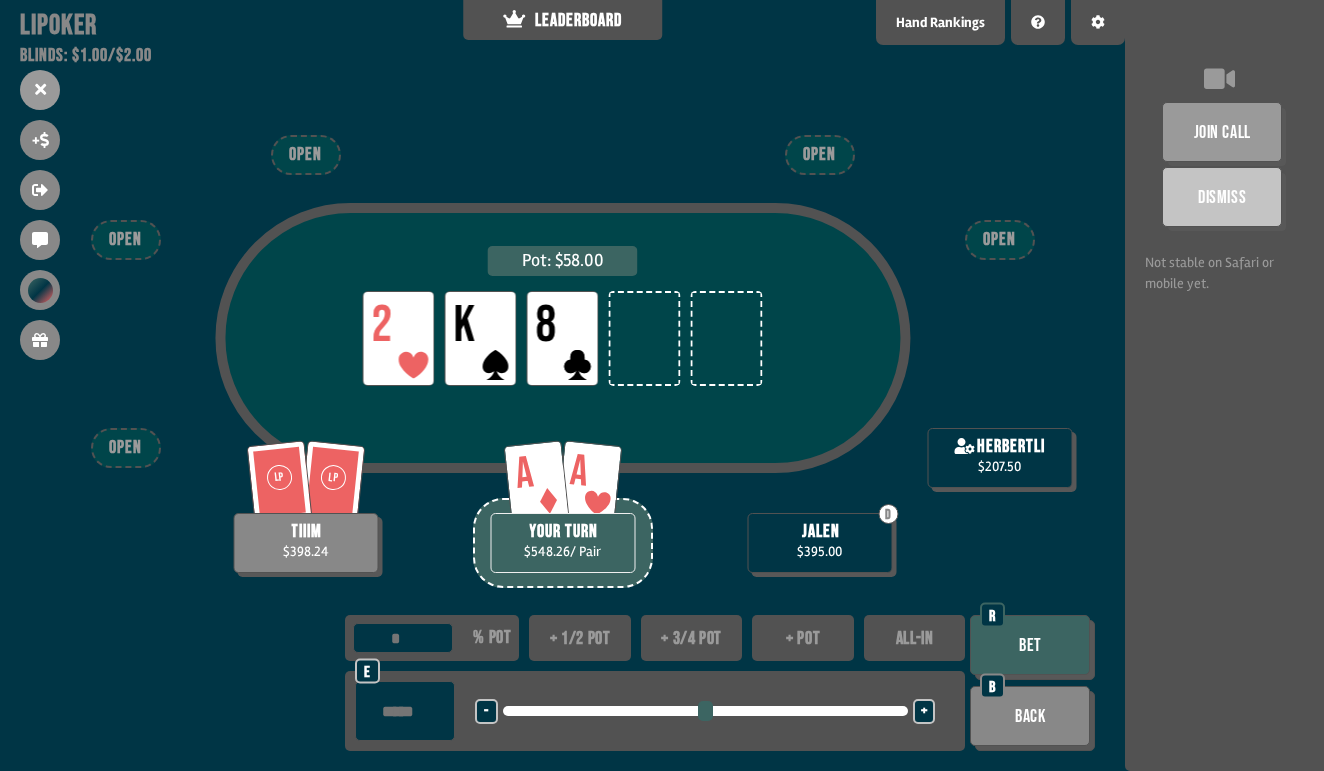 click on "+" at bounding box center (924, 711) 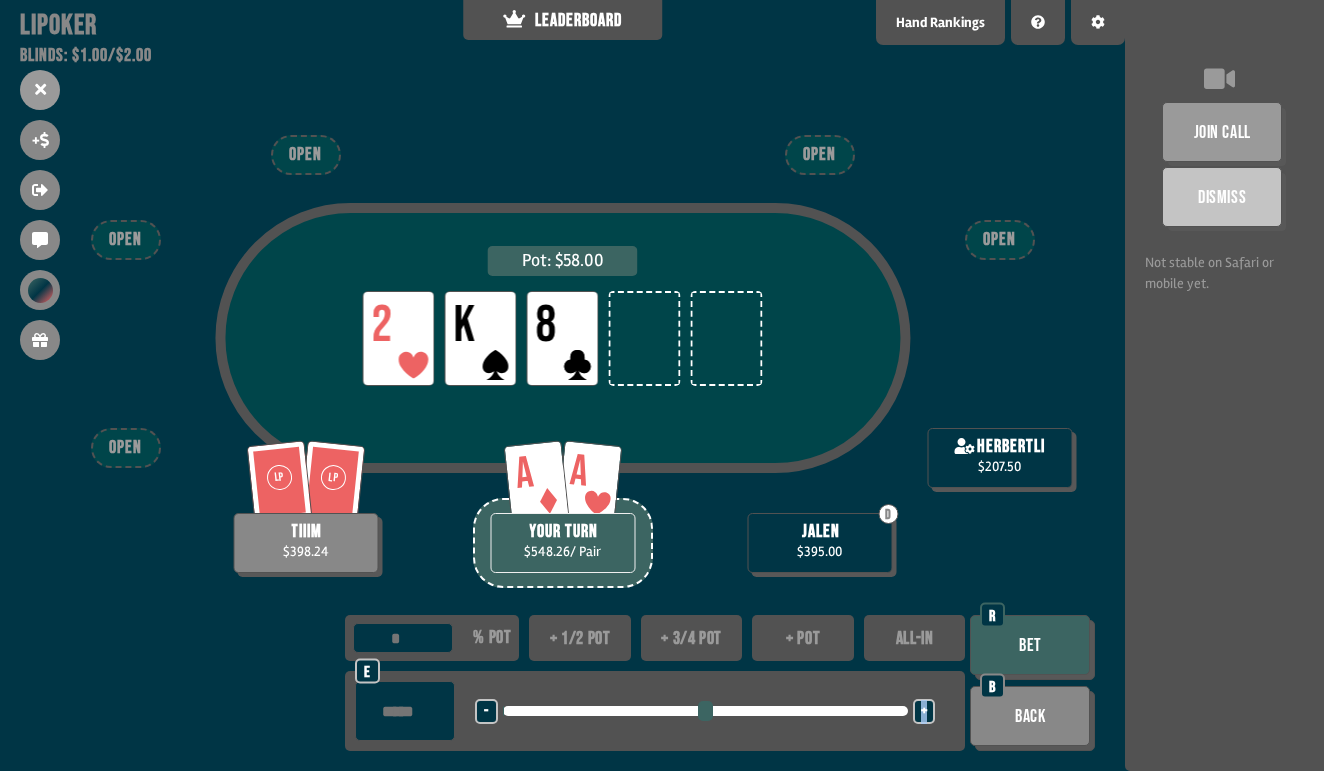 click on "+" at bounding box center [924, 711] 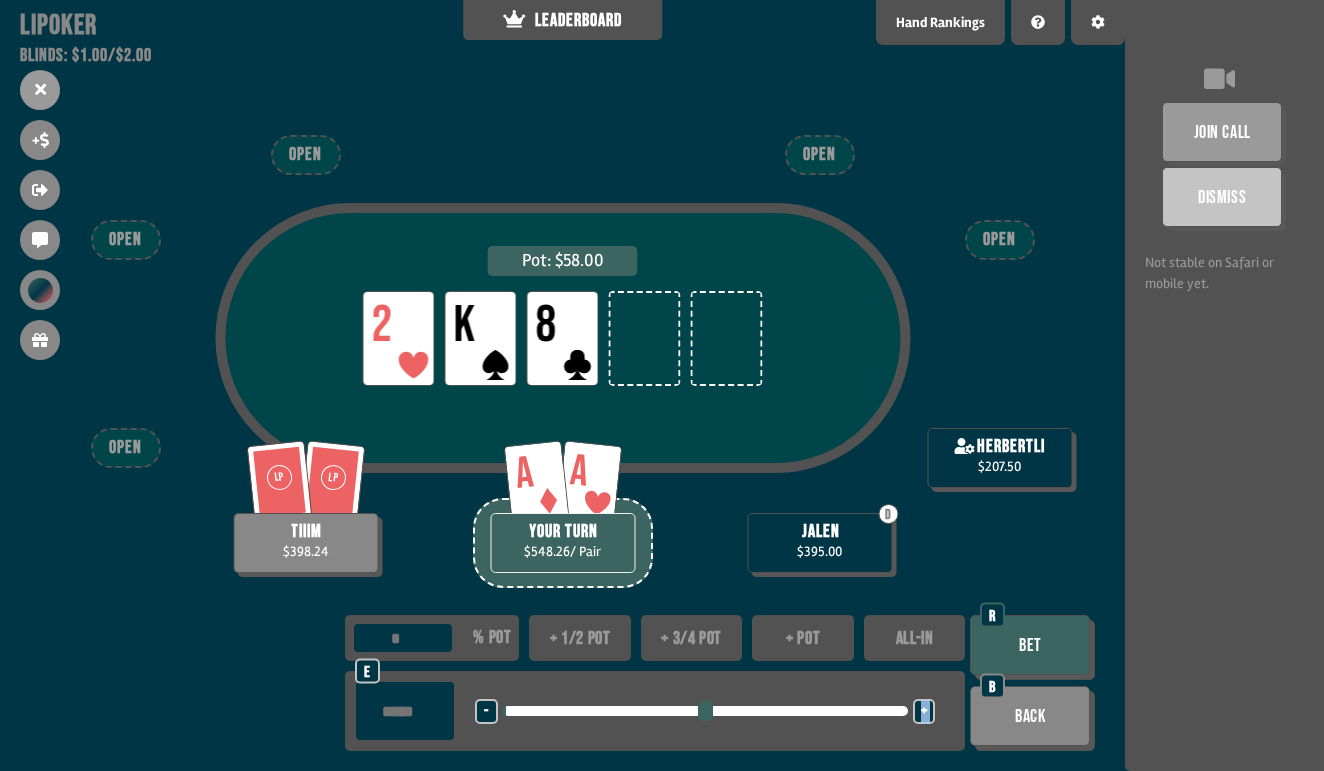 click on "+" at bounding box center [924, 711] 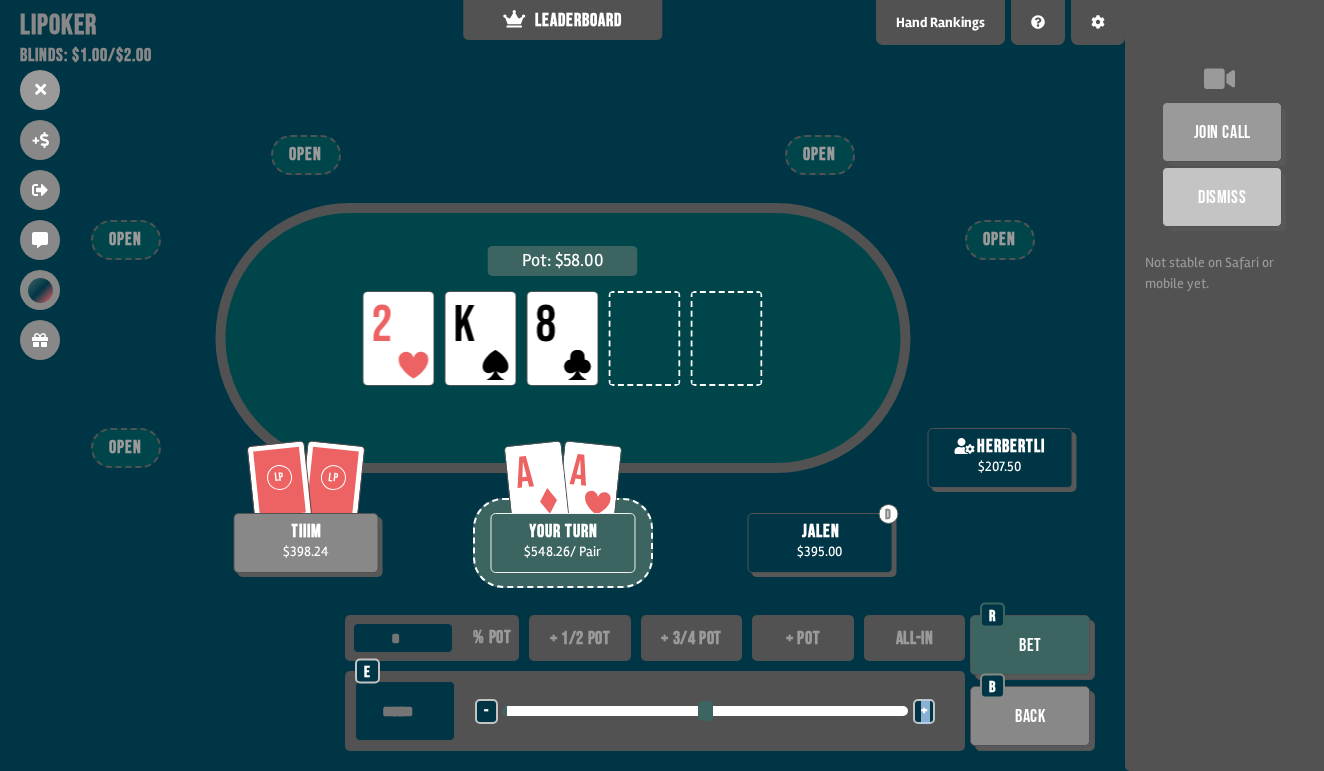click on "+" at bounding box center [924, 711] 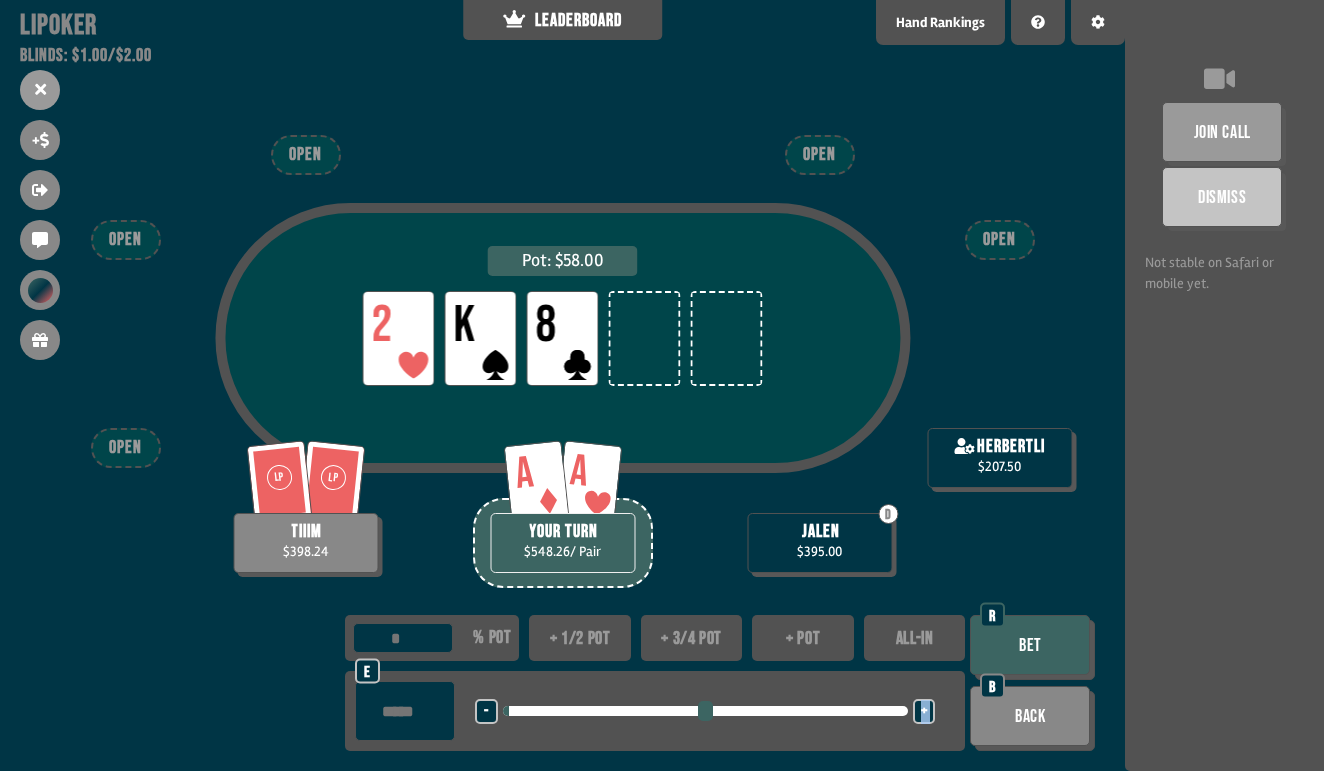 click on "+" at bounding box center [924, 711] 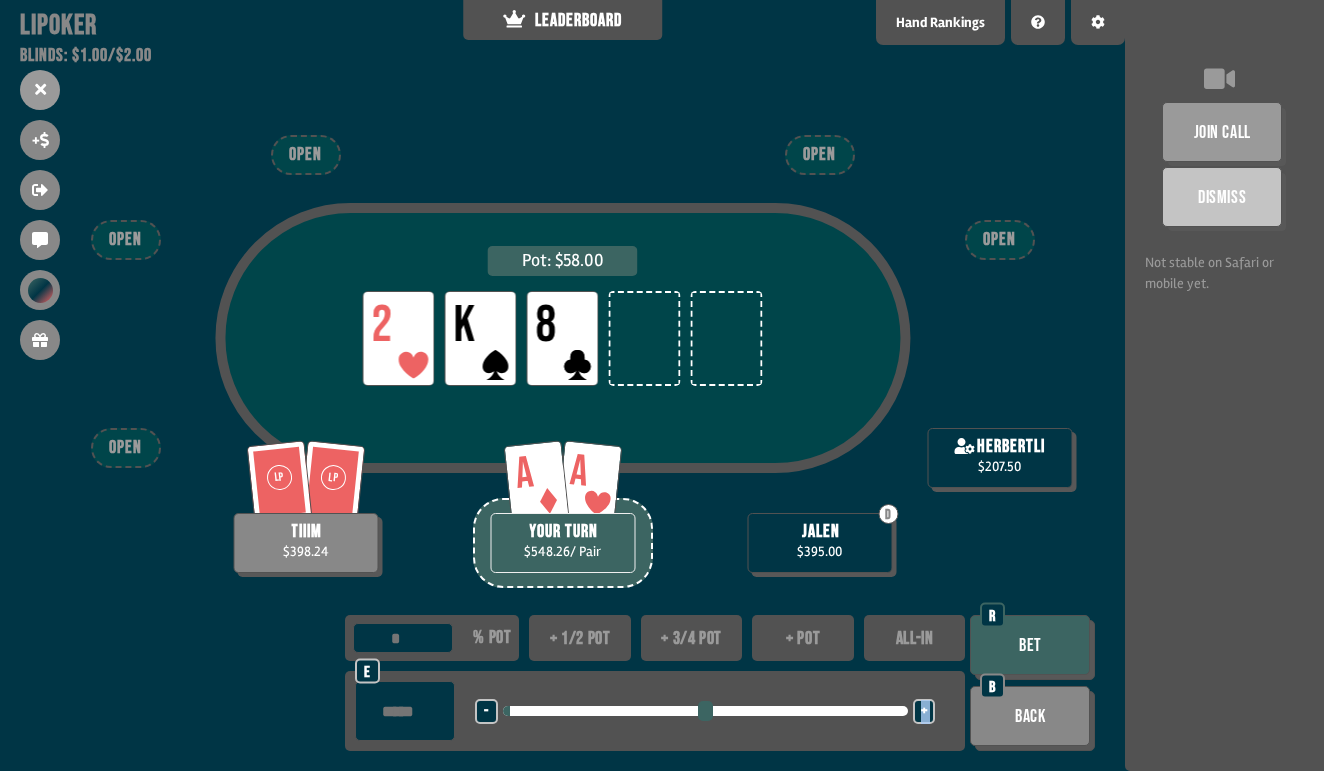 click on "+" at bounding box center (924, 711) 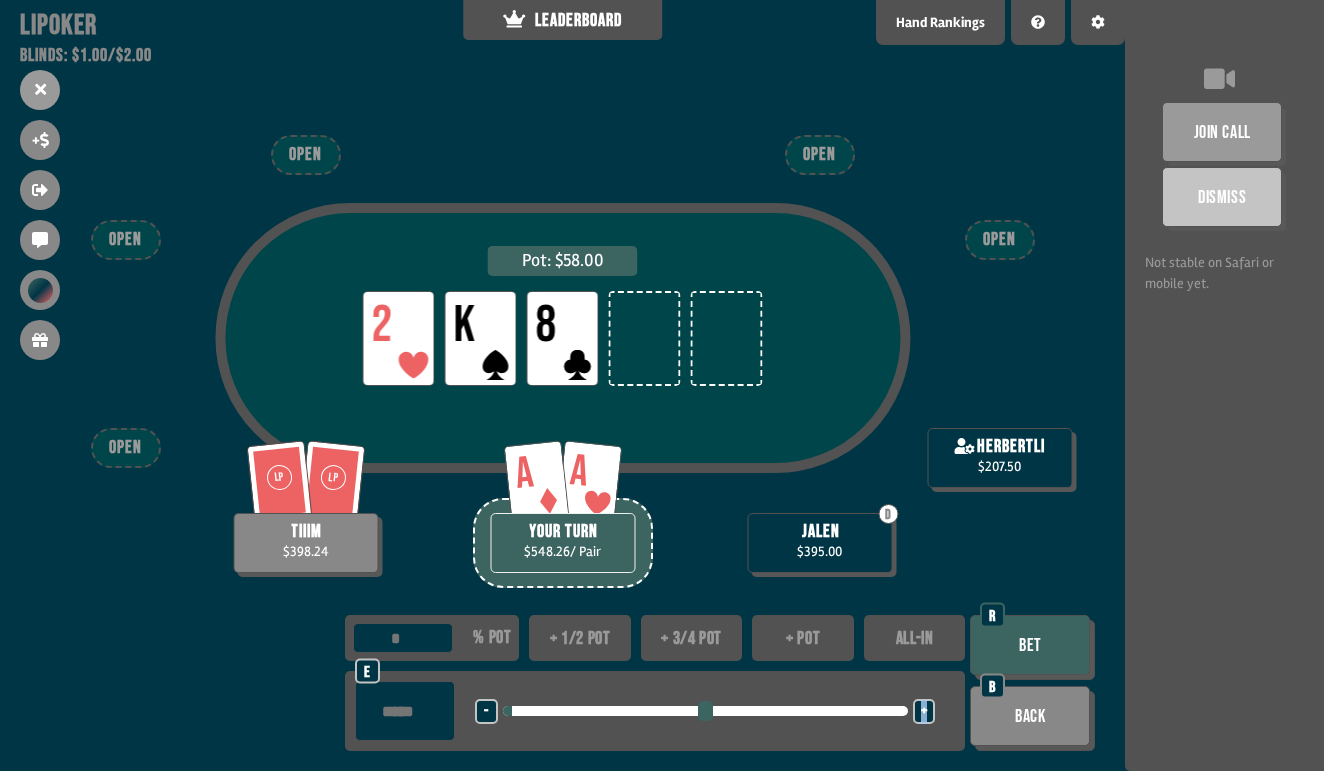 click on "+" at bounding box center [924, 711] 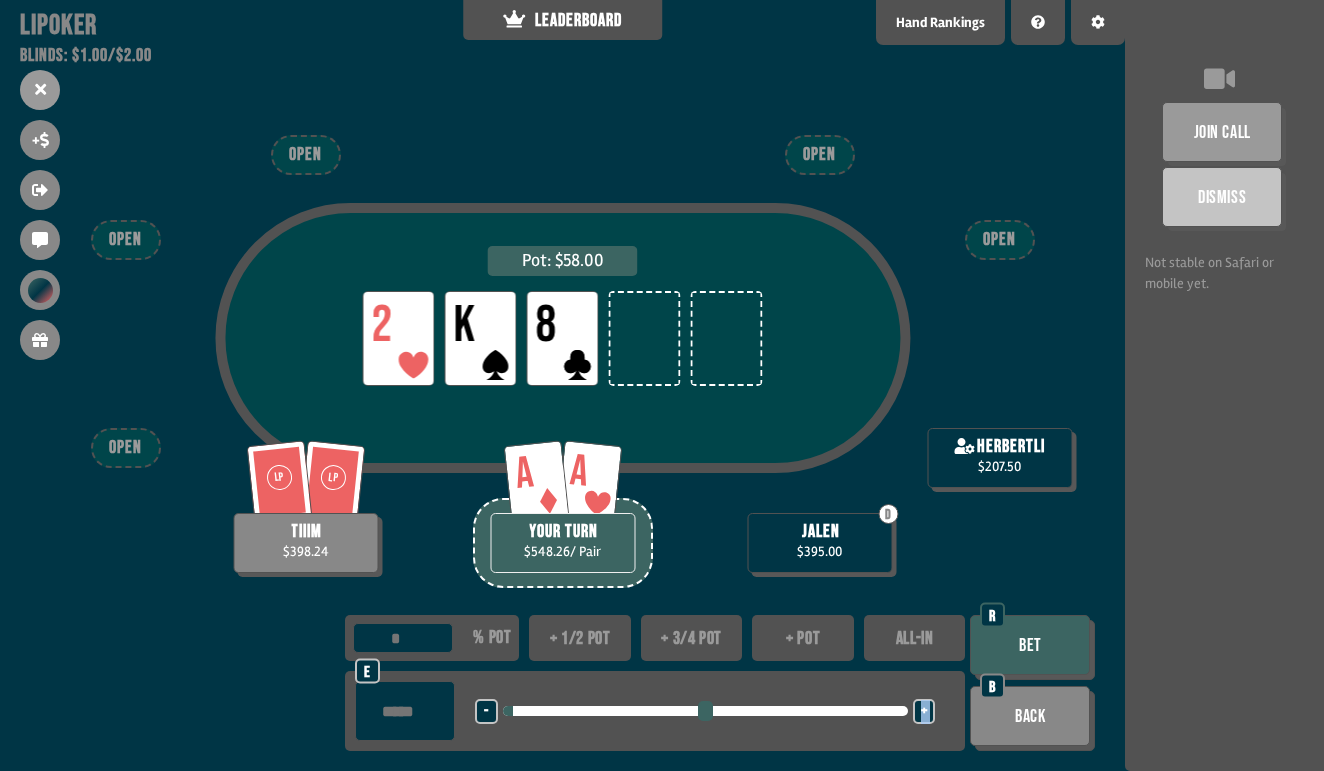 click on "+" at bounding box center (924, 711) 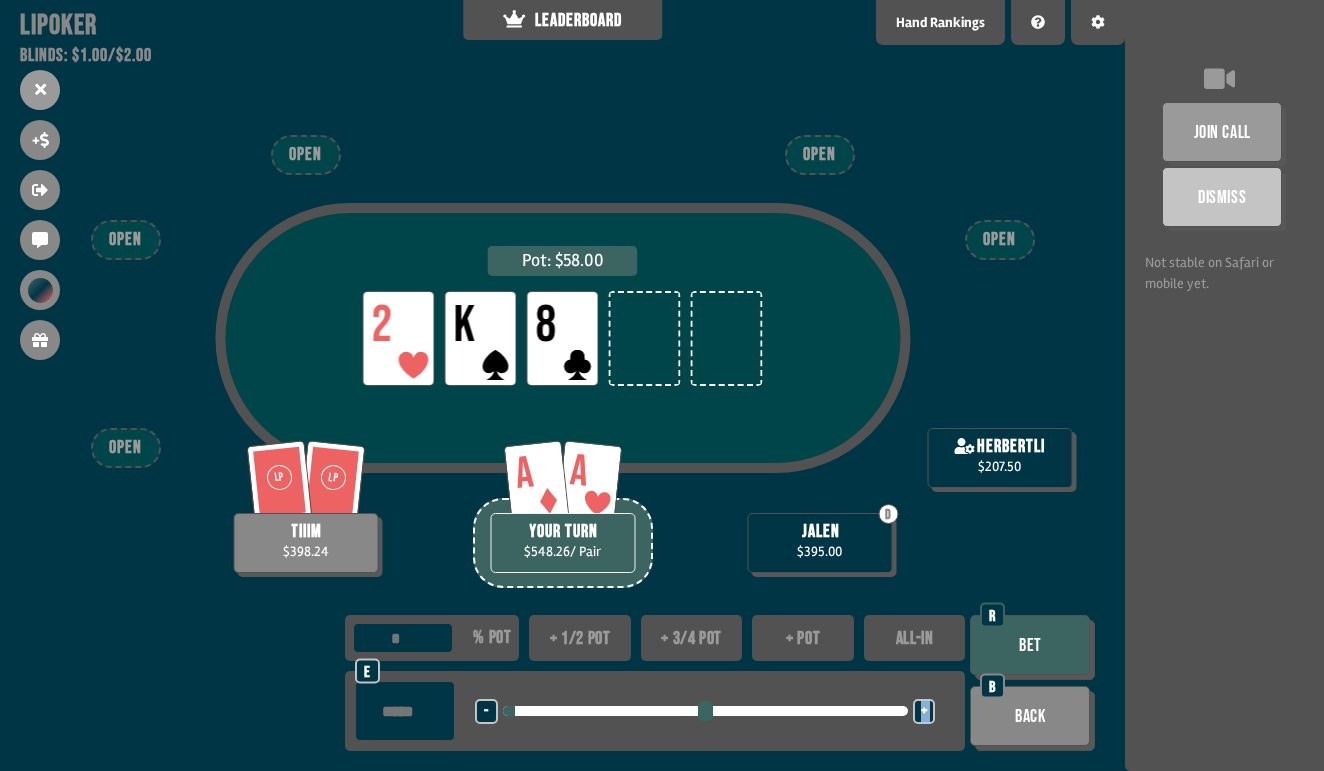 click on "+" at bounding box center (924, 711) 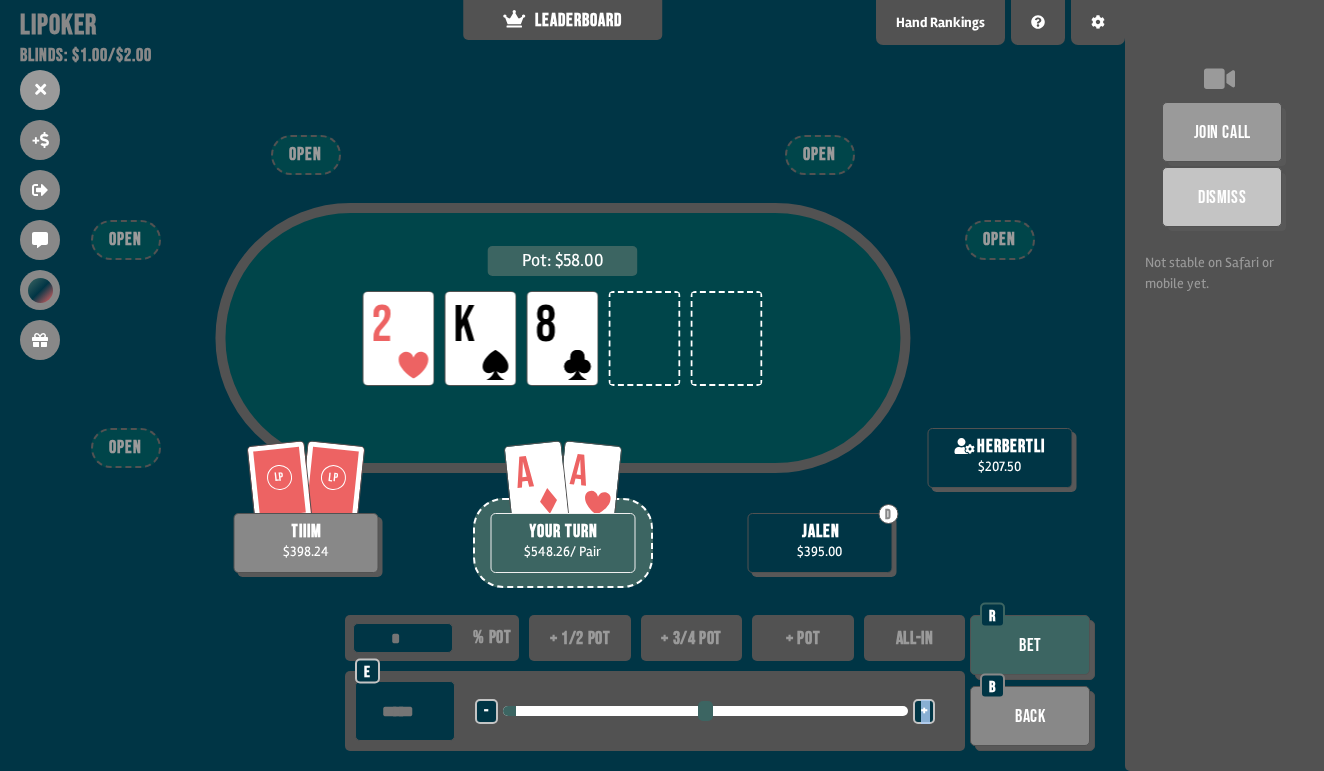 click on "Bet" at bounding box center [1030, 645] 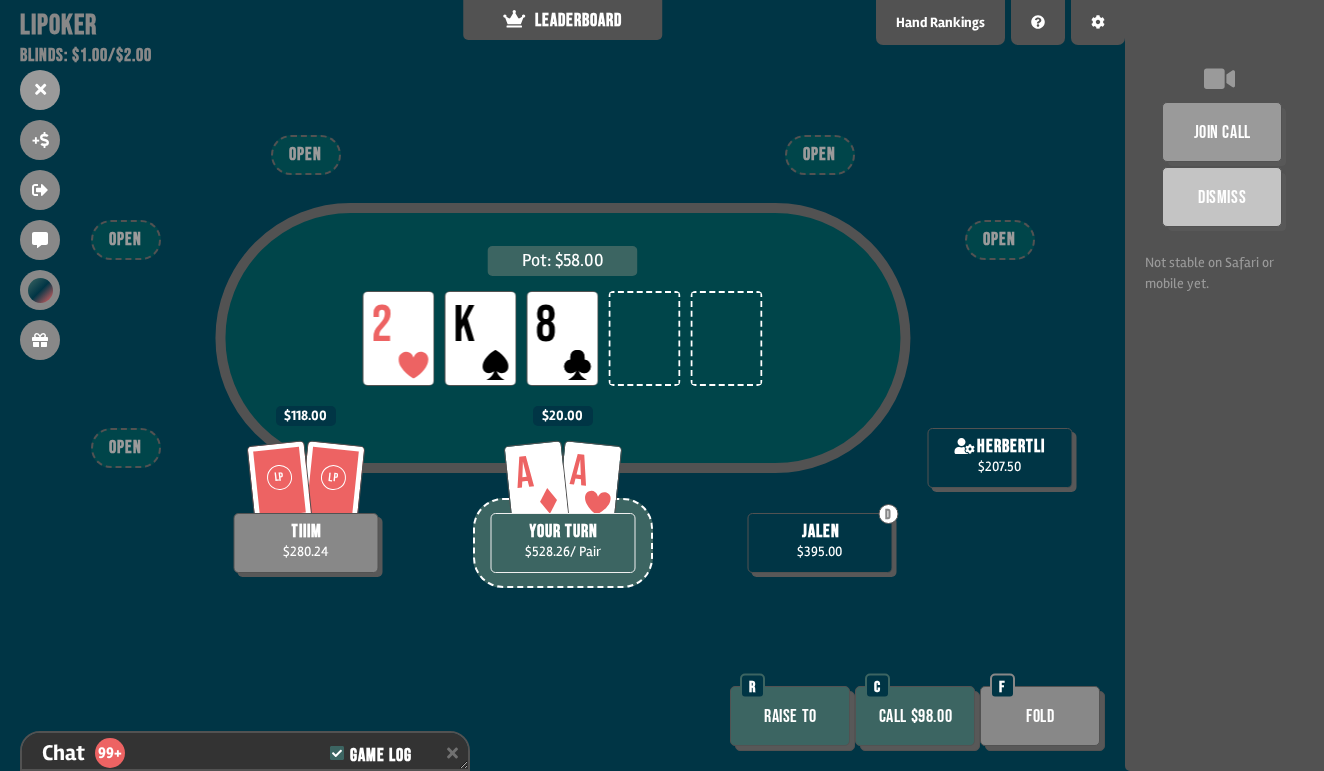 scroll, scrollTop: 5014, scrollLeft: 0, axis: vertical 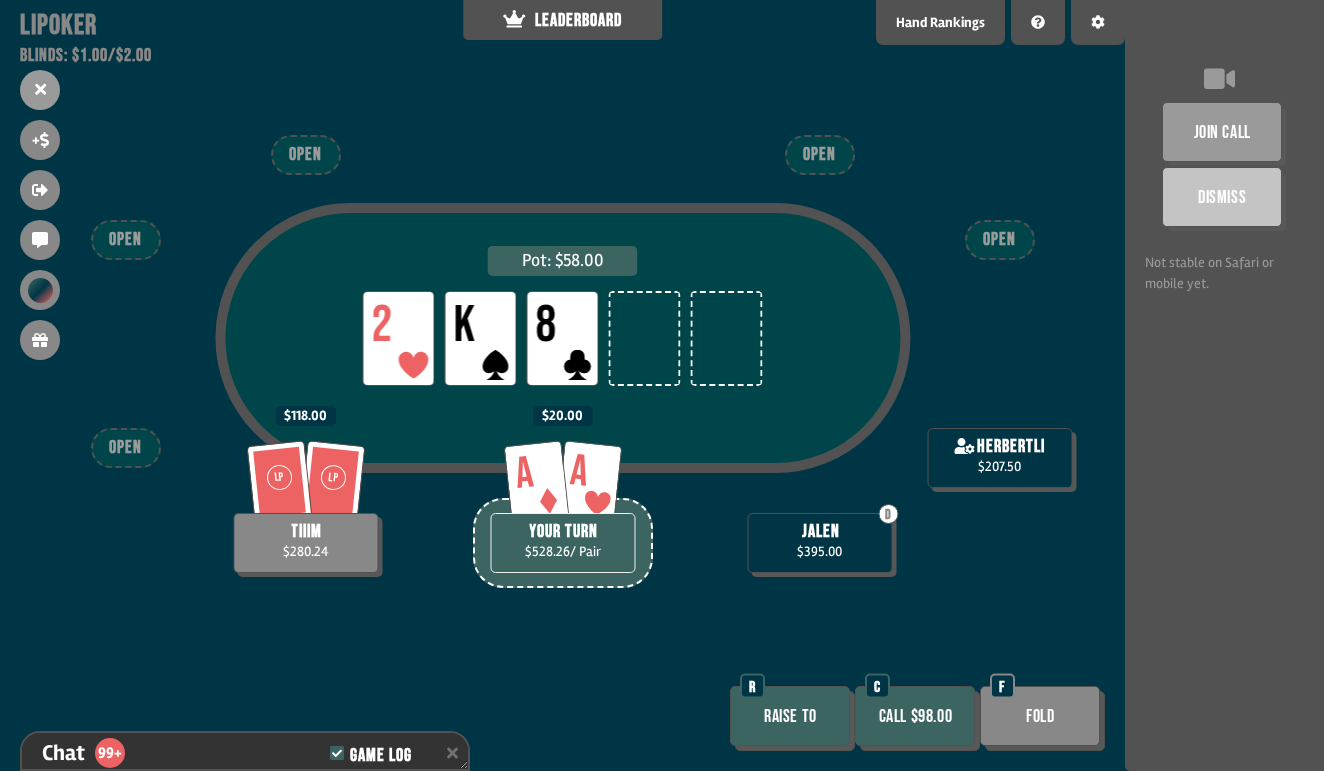 click on "Raise to" at bounding box center [790, 716] 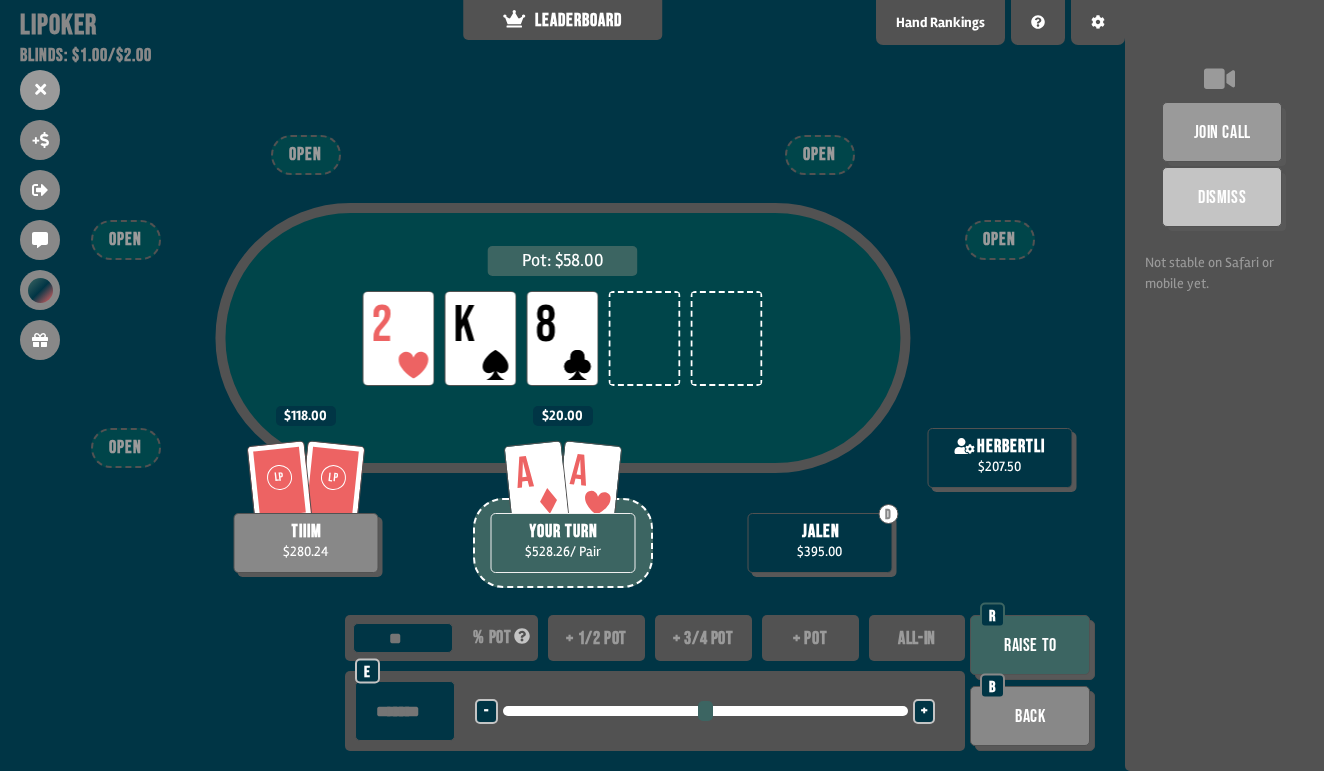 click on "+" at bounding box center [924, 712] 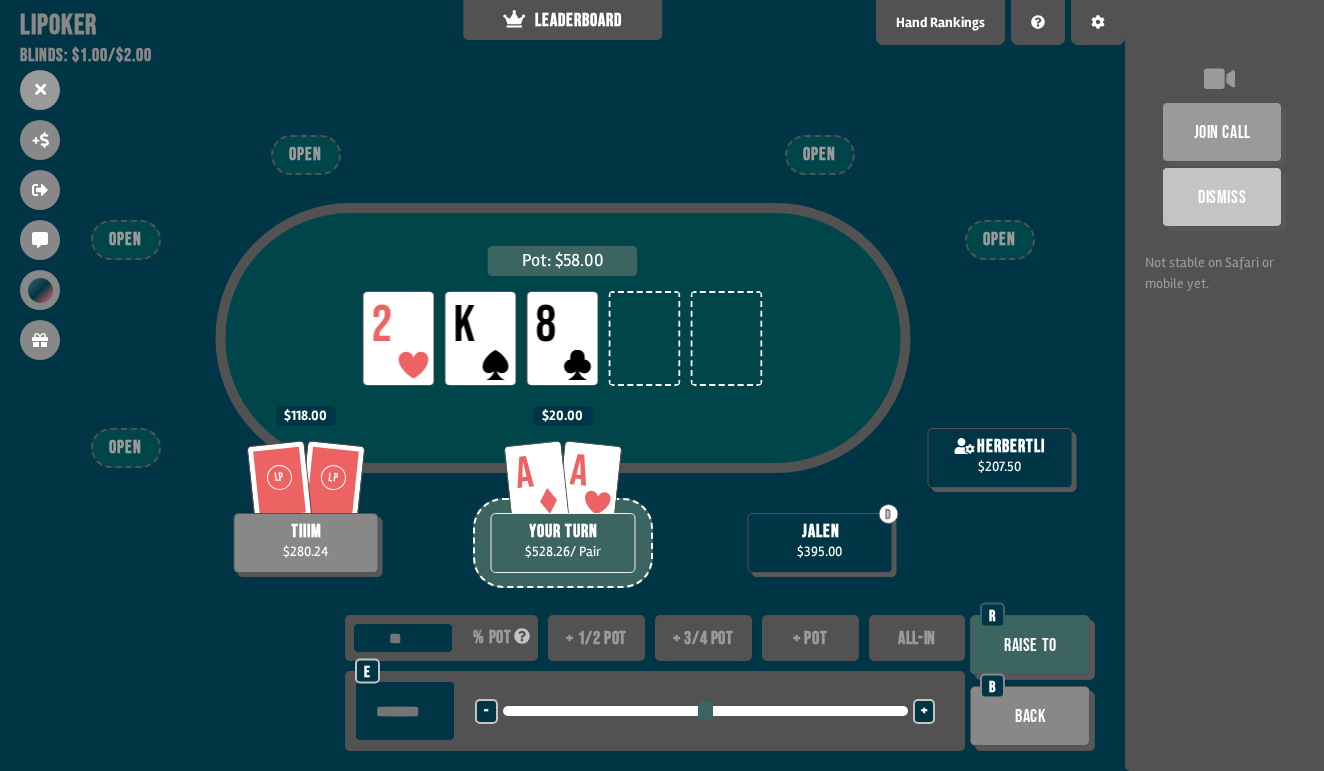 type on "**" 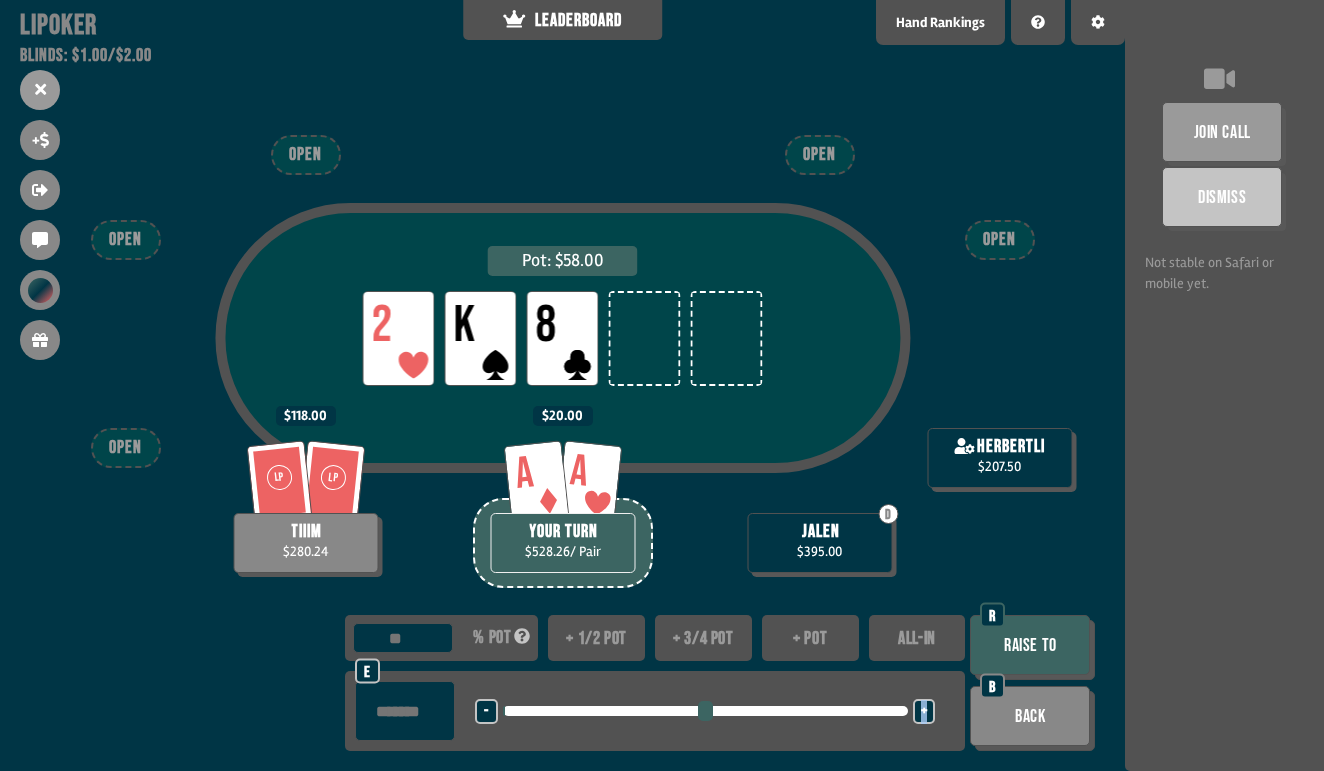 click on "+" at bounding box center (924, 712) 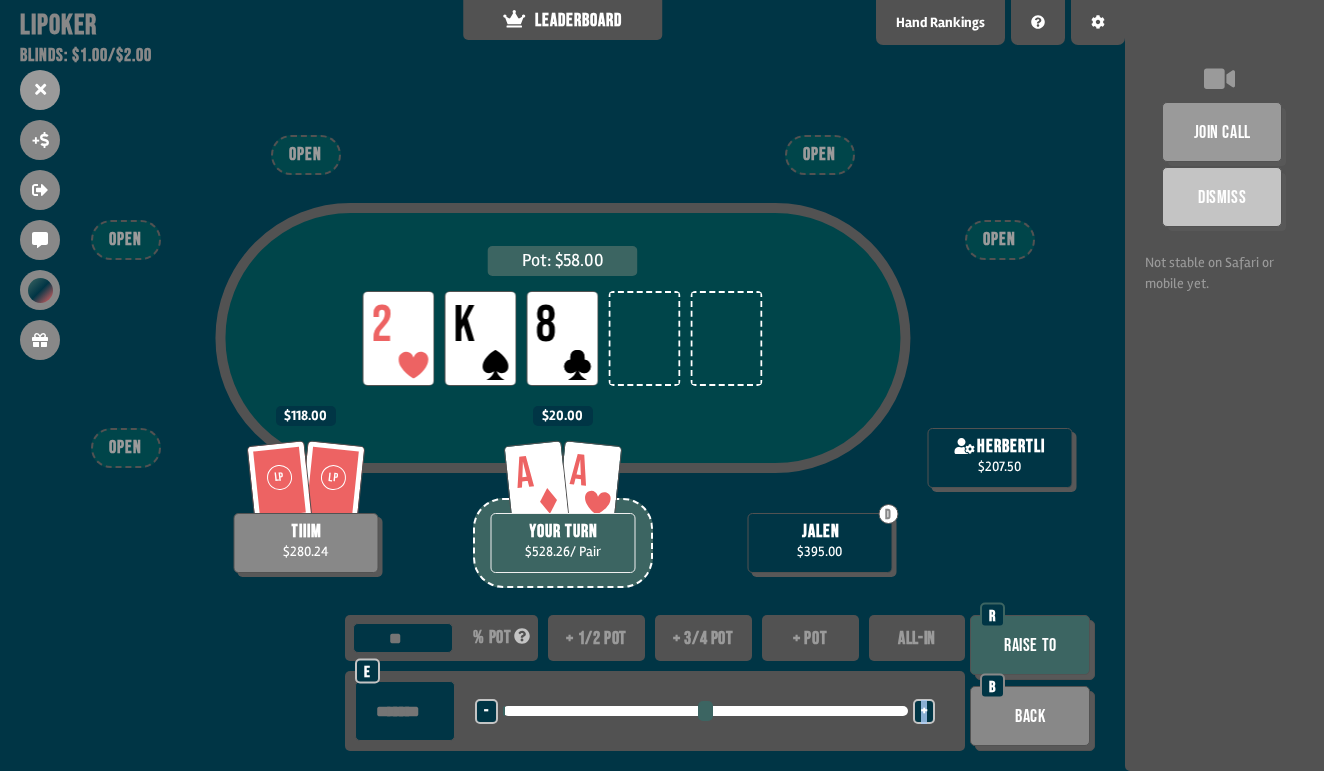 type on "**" 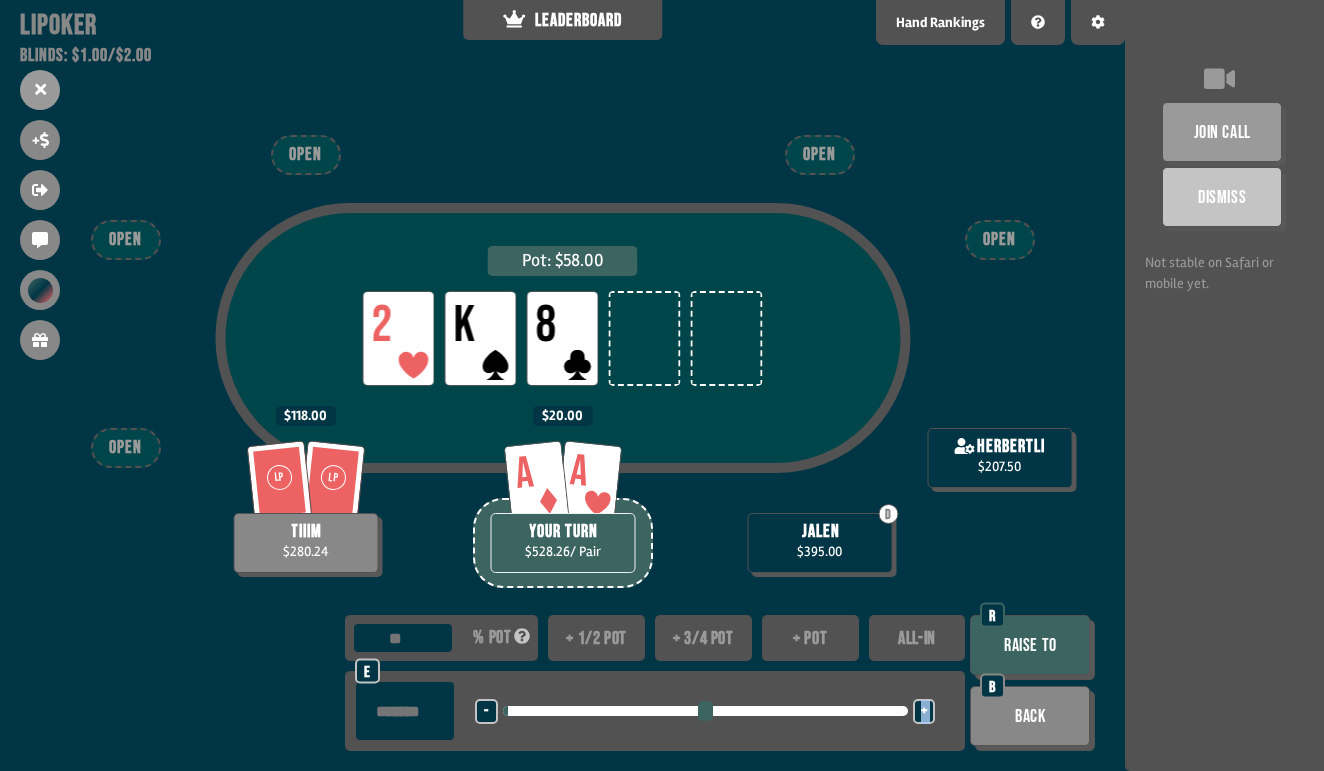 click on "+" at bounding box center [924, 712] 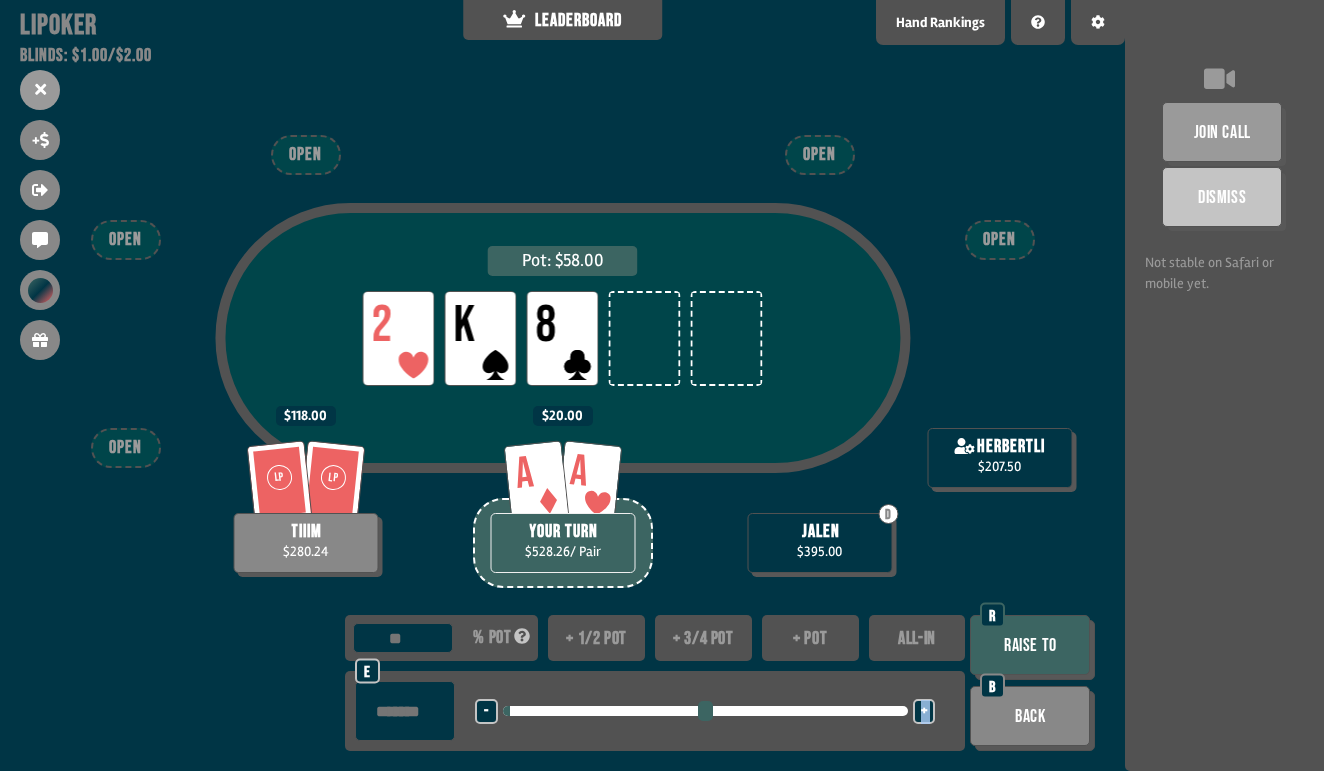 click on "Raise to" at bounding box center (1030, 645) 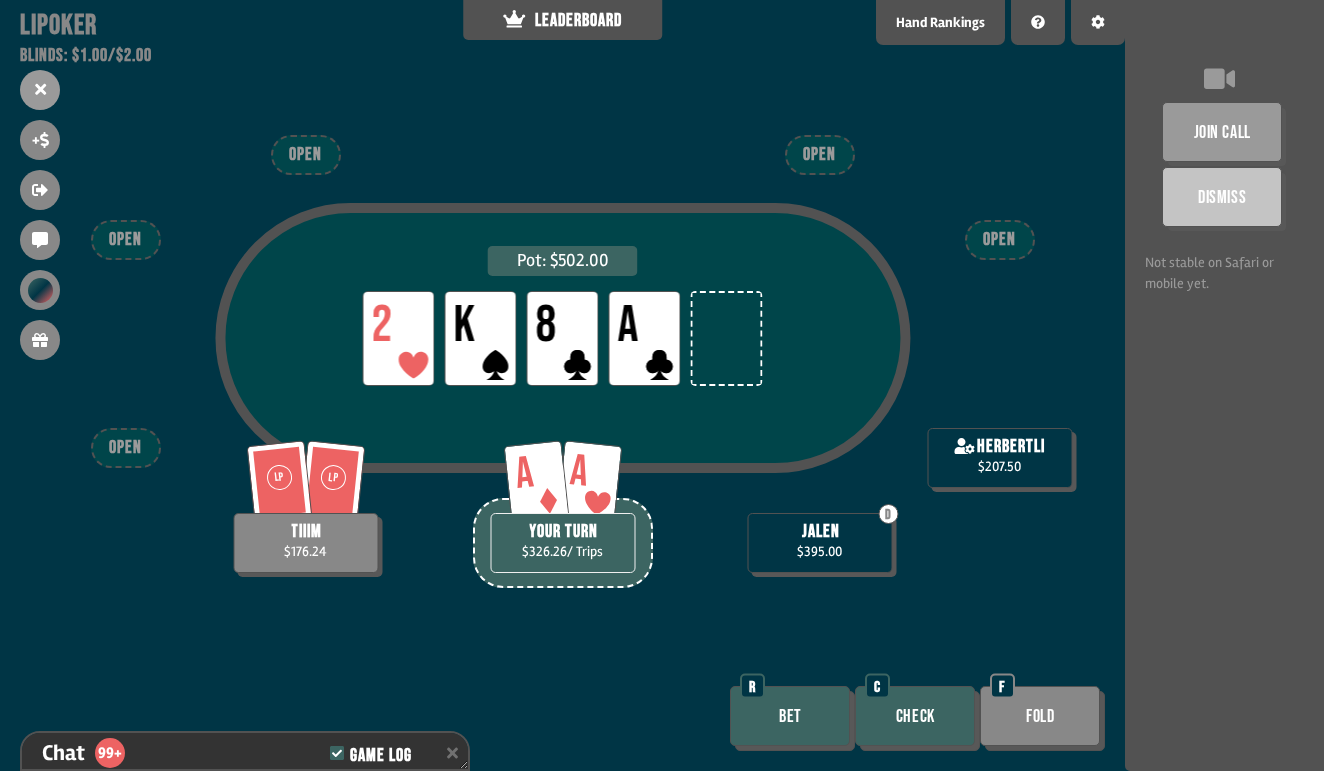 scroll, scrollTop: 5130, scrollLeft: 0, axis: vertical 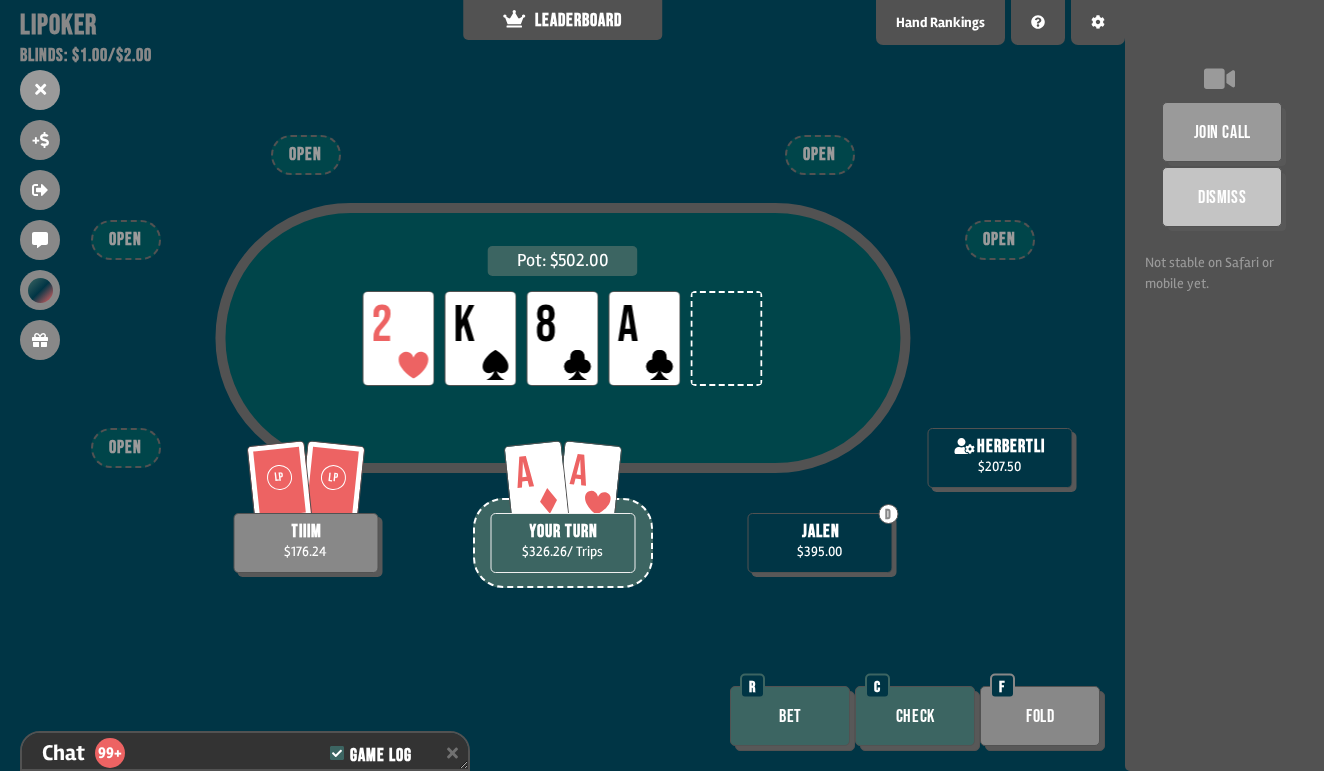click on "Bet" at bounding box center [790, 716] 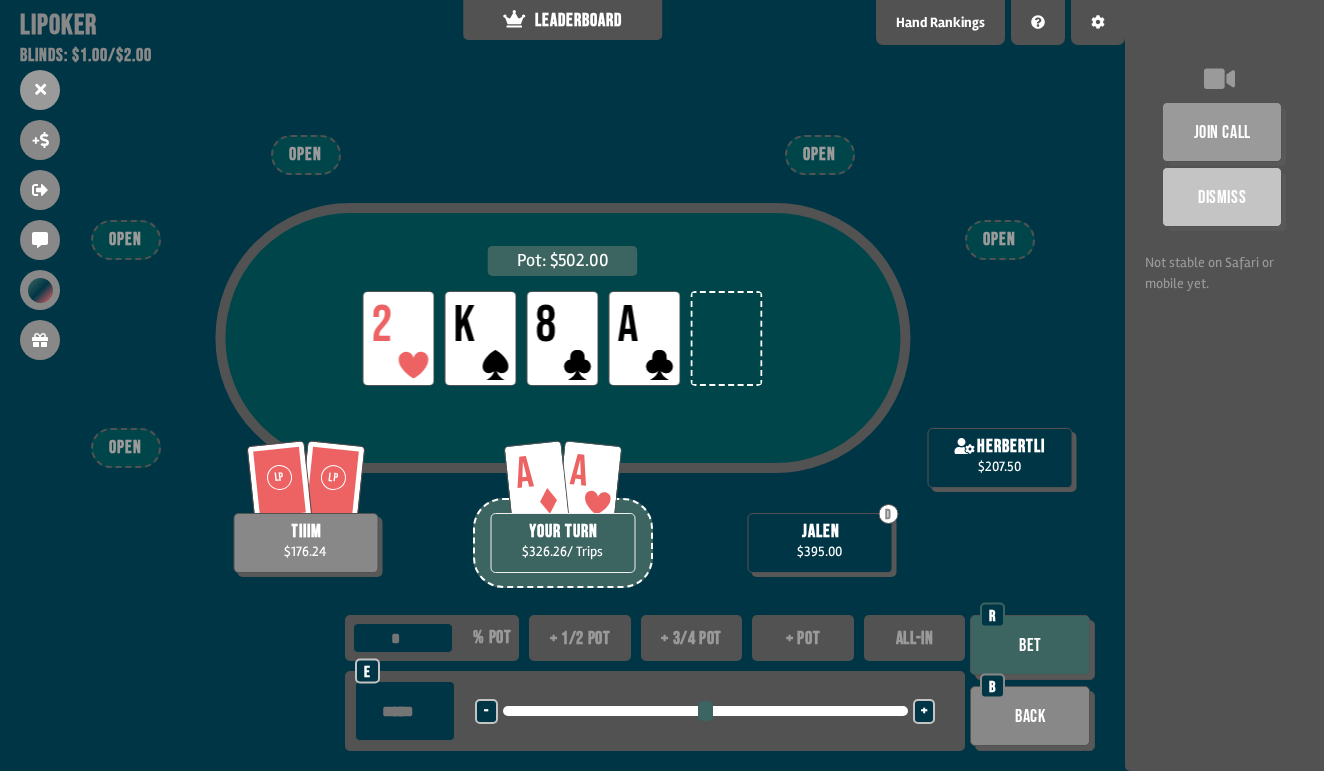 click on "+" at bounding box center [924, 712] 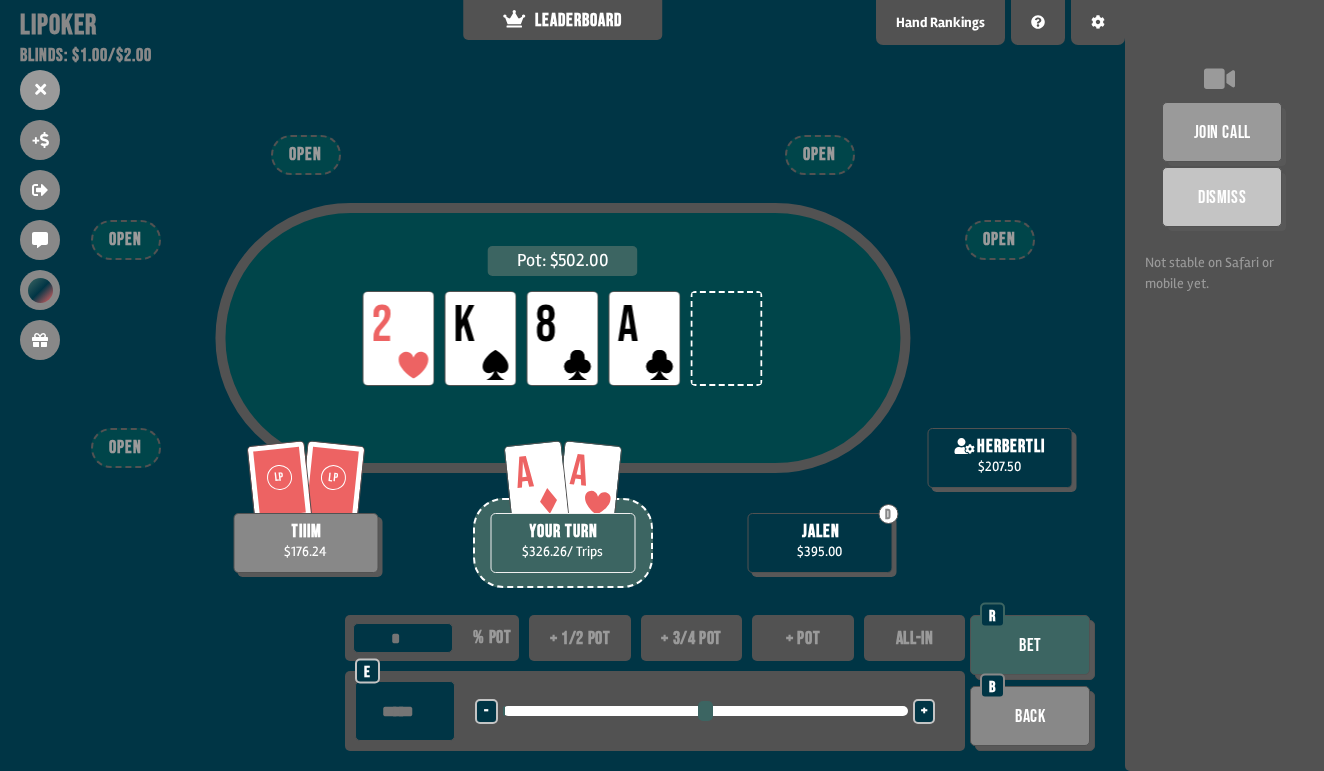 click on "+" at bounding box center [924, 712] 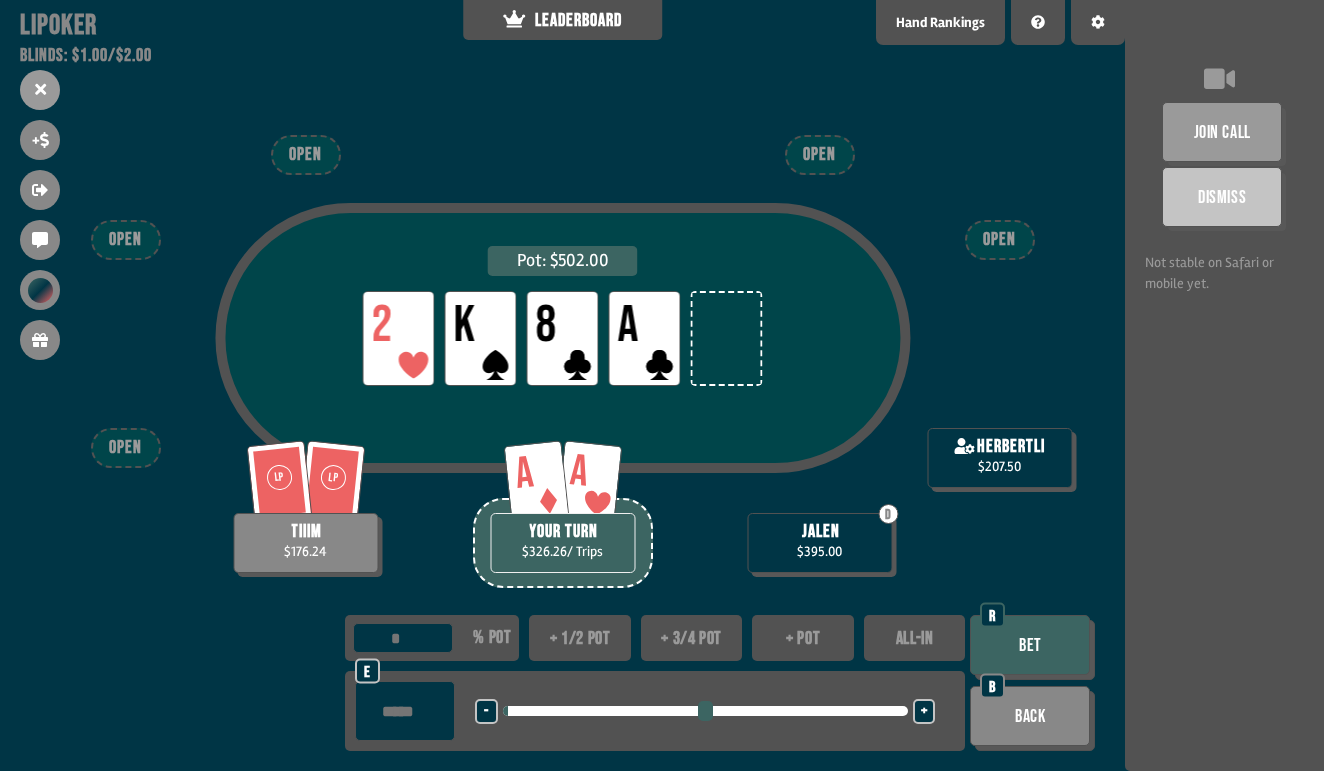 click on "+" at bounding box center [924, 712] 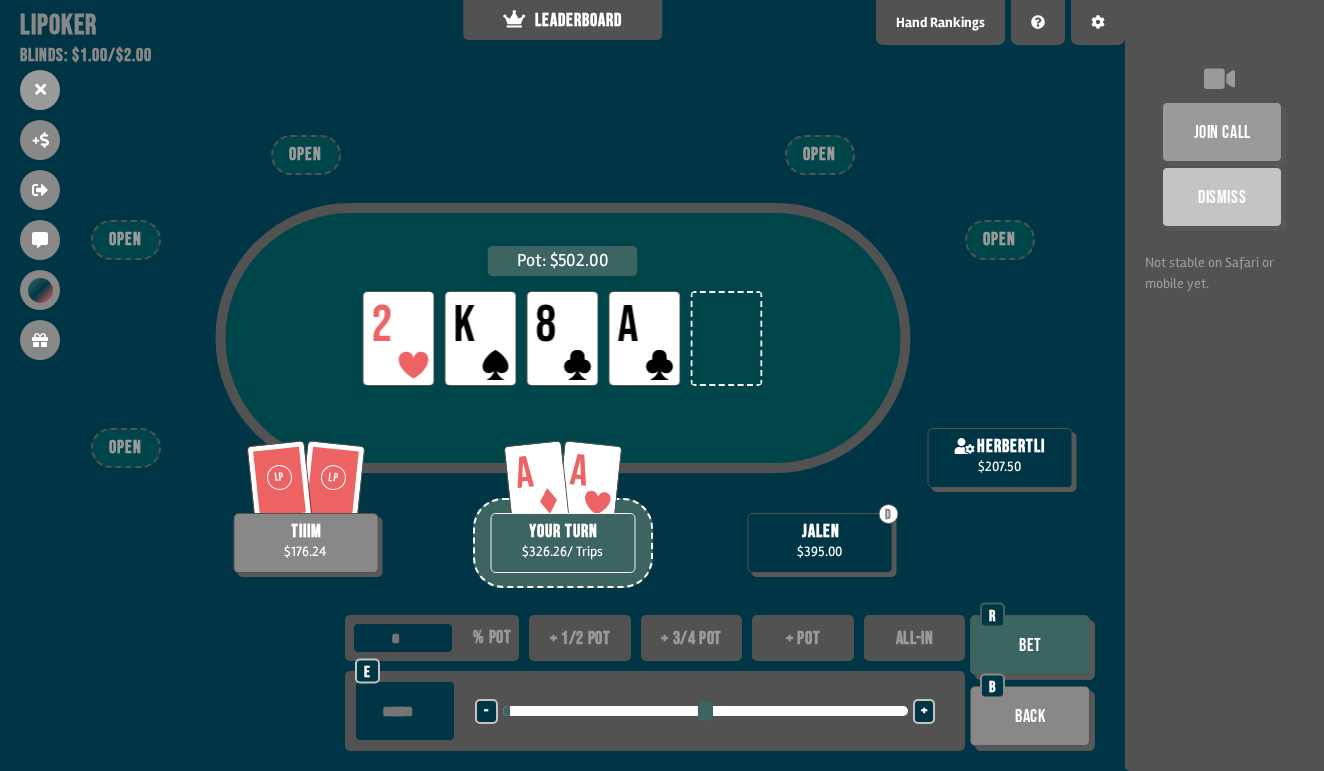 click on "+" at bounding box center (924, 712) 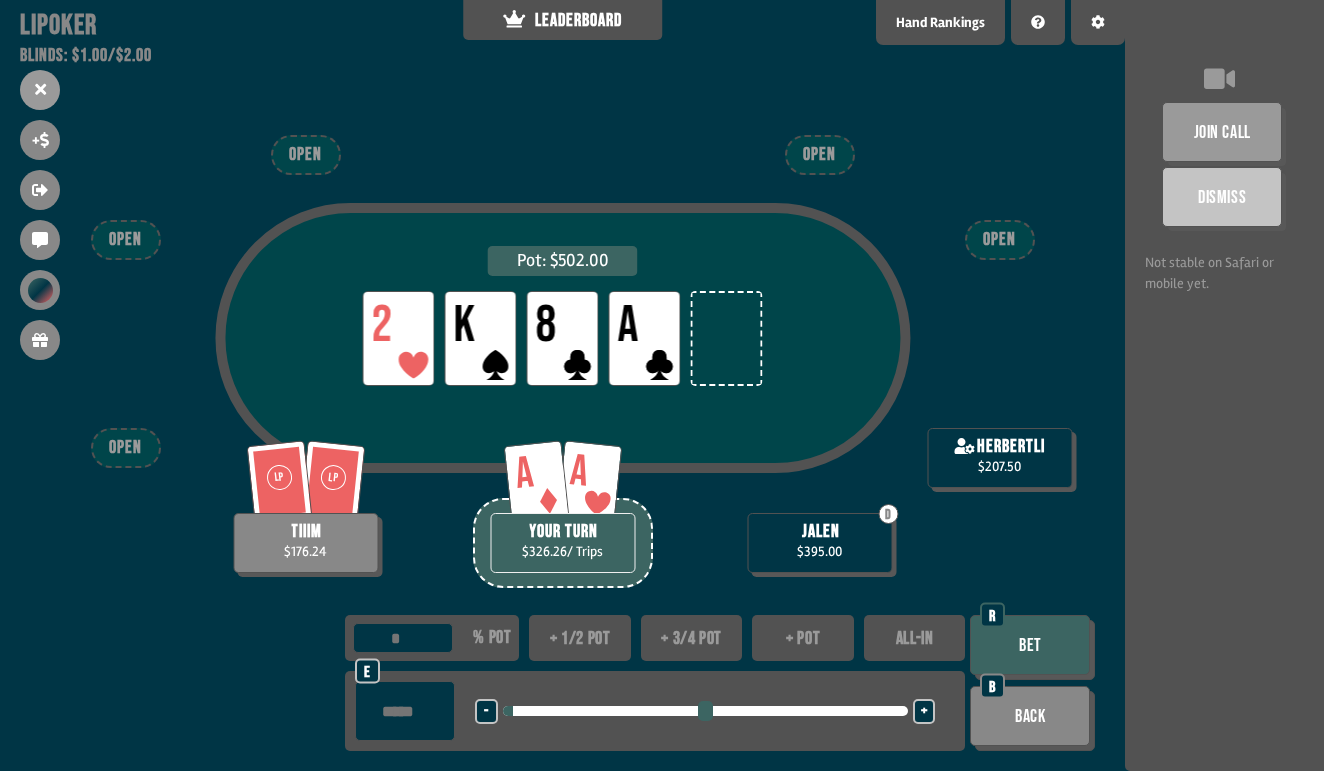 click on "Bet" at bounding box center [1030, 645] 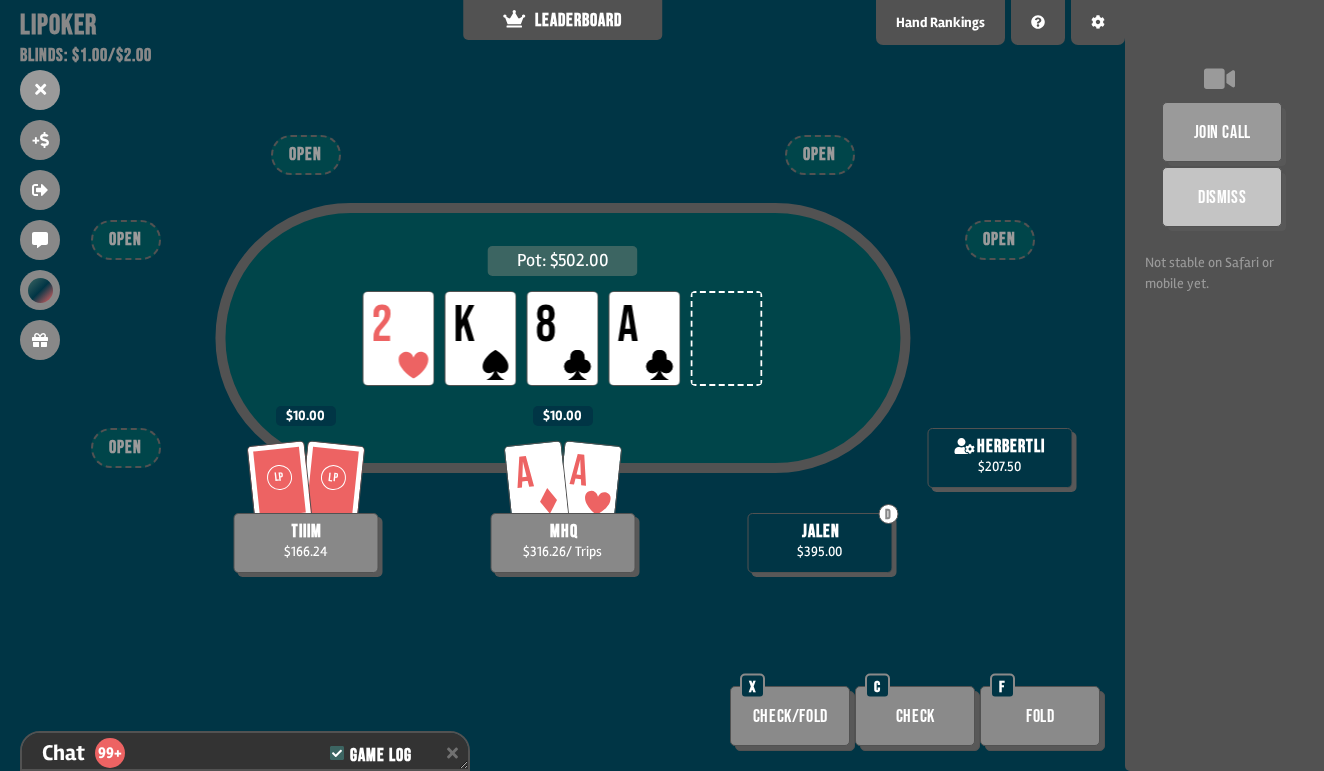 scroll, scrollTop: 5217, scrollLeft: 0, axis: vertical 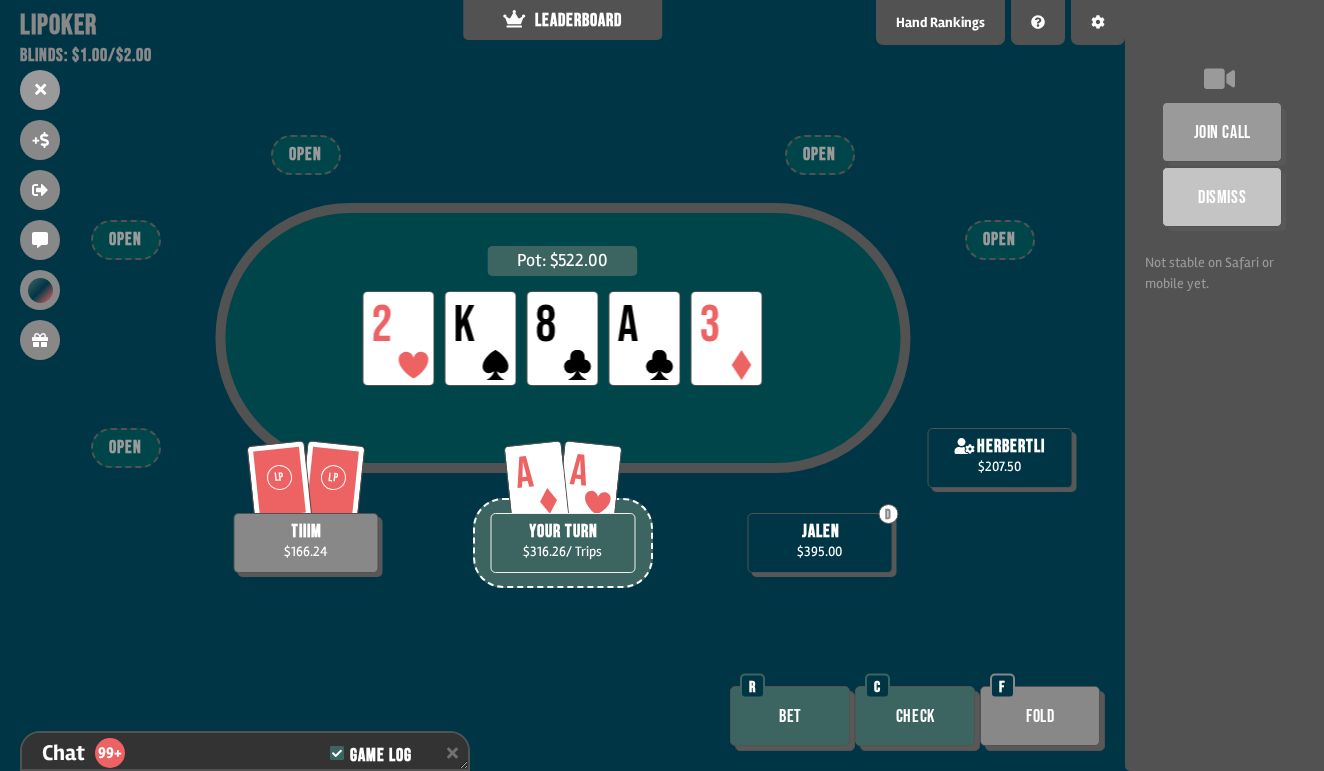 click on "Bet" at bounding box center (790, 716) 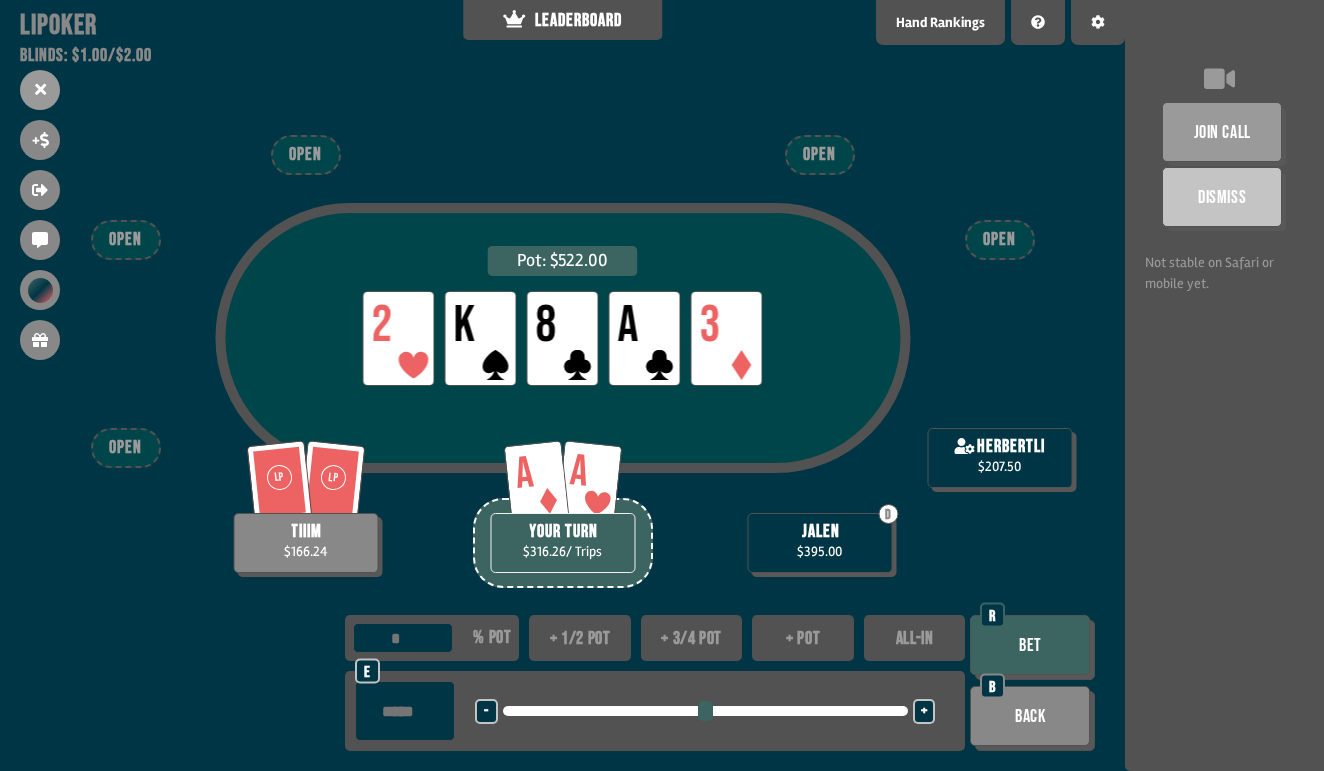 click on "+" at bounding box center (924, 712) 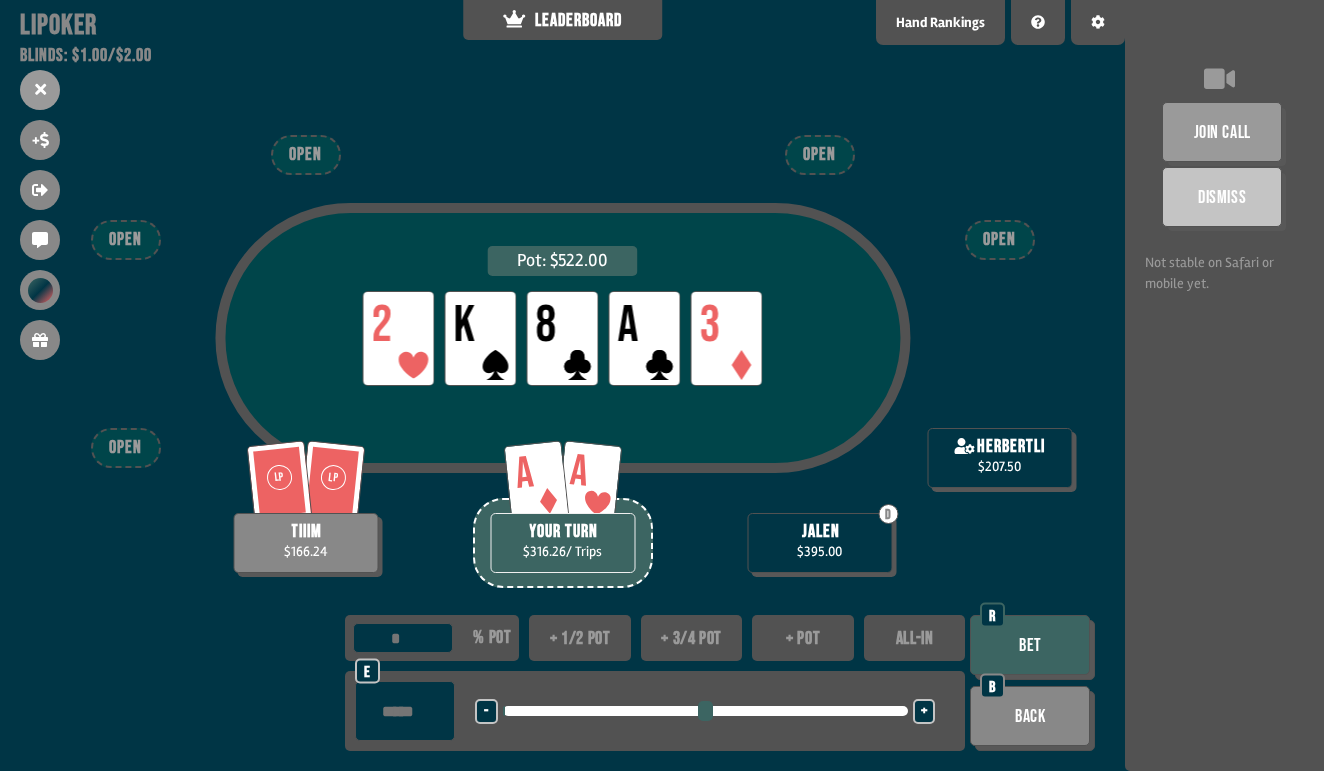 click on "+" at bounding box center [924, 712] 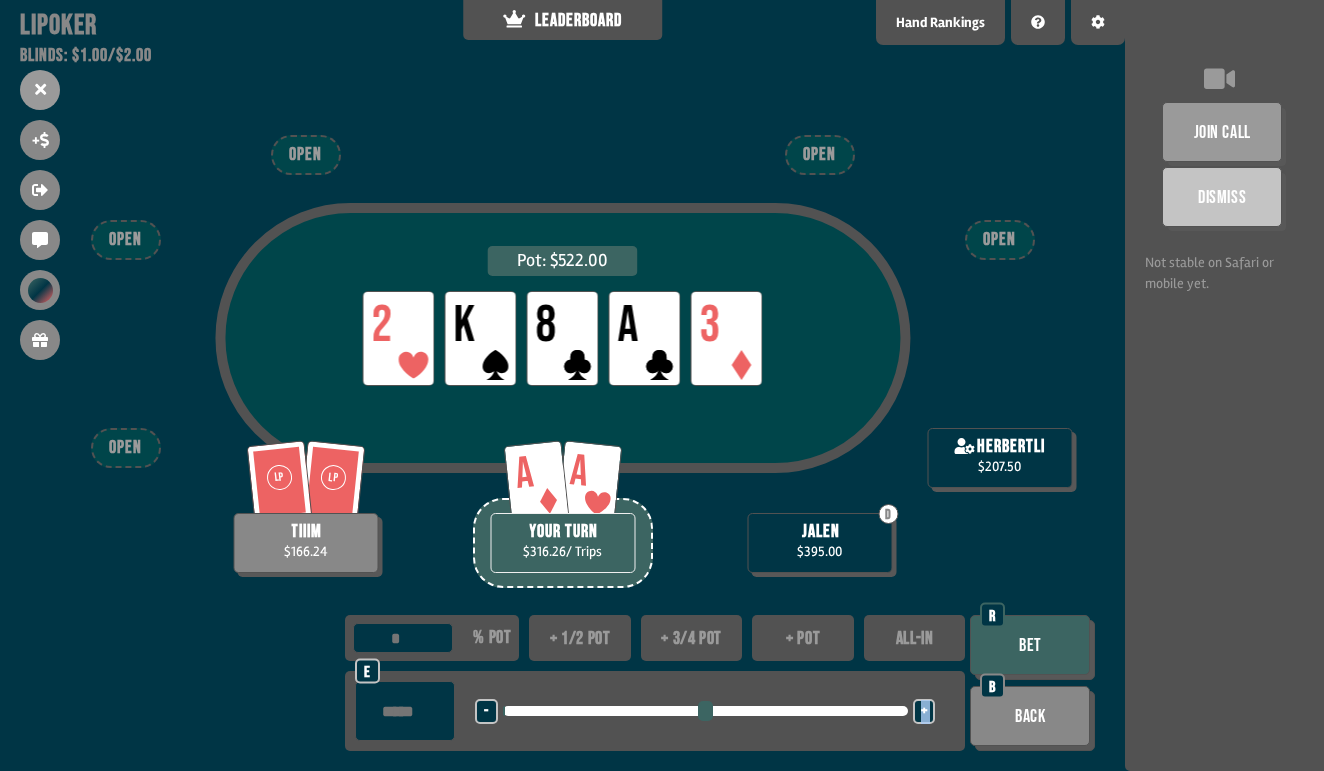click on "+" at bounding box center (924, 712) 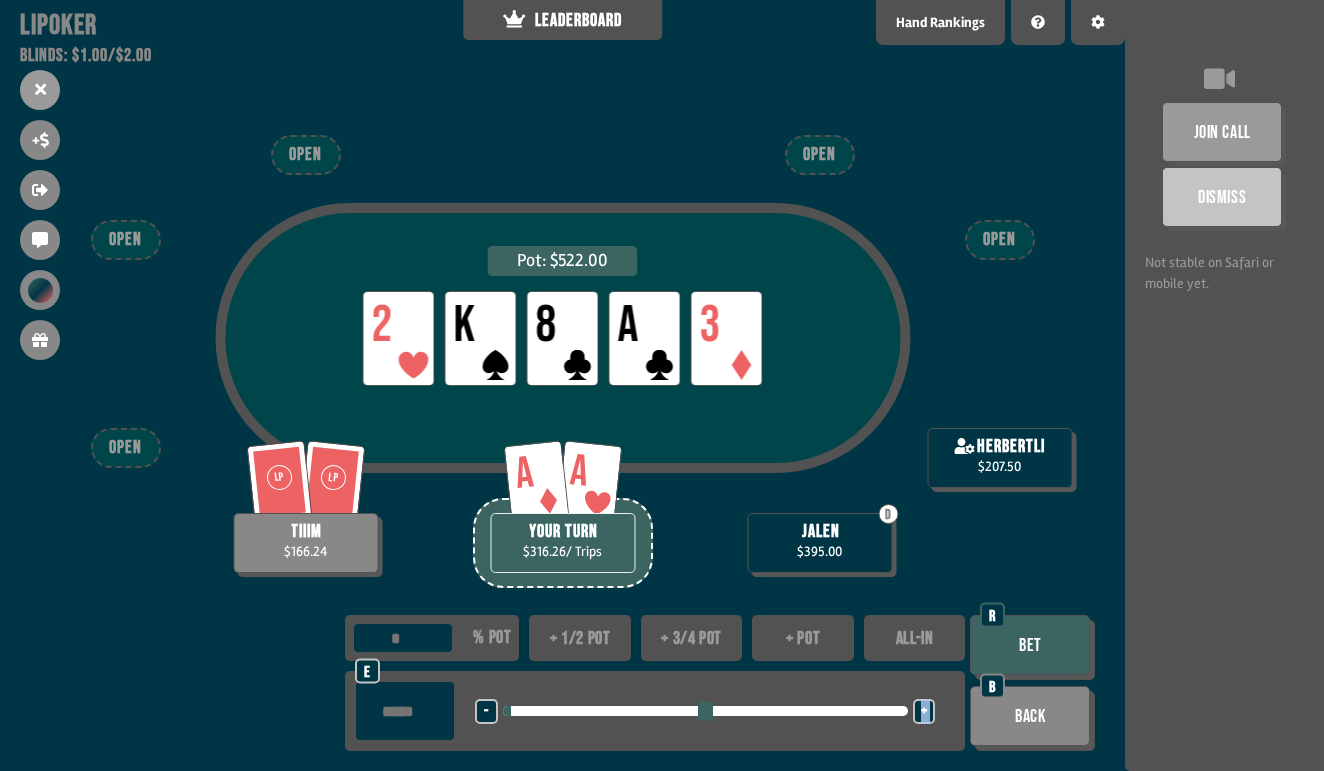 click on "+" at bounding box center [924, 712] 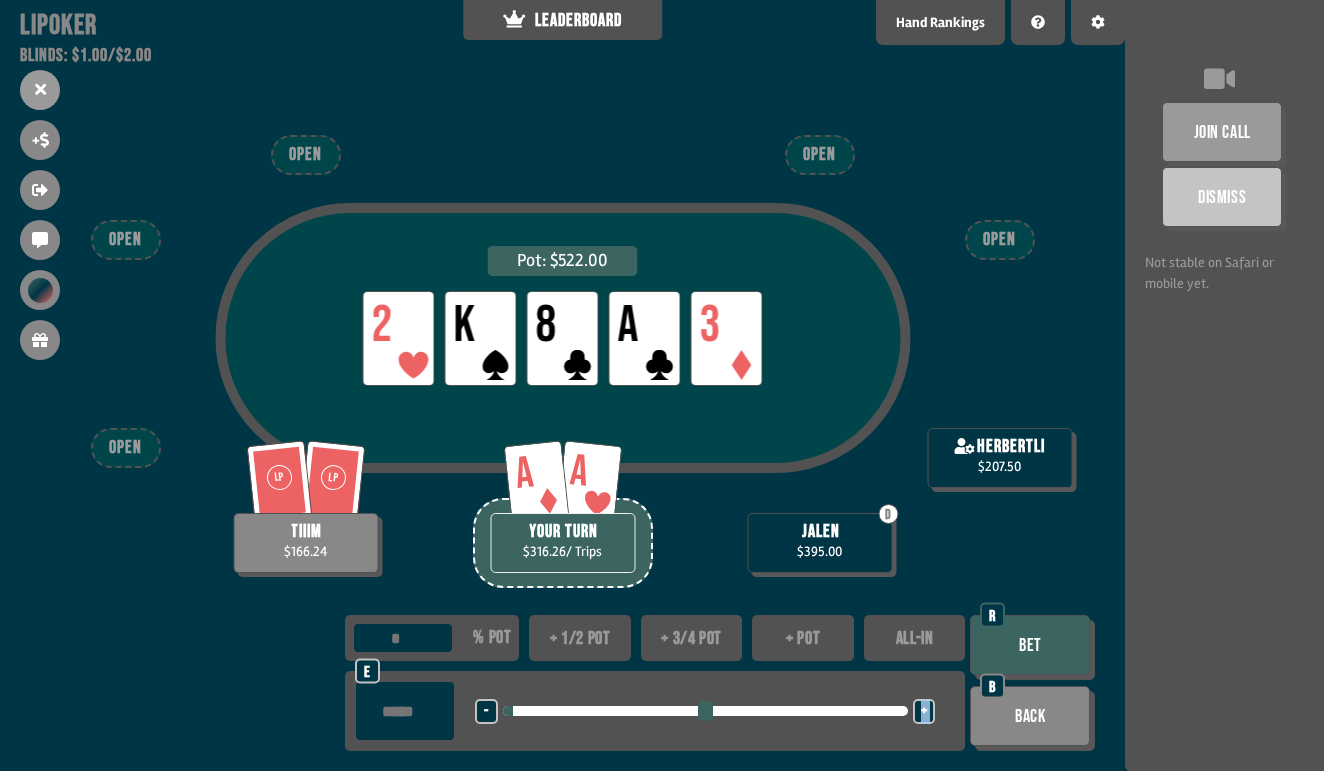 click on "+" at bounding box center (924, 712) 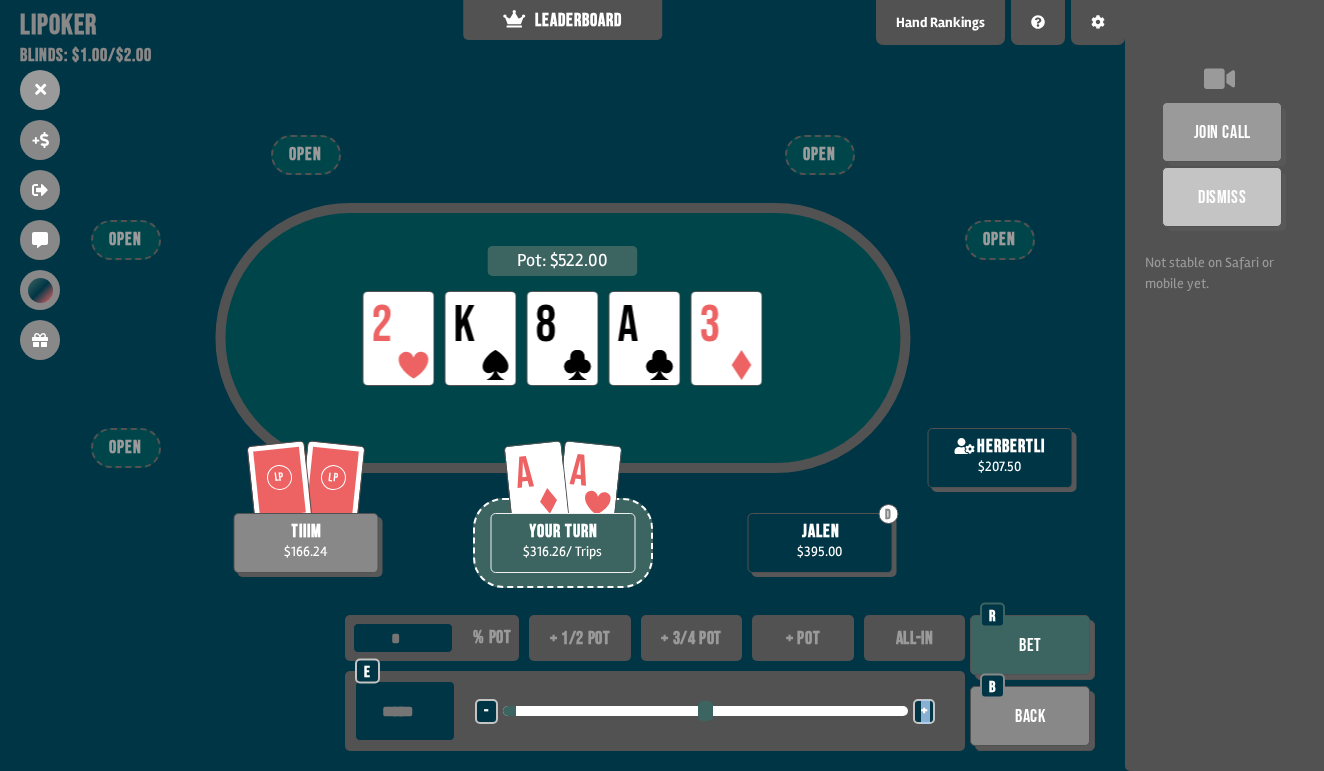 click on "+" at bounding box center (924, 712) 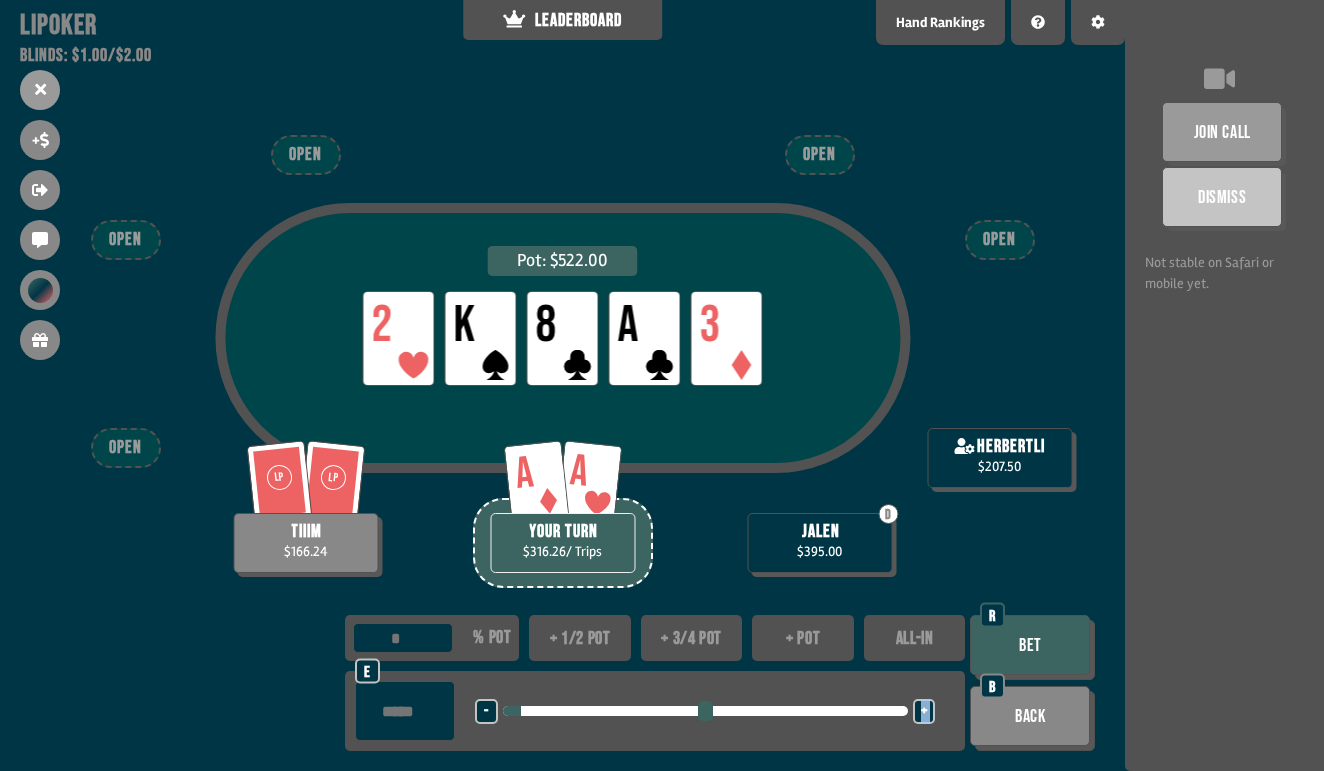 click on "+" at bounding box center (924, 712) 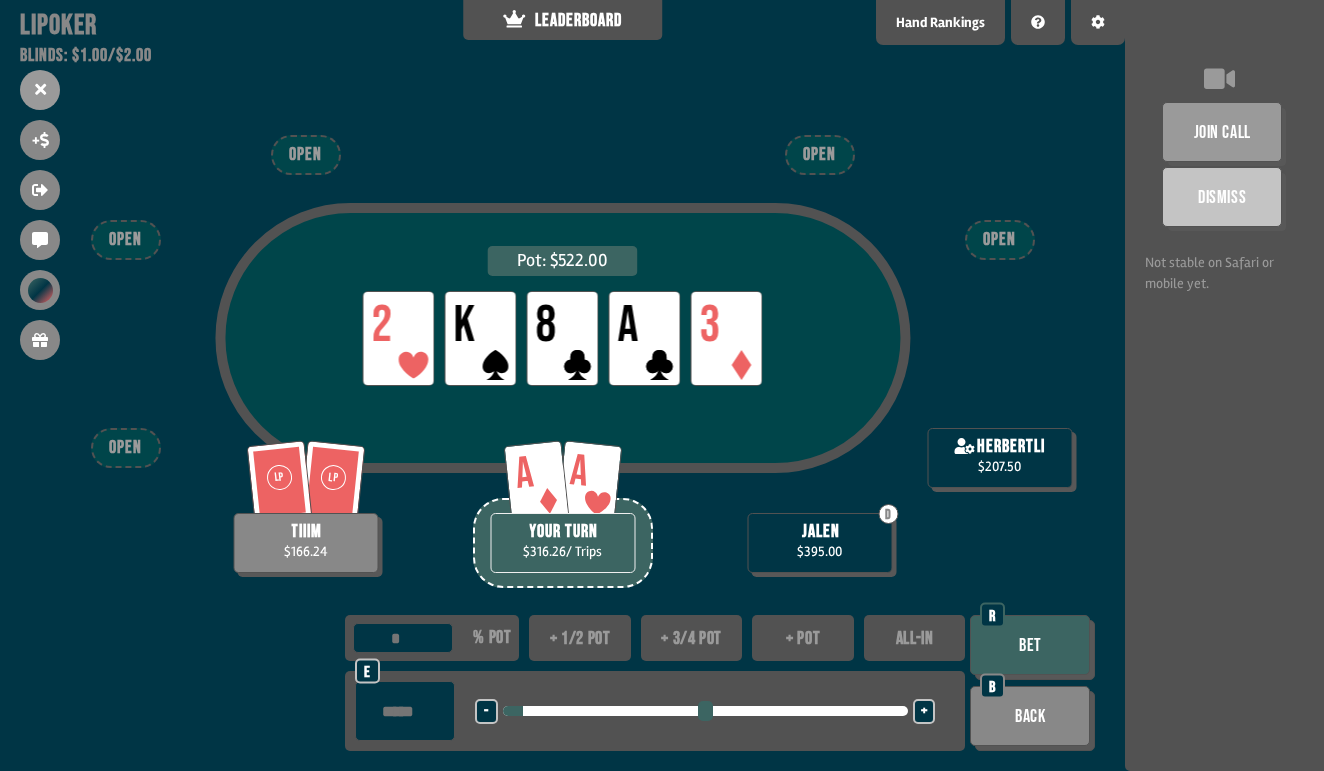 click on "+" at bounding box center [924, 712] 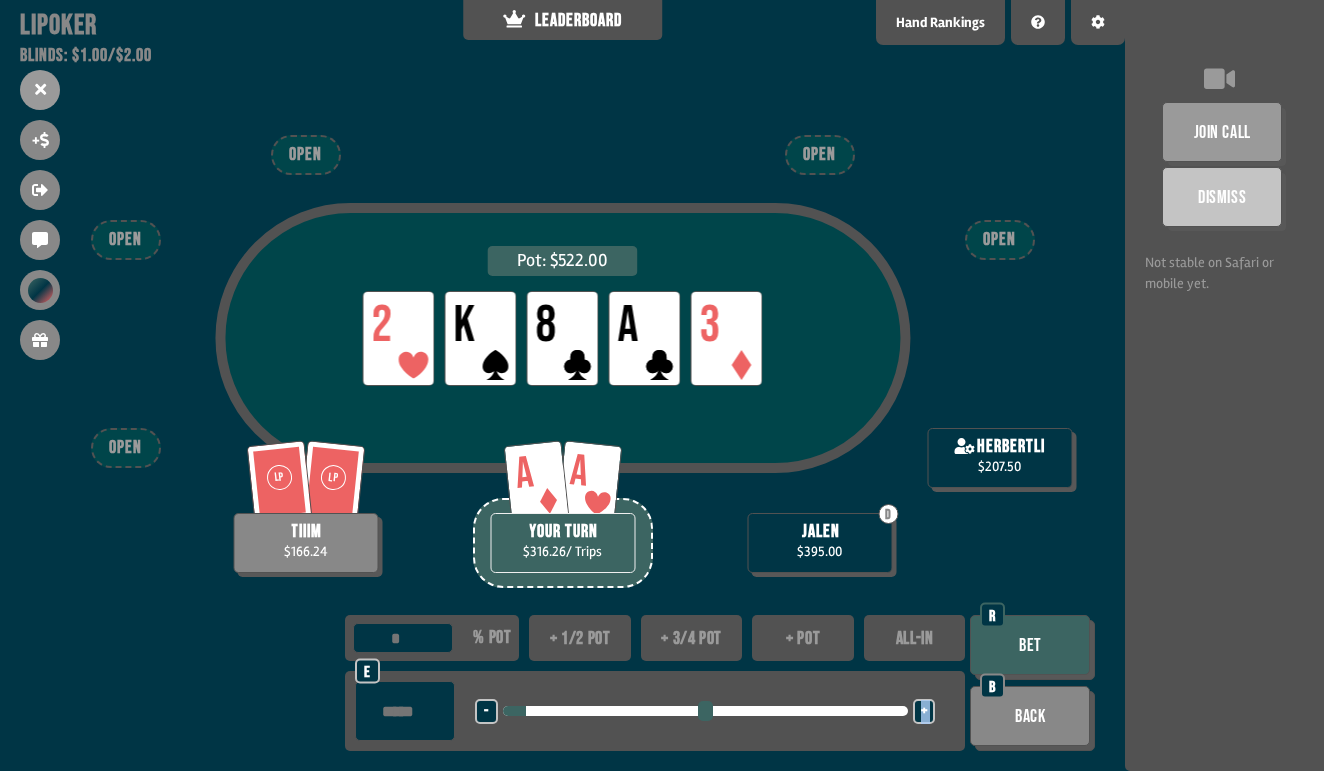 click on "+" at bounding box center (924, 712) 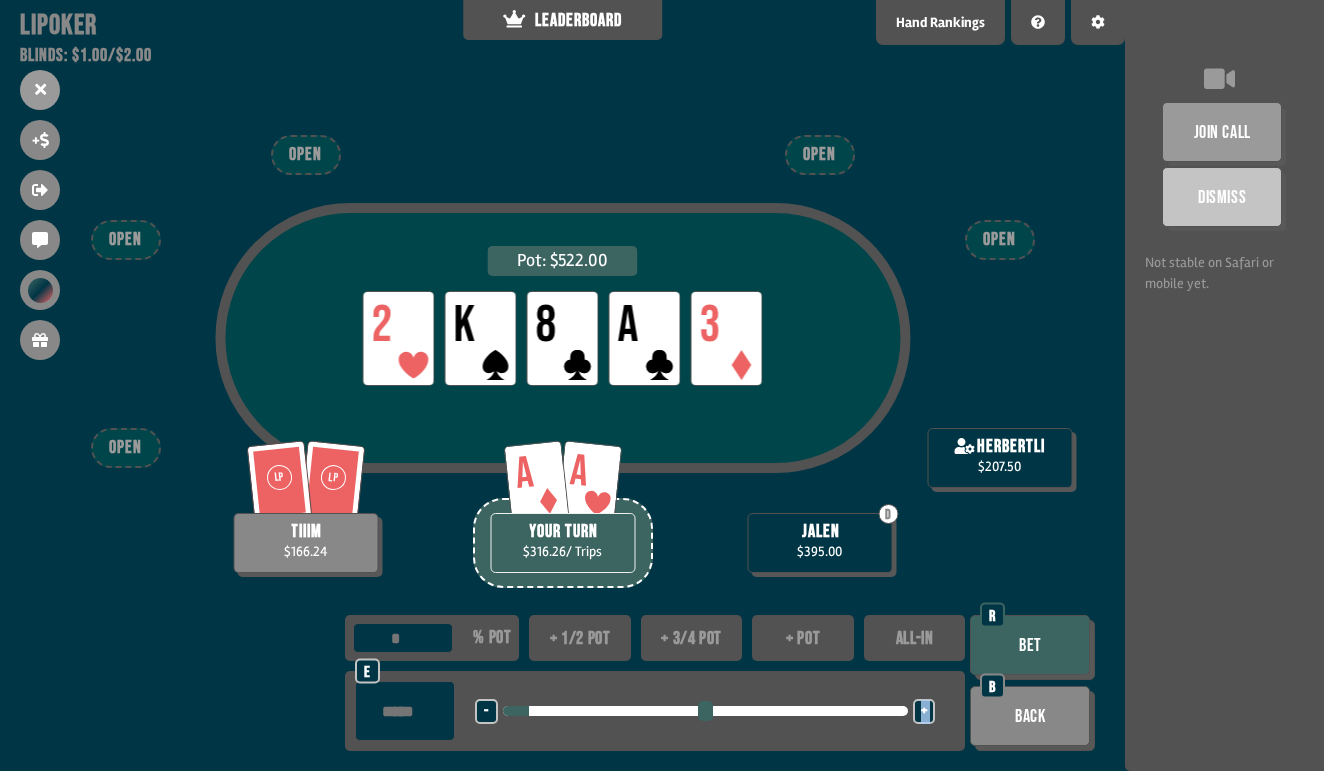 click on "+" at bounding box center (924, 712) 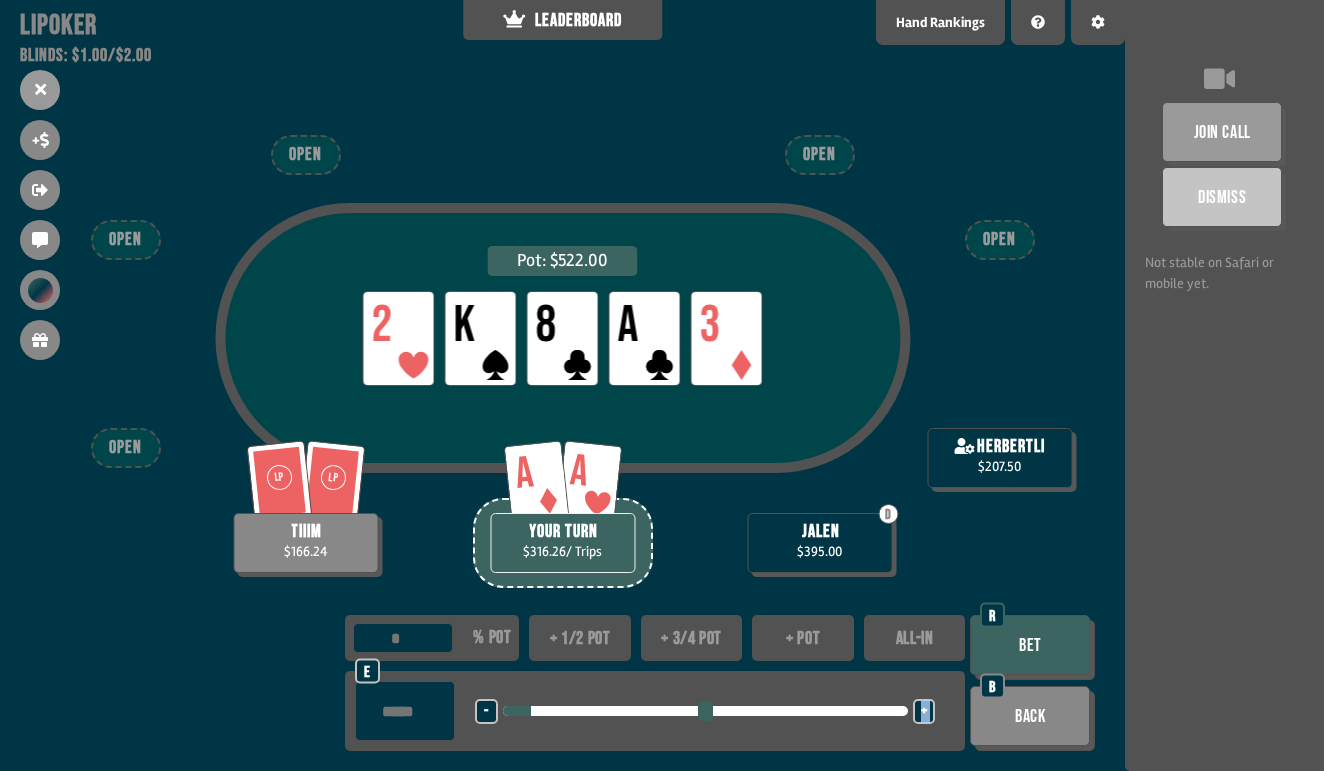 click on "+" at bounding box center (924, 712) 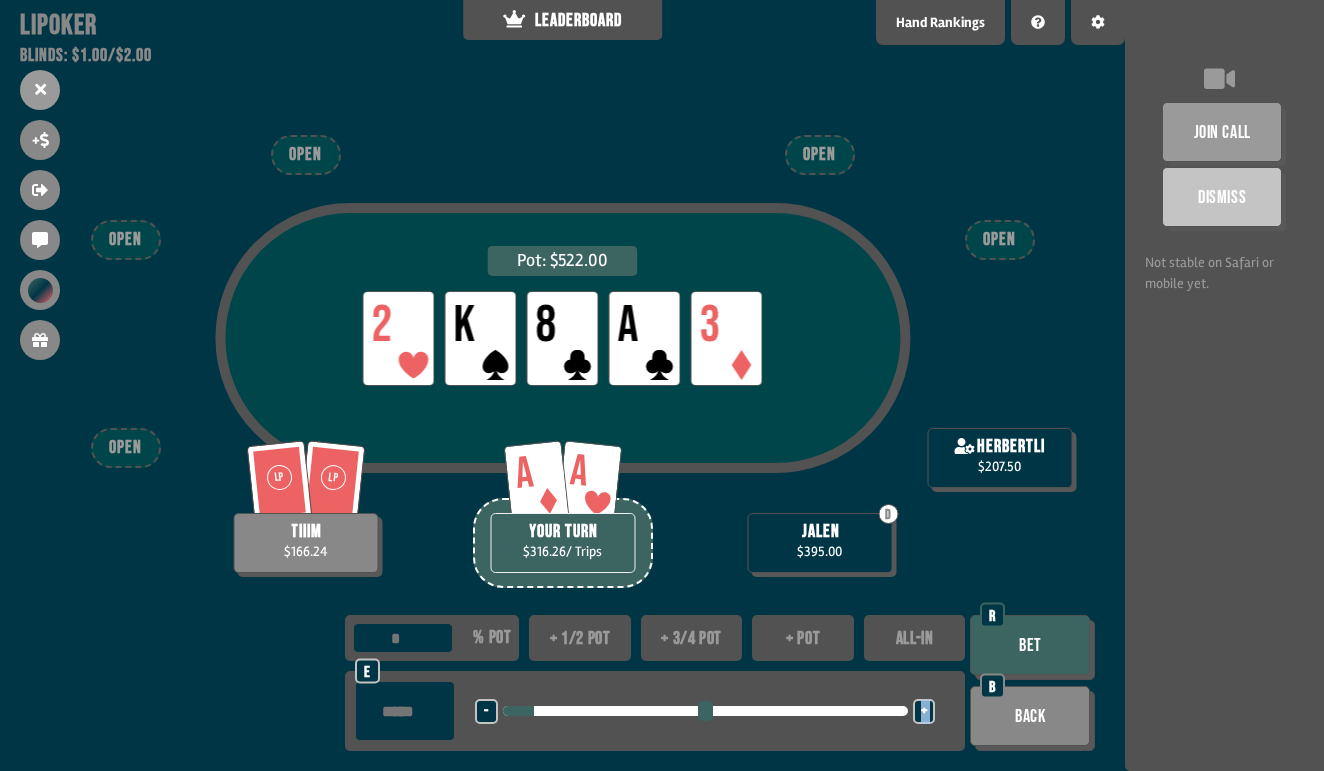 click on "+" at bounding box center (924, 712) 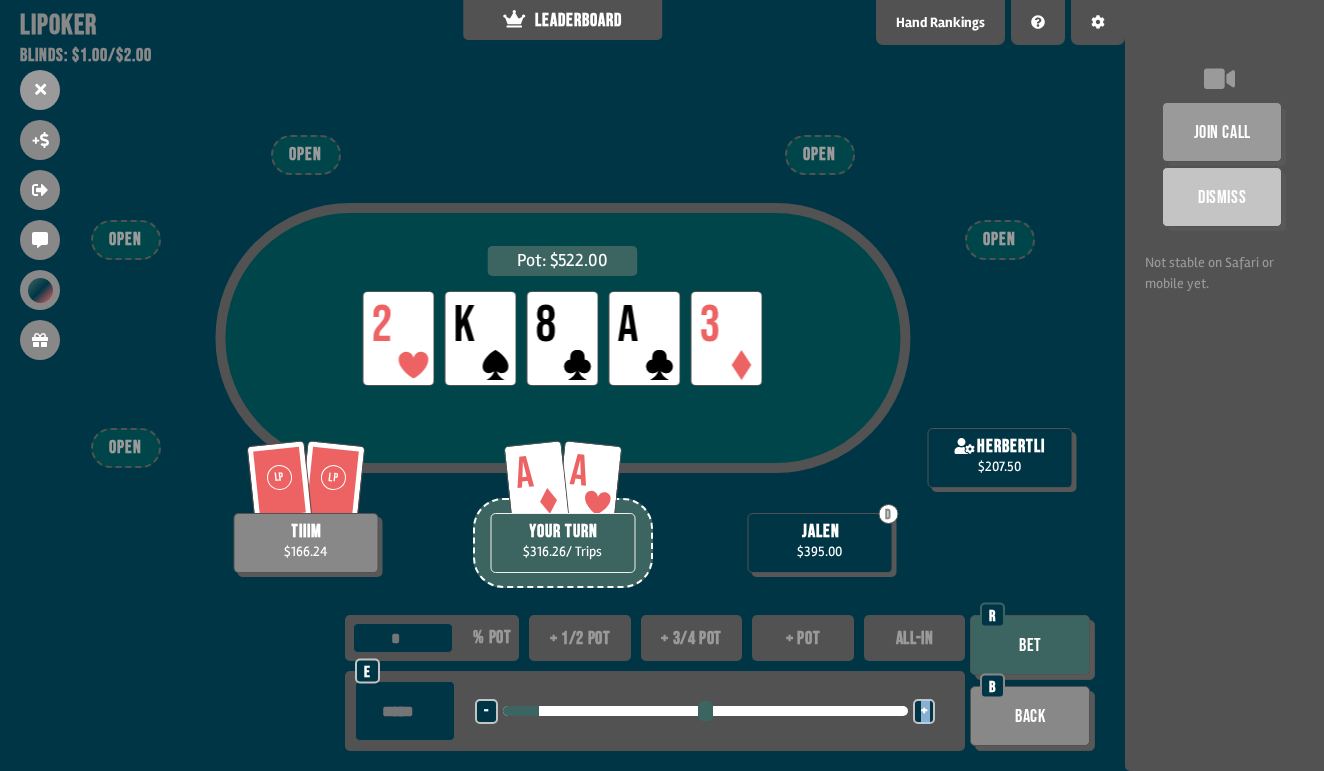 click on "+" at bounding box center [924, 712] 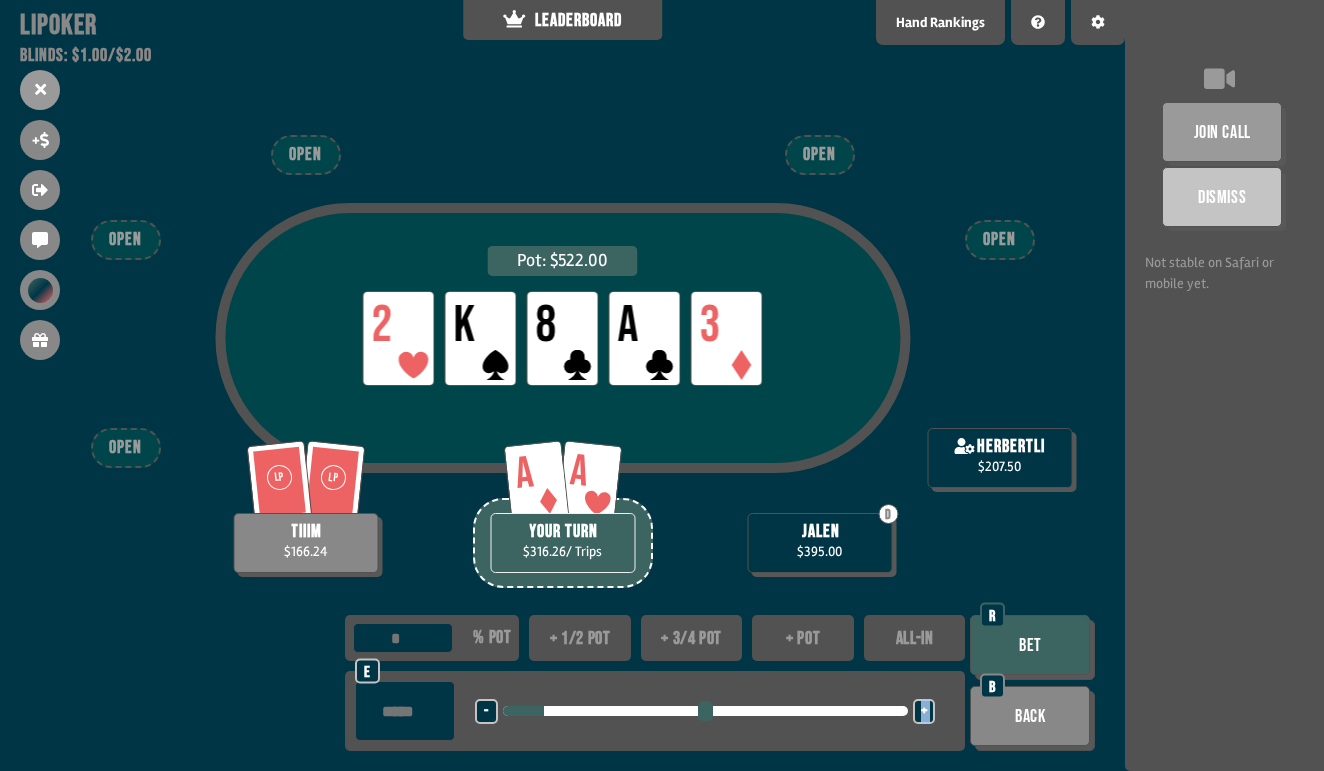 click on "+" at bounding box center [924, 712] 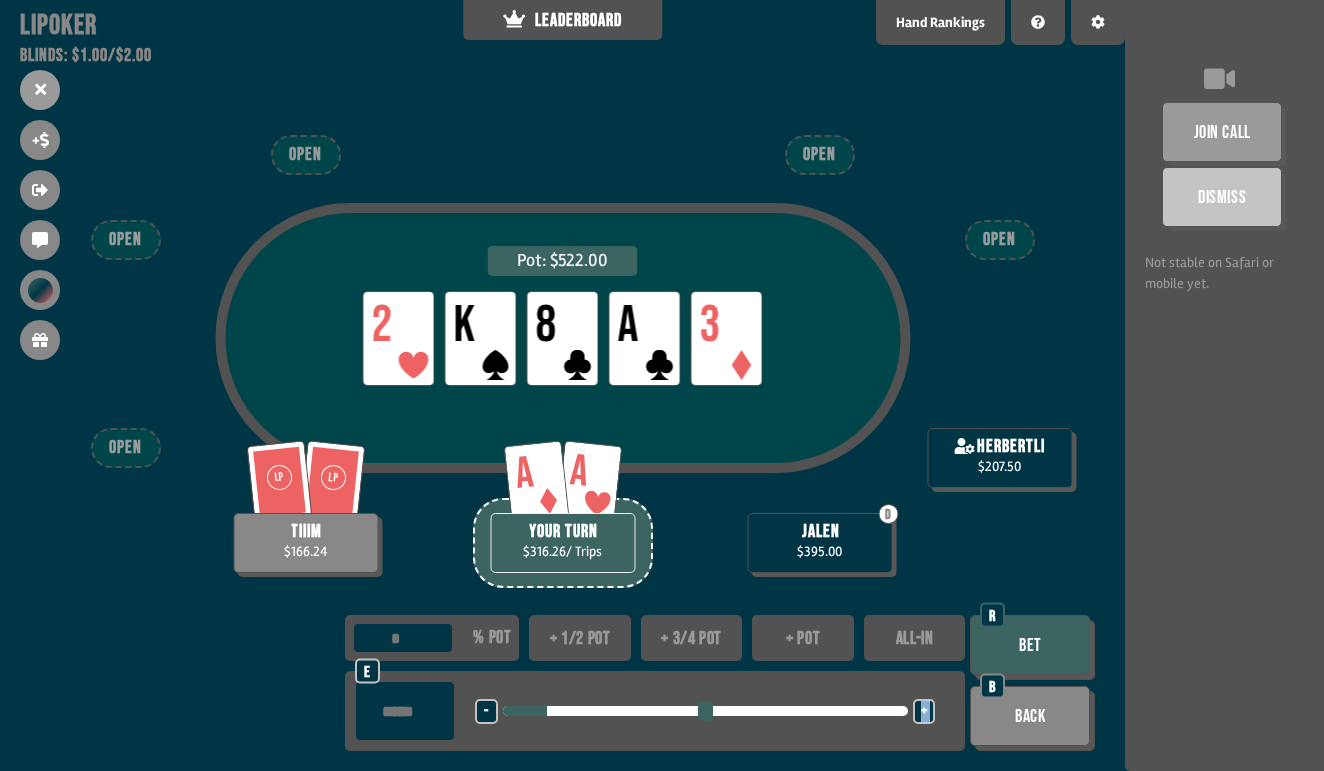 click on "+" at bounding box center (924, 712) 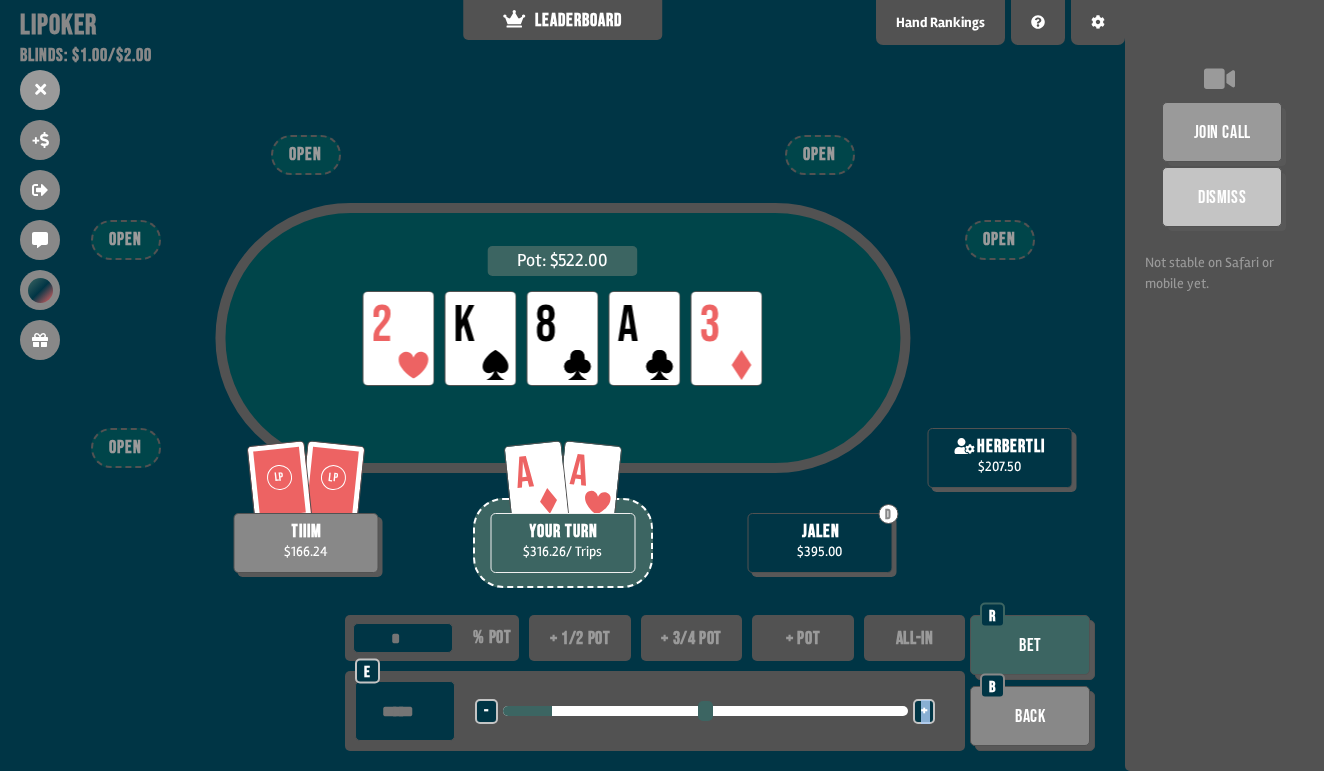 click on "+" at bounding box center [924, 712] 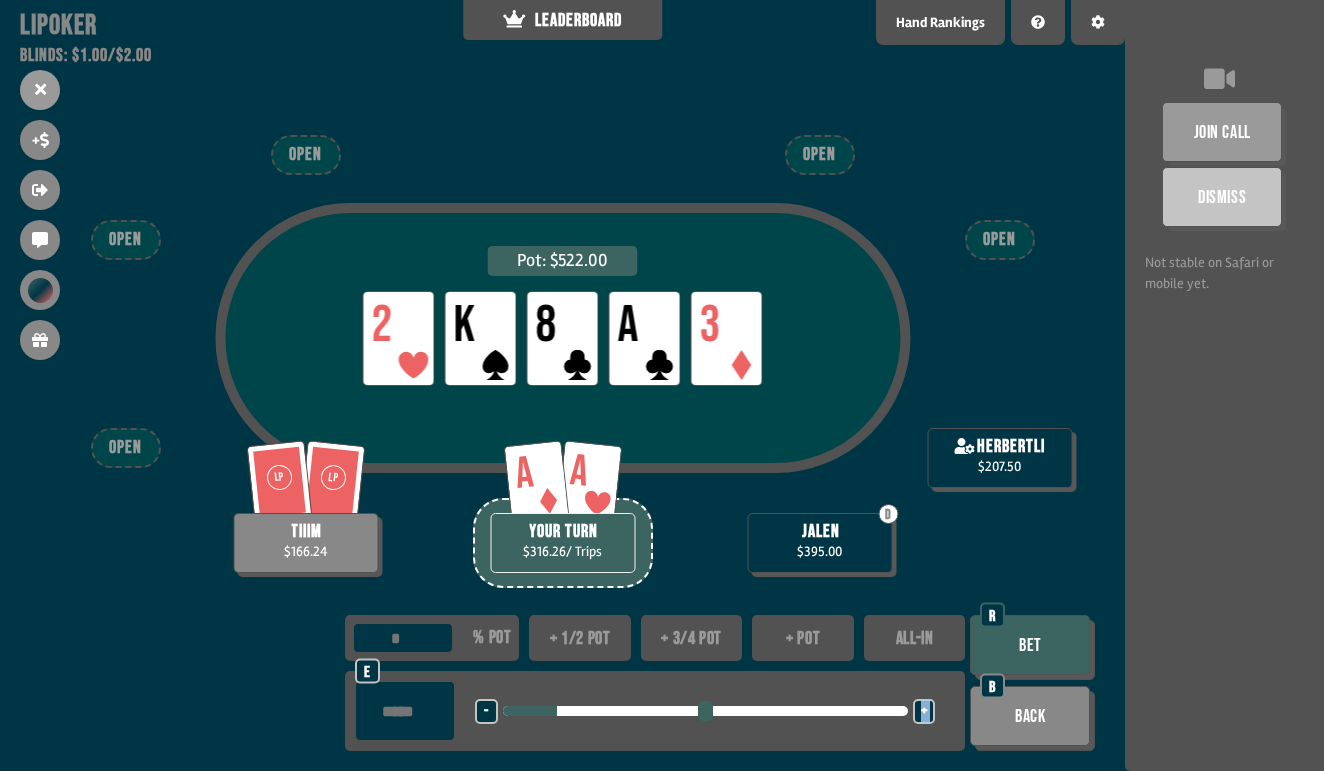 click on "+" at bounding box center [924, 712] 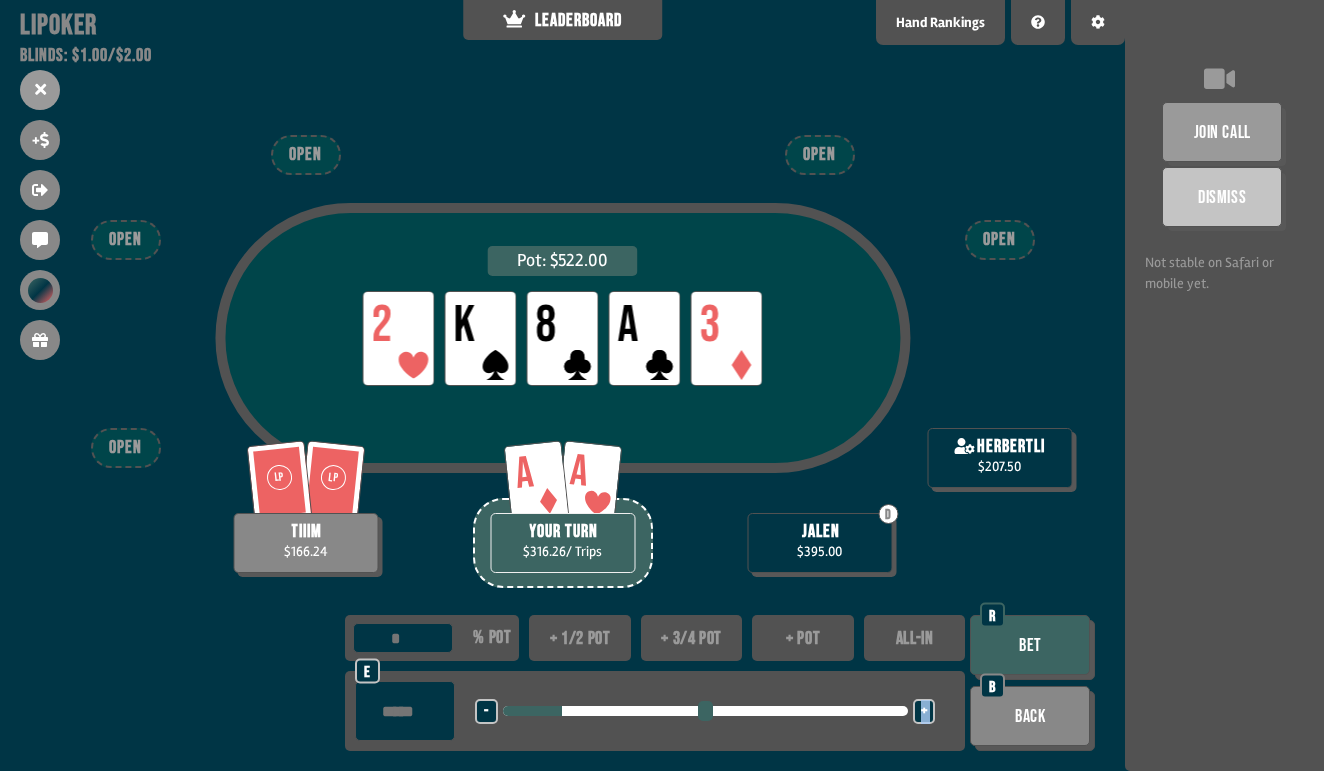 click on "+" at bounding box center (924, 712) 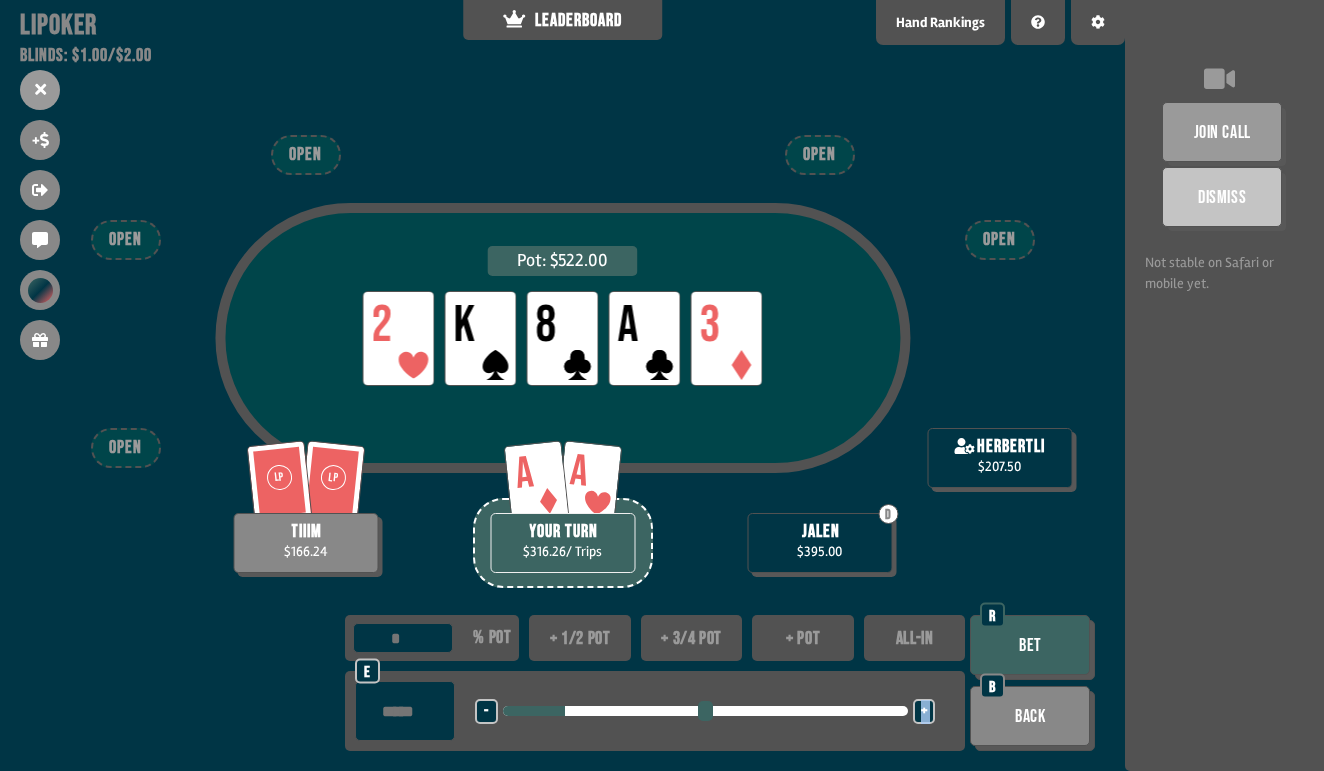click on "+" at bounding box center (924, 712) 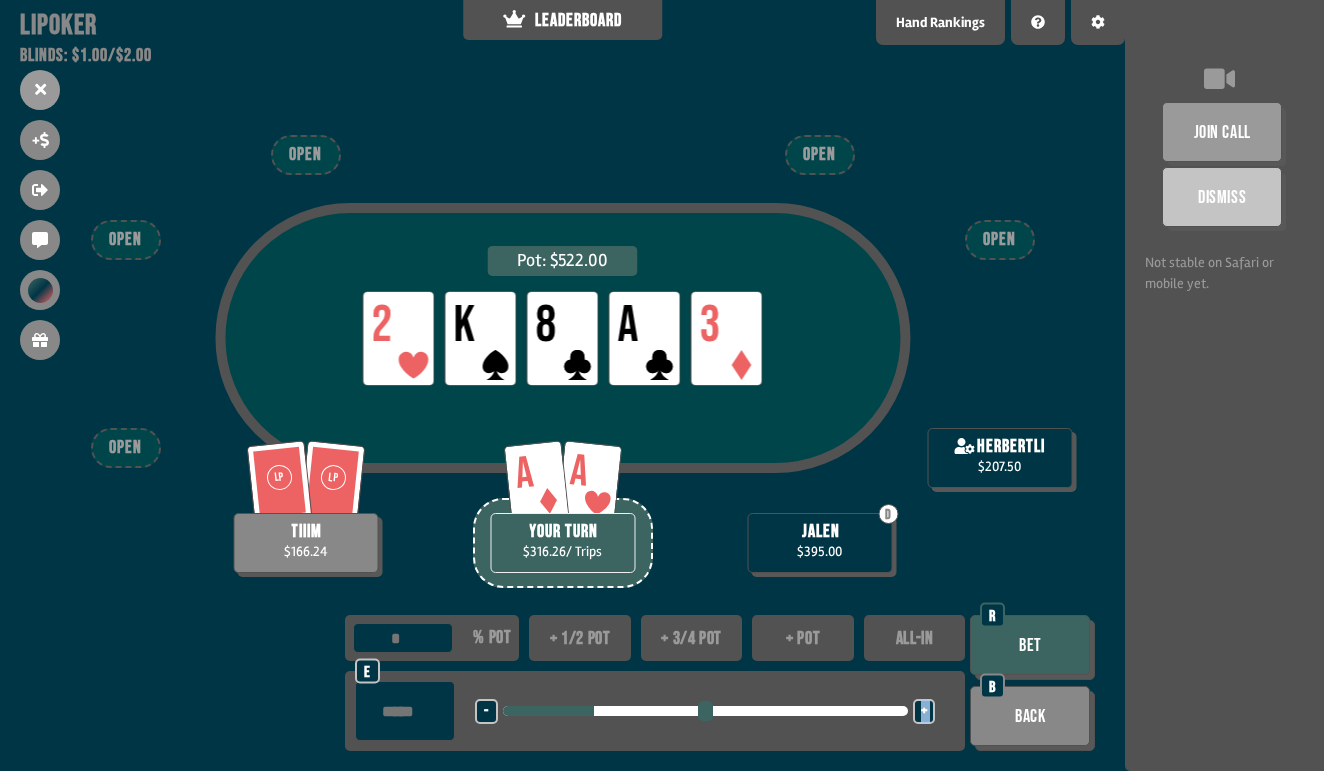 drag, startPoint x: 571, startPoint y: 713, endPoint x: 598, endPoint y: 713, distance: 27 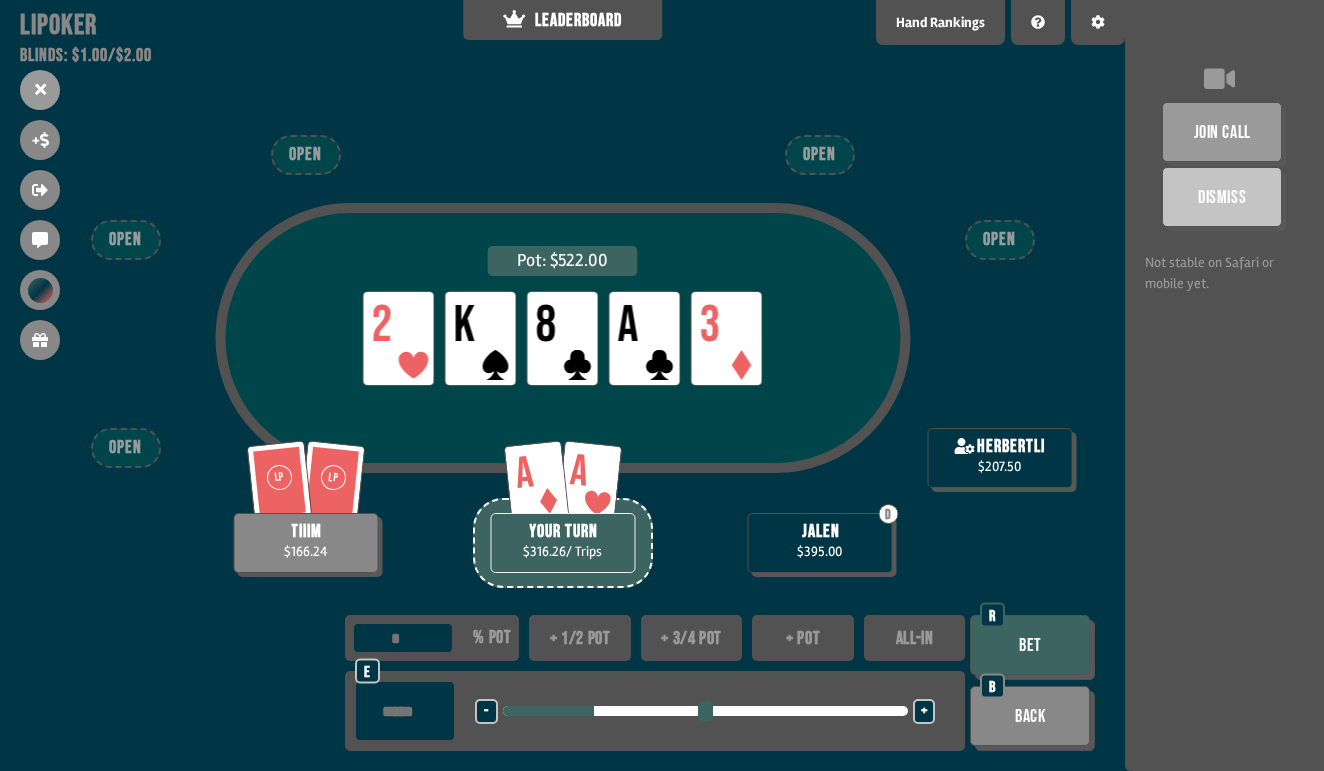 drag, startPoint x: 419, startPoint y: 705, endPoint x: 341, endPoint y: 704, distance: 78.00641 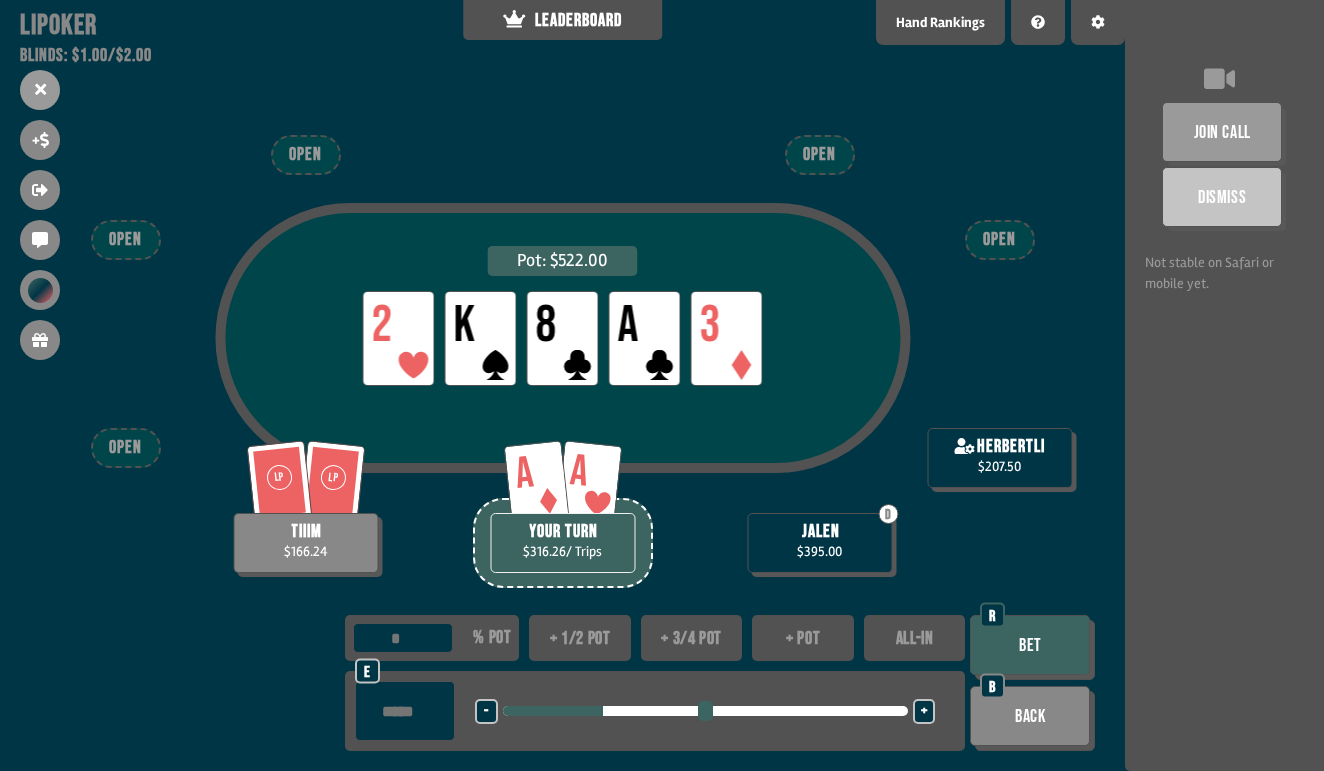 click on "Bet" at bounding box center (1030, 645) 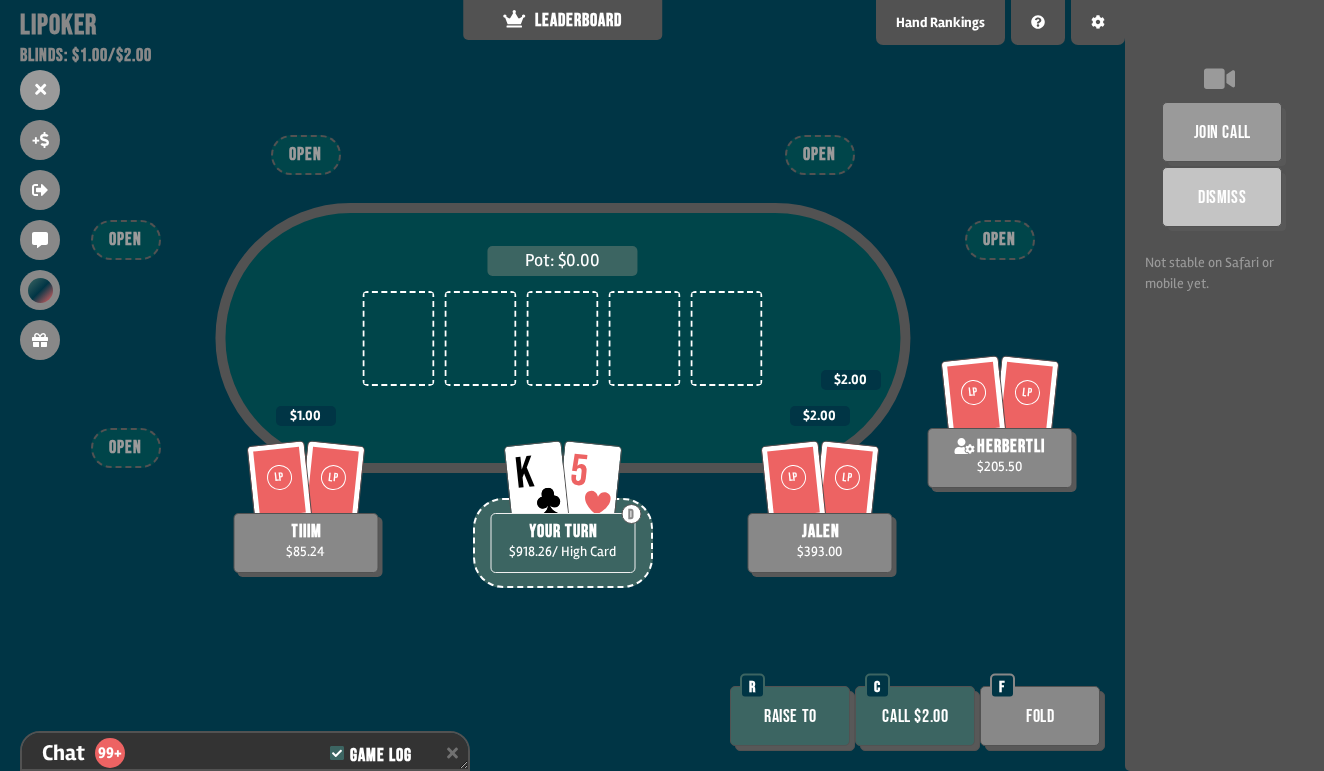 scroll, scrollTop: 5478, scrollLeft: 0, axis: vertical 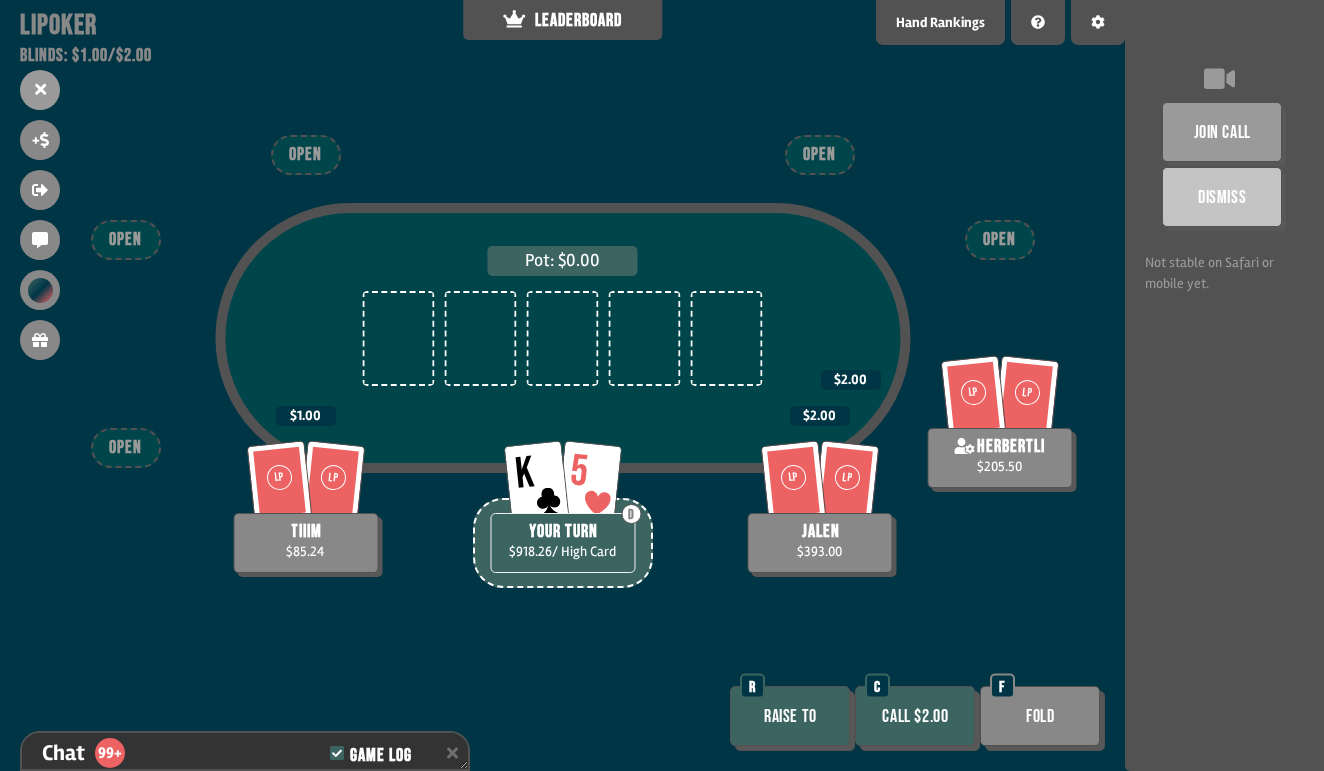 click on "Call $2.00" at bounding box center [915, 716] 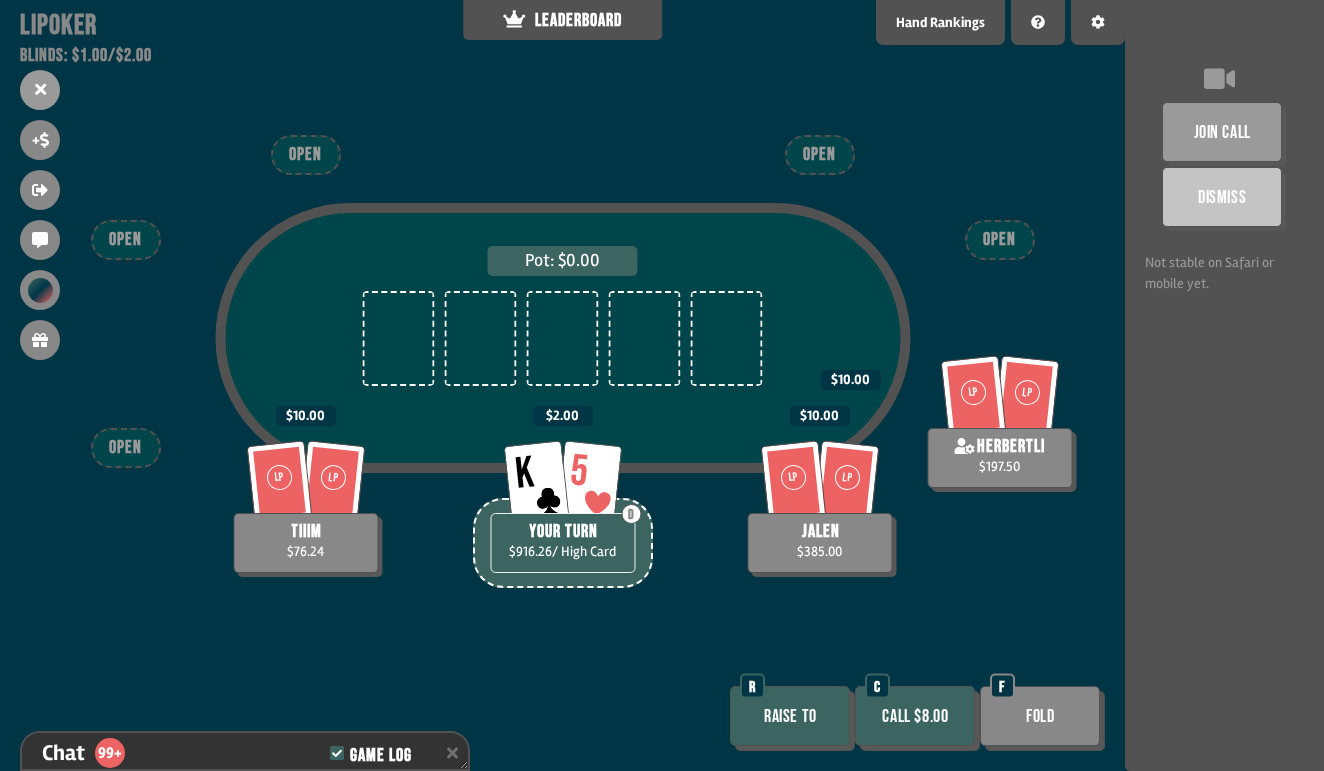 scroll, scrollTop: 5623, scrollLeft: 0, axis: vertical 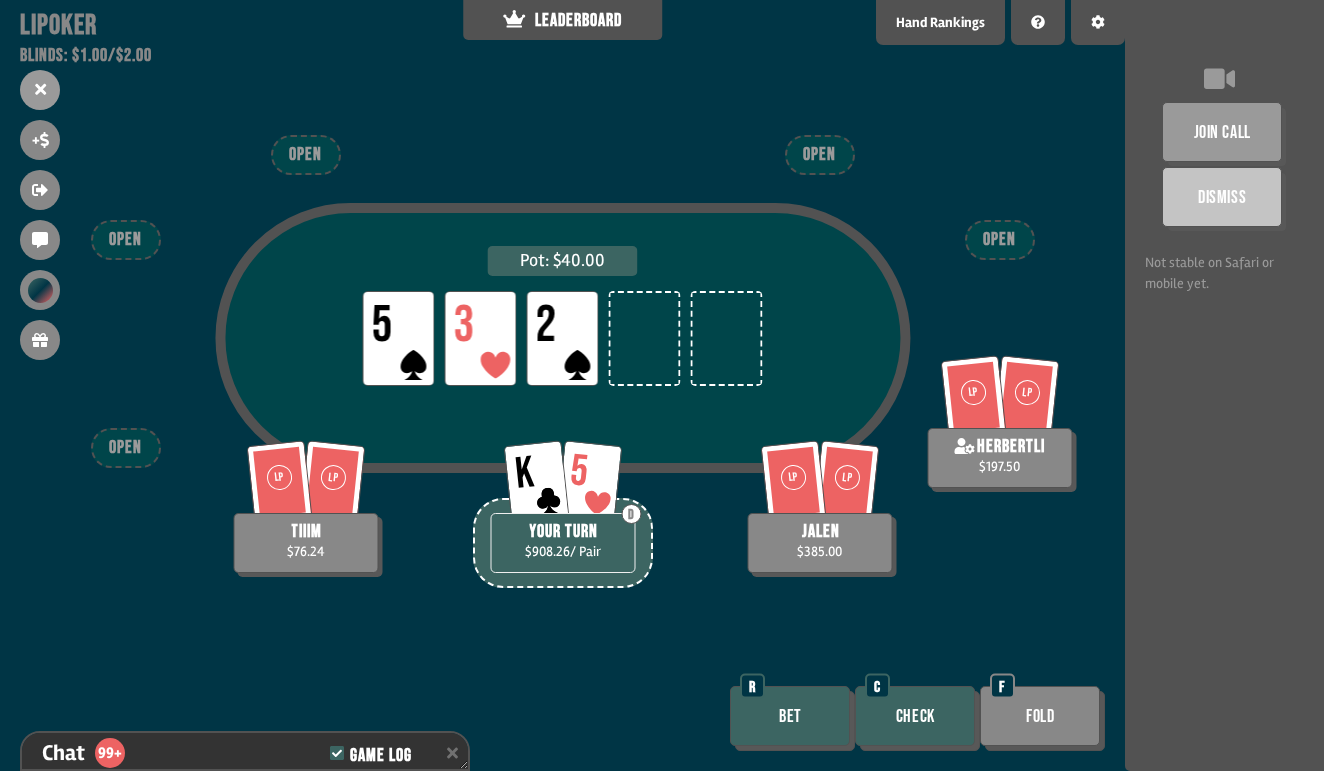 click on "Check" at bounding box center [915, 716] 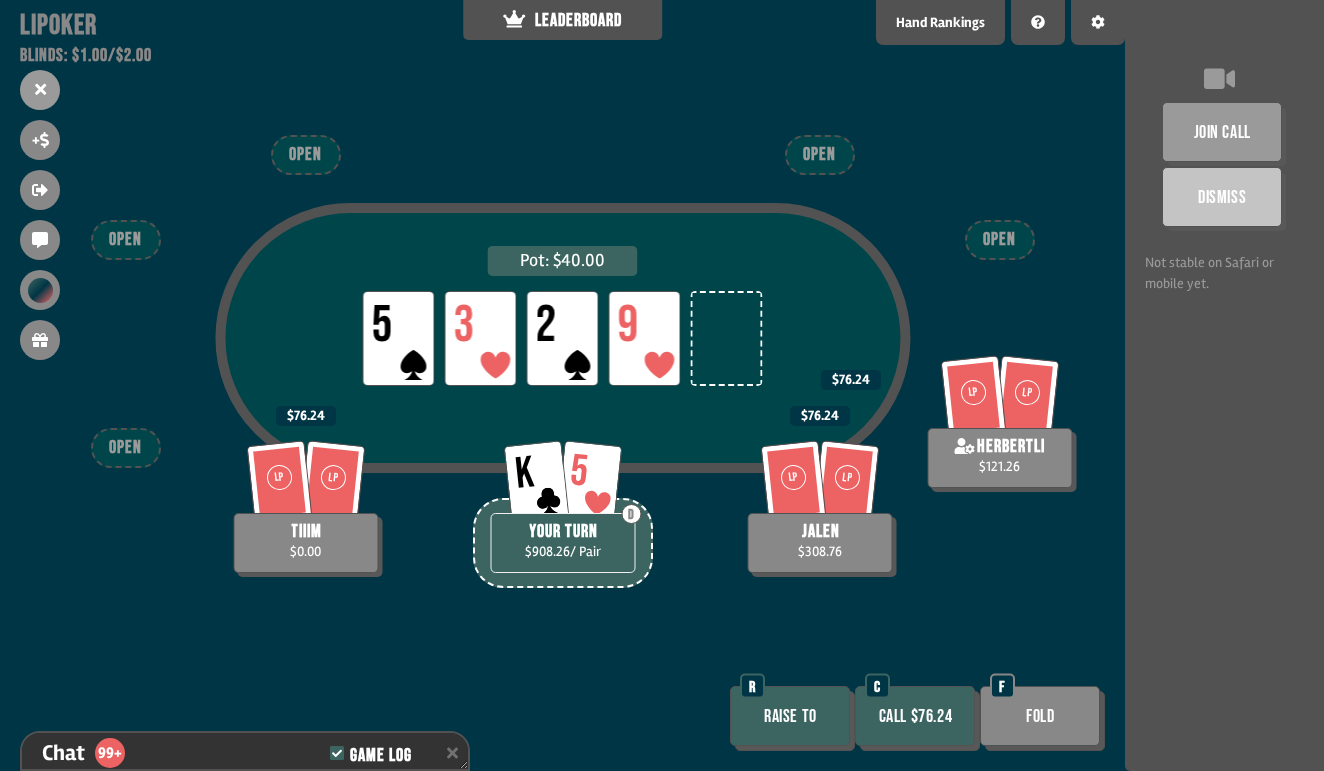 scroll, scrollTop: 5971, scrollLeft: 0, axis: vertical 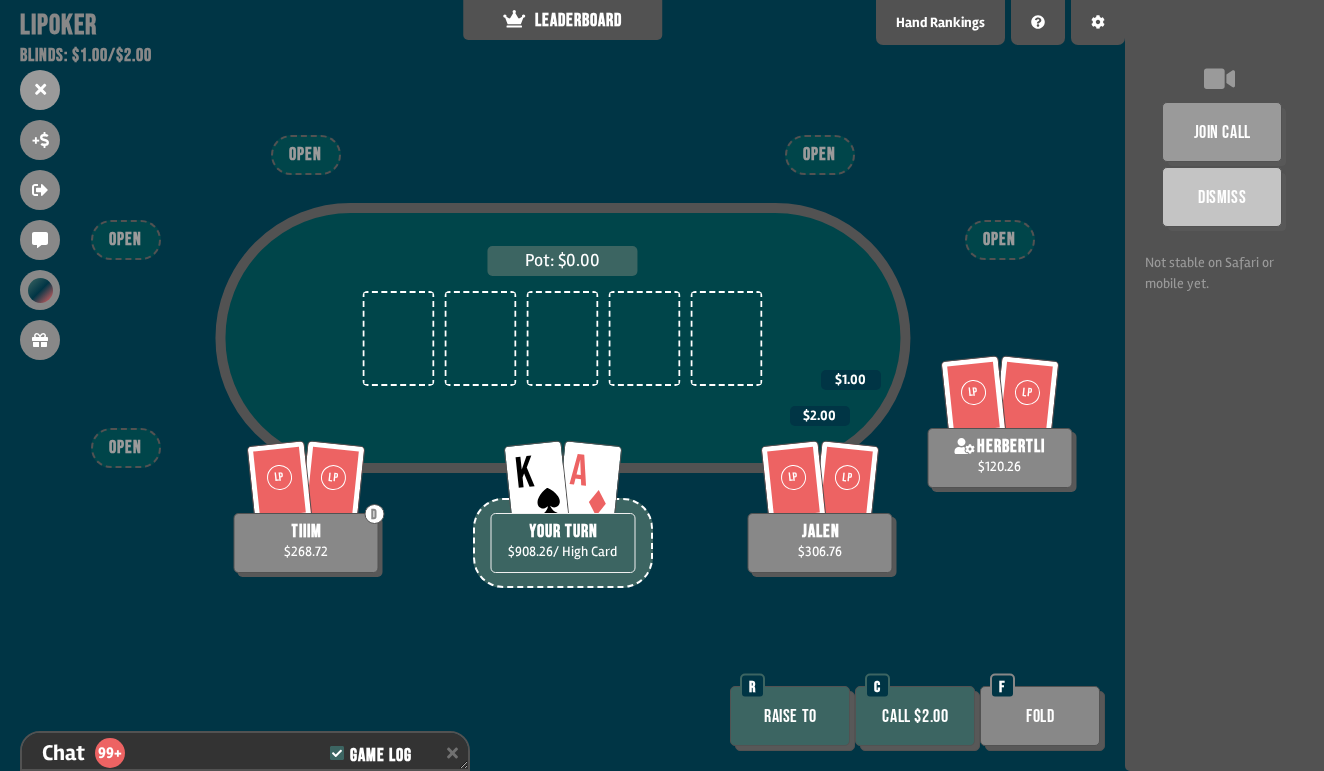 click on "Raise to" at bounding box center [790, 716] 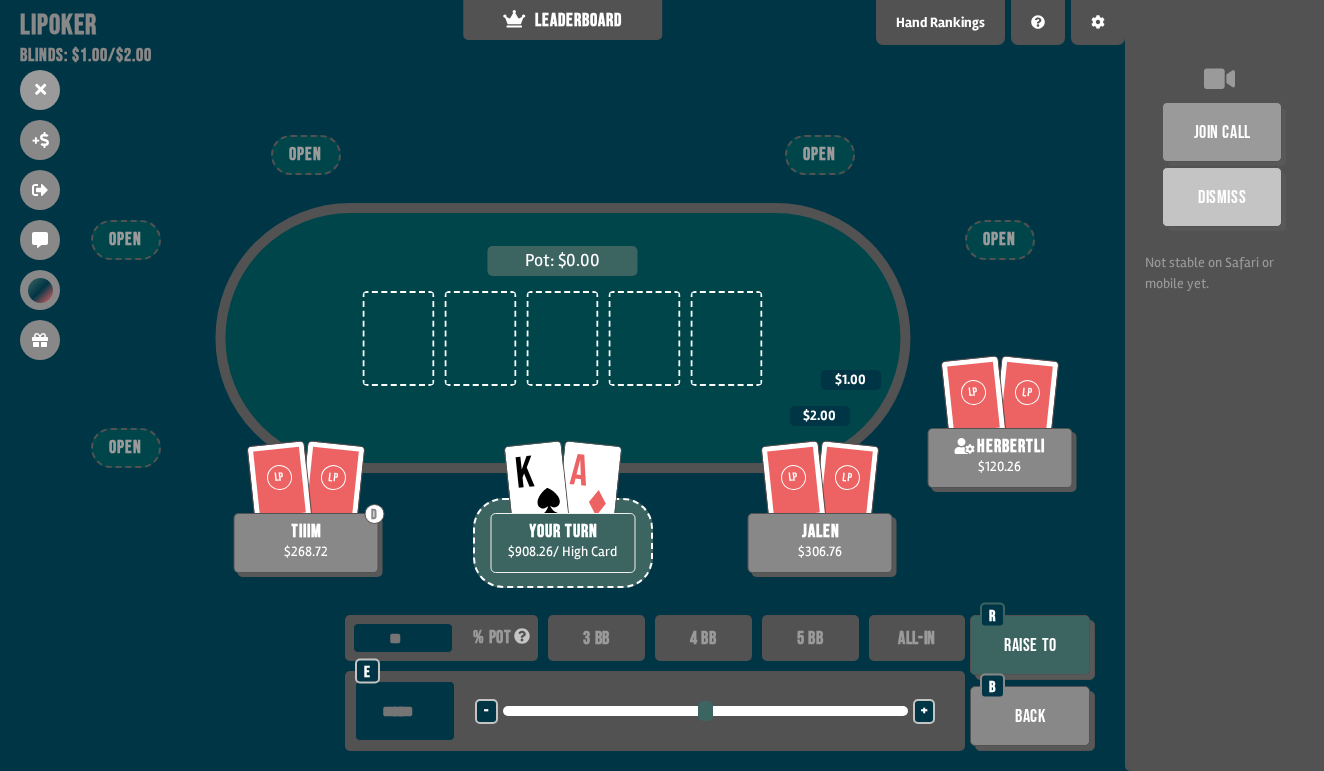 click on "+" at bounding box center (924, 711) 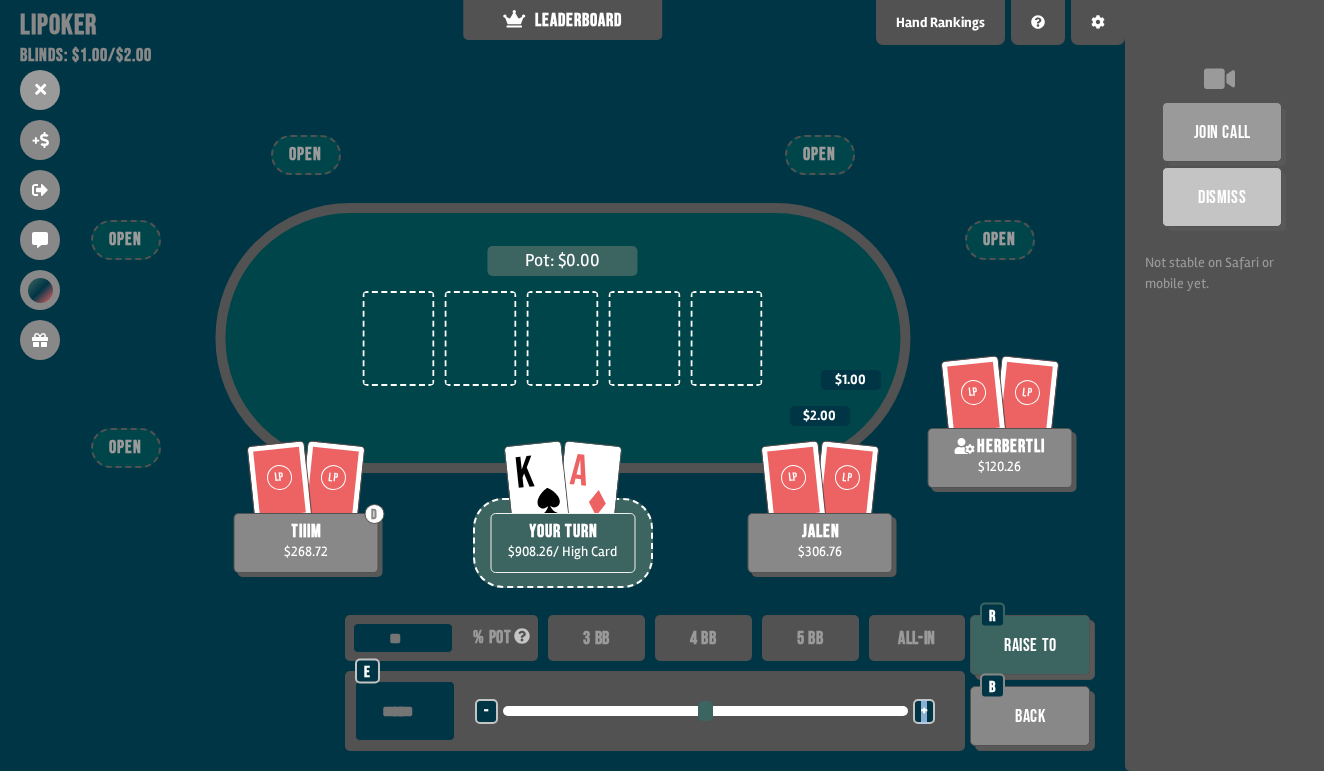 click on "+" at bounding box center [924, 711] 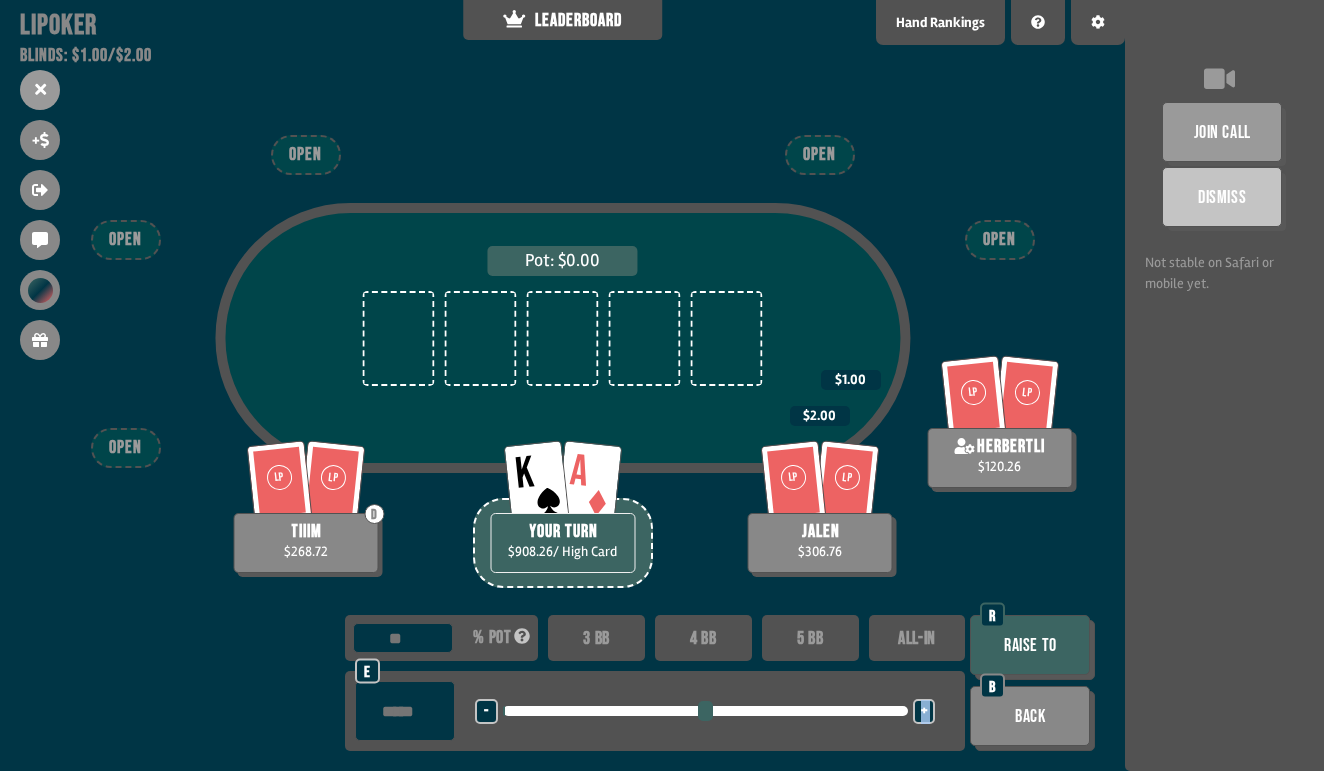 click on "+" at bounding box center (924, 711) 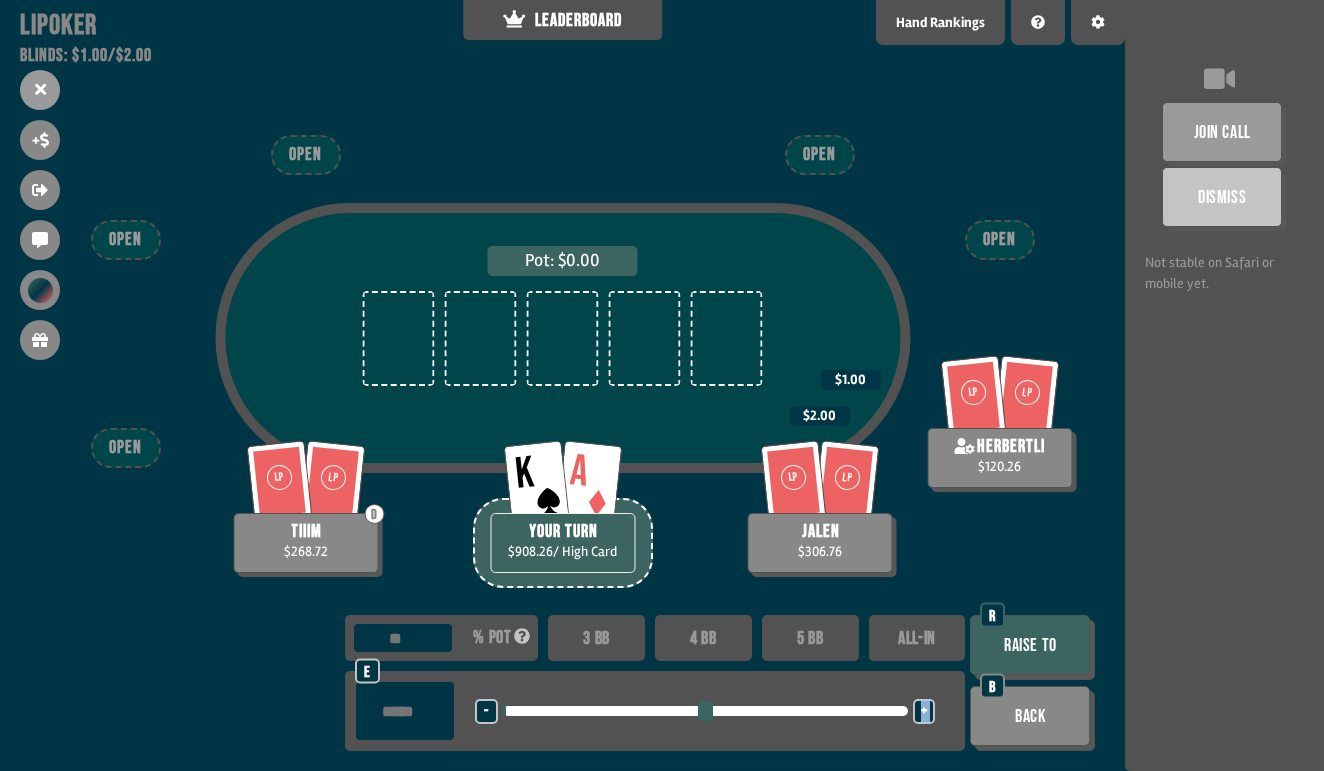 click on "Raise to" at bounding box center [1030, 645] 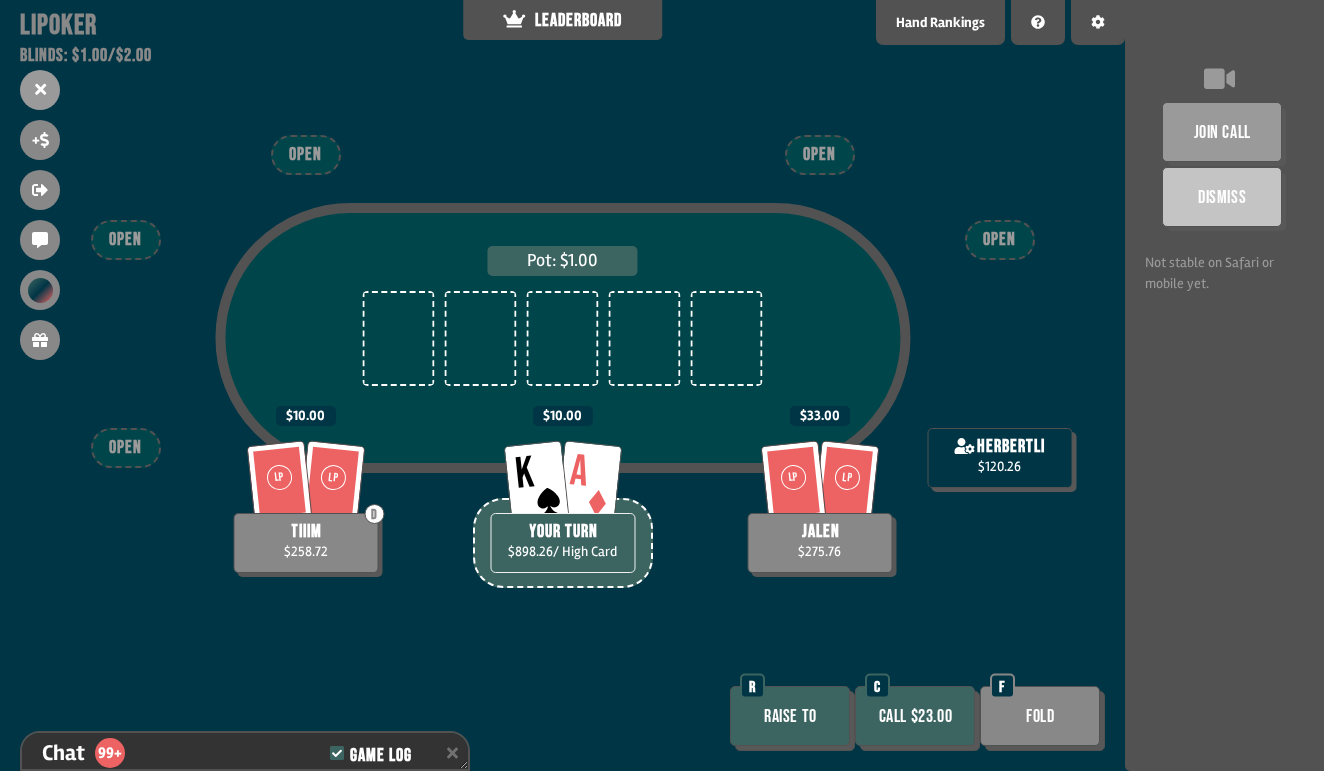 scroll, scrollTop: 6348, scrollLeft: 0, axis: vertical 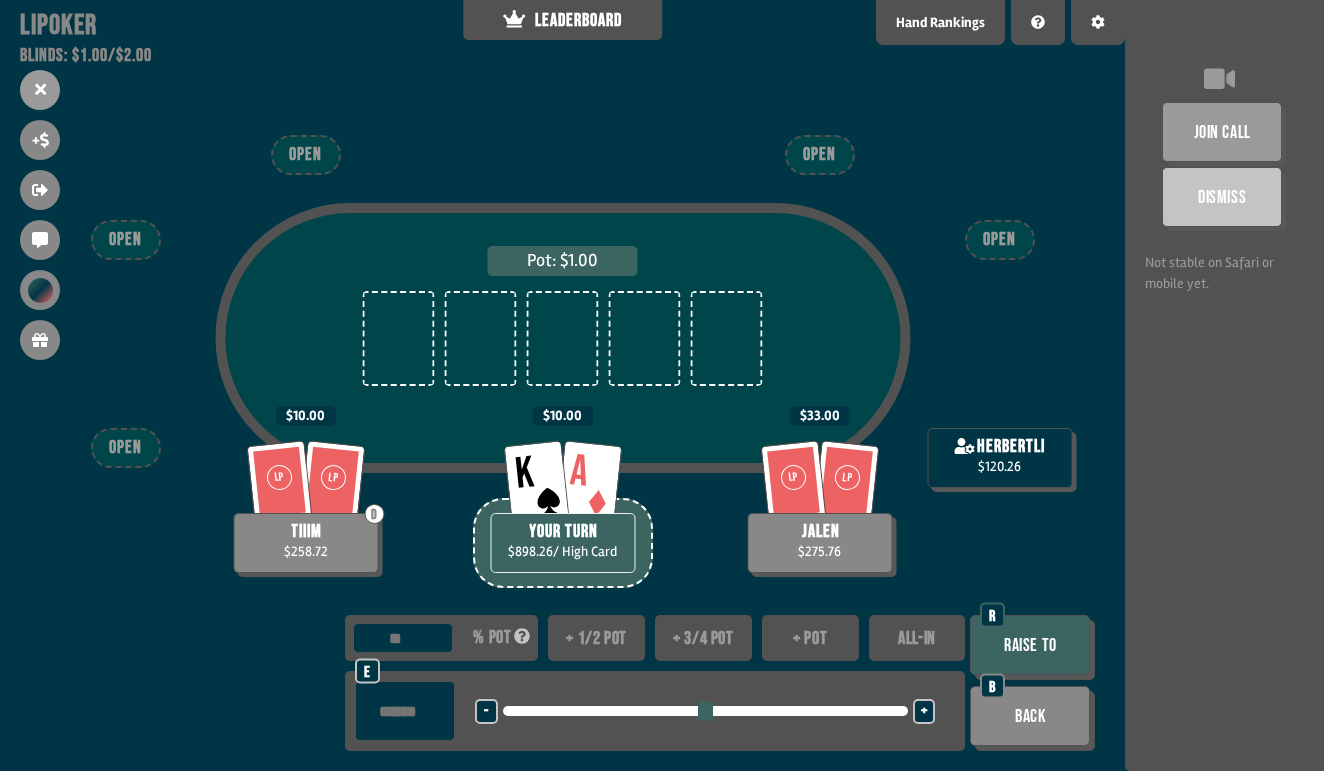 click on "+" at bounding box center (924, 712) 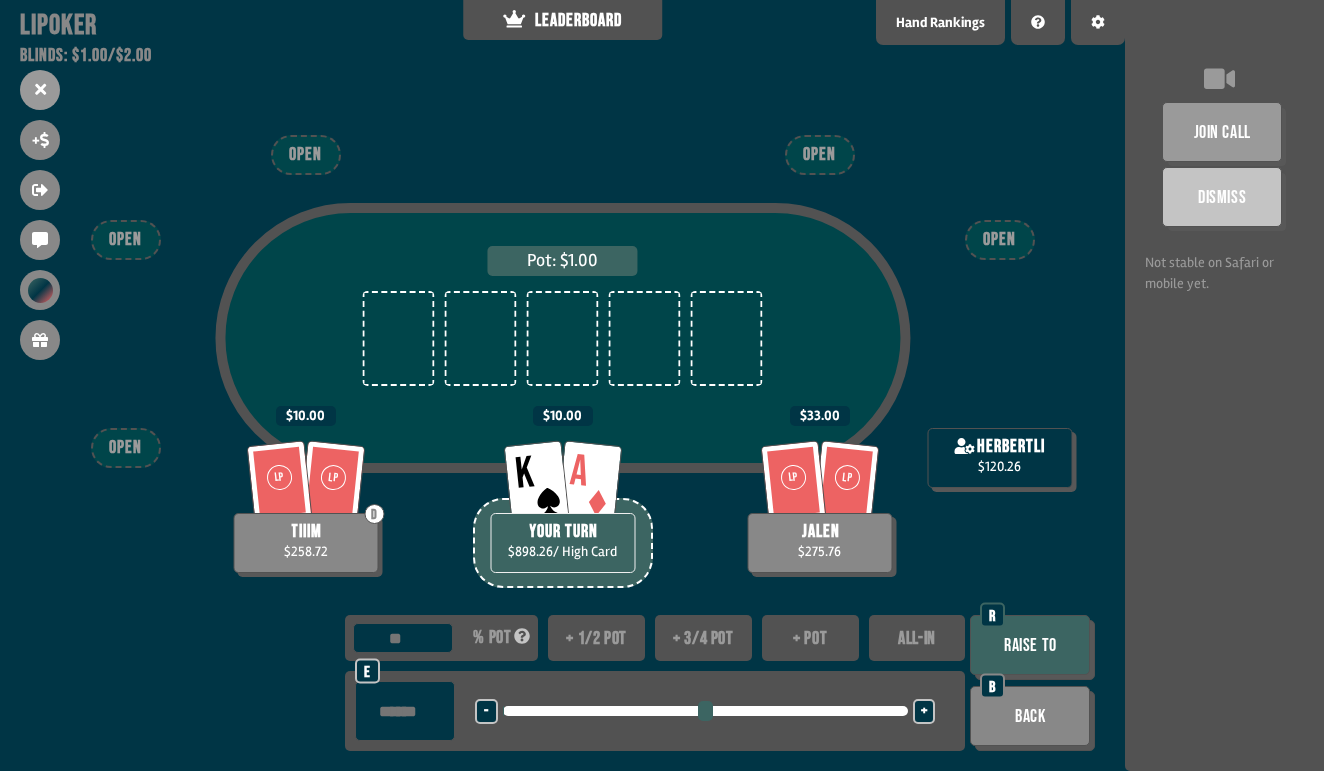 click on "+" at bounding box center (924, 712) 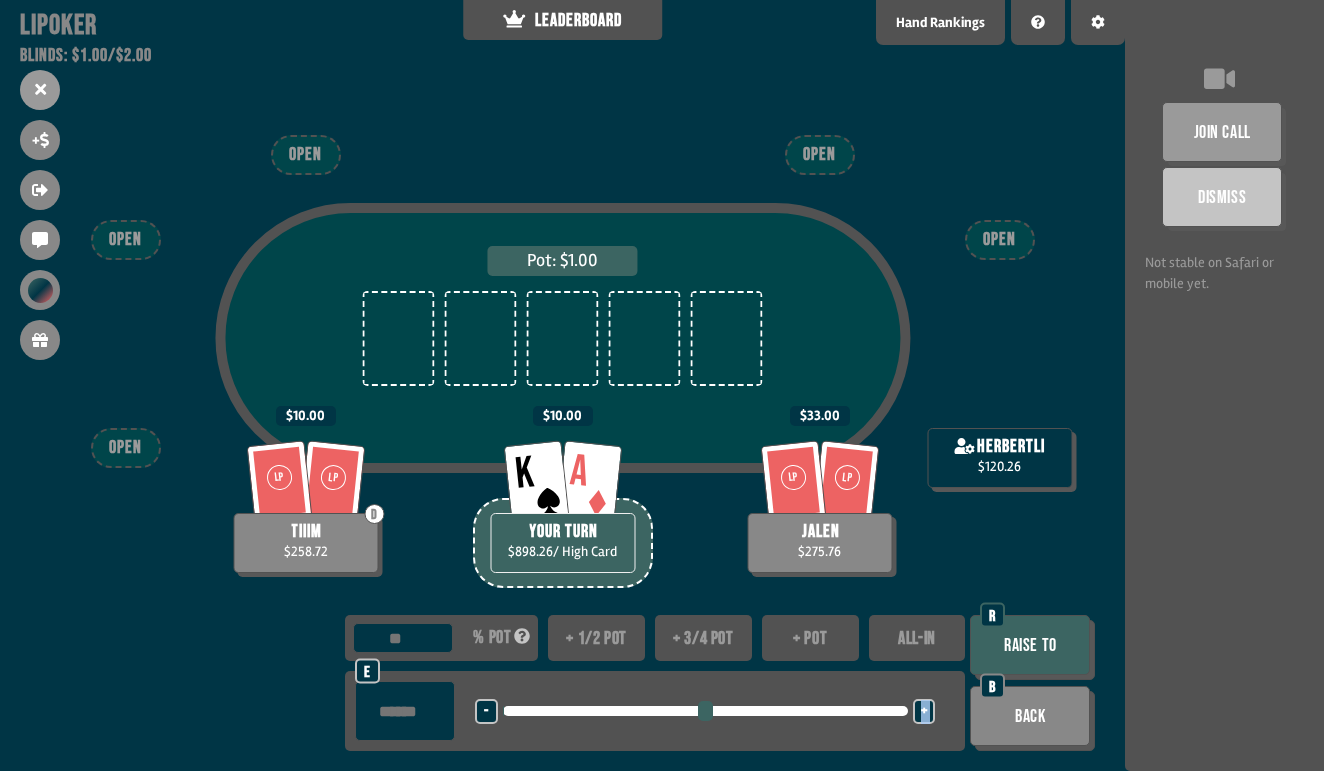 click on "+" at bounding box center [924, 712] 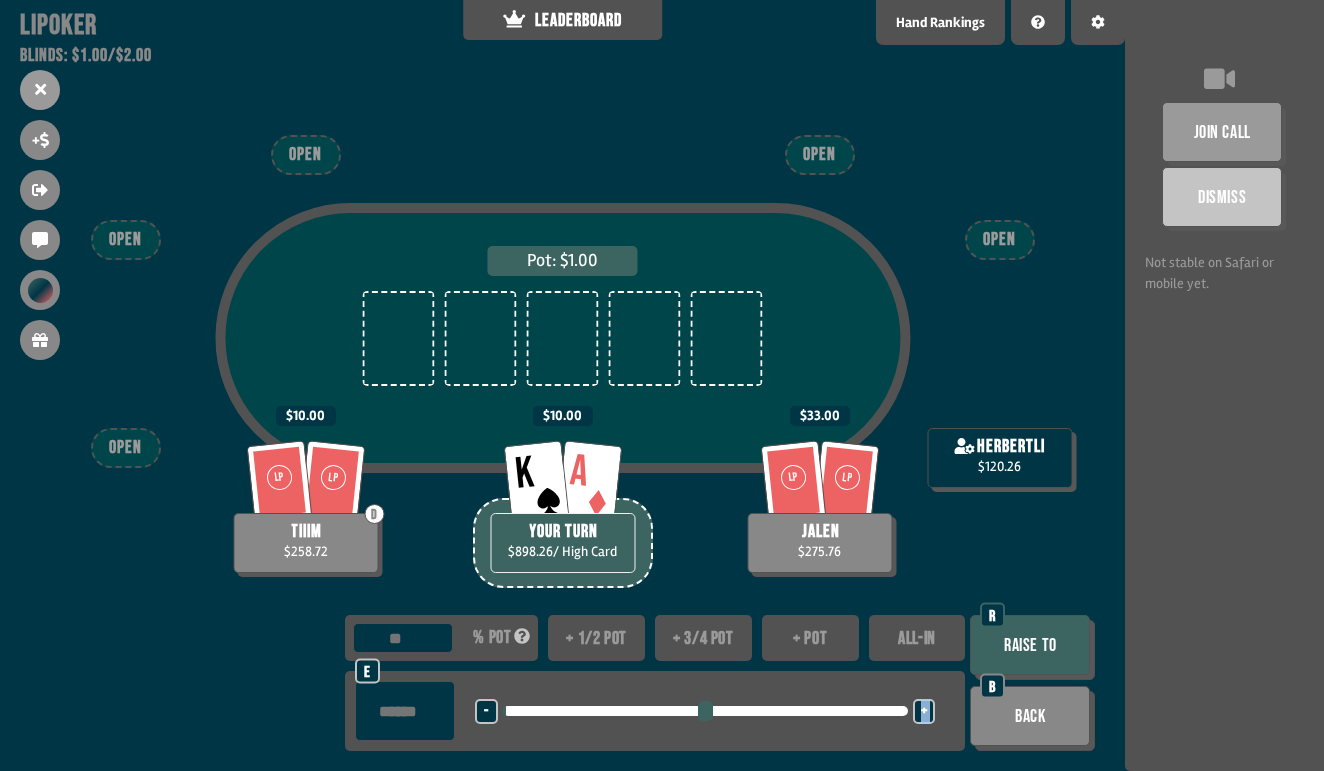 click on "+" at bounding box center [924, 712] 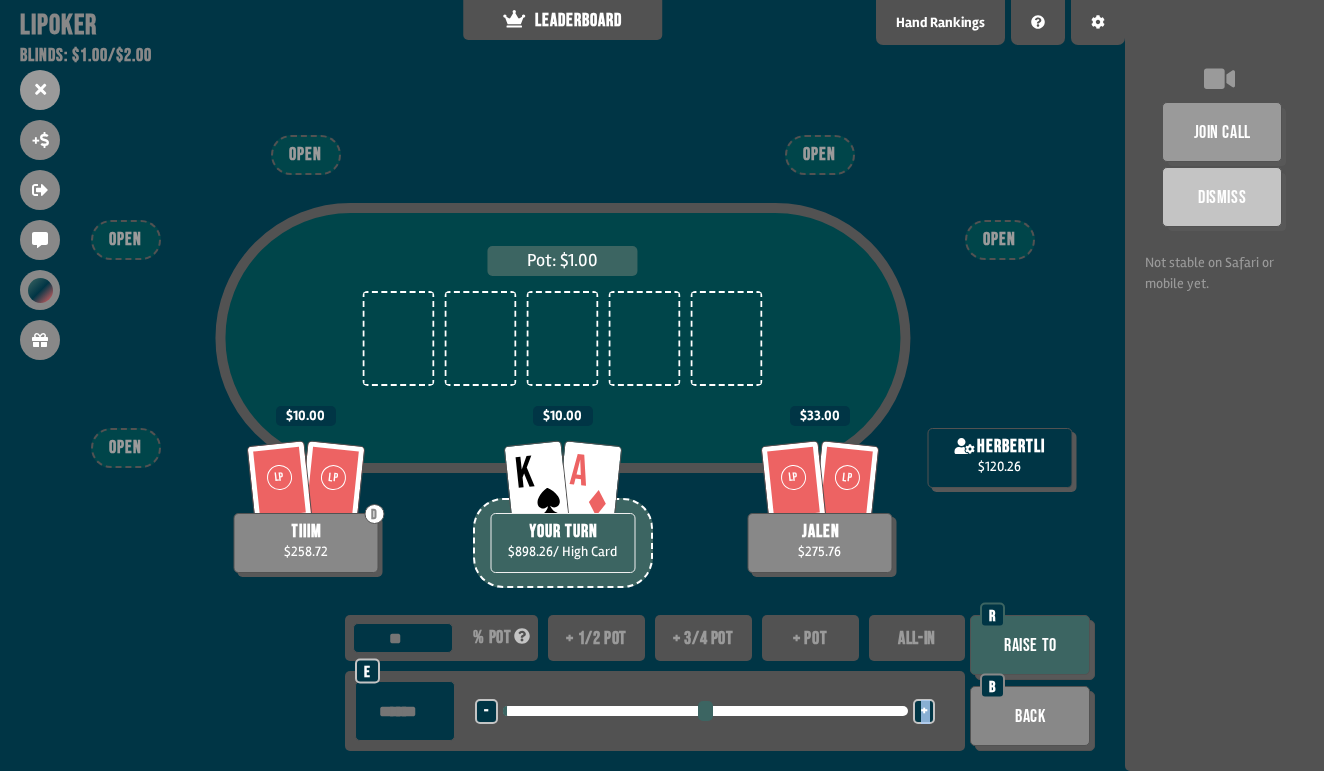 click on "+" at bounding box center [924, 712] 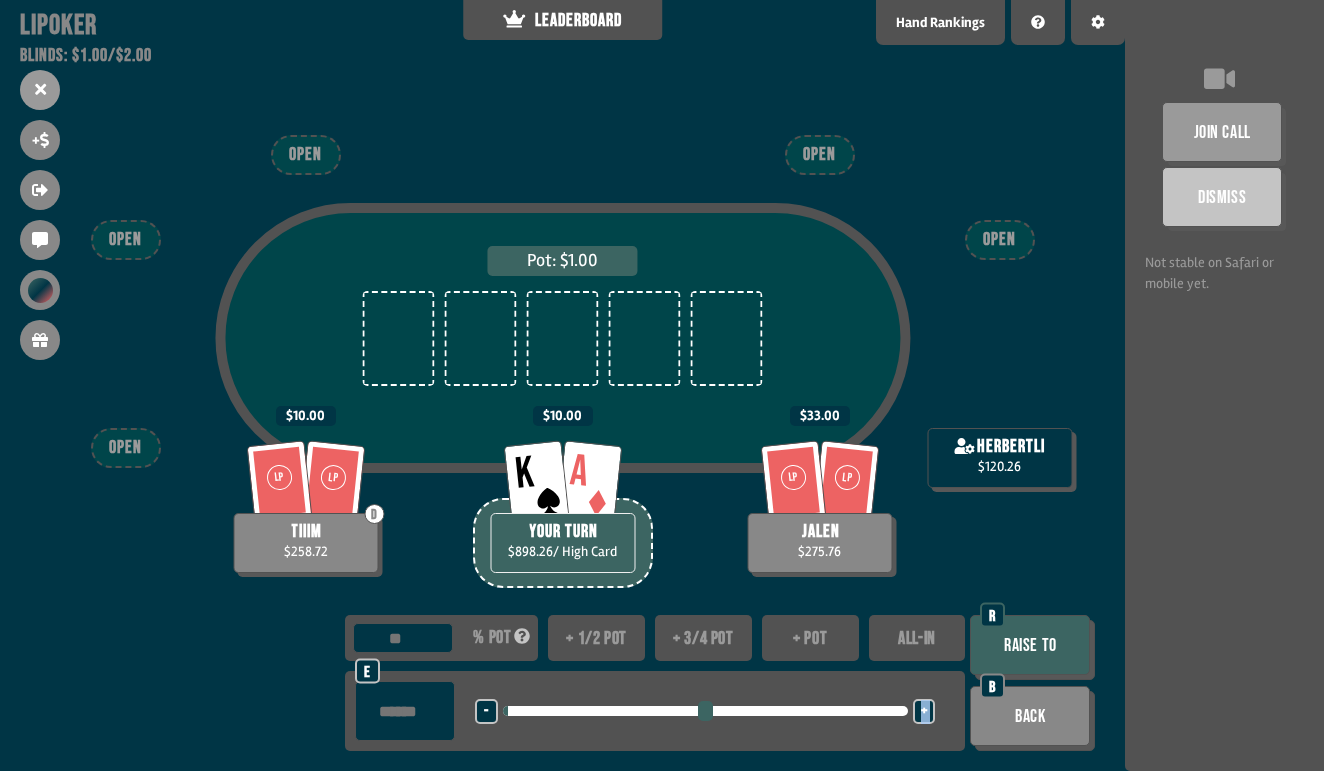 click on "+" at bounding box center (924, 712) 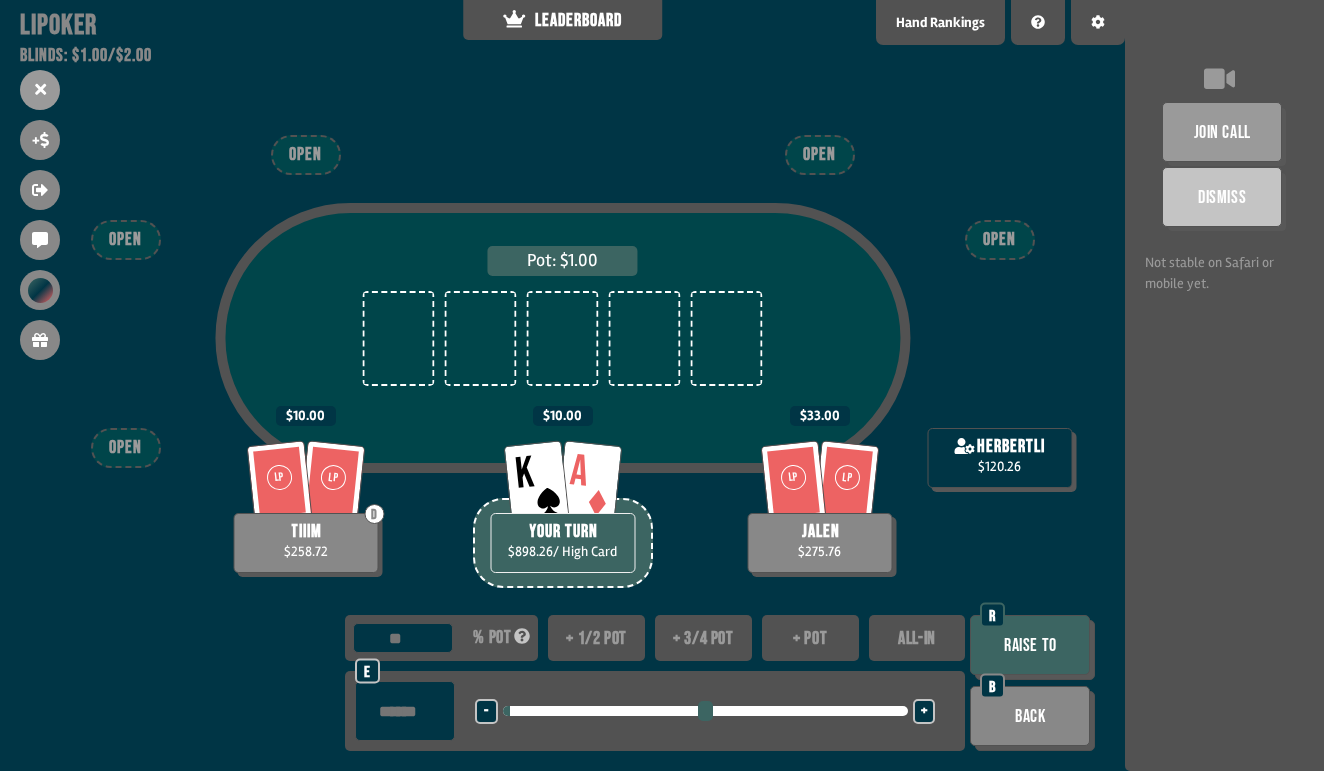 click on "-" at bounding box center [486, 711] 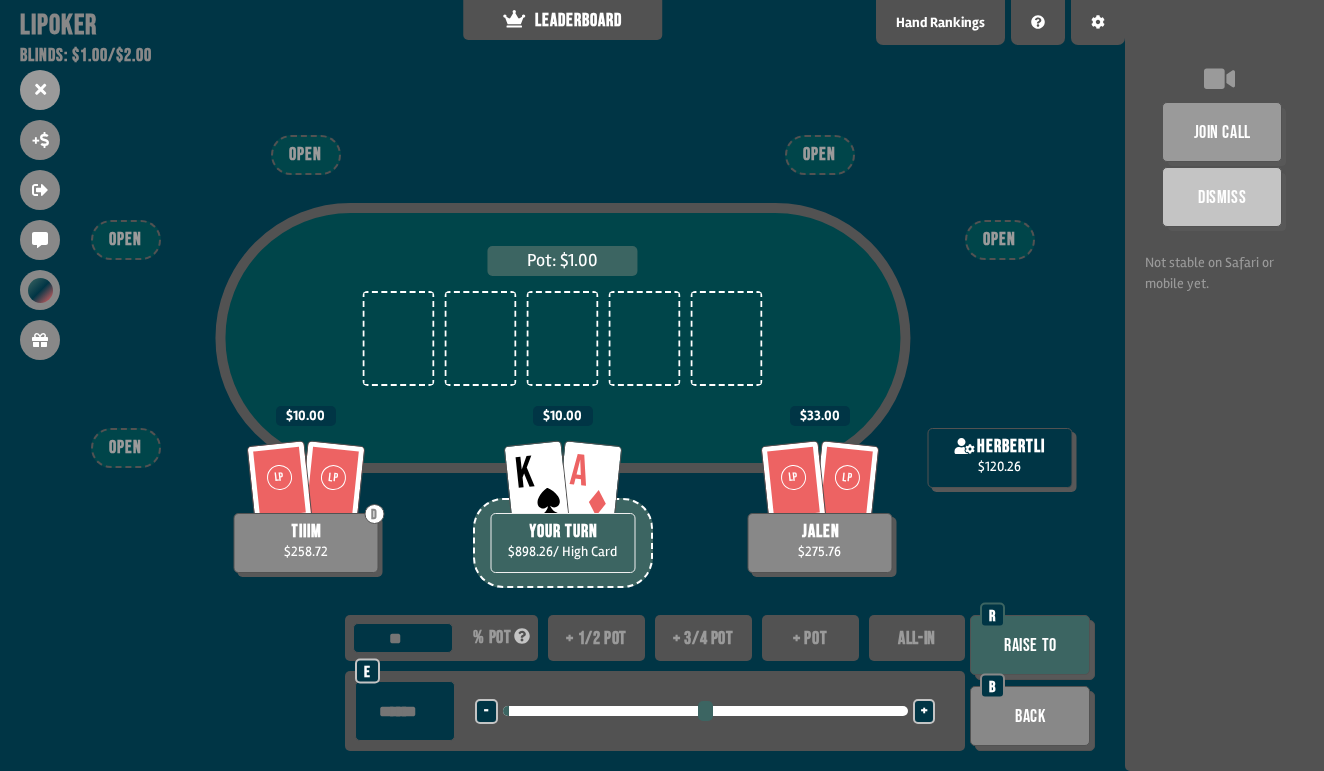 click on "-" at bounding box center (486, 711) 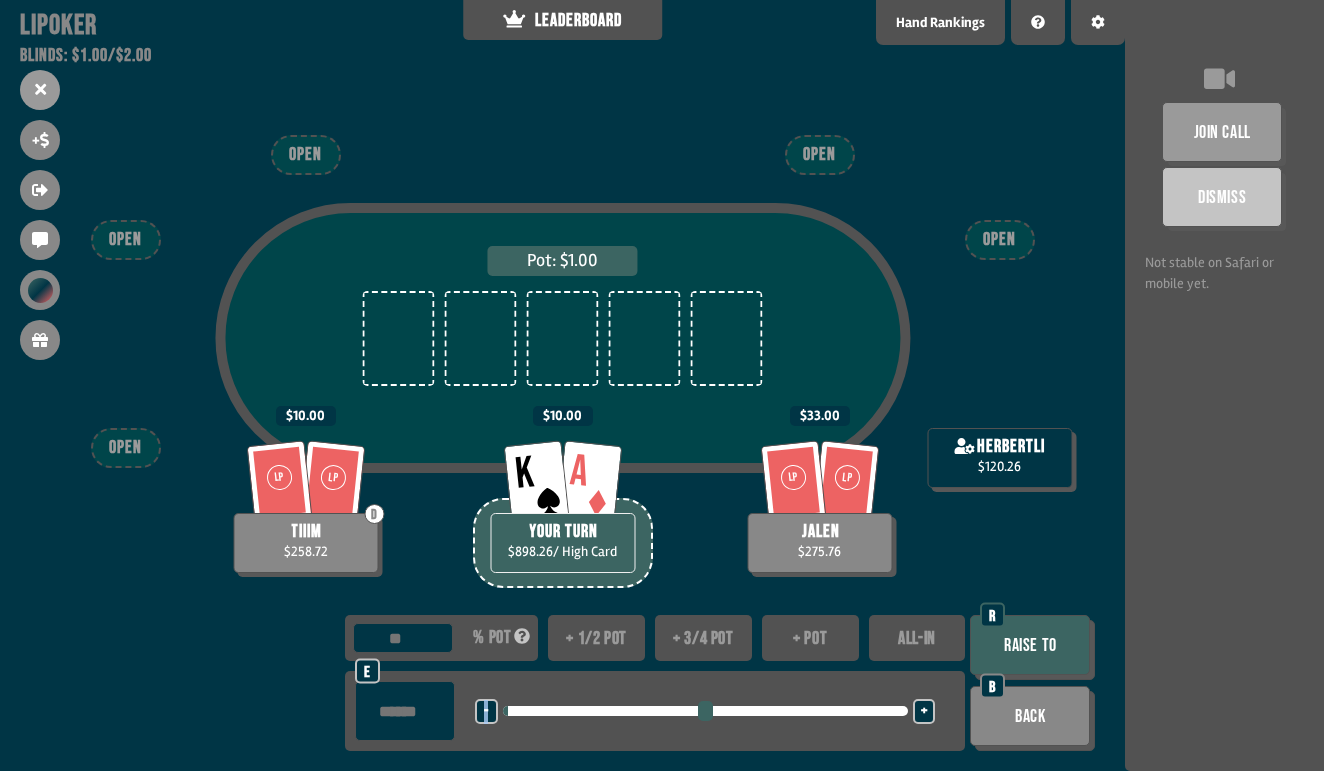 click on "-" at bounding box center [486, 711] 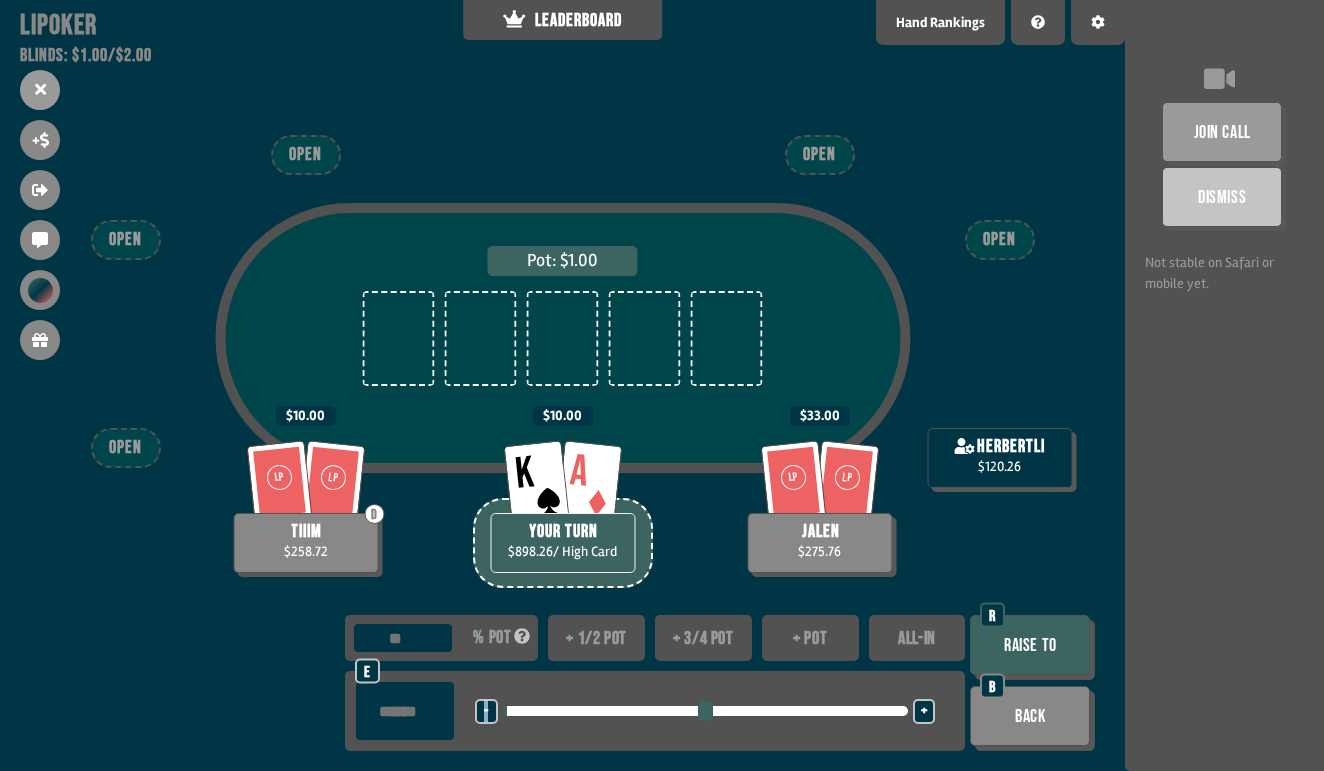 click on "-" at bounding box center [486, 711] 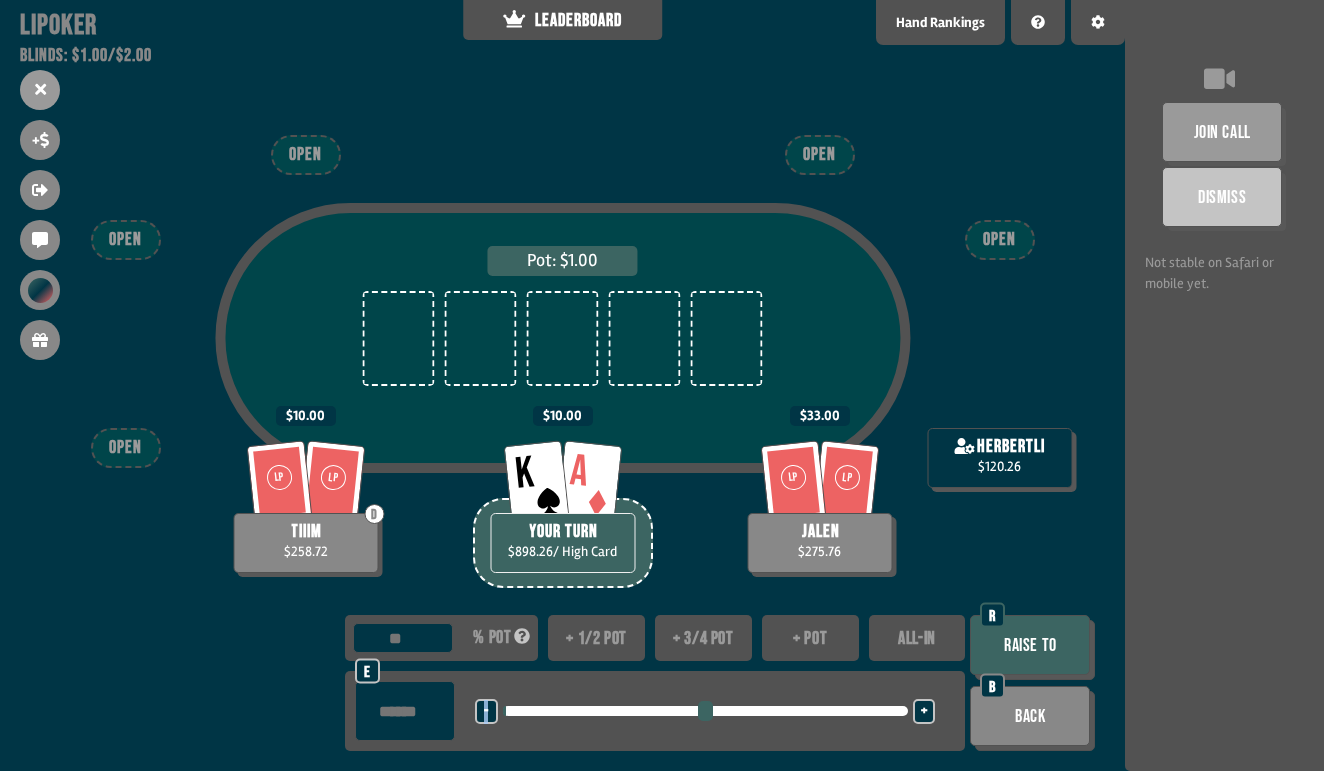 click on "-" at bounding box center (486, 711) 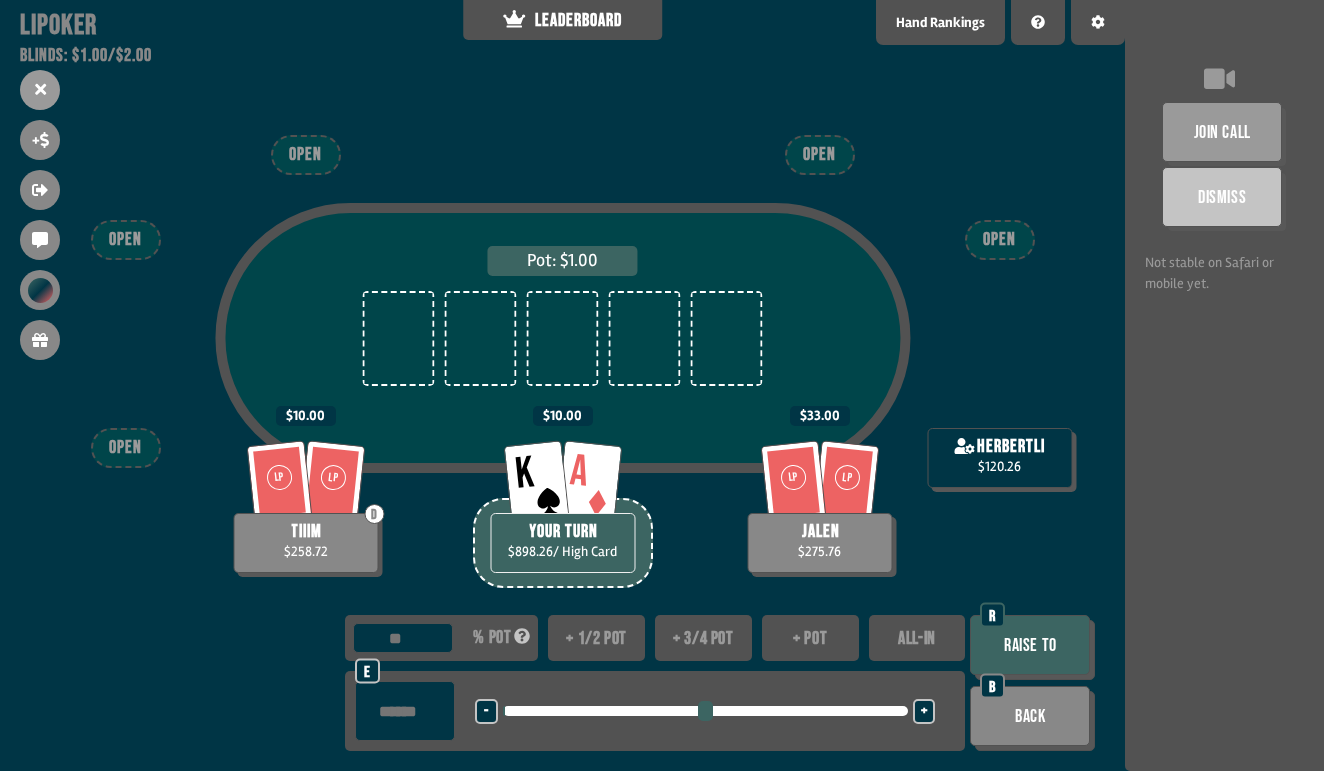 click on "Raise to" at bounding box center (1030, 645) 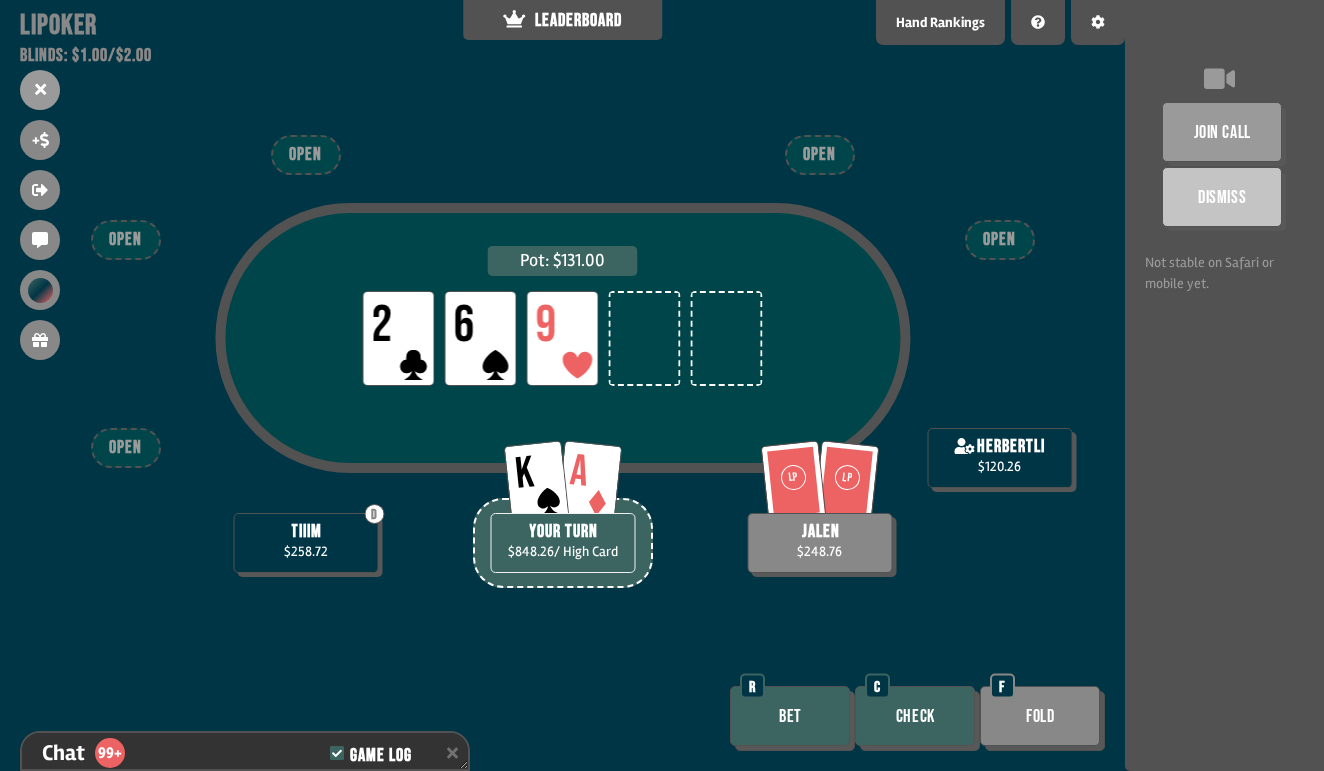 scroll, scrollTop: 6522, scrollLeft: 0, axis: vertical 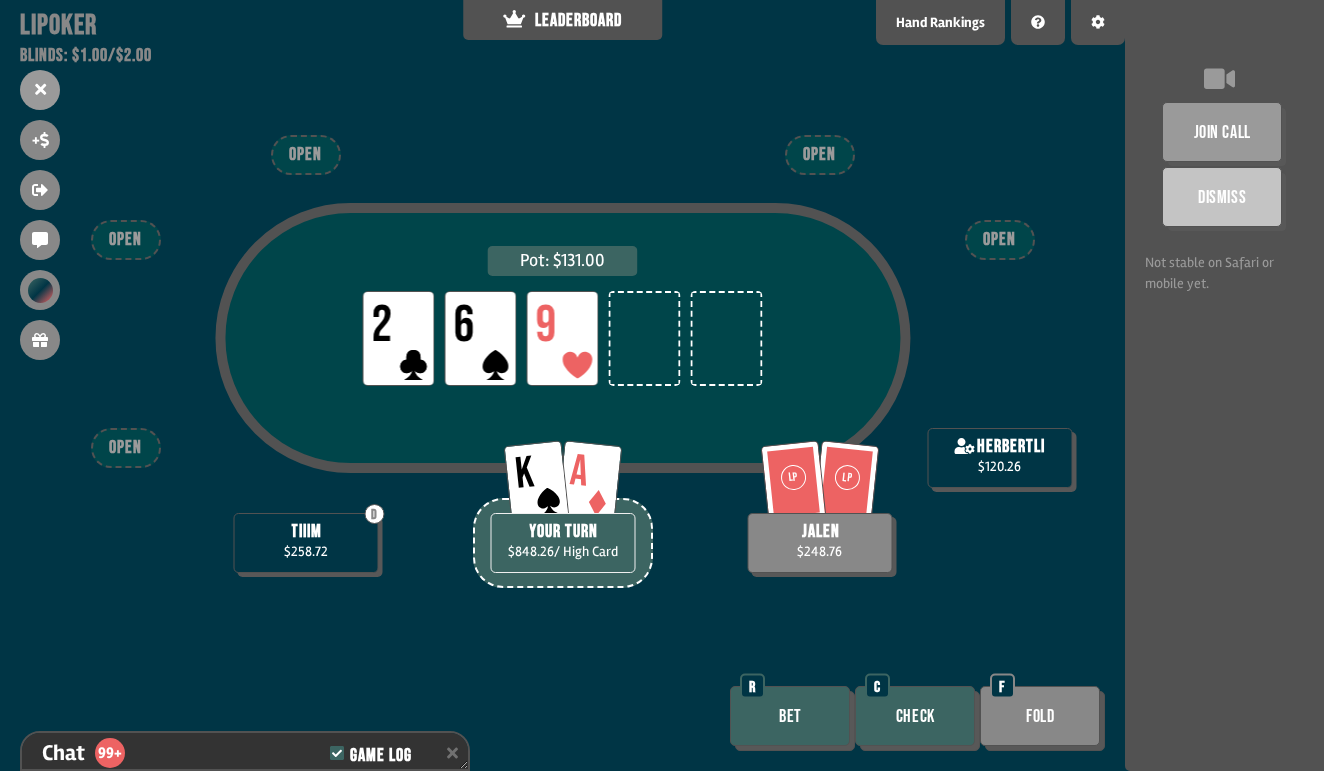 click on "Check" at bounding box center (915, 716) 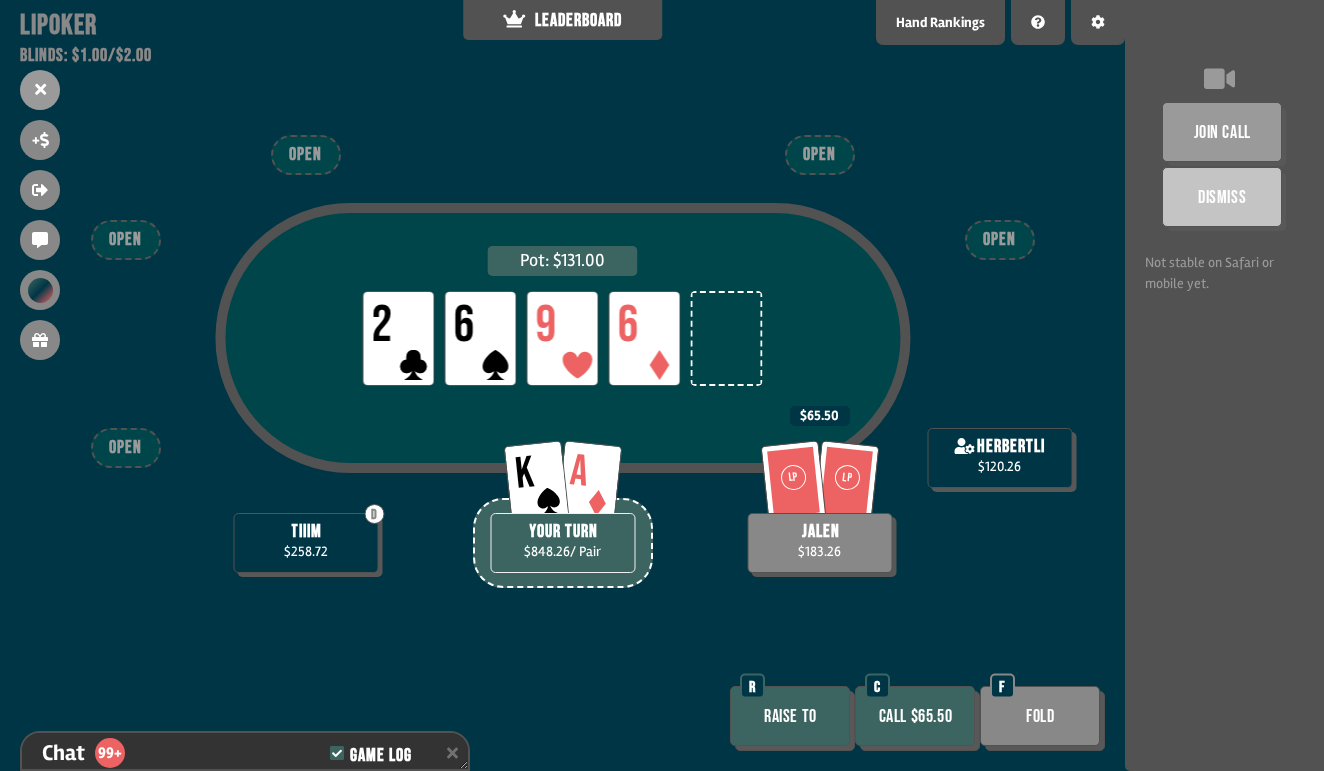 scroll, scrollTop: 6638, scrollLeft: 0, axis: vertical 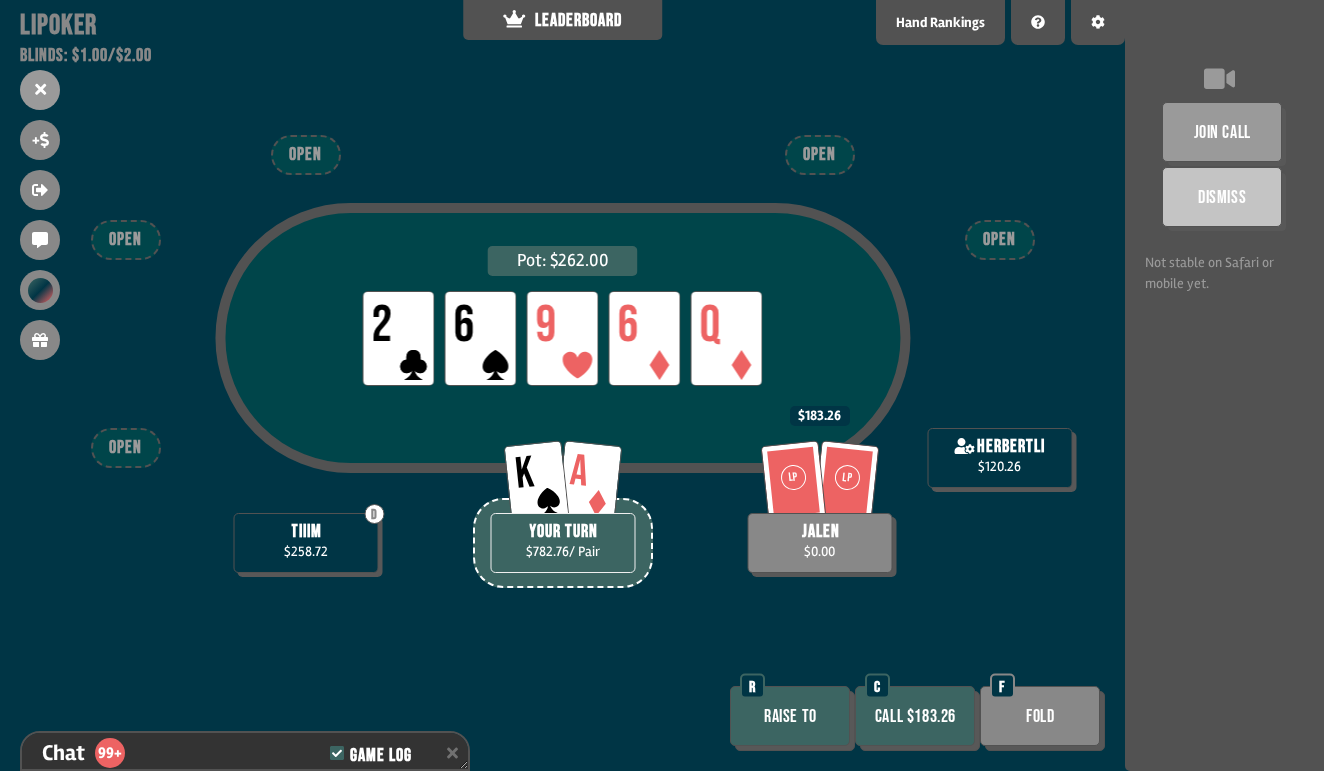 click on "Pot: $262.00   LP 2 LP 6 LP 9 LP 6 LP Q K A YOUR TURN $782.76   / Pair D tiiim $258.72  LP LP jalen $0.00  $183.26  herbertli $120.26  OPEN OPEN OPEN OPEN OPEN Raise to R Call $183.26 C Fold F" at bounding box center [562, 385] 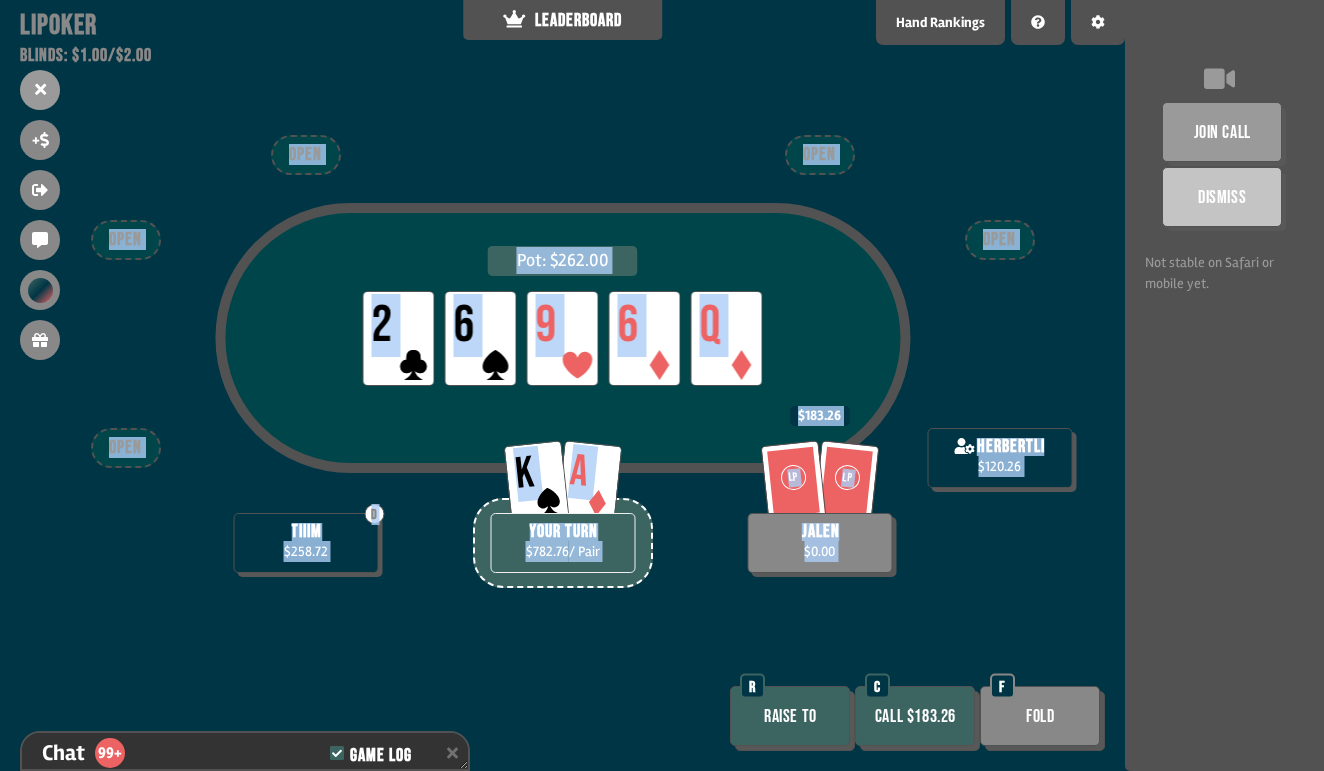 click on "Fold" at bounding box center [1040, 716] 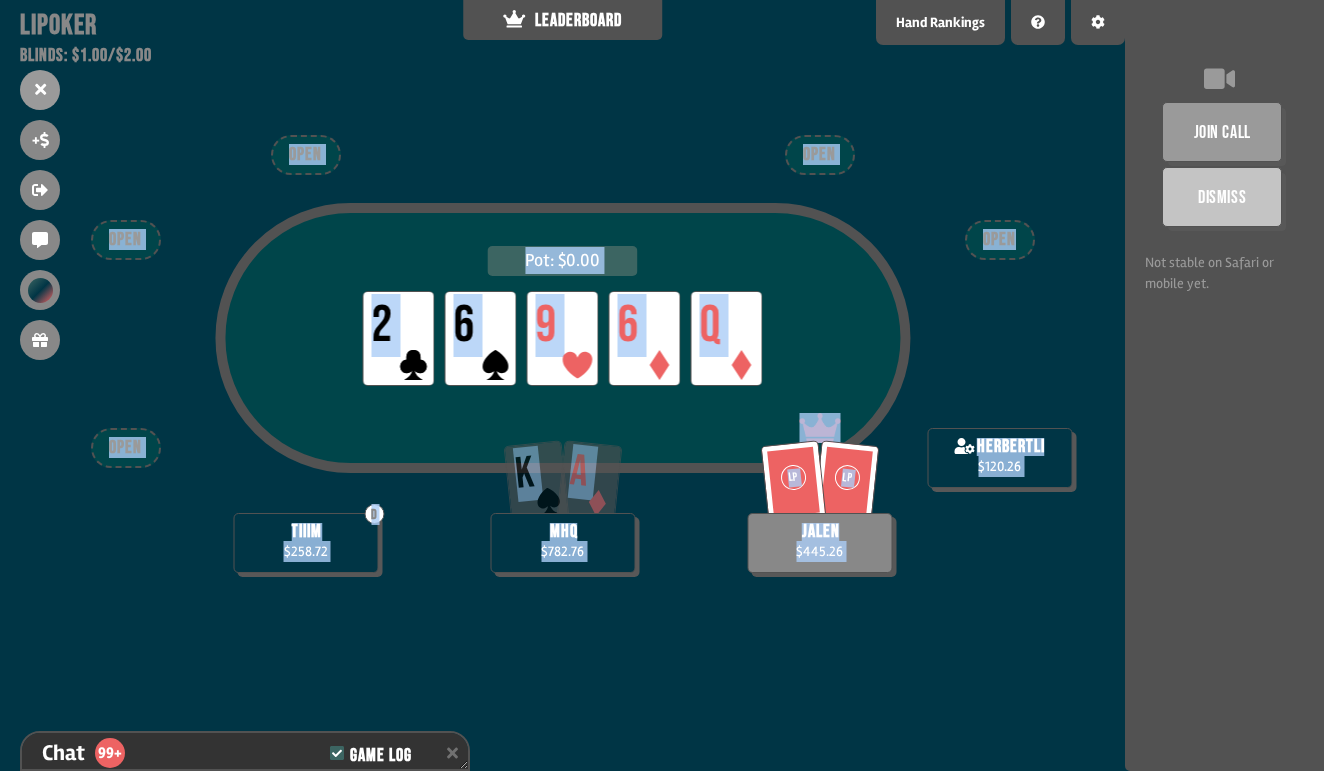 scroll, scrollTop: 6870, scrollLeft: 0, axis: vertical 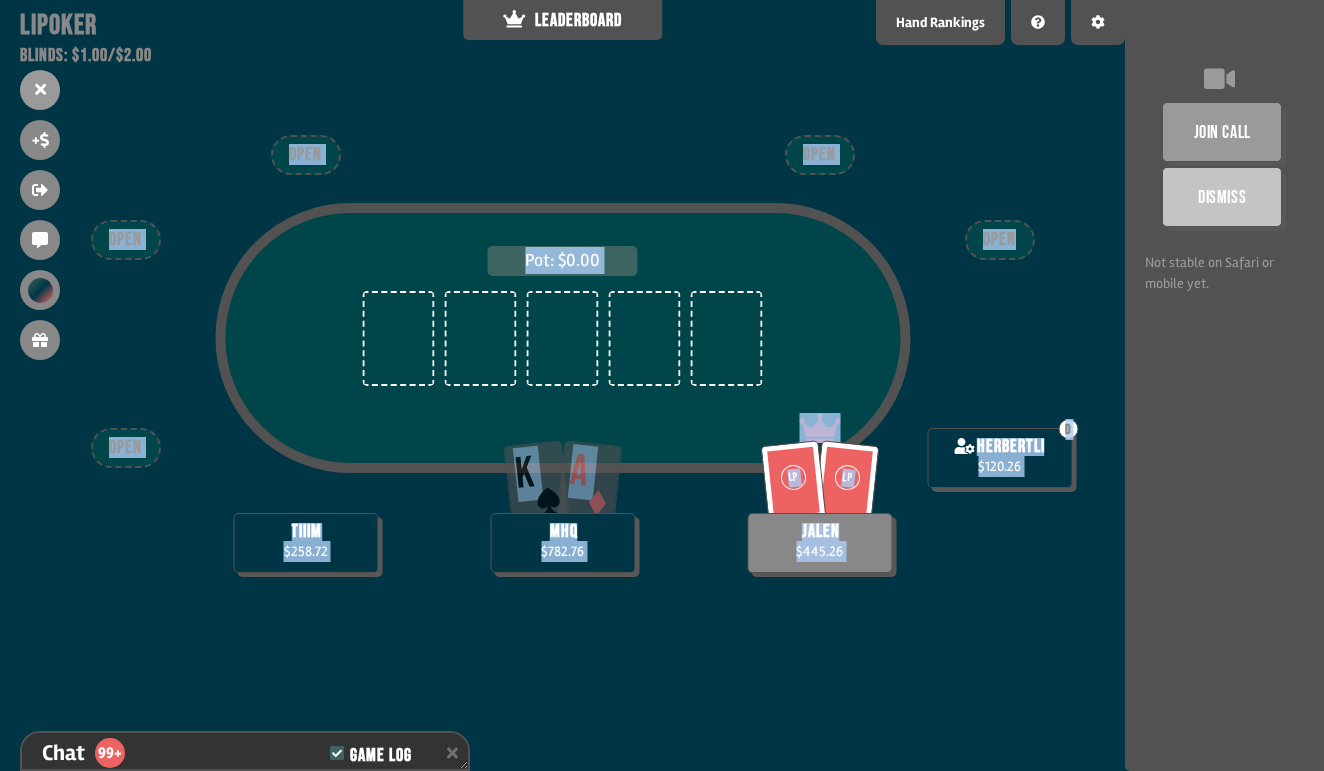 click on "Pot: $0.00   K A mhq $782.76  tiiim $258.72  LP LP jalen $445.26  D herbertli $120.26  OPEN OPEN OPEN OPEN OPEN" at bounding box center (562, 385) 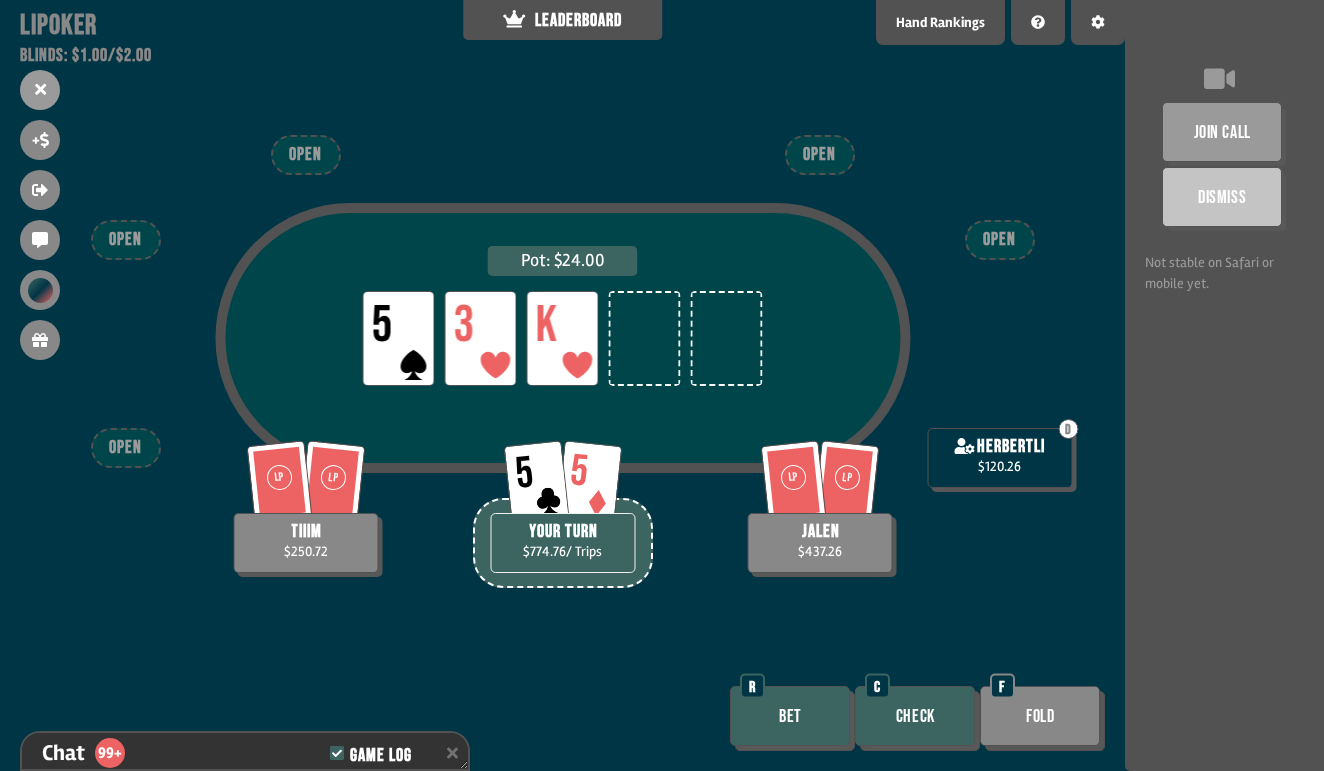 scroll, scrollTop: 7131, scrollLeft: 0, axis: vertical 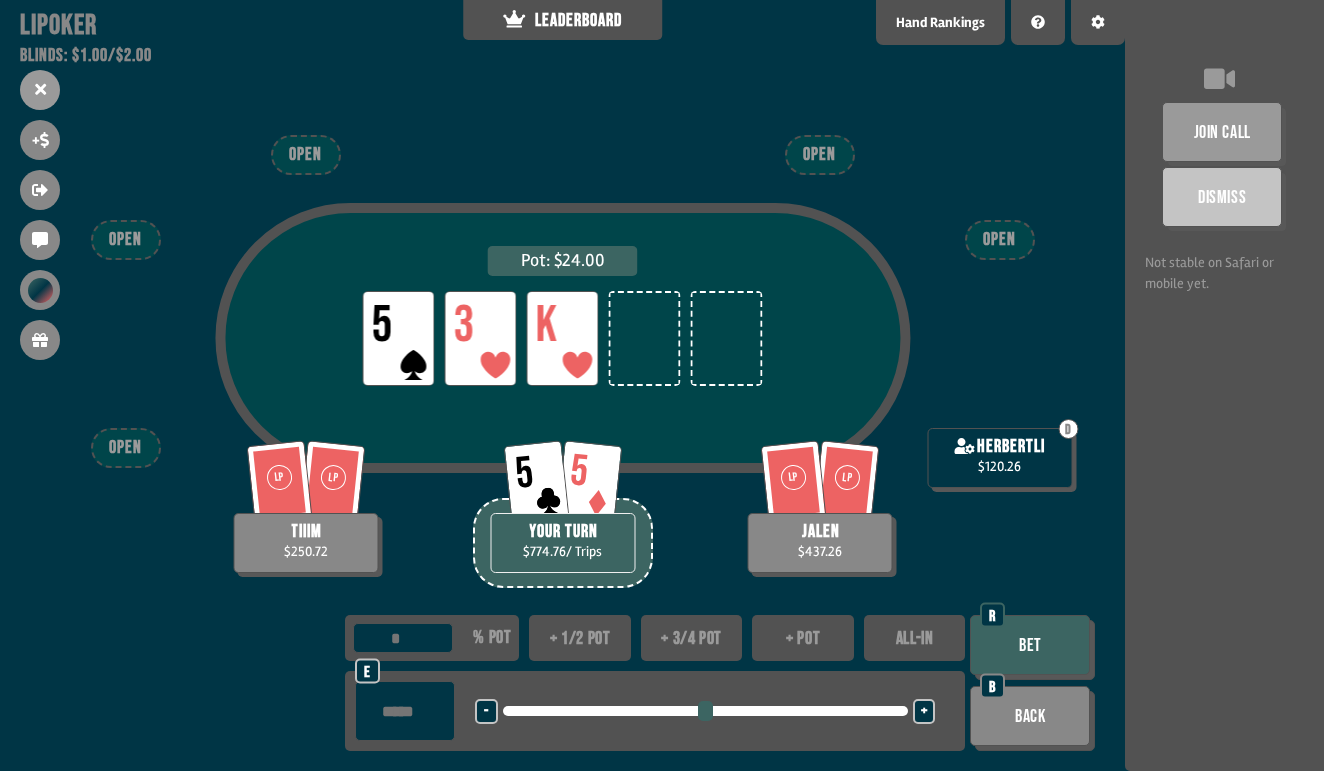 click on "+" at bounding box center (924, 712) 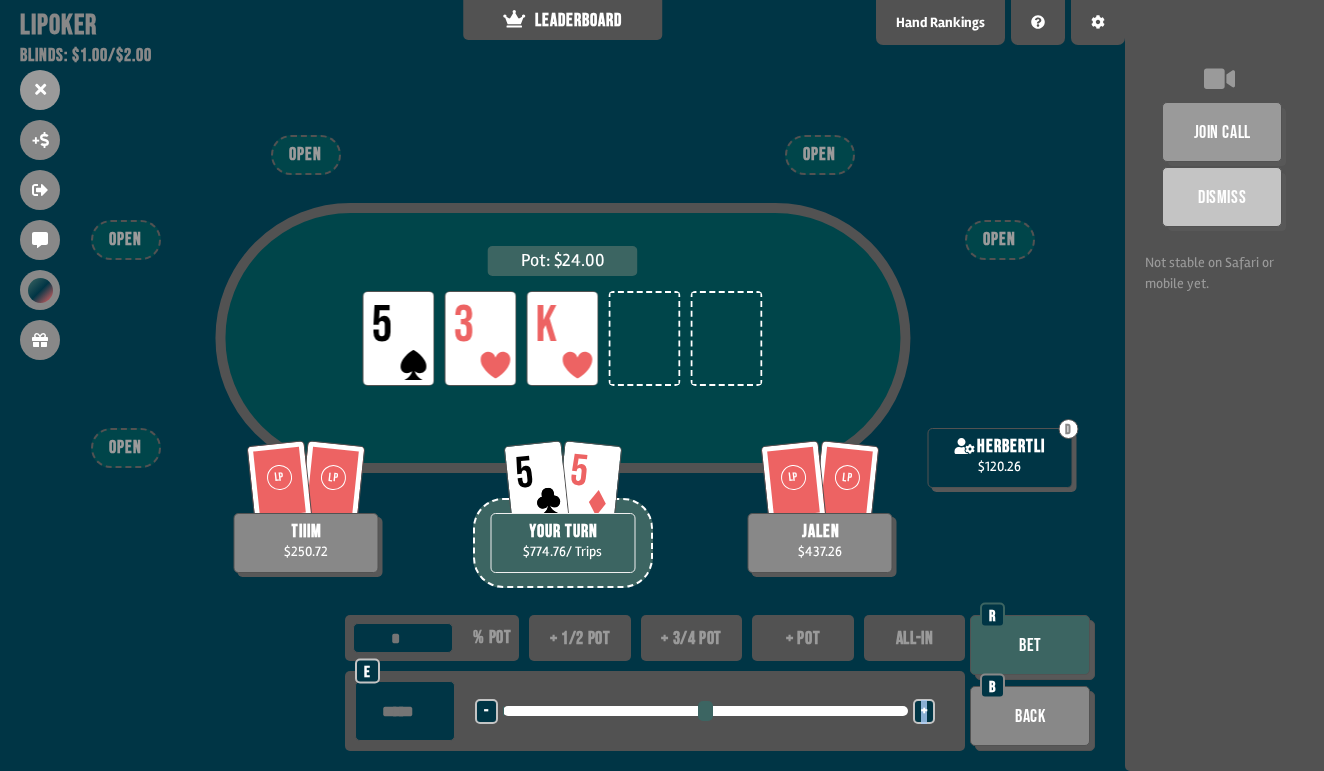 click on "+" at bounding box center (924, 712) 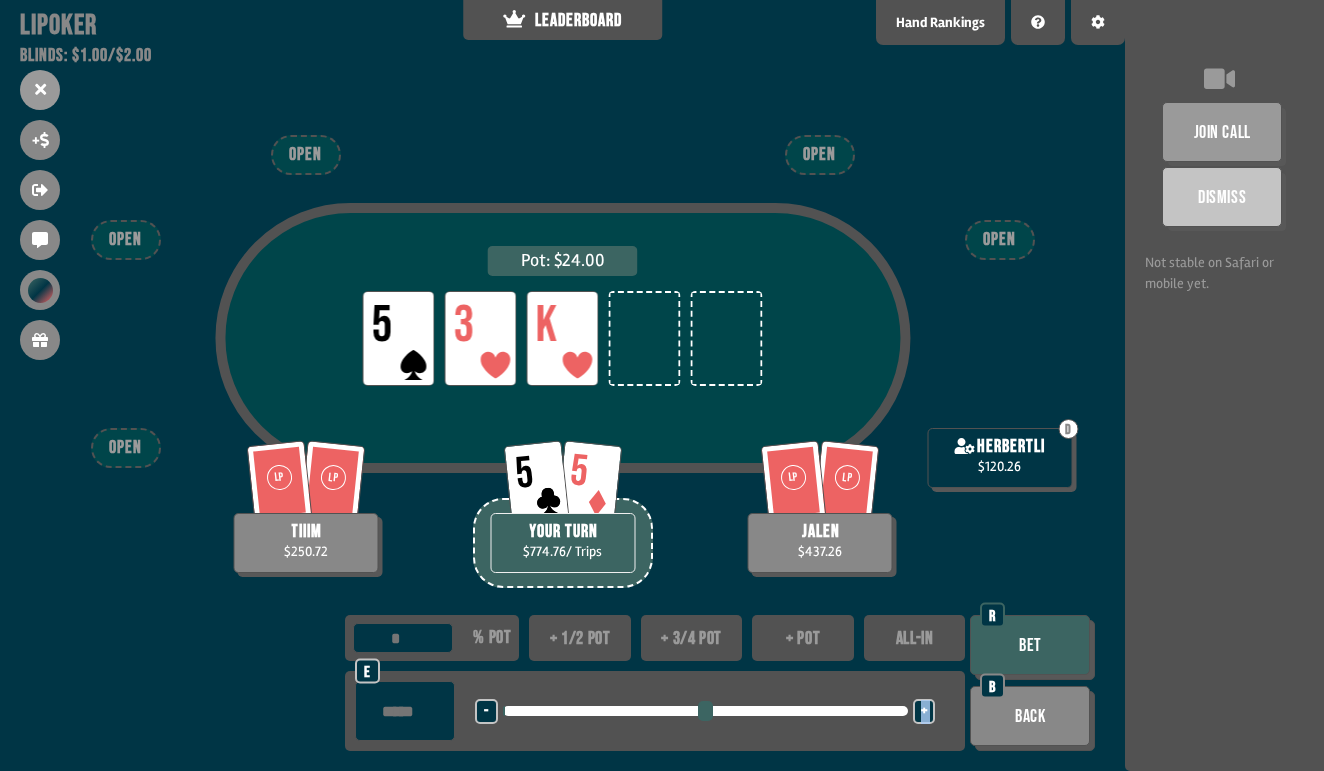 click on "+" at bounding box center [924, 712] 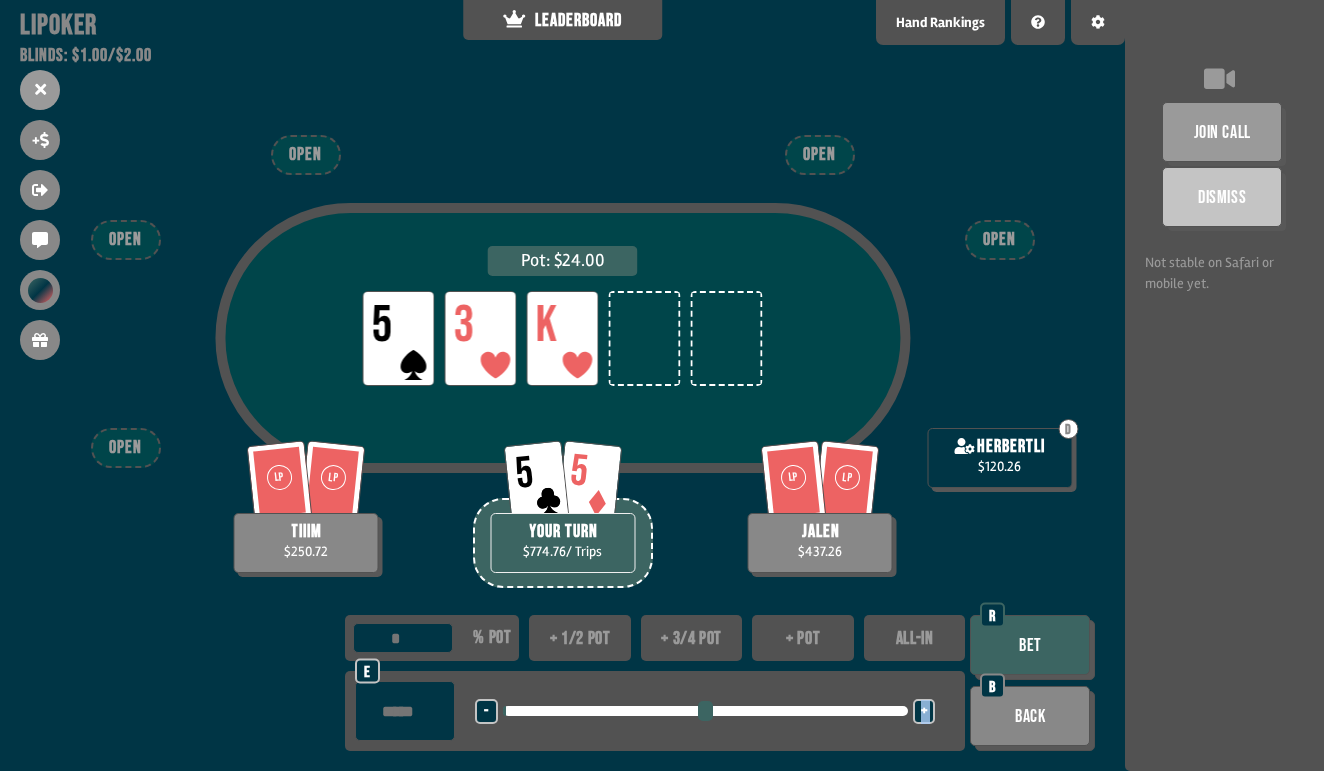 click on "+" at bounding box center [924, 712] 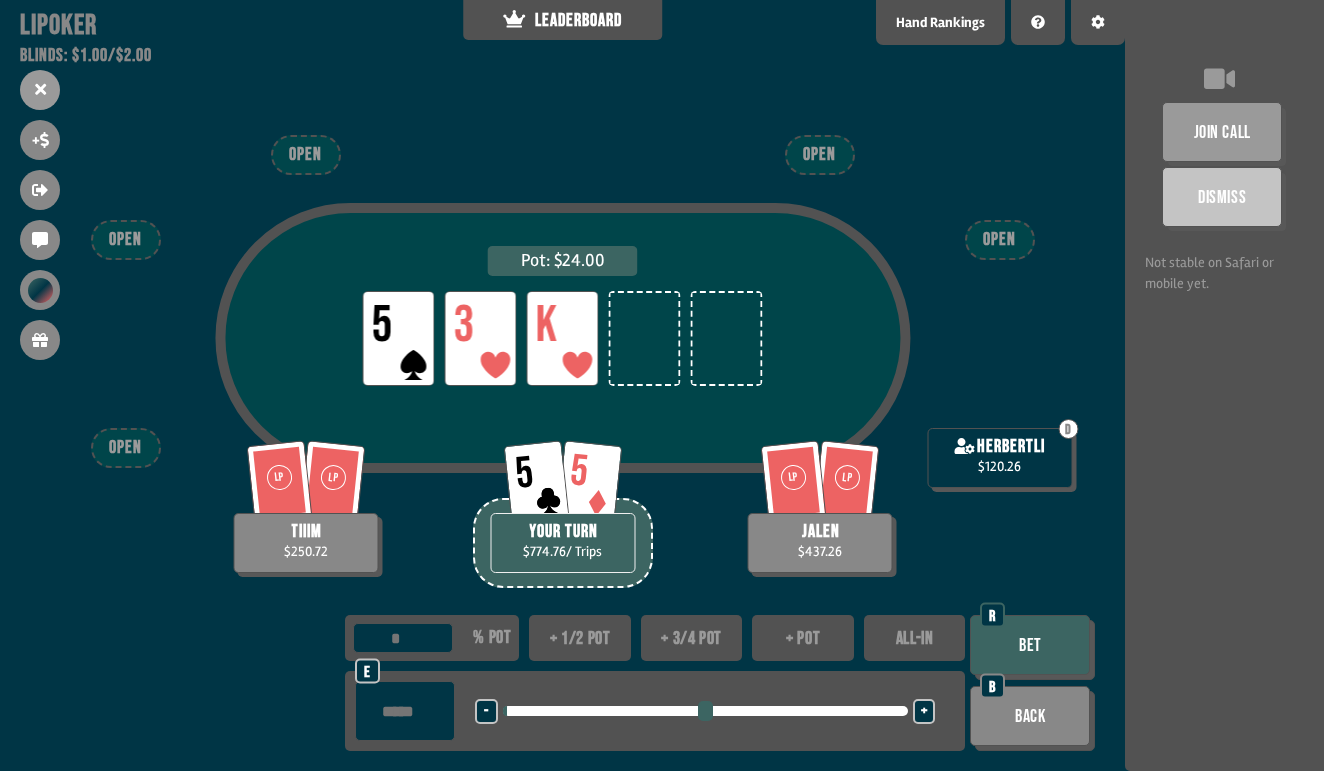click on "+" at bounding box center (924, 712) 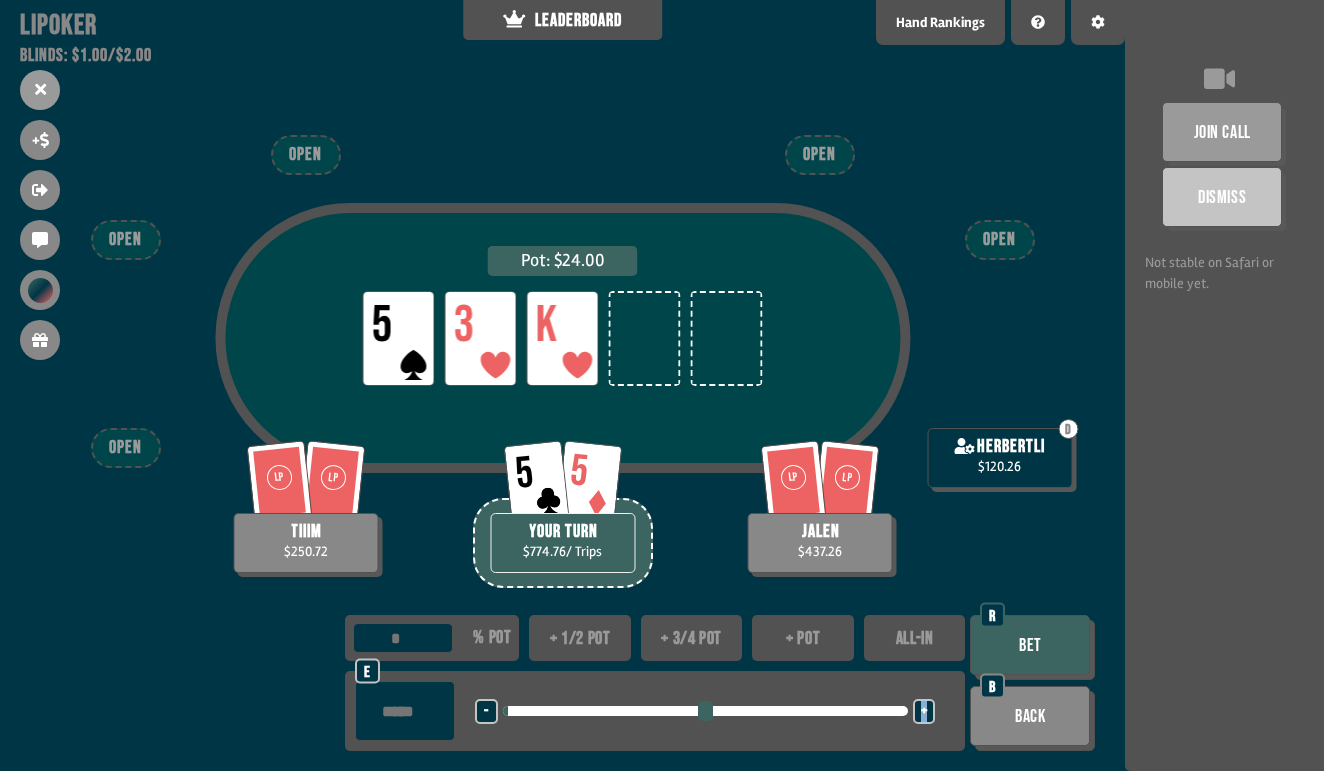click on "+" at bounding box center [924, 712] 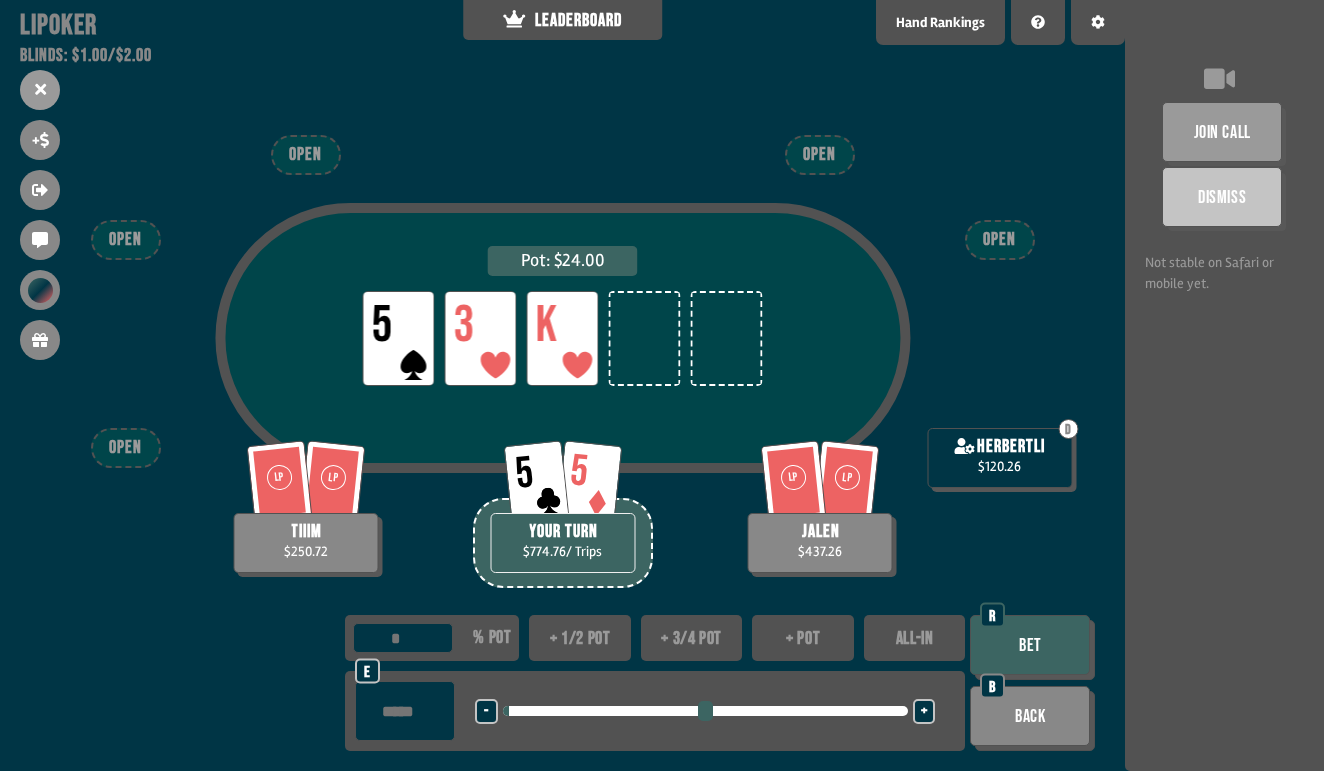 click on "Pot: $24.00   LP 5 LP 3 LP K 5 5 YOUR TURN $774.76   / Trips LP LP tiiim $250.72  LP LP jalen $437.26  D herbertli $120.26  OPEN OPEN OPEN OPEN OPEN ** % pot + 1/2 pot + 3/4 pot + pot ALL-IN ***** e - <LEFT> <DOWN> + <UP> <RIGHT> Bet R Back B" at bounding box center (562, 385) 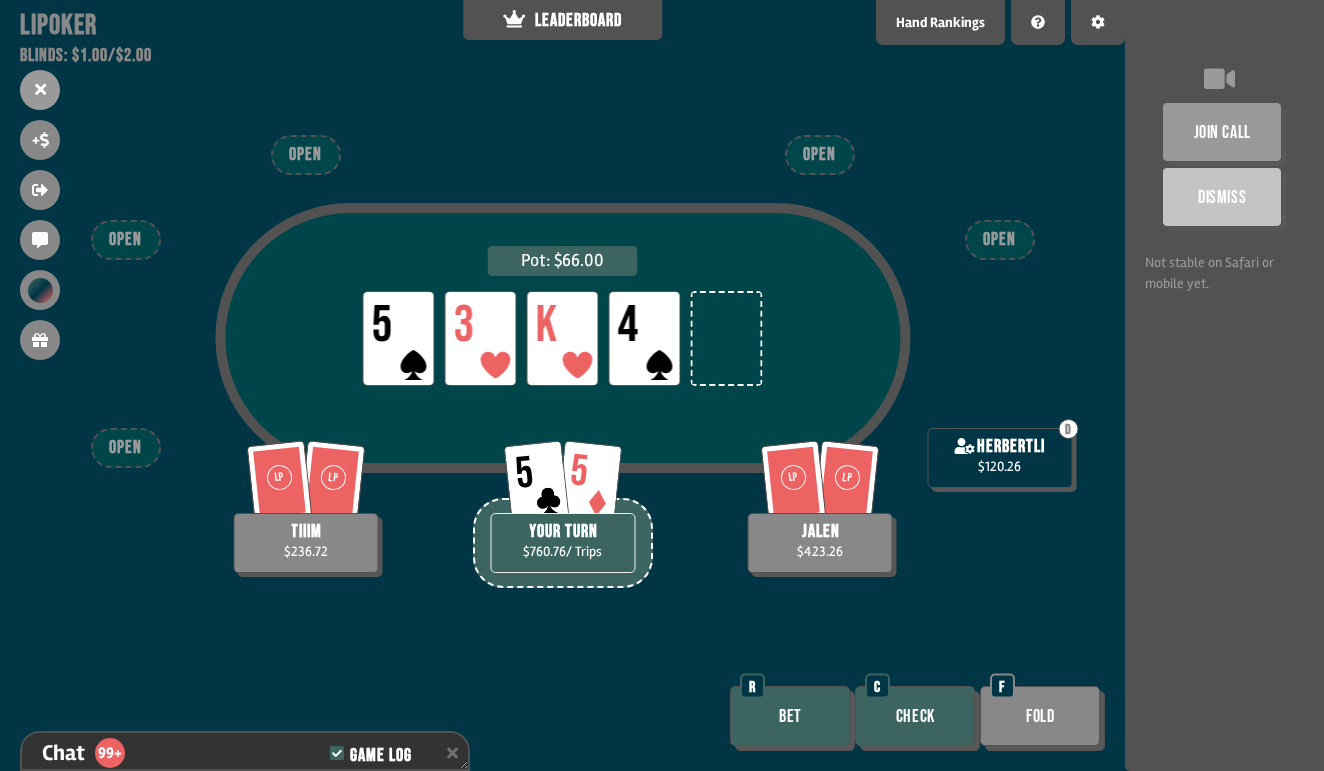 scroll, scrollTop: 7305, scrollLeft: 0, axis: vertical 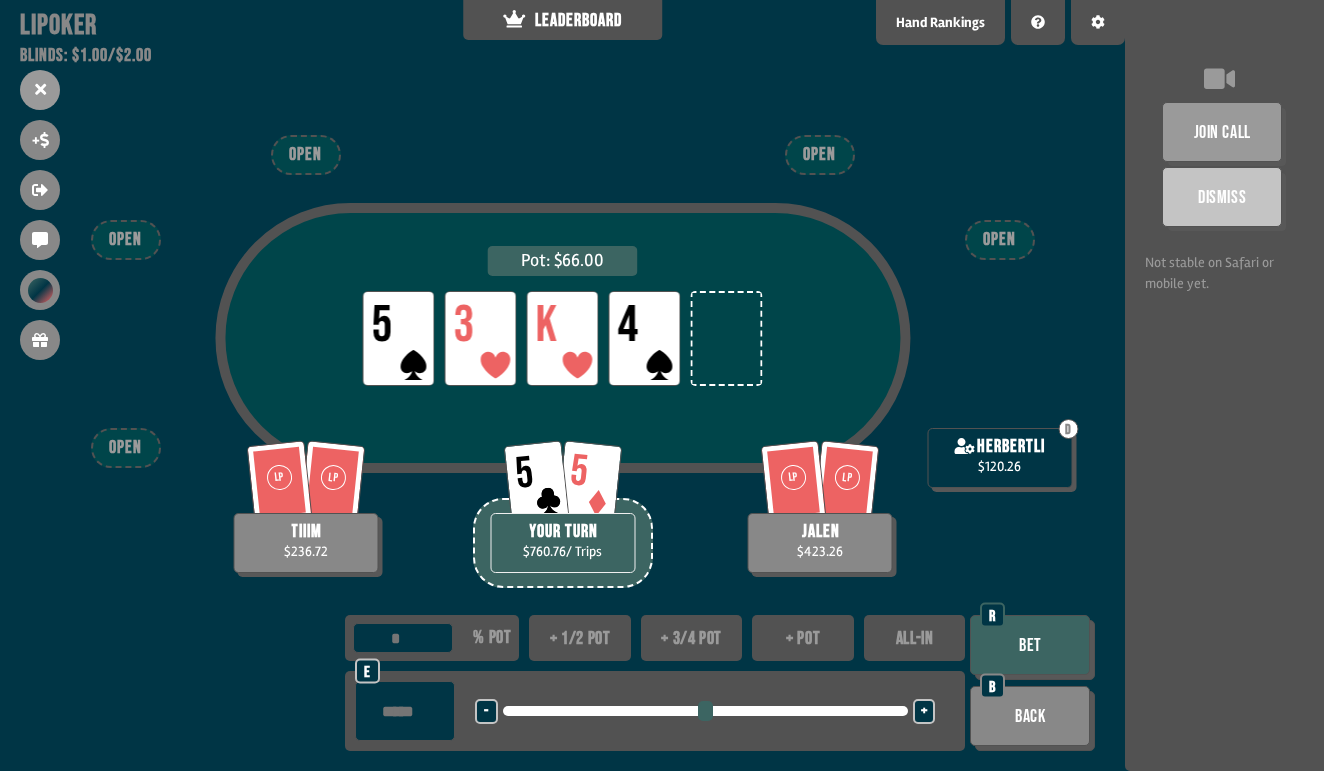 click on "+" at bounding box center (924, 711) 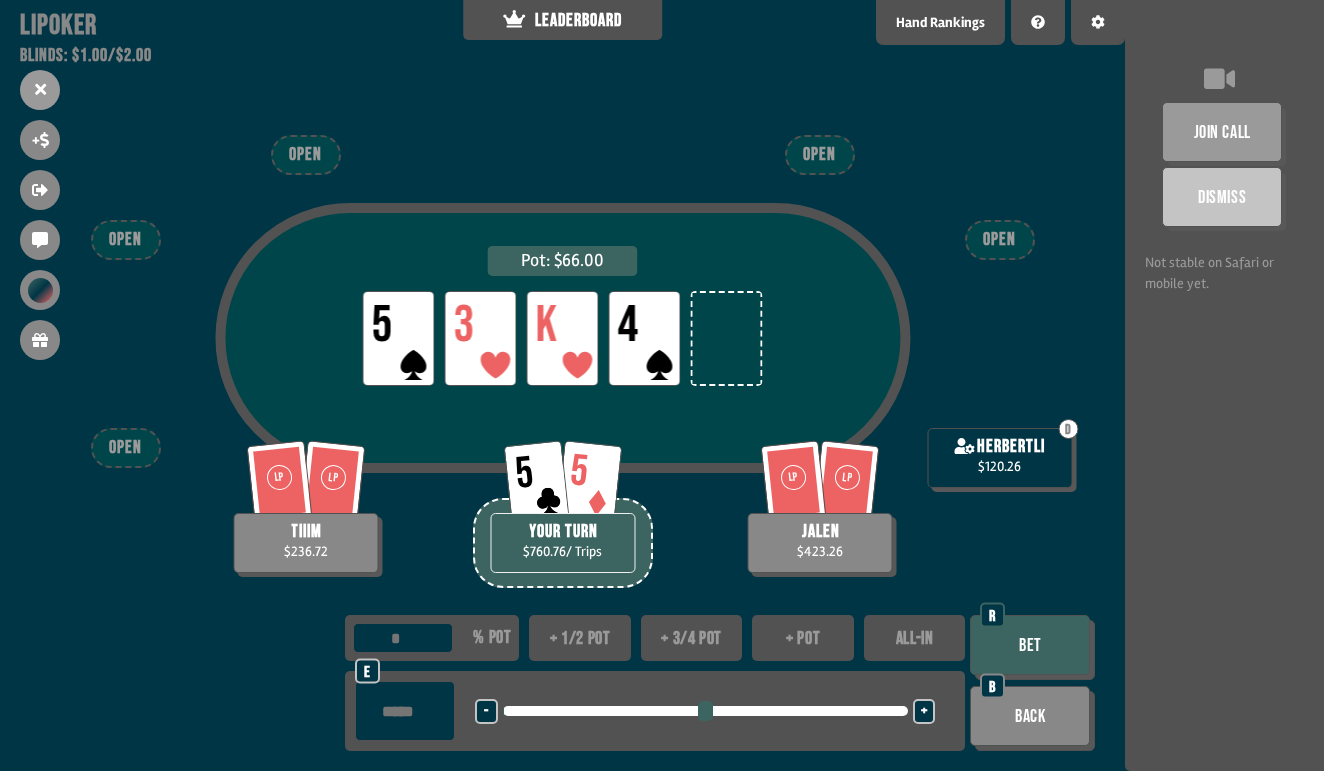 click on "+" at bounding box center [924, 711] 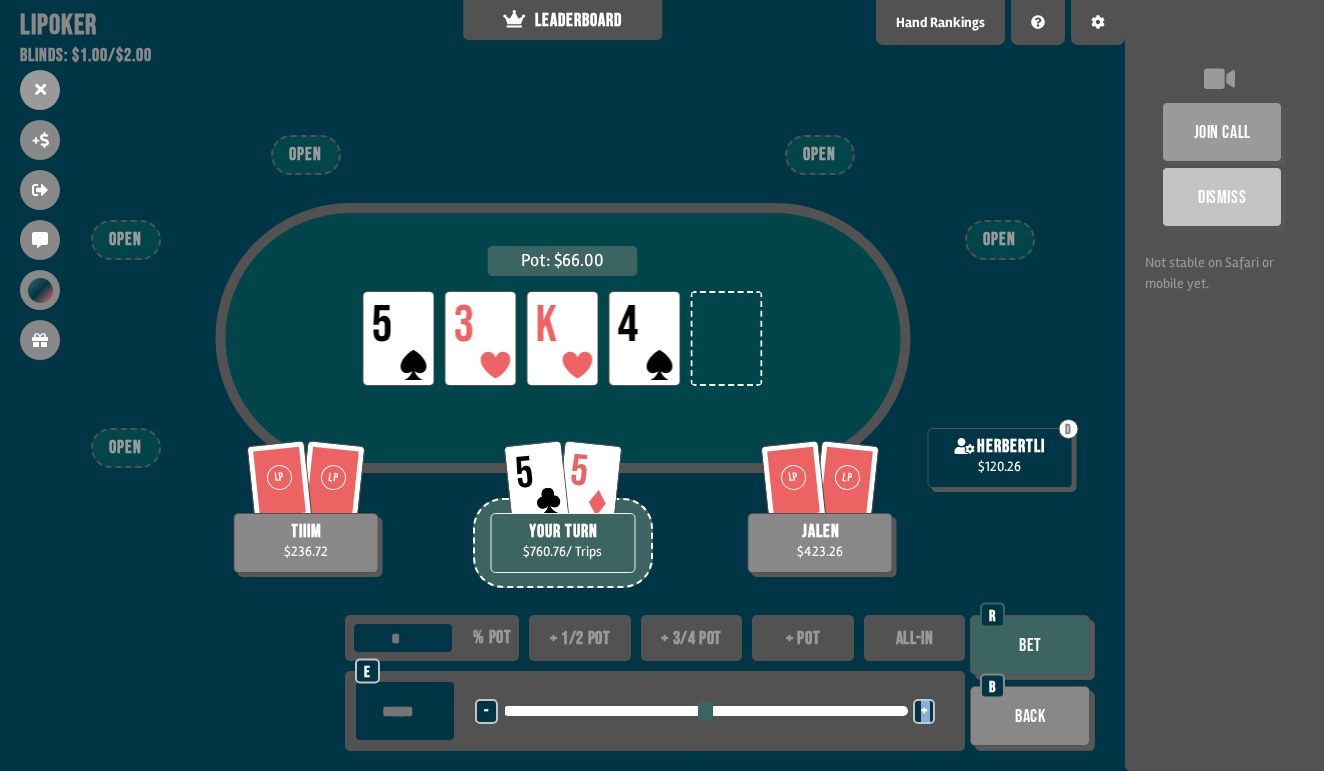 click on "+" at bounding box center [924, 711] 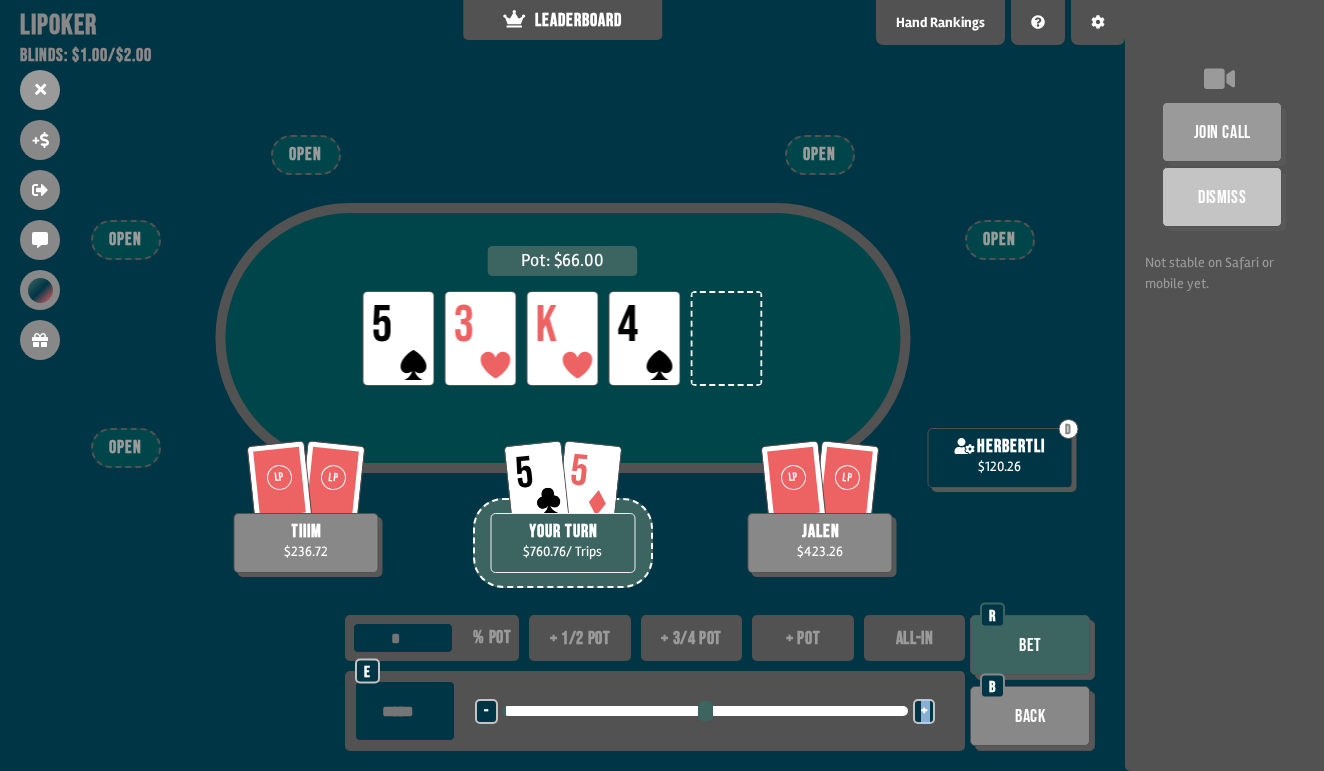 click on "+" at bounding box center (924, 711) 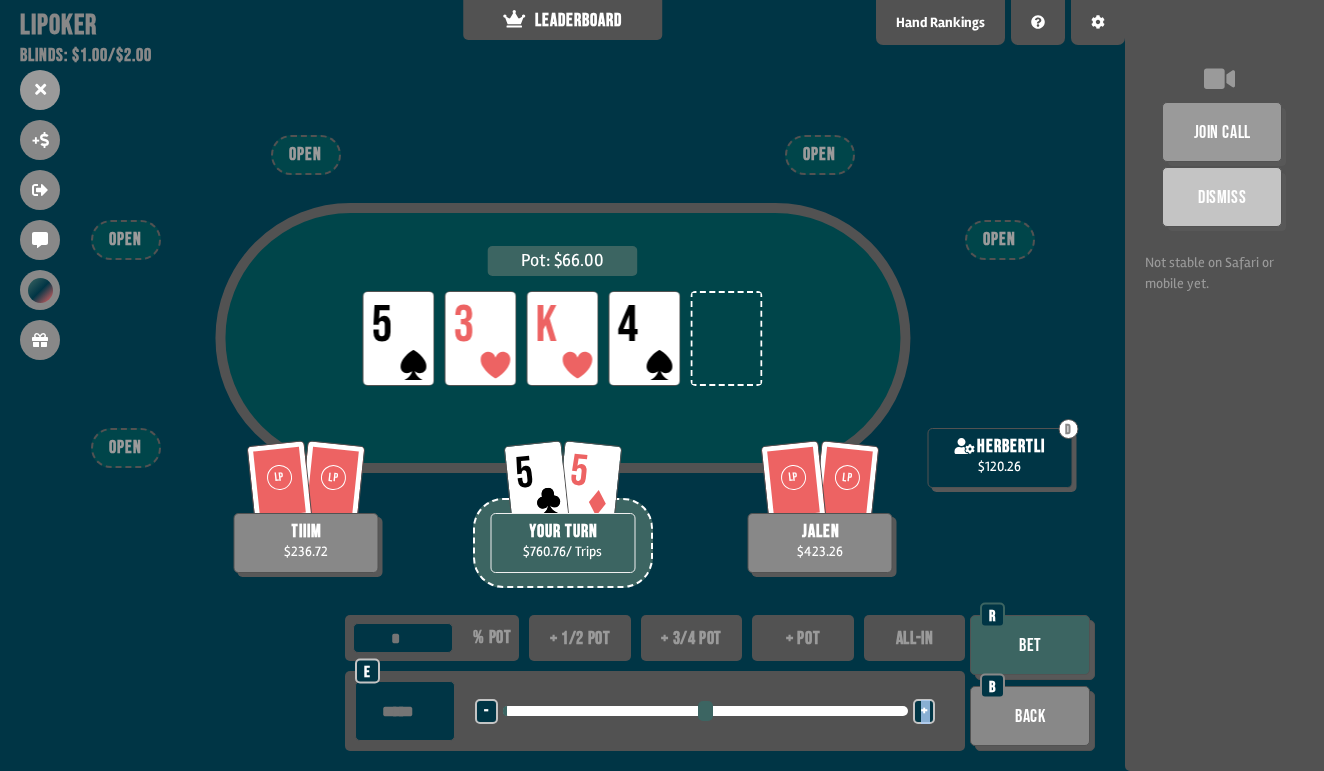 click on "+" at bounding box center (924, 711) 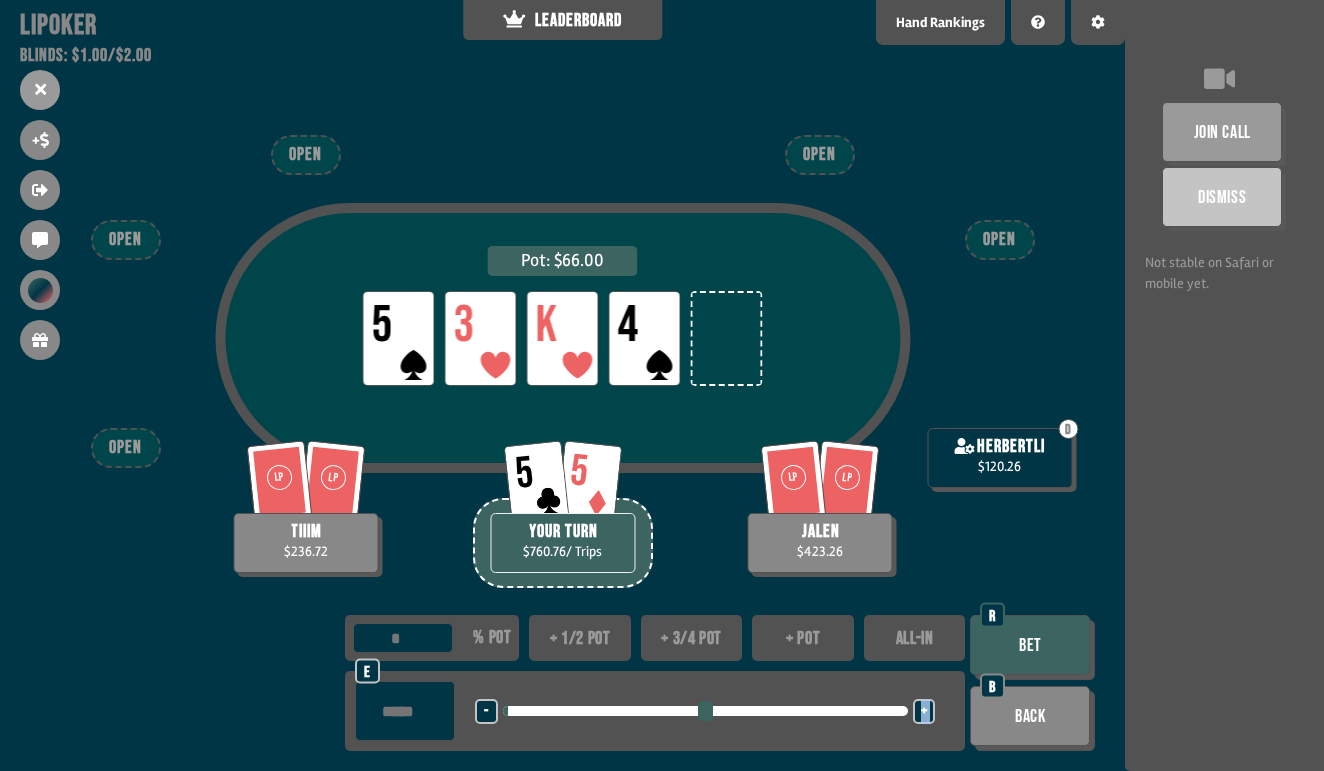 click on "+" at bounding box center (924, 711) 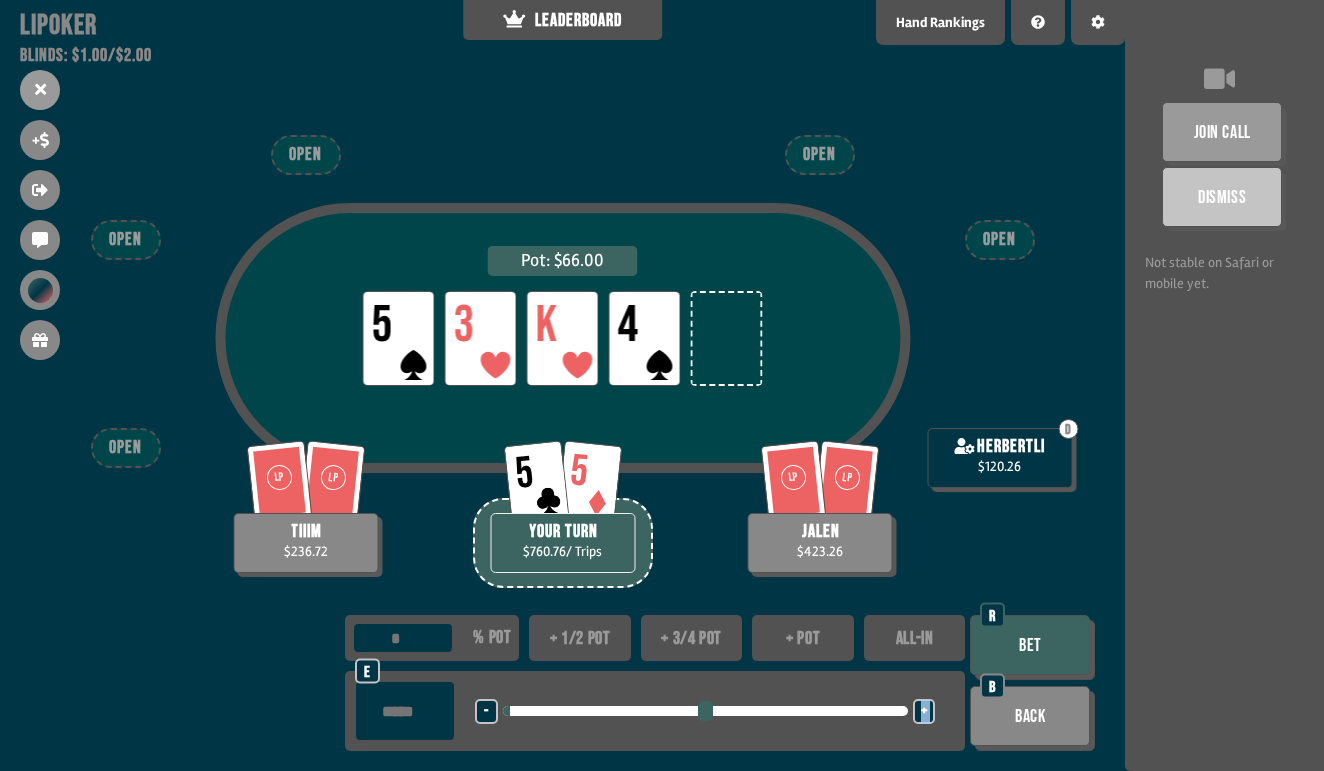 click on "+" at bounding box center (924, 711) 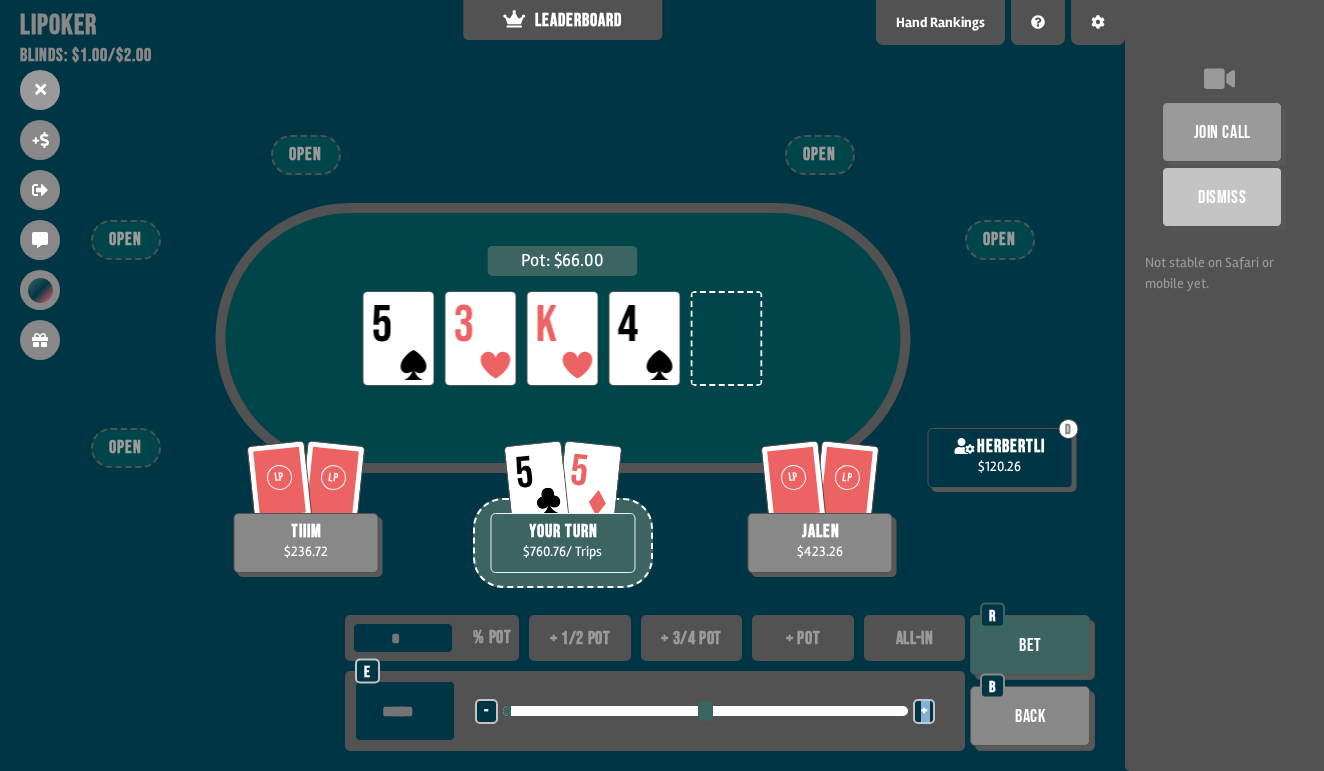 click on "+" at bounding box center (924, 711) 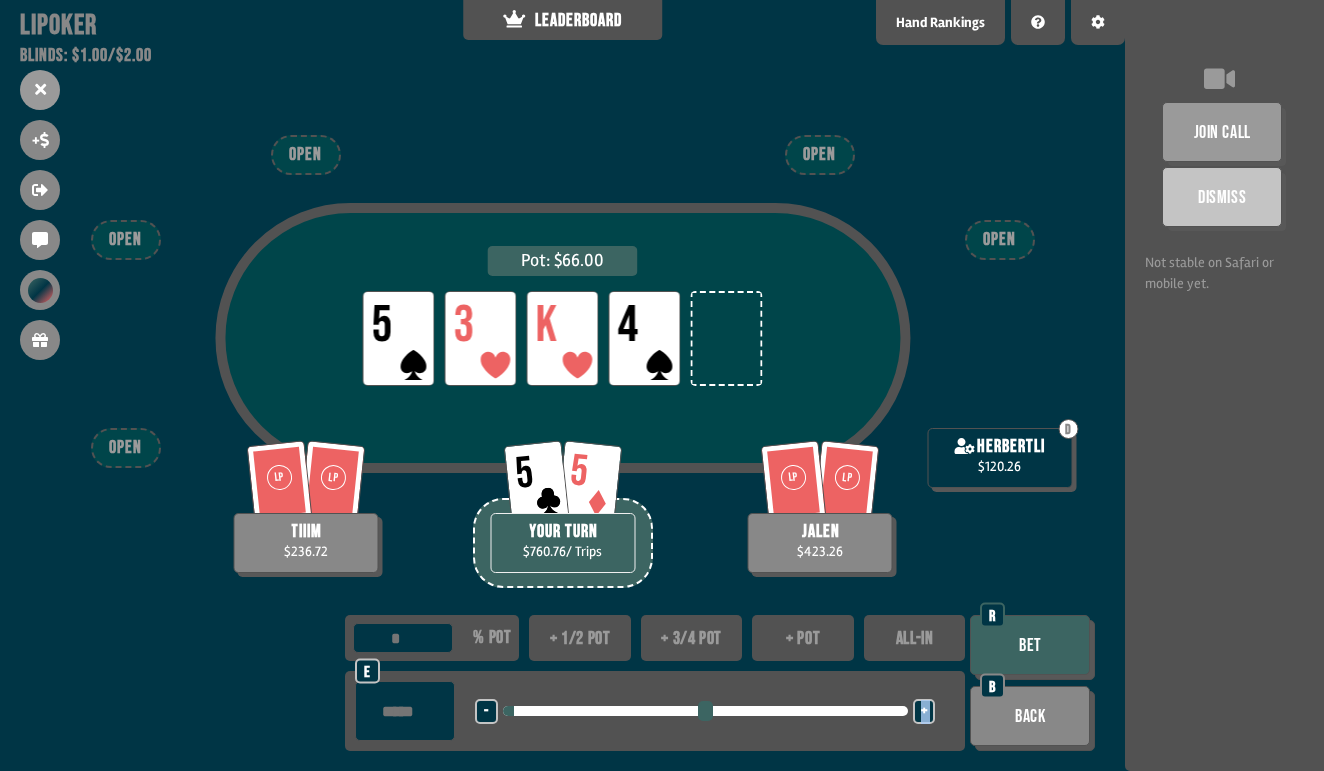 click on "+" at bounding box center (924, 711) 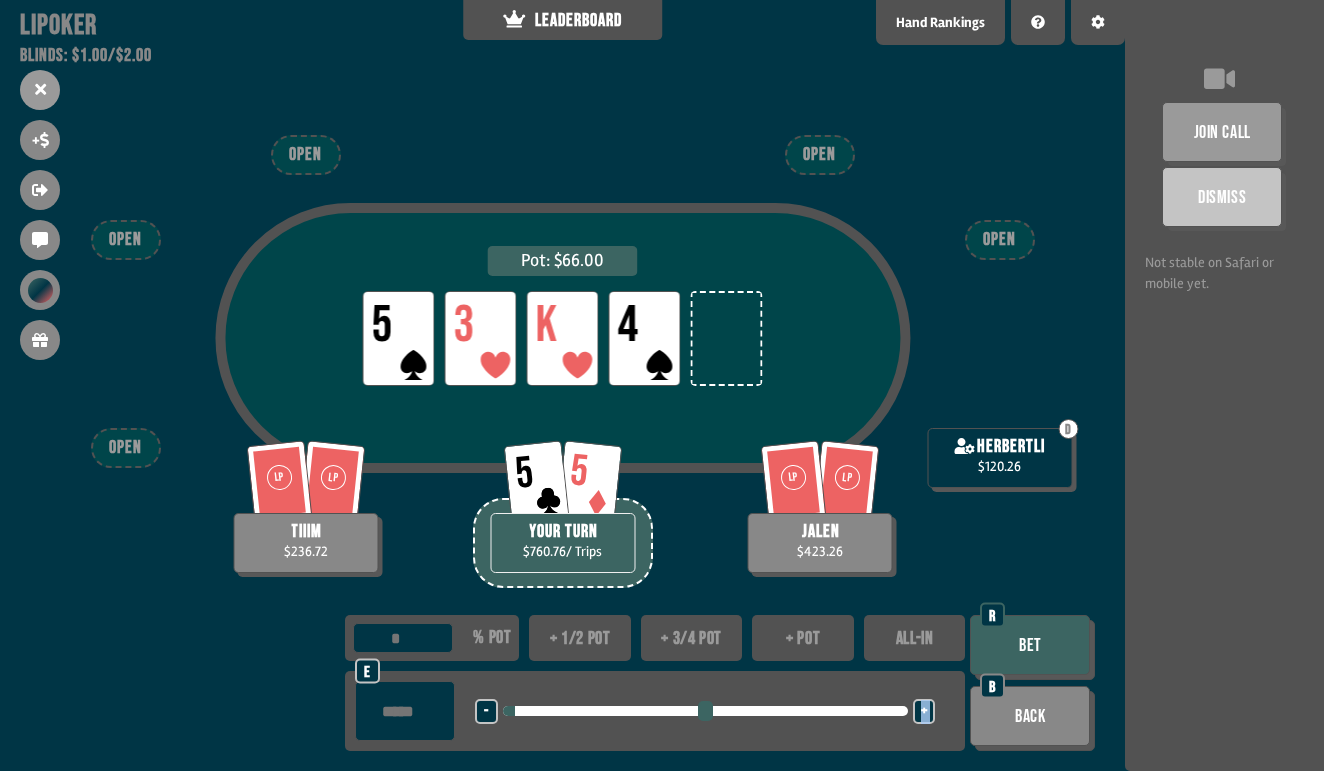 click on "+" at bounding box center (924, 711) 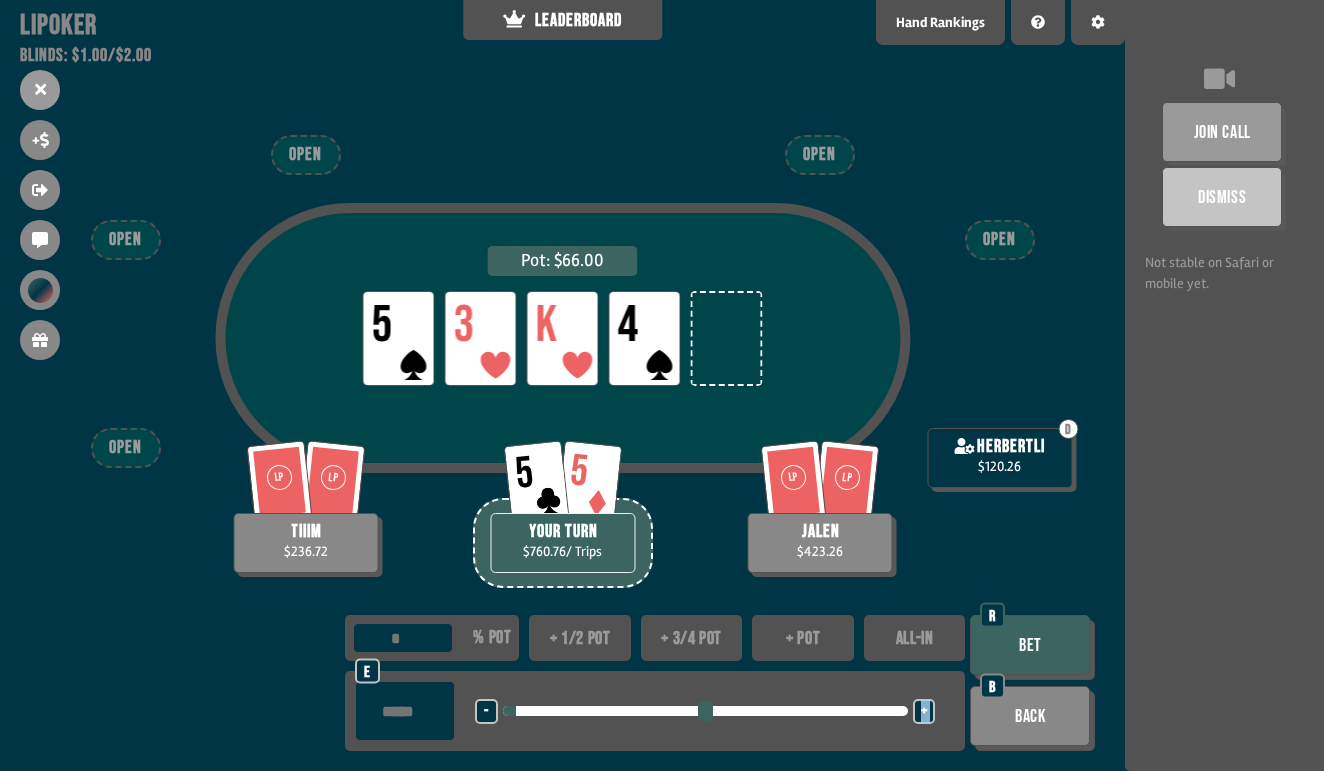 click on "+" at bounding box center [924, 711] 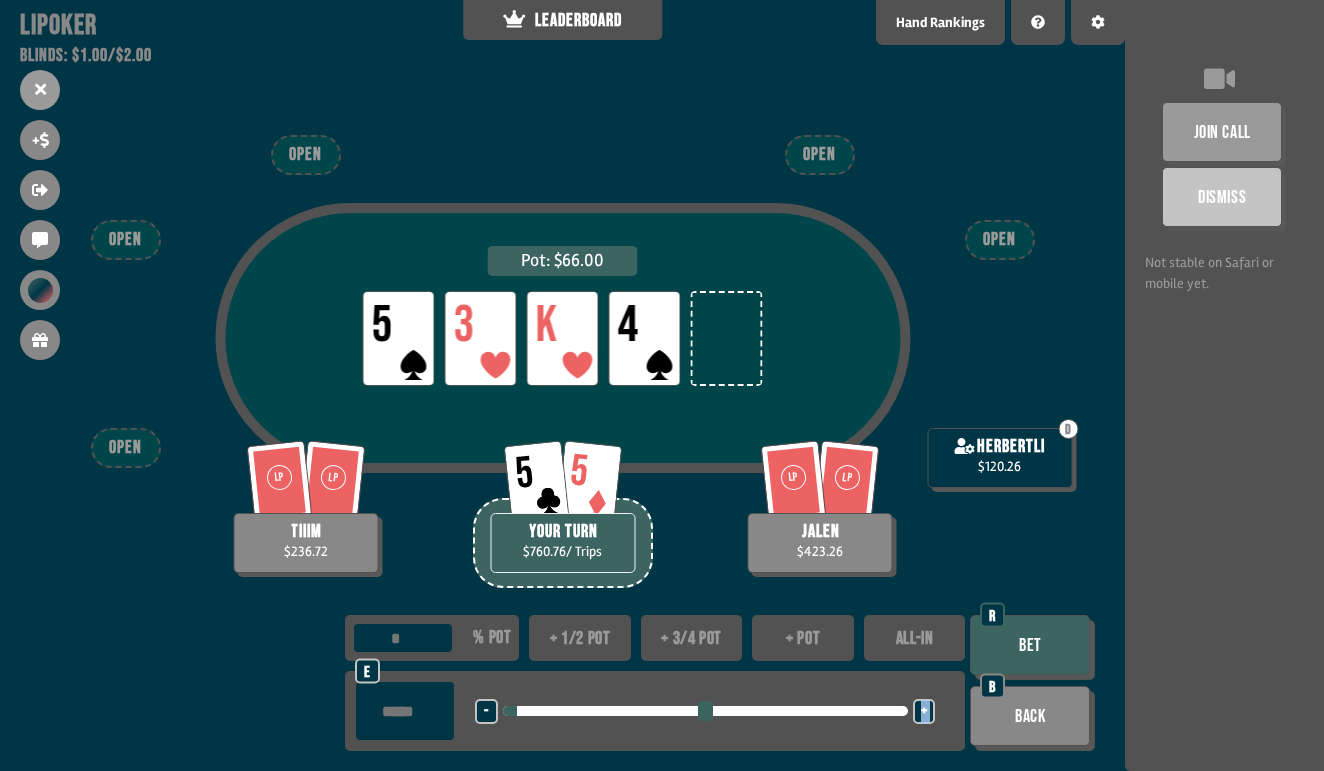 click on "+" at bounding box center (924, 711) 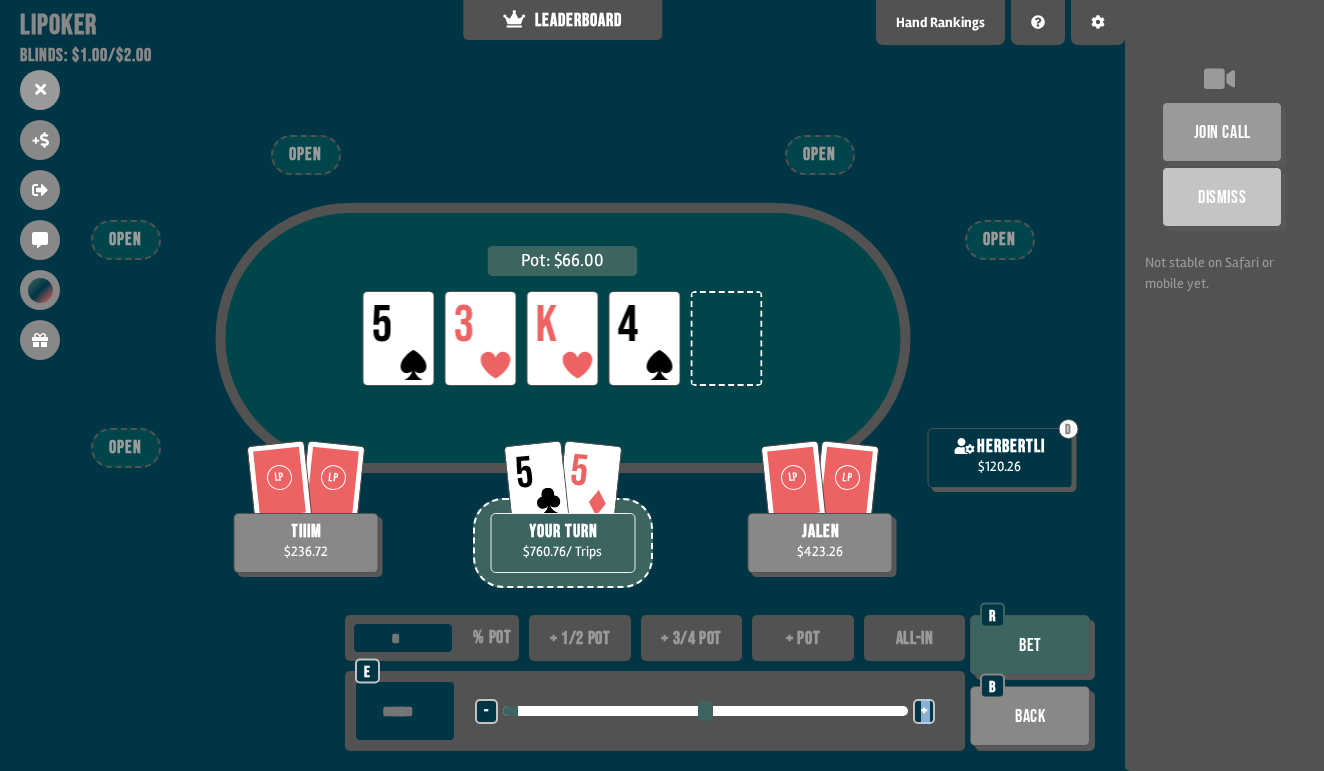 click on "+" at bounding box center (924, 711) 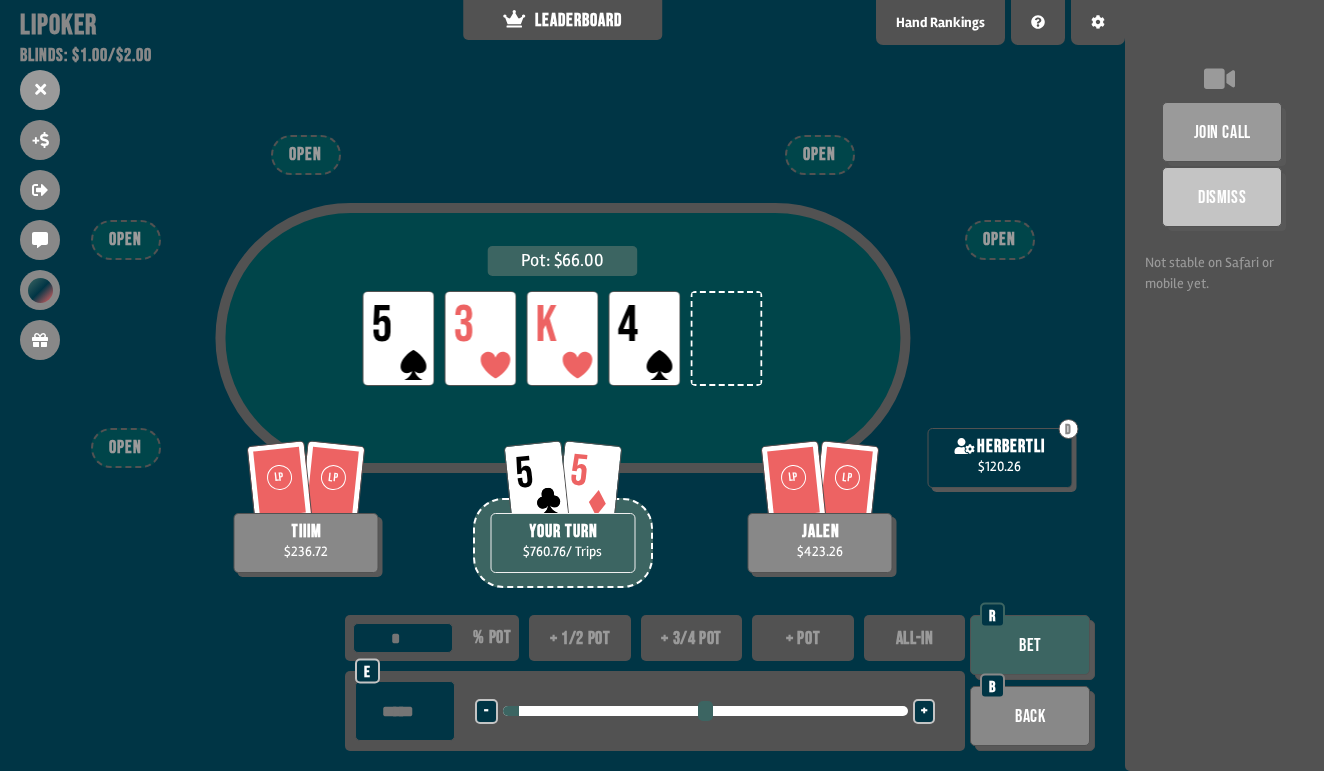 click on "-" at bounding box center [486, 711] 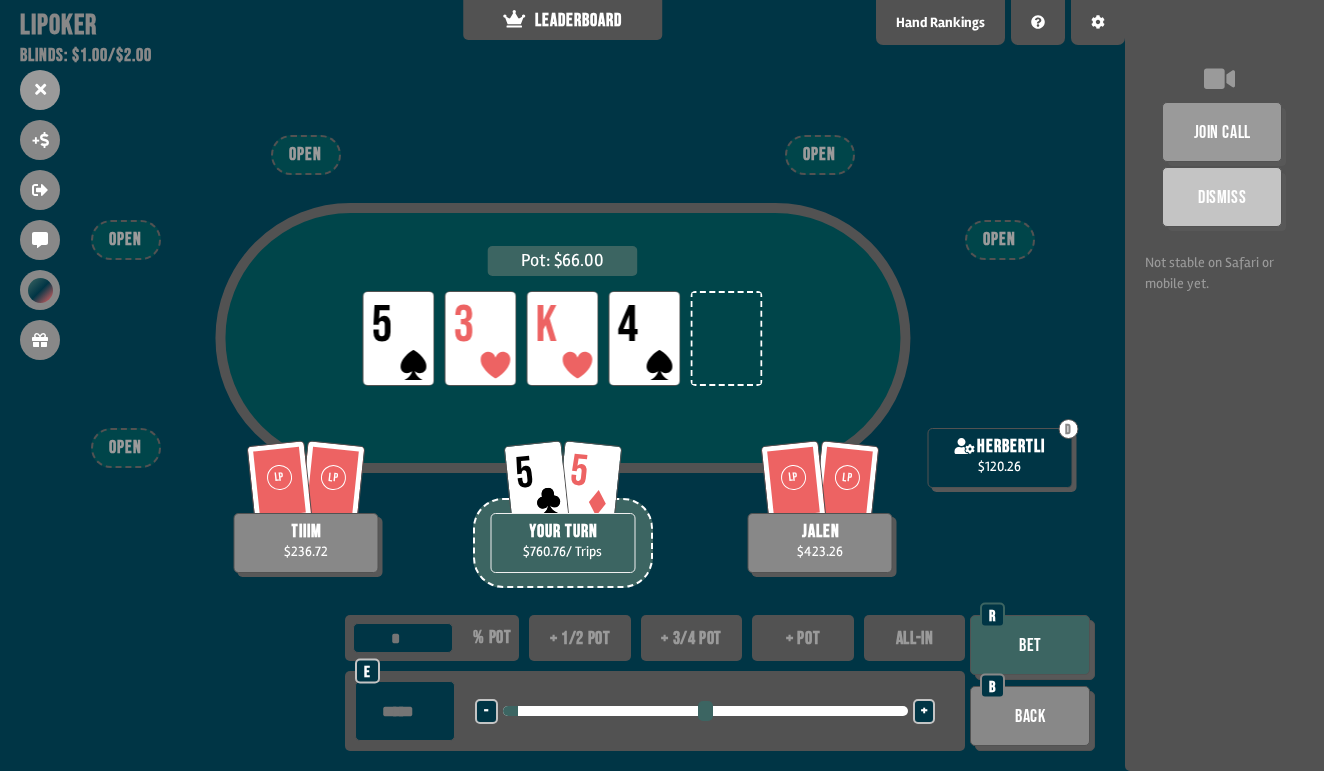 click on "-" at bounding box center (486, 712) 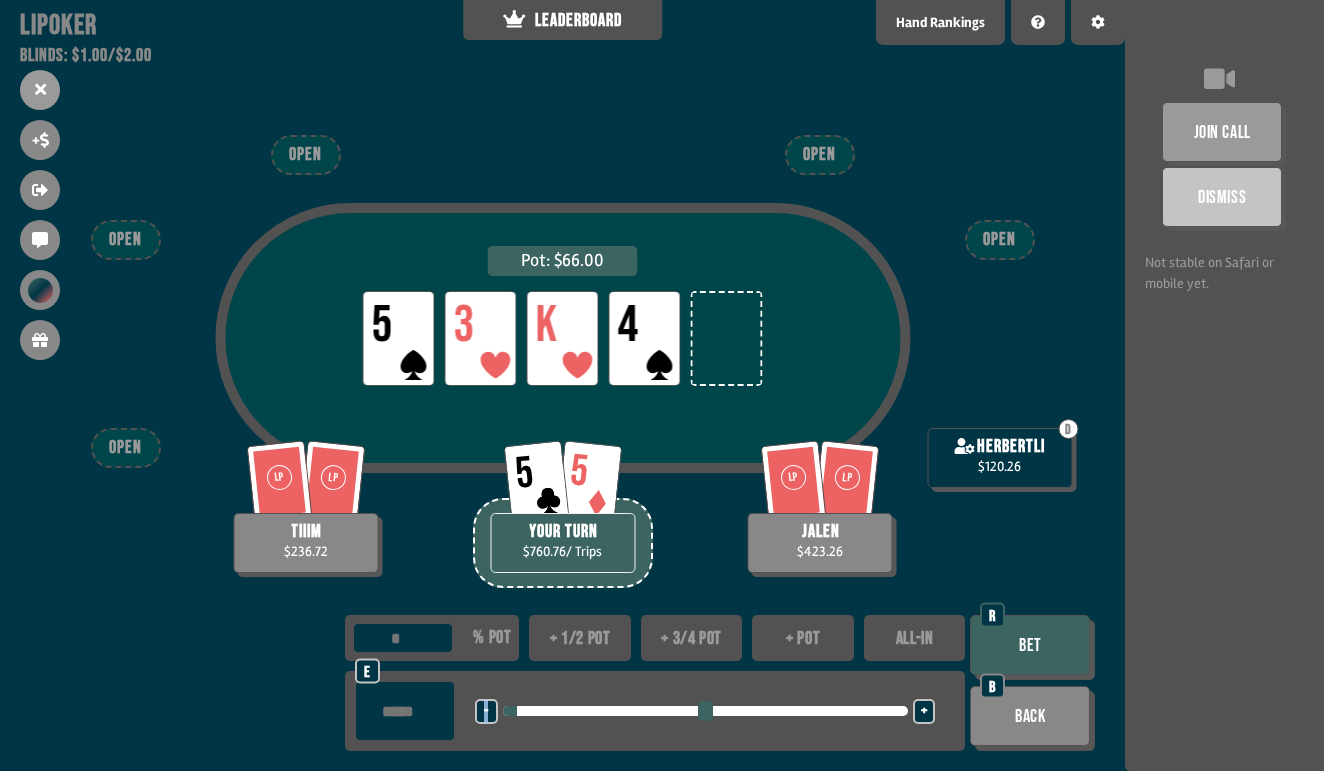 click on "-" at bounding box center [486, 712] 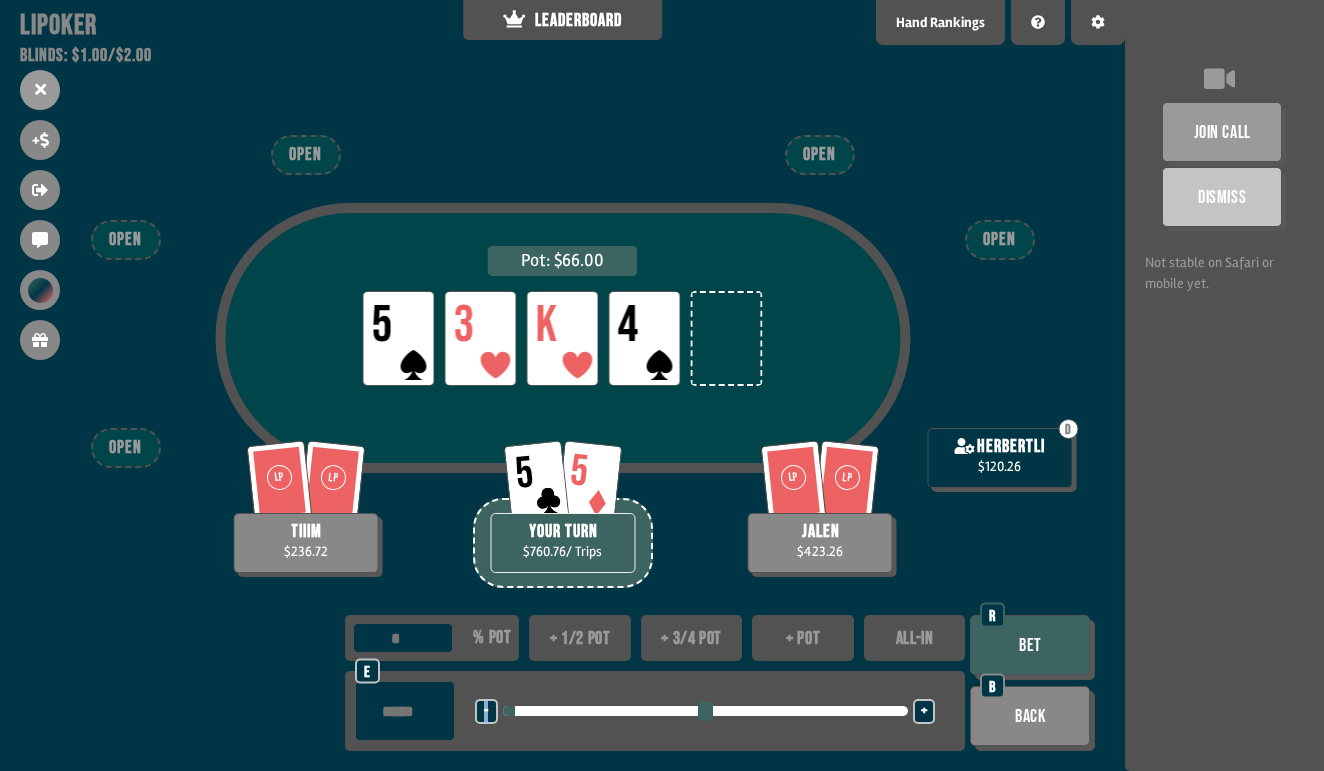 click on "Bet" at bounding box center [1030, 645] 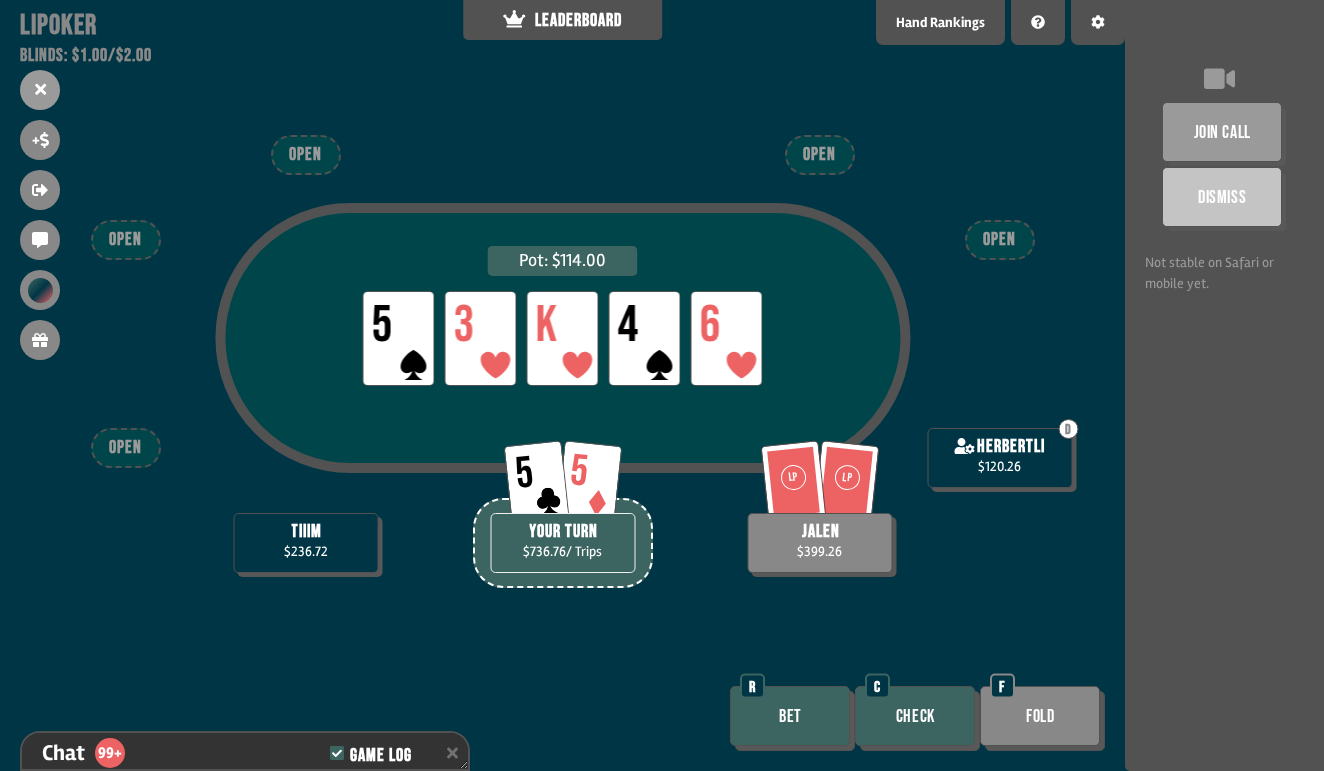 scroll, scrollTop: 7479, scrollLeft: 0, axis: vertical 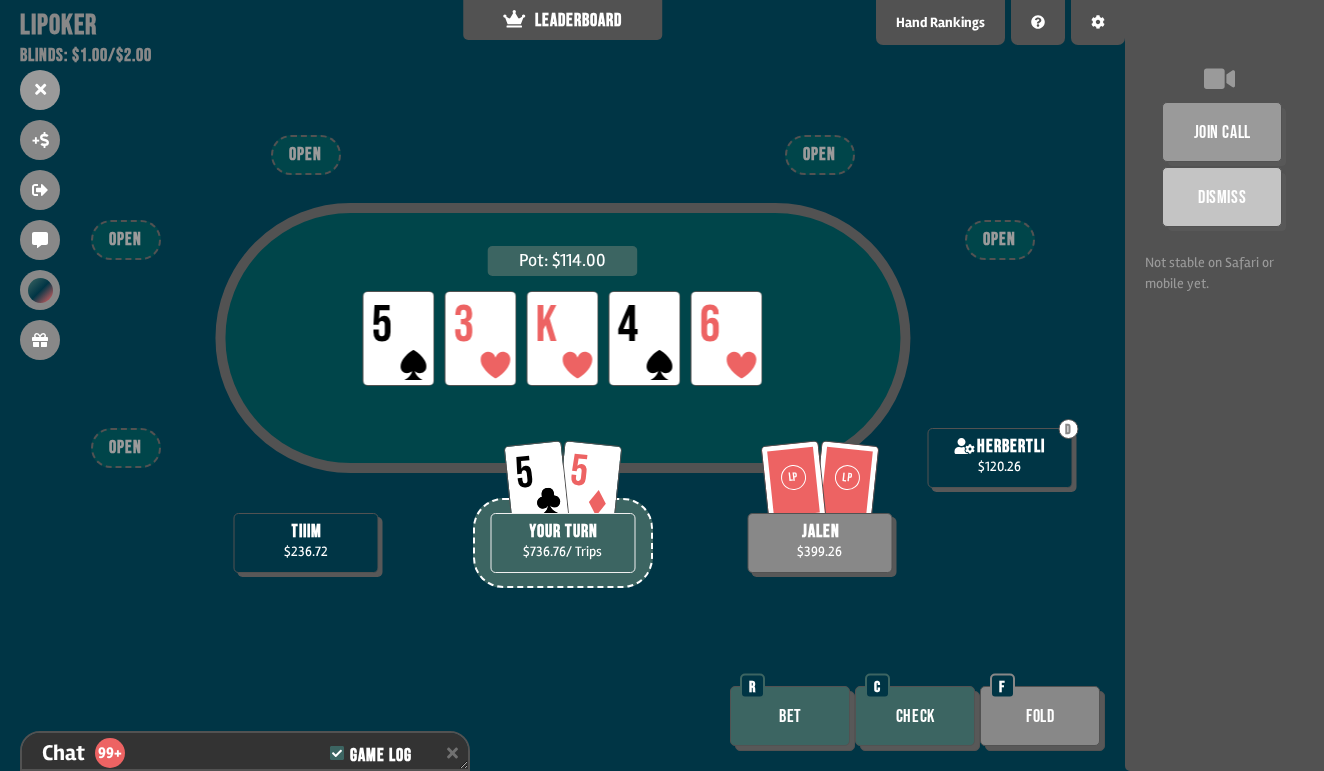click on "Bet" at bounding box center (790, 716) 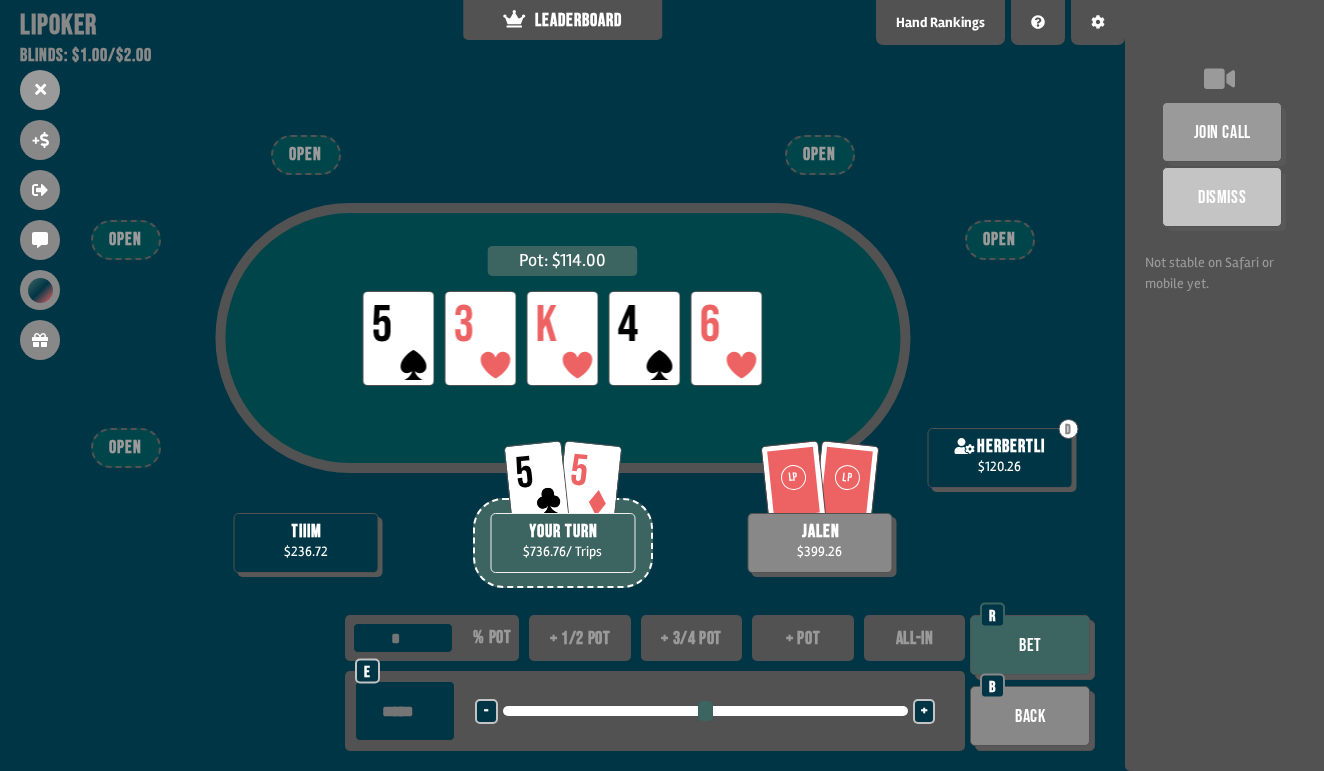click on "+" at bounding box center [924, 711] 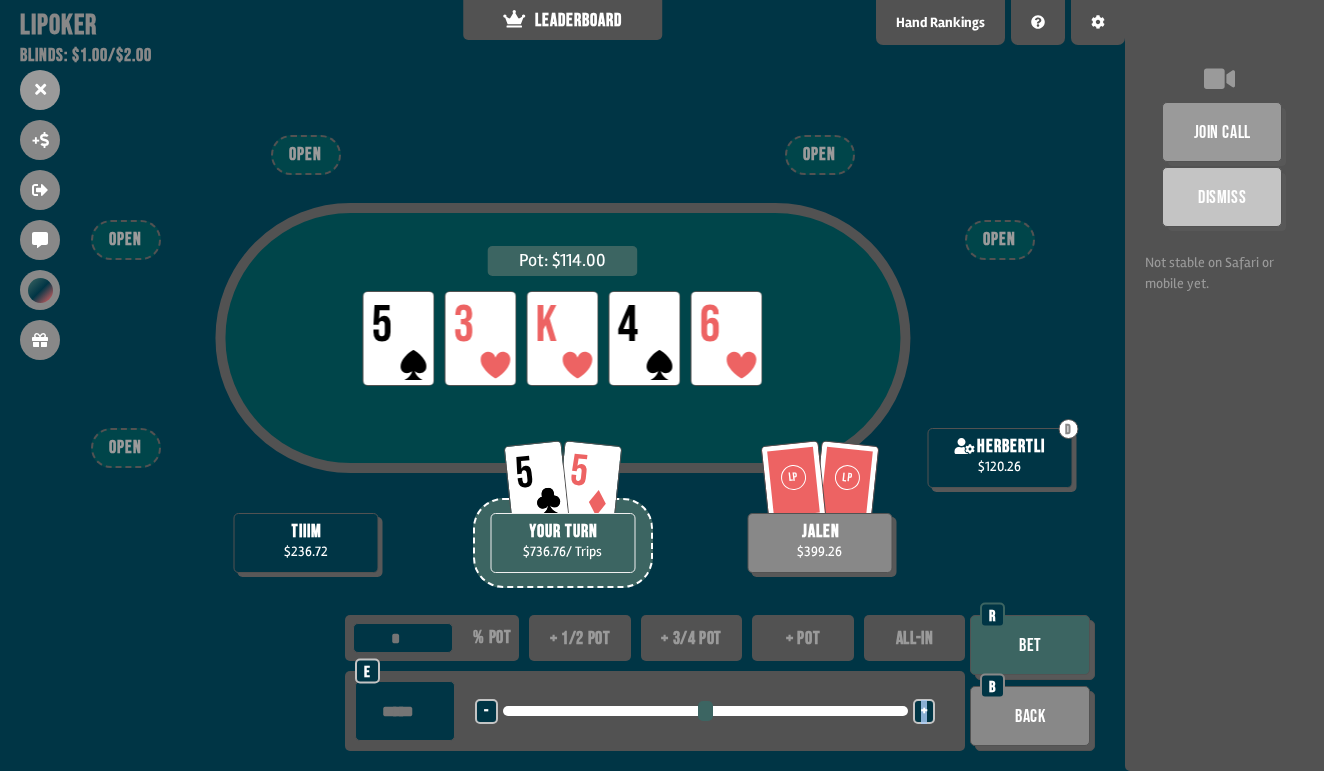 click on "+" at bounding box center (924, 711) 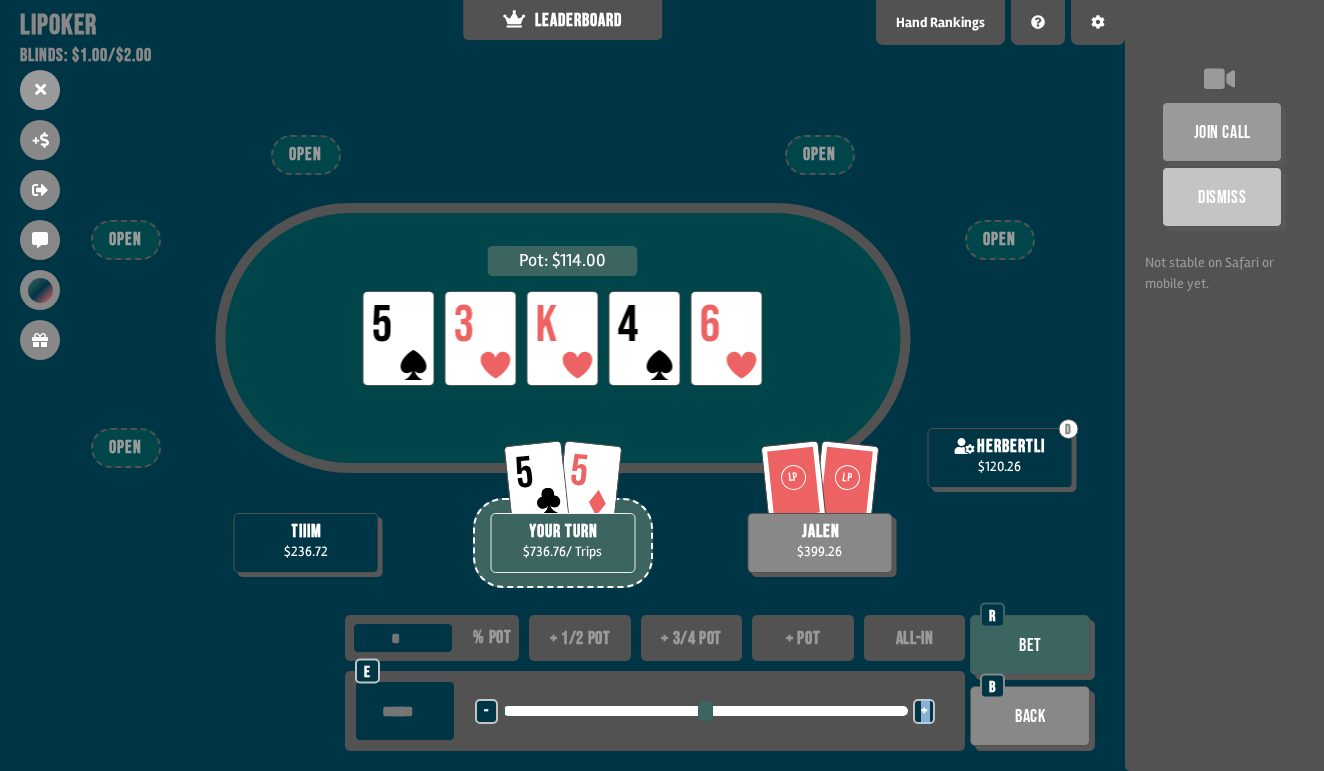 click on "+" at bounding box center (924, 711) 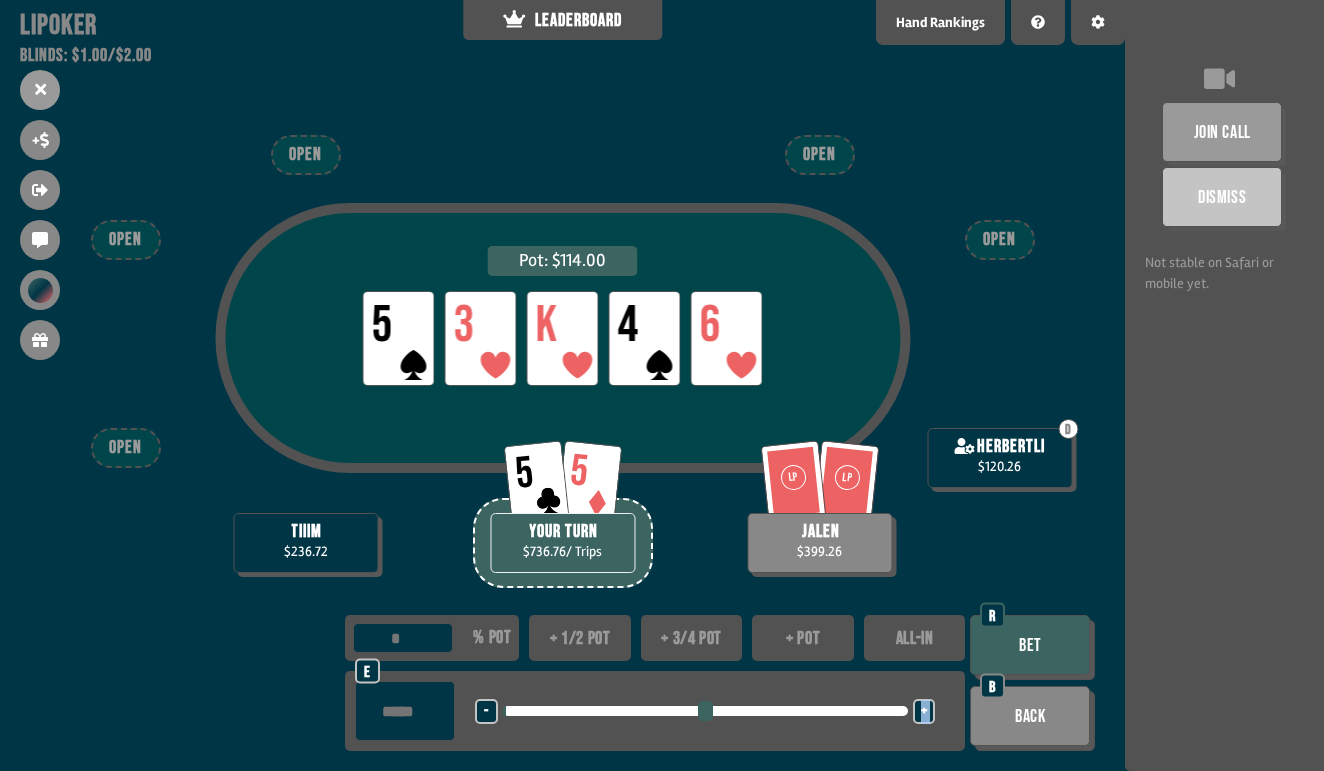 click on "+" at bounding box center [924, 711] 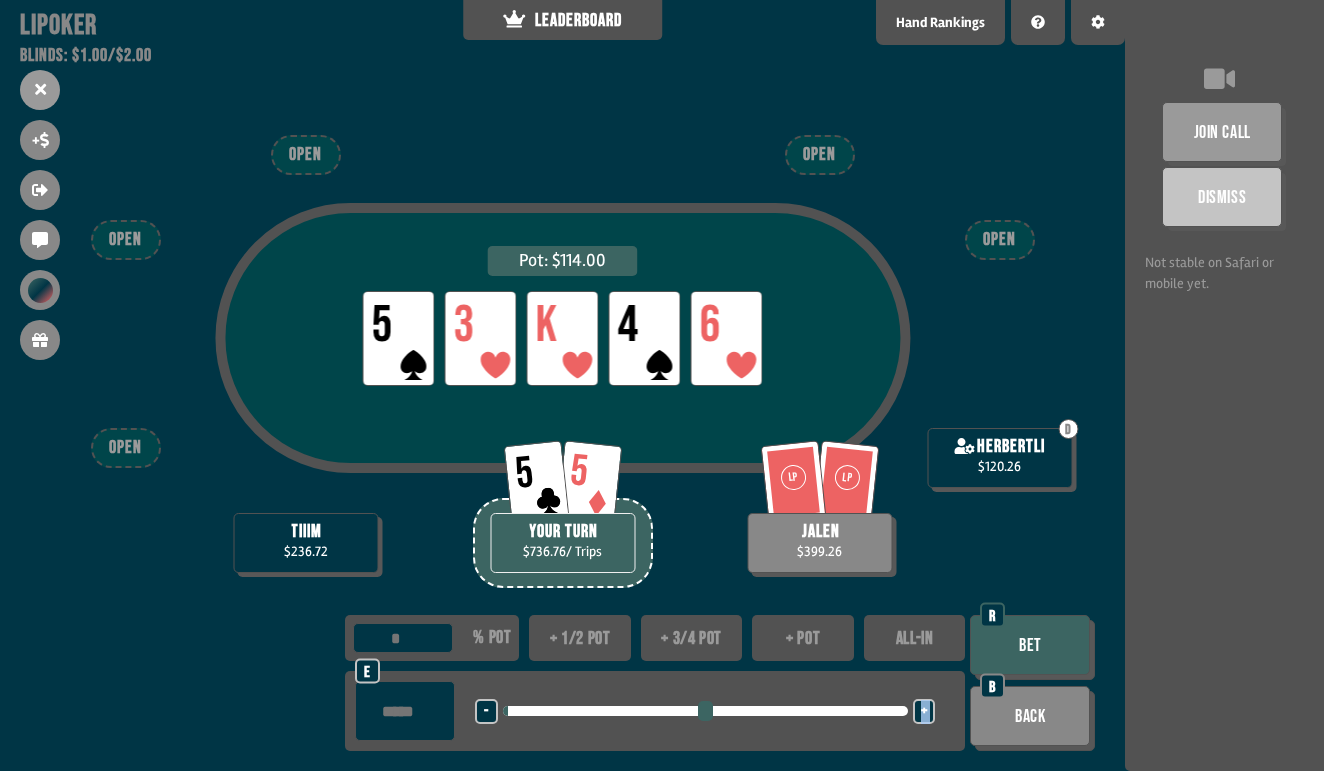 click on "+" at bounding box center [924, 711] 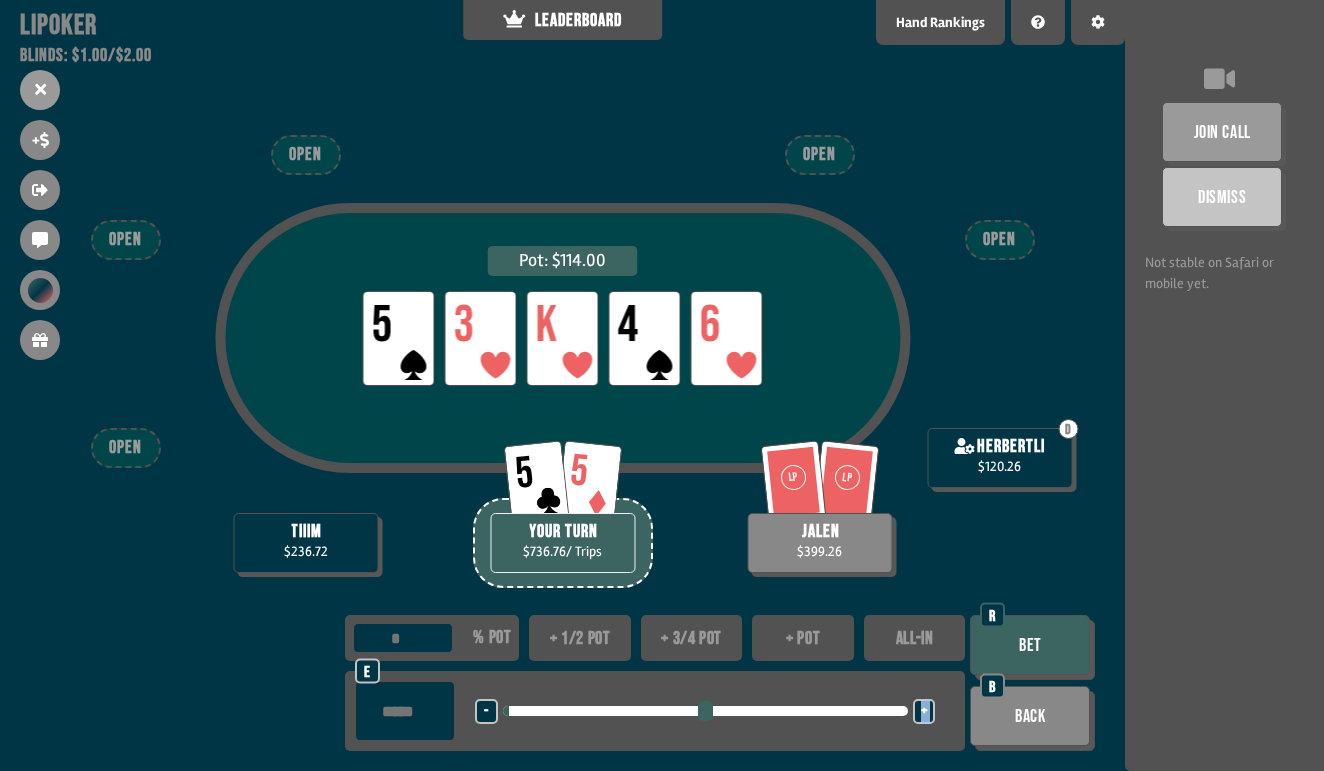 click on "+" at bounding box center (924, 711) 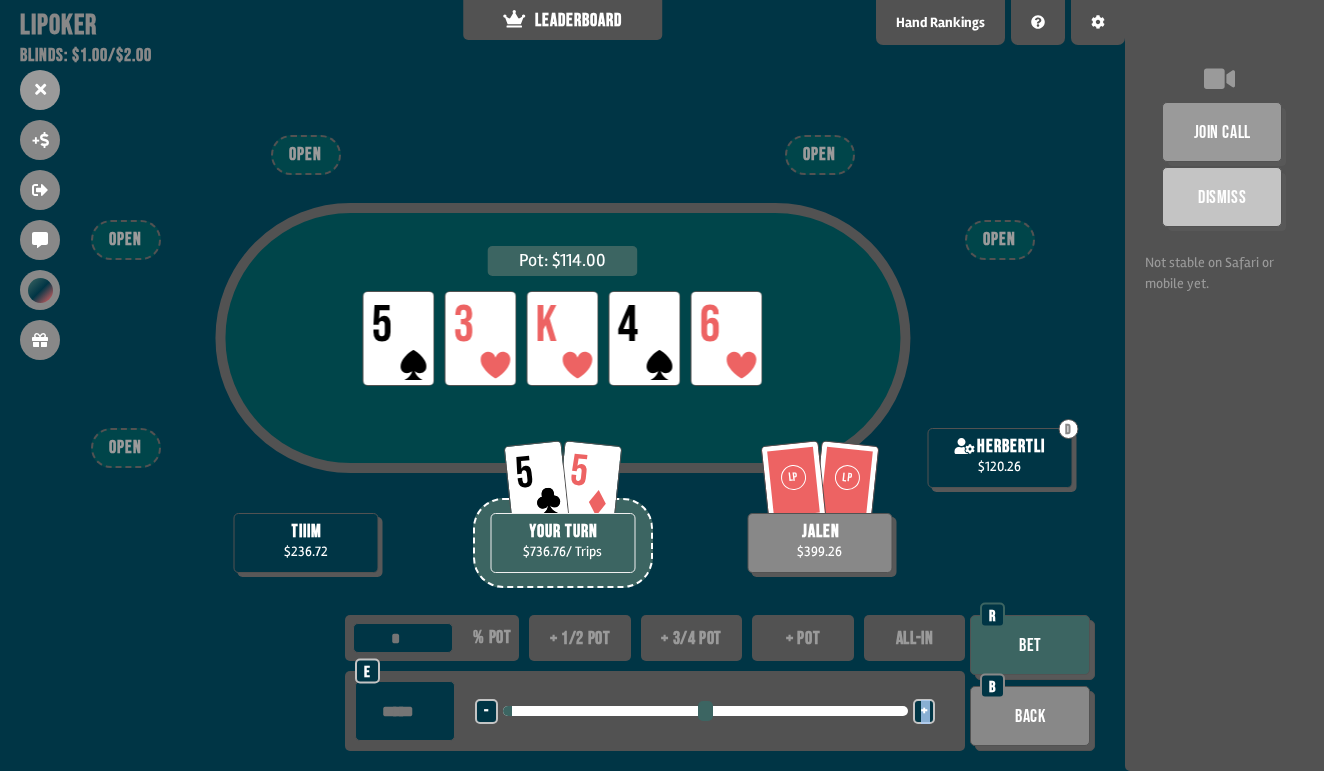 click on "+" at bounding box center (924, 711) 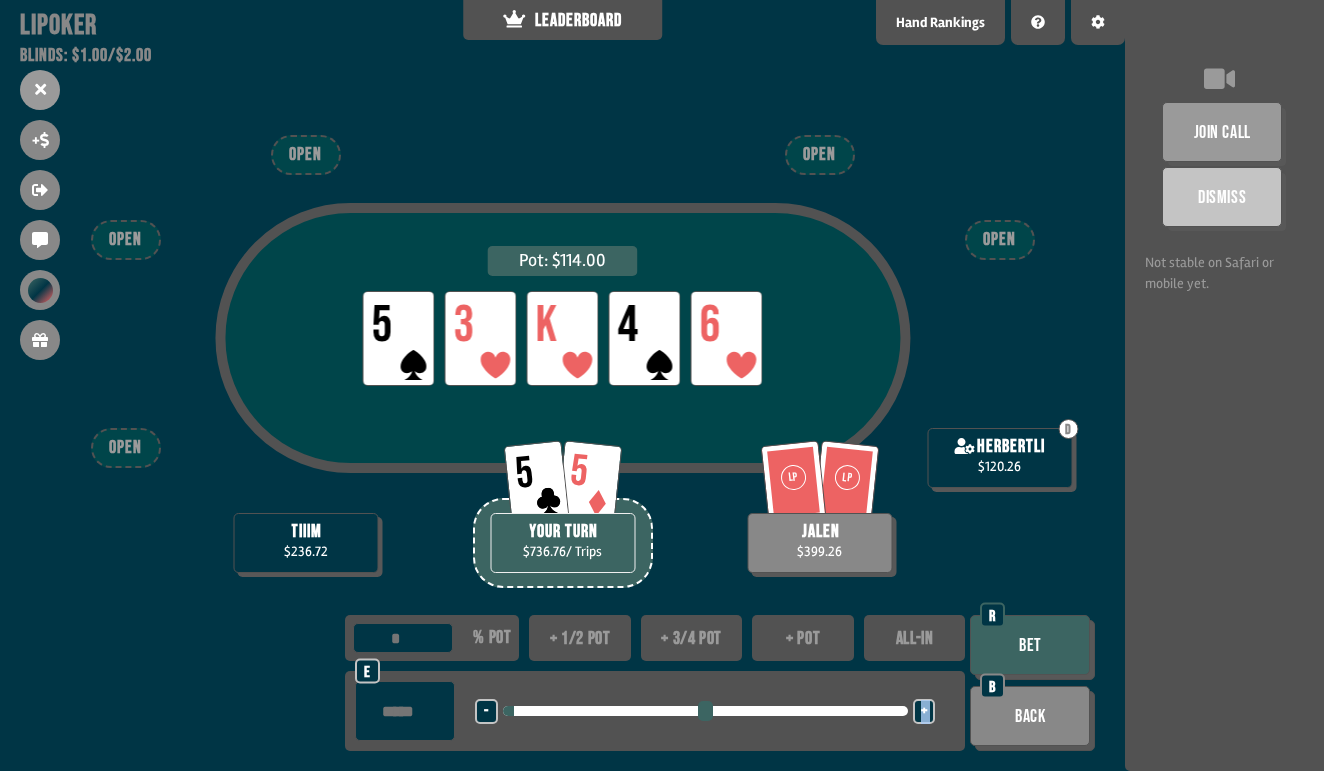click on "+" at bounding box center (924, 711) 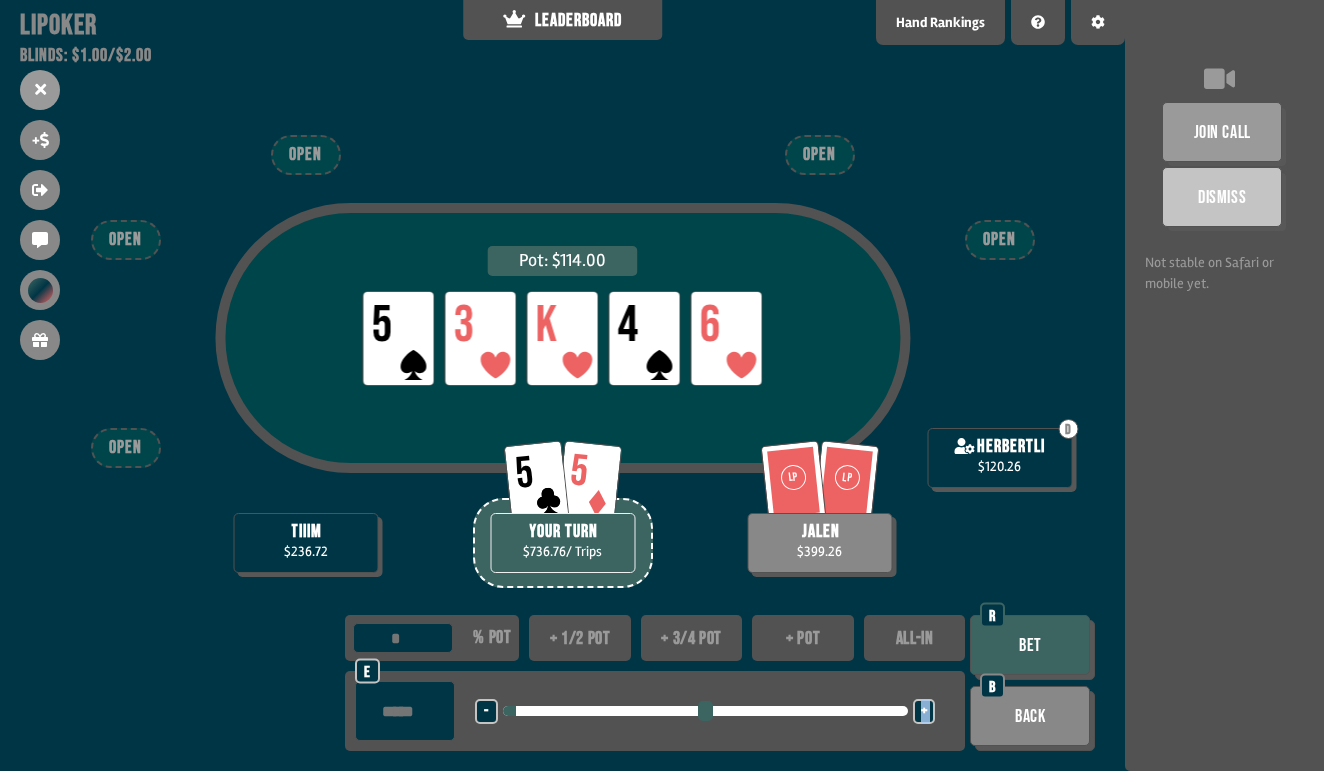click on "+" at bounding box center [924, 711] 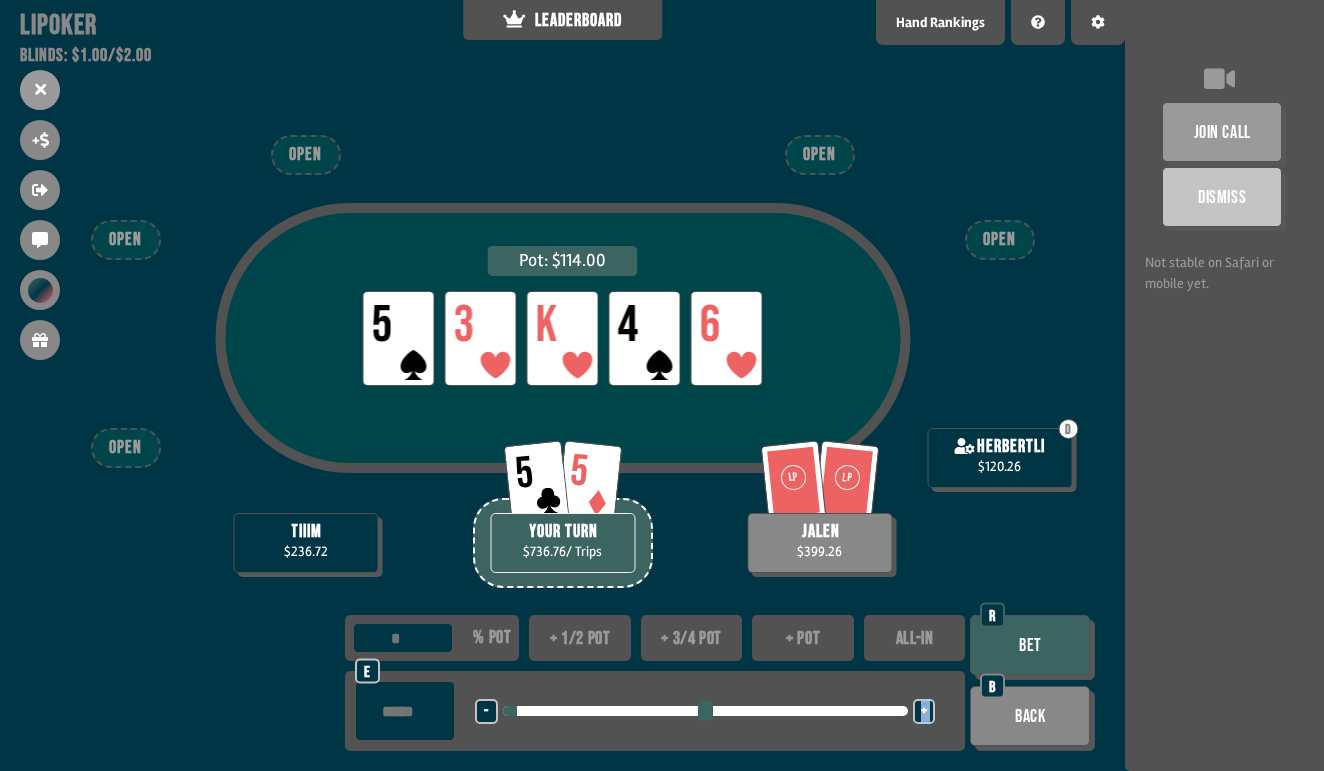 click on "+" at bounding box center [924, 711] 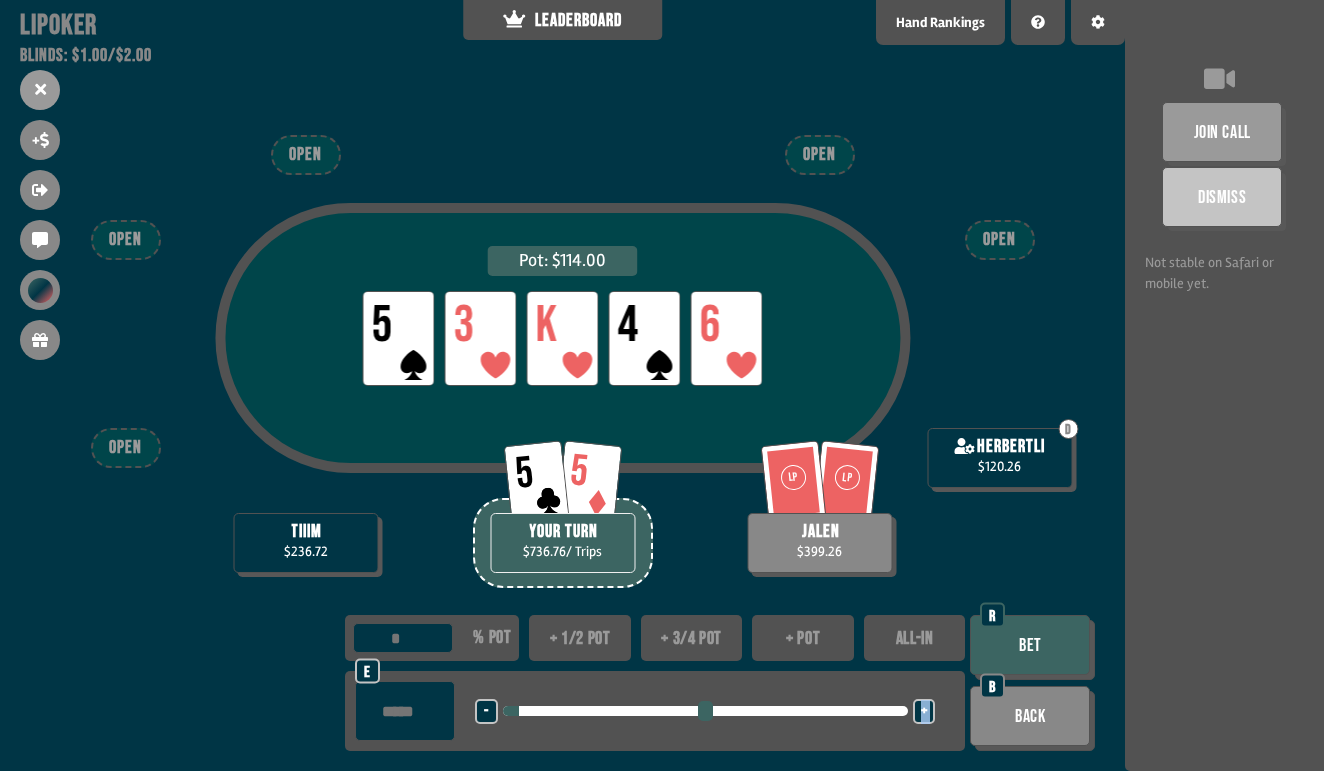 click on "+" at bounding box center (924, 711) 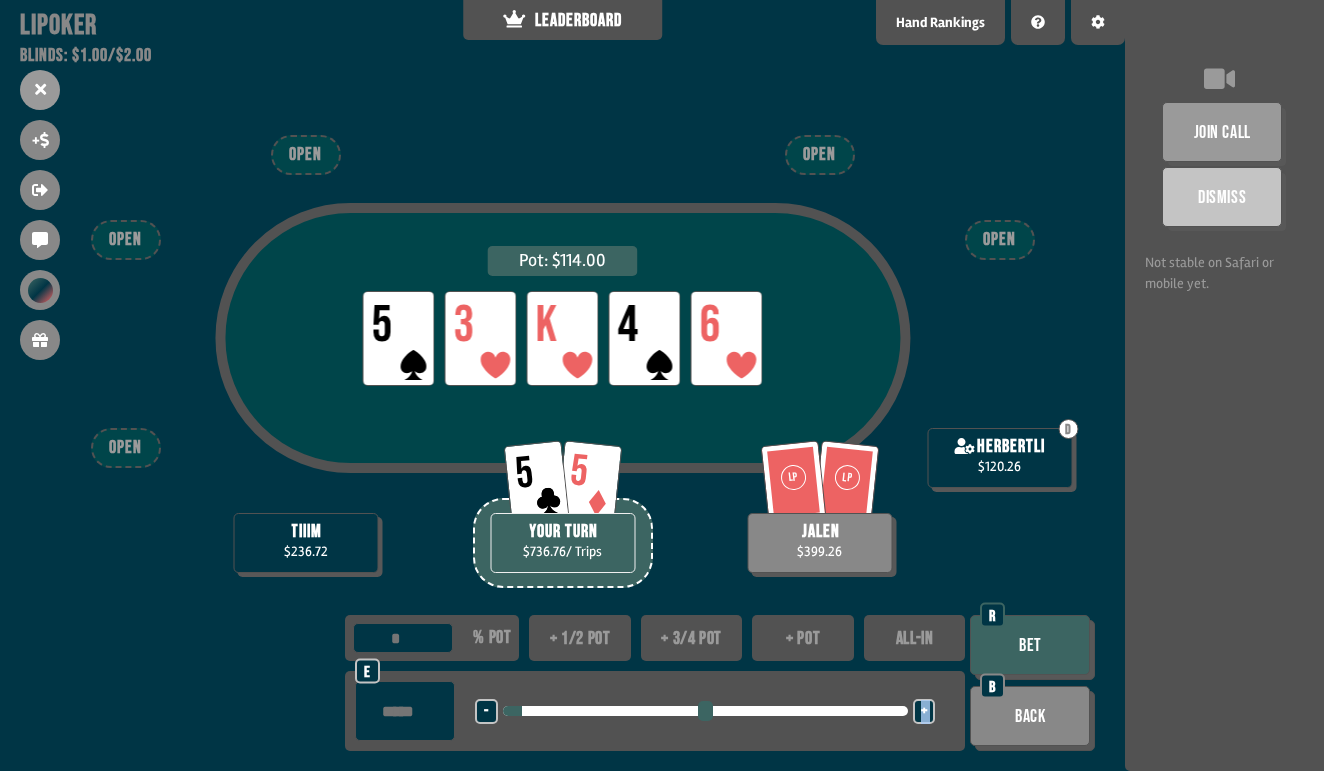 click on "+" at bounding box center (924, 711) 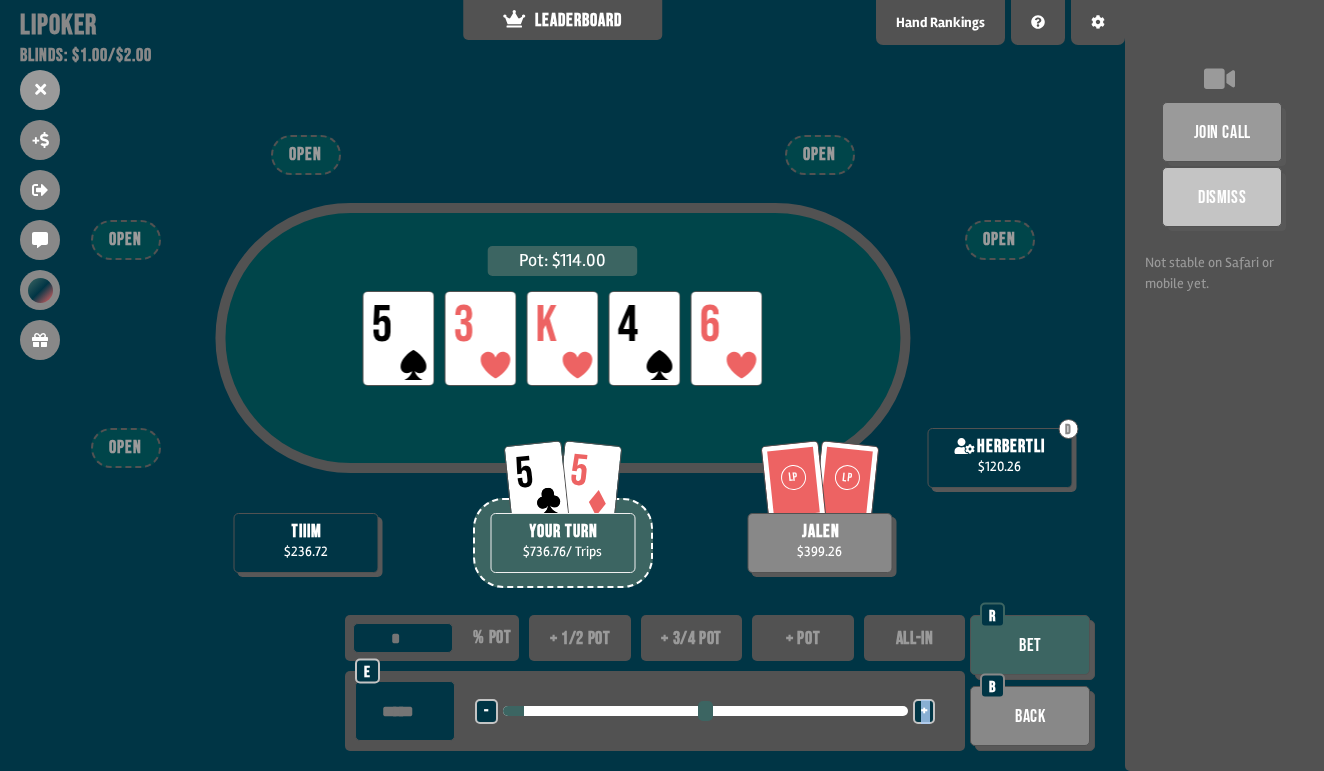 click on "+" at bounding box center (924, 711) 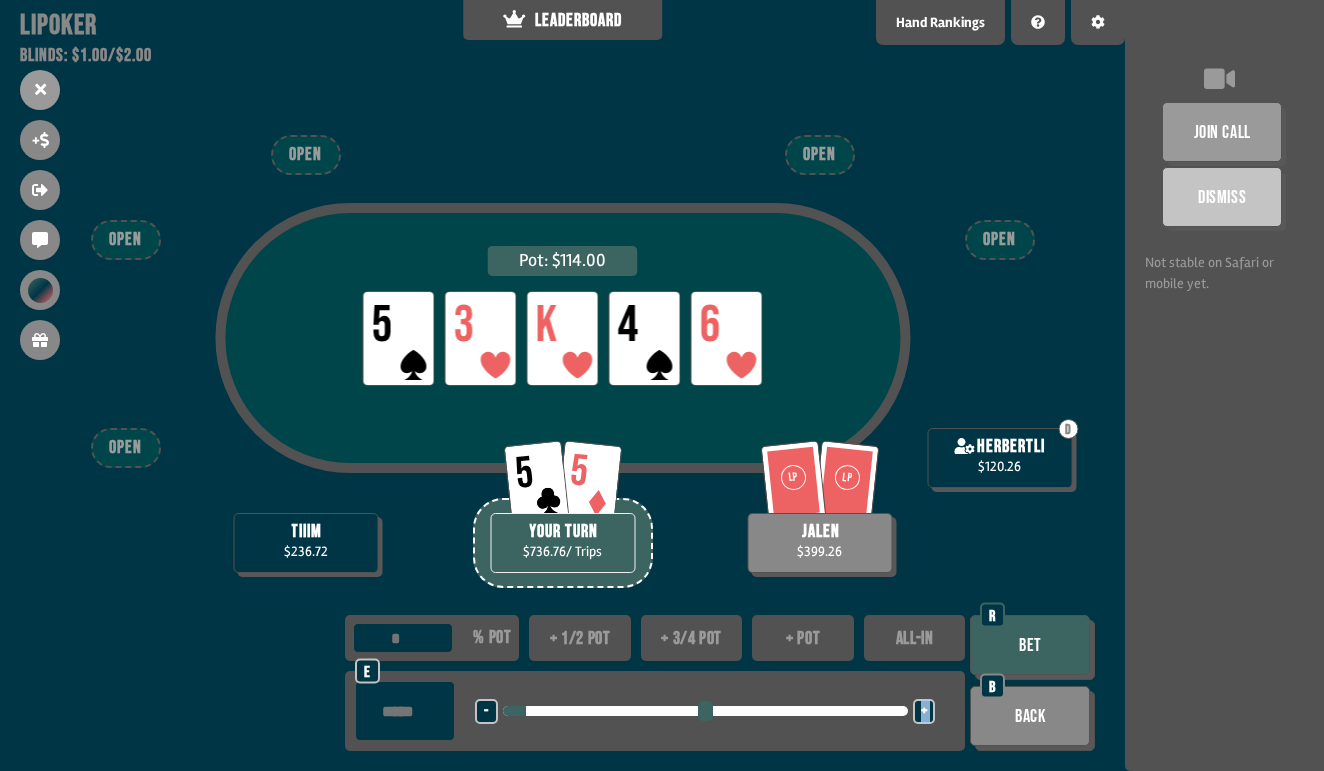 click on "+" at bounding box center (924, 711) 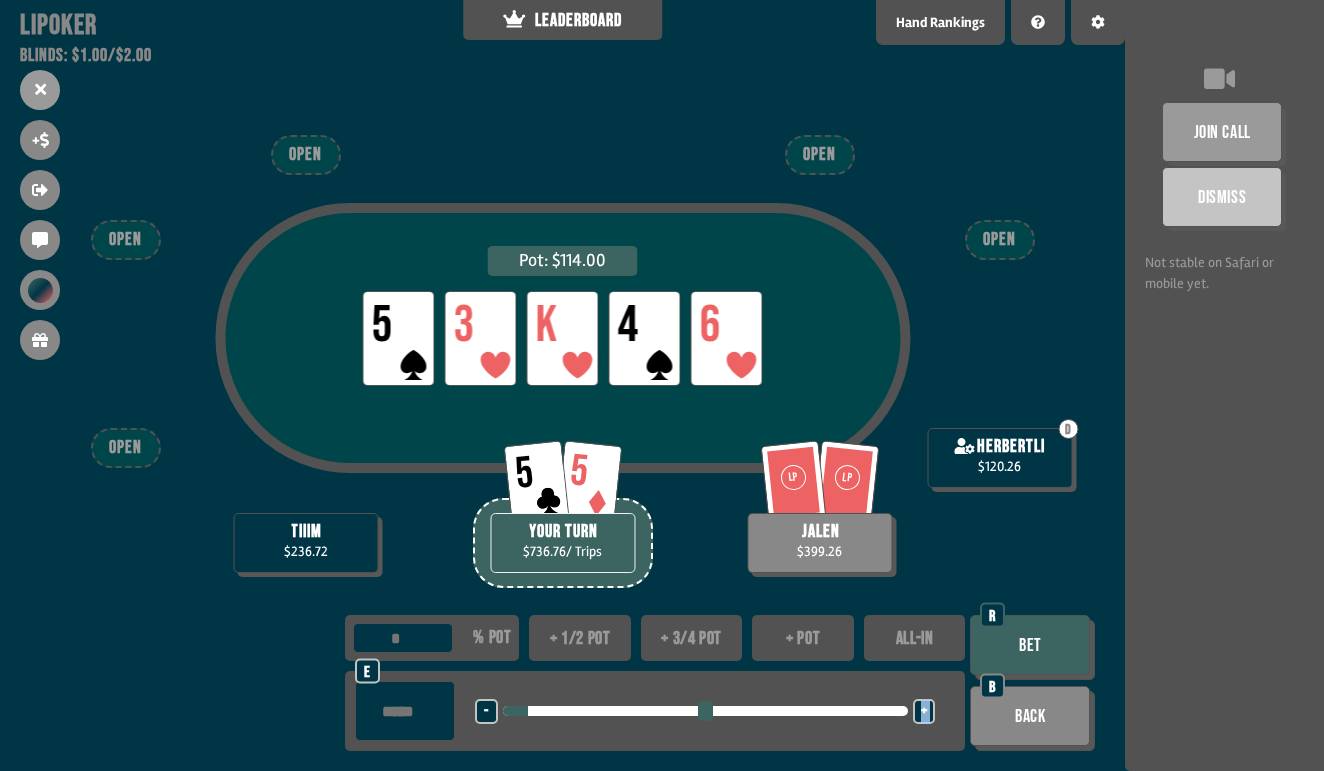 click on "+" at bounding box center [924, 711] 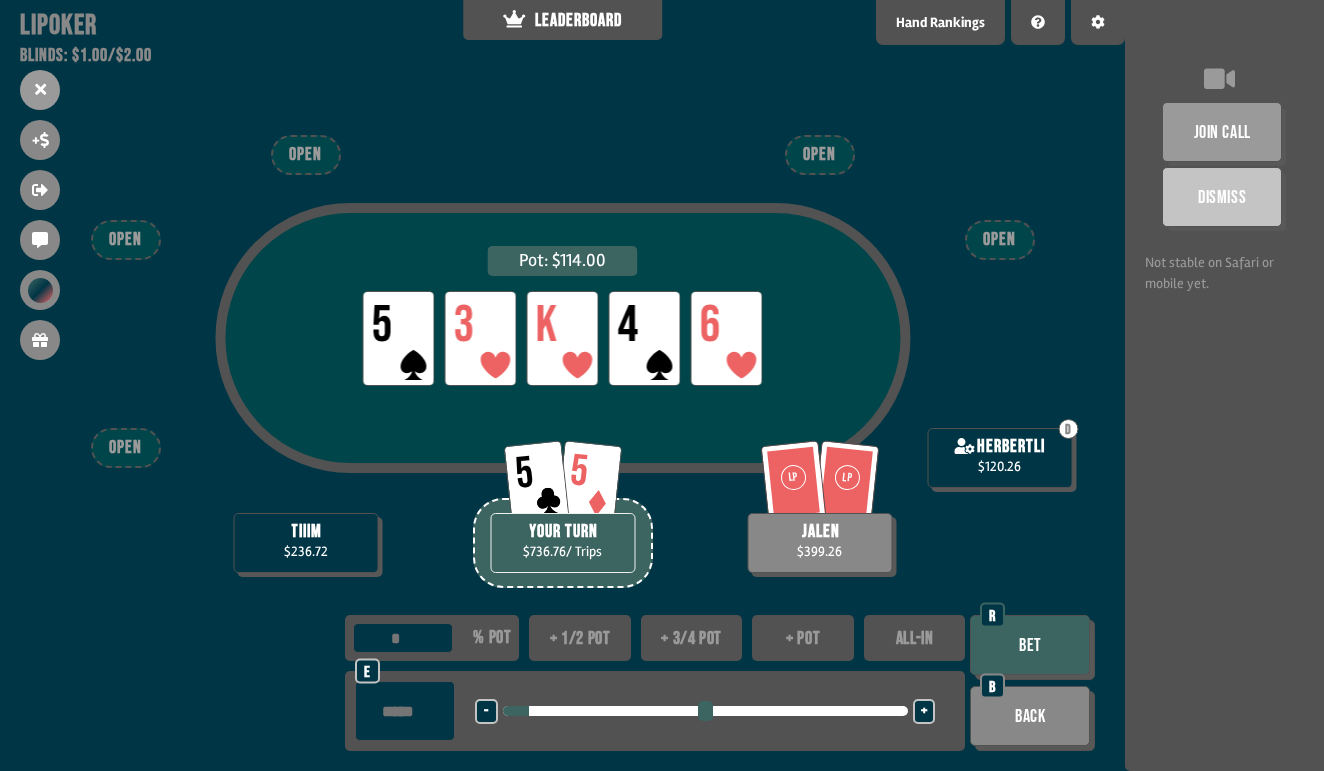 click on "Bet R" at bounding box center (1032, 647) 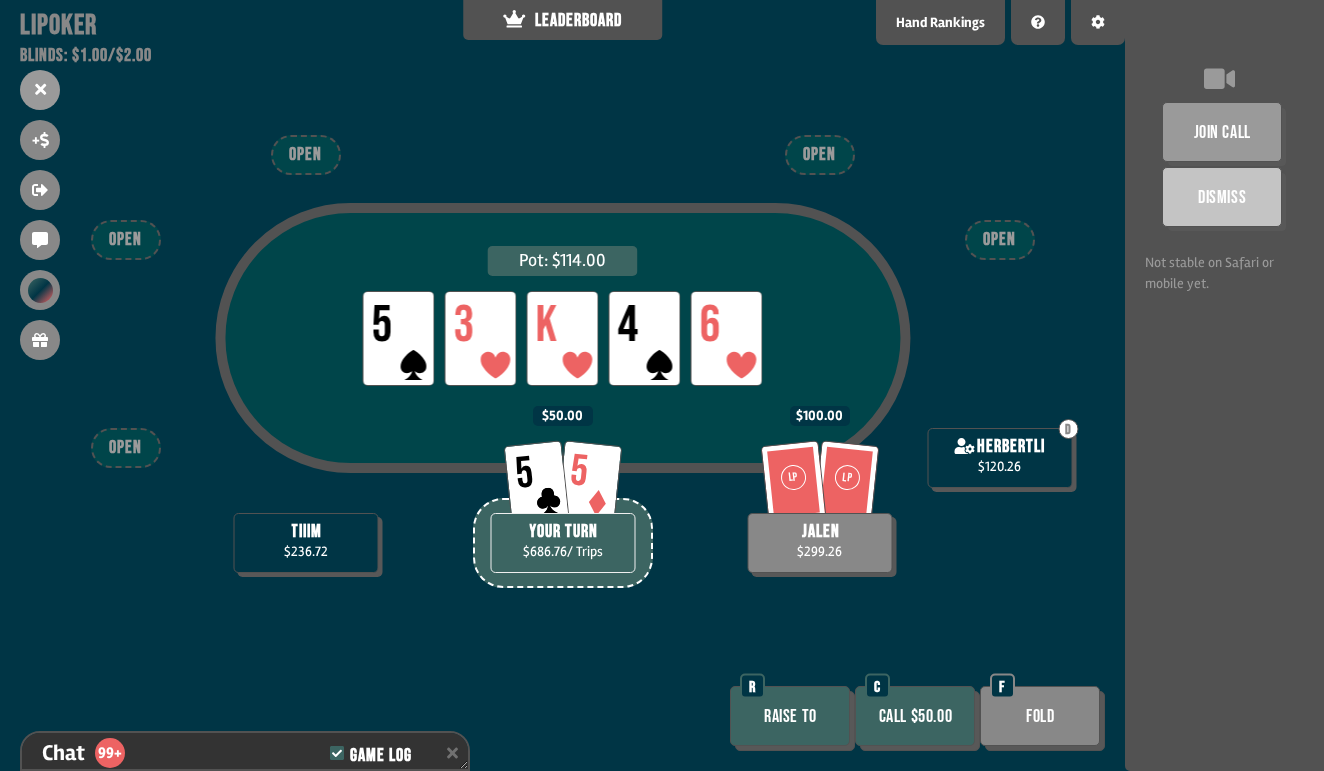scroll, scrollTop: 7566, scrollLeft: 0, axis: vertical 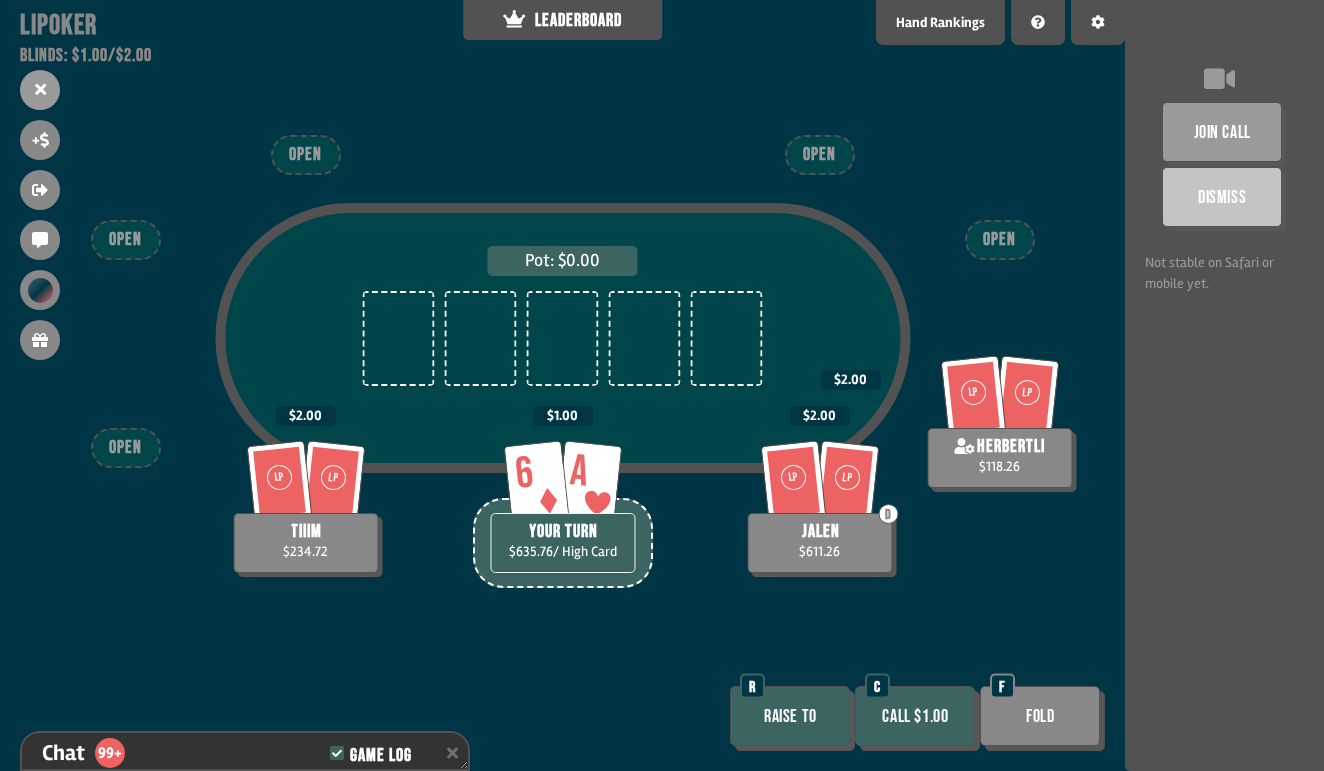 click on "Call $1.00" at bounding box center (915, 716) 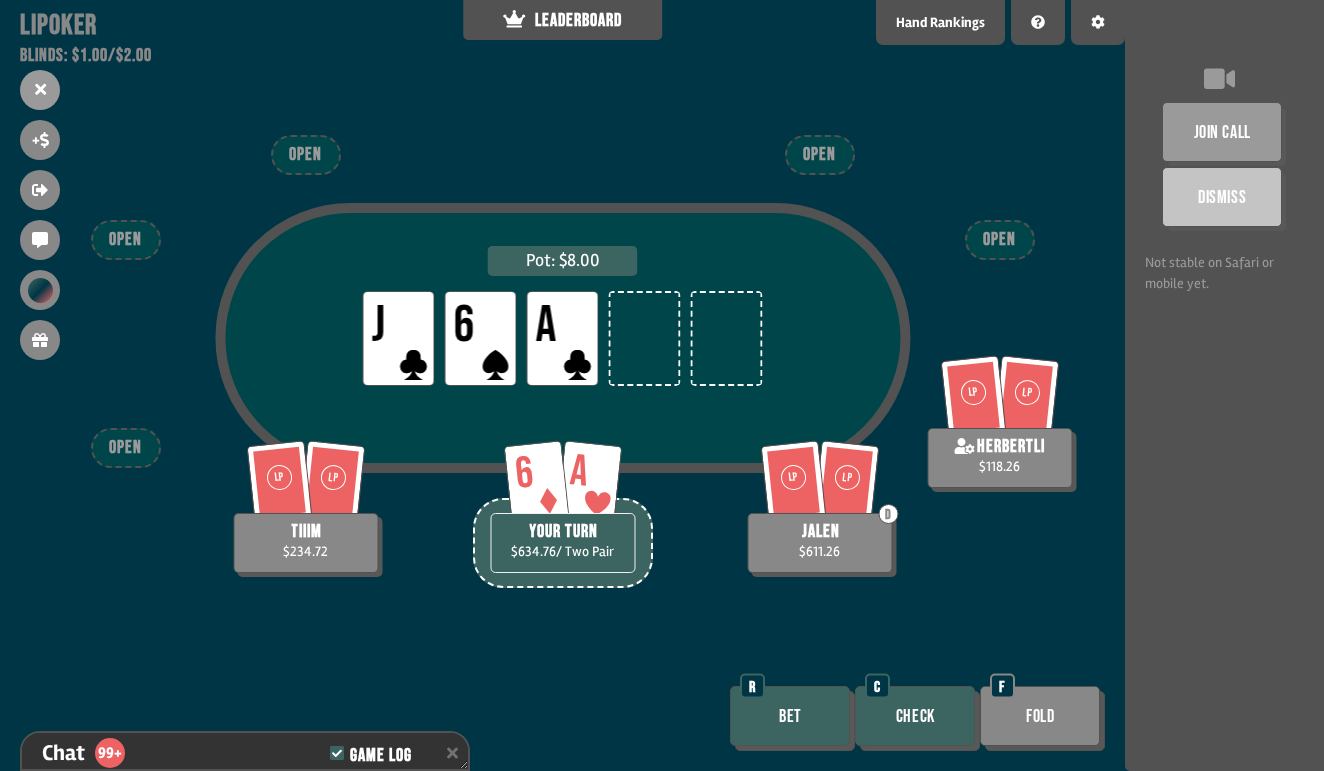 scroll, scrollTop: 7885, scrollLeft: 0, axis: vertical 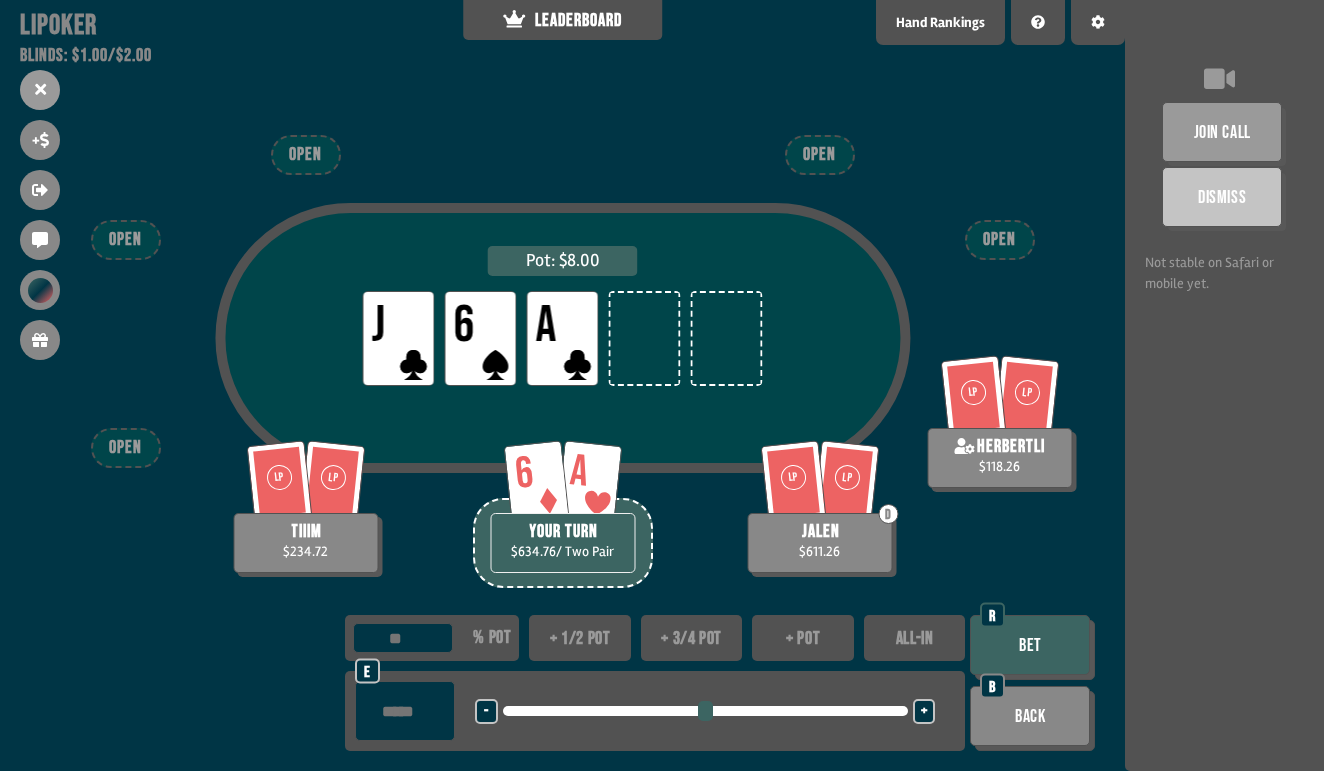 click on "+" at bounding box center (924, 712) 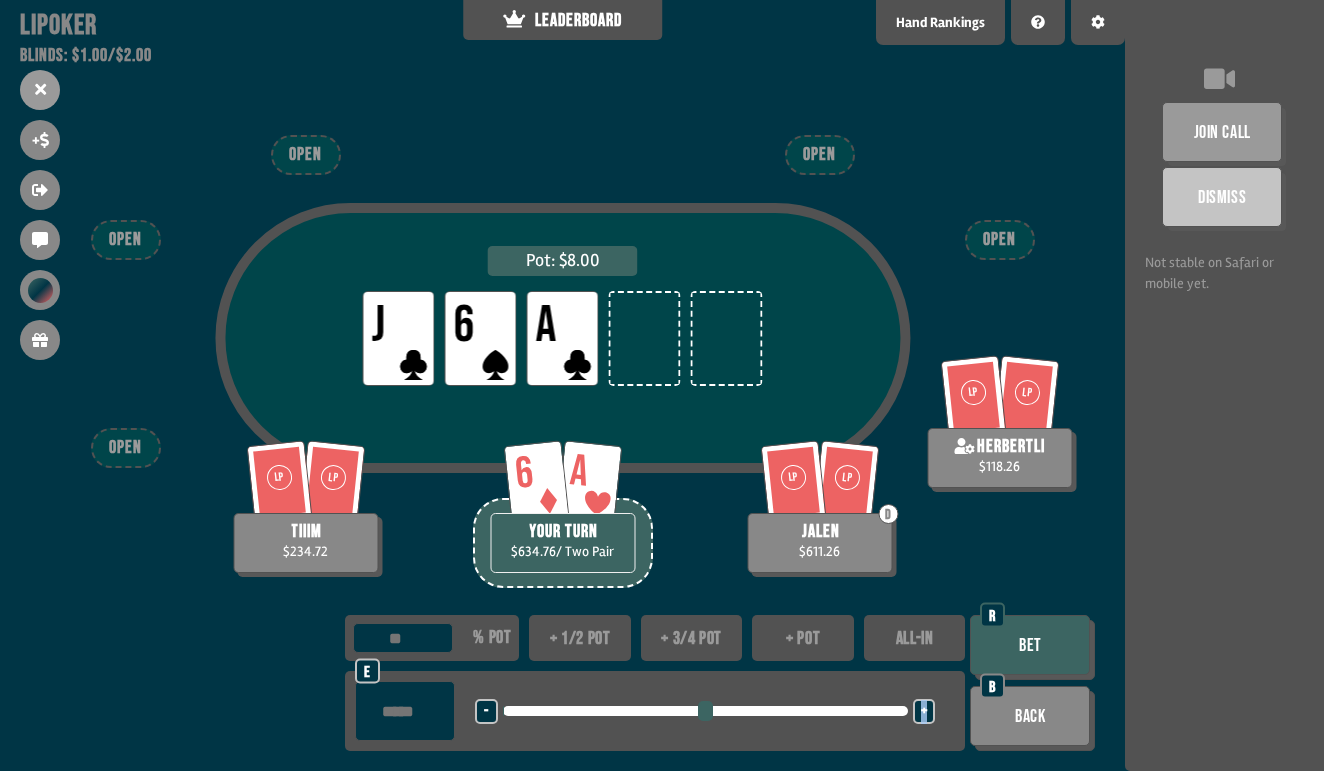 click on "+" at bounding box center [924, 712] 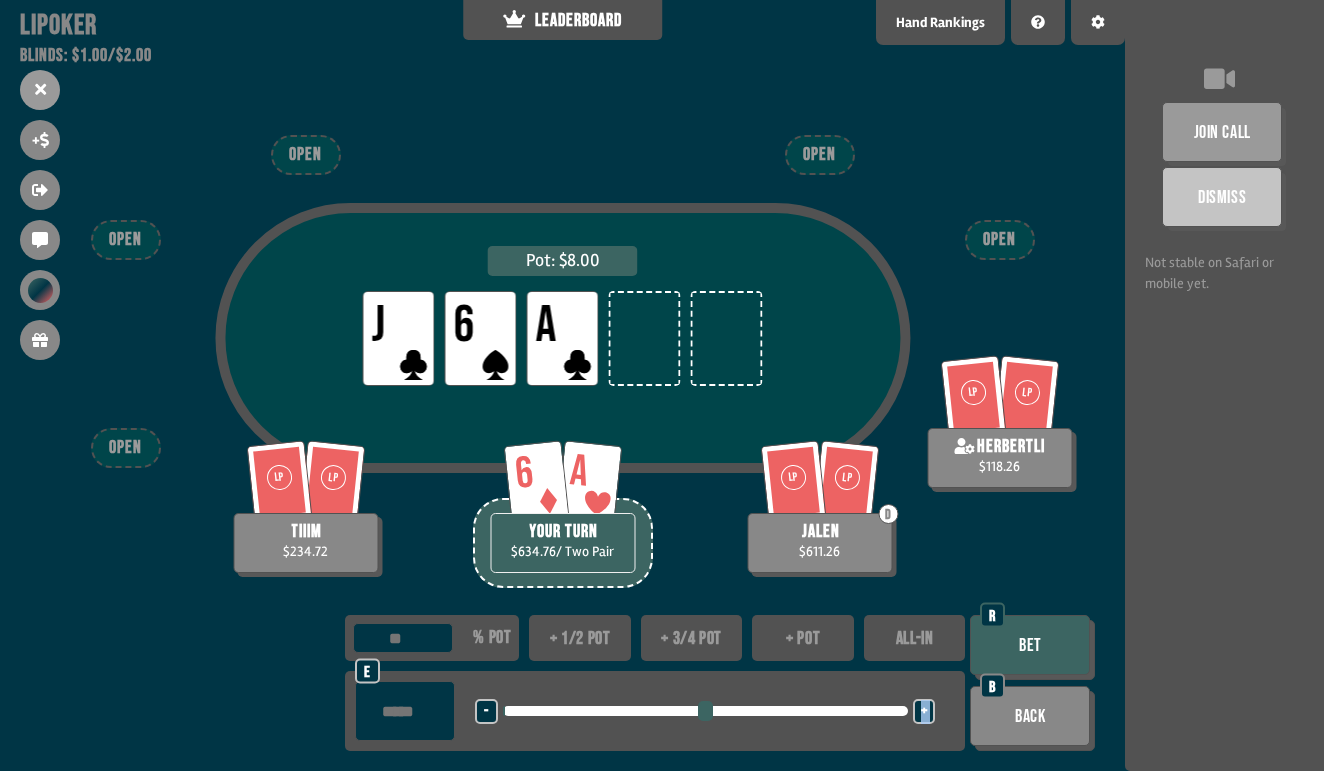 click on "+" at bounding box center (924, 712) 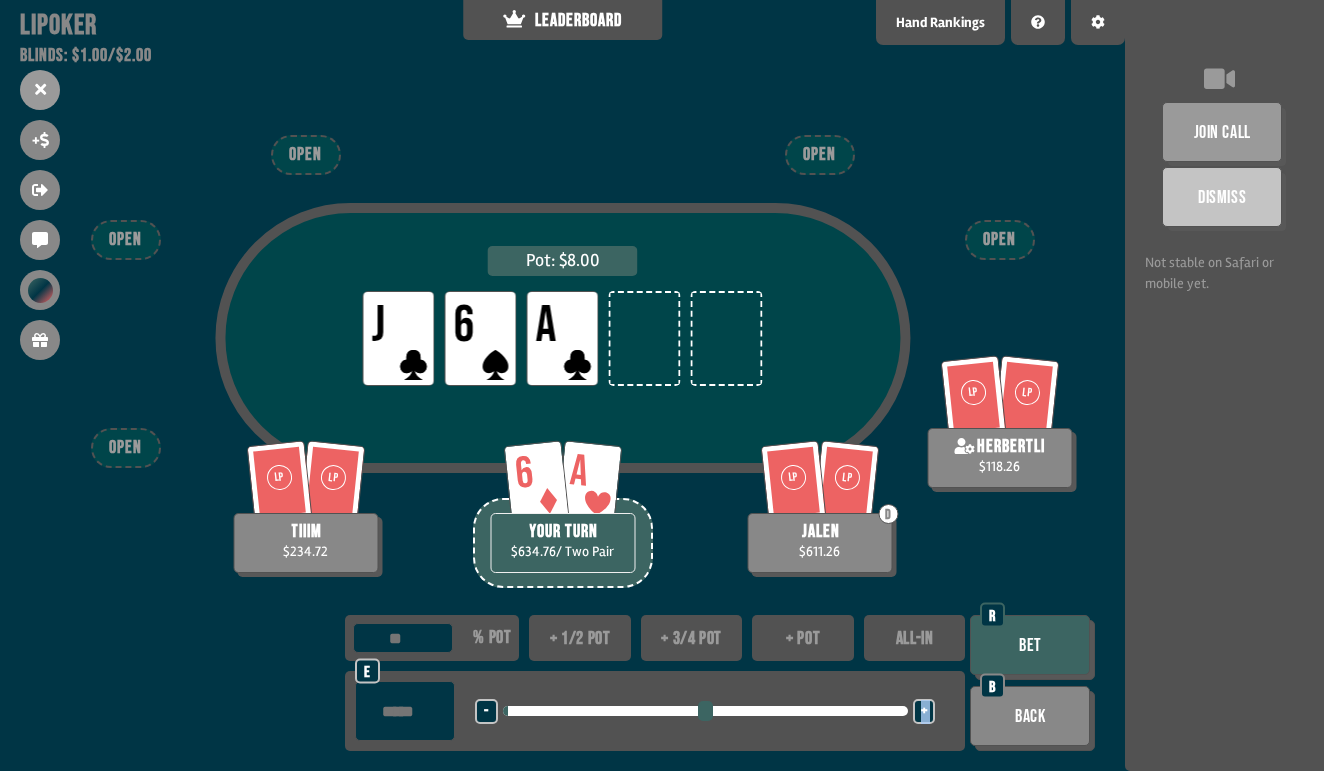 click on "+" at bounding box center [924, 712] 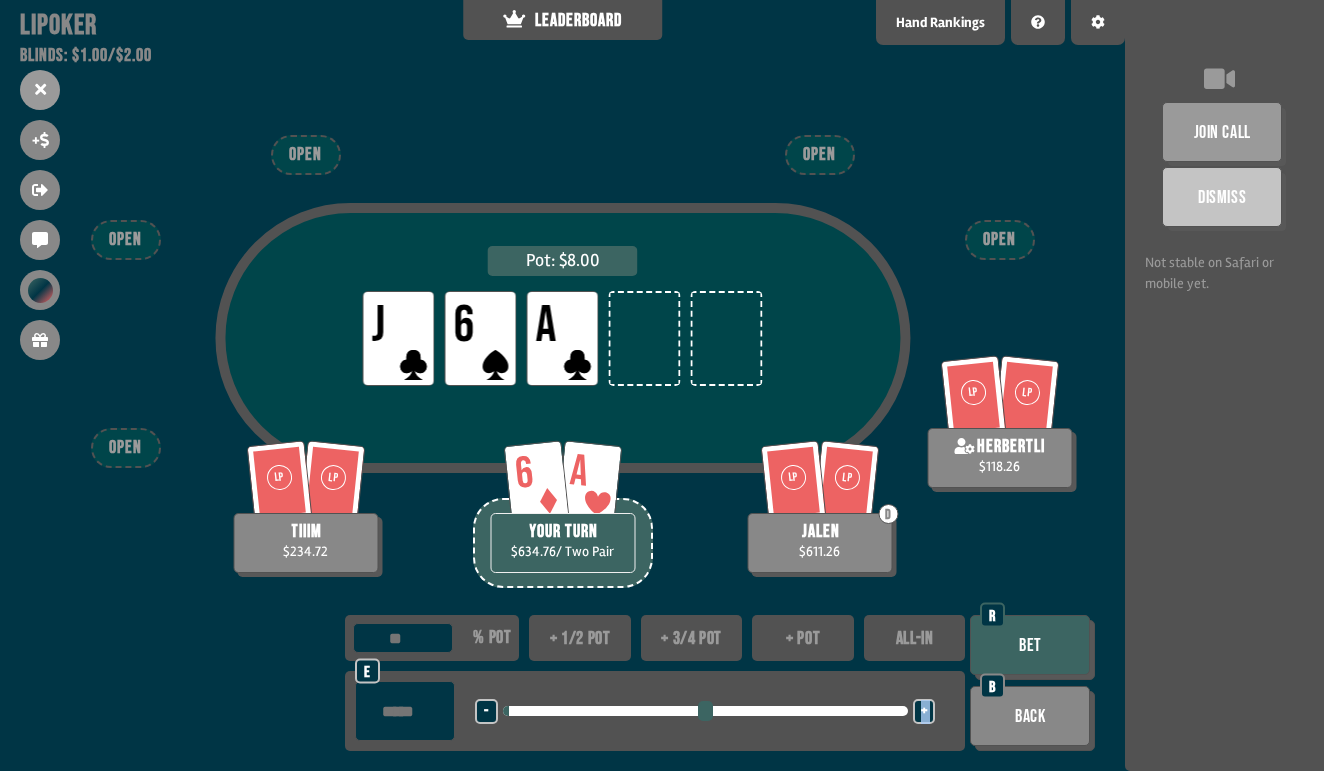 click on "+" at bounding box center (924, 712) 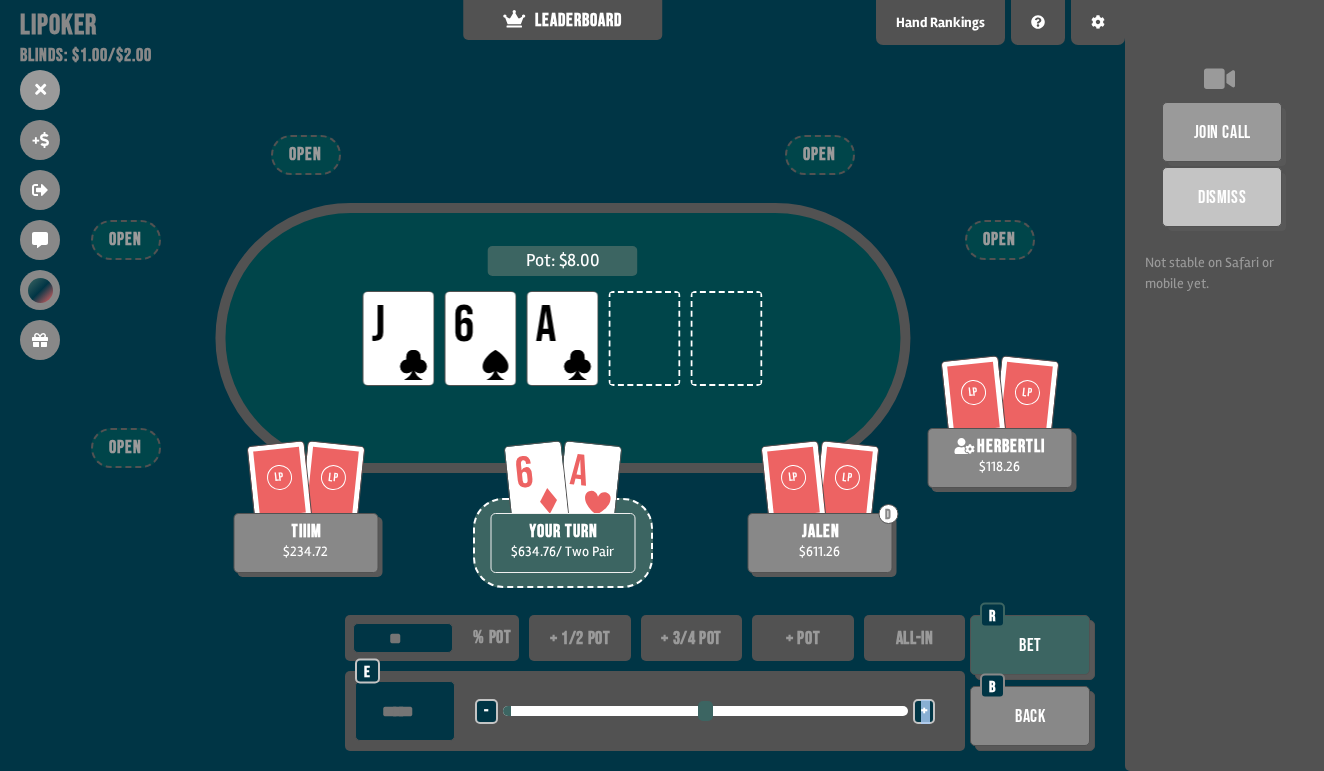 click on "+" at bounding box center (924, 712) 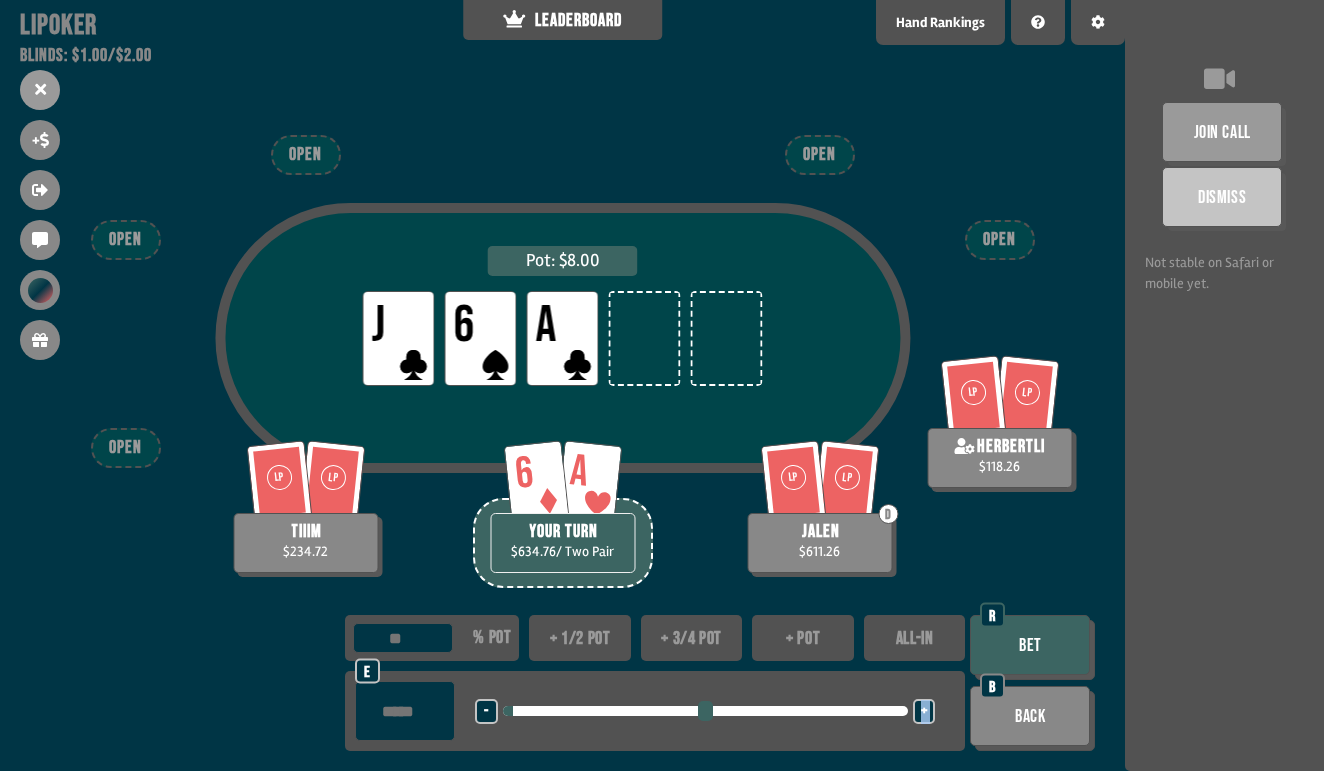 click on "+" at bounding box center [924, 712] 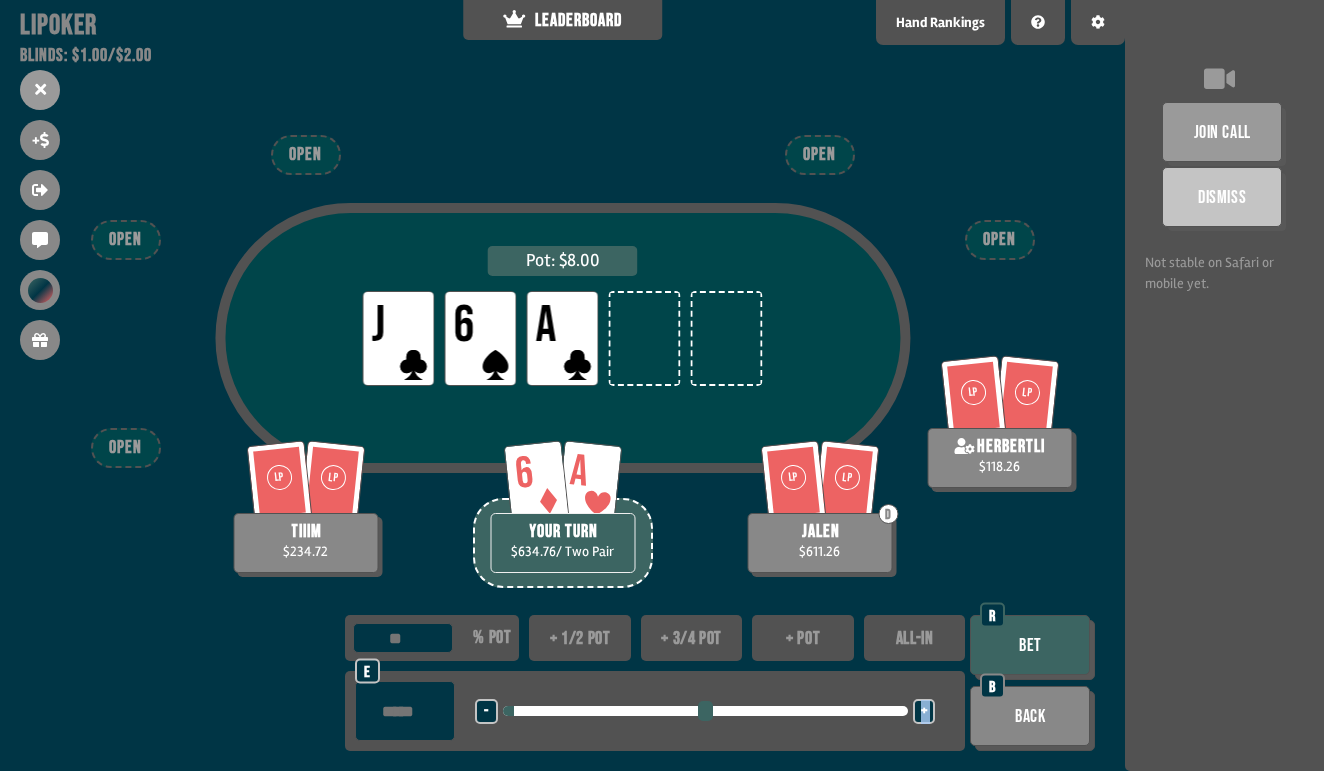 click on "+" at bounding box center (924, 712) 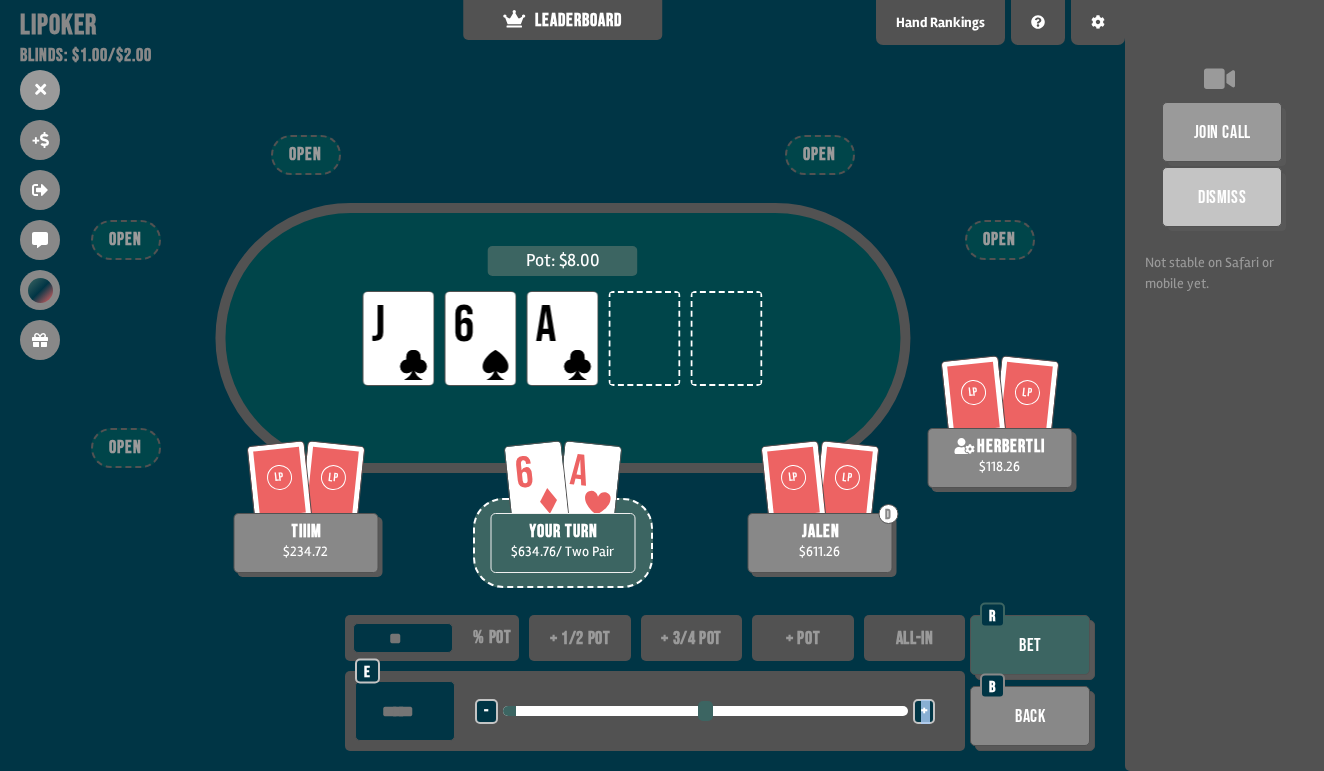 click on "Bet" at bounding box center [1030, 645] 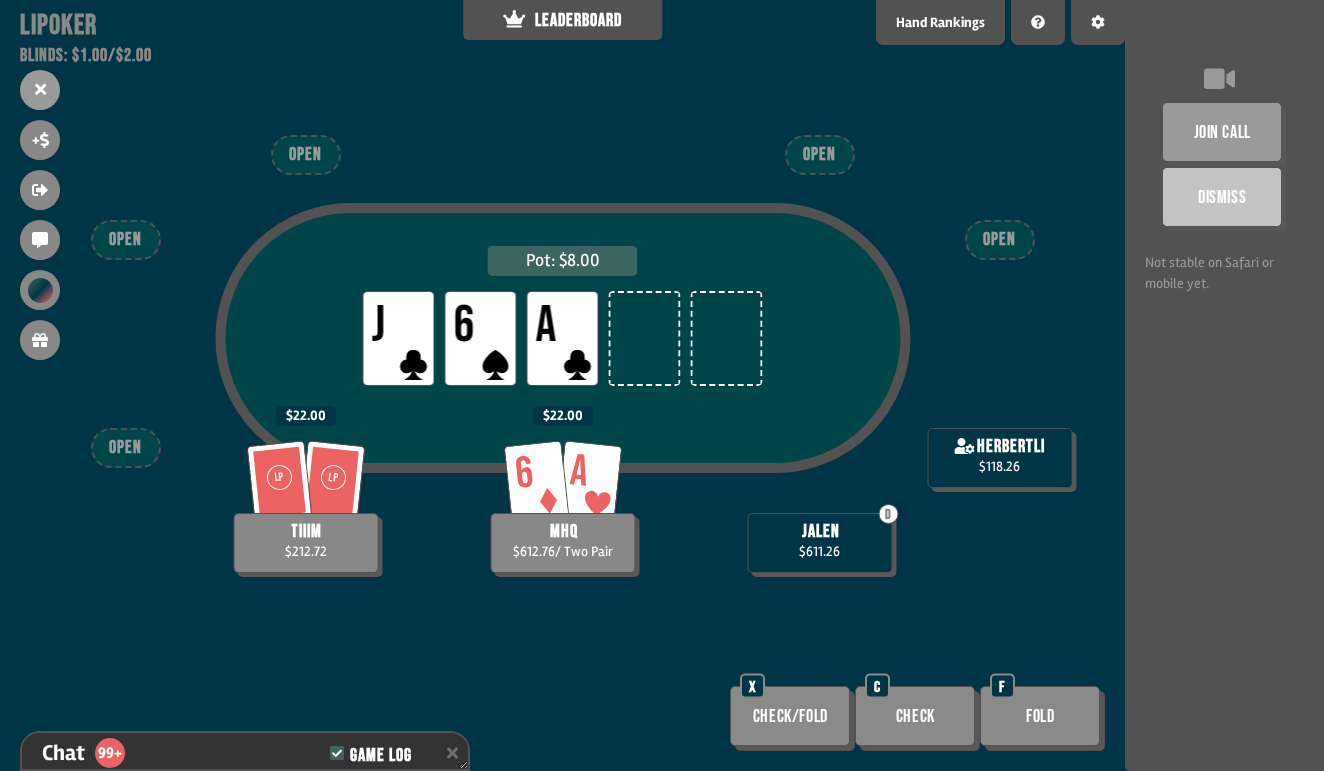 scroll, scrollTop: 8030, scrollLeft: 0, axis: vertical 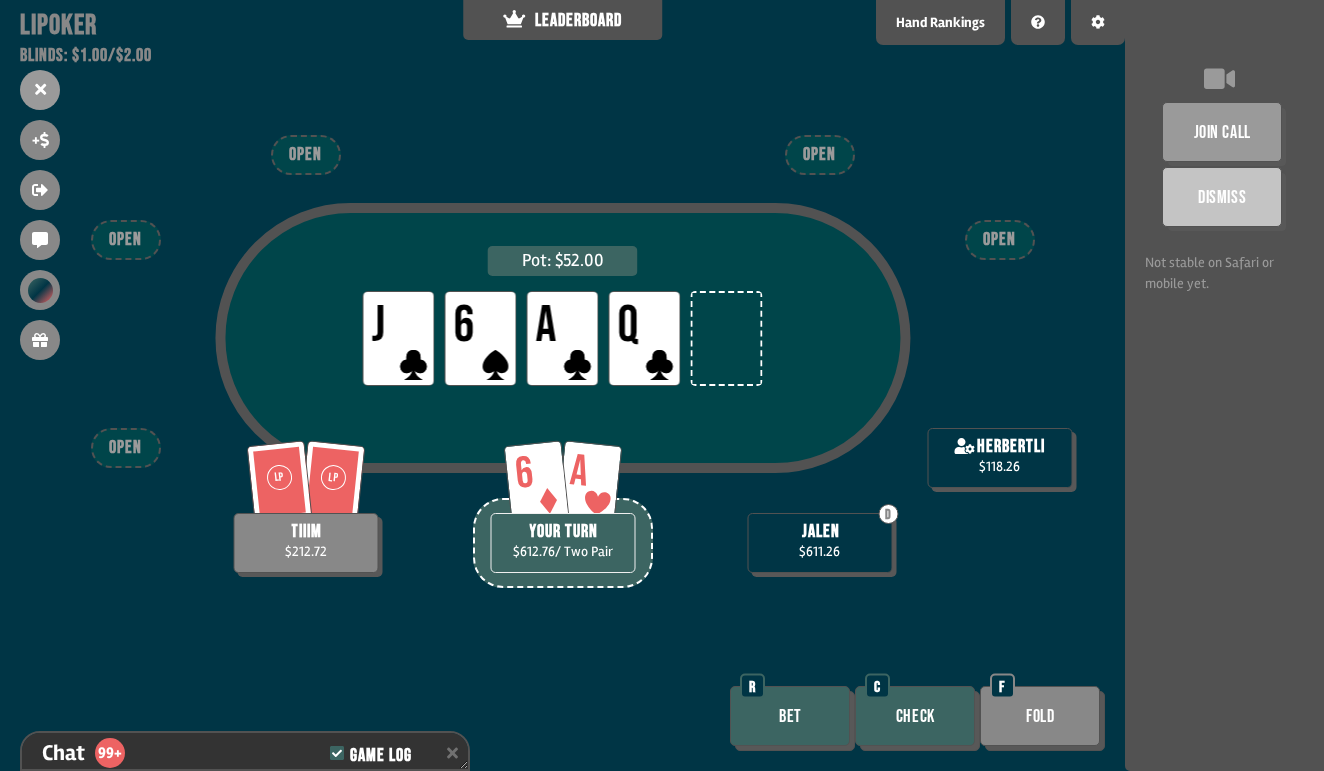 click on "Bet" at bounding box center [790, 716] 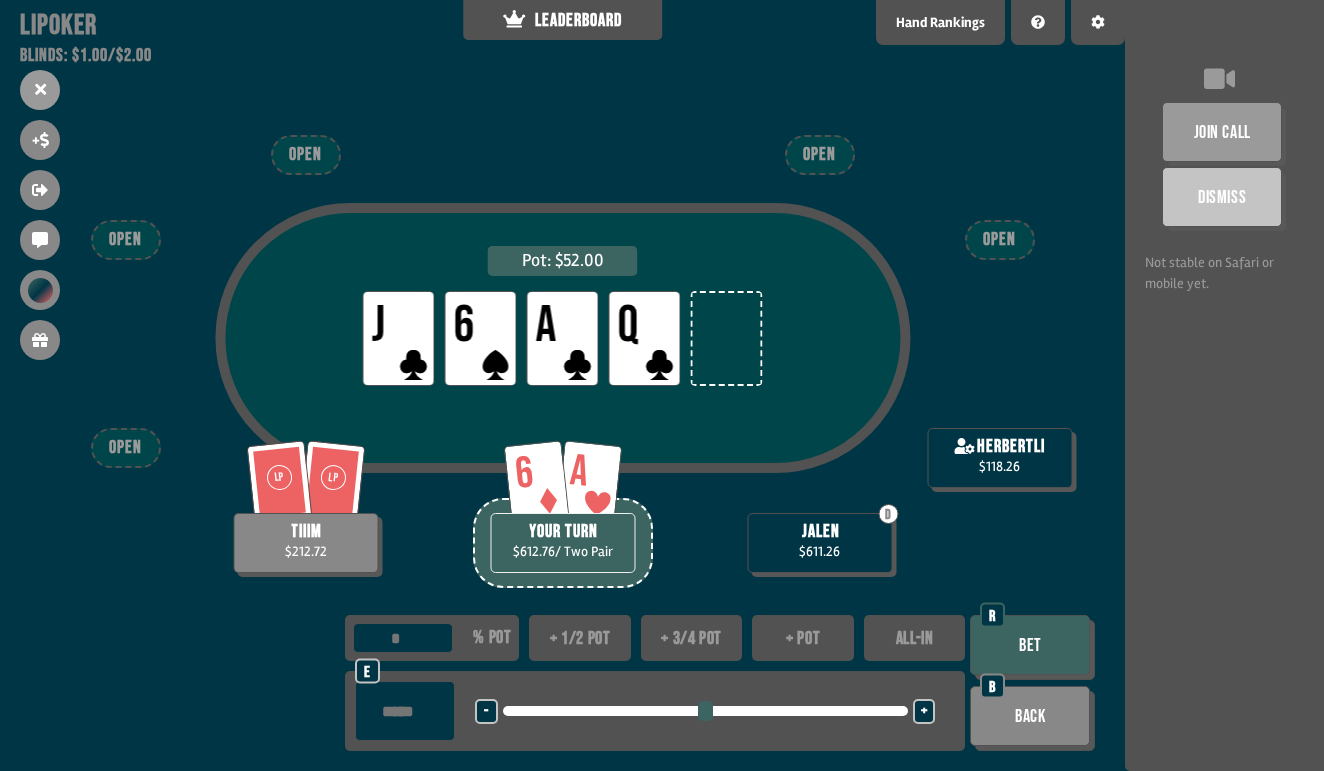 click on "+" at bounding box center [924, 712] 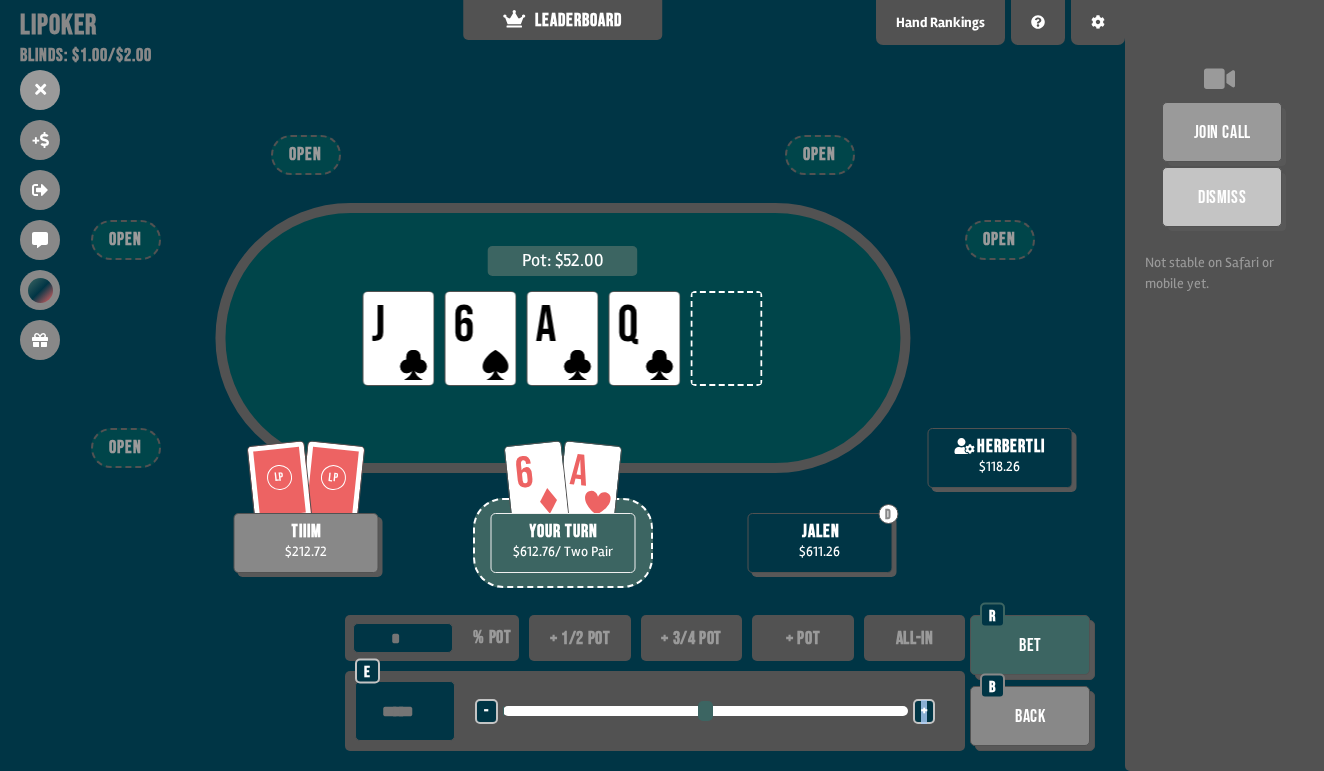 click on "+" at bounding box center [924, 712] 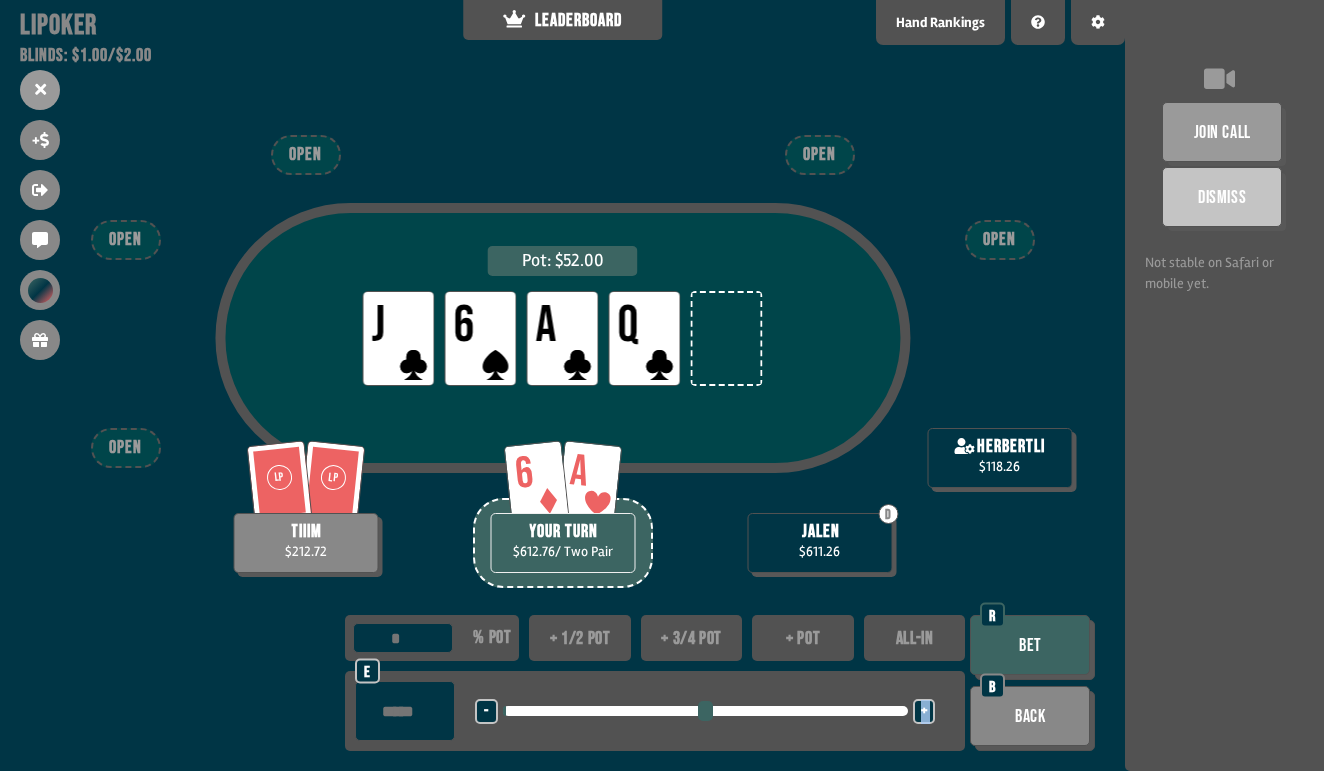 click on "+" at bounding box center [924, 712] 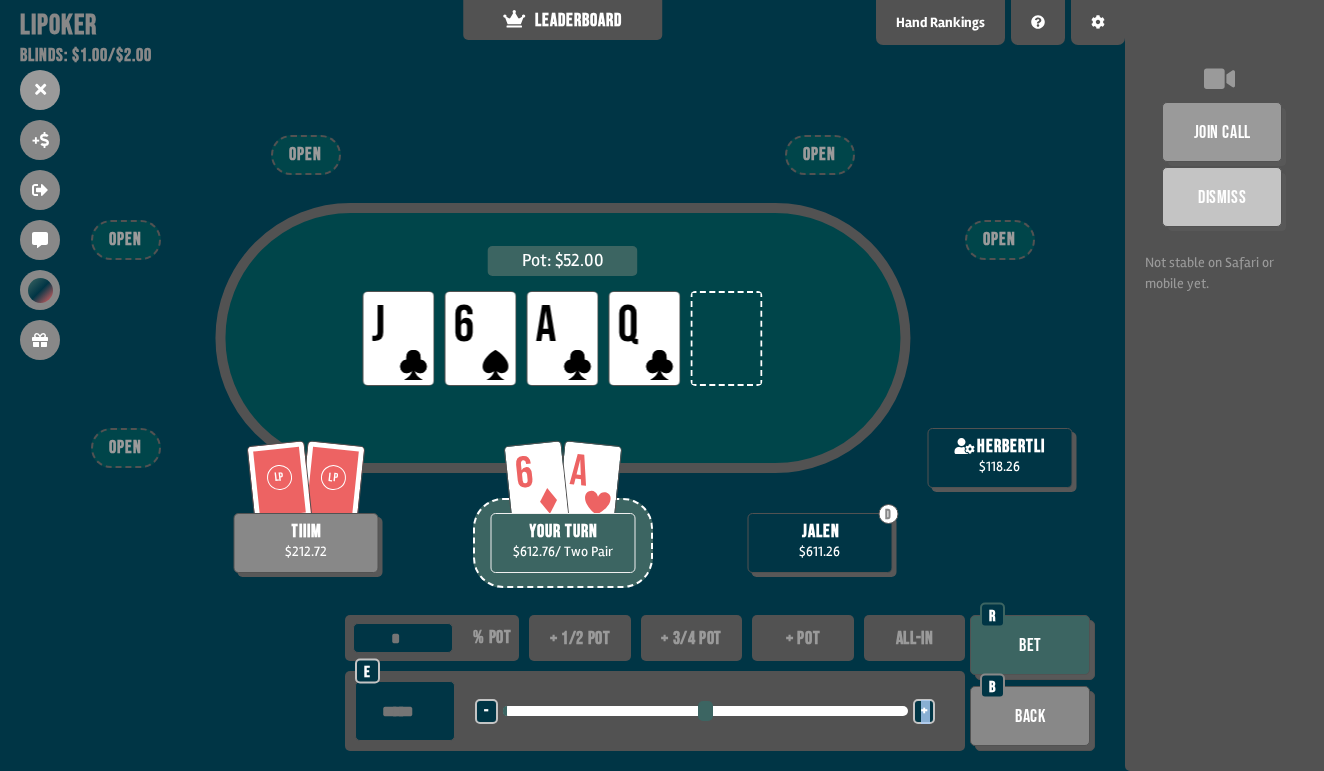 click on "+" at bounding box center [924, 712] 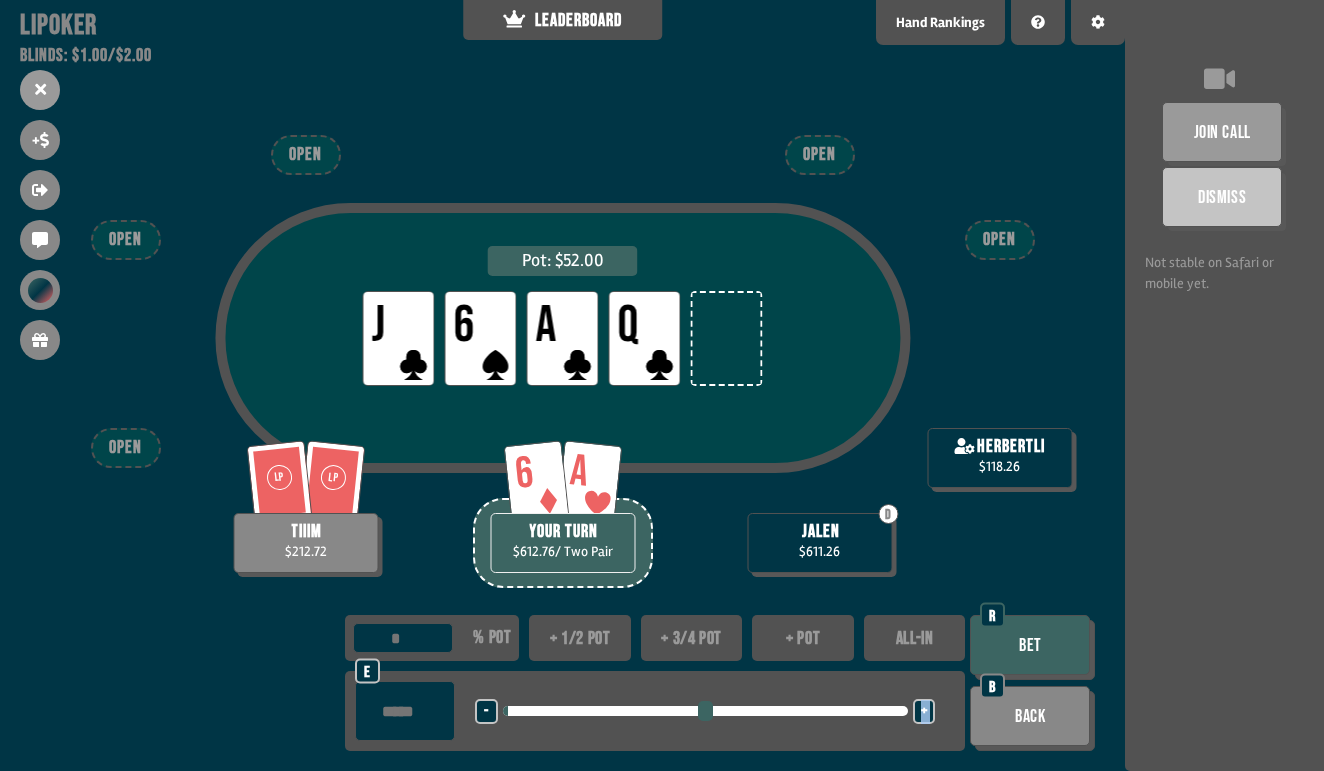click on "Bet" at bounding box center [1030, 645] 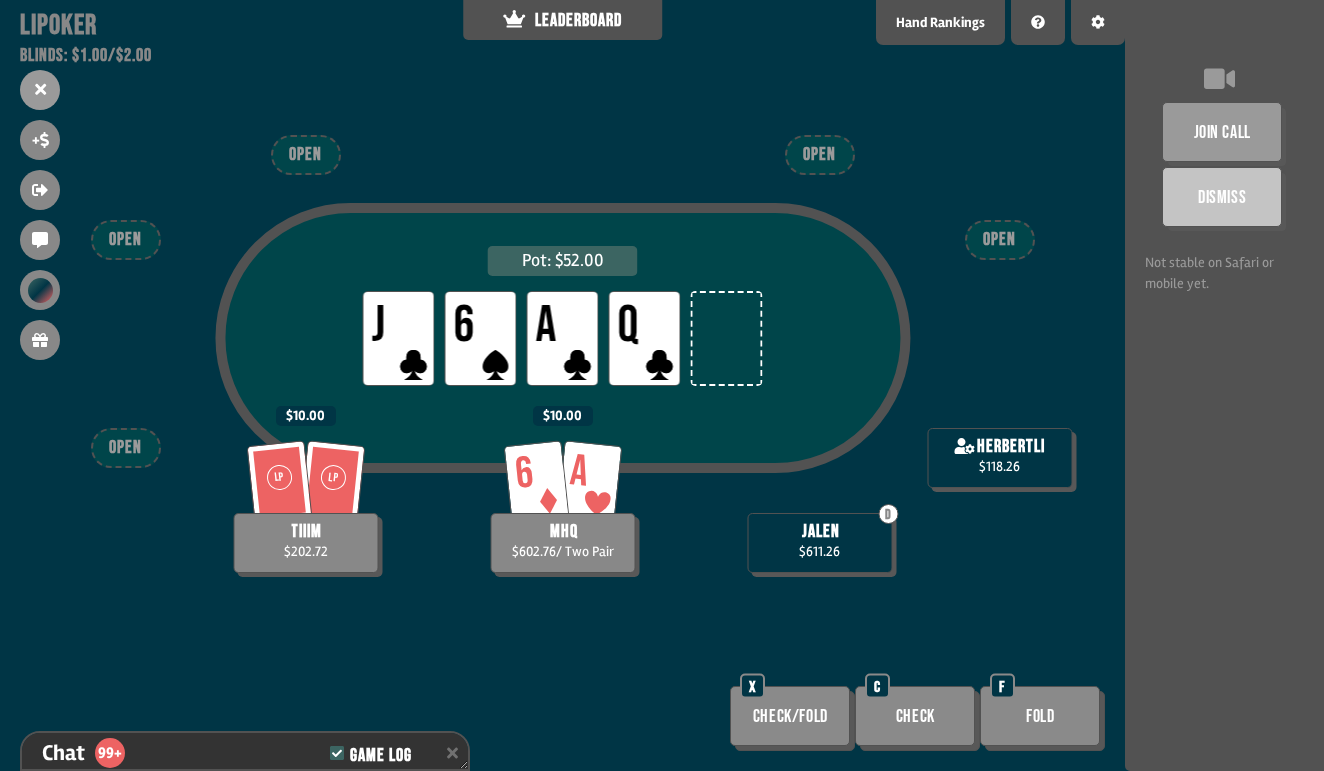 scroll, scrollTop: 8146, scrollLeft: 0, axis: vertical 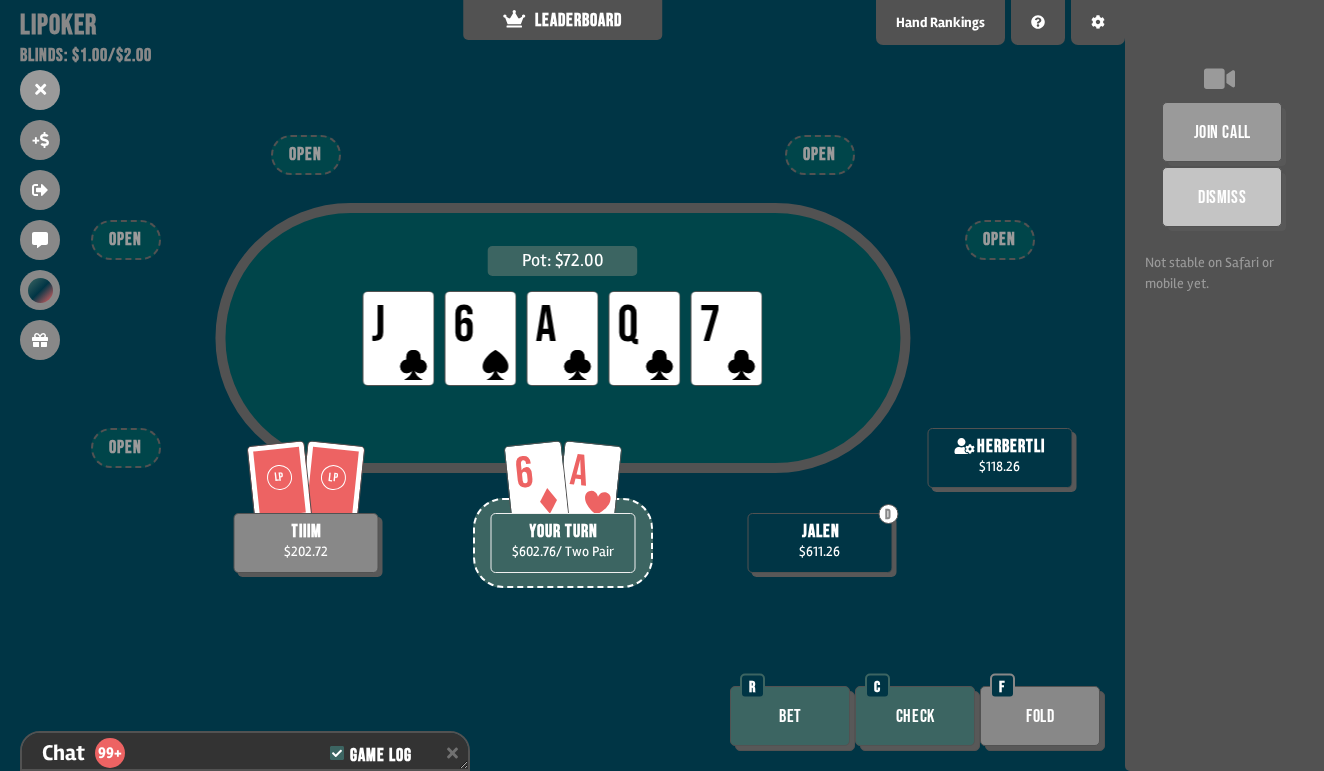 click on "Bet" at bounding box center [790, 716] 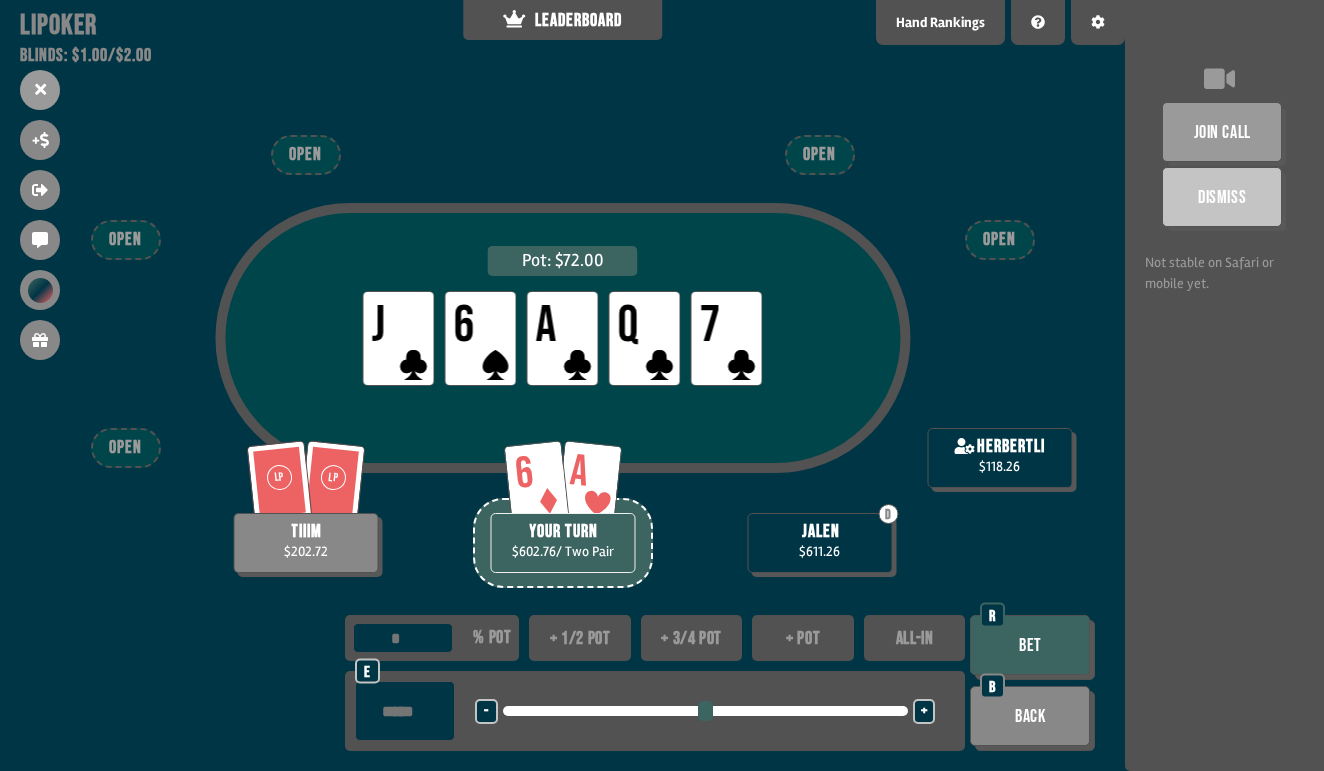 click on "+" at bounding box center (924, 712) 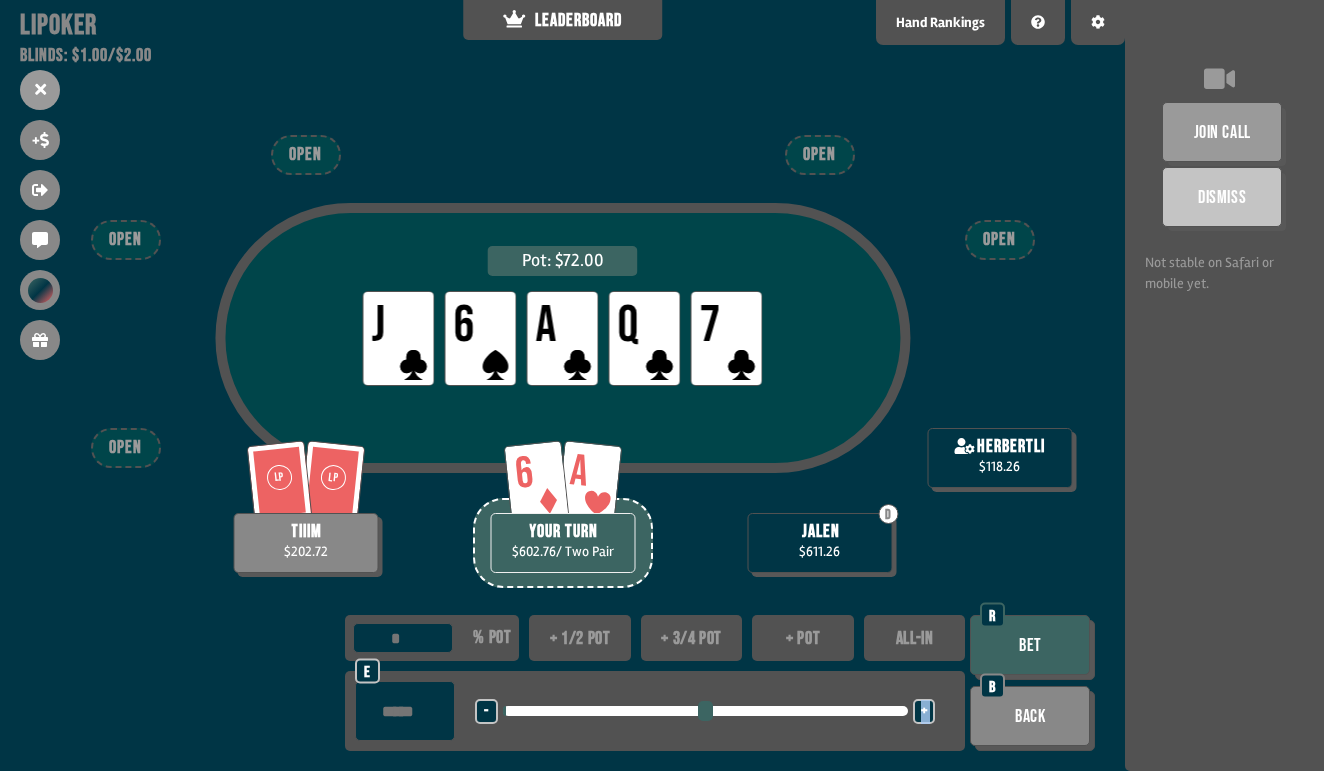 click on "+" at bounding box center (924, 712) 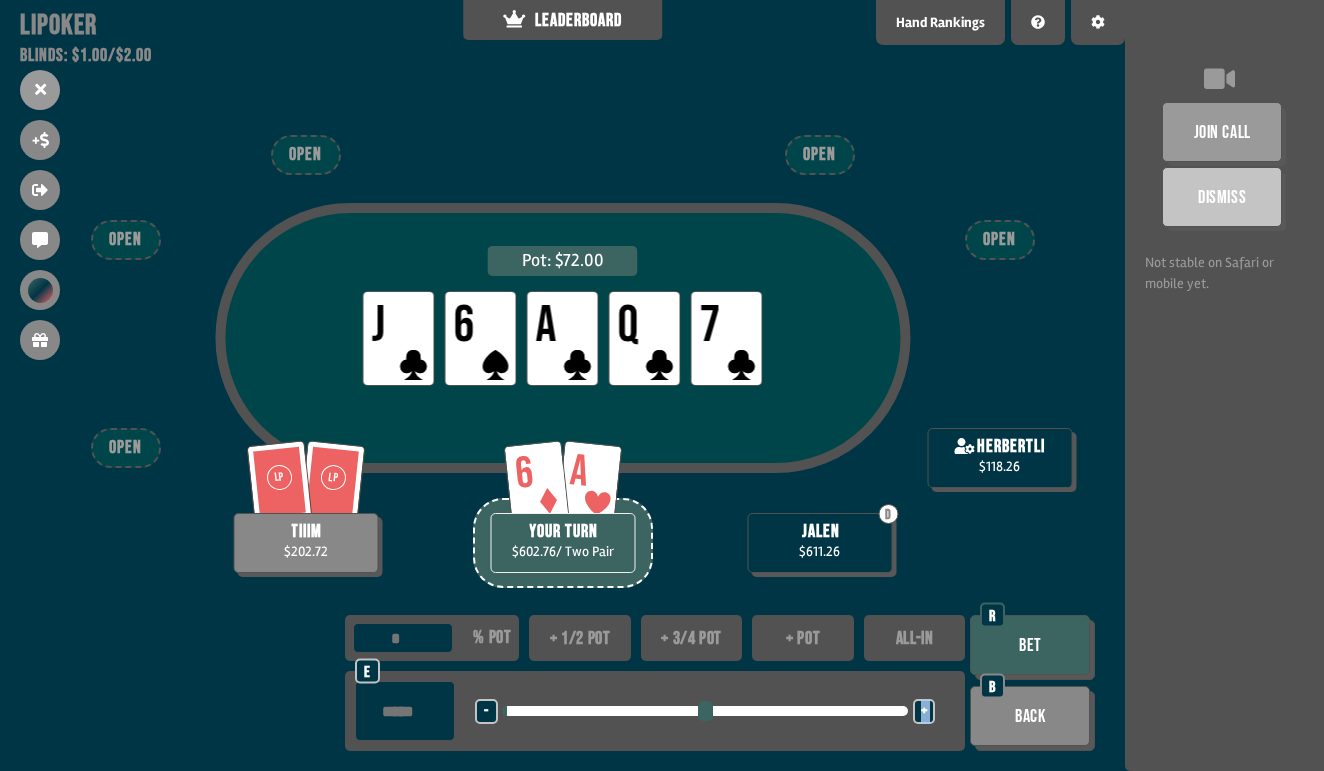 click on "+" at bounding box center (924, 712) 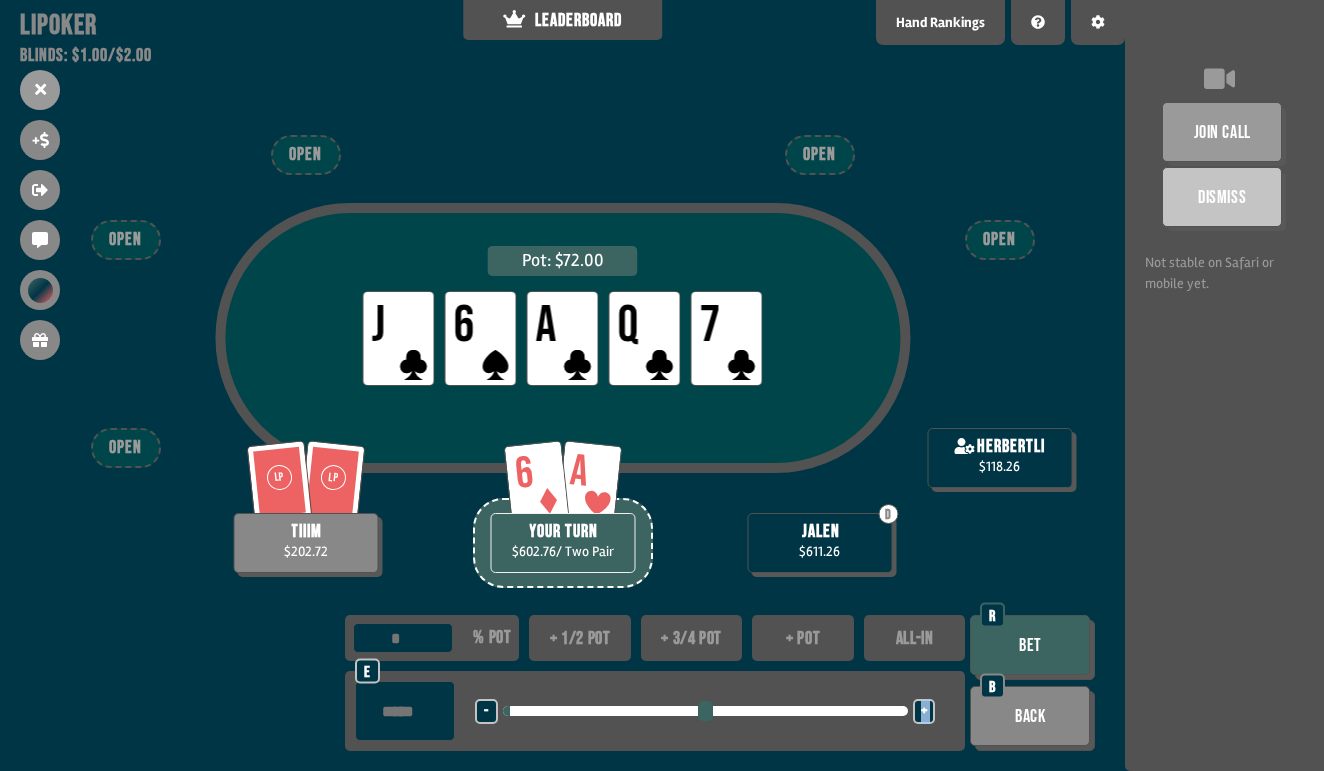 click on "+" at bounding box center (924, 712) 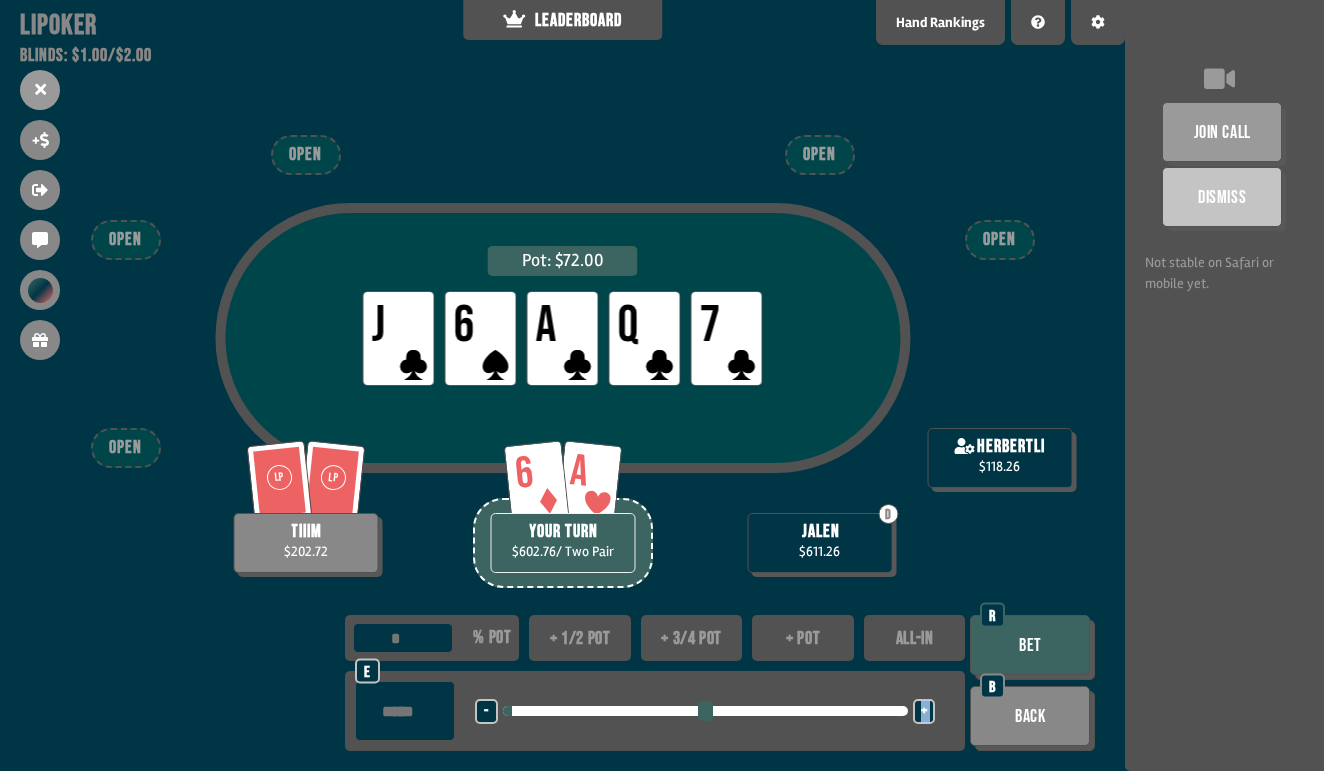 click on "+" at bounding box center [924, 712] 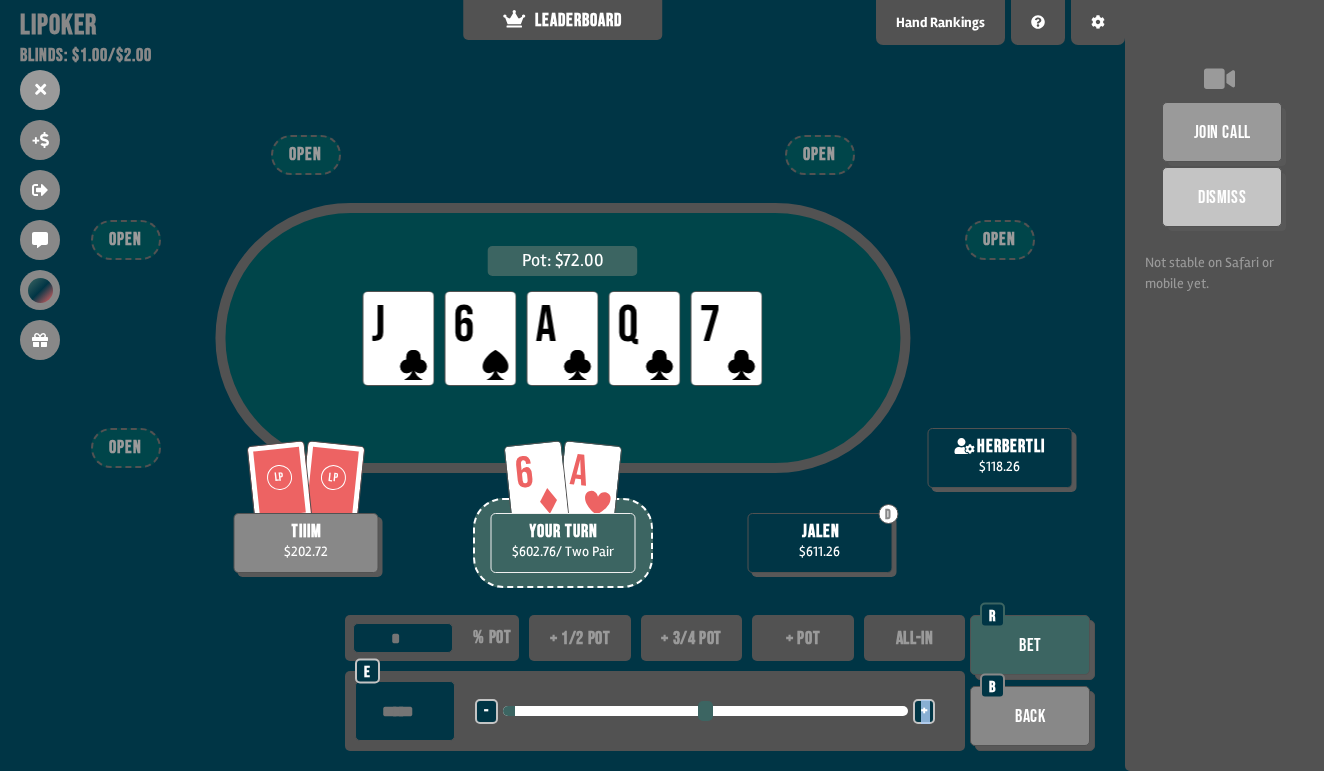 click on "+" at bounding box center [924, 712] 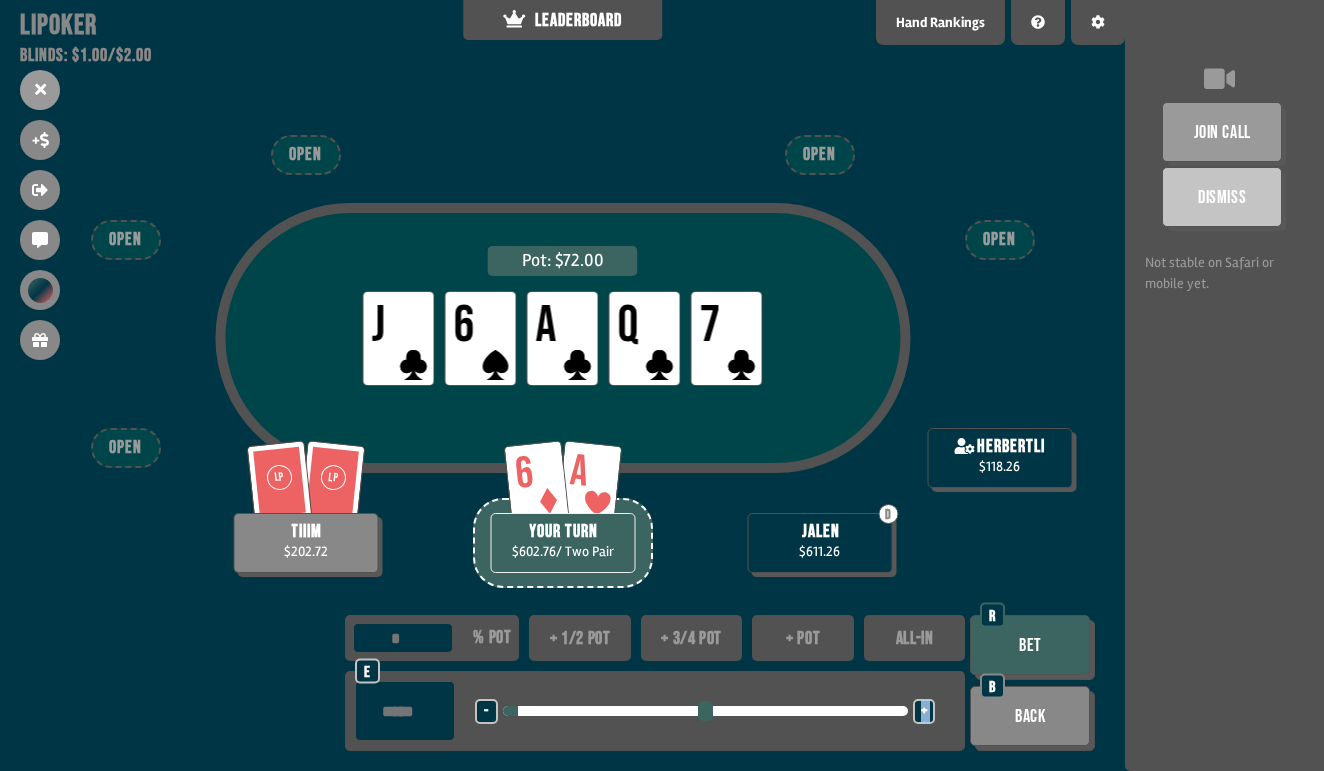 click on "+" at bounding box center (924, 712) 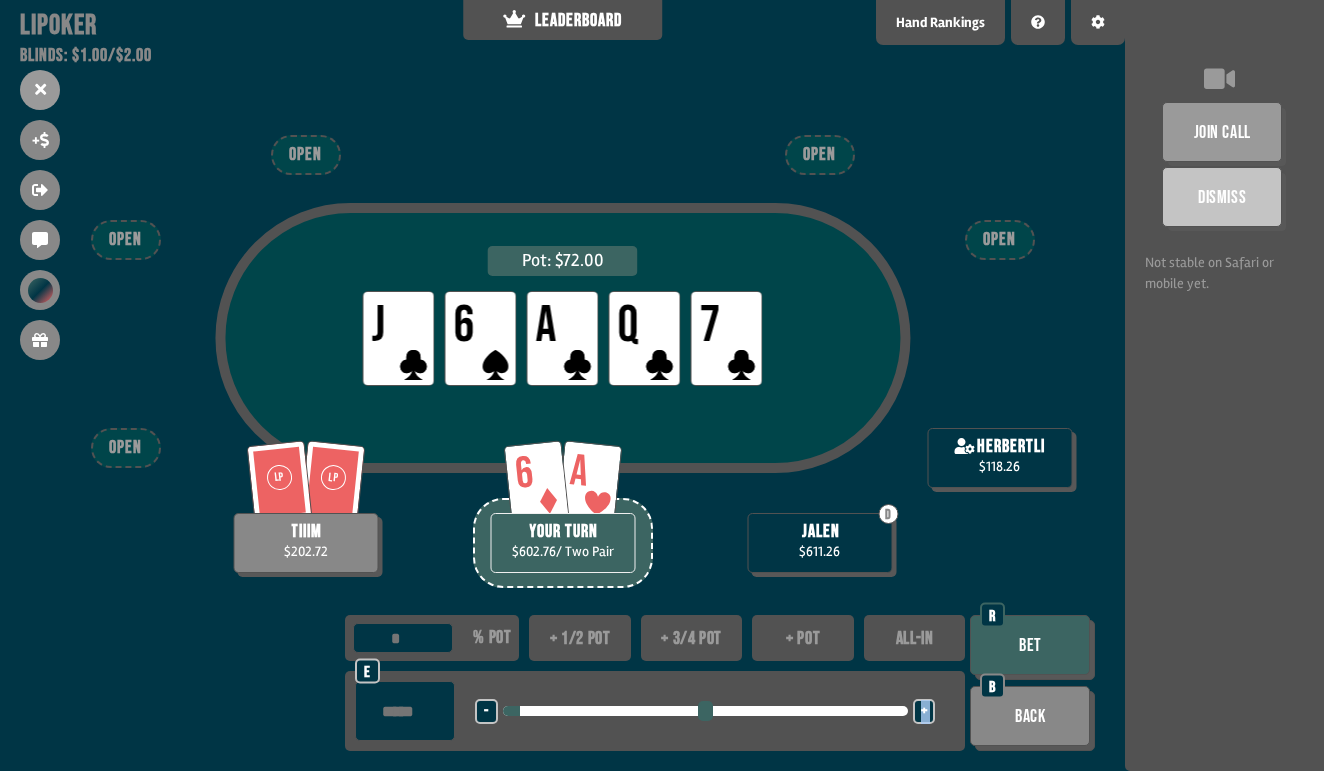 click on "+" at bounding box center [924, 712] 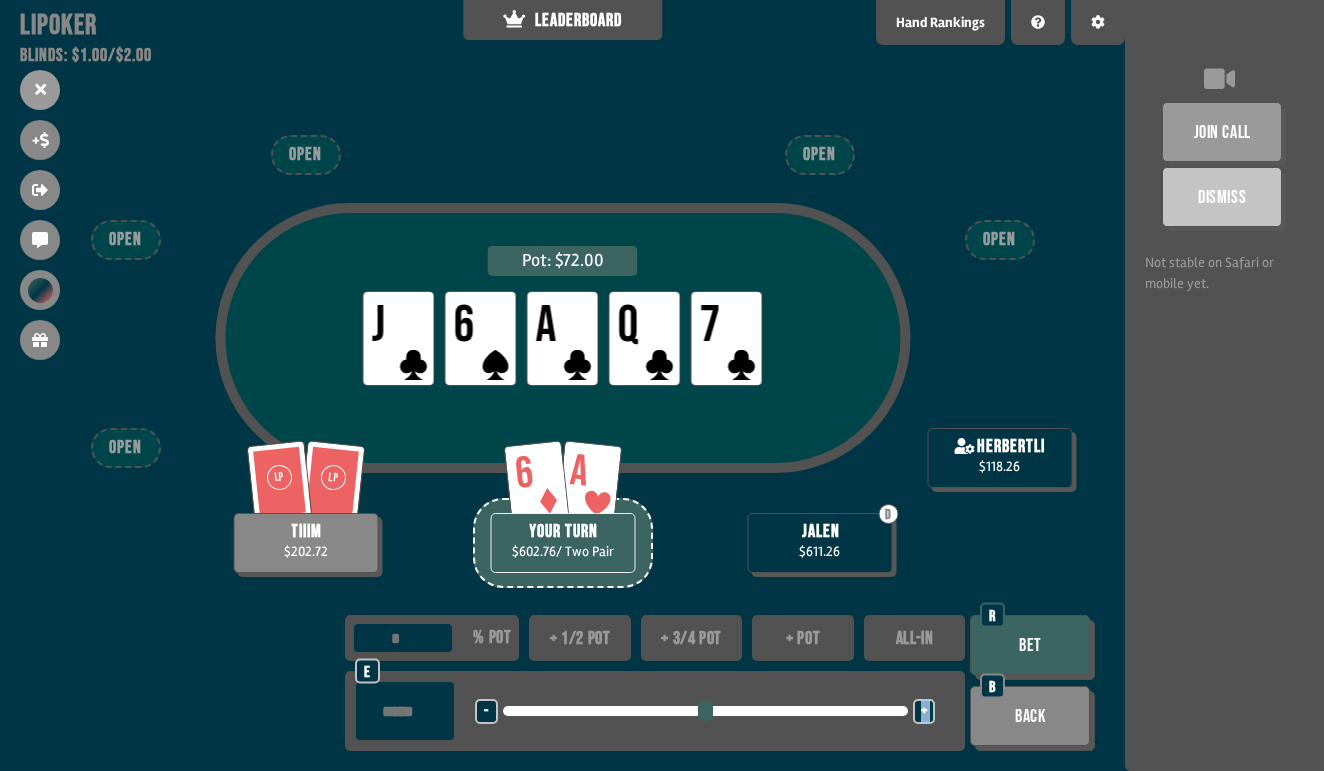 drag, startPoint x: 529, startPoint y: 711, endPoint x: 510, endPoint y: 711, distance: 19 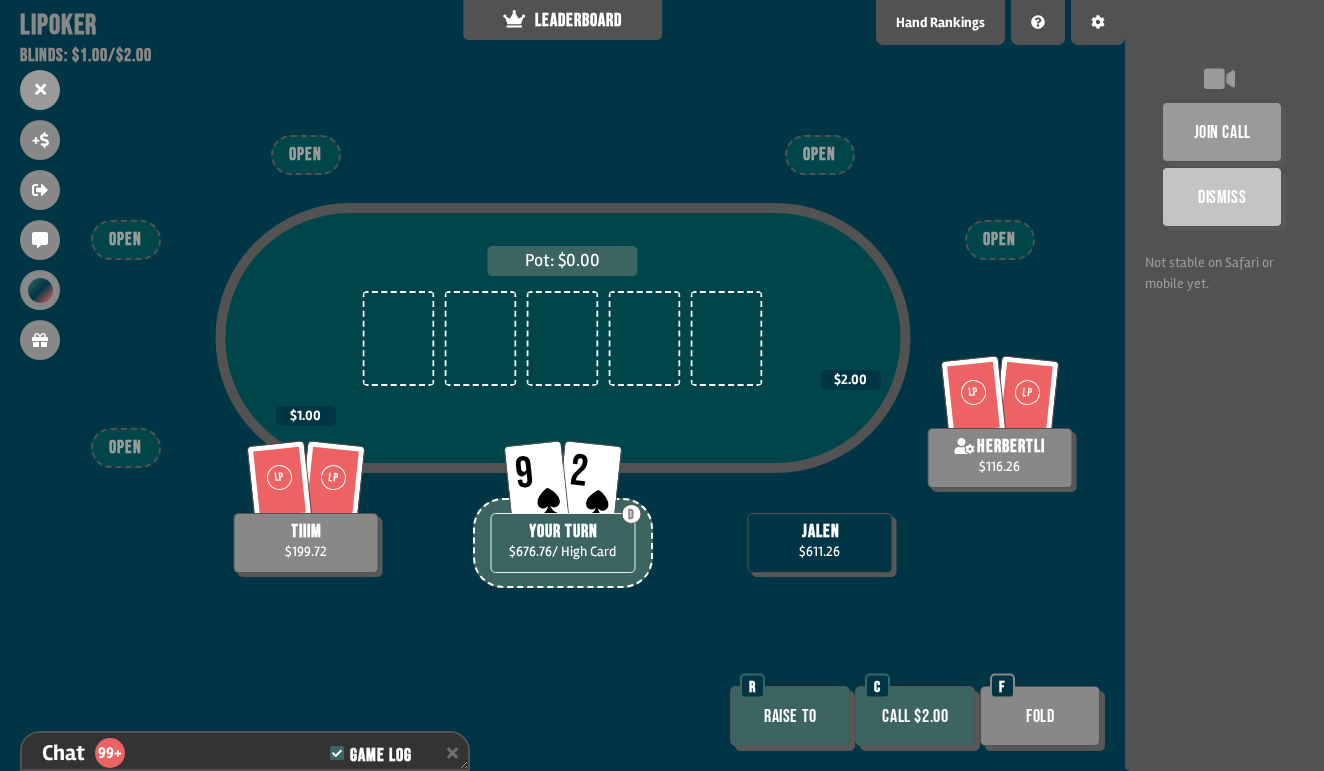scroll, scrollTop: 8378, scrollLeft: 0, axis: vertical 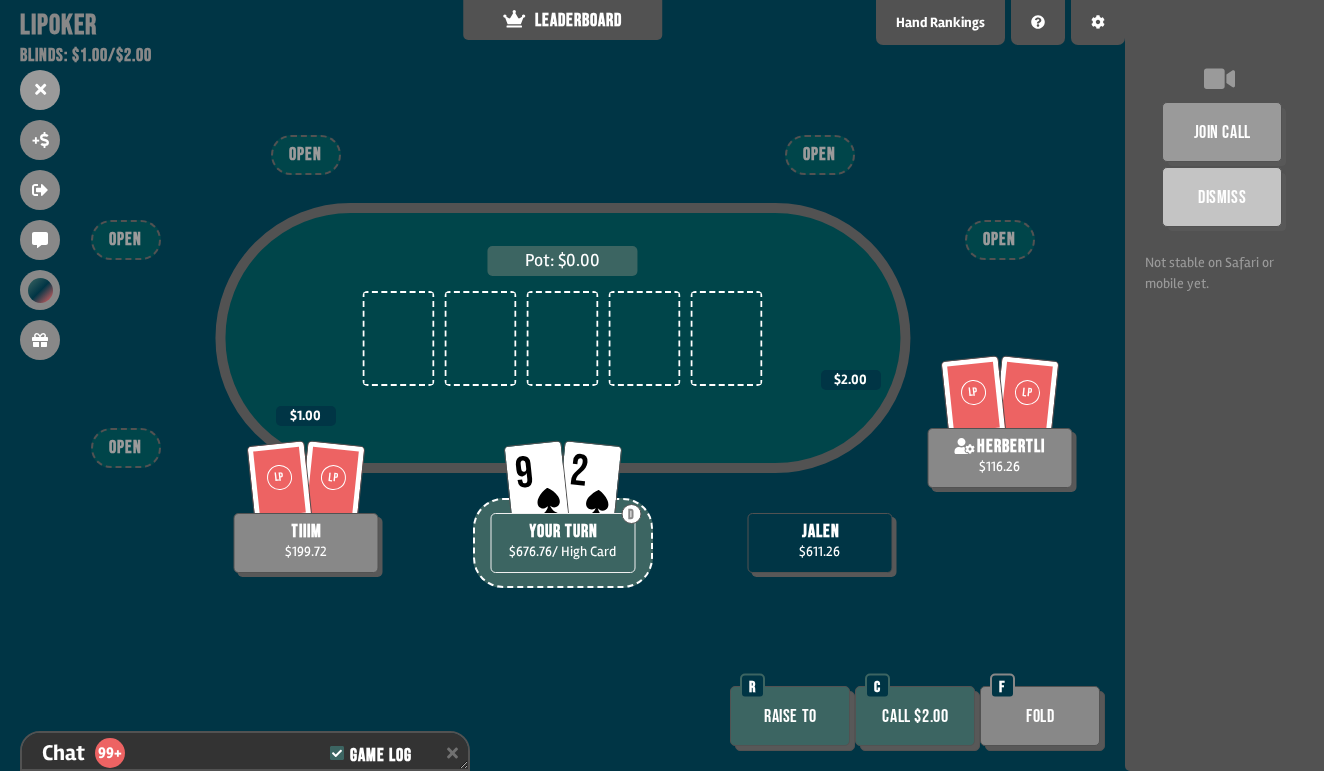 click on "Call $2.00" at bounding box center [915, 716] 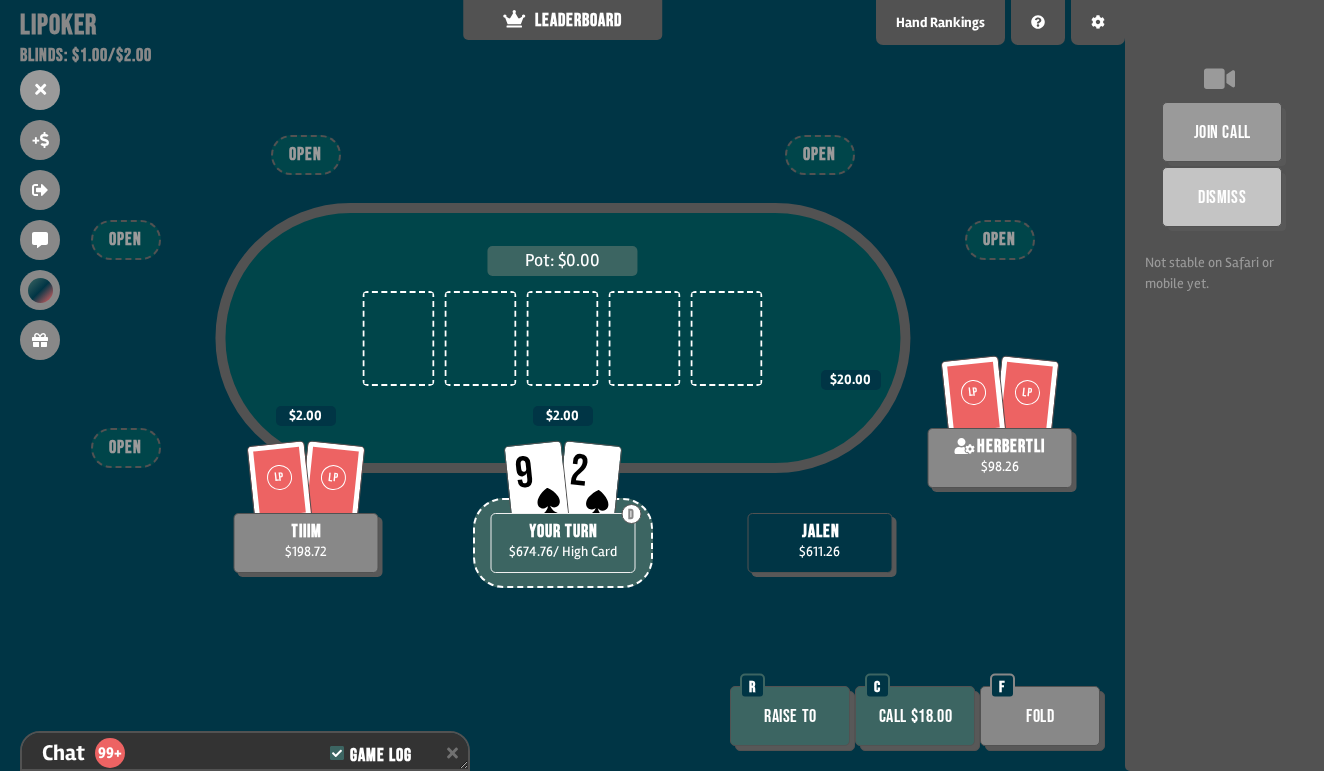 scroll, scrollTop: 8494, scrollLeft: 0, axis: vertical 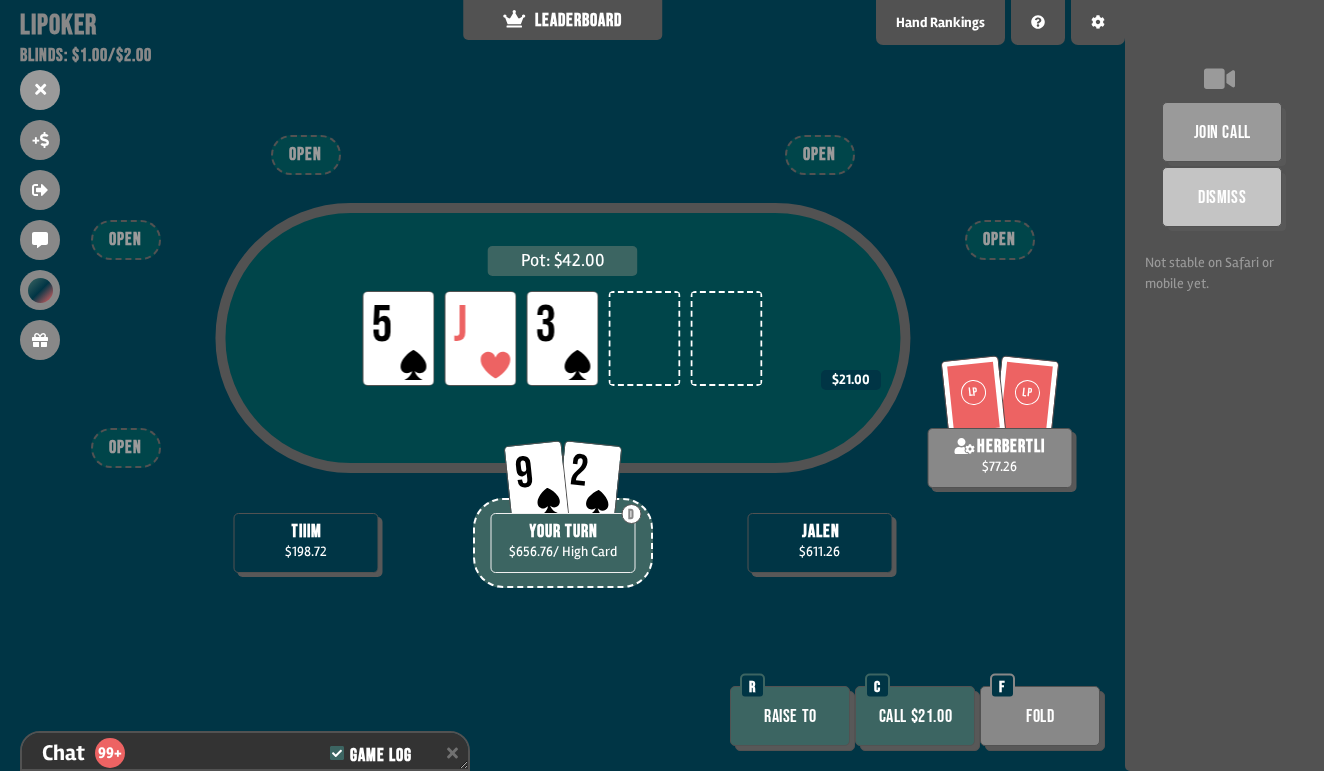 click on "Call $21.00" at bounding box center [915, 716] 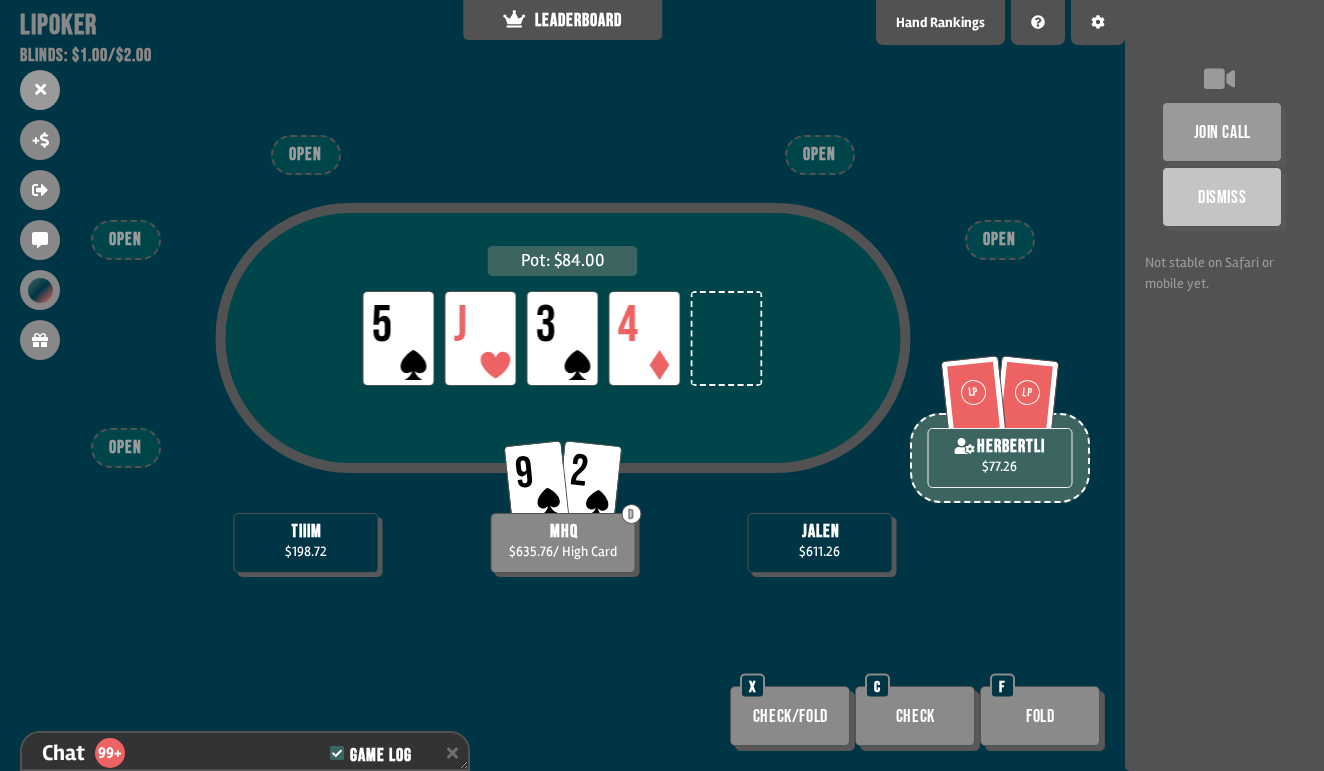 scroll, scrollTop: 8726, scrollLeft: 0, axis: vertical 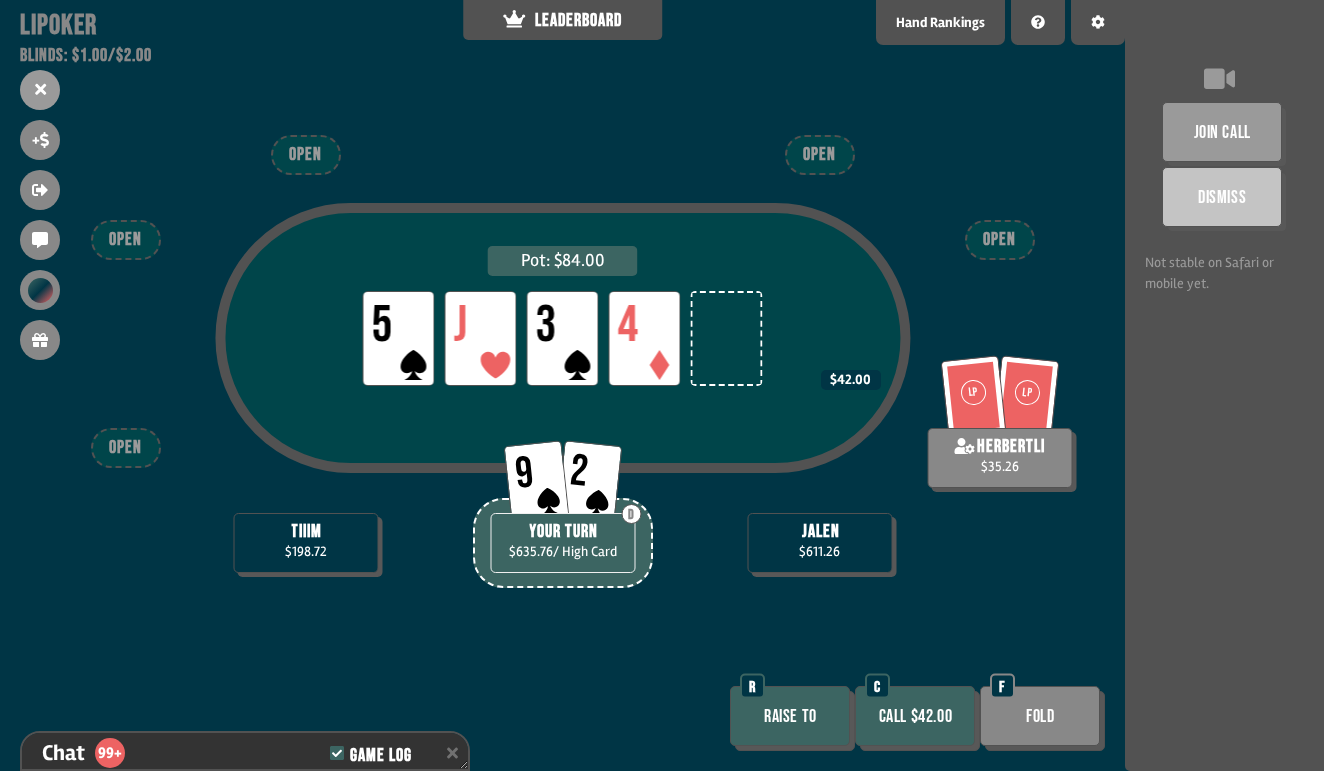 click on "Pot: $84.00   LP 5 LP J LP 3 LP 4 9 2 D YOUR TURN $635.76   / High Card tiiim $198.72  jalen $611.26  LP LP herbertli $35.26  $42.00  OPEN OPEN OPEN OPEN OPEN Raise to R Call $42.00 C Fold F" at bounding box center (562, 385) 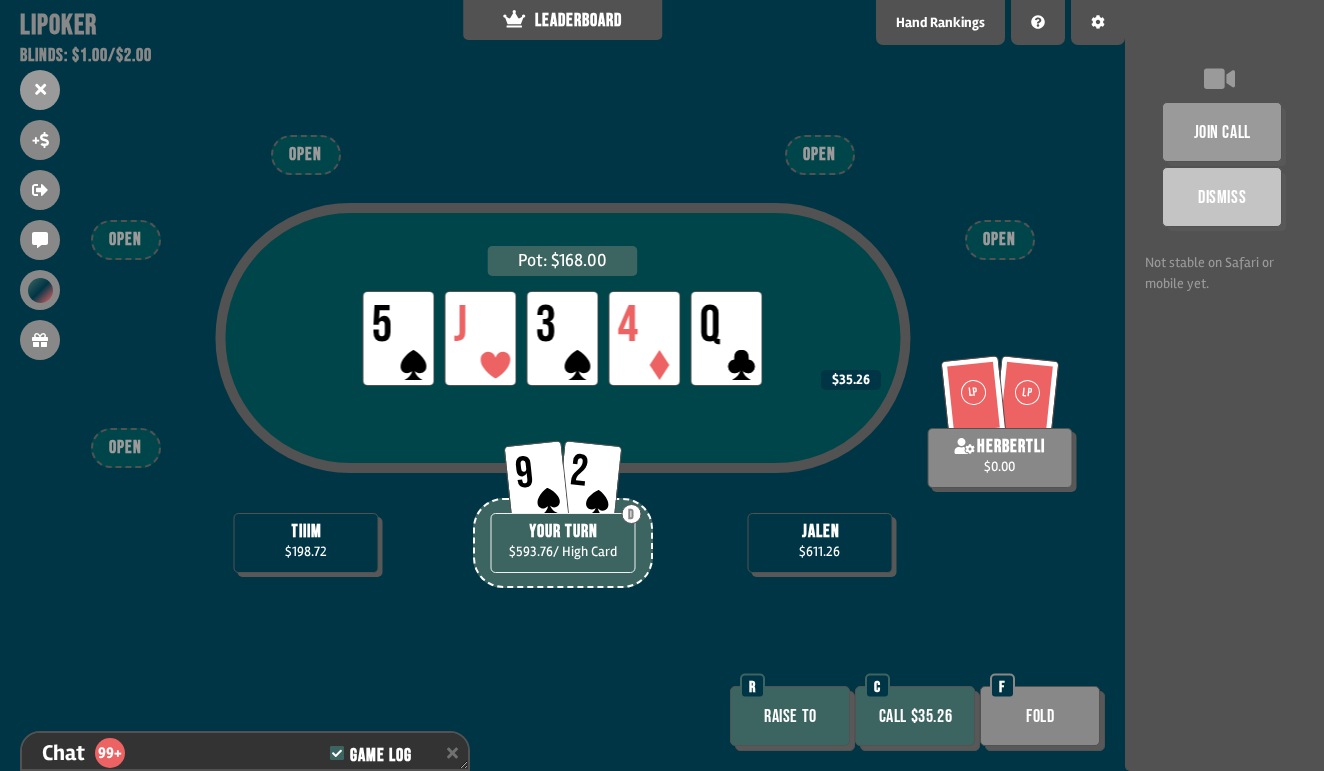 scroll, scrollTop: 8871, scrollLeft: 0, axis: vertical 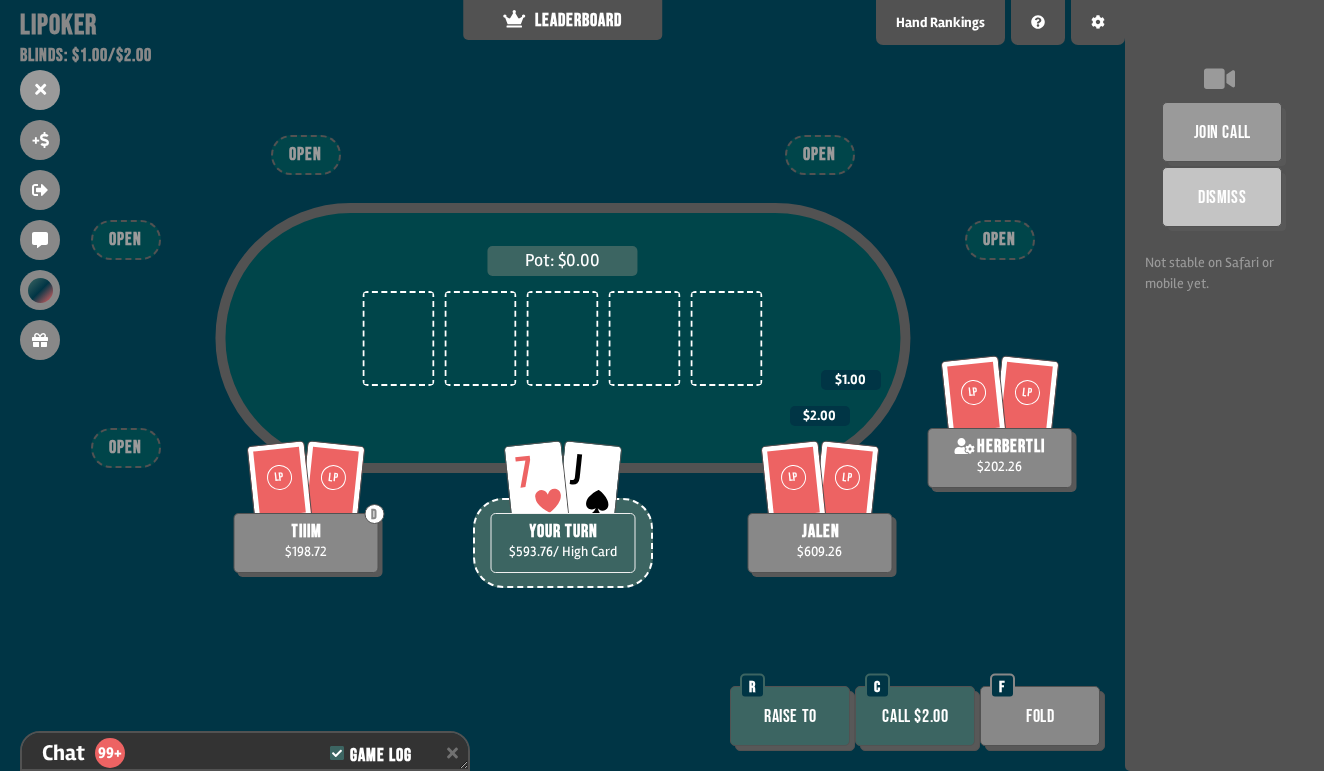 click on "Call $2.00" at bounding box center [915, 716] 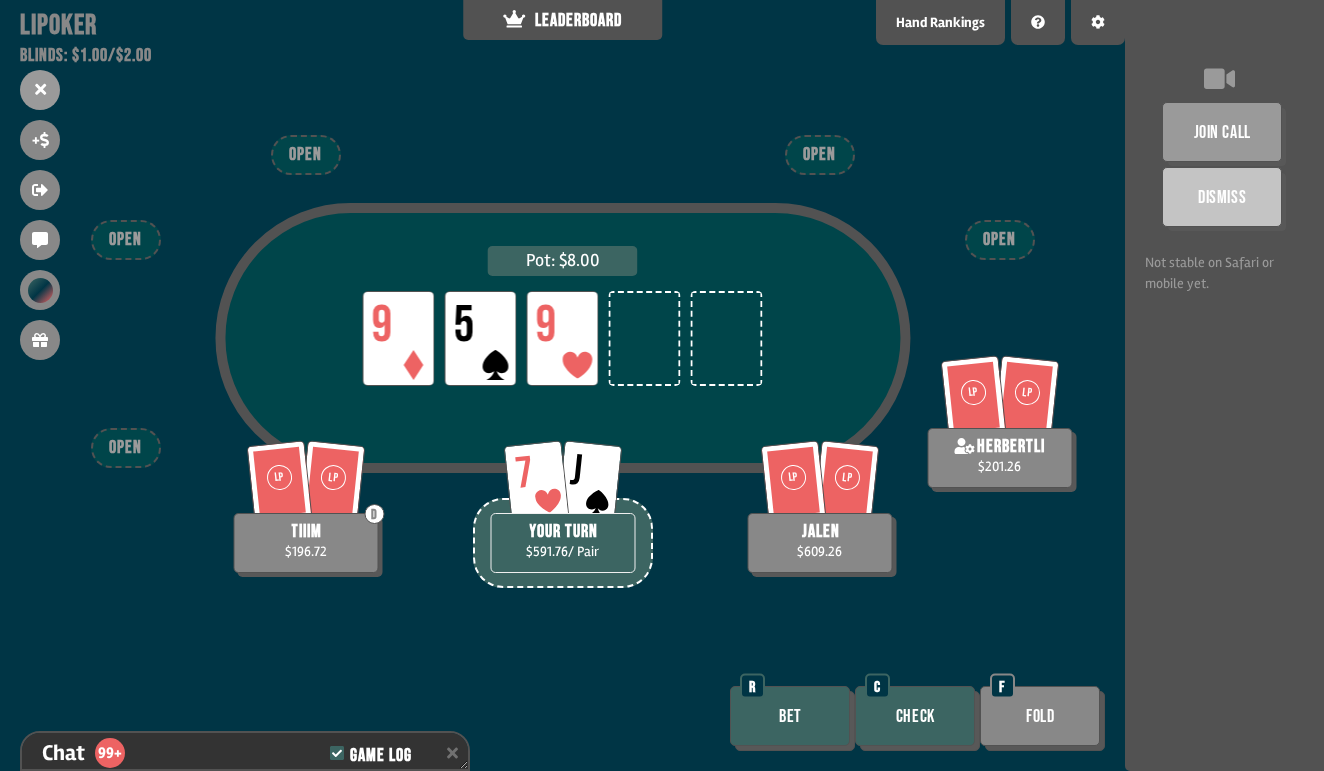 scroll, scrollTop: 9248, scrollLeft: 0, axis: vertical 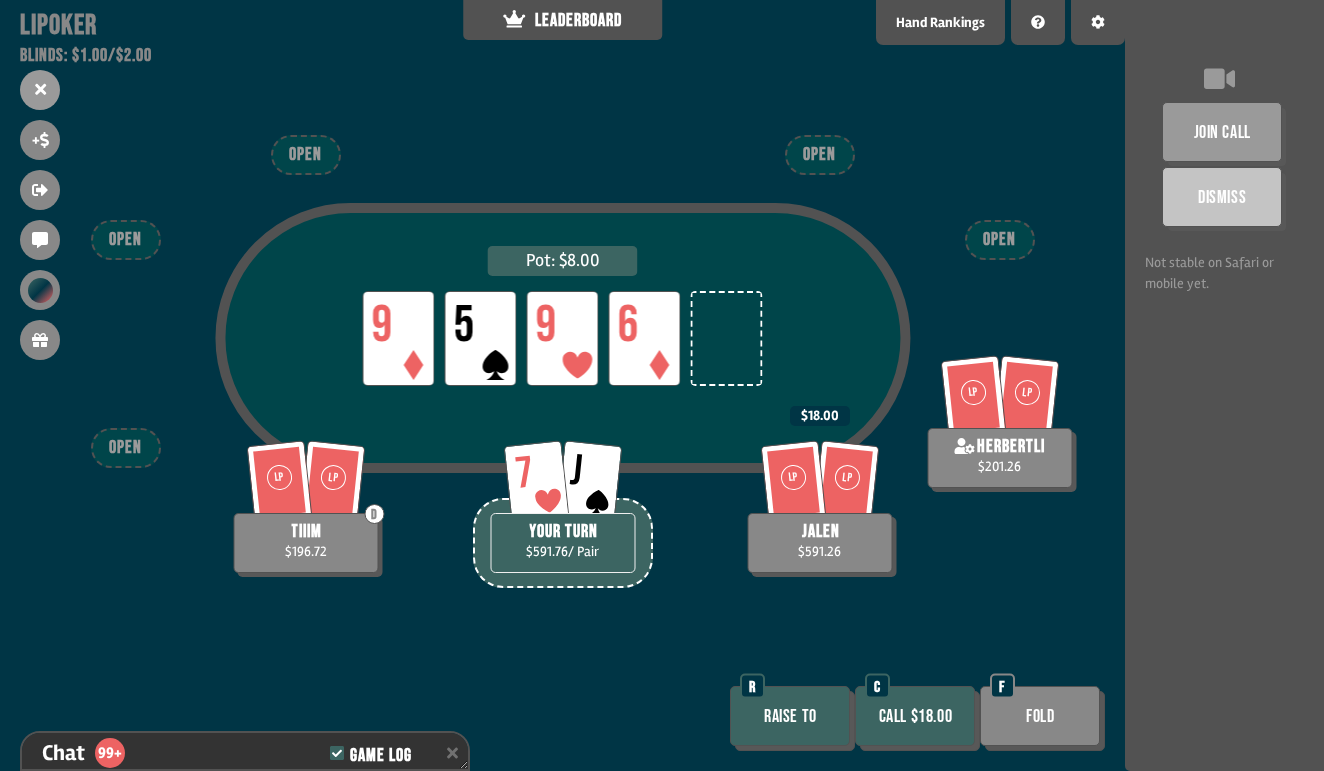 click on "Fold" at bounding box center [1040, 716] 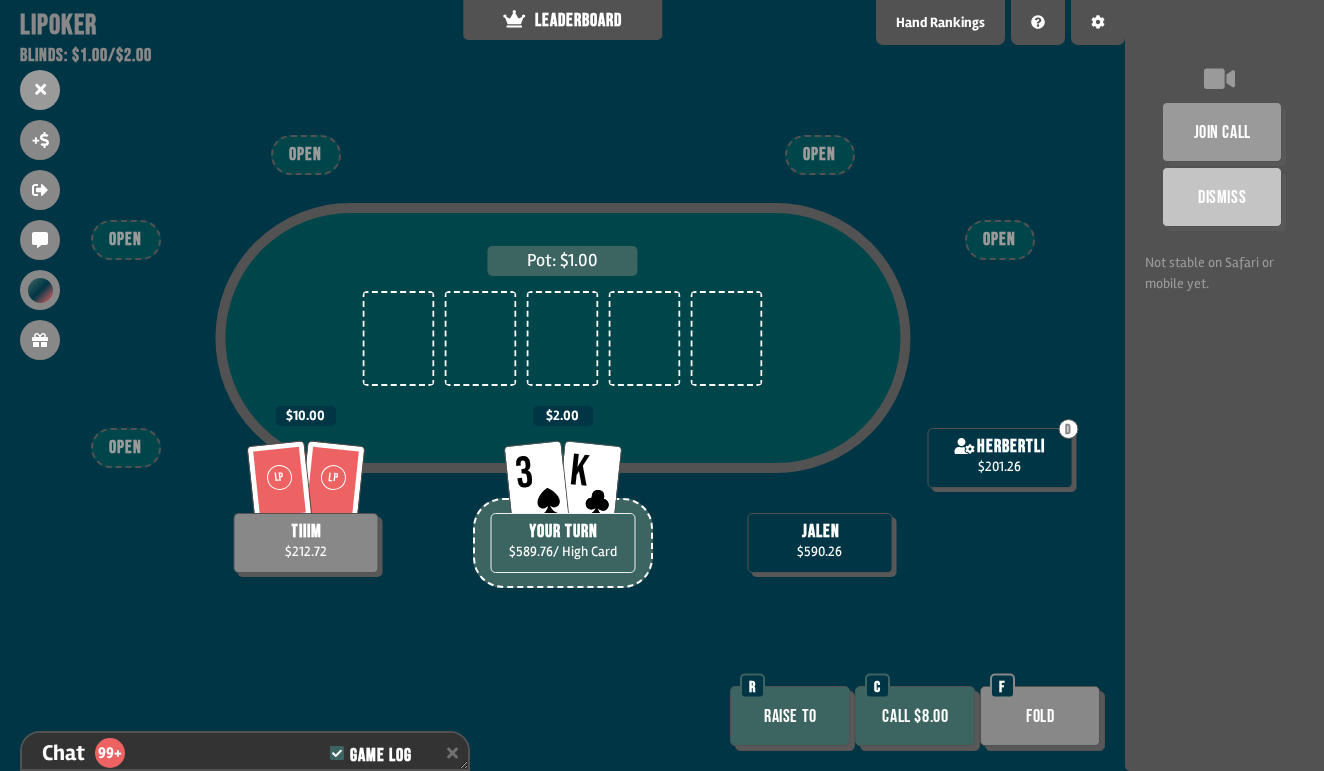 scroll, scrollTop: 9857, scrollLeft: 0, axis: vertical 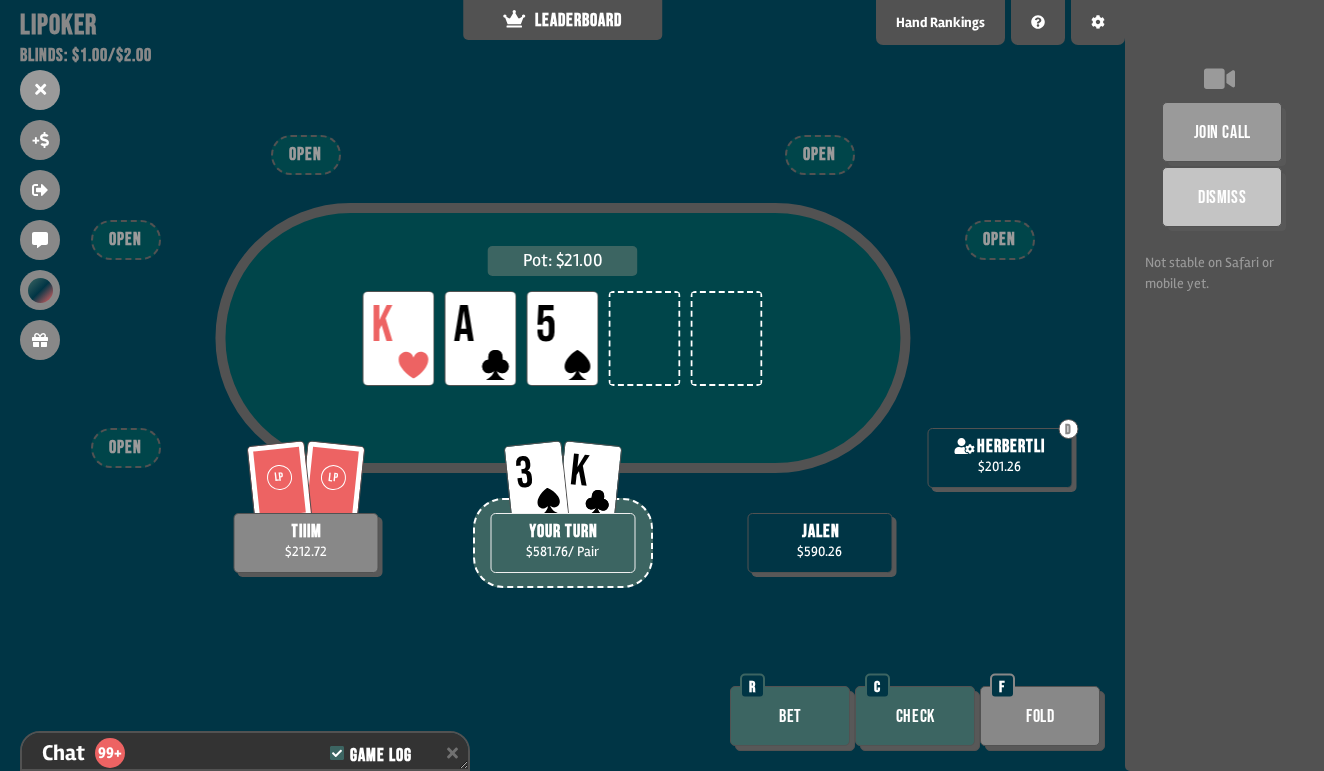 click on "Bet" at bounding box center [790, 716] 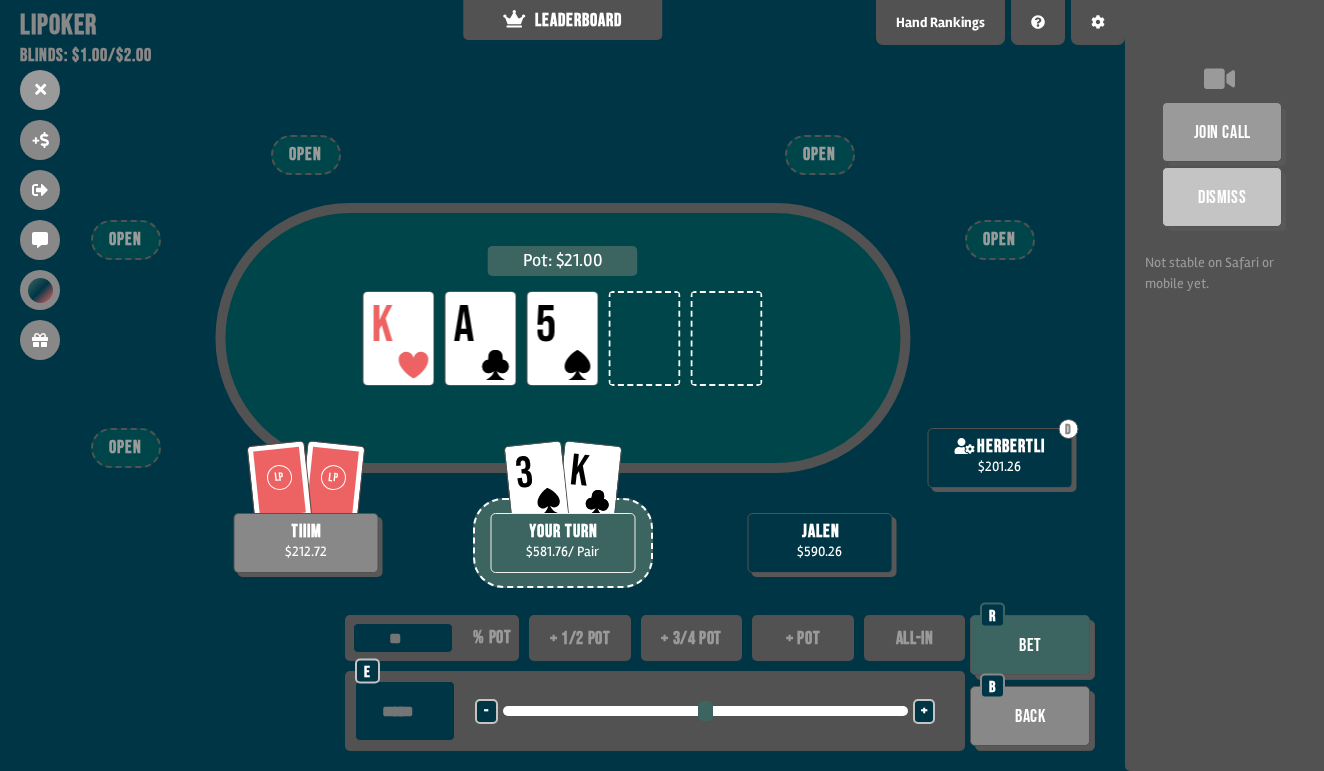 click on "+" at bounding box center [924, 711] 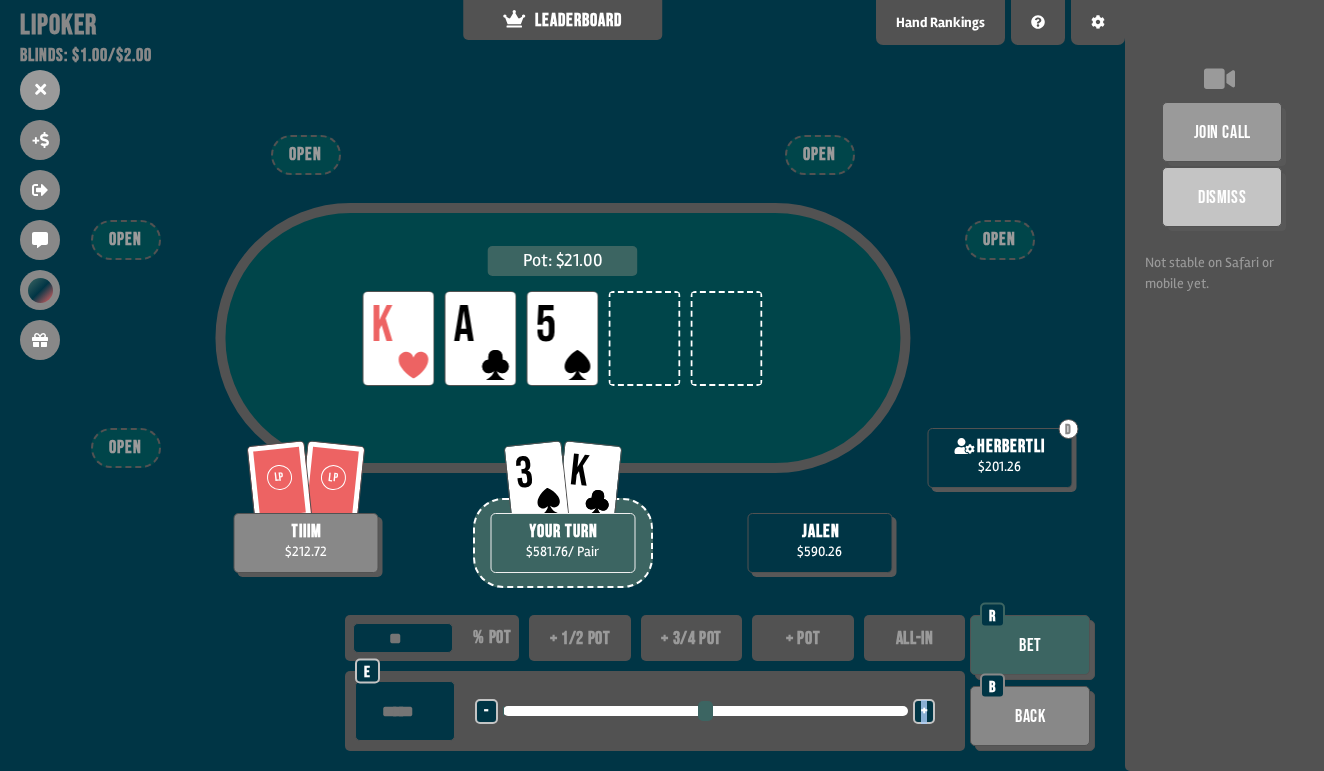click on "+" at bounding box center [924, 711] 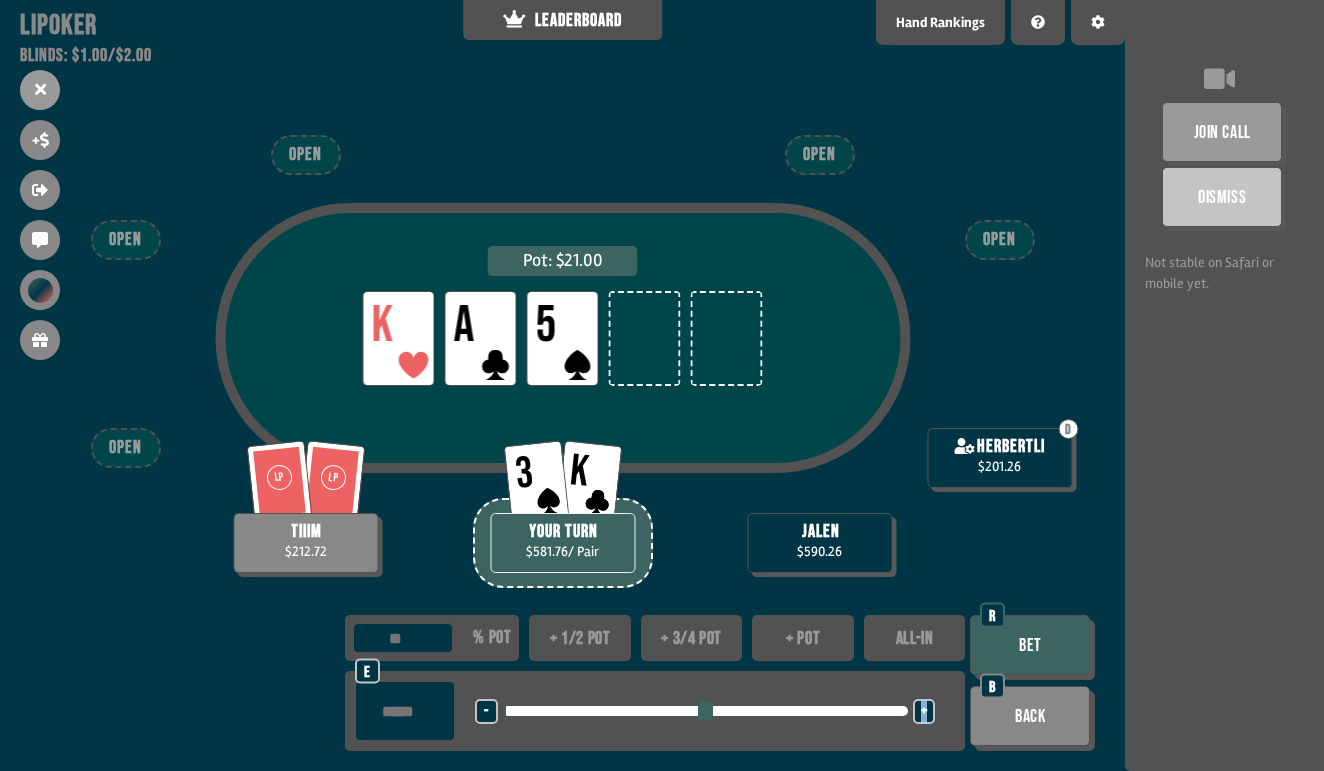 click on "+" at bounding box center (924, 712) 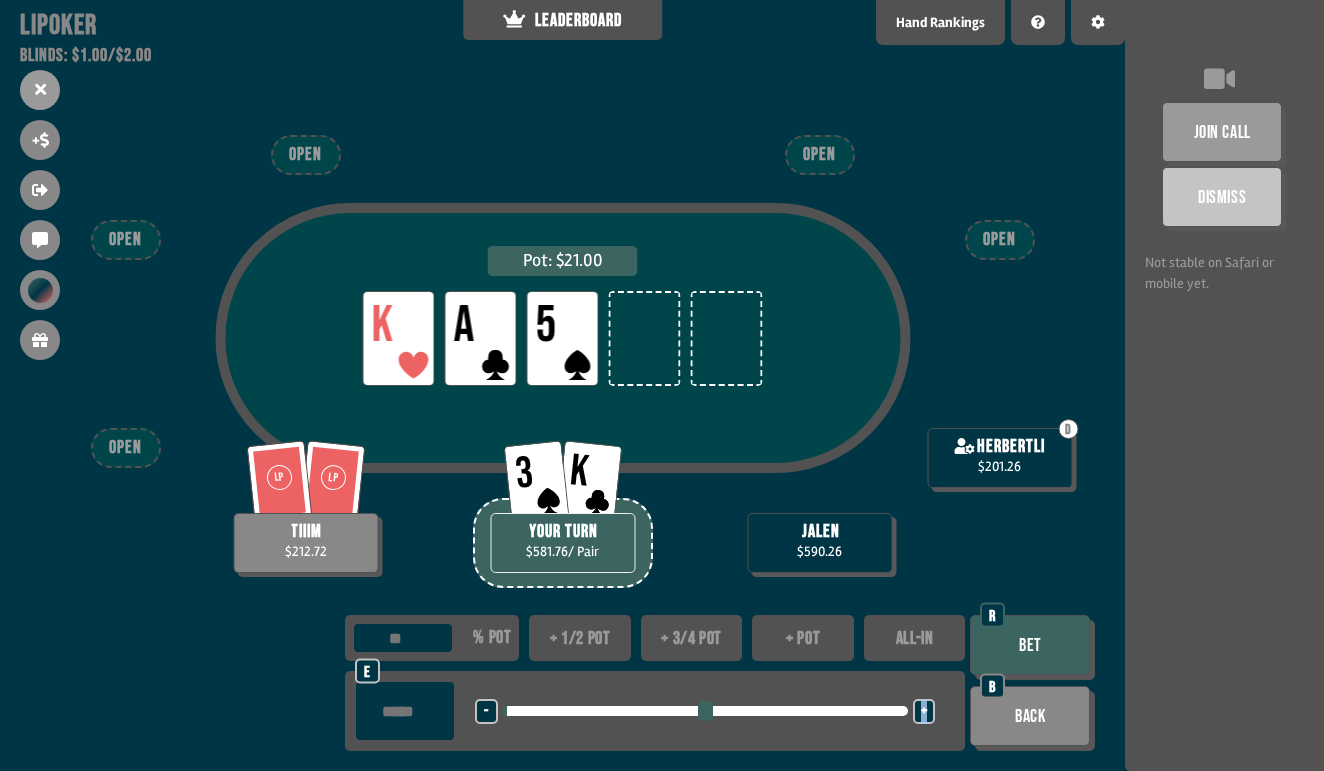 click on "+" at bounding box center (924, 712) 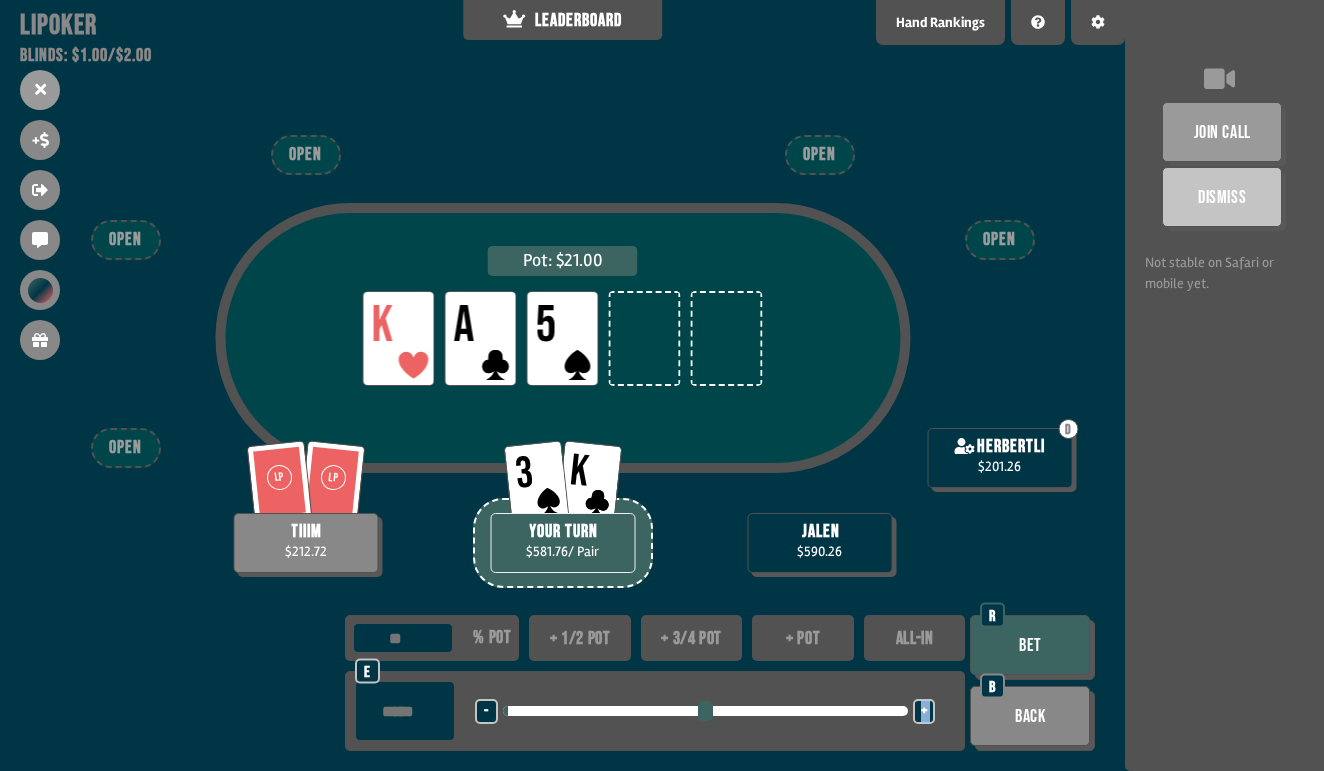 click on "+" at bounding box center [924, 712] 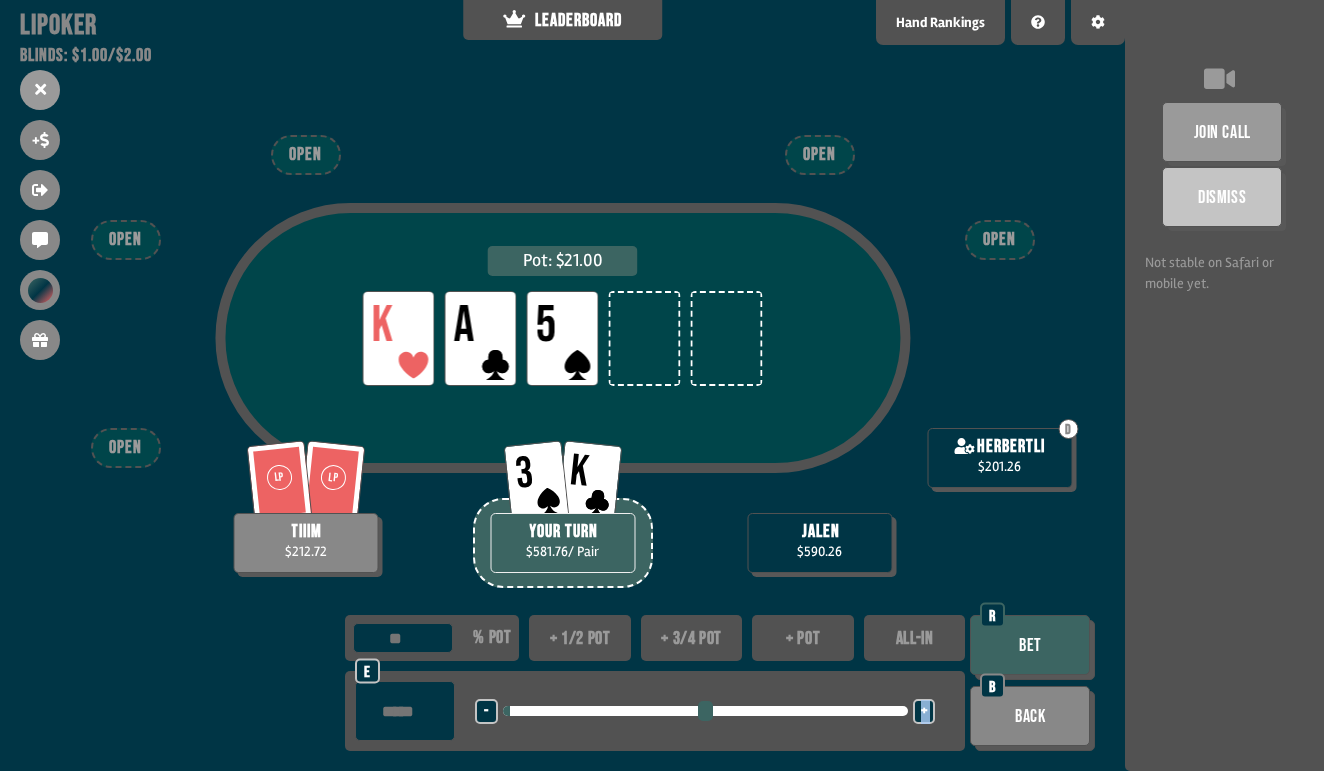 click on "+" at bounding box center [924, 712] 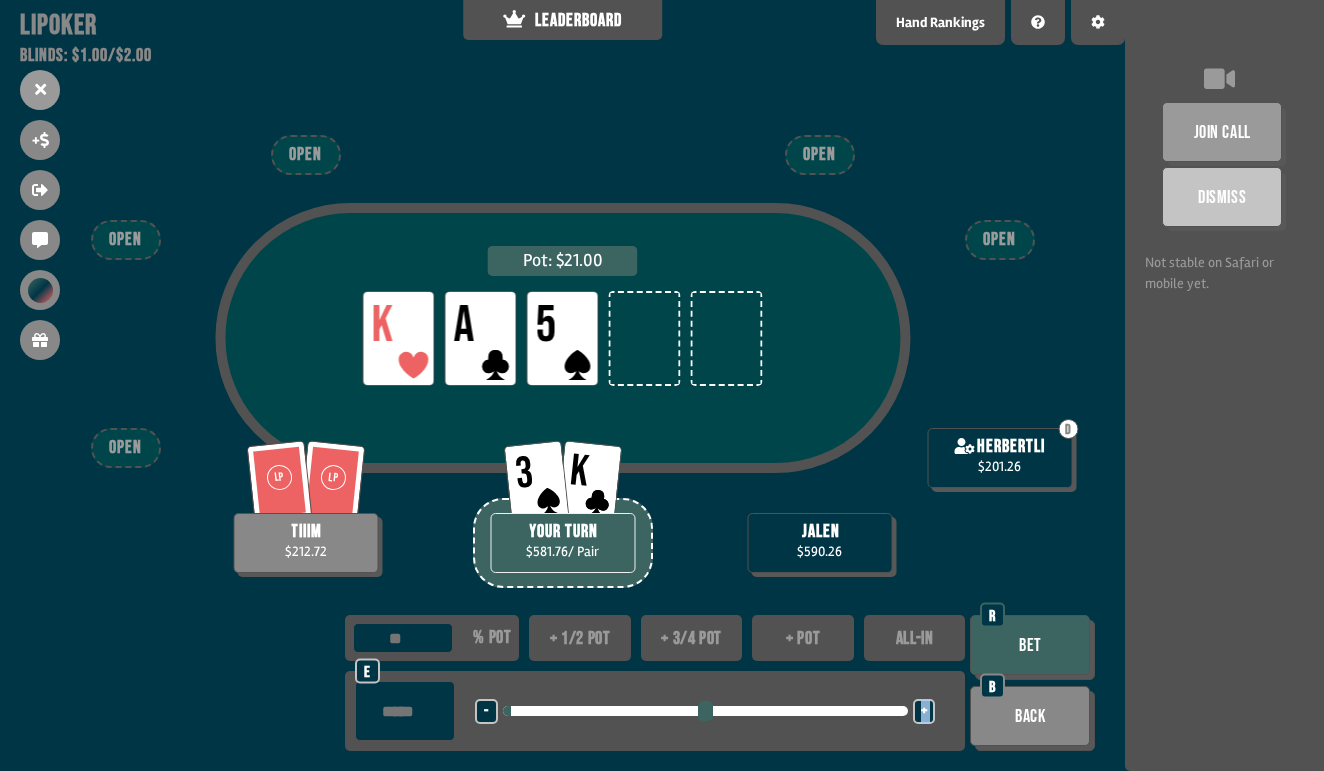 click on "+" at bounding box center [924, 712] 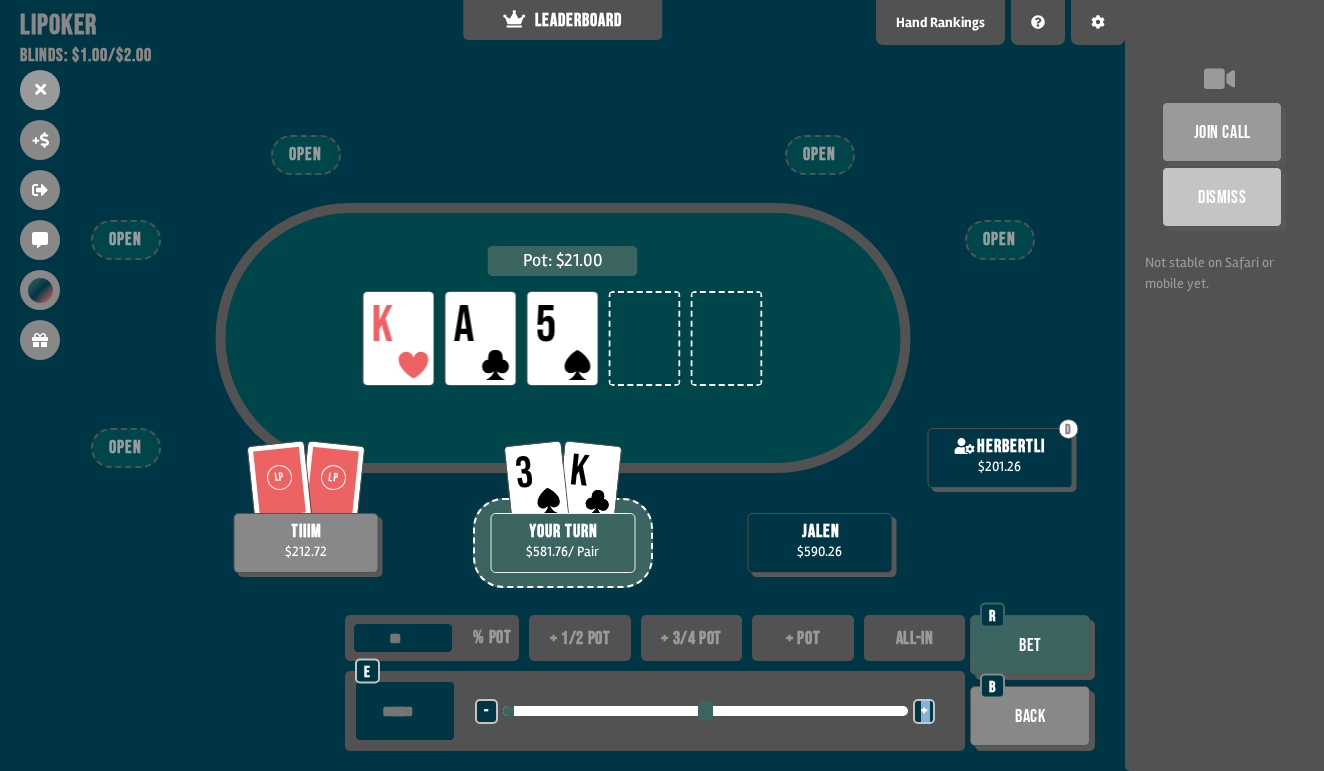 click on "+" at bounding box center [924, 712] 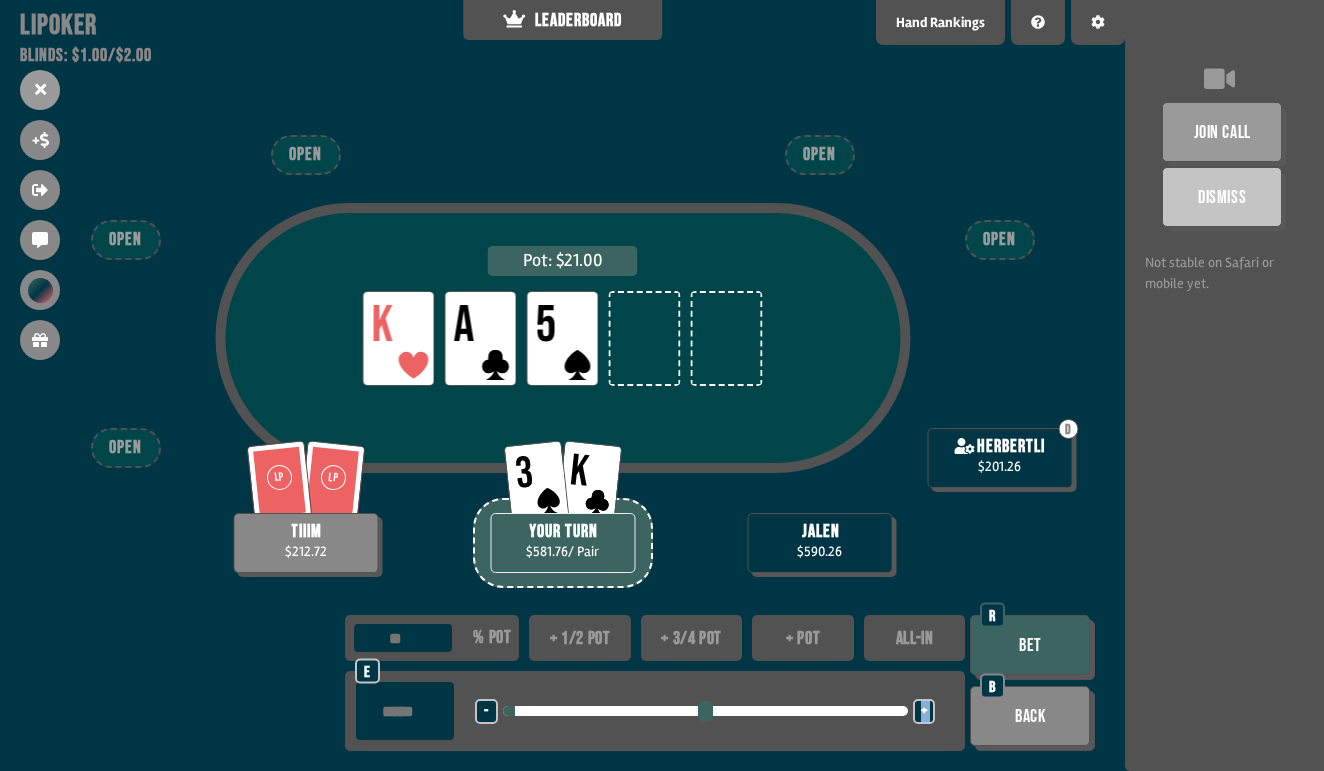 click on "Bet" at bounding box center (1030, 645) 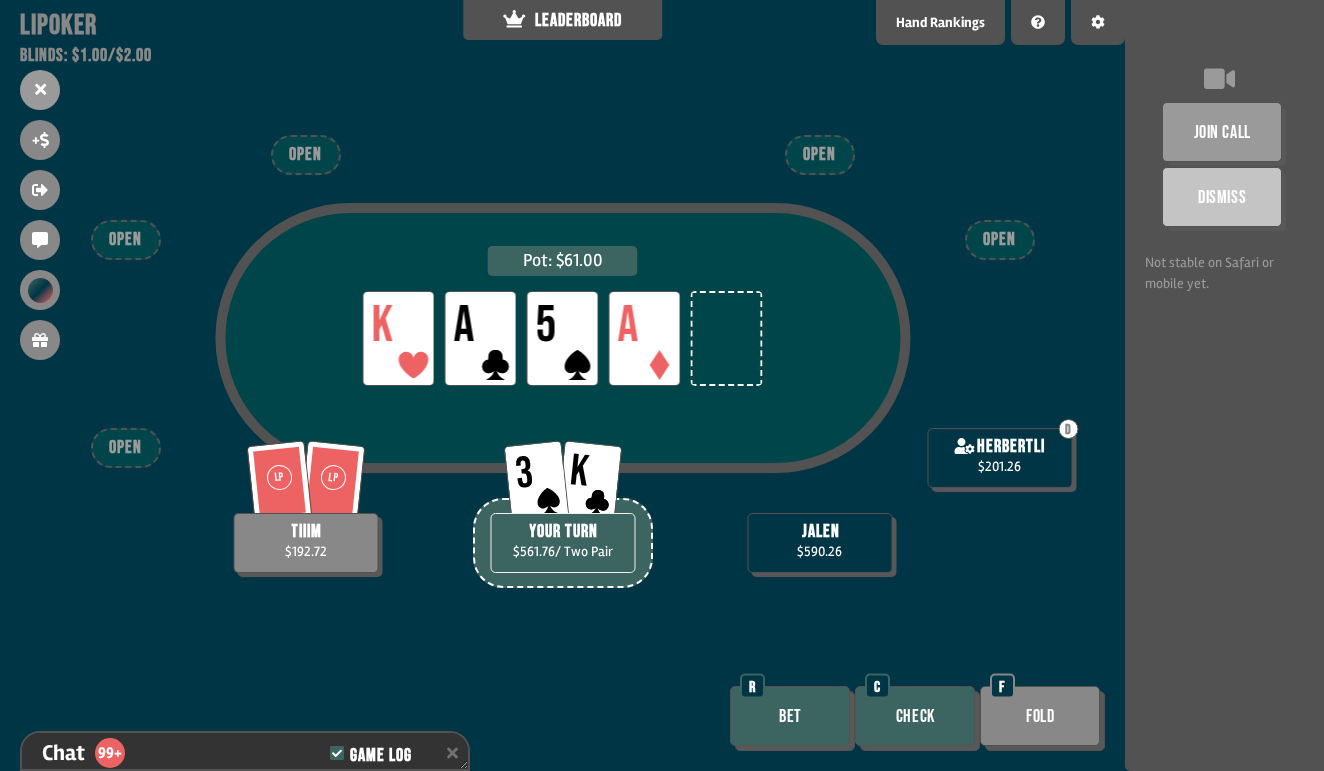 scroll, scrollTop: 10089, scrollLeft: 0, axis: vertical 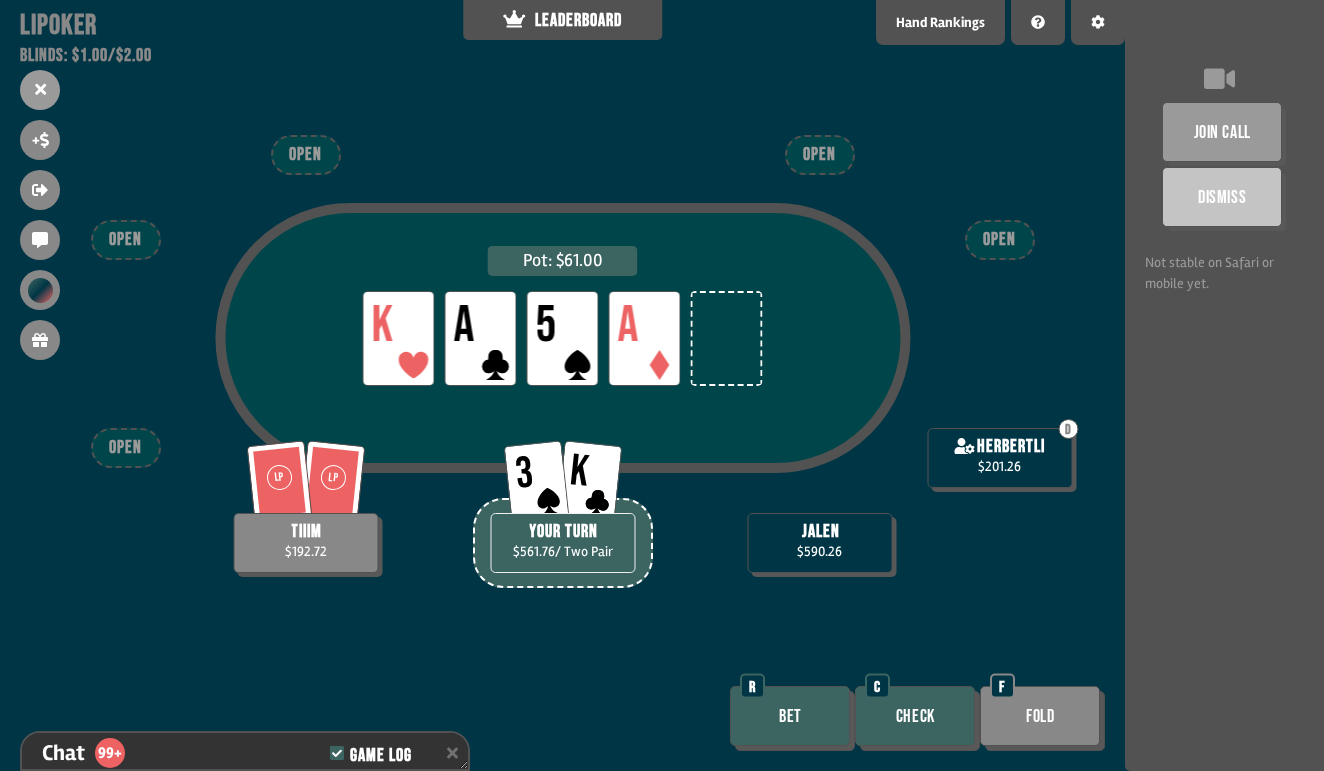click on "Bet" at bounding box center (790, 716) 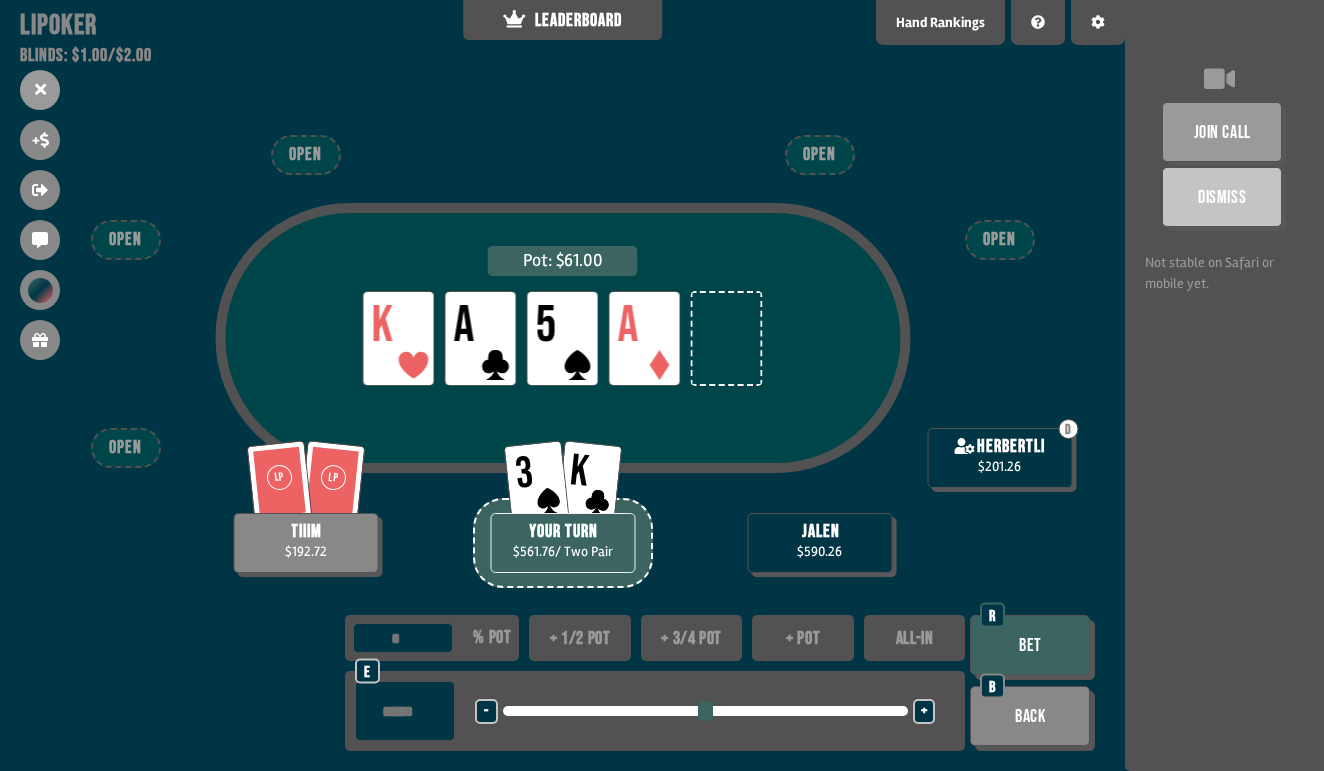 click on "+" at bounding box center [924, 712] 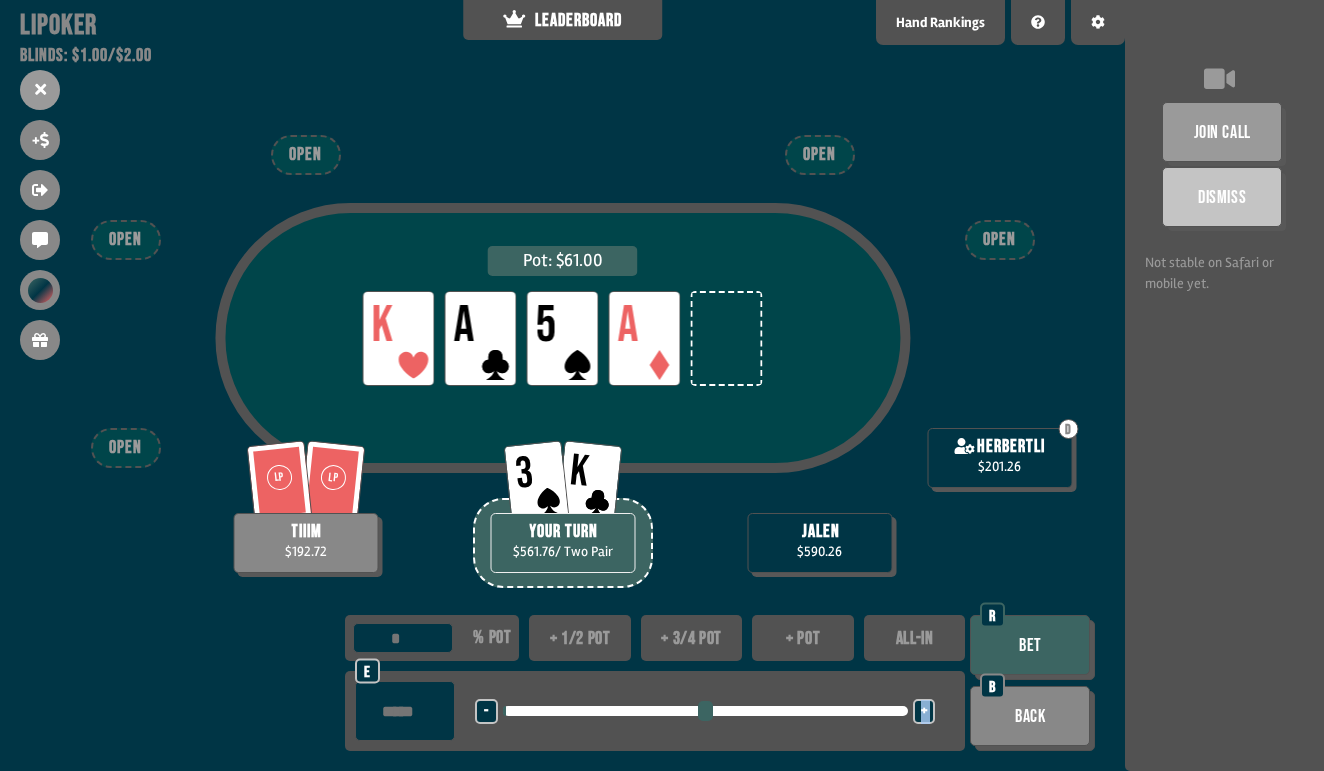 click on "+" at bounding box center [924, 712] 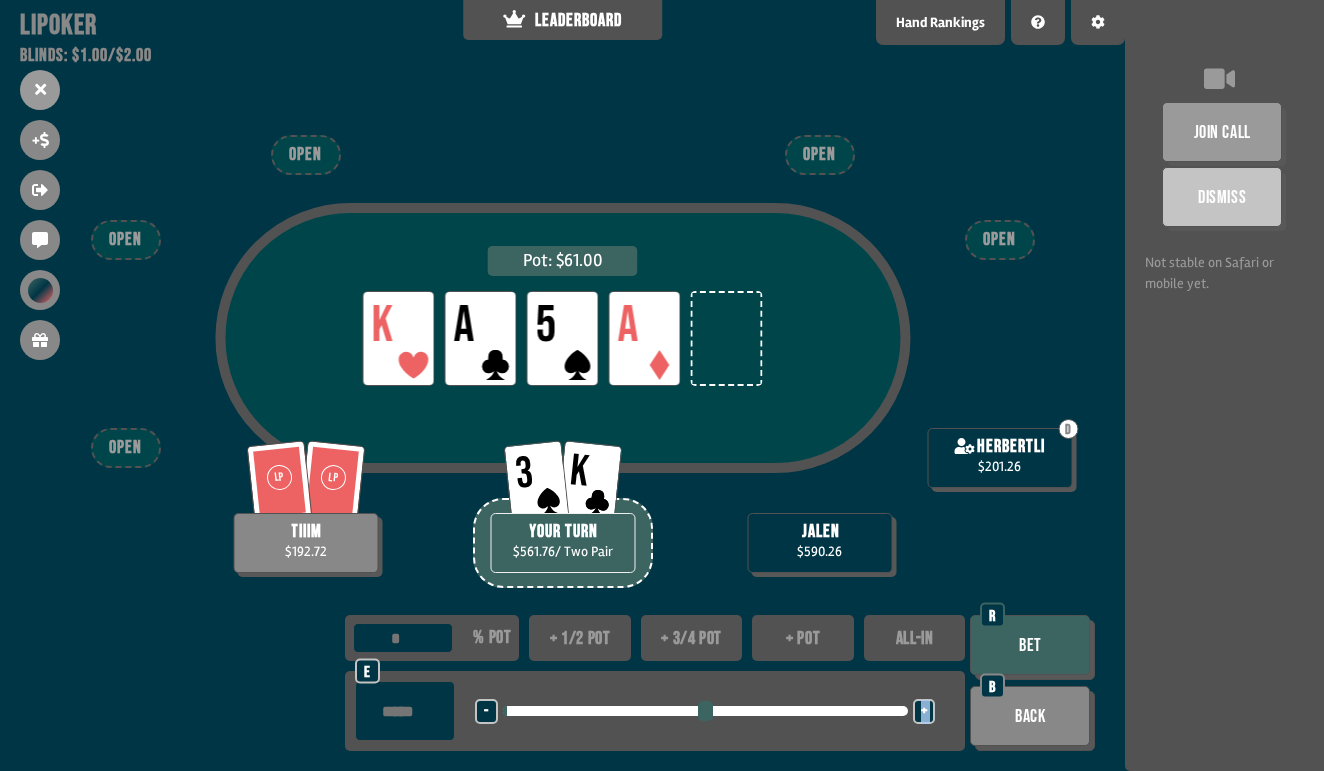 click on "+" at bounding box center [924, 712] 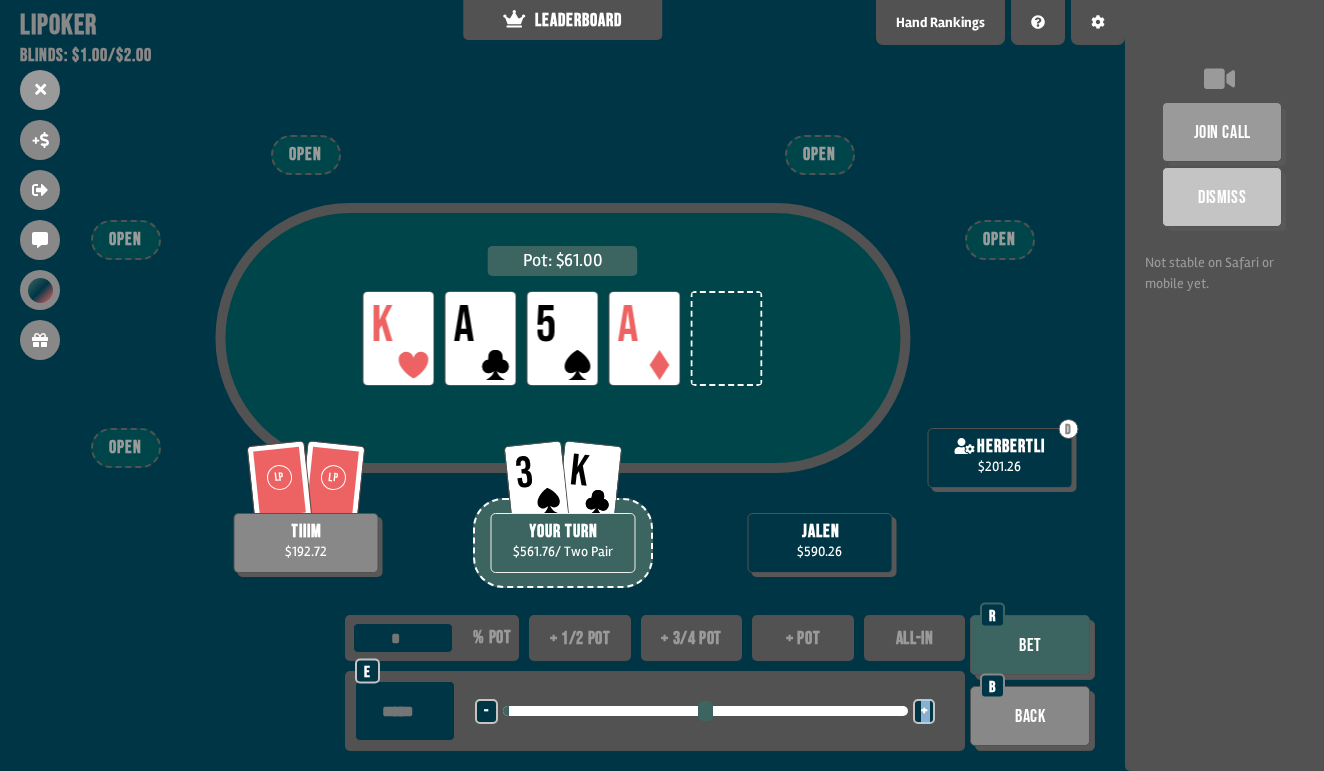 click on "Bet" at bounding box center [1030, 645] 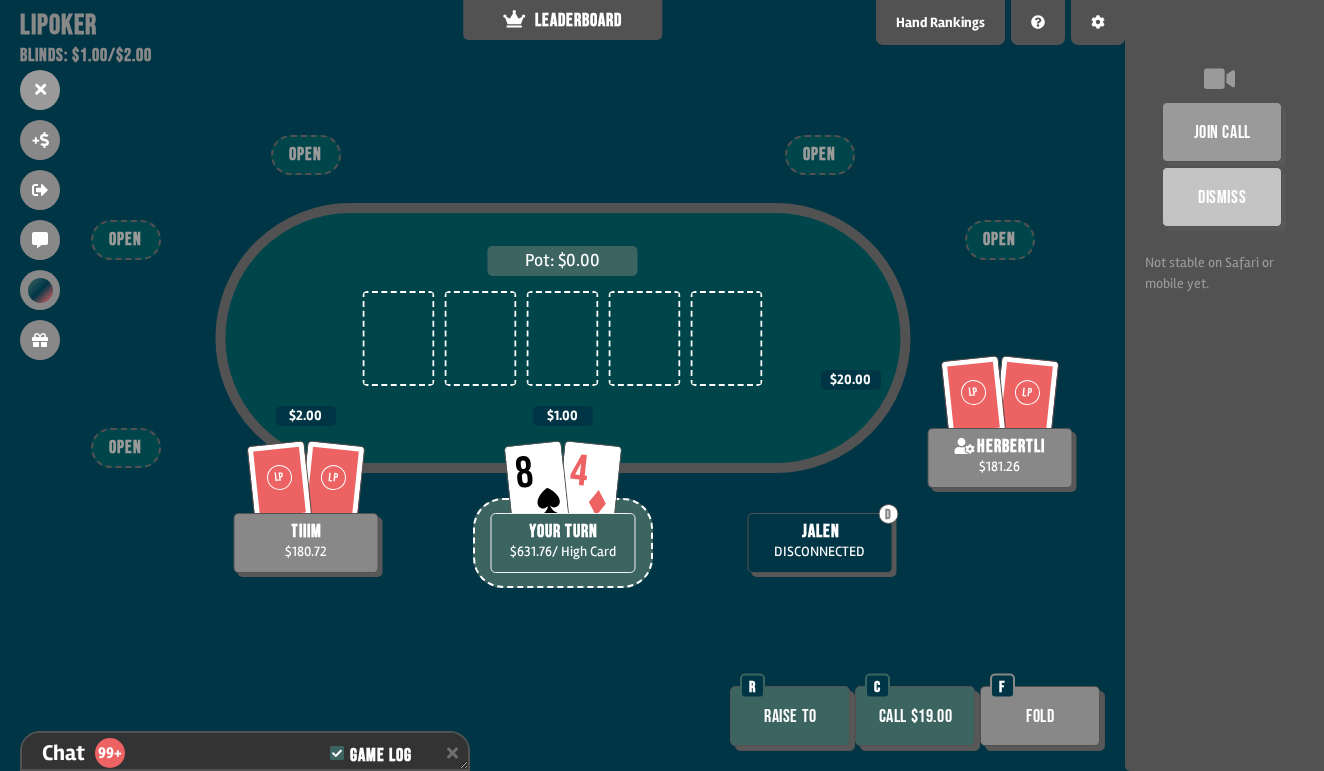 scroll, scrollTop: 10553, scrollLeft: 0, axis: vertical 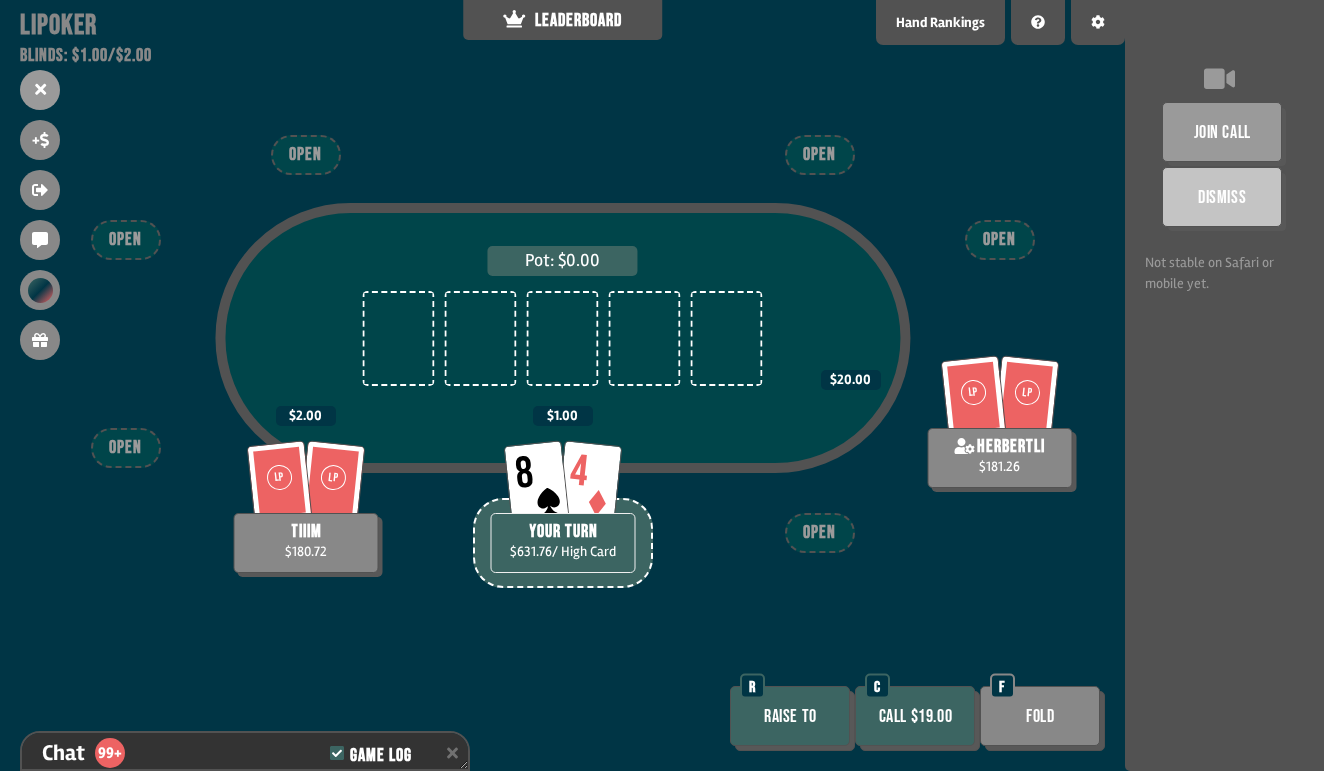 click on "Fold" at bounding box center [1040, 716] 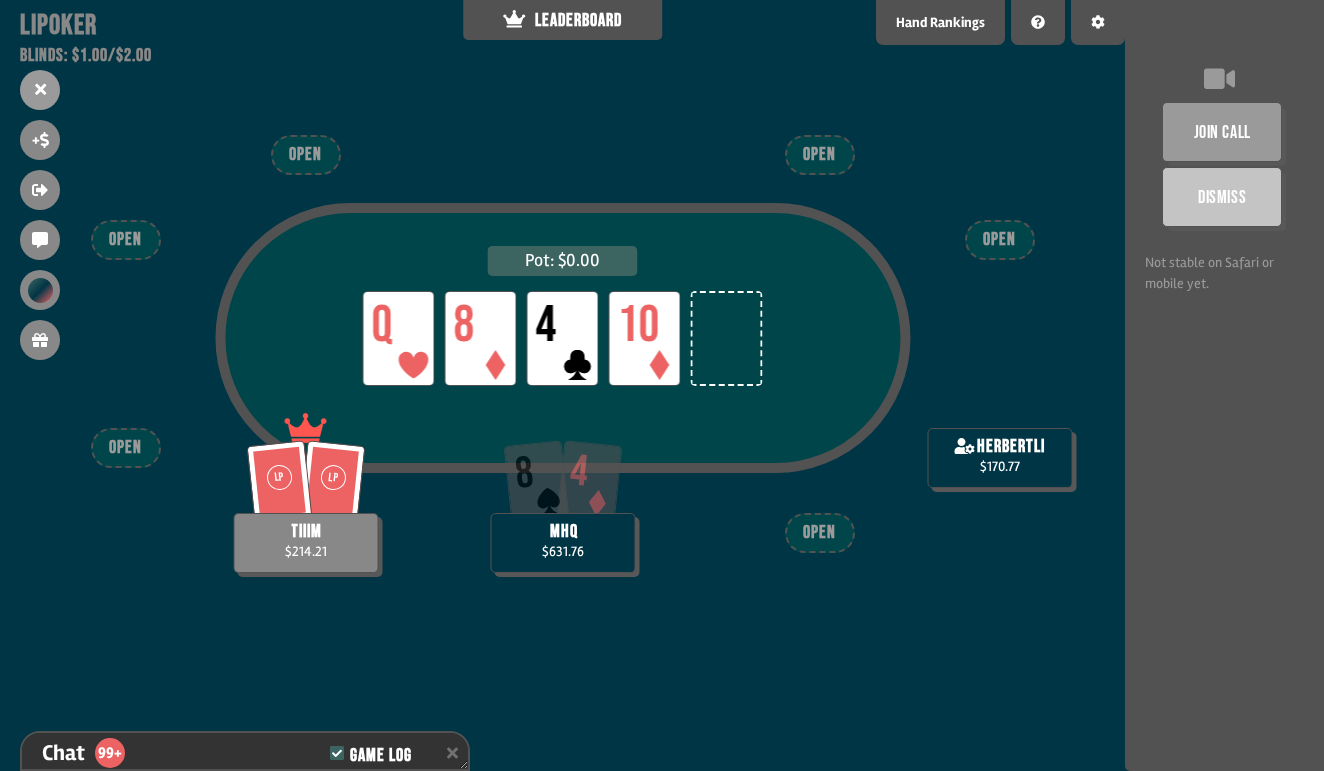 scroll, scrollTop: 10872, scrollLeft: 0, axis: vertical 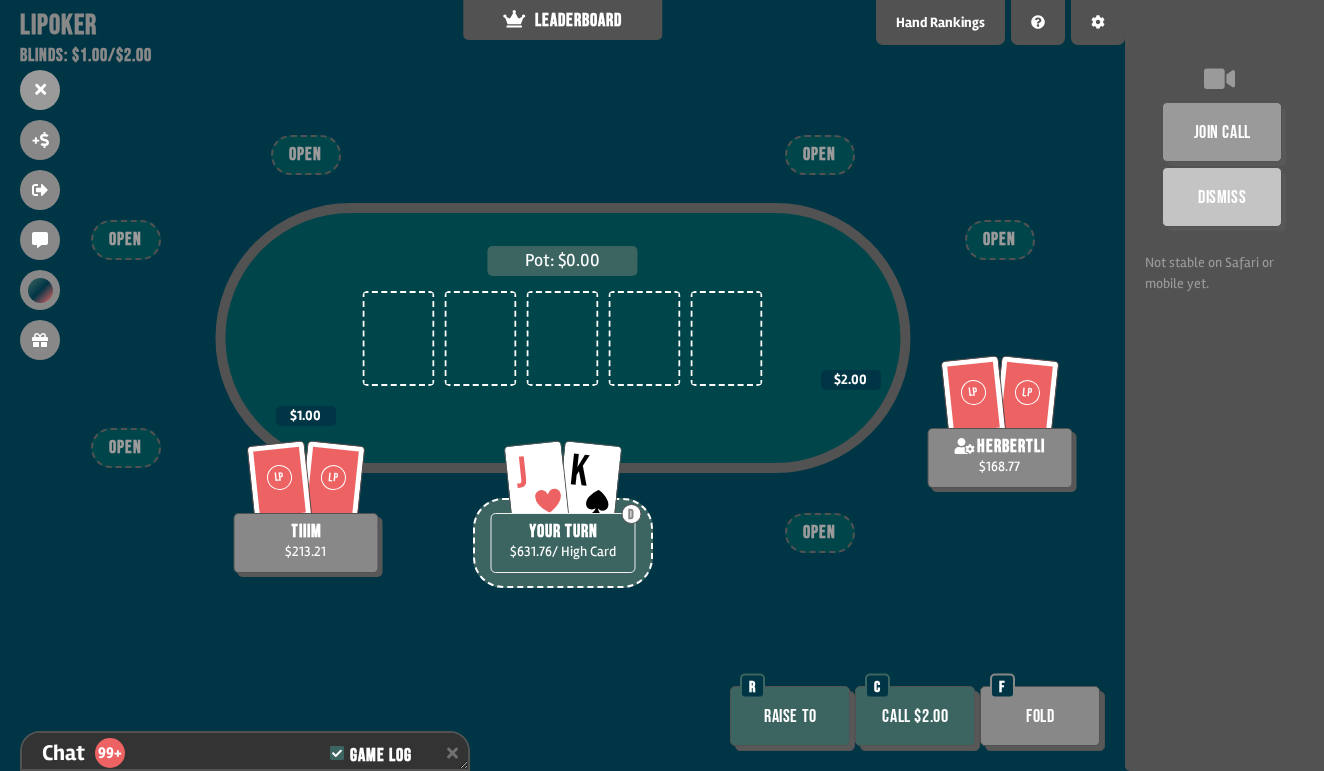 click on "Call $2.00" at bounding box center (915, 716) 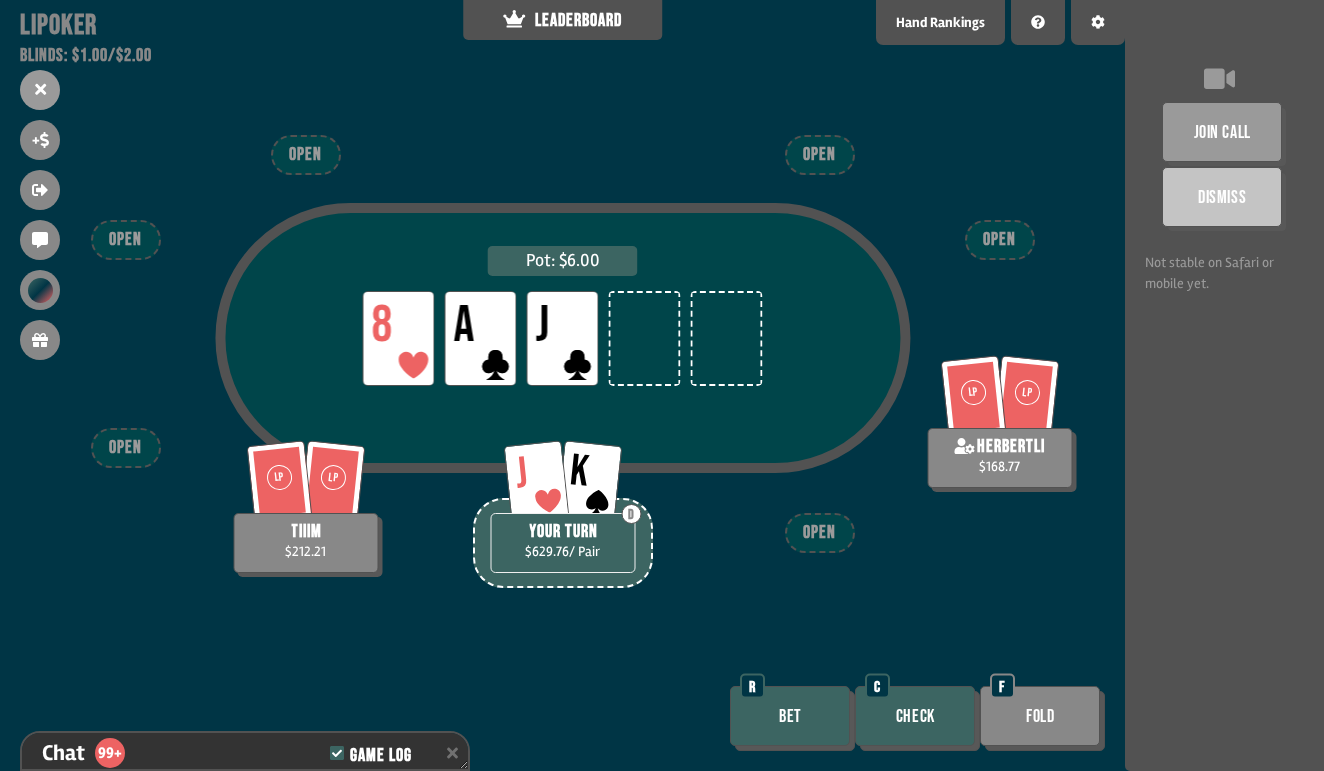 click on "Bet" at bounding box center (790, 716) 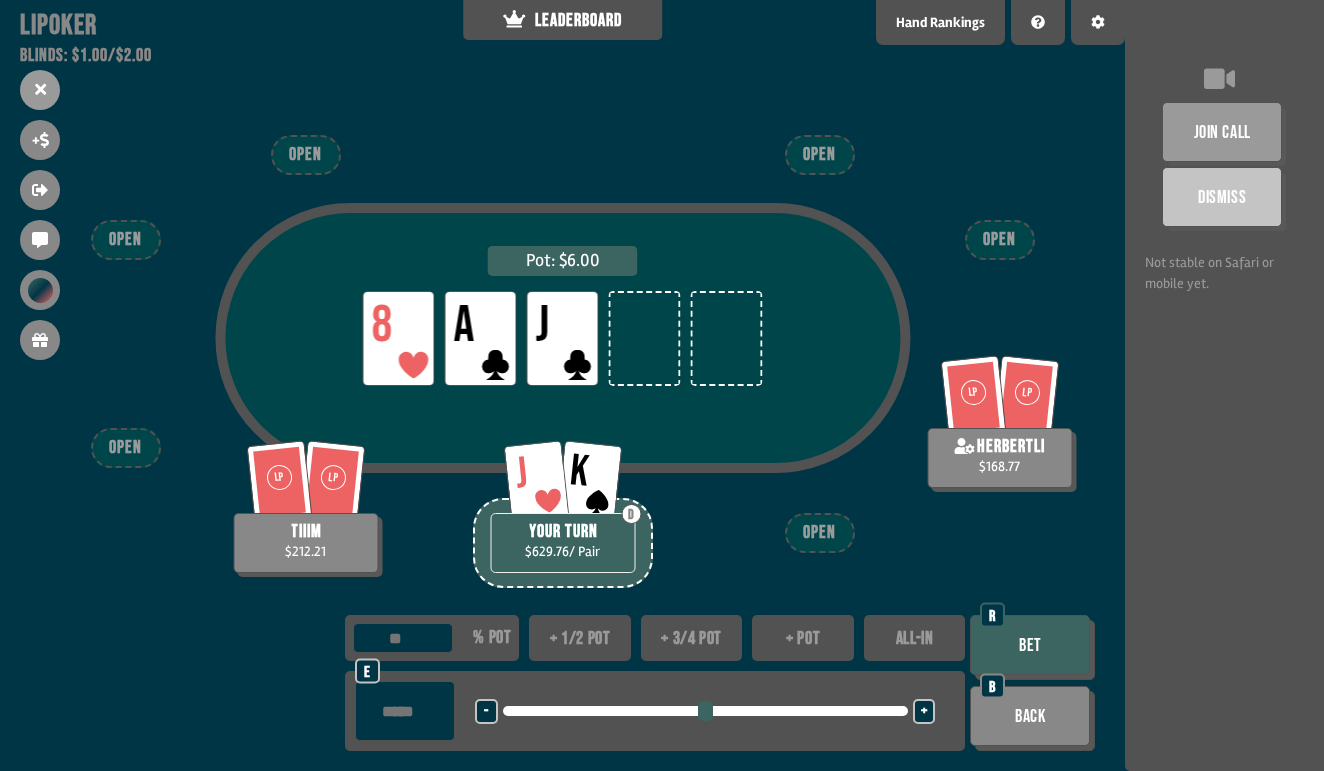 click on "+" at bounding box center (924, 711) 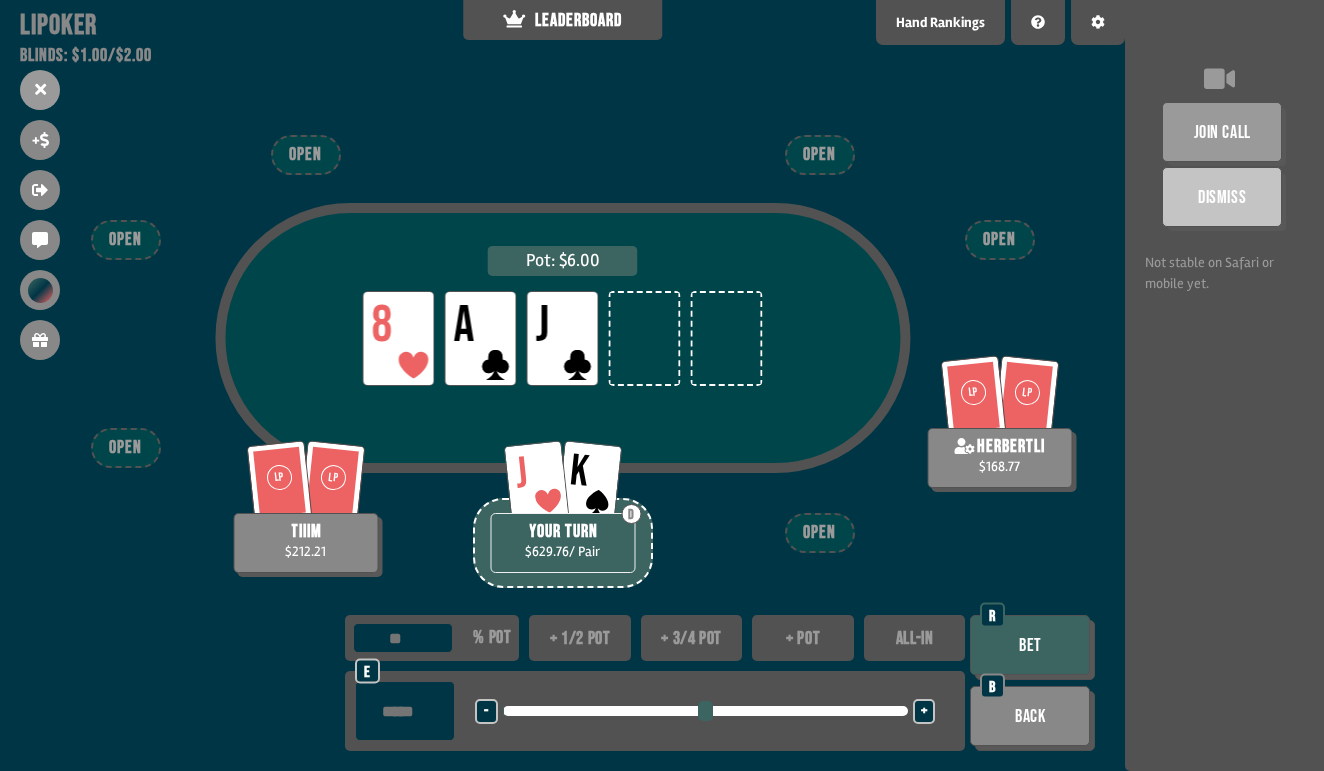 click on "+" at bounding box center (924, 711) 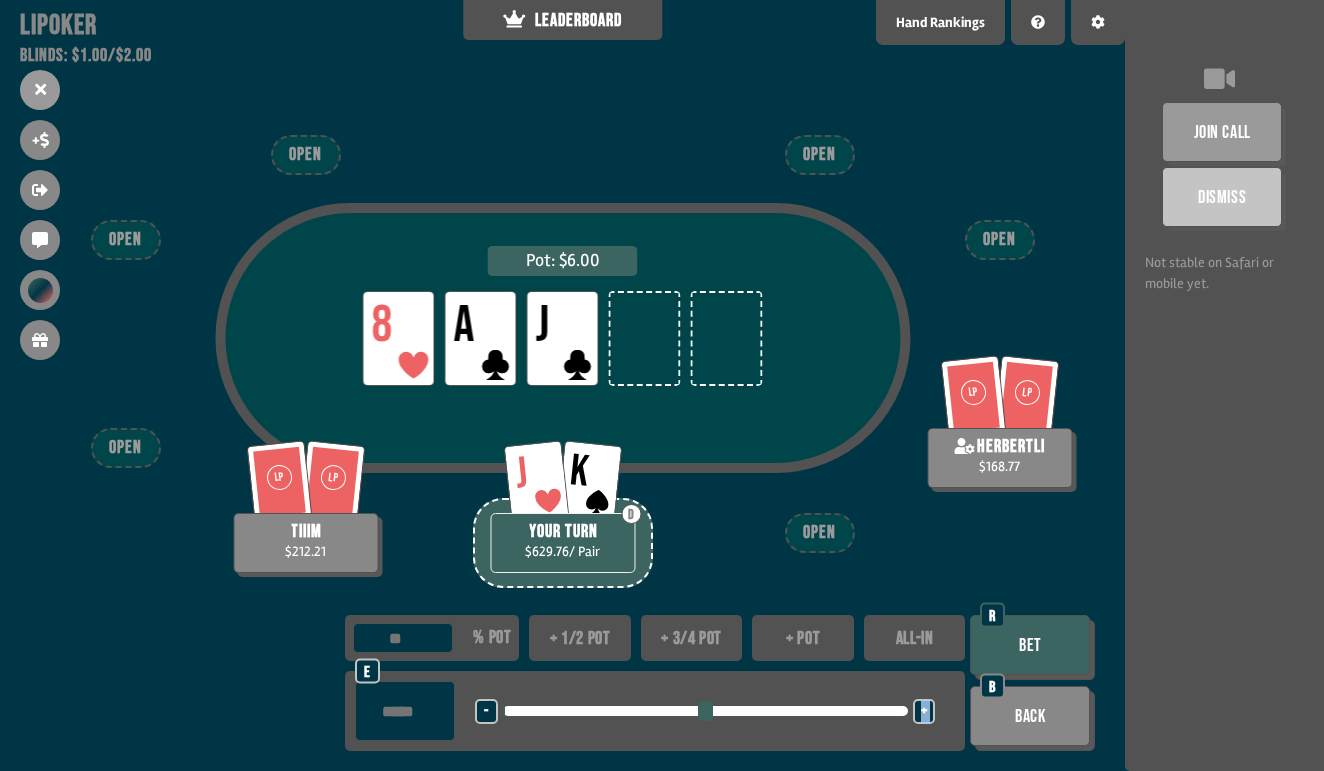 click on "+" at bounding box center (924, 711) 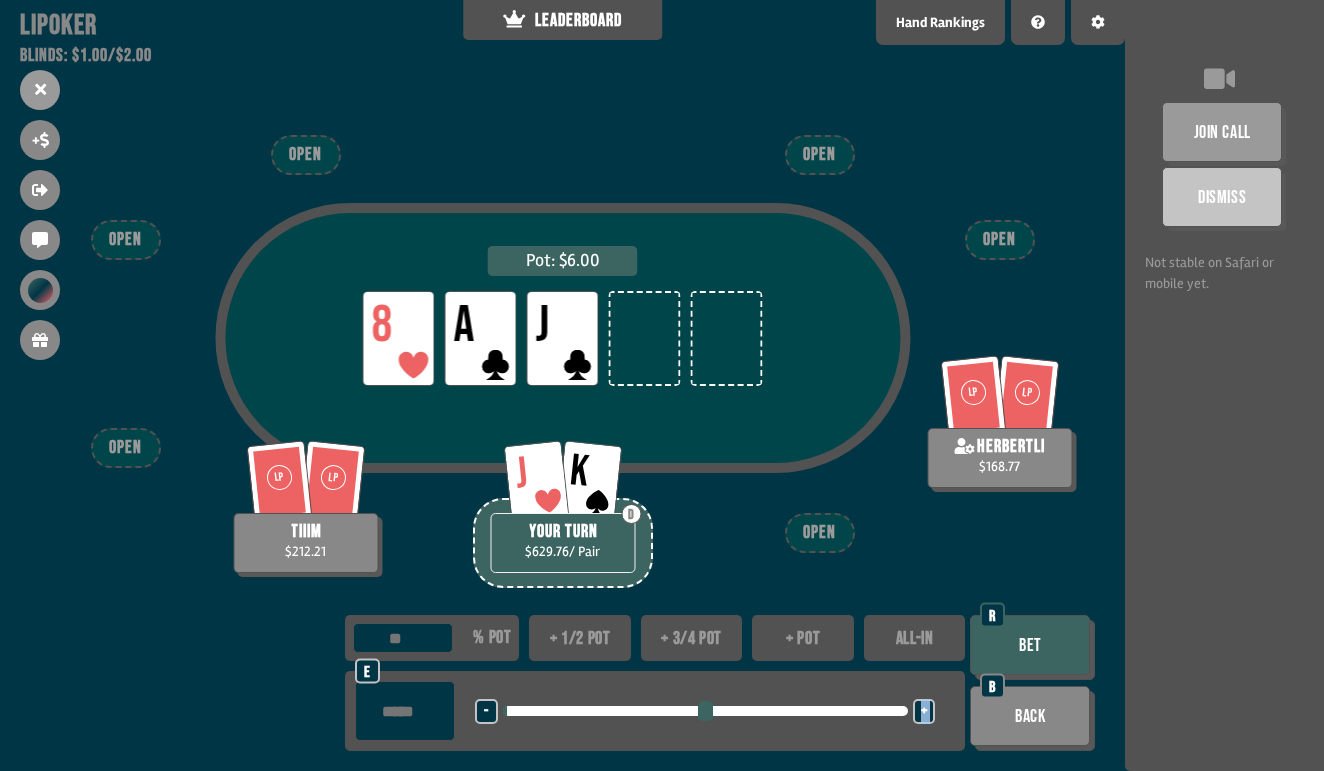 click on "+" at bounding box center [924, 711] 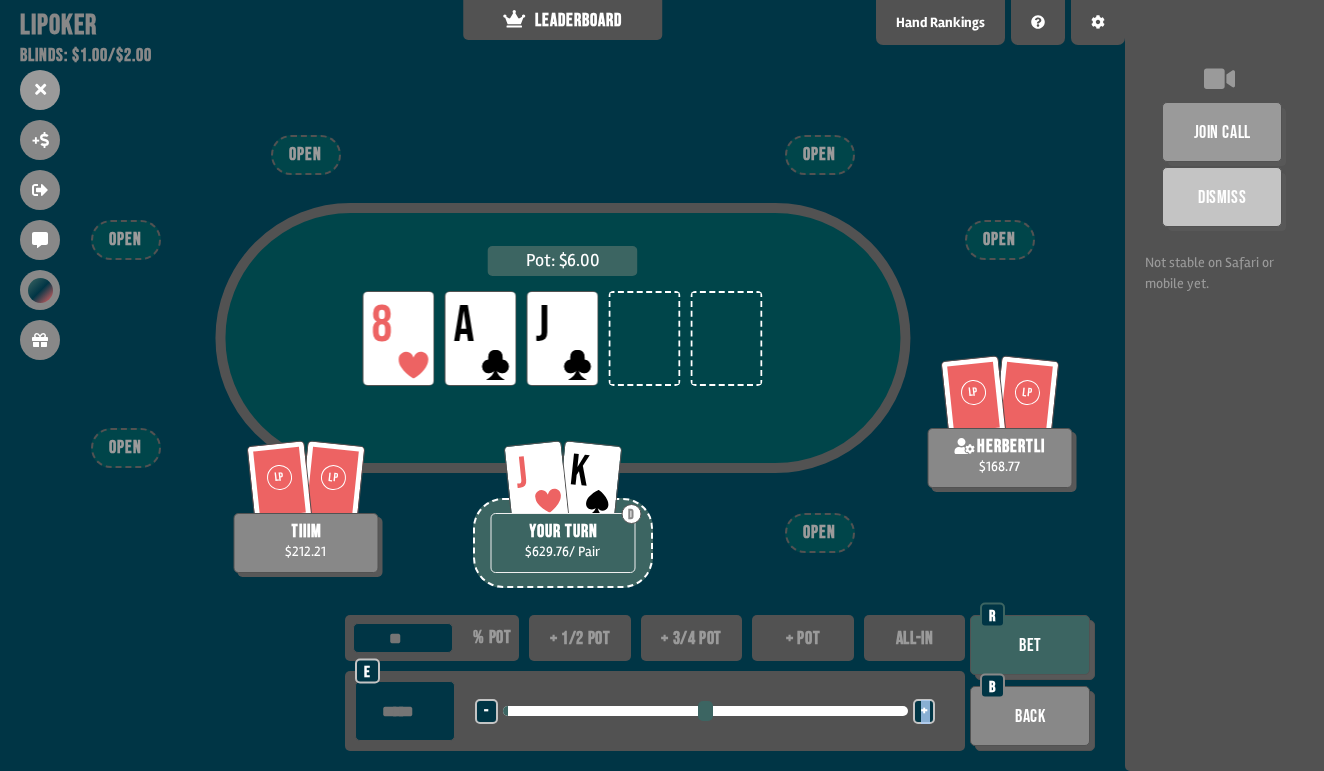 click on "Bet" at bounding box center [1030, 645] 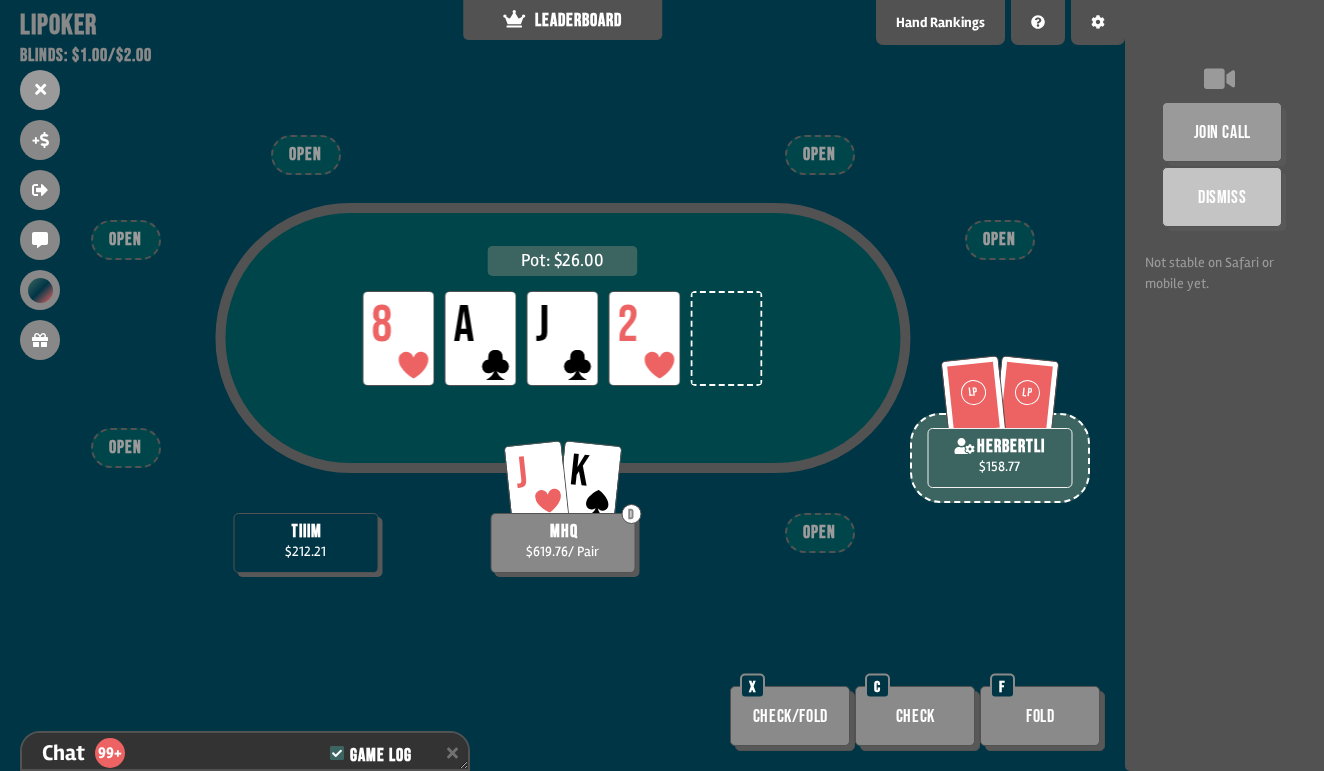 scroll, scrollTop: 11249, scrollLeft: 0, axis: vertical 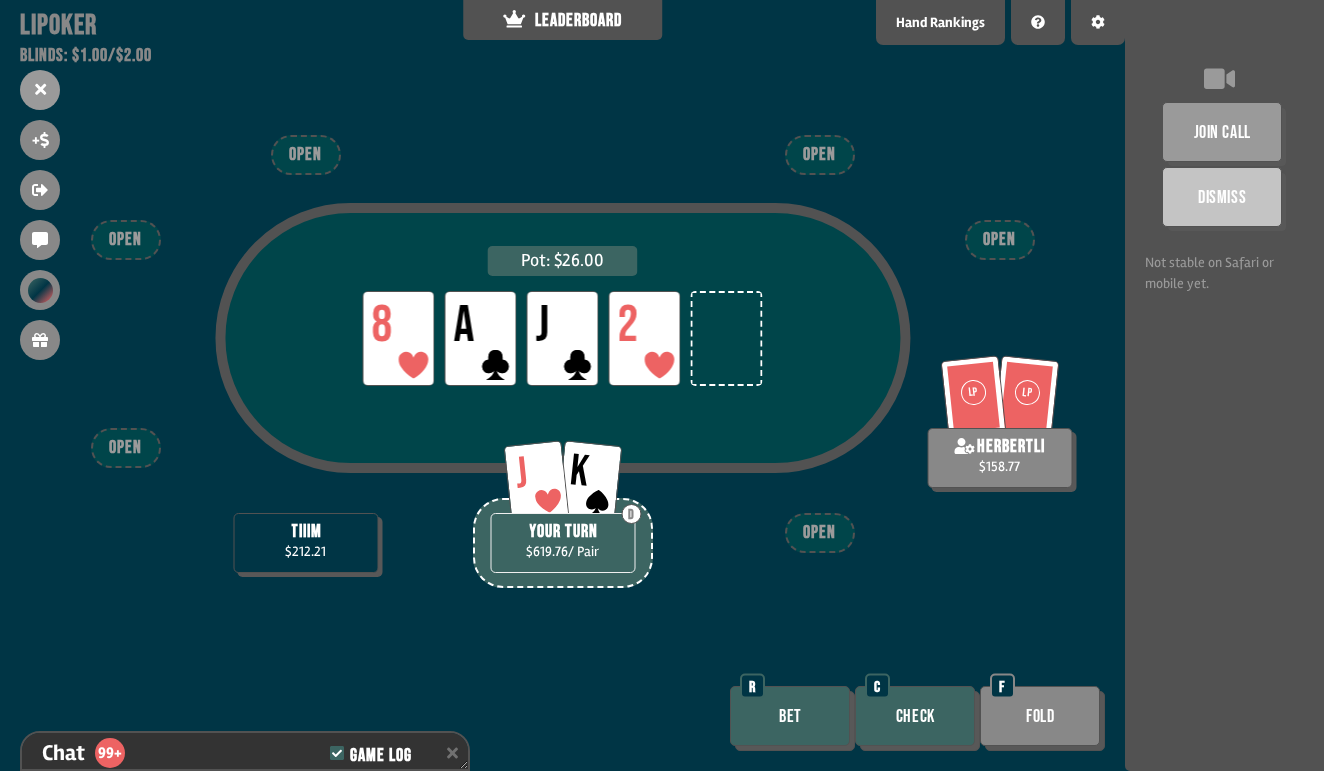 click on "Check" at bounding box center (915, 716) 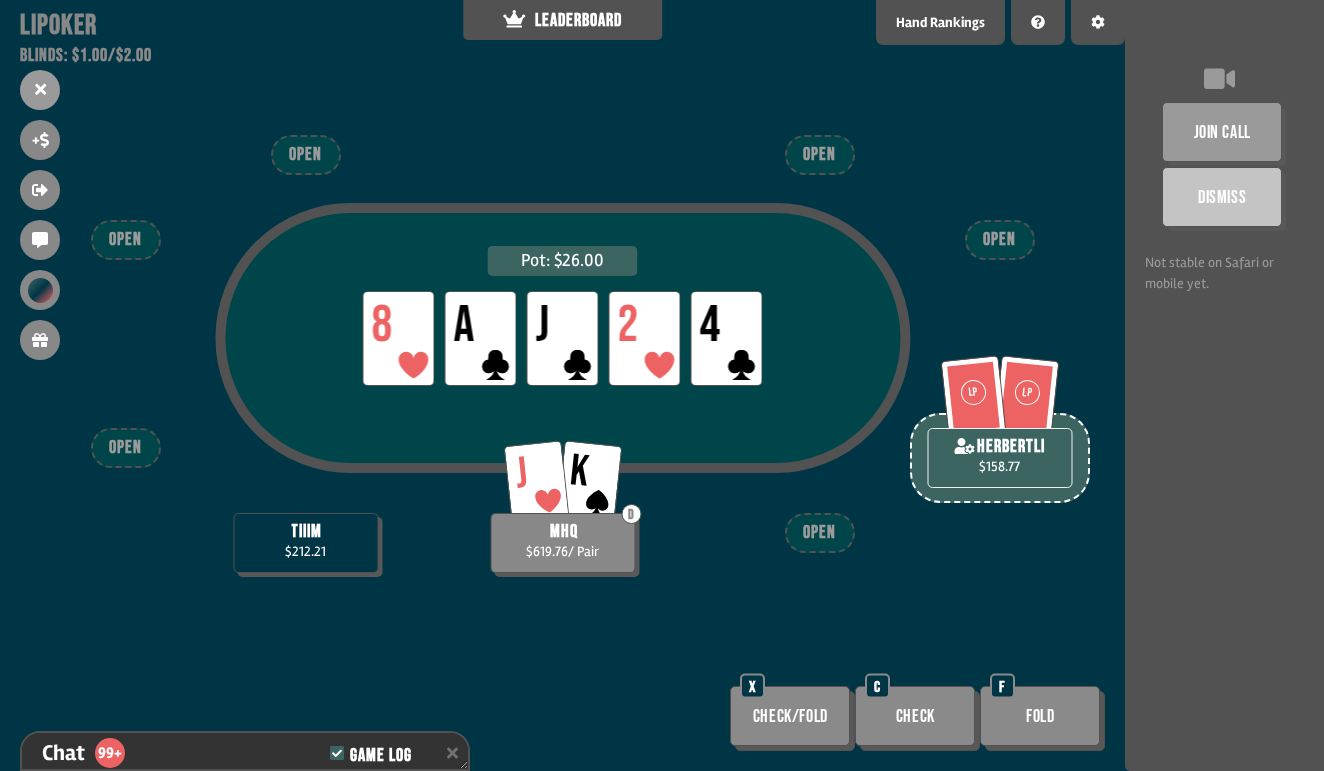 scroll, scrollTop: 11365, scrollLeft: 0, axis: vertical 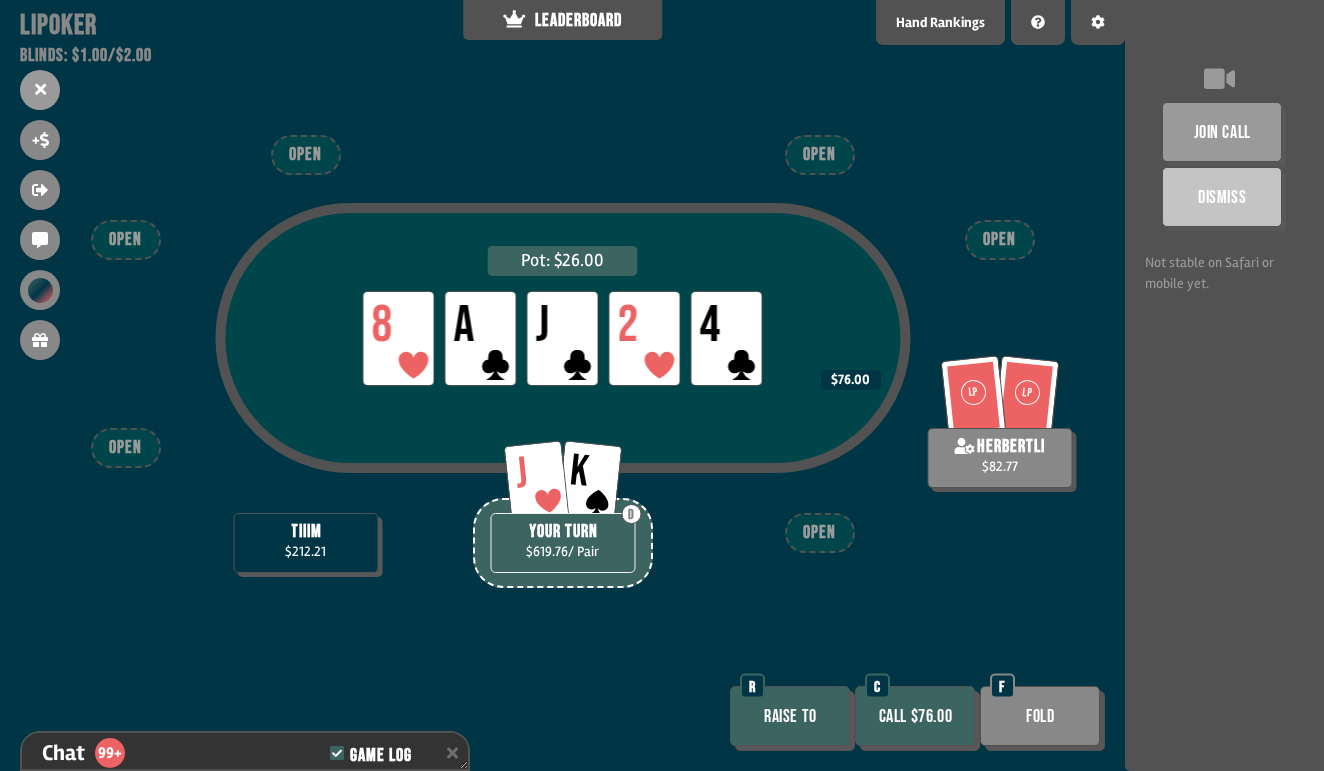 click on "Raise to" at bounding box center (790, 716) 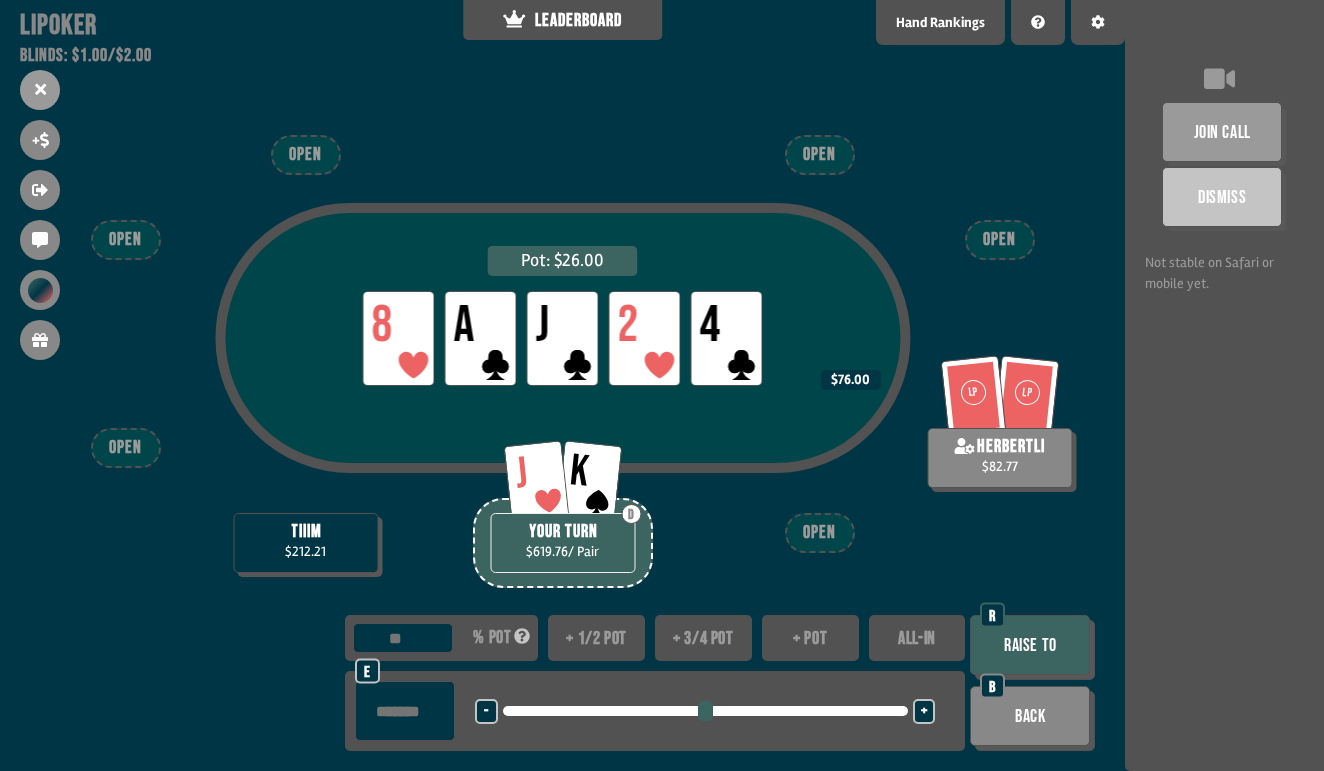 click on "Back" at bounding box center (1030, 716) 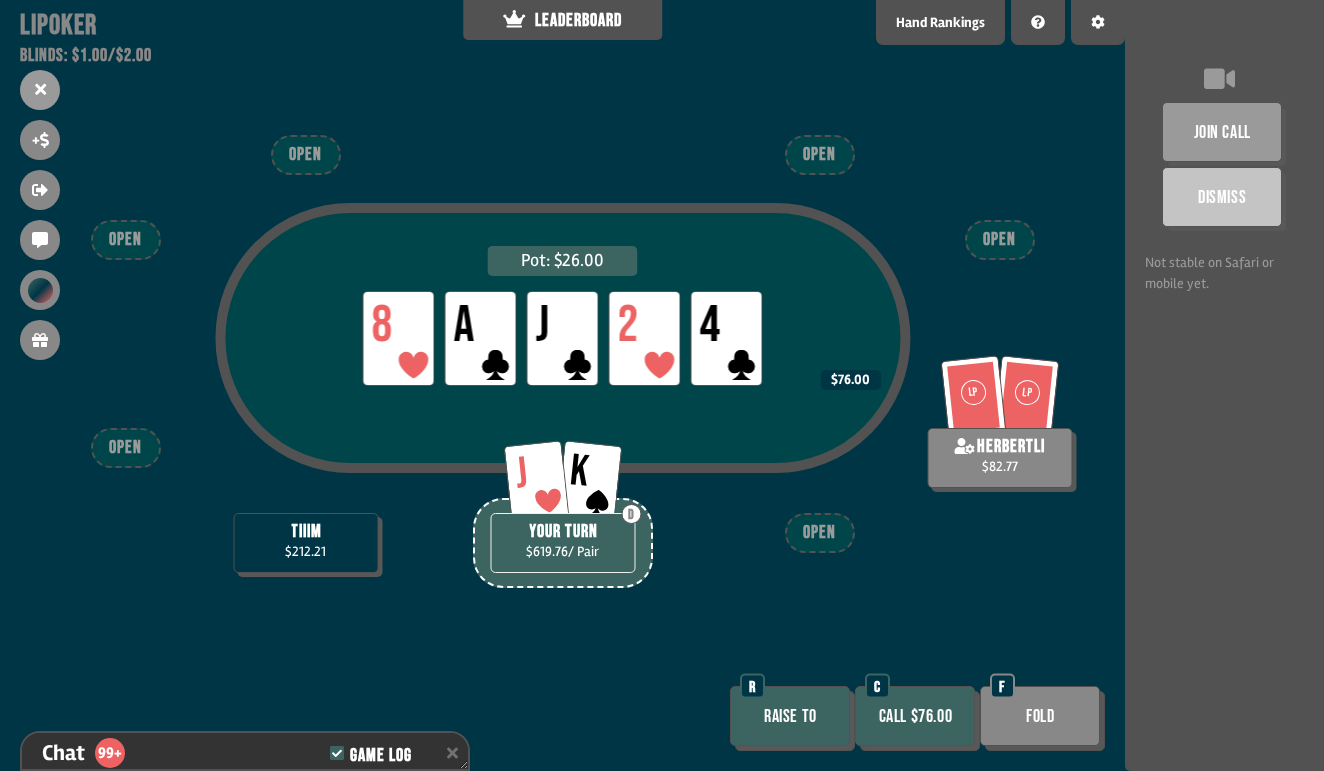 scroll, scrollTop: 11394, scrollLeft: 0, axis: vertical 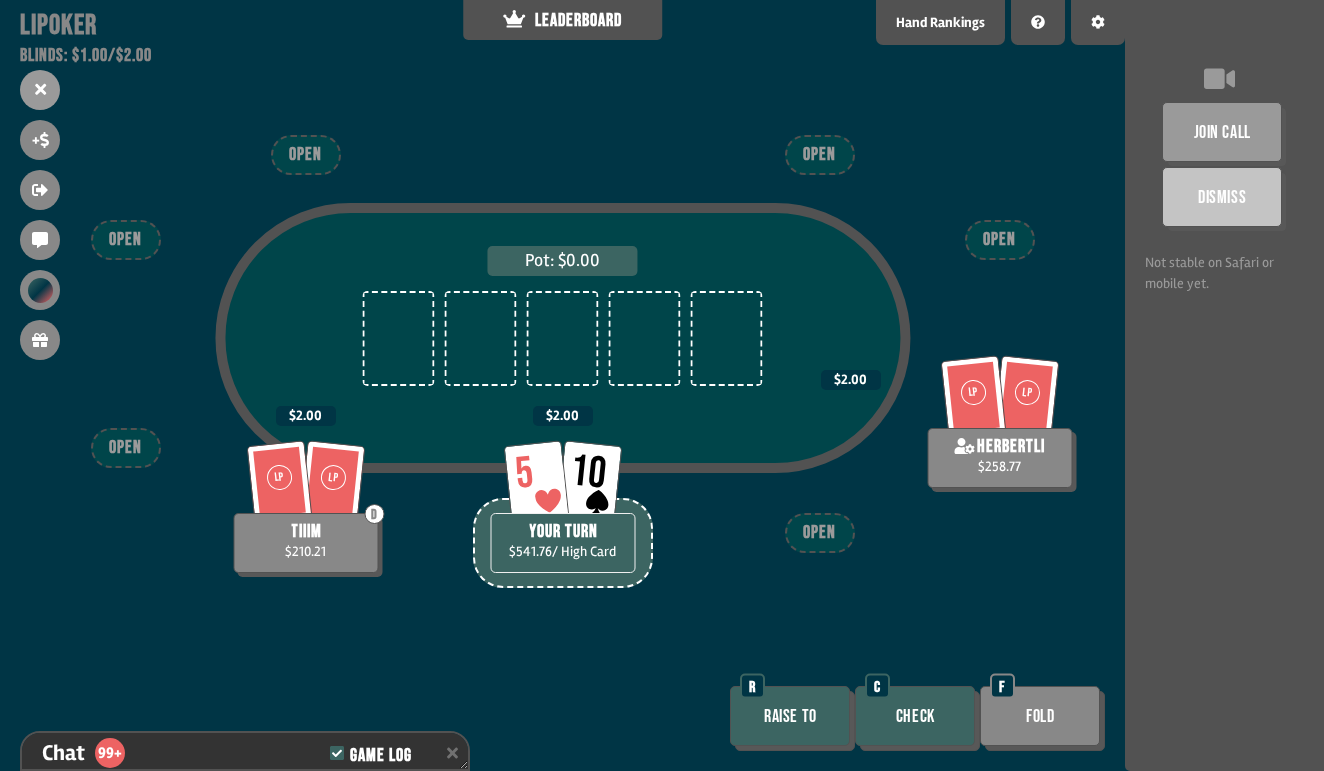 click on "Check" at bounding box center (915, 716) 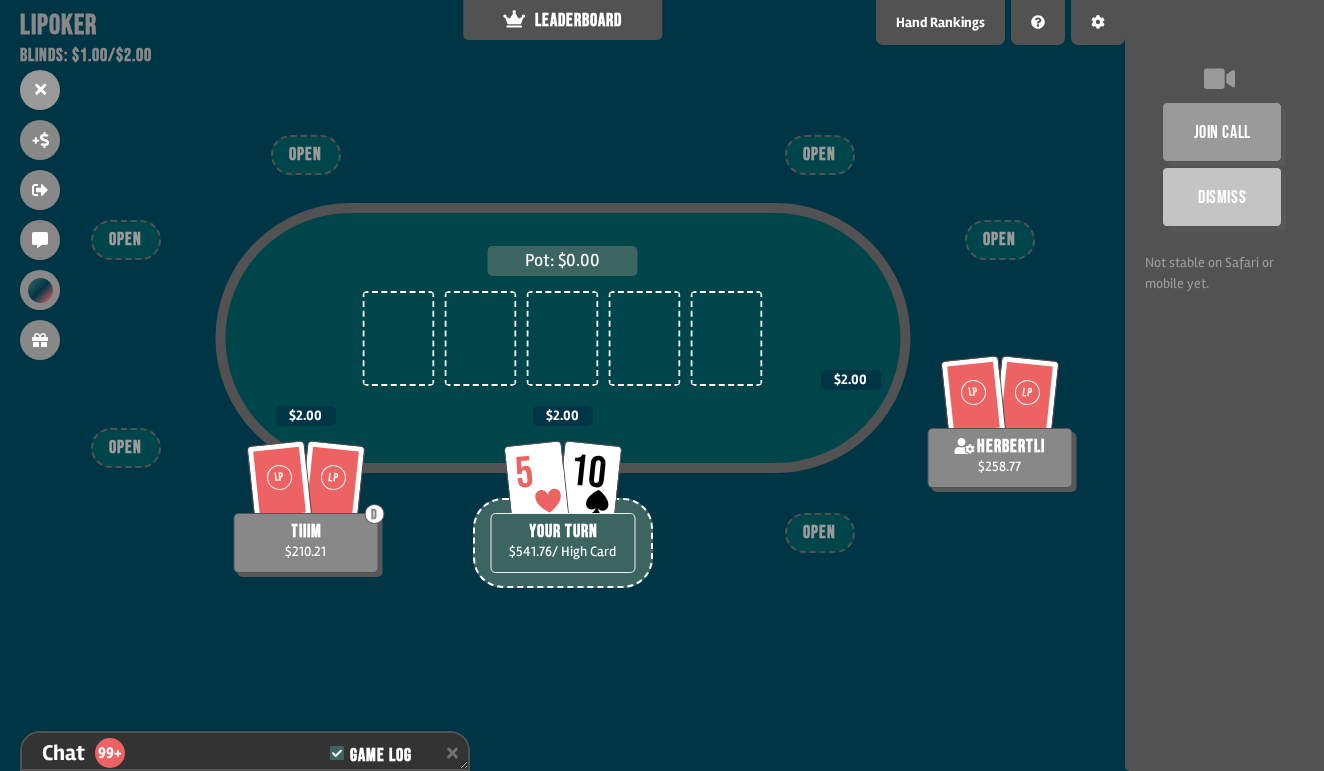 scroll, scrollTop: 11626, scrollLeft: 0, axis: vertical 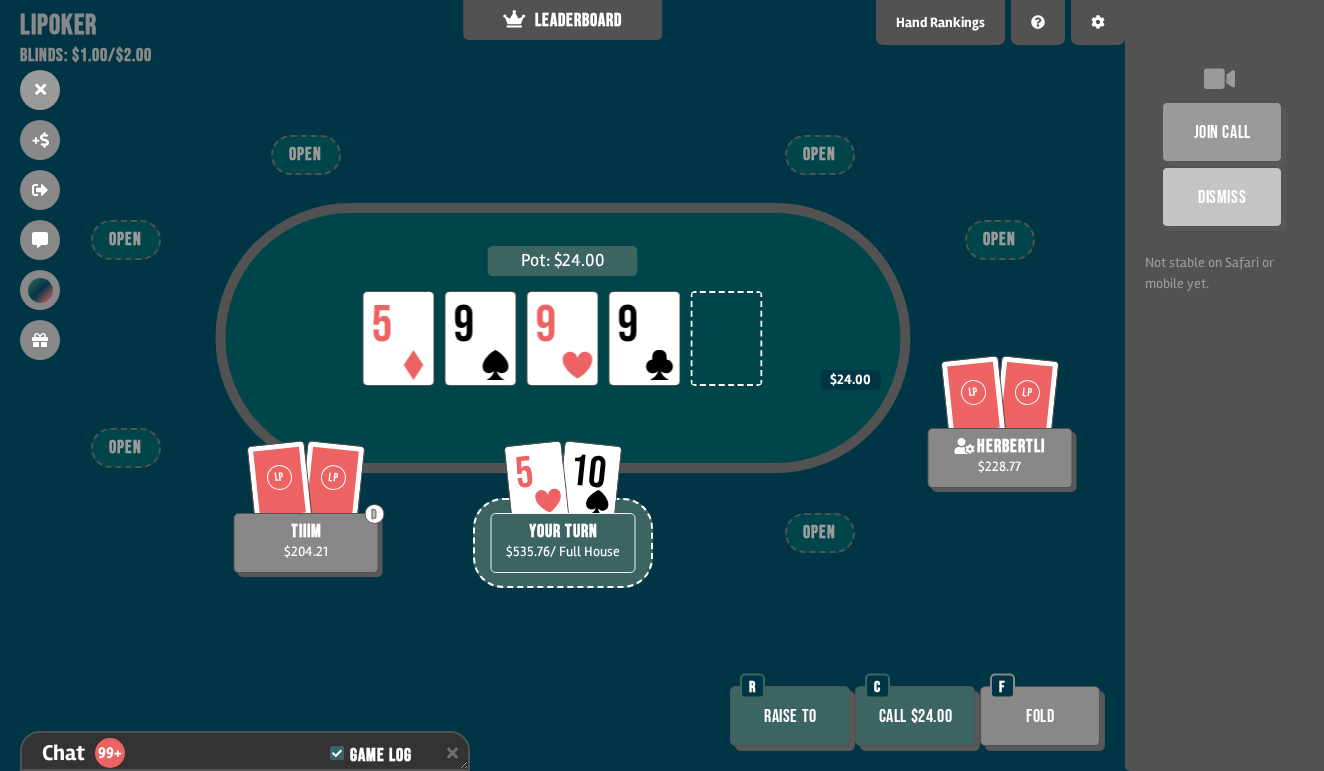 click on "Call $24.00" at bounding box center (915, 716) 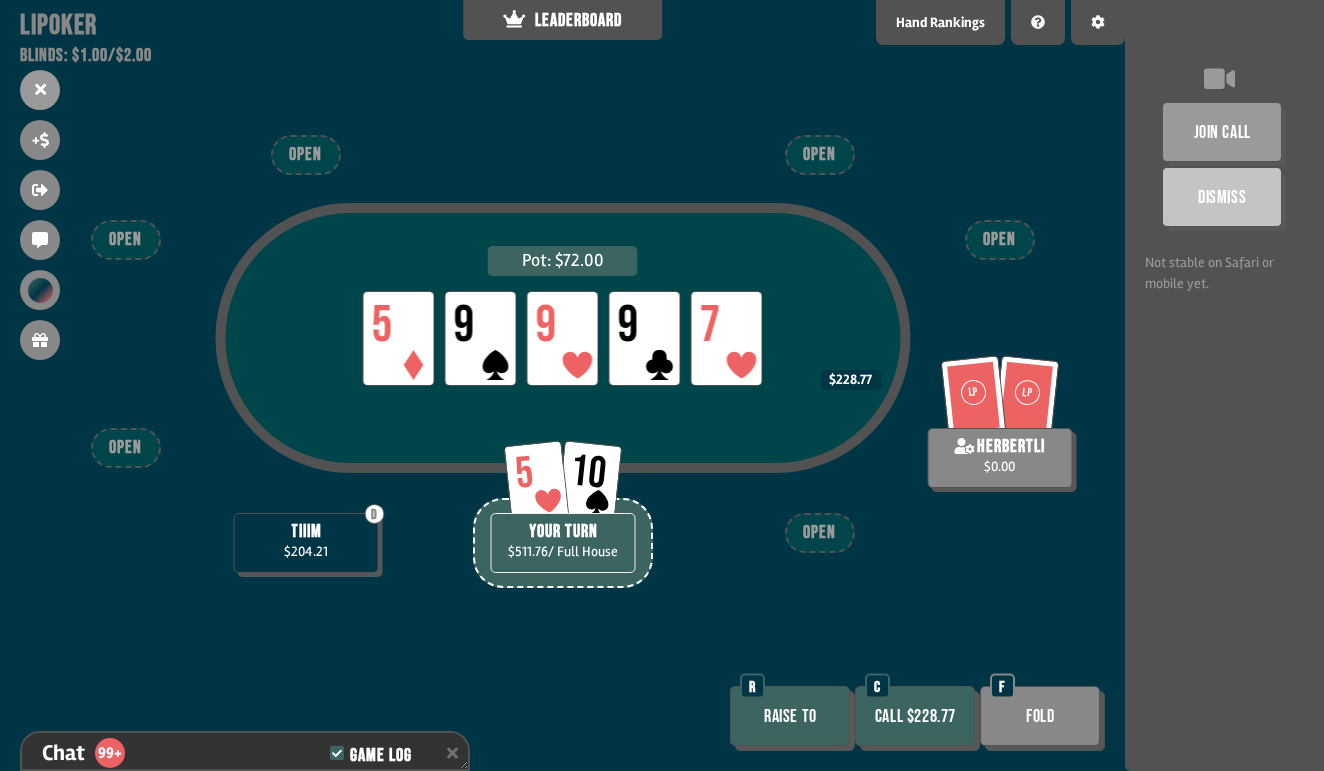 scroll, scrollTop: 12003, scrollLeft: 0, axis: vertical 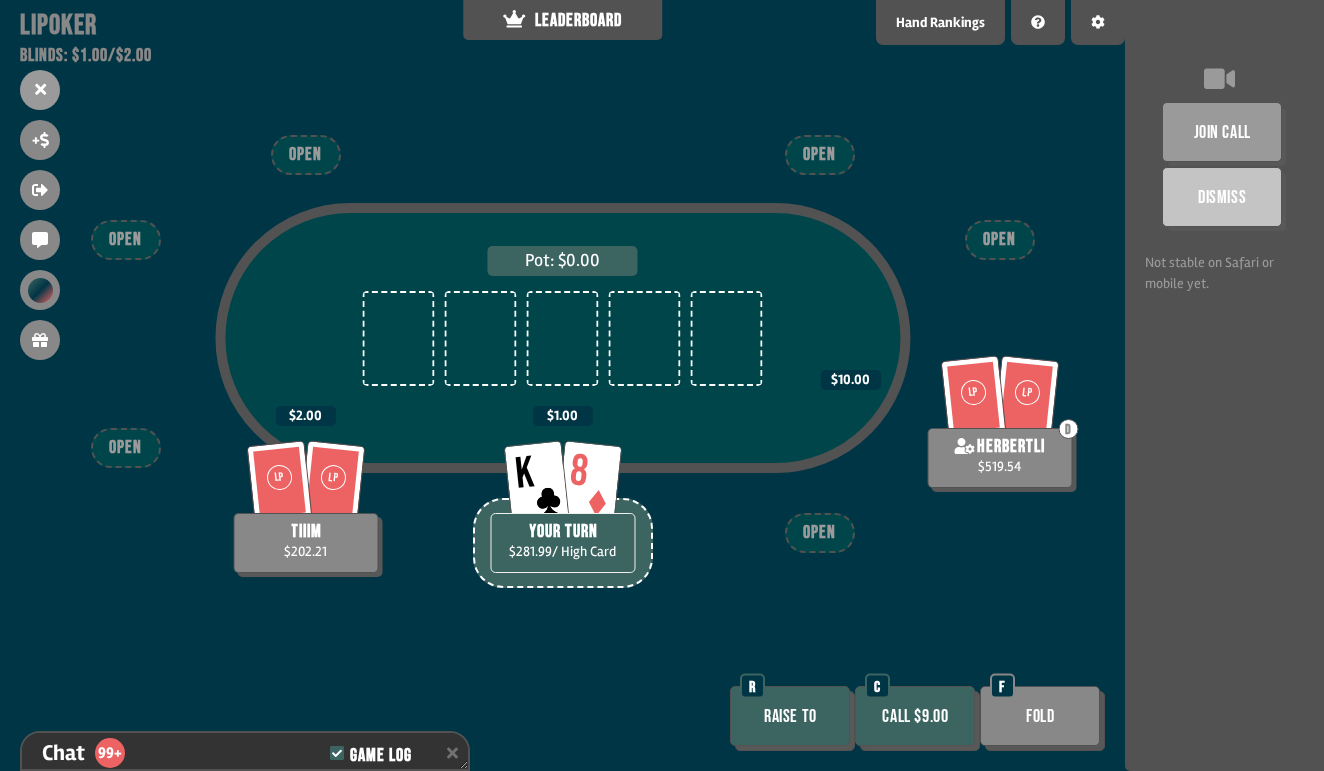 click on "Call $9.00" at bounding box center (915, 716) 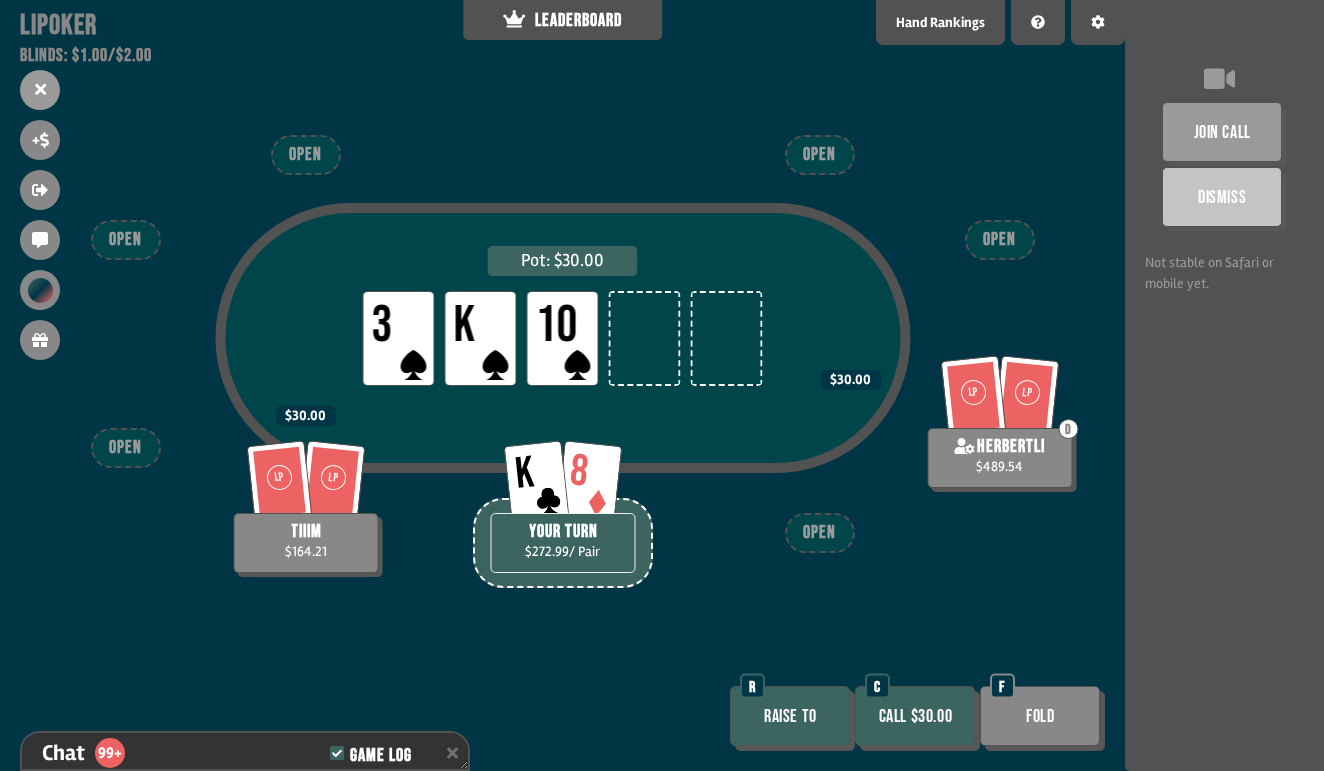 scroll, scrollTop: 12409, scrollLeft: 0, axis: vertical 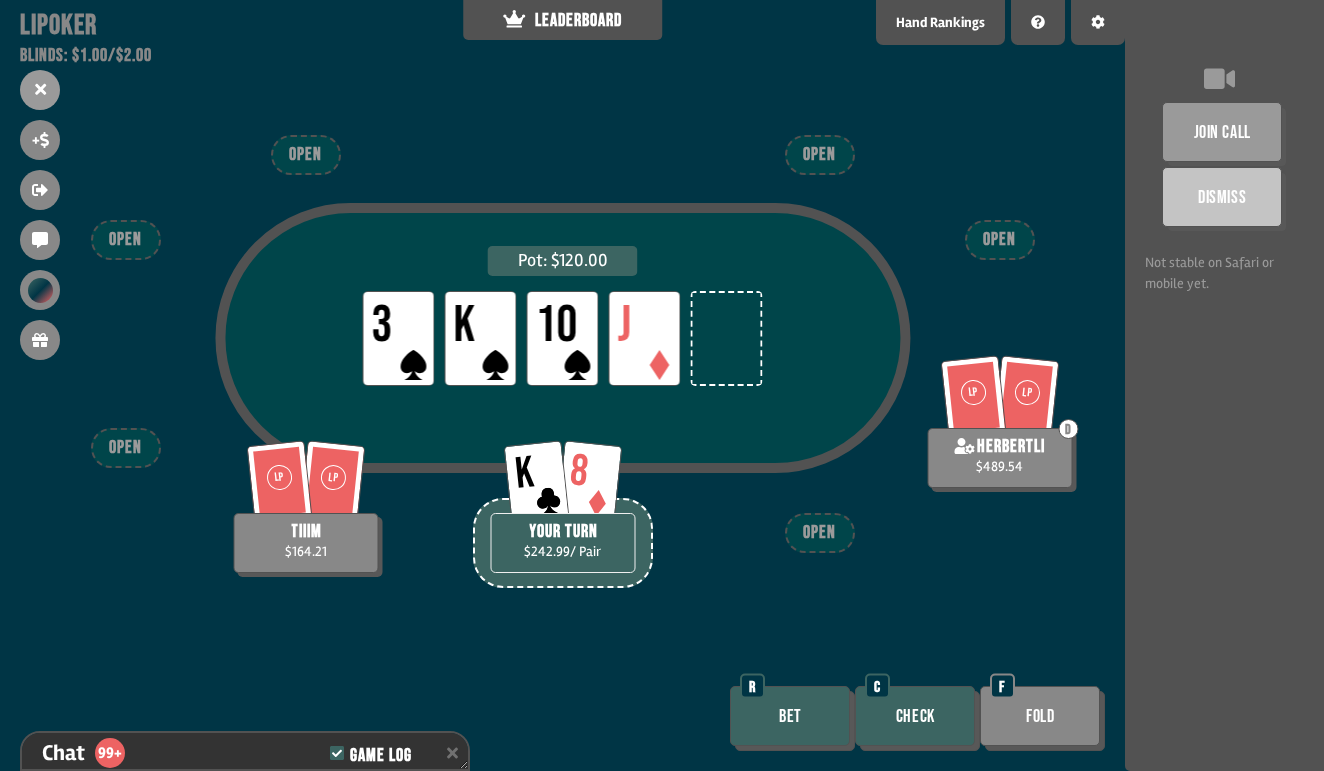 click on "Check" at bounding box center [915, 716] 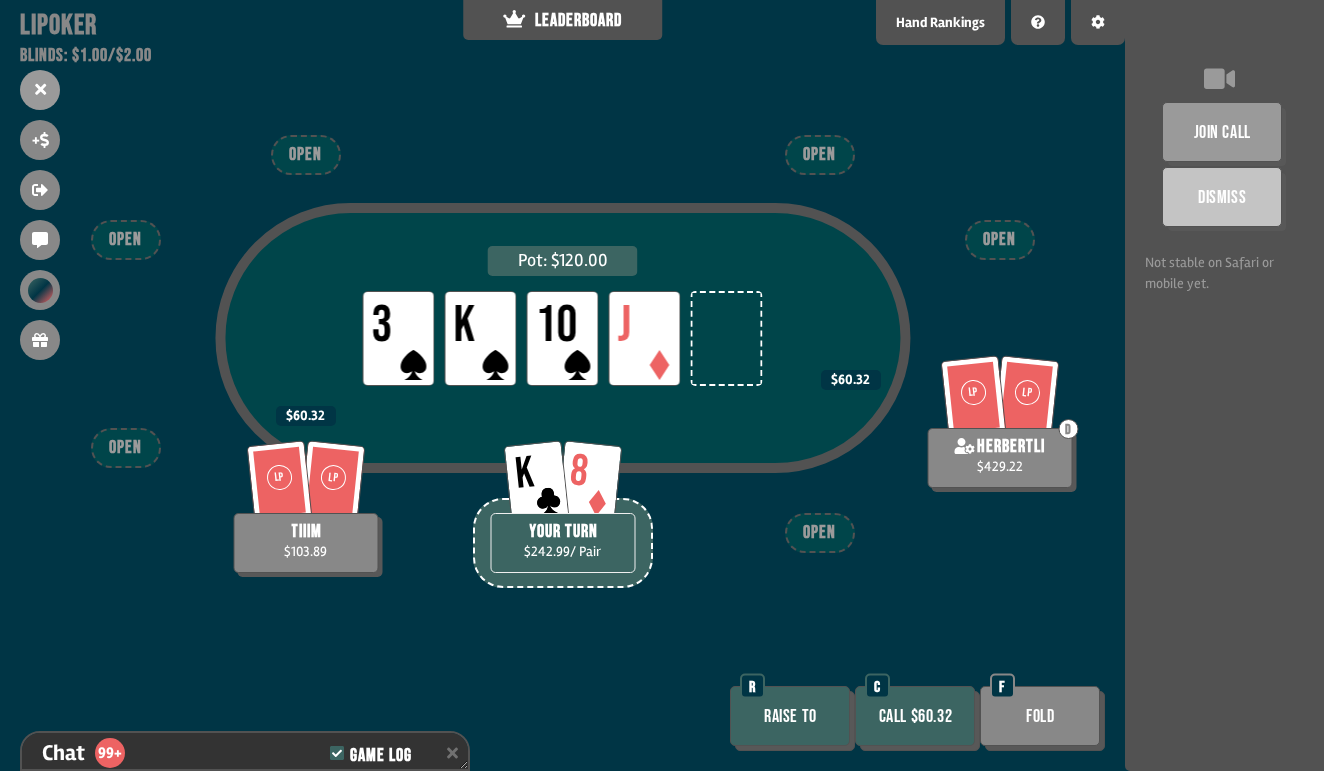 scroll, scrollTop: 12612, scrollLeft: 0, axis: vertical 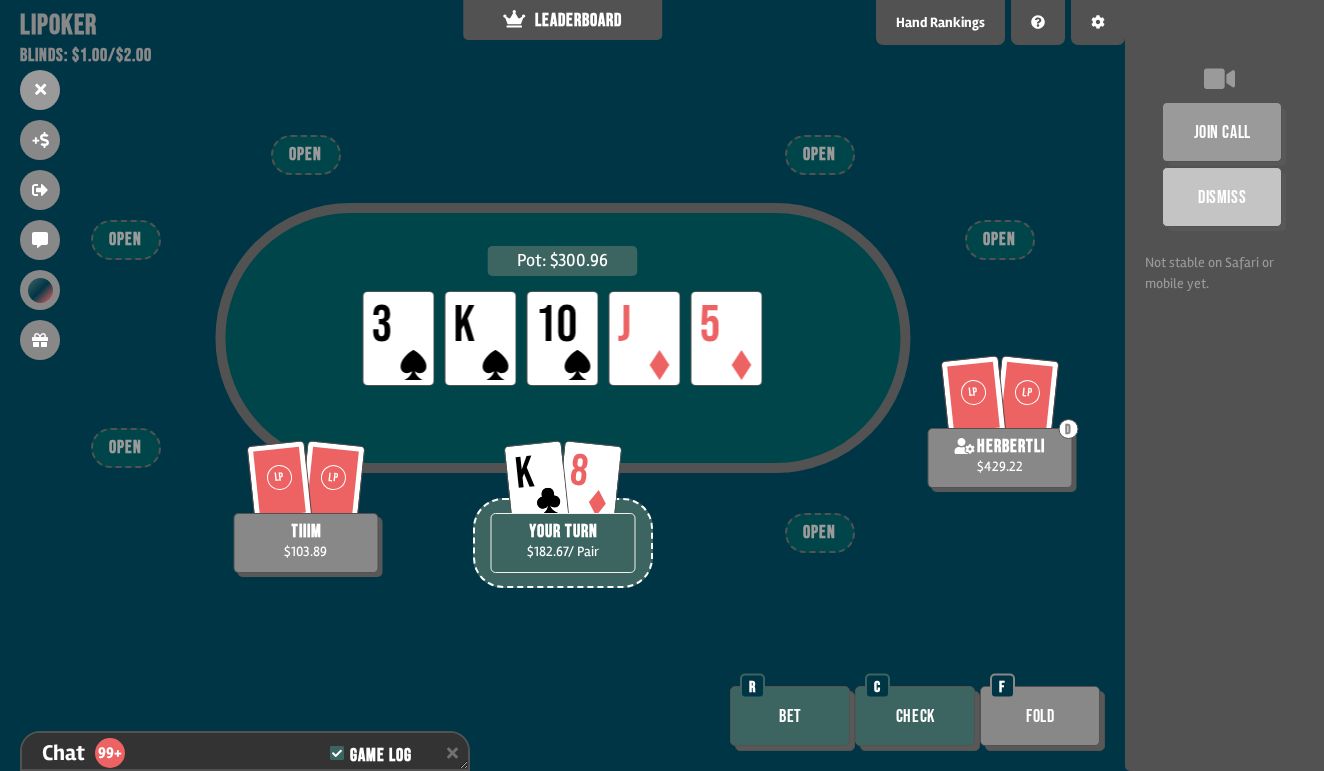 click on "Check" at bounding box center (915, 716) 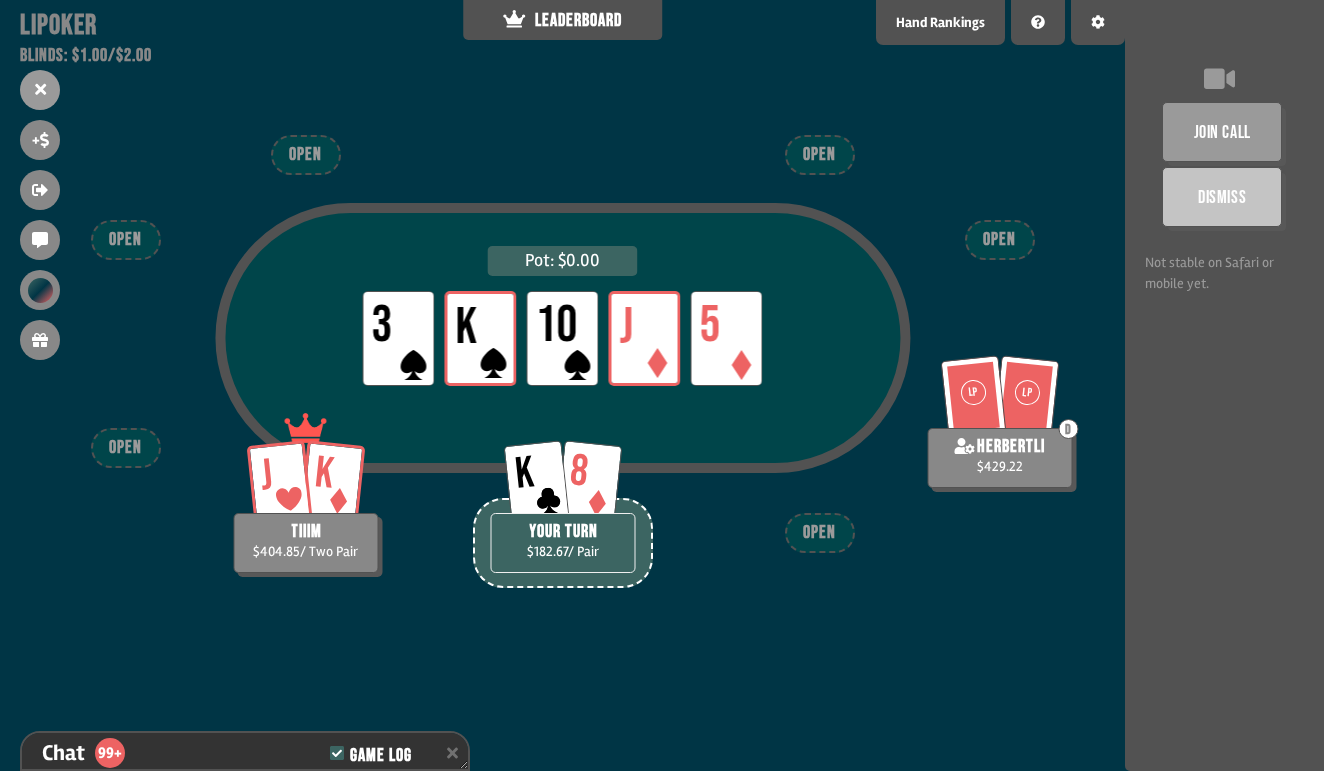 scroll, scrollTop: 12902, scrollLeft: 0, axis: vertical 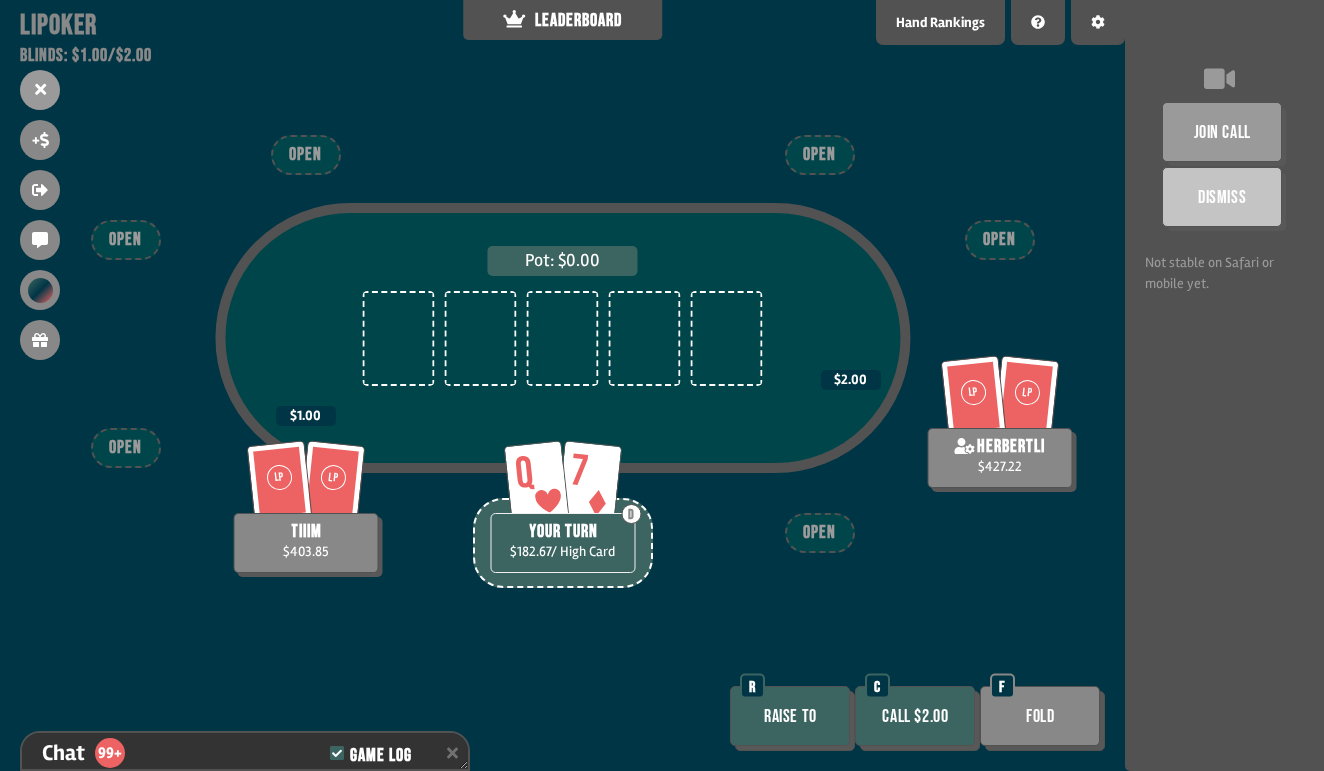 click on "Call $2.00" at bounding box center (915, 716) 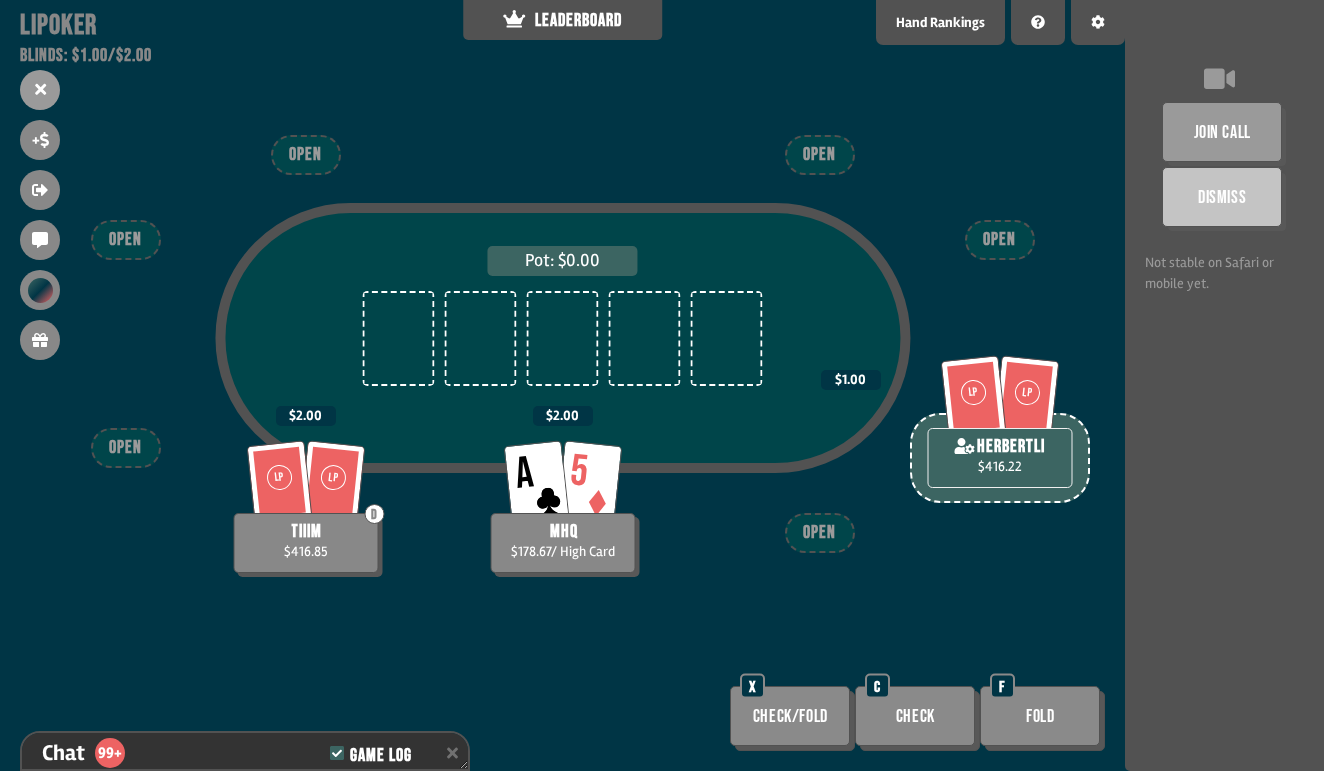 scroll, scrollTop: 13569, scrollLeft: 0, axis: vertical 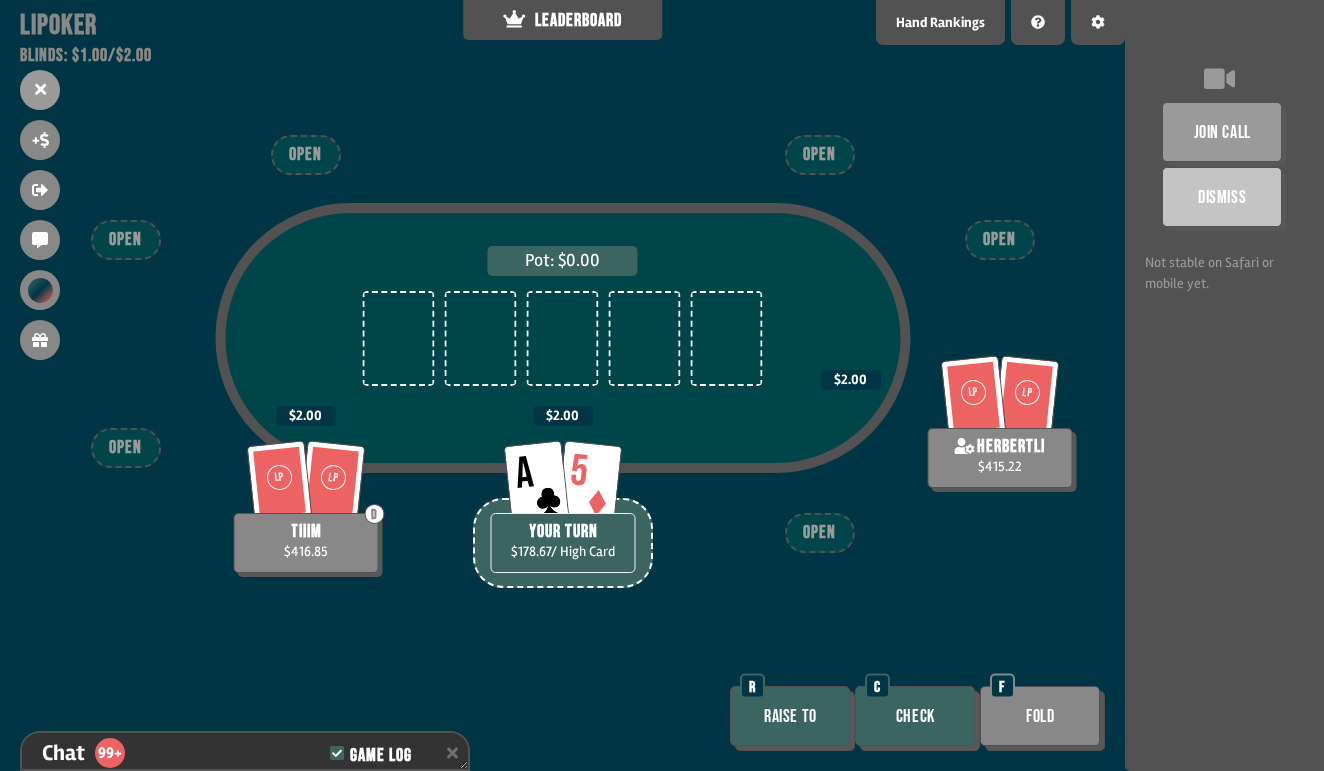 click on "Check" at bounding box center [915, 716] 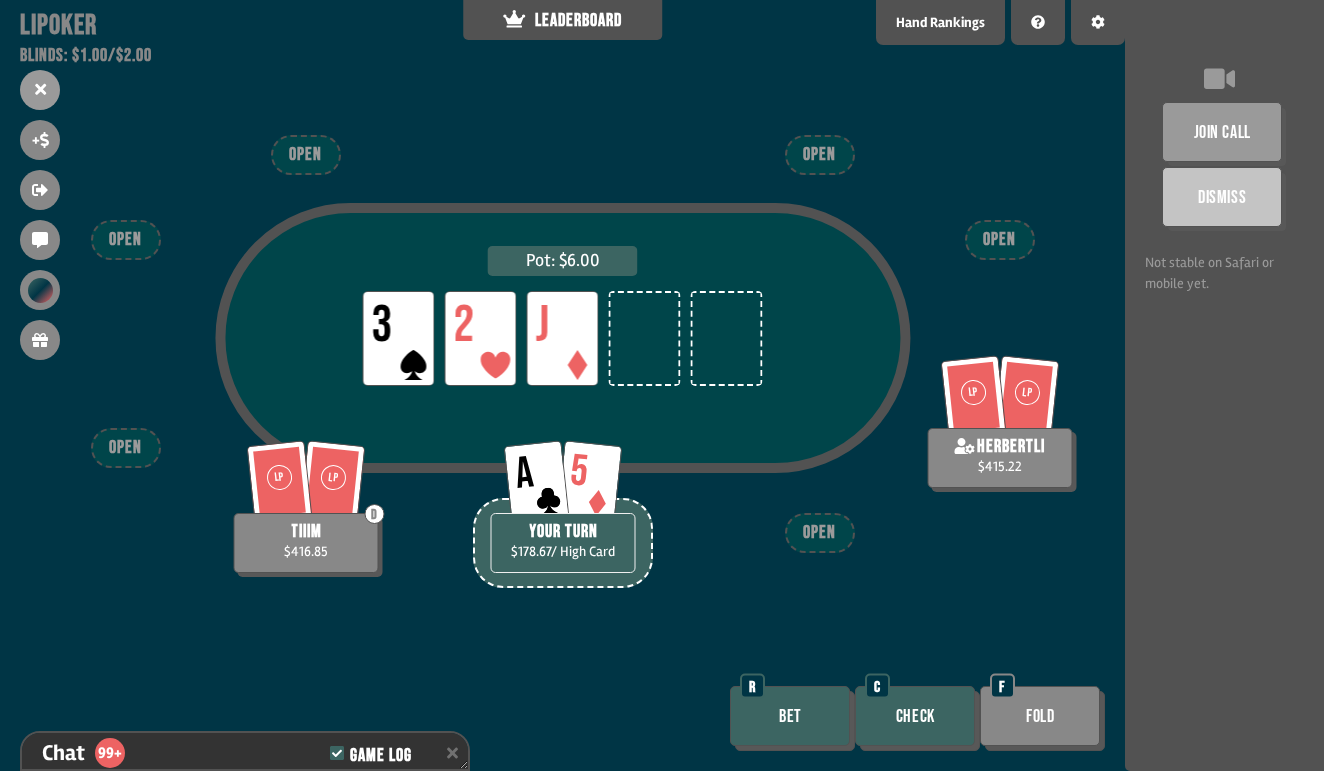 scroll, scrollTop: 13714, scrollLeft: 0, axis: vertical 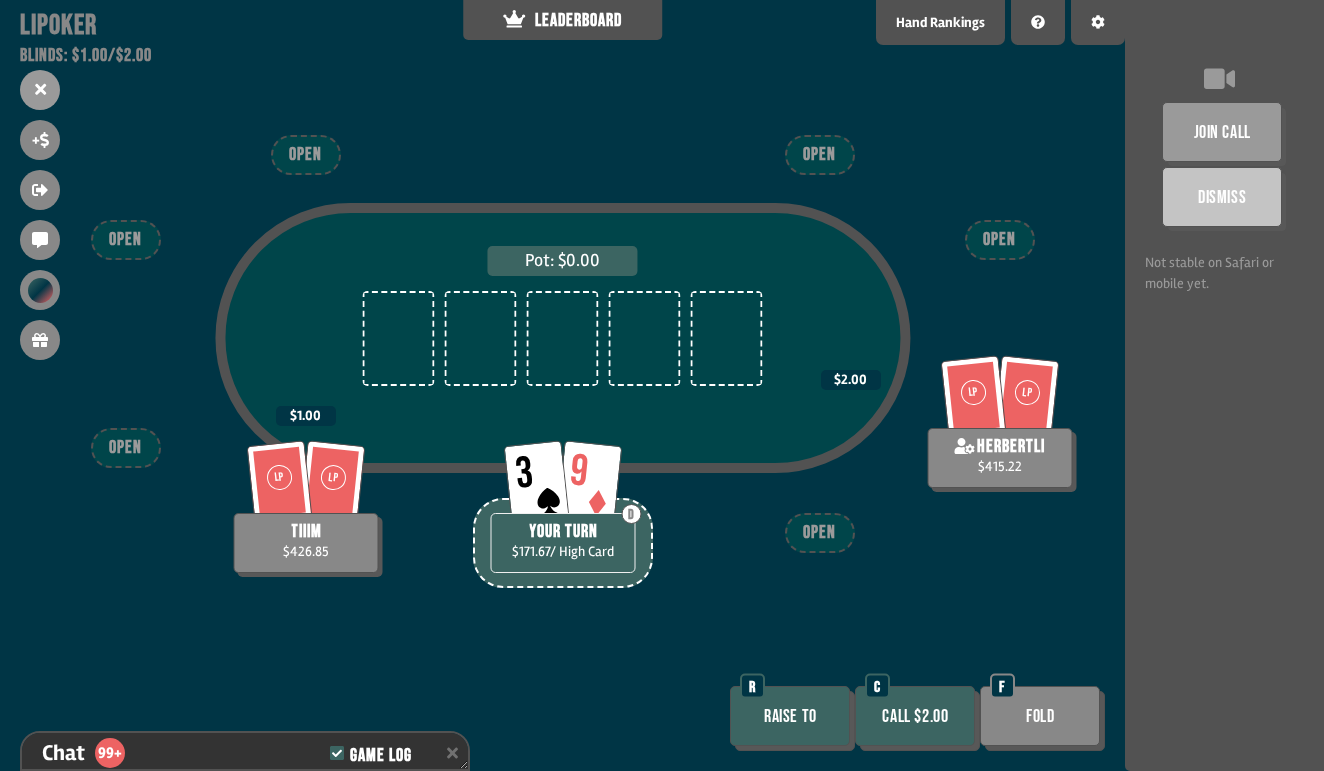 click on "Call $2.00" at bounding box center [915, 716] 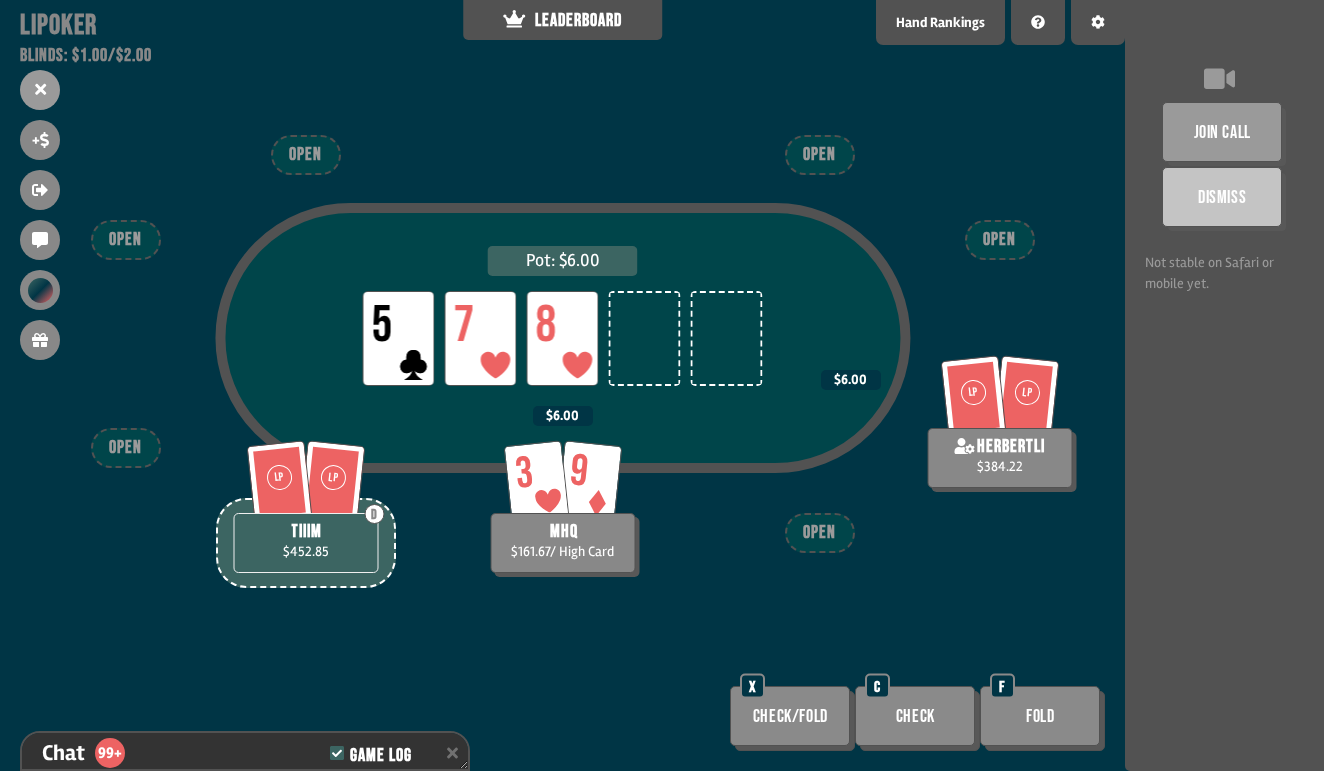 scroll, scrollTop: 15620, scrollLeft: 0, axis: vertical 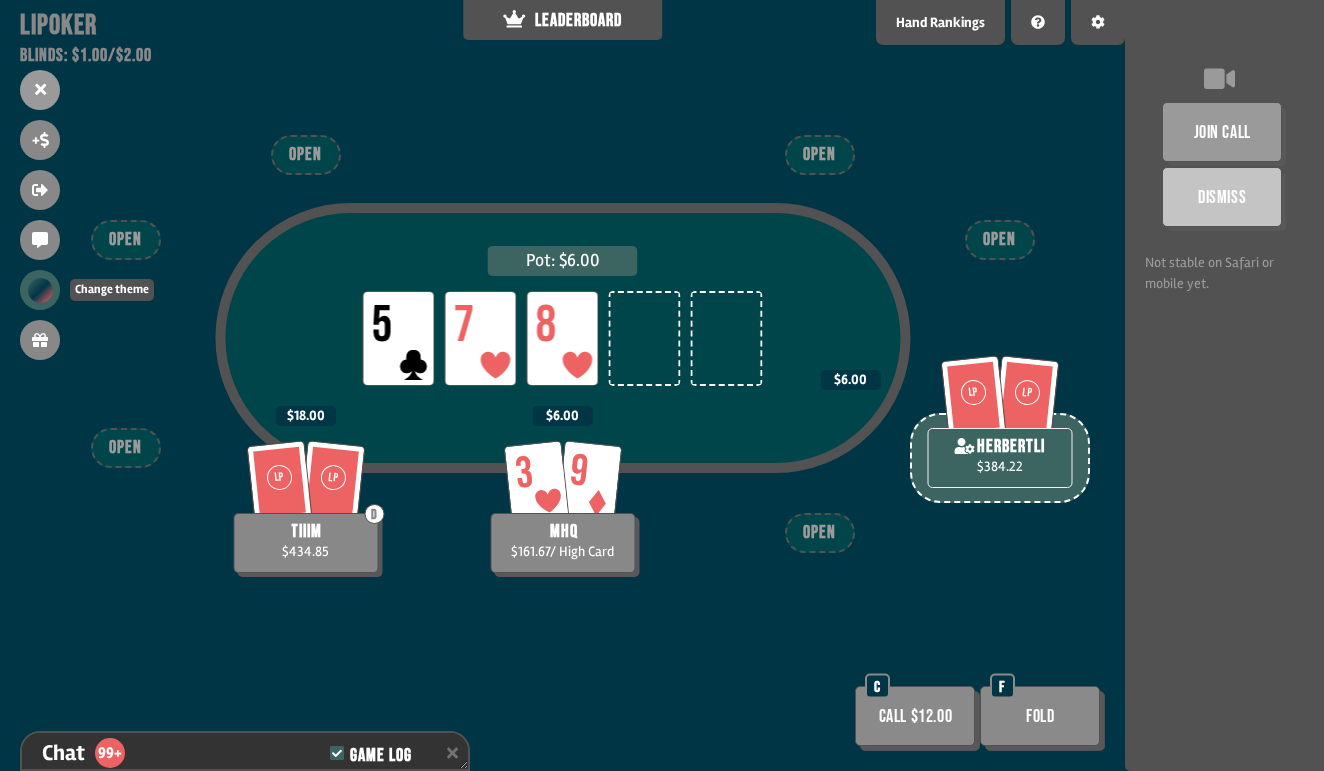click at bounding box center [40, 290] 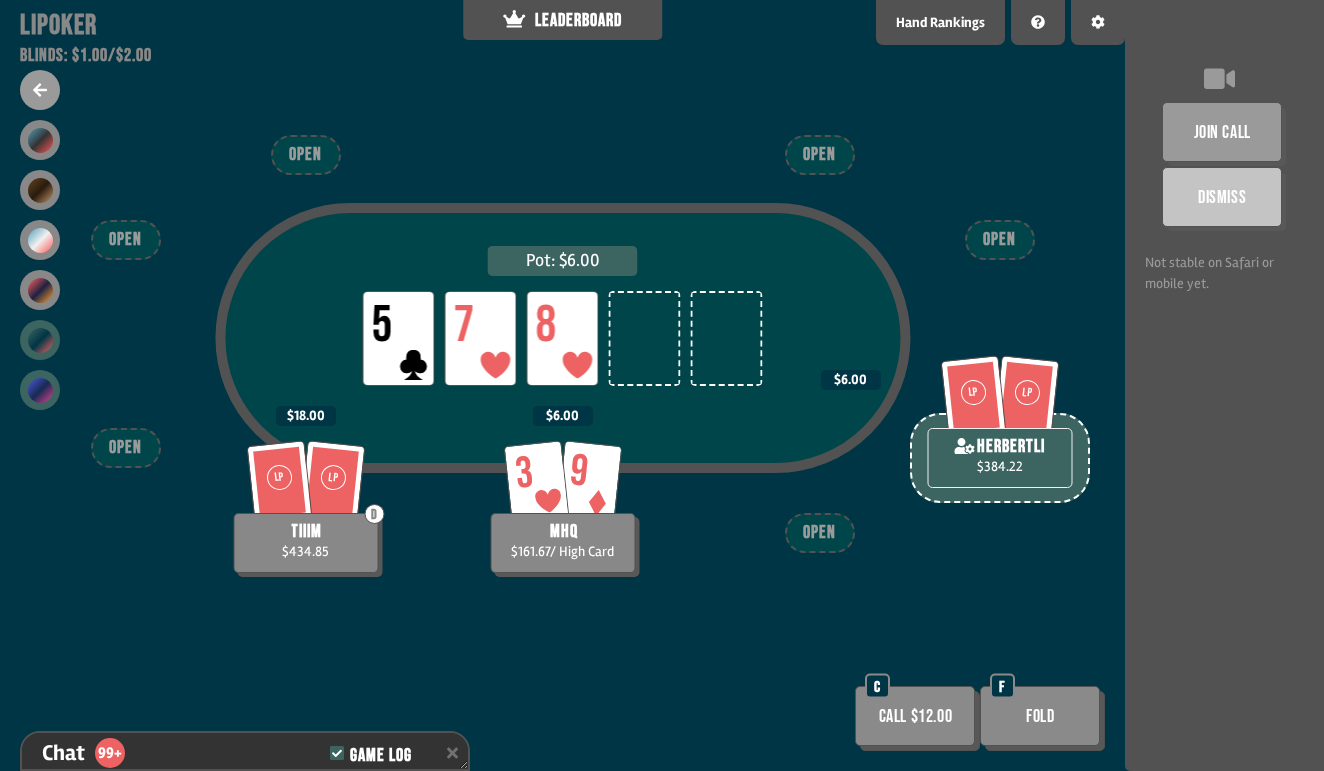 click at bounding box center [40, 390] 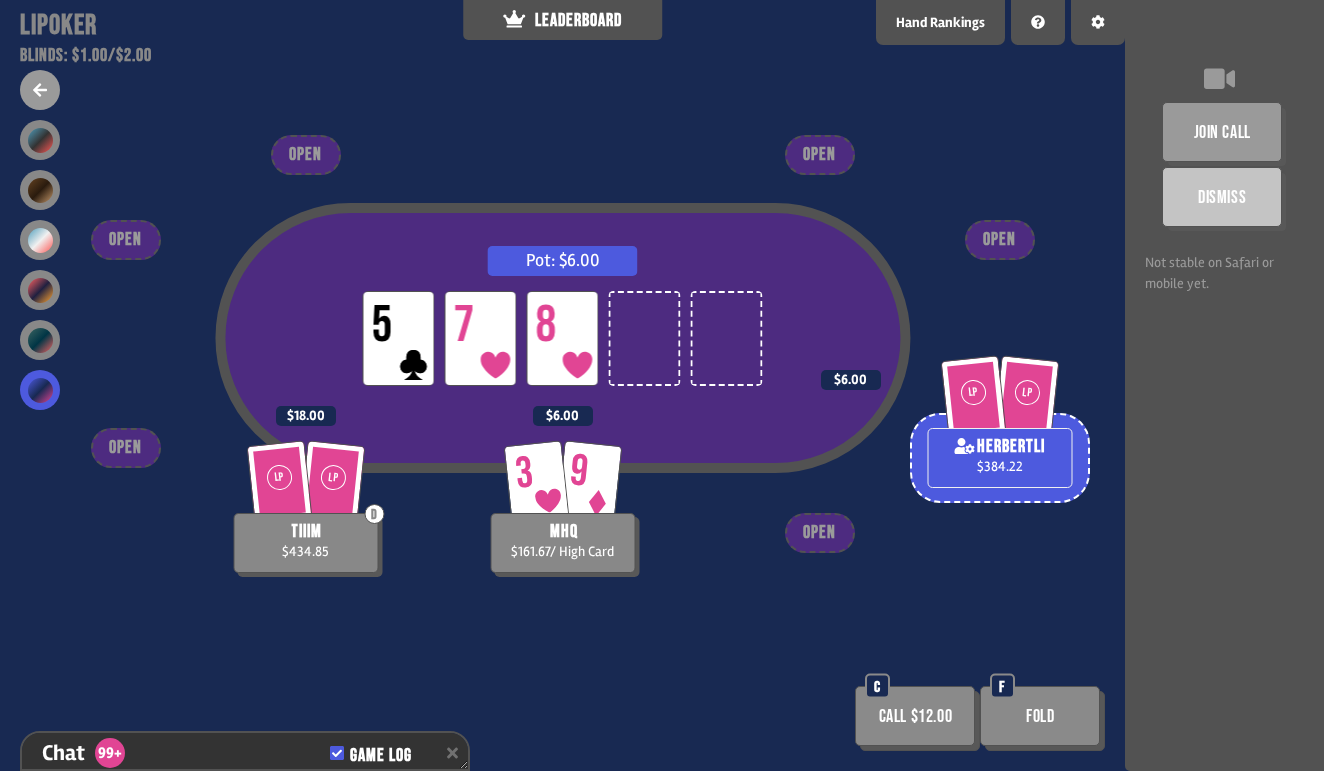 scroll, scrollTop: 15649, scrollLeft: 0, axis: vertical 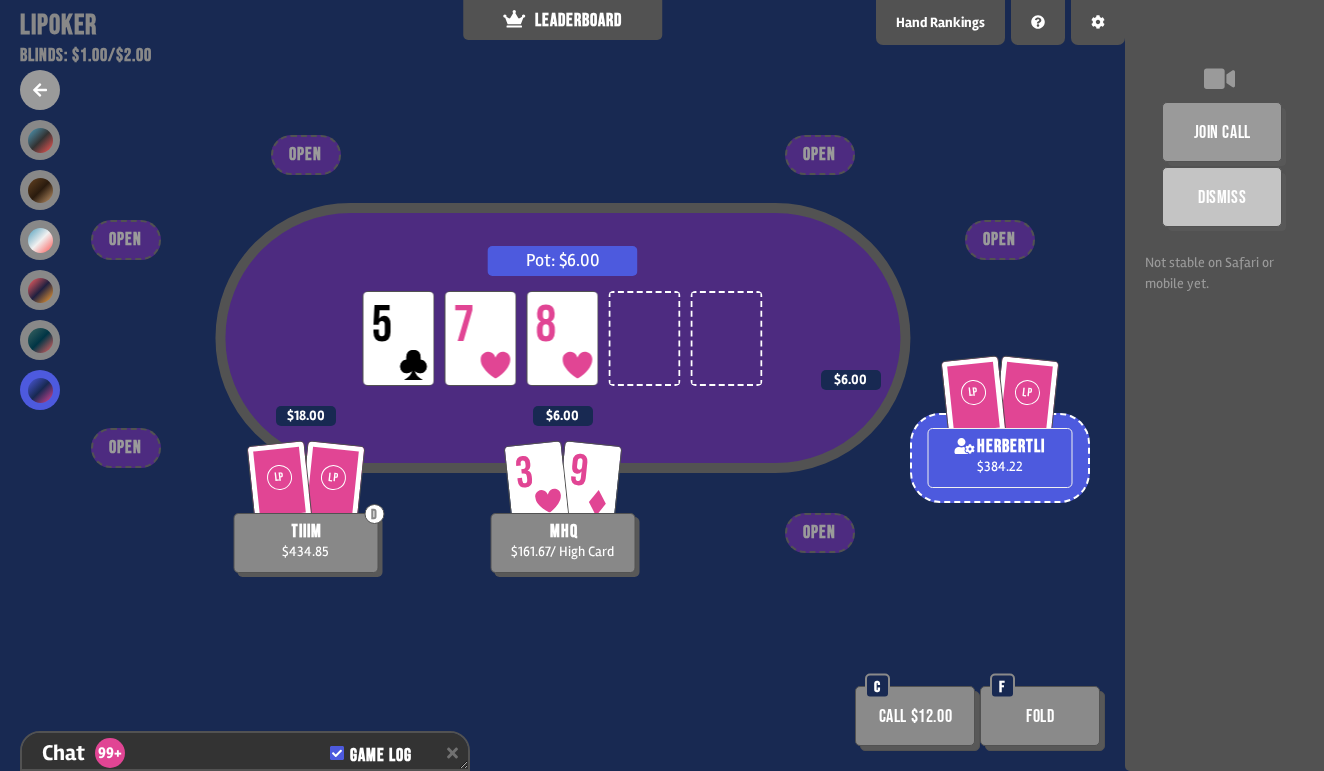 click at bounding box center [40, 90] 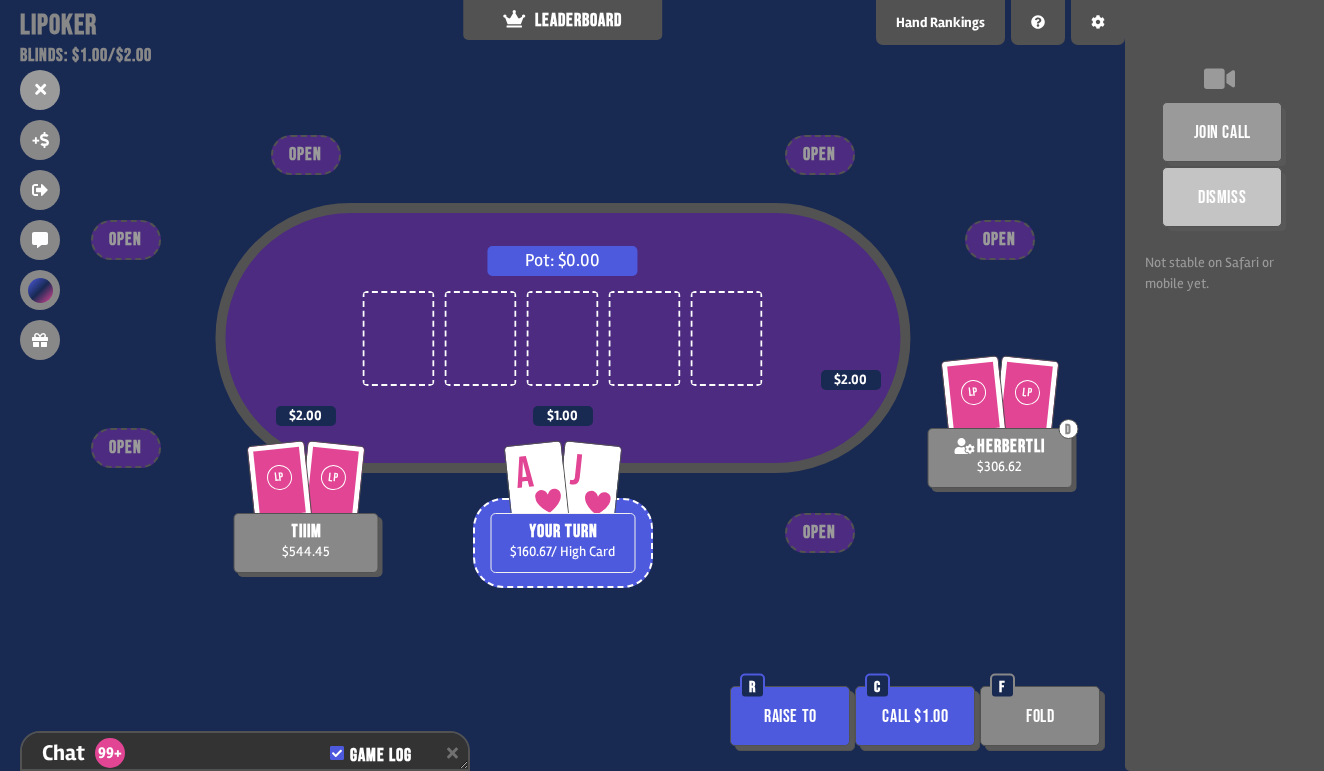 scroll, scrollTop: 16084, scrollLeft: 0, axis: vertical 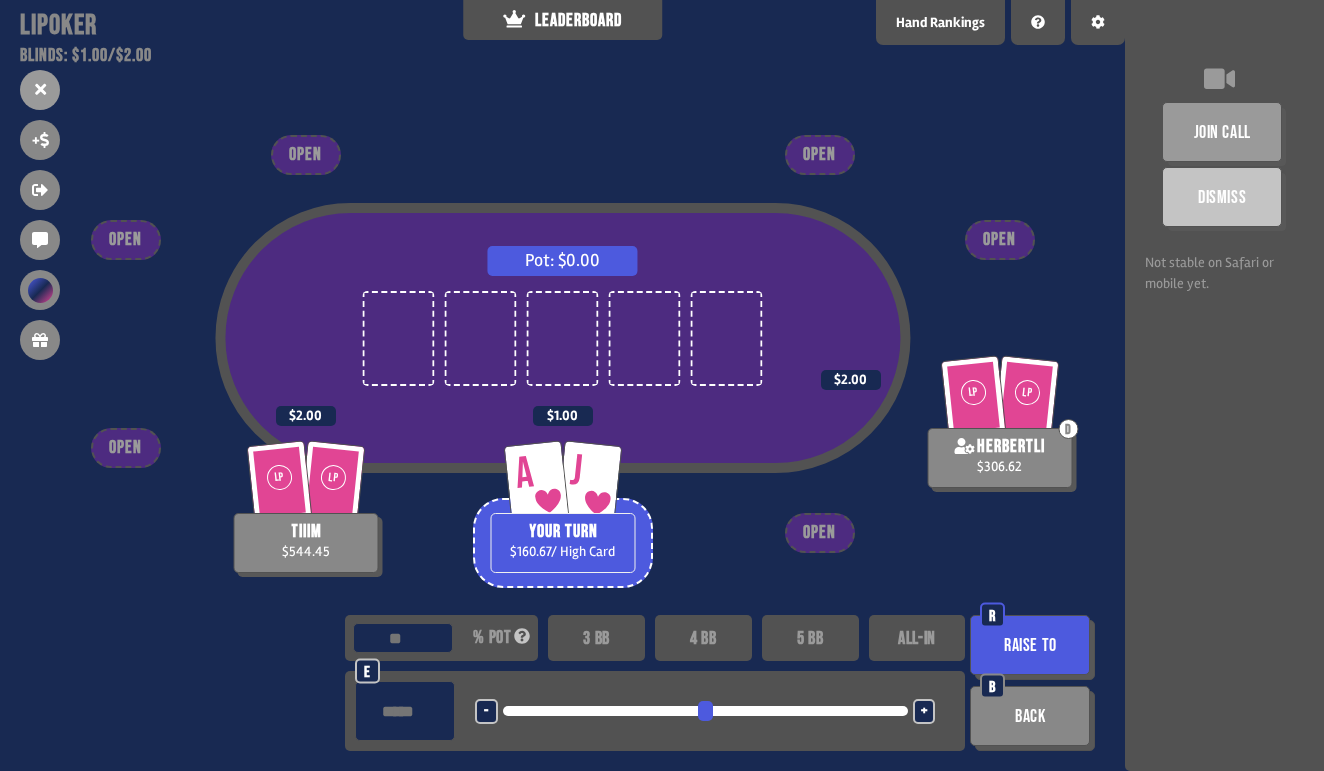 click on "+" at bounding box center [924, 712] 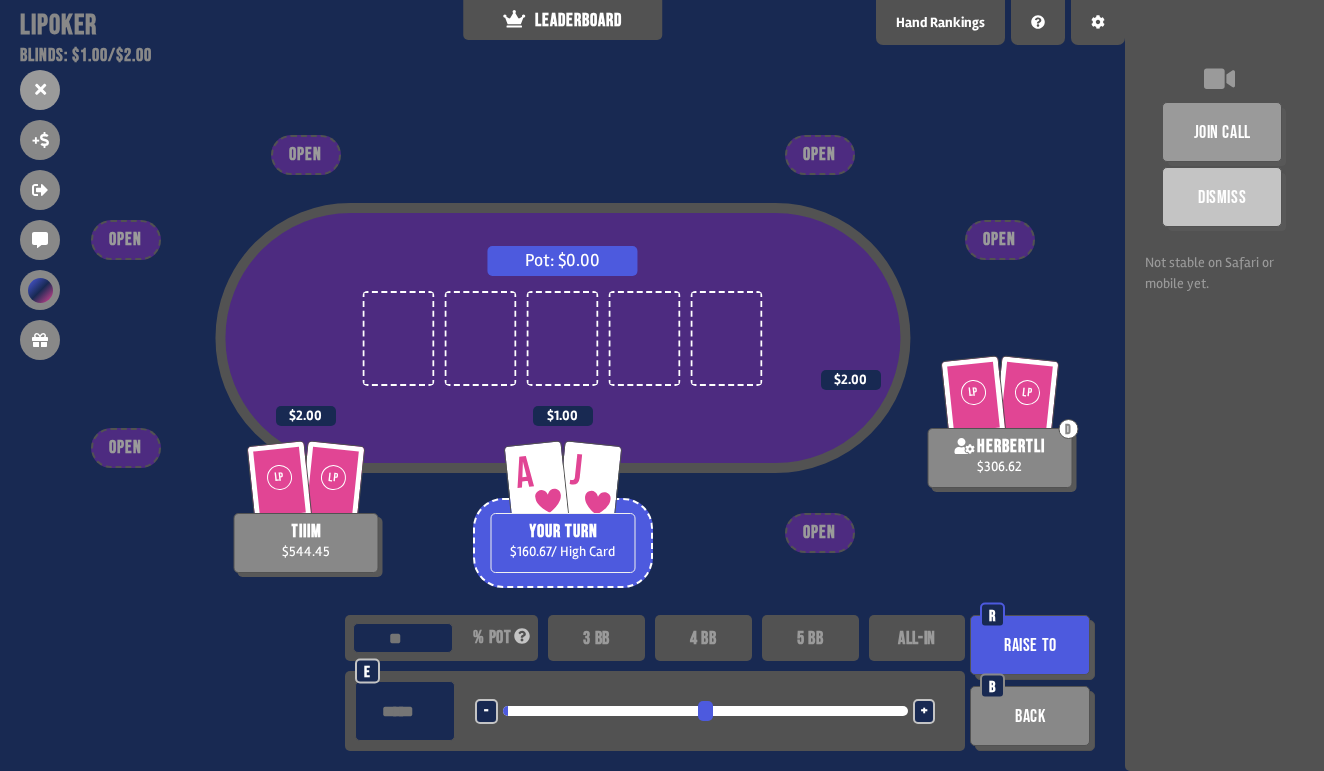 click on "+" at bounding box center [924, 712] 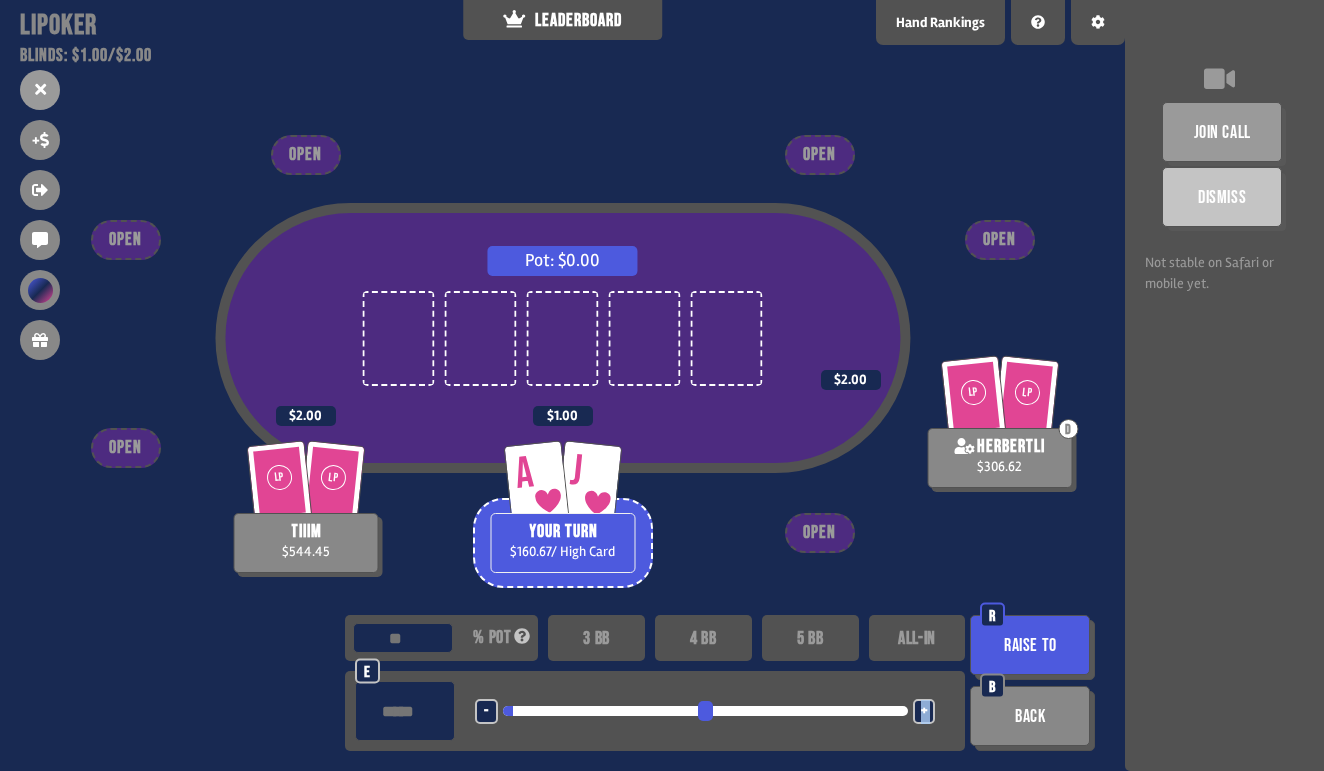 click on "+" at bounding box center [924, 712] 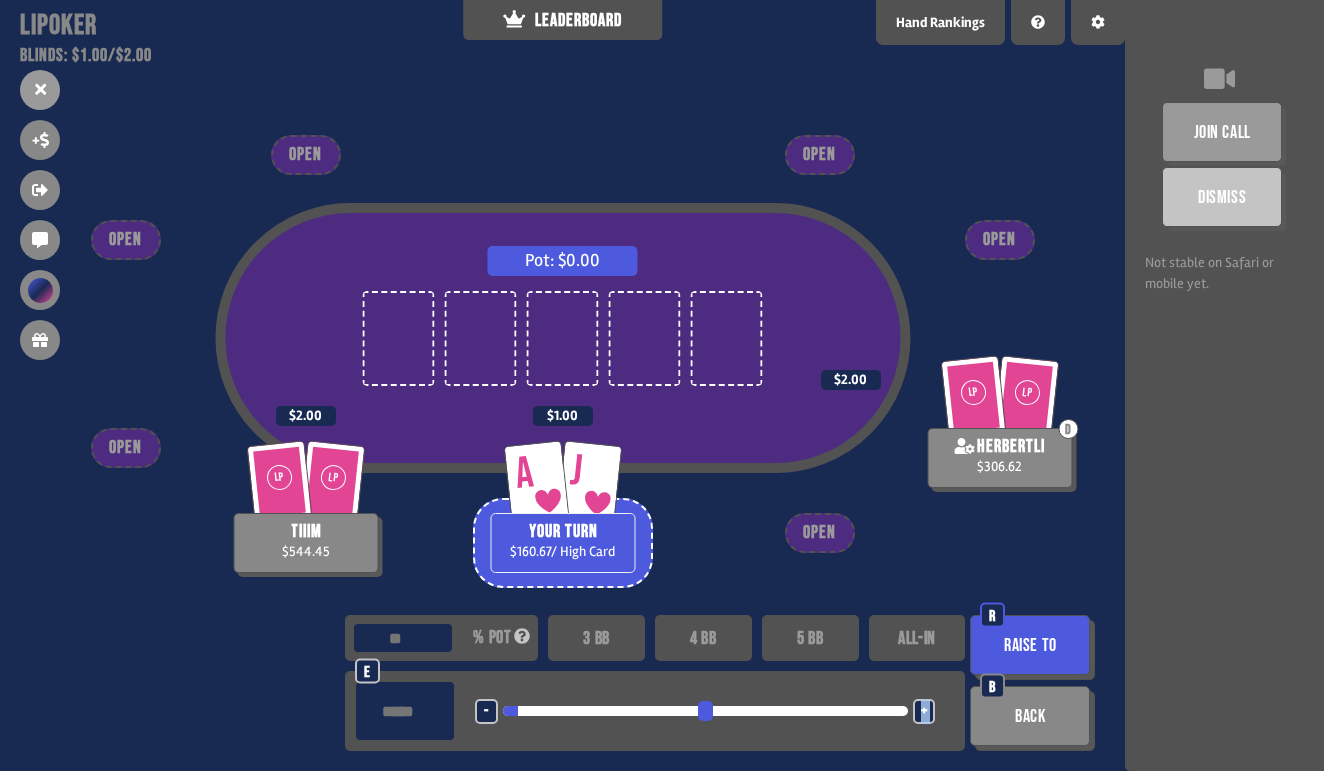 click on "Raise to" at bounding box center (1030, 645) 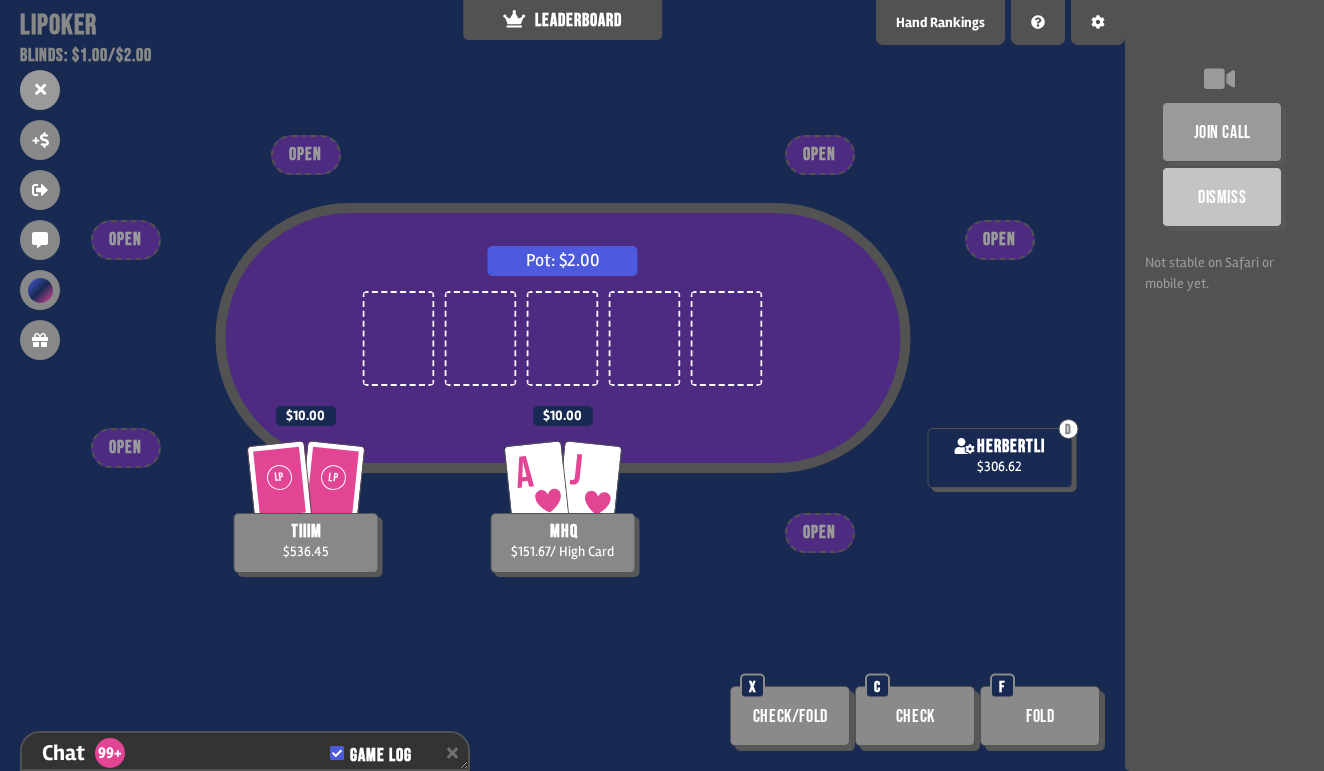 scroll, scrollTop: 16200, scrollLeft: 0, axis: vertical 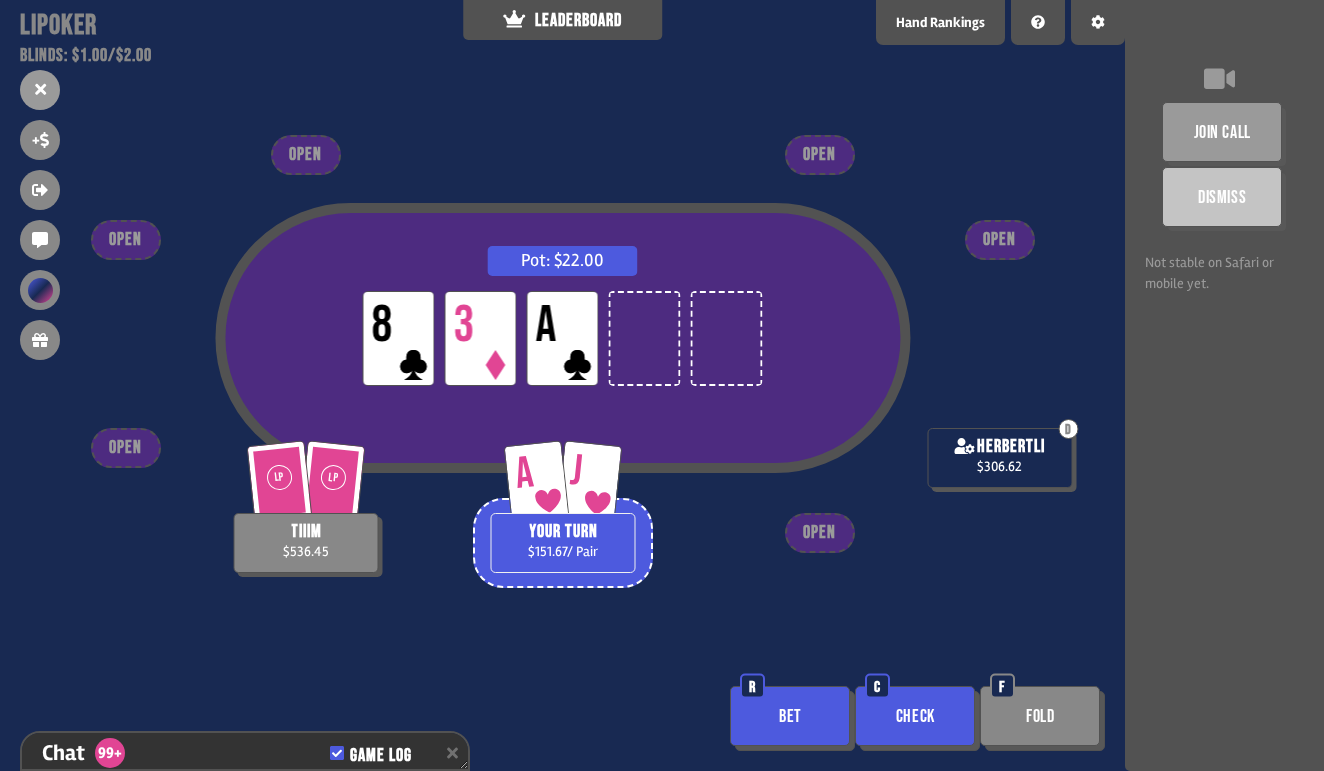 click on "Bet" at bounding box center [790, 716] 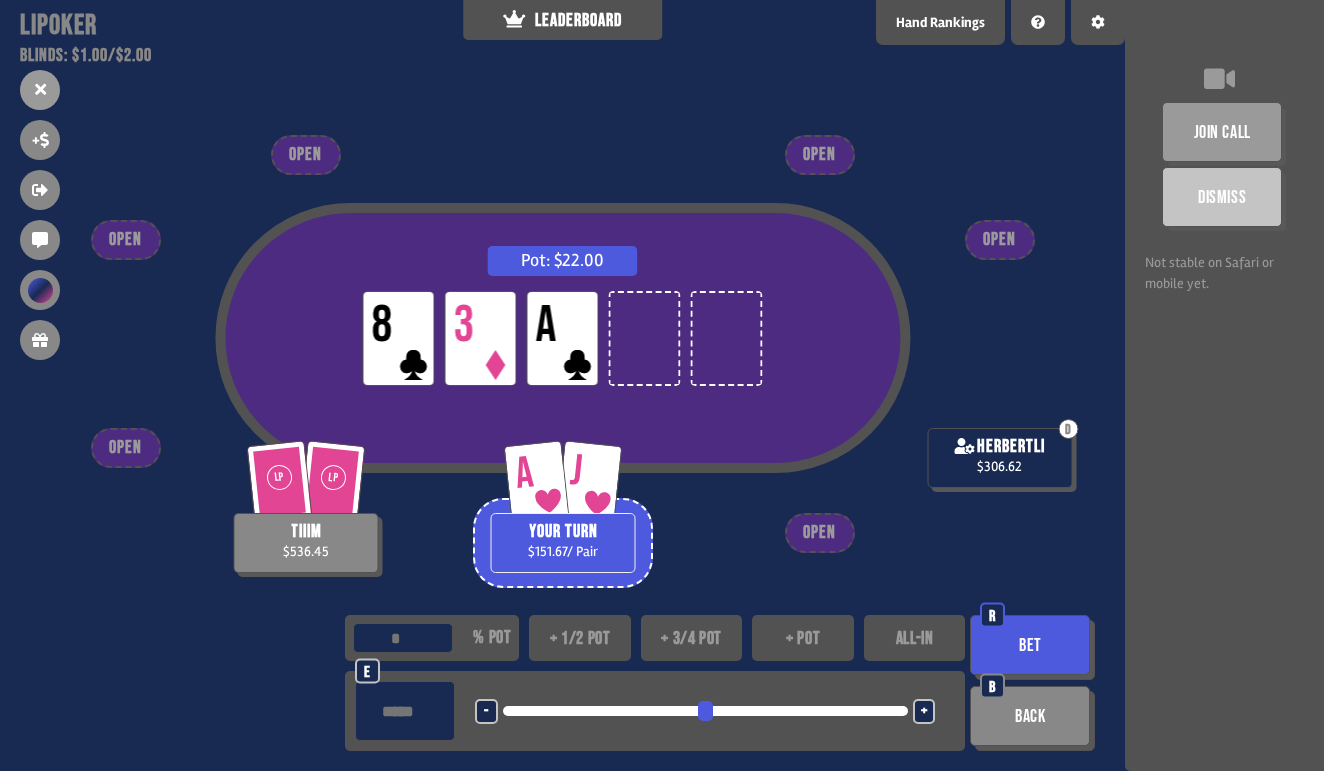 click on "+" at bounding box center (924, 711) 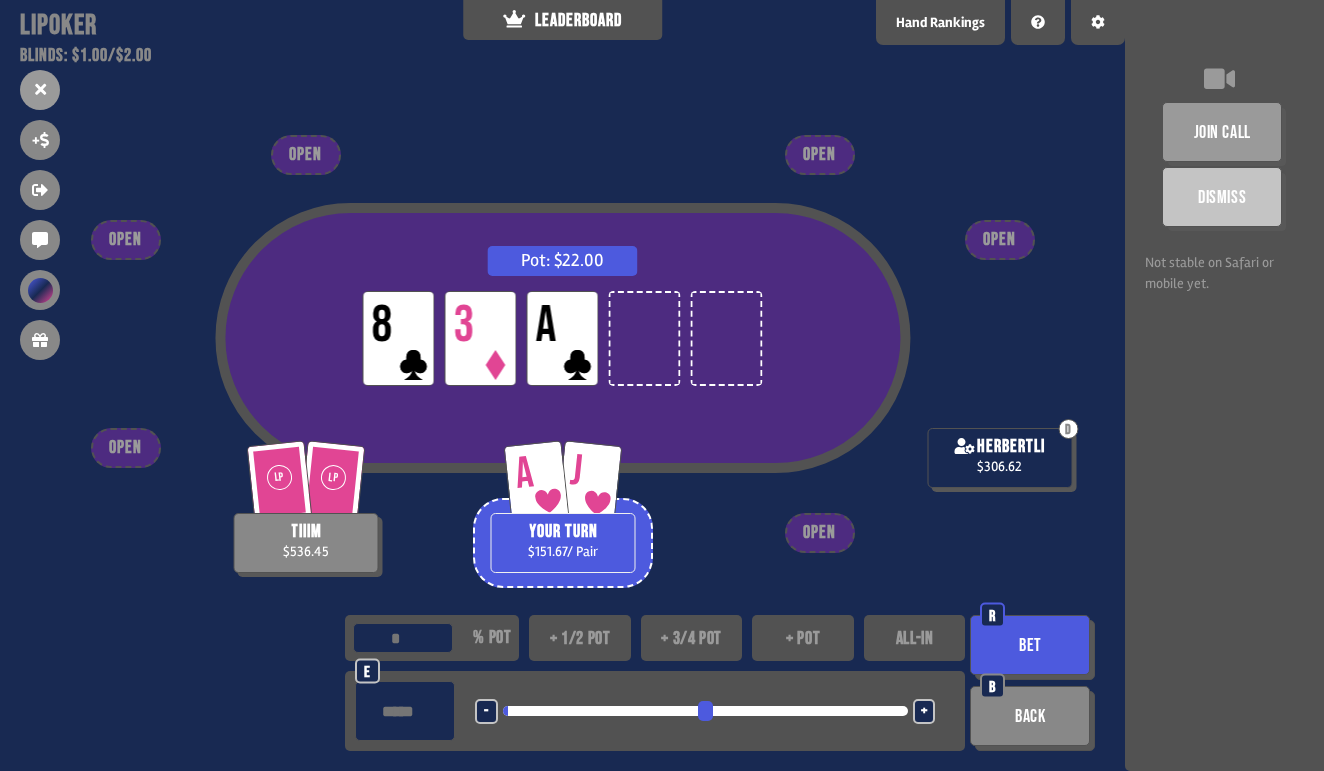 click on "+" at bounding box center (924, 711) 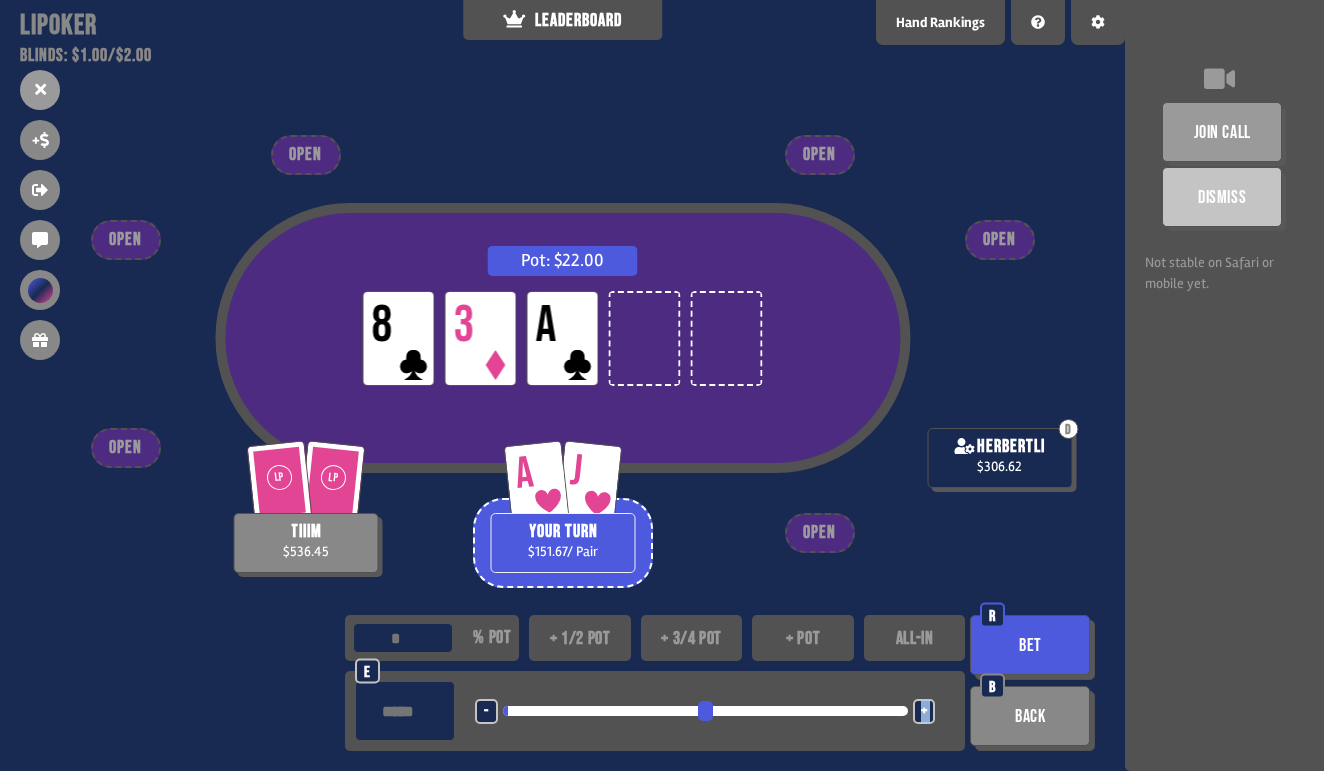 click on "+" at bounding box center (924, 711) 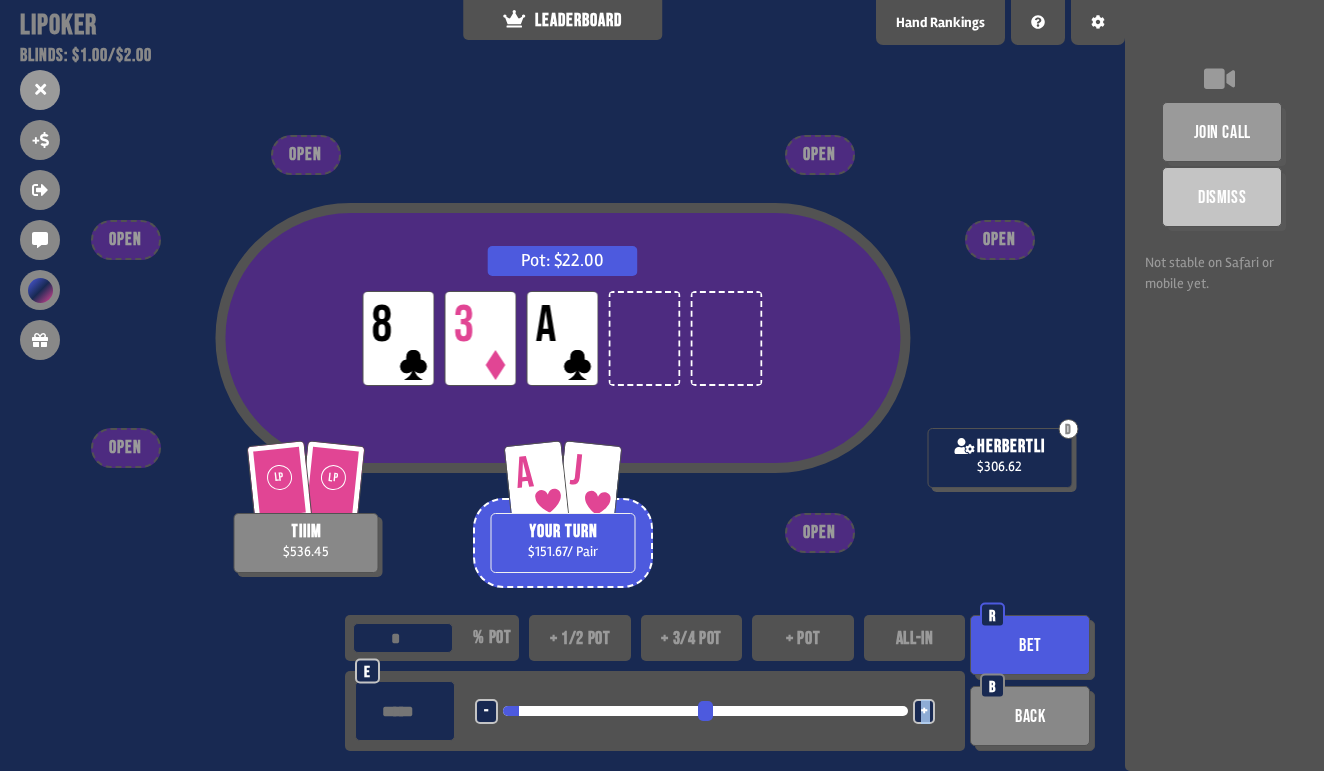 click on "+" at bounding box center (924, 711) 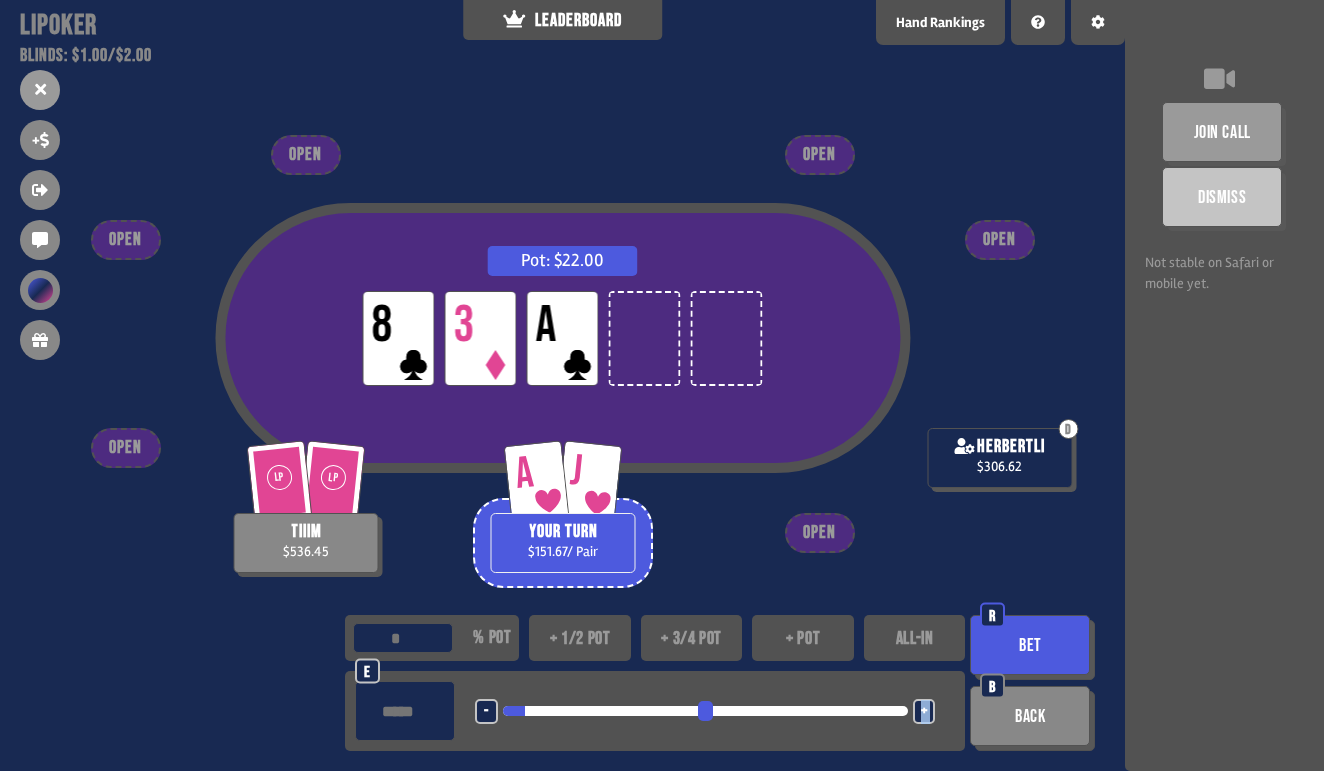 click on "+" at bounding box center (924, 711) 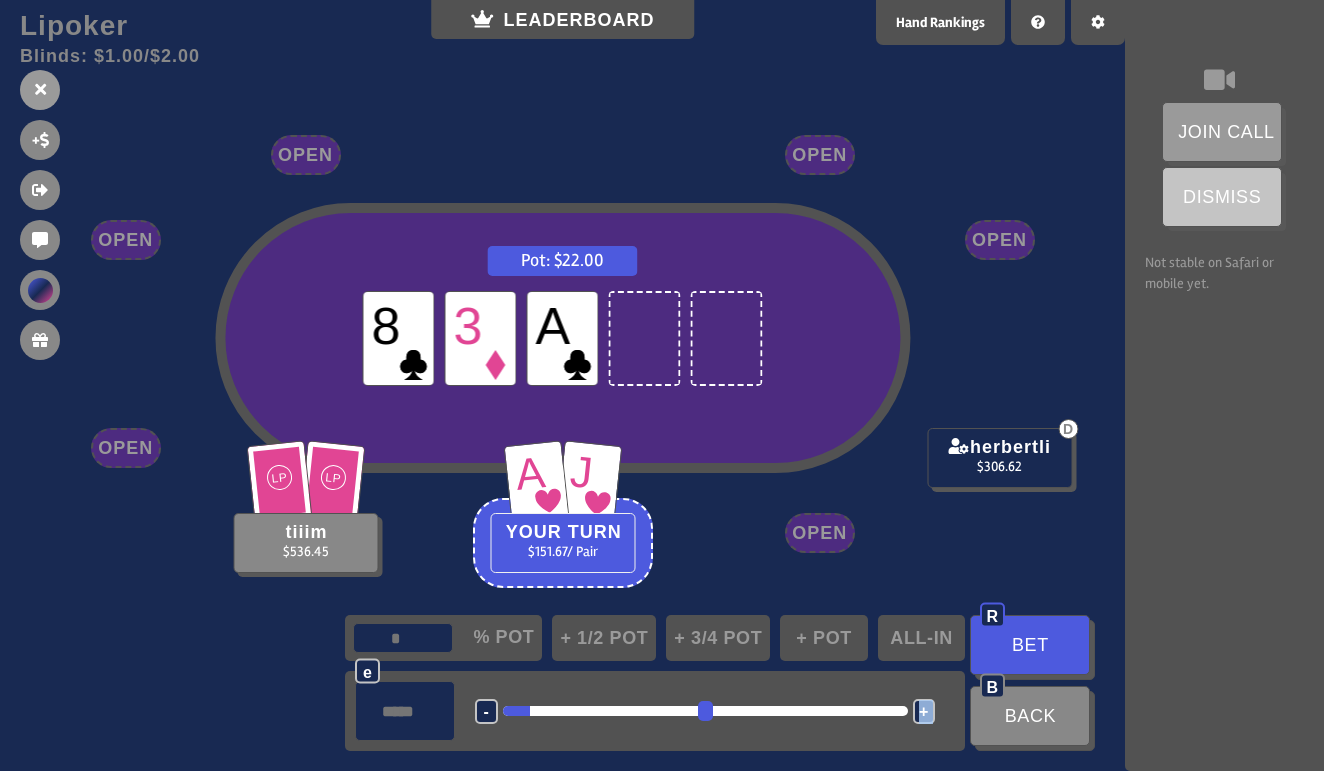 click on "+" at bounding box center [924, 711] 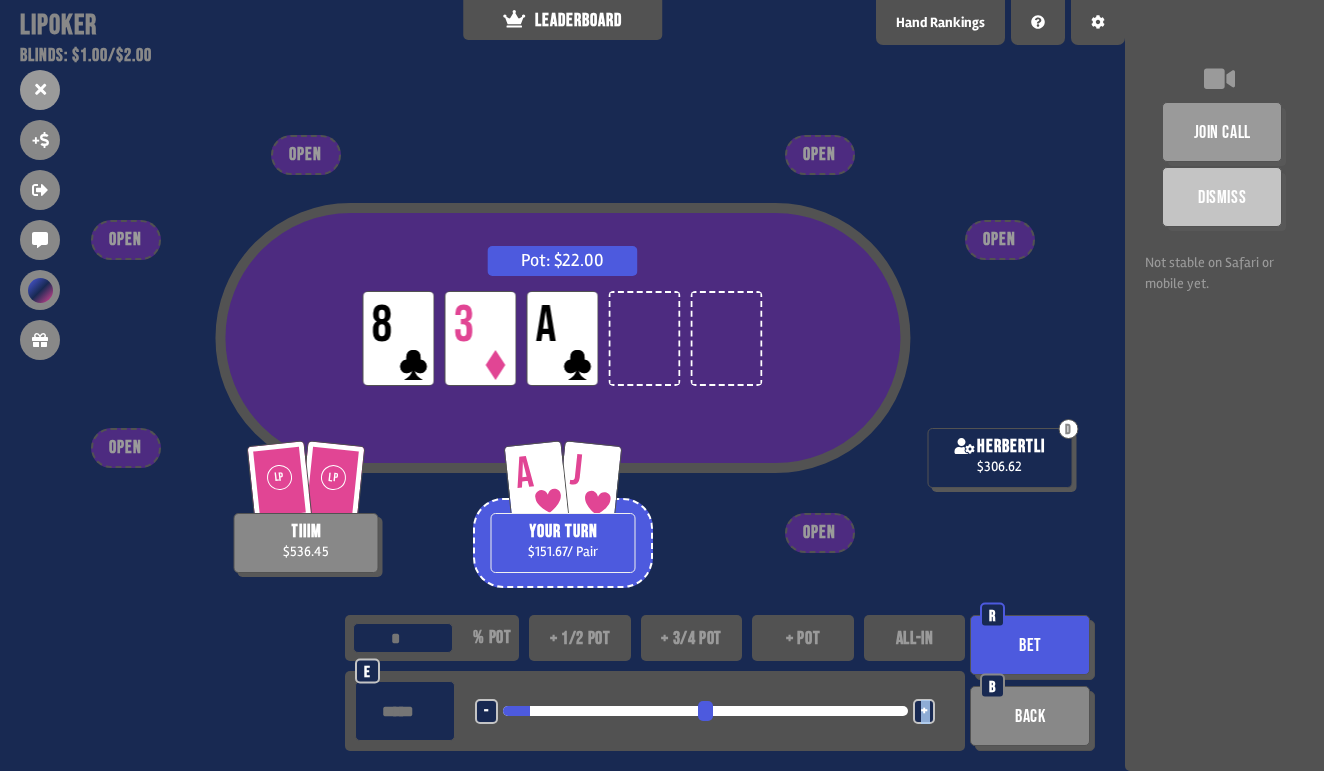click on "+" at bounding box center [924, 711] 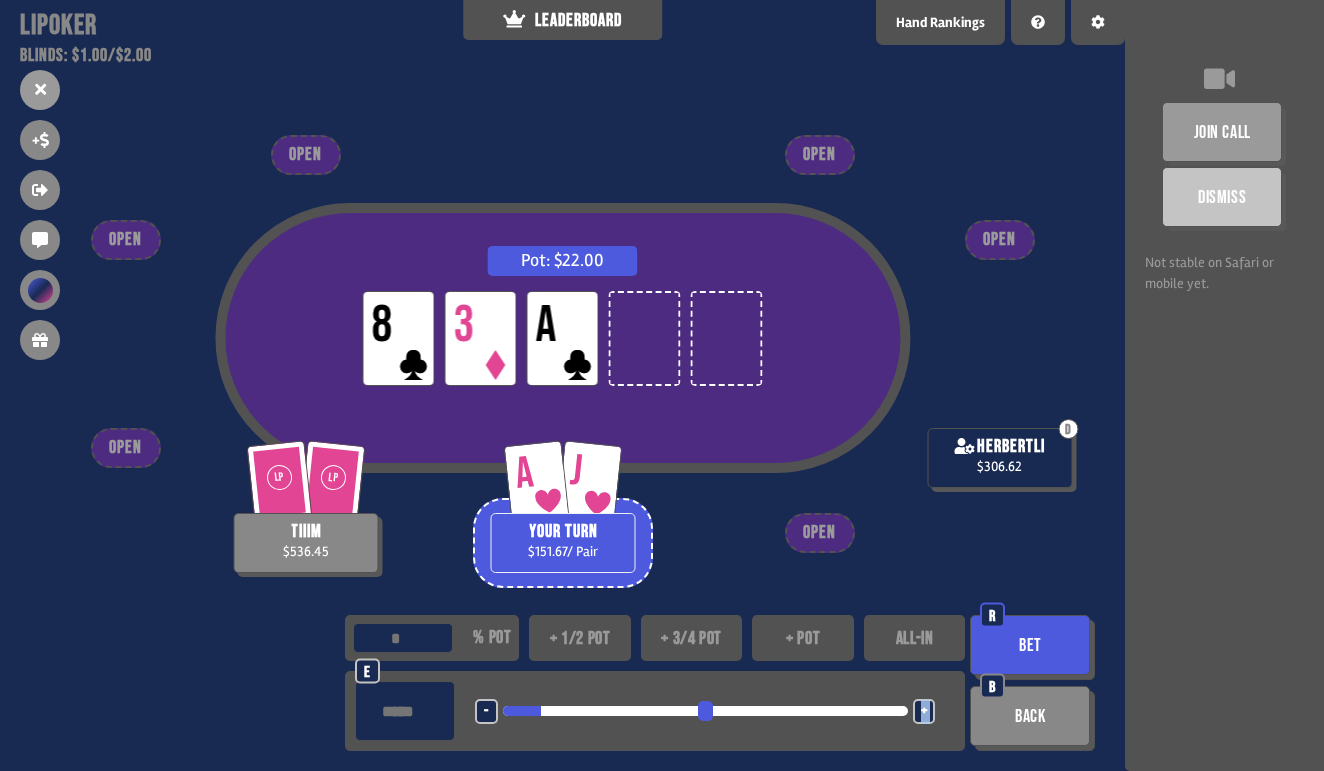 click on "+" at bounding box center (924, 711) 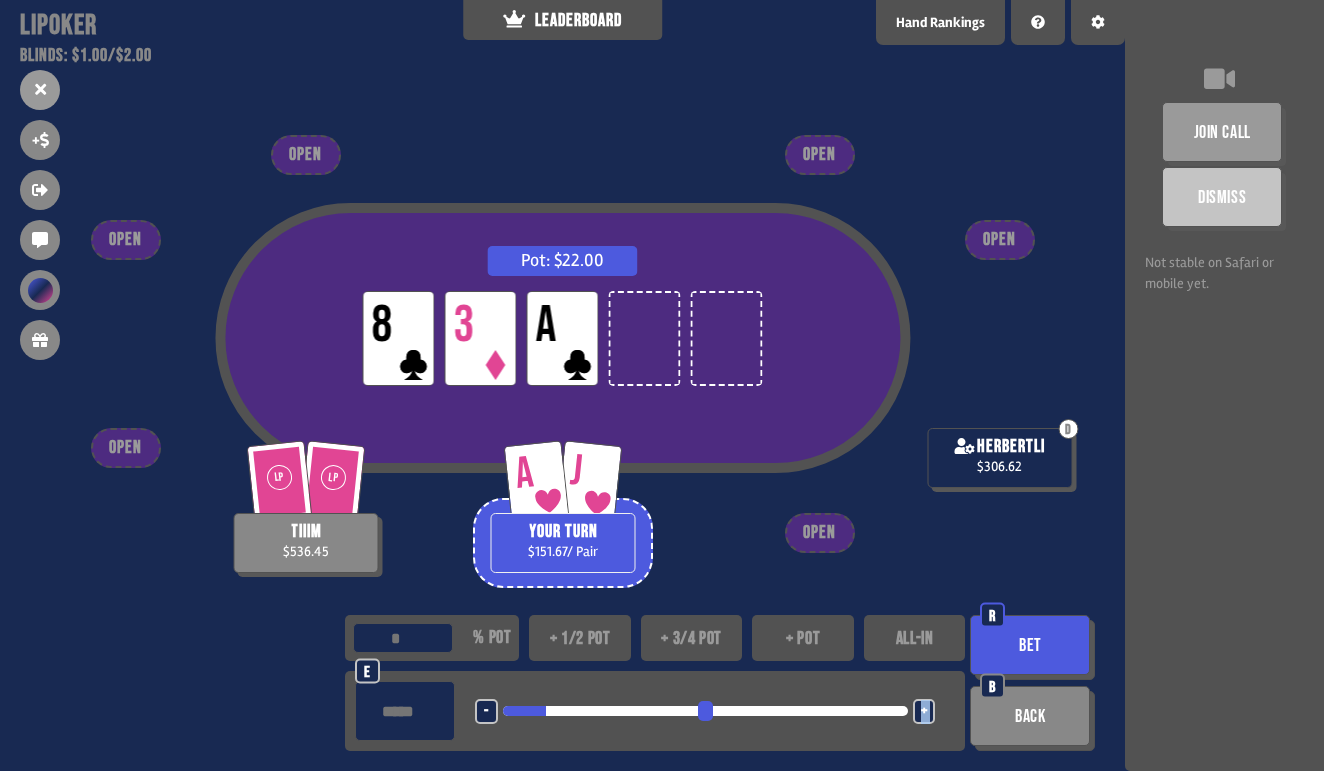 click on "+" at bounding box center (924, 711) 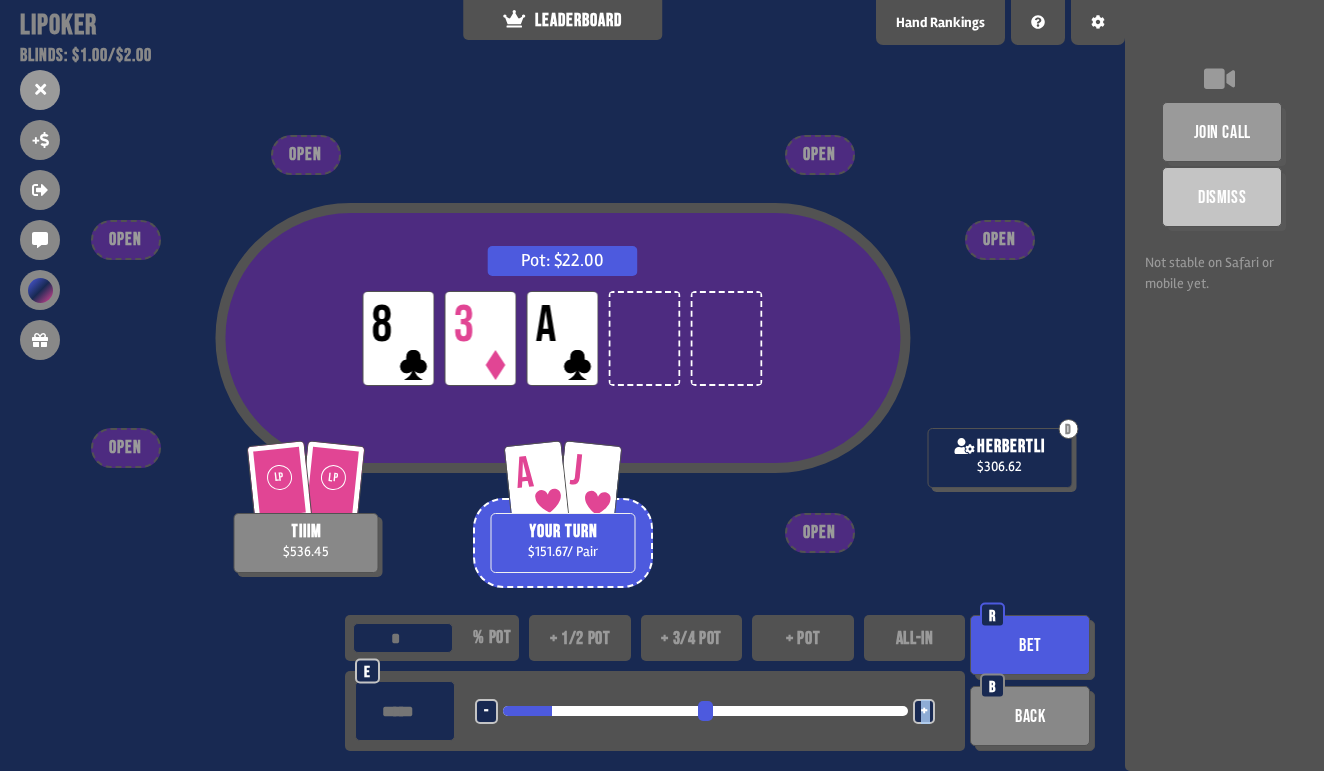 click on "Bet" at bounding box center (1030, 645) 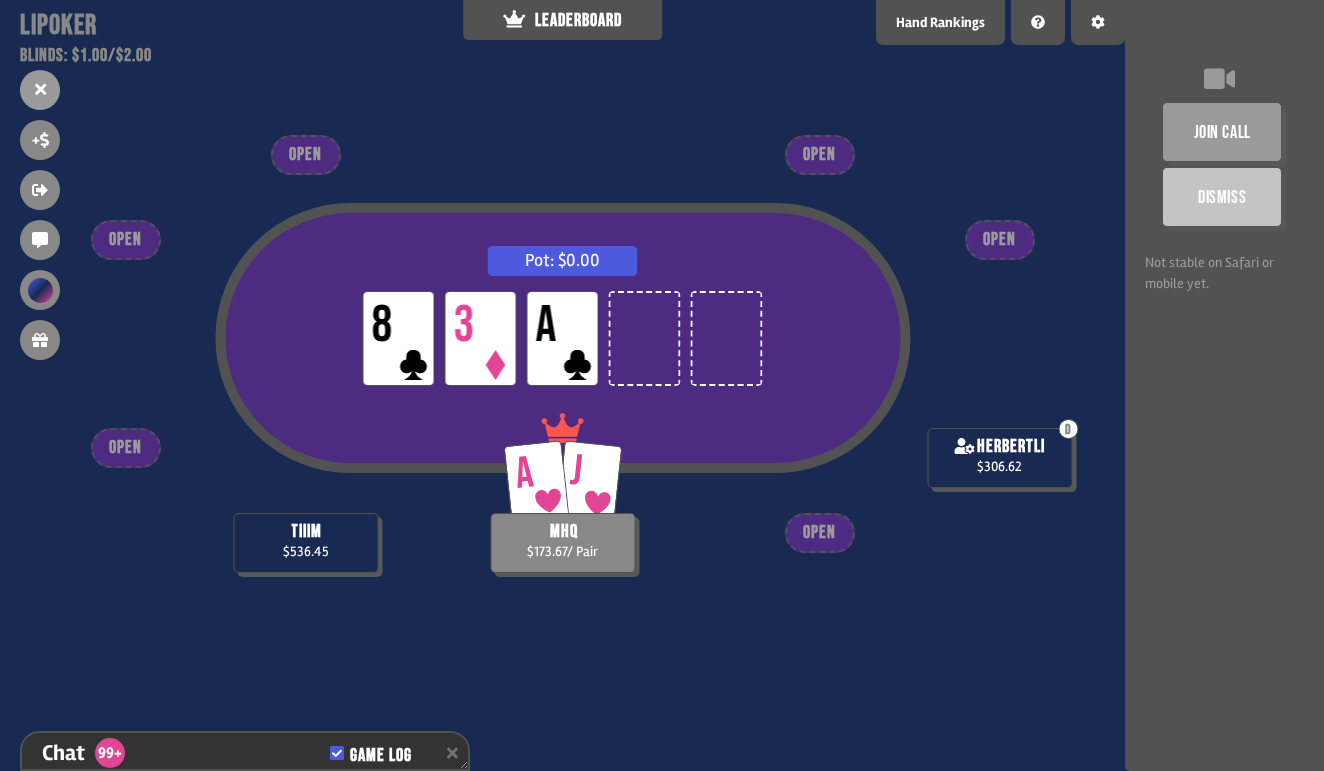 scroll, scrollTop: 16403, scrollLeft: 0, axis: vertical 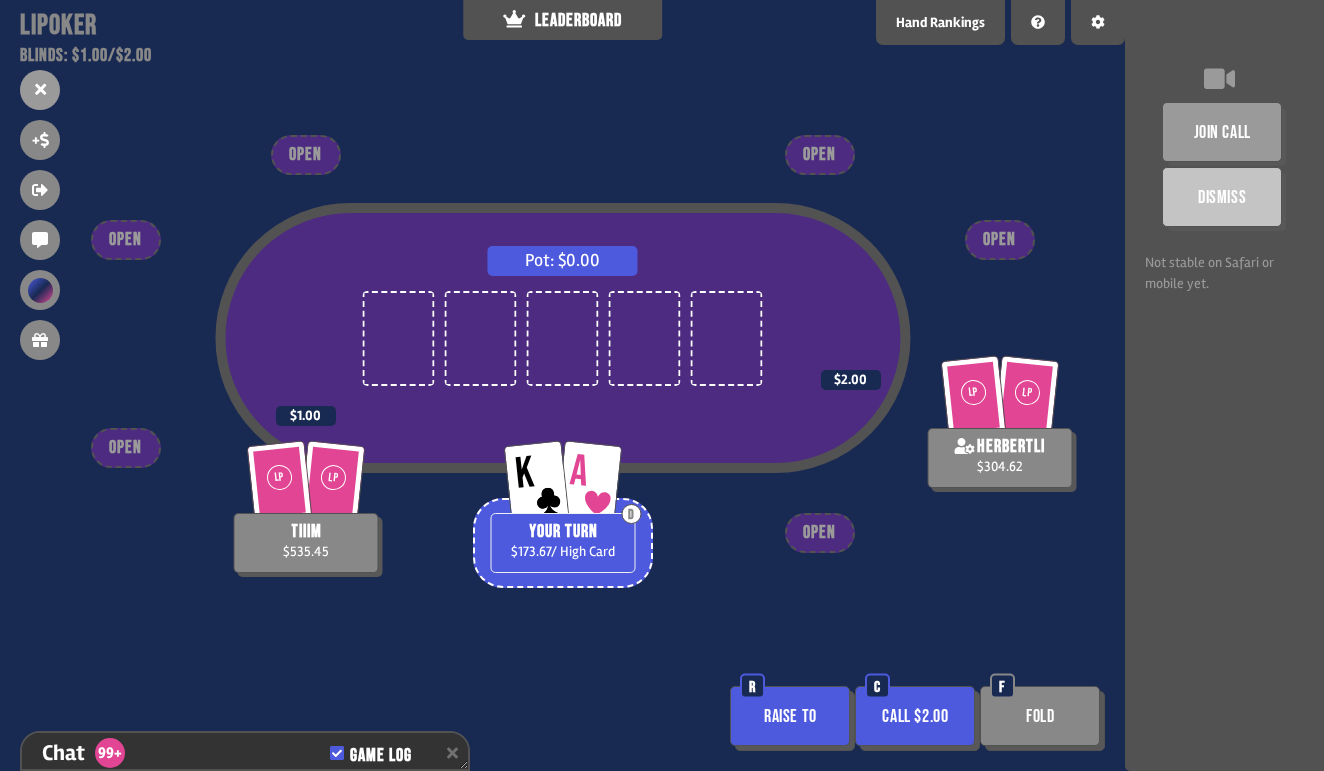 click on "Raise to" at bounding box center [790, 716] 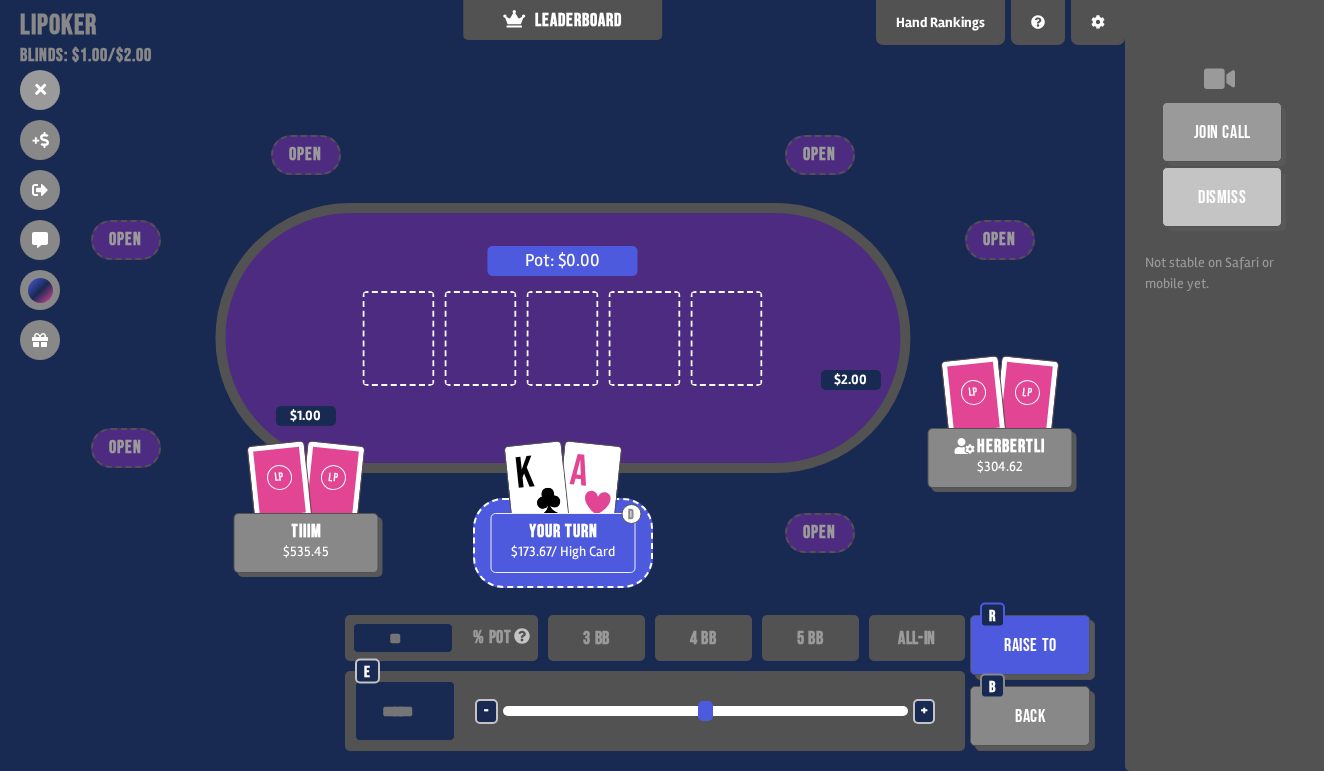 click on "+" at bounding box center (924, 712) 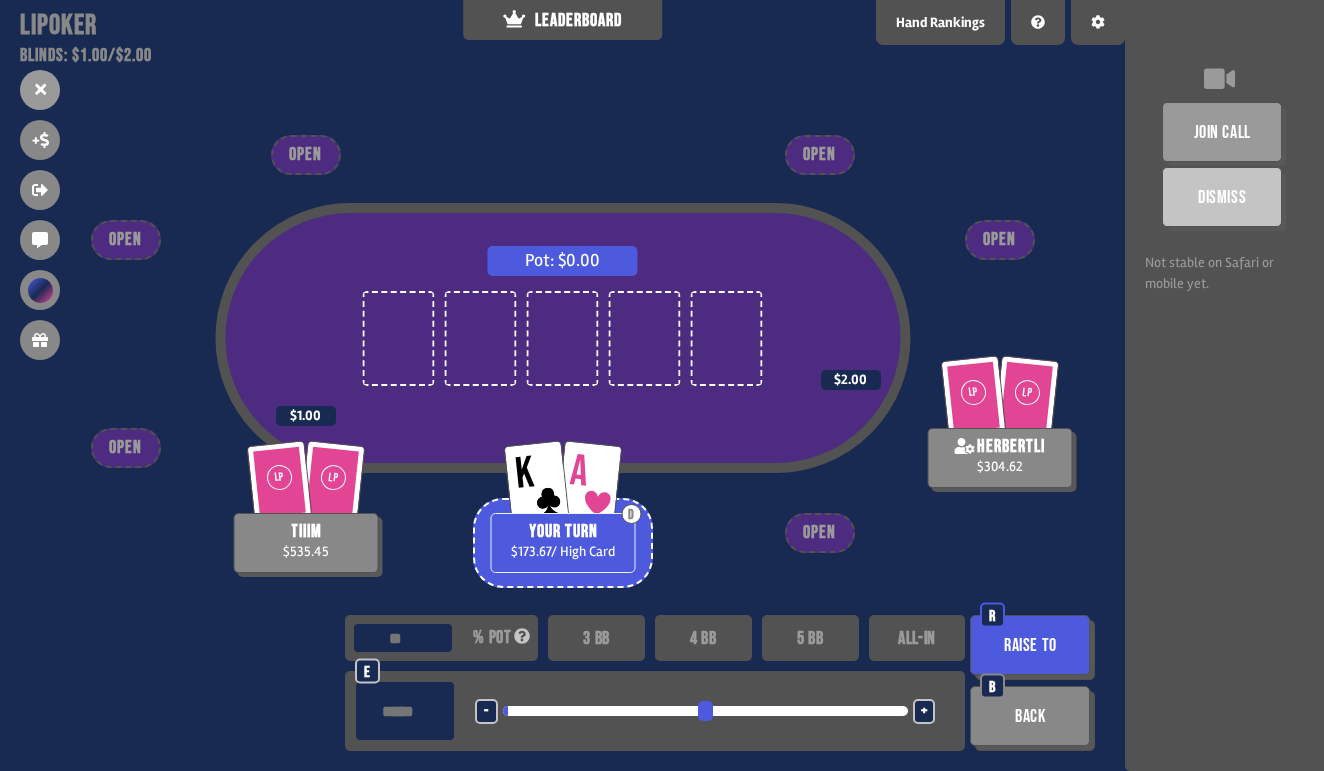 click on "+" at bounding box center [924, 712] 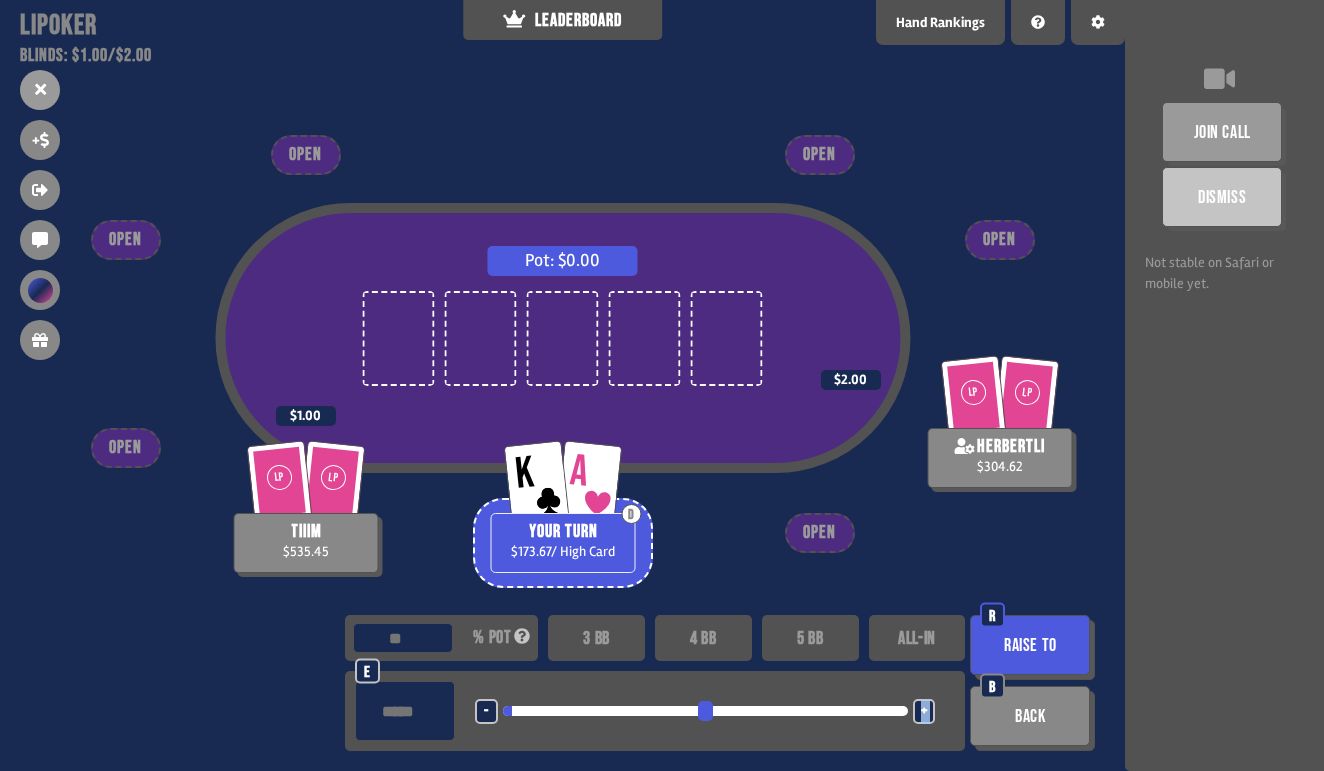 click on "+" at bounding box center (924, 712) 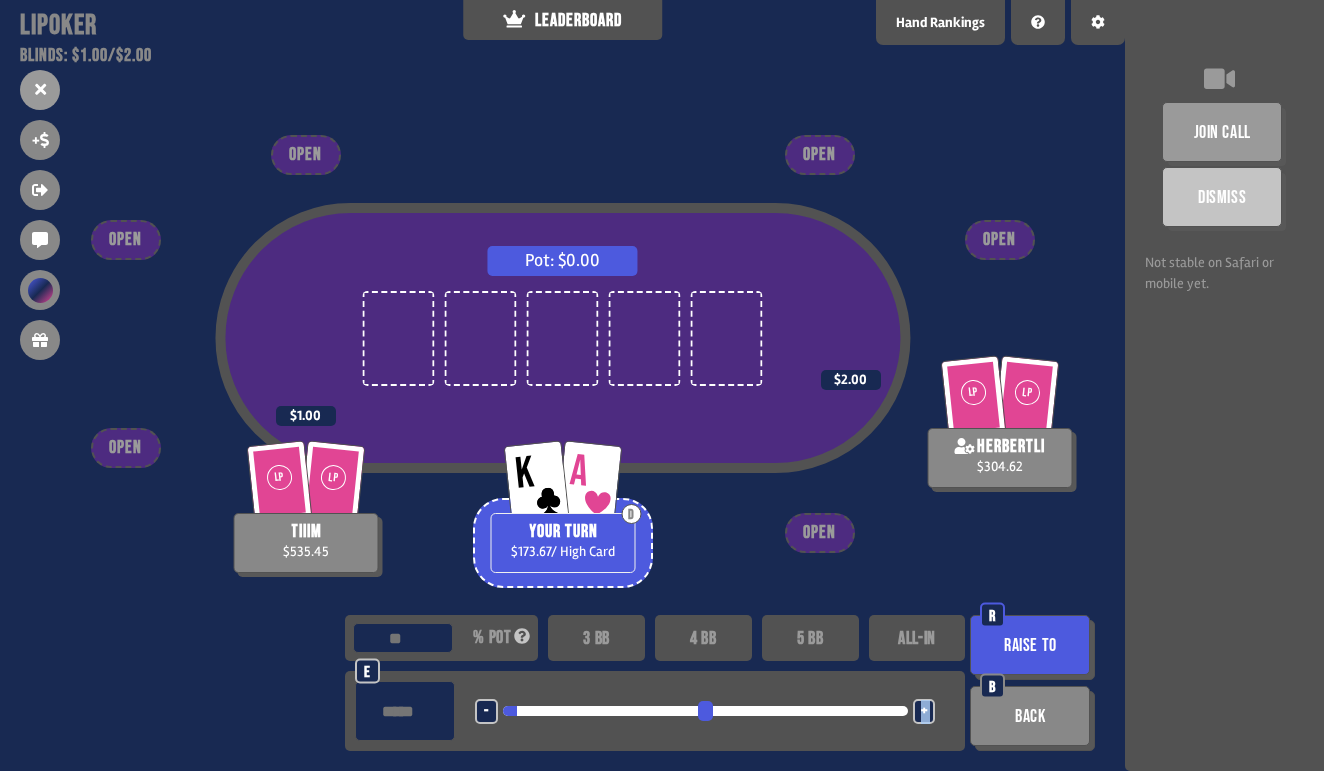 click on "Raise to" at bounding box center [1030, 645] 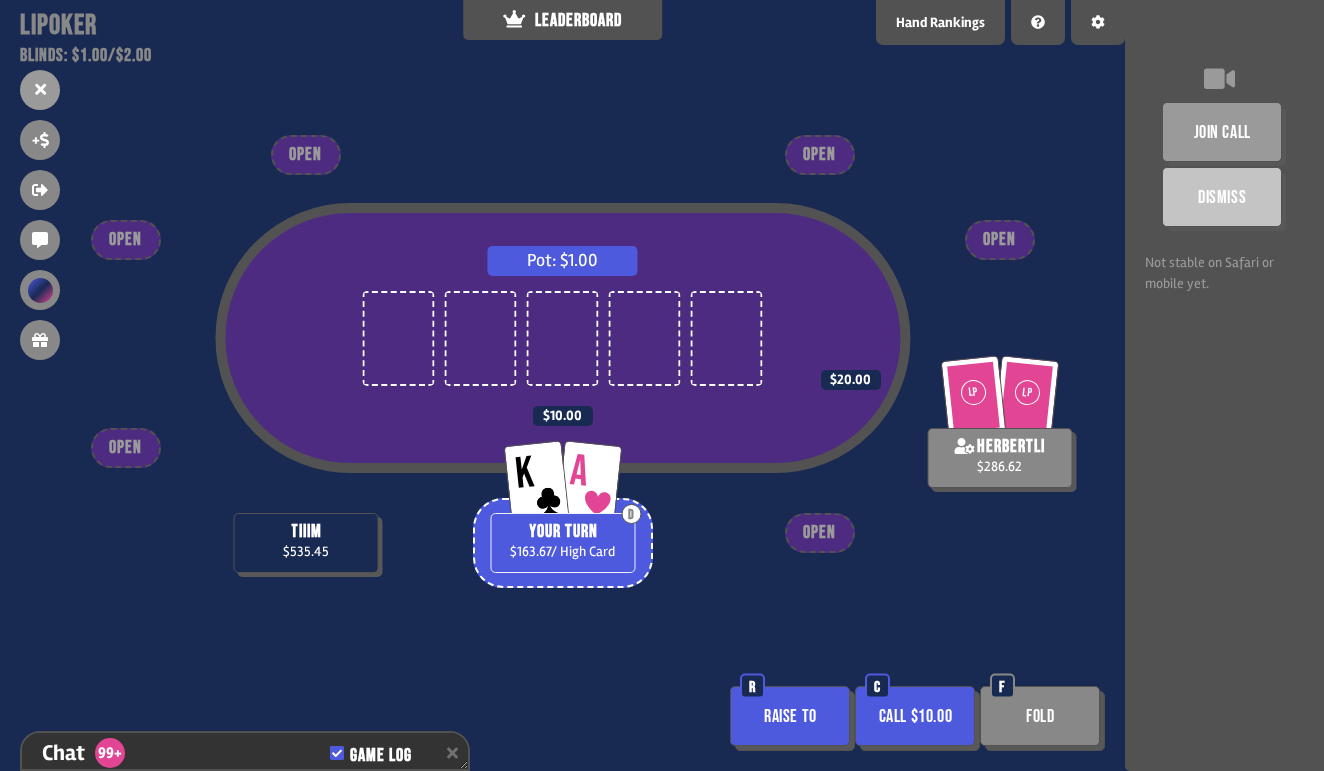 scroll, scrollTop: 16519, scrollLeft: 0, axis: vertical 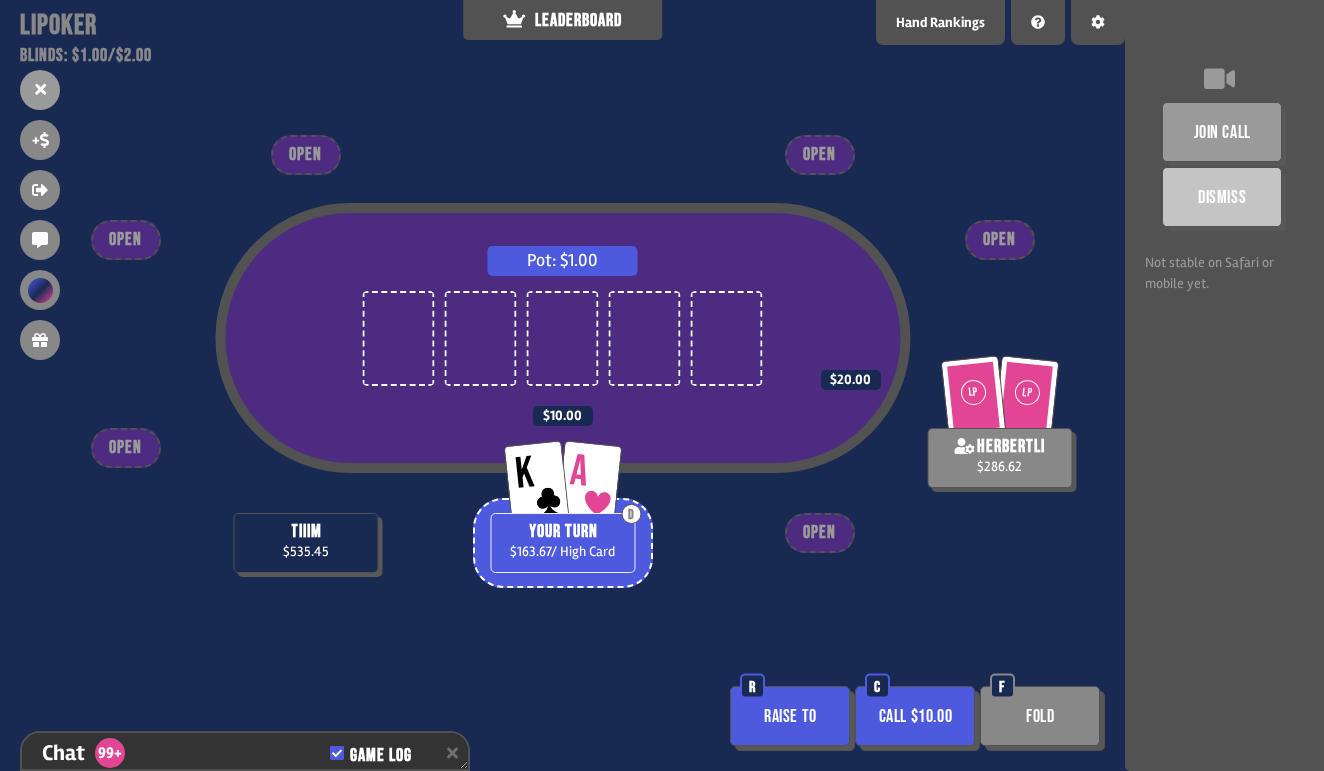 click on "Raise to" at bounding box center [790, 716] 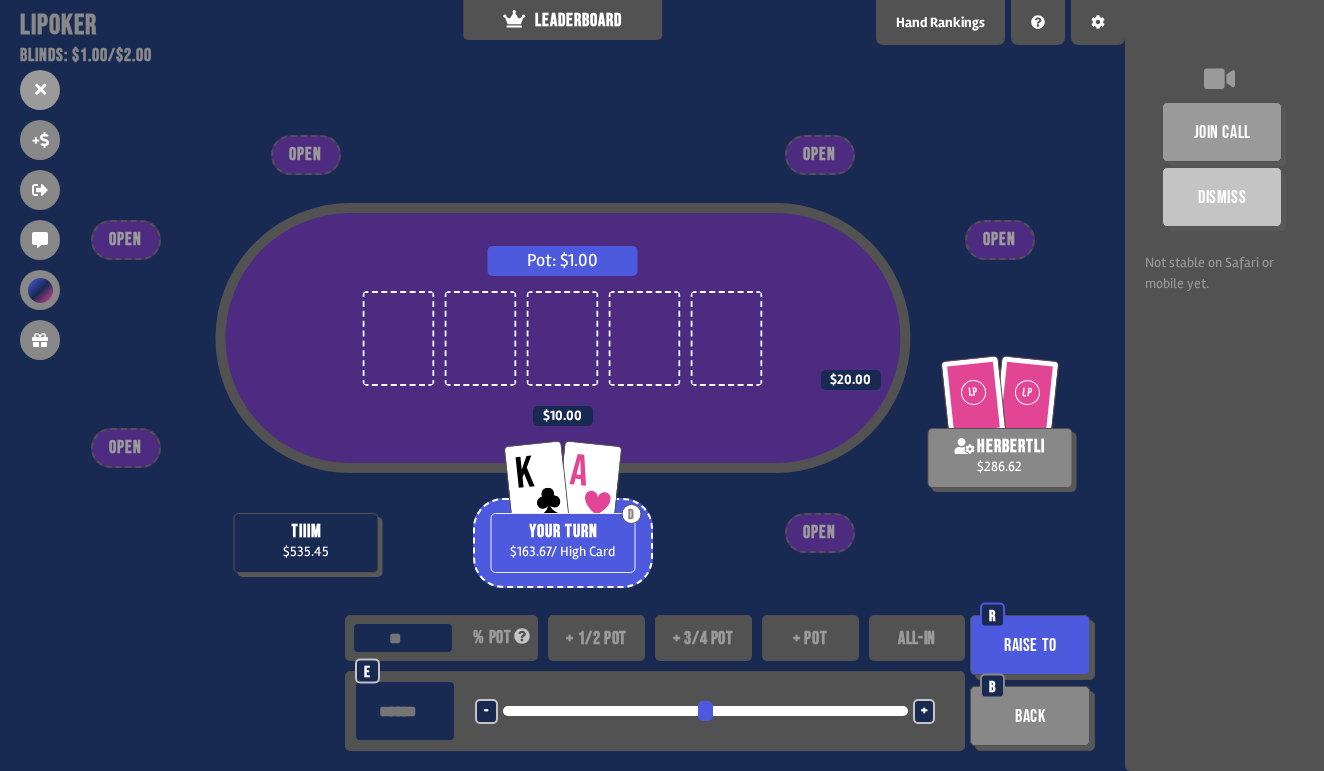 click on "+" at bounding box center [924, 712] 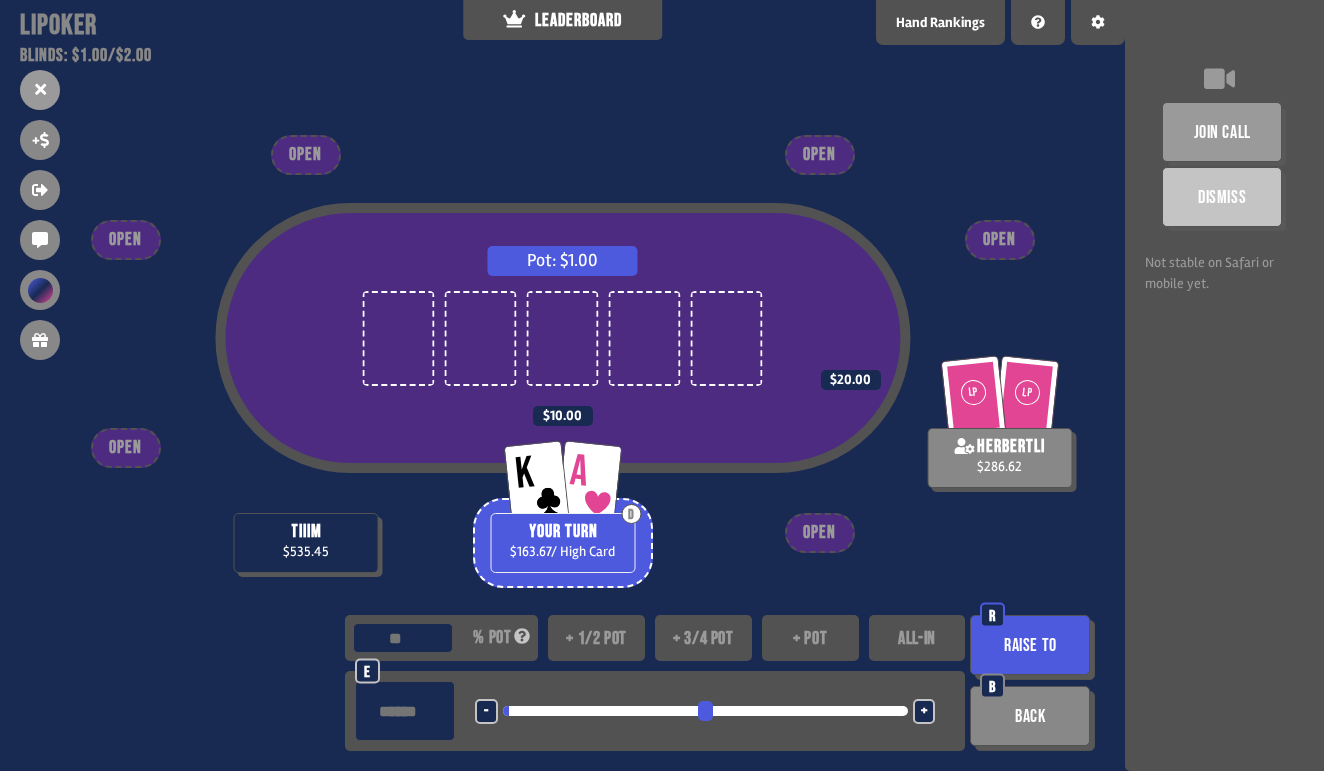 click on "+" at bounding box center (924, 712) 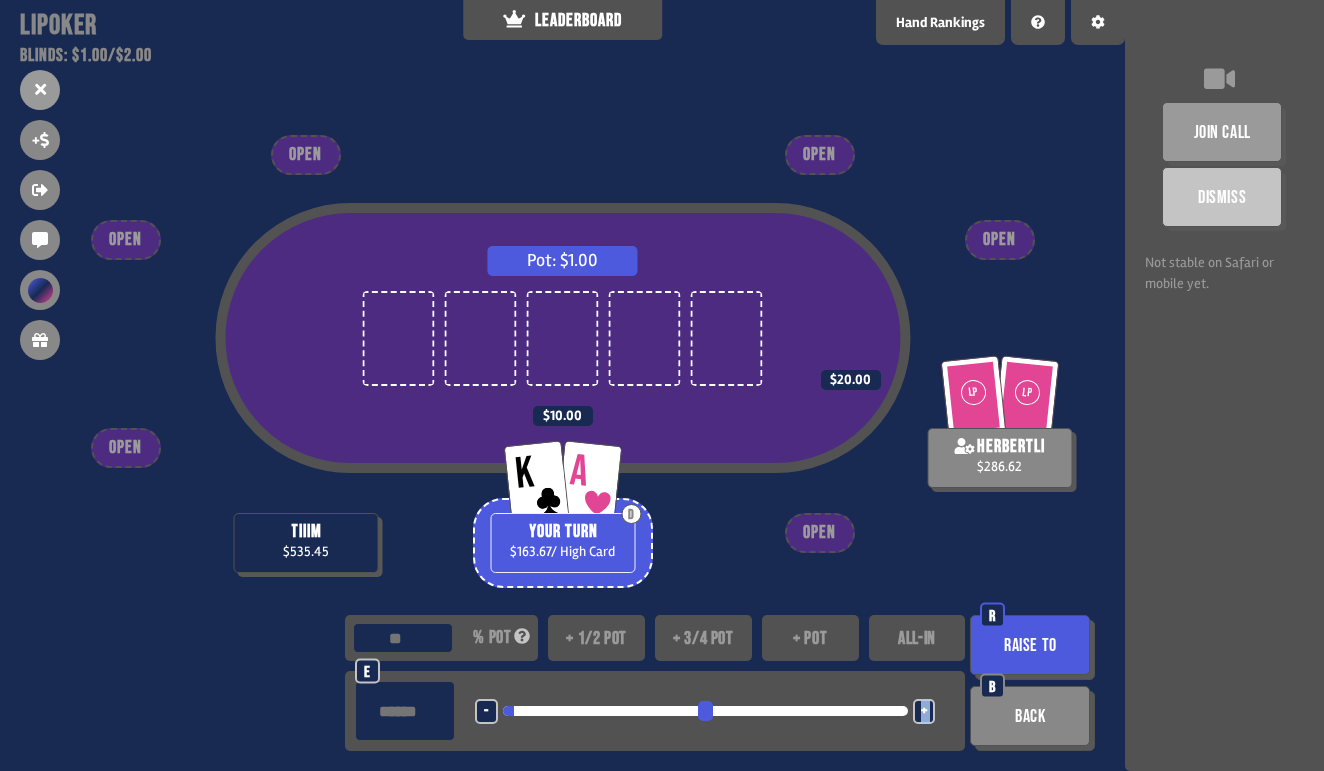 click on "+" at bounding box center [924, 712] 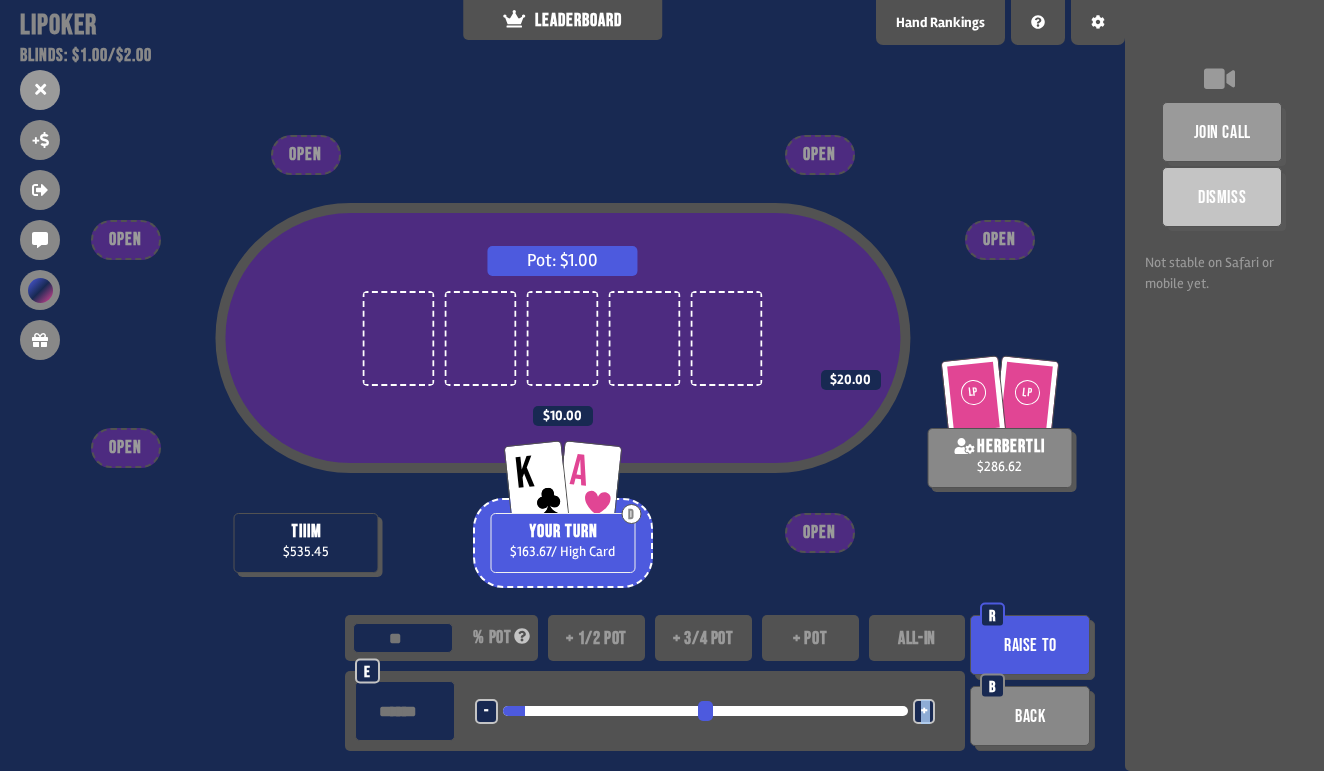 click on "+" at bounding box center (924, 712) 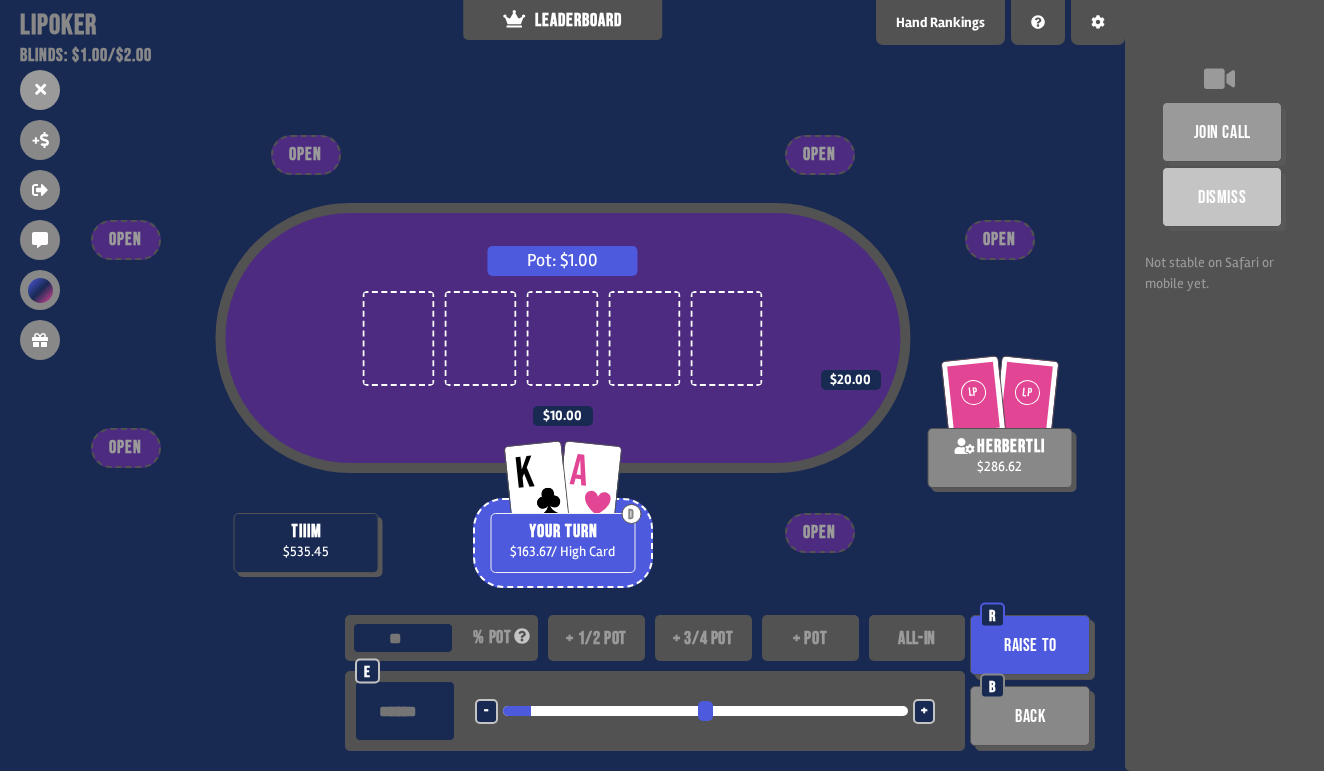 click on "Raise to" at bounding box center (1030, 645) 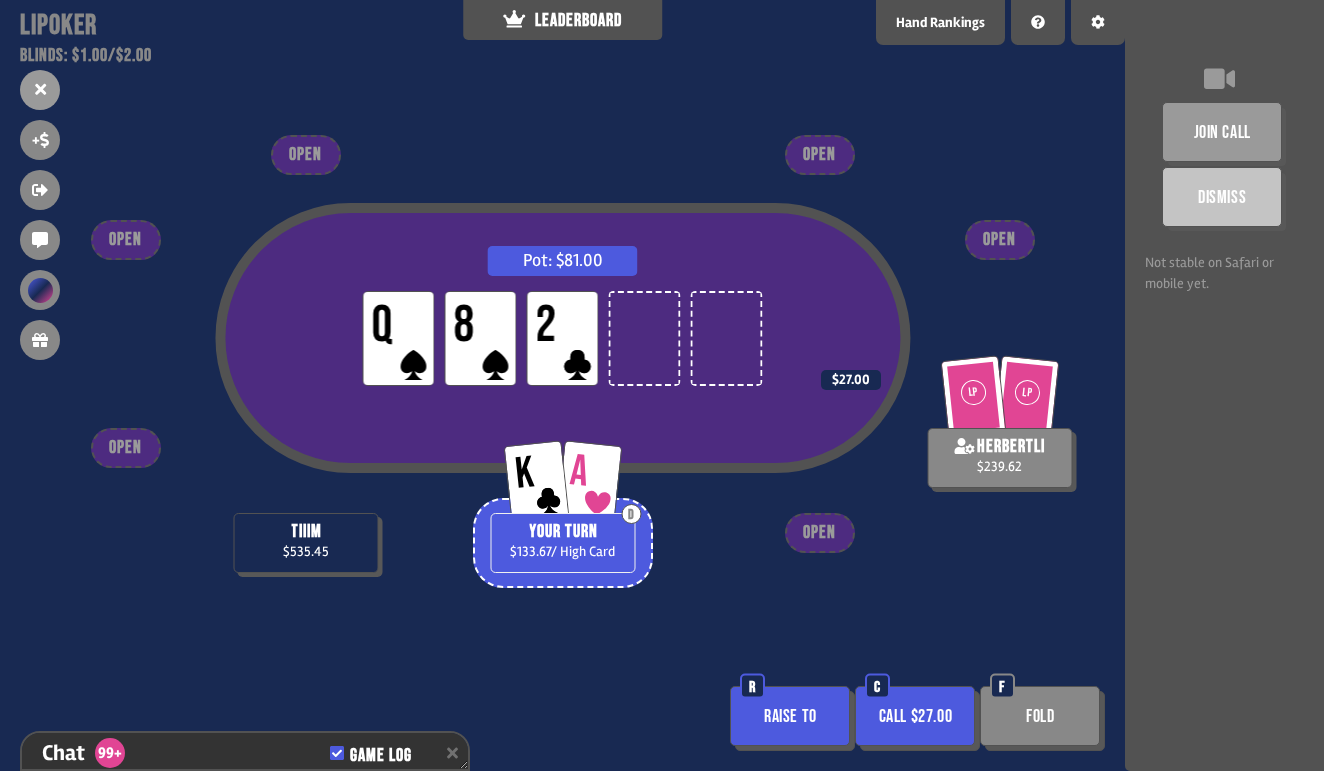 scroll, scrollTop: 16664, scrollLeft: 0, axis: vertical 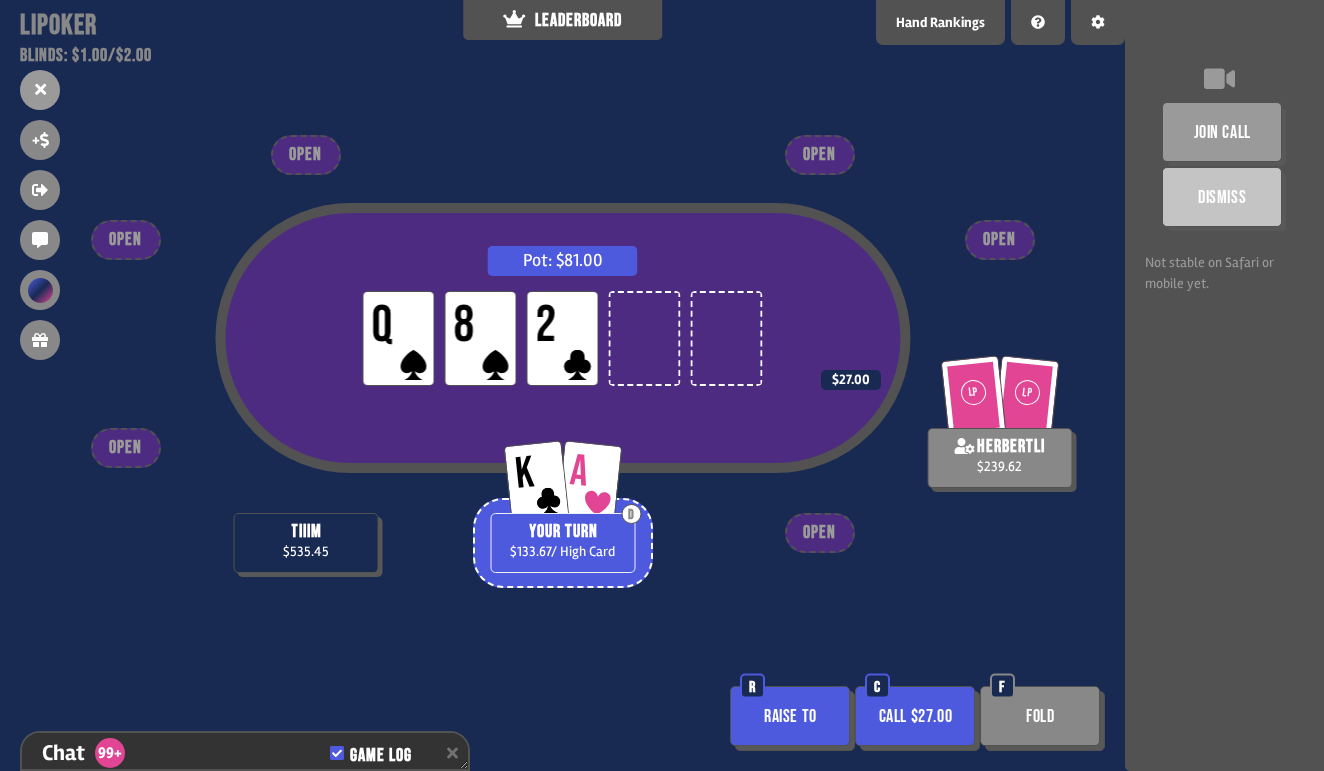 click on "Call $27.00" at bounding box center [915, 716] 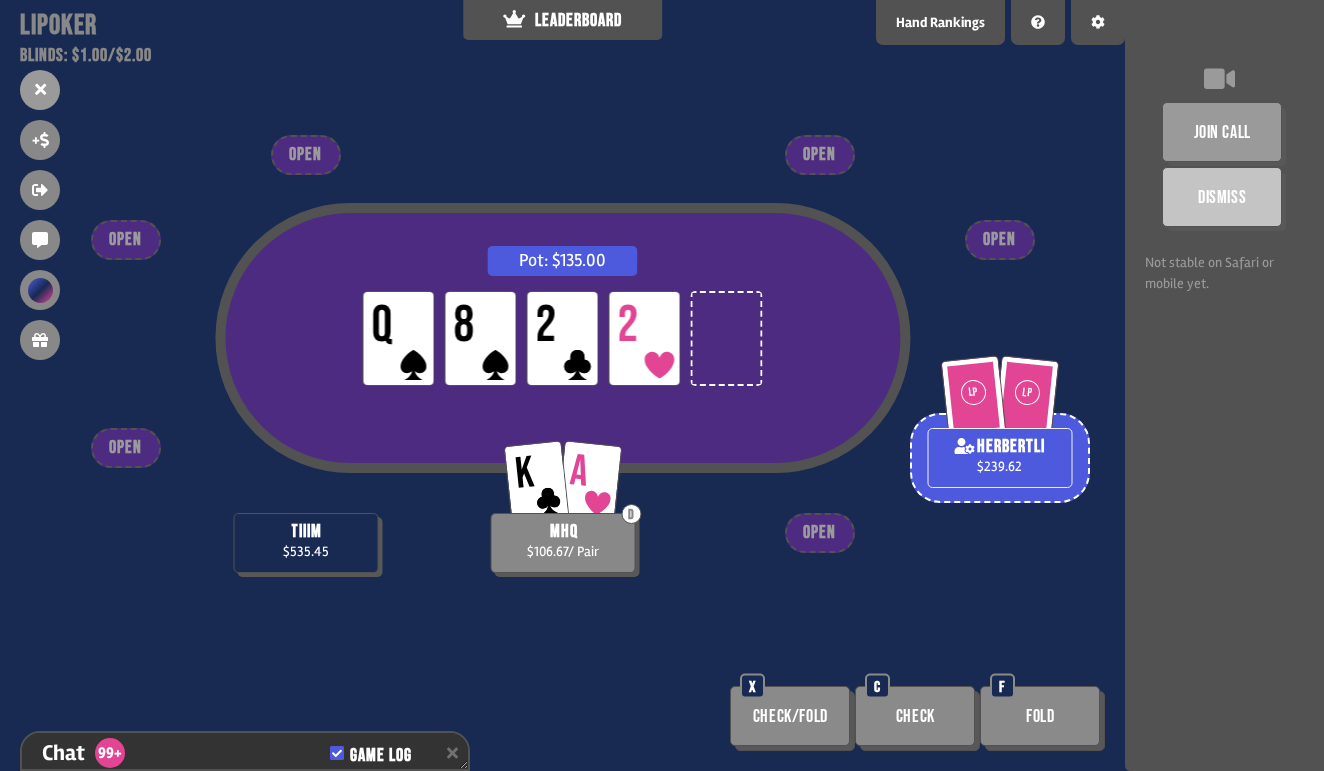 scroll, scrollTop: 16751, scrollLeft: 0, axis: vertical 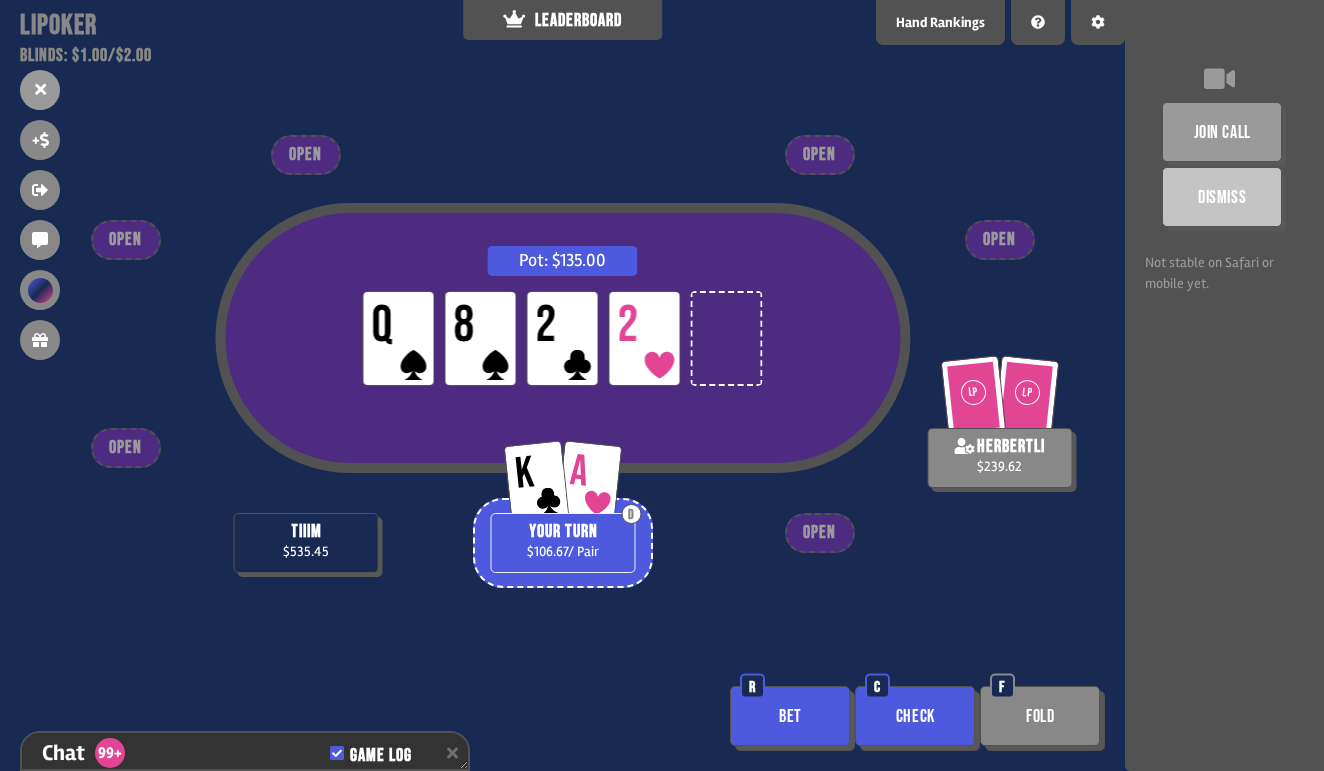 click on "Check" at bounding box center (915, 716) 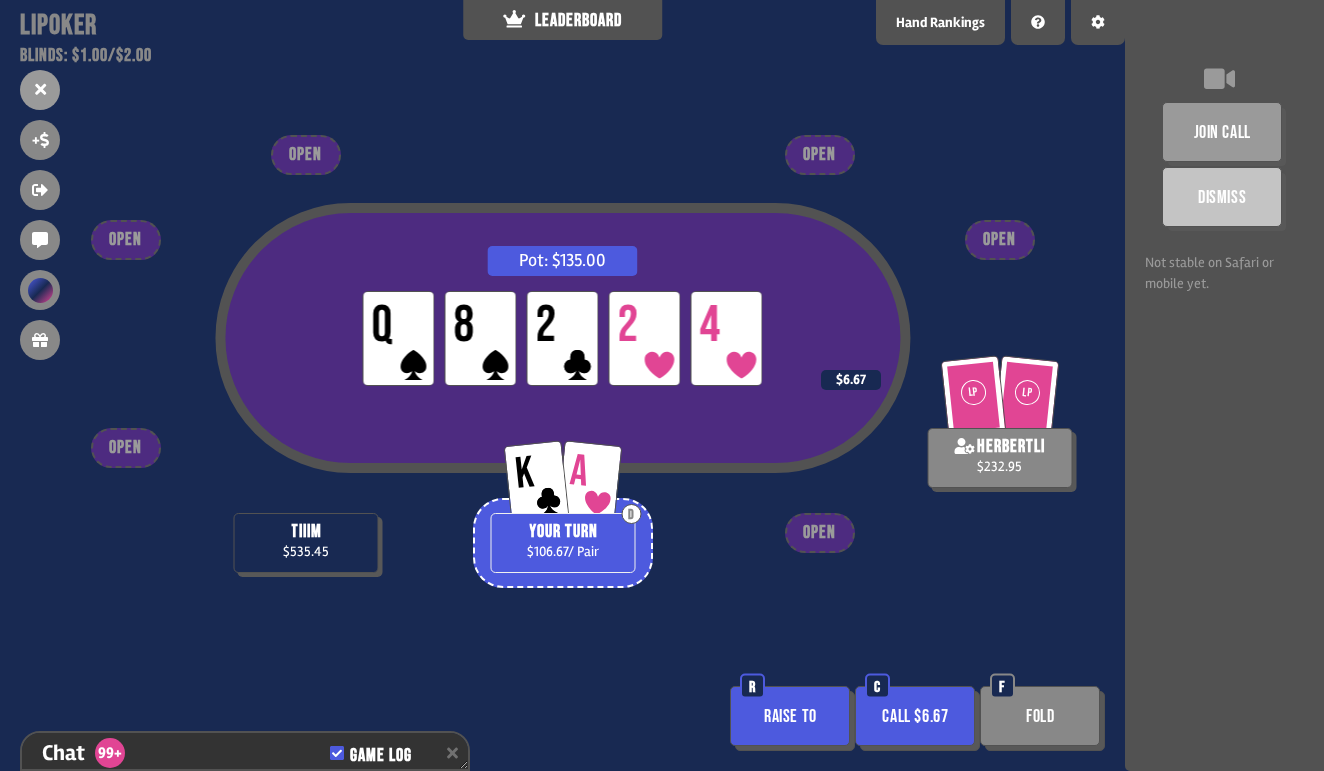 scroll, scrollTop: 16896, scrollLeft: 0, axis: vertical 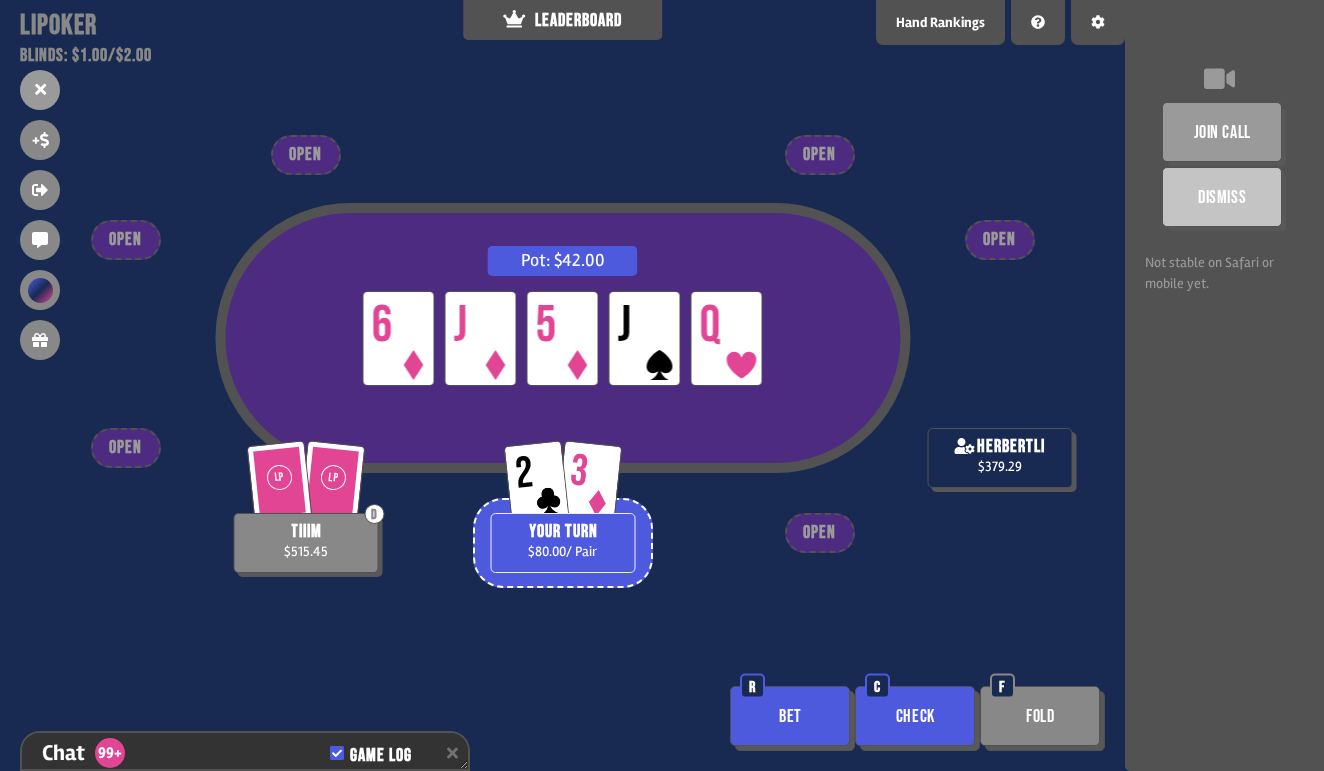 click on "Check" at bounding box center (915, 716) 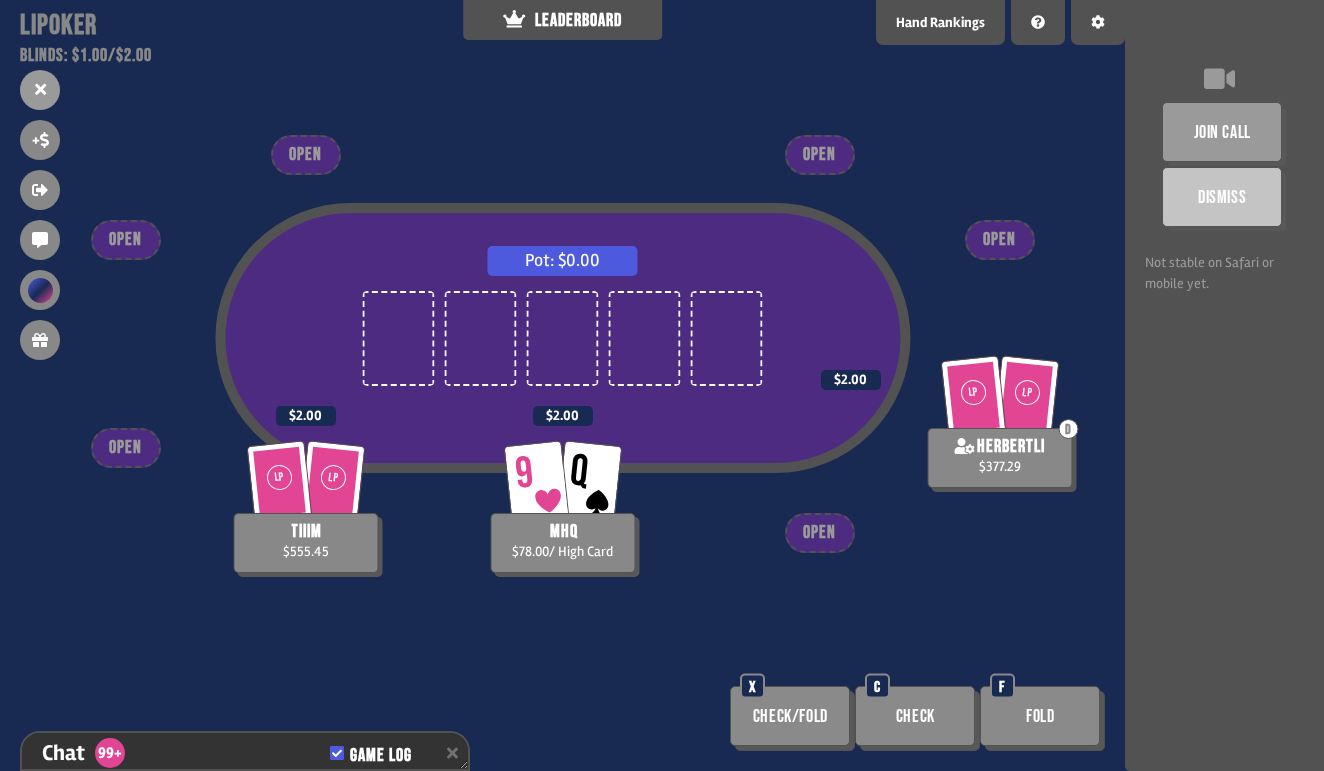 scroll, scrollTop: 17911, scrollLeft: 0, axis: vertical 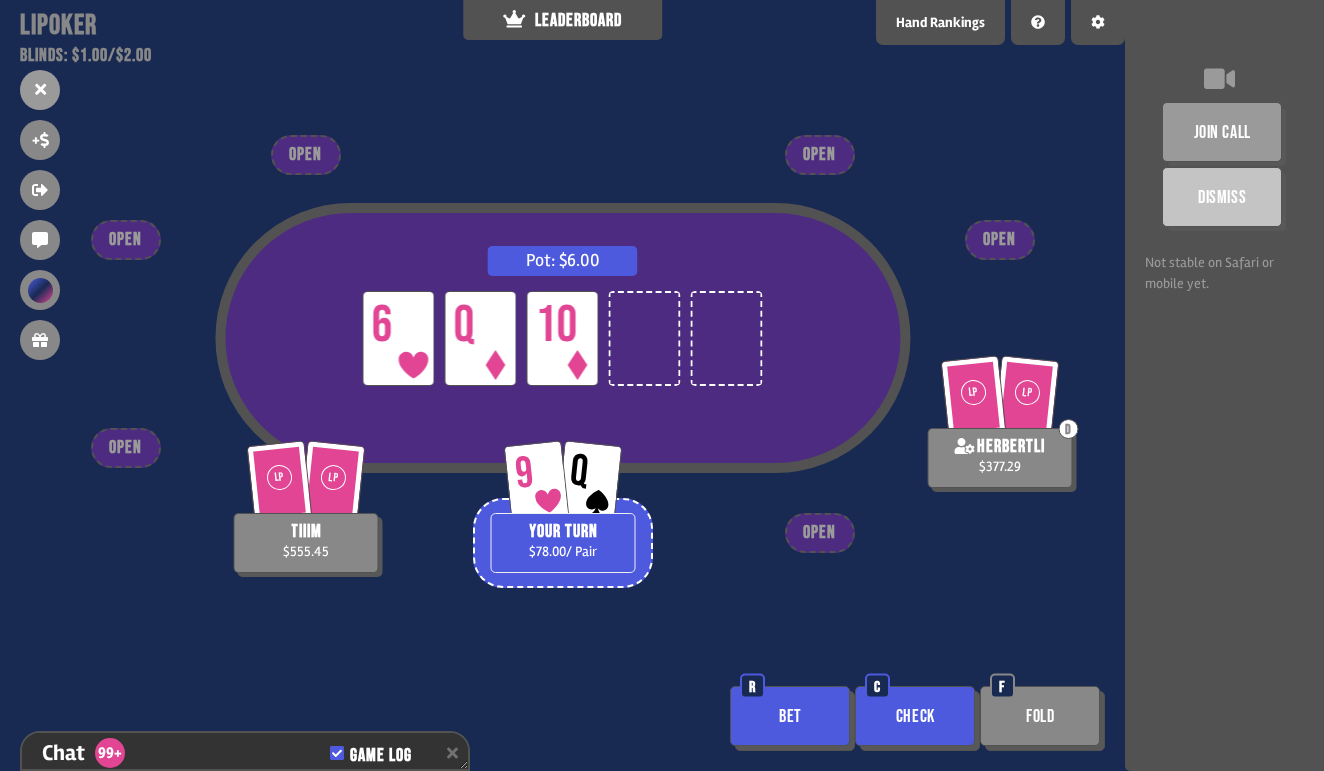 click on "Bet" at bounding box center (790, 716) 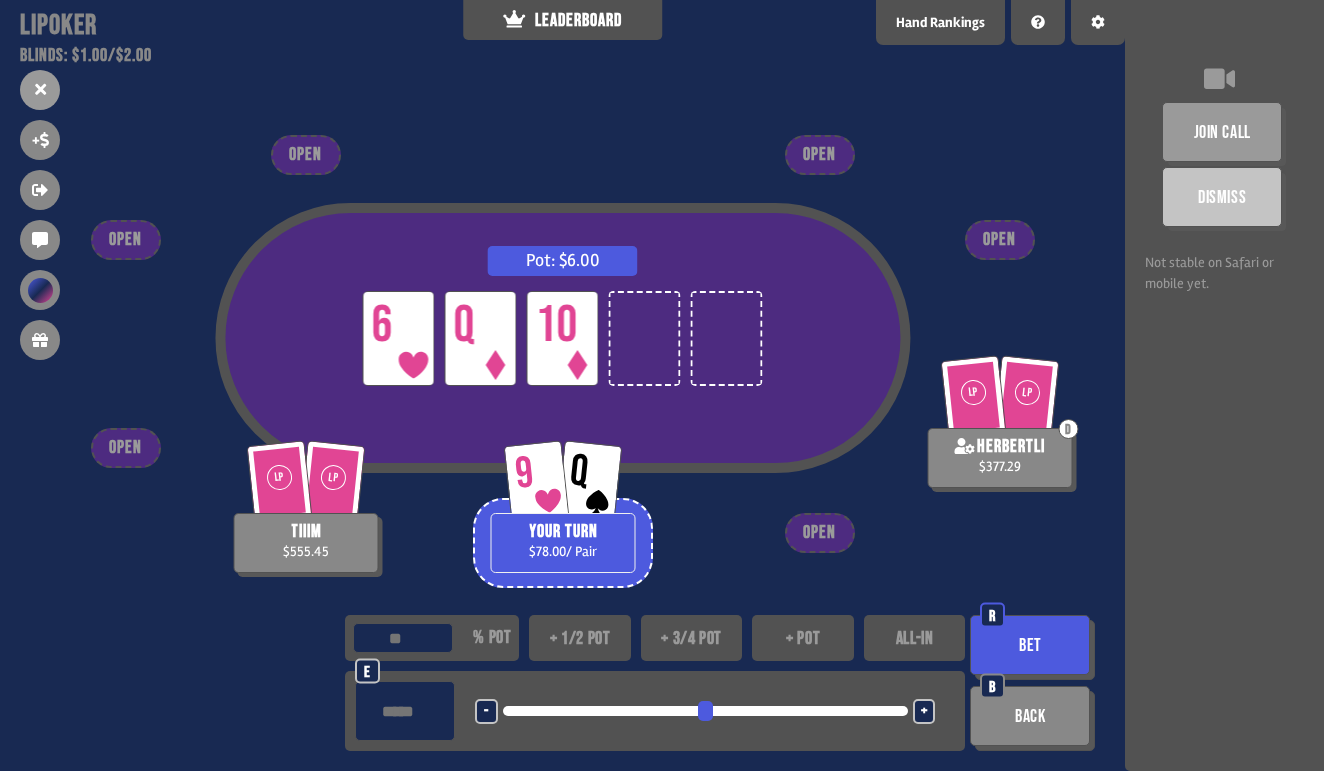 click on "+" at bounding box center (924, 712) 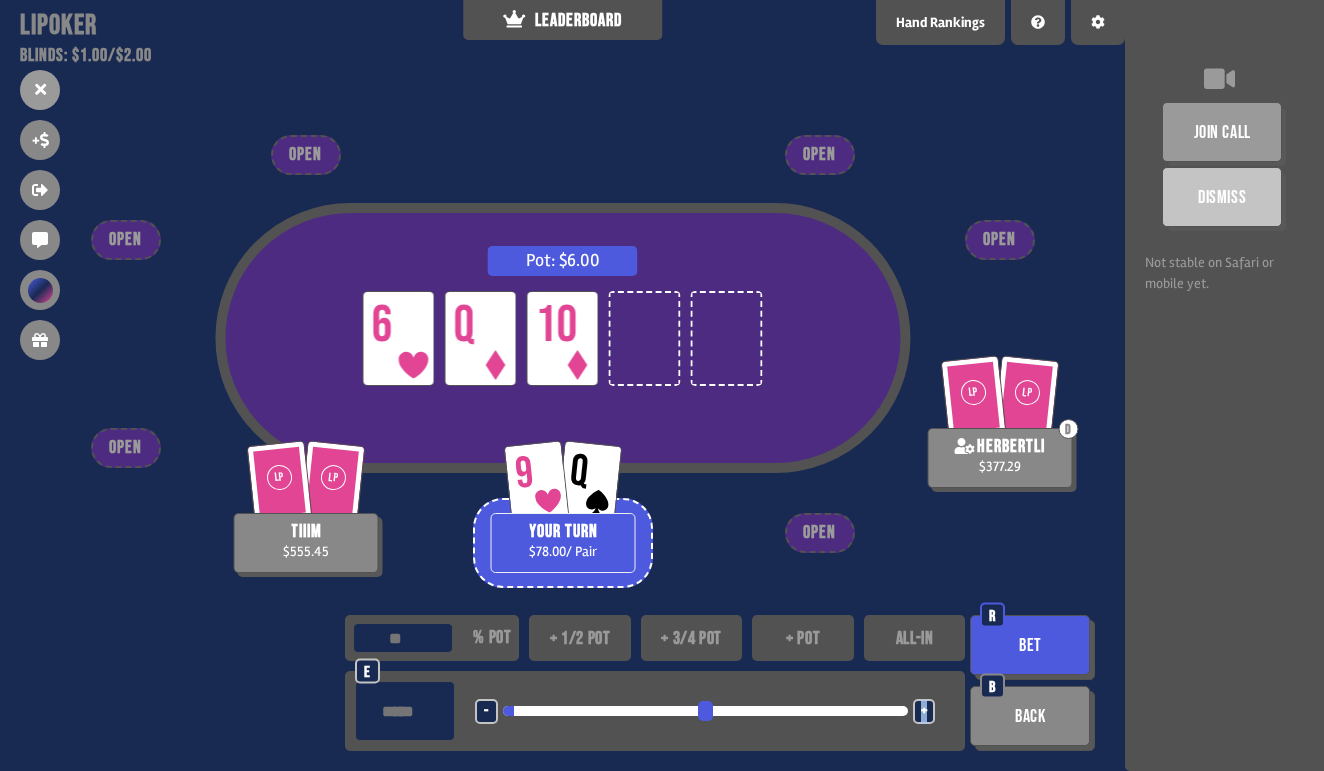 click on "+" at bounding box center [924, 712] 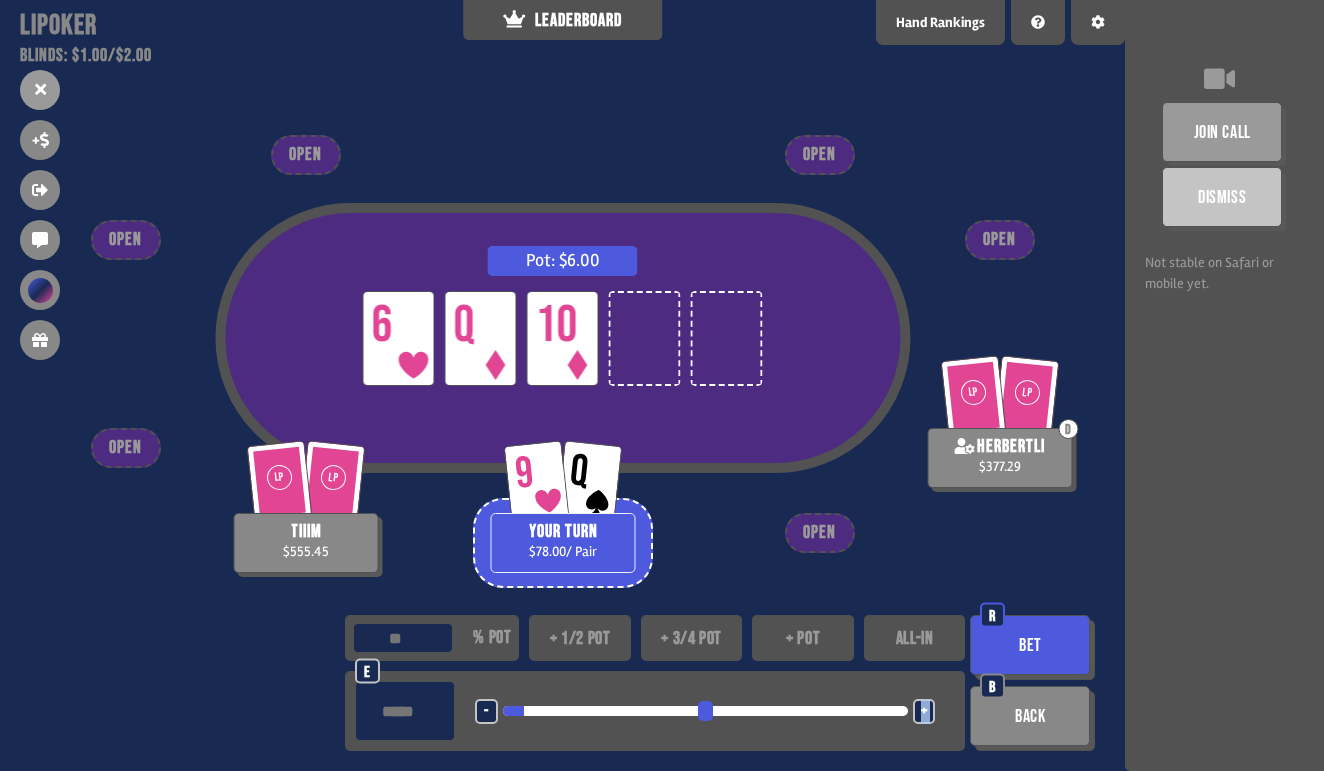 click on "+" at bounding box center (924, 712) 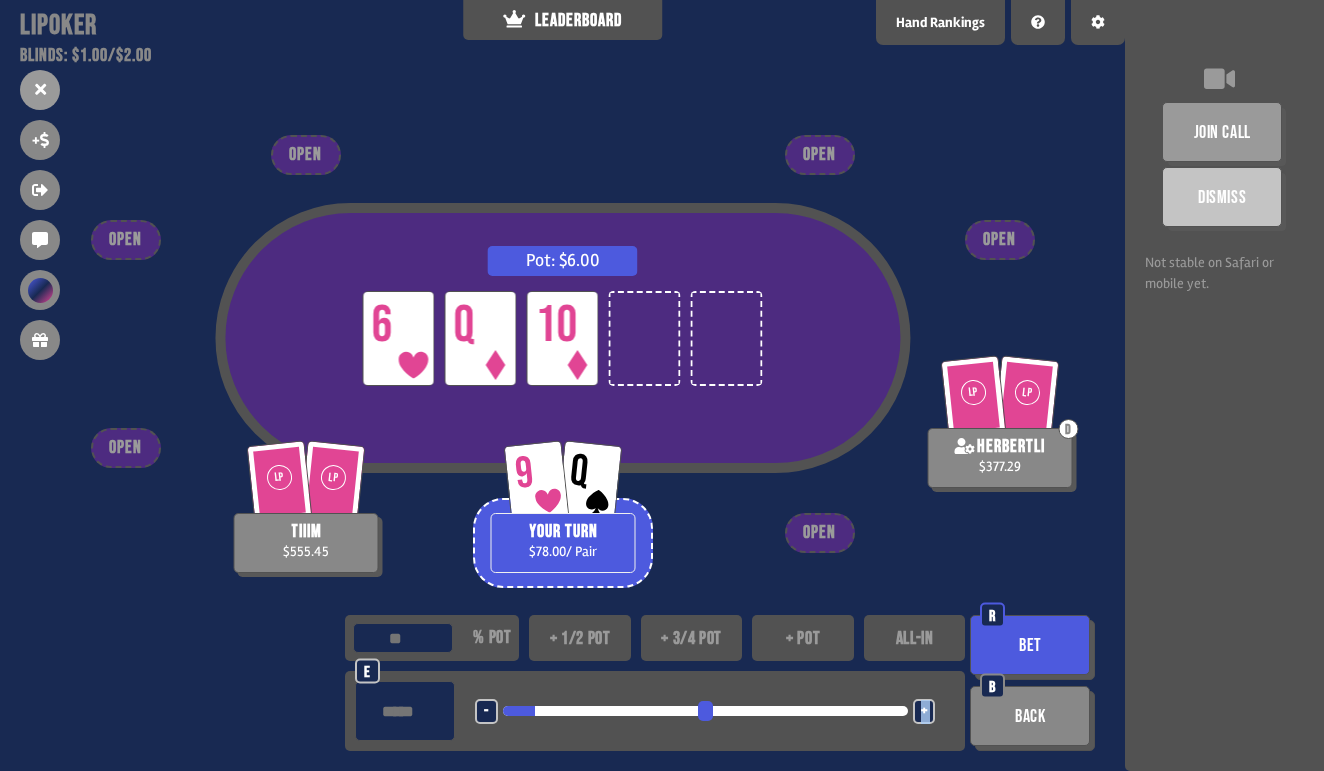 click on "+" at bounding box center (924, 712) 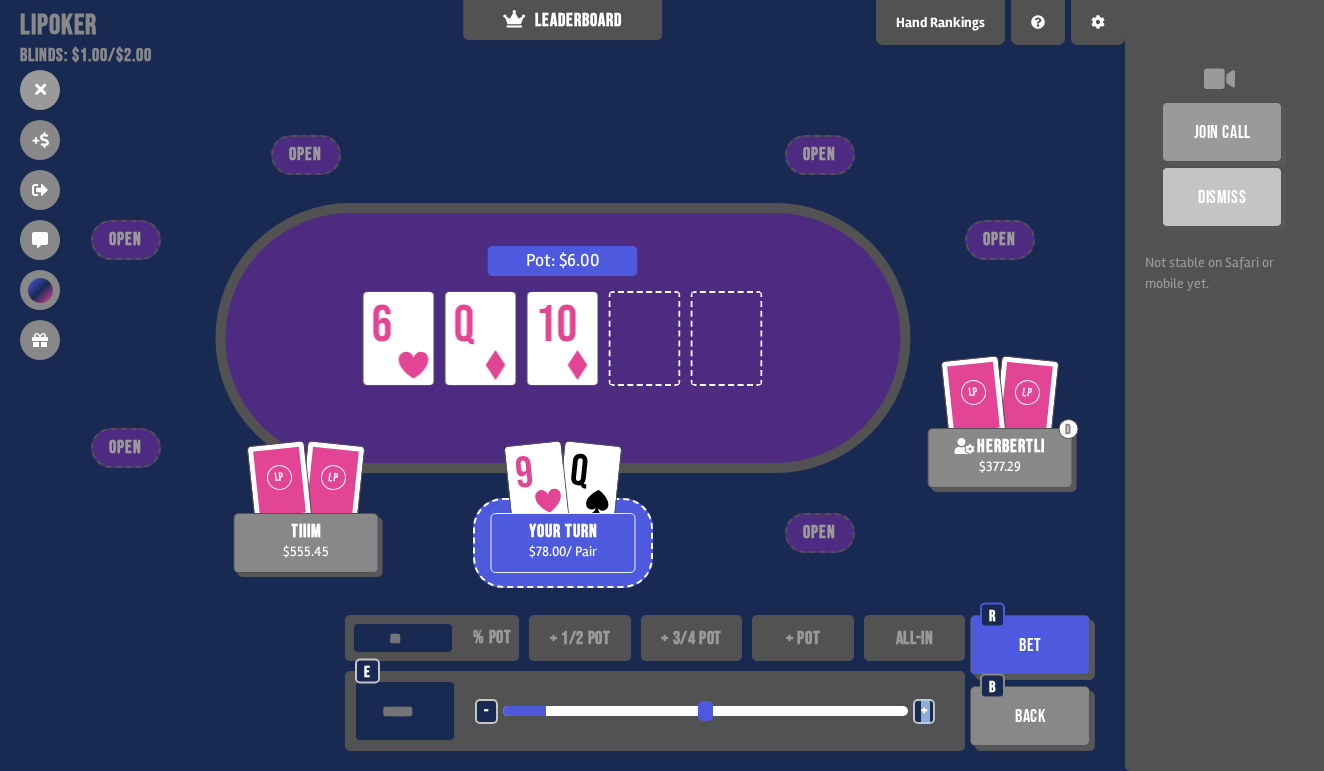 click on "Bet" at bounding box center (1030, 645) 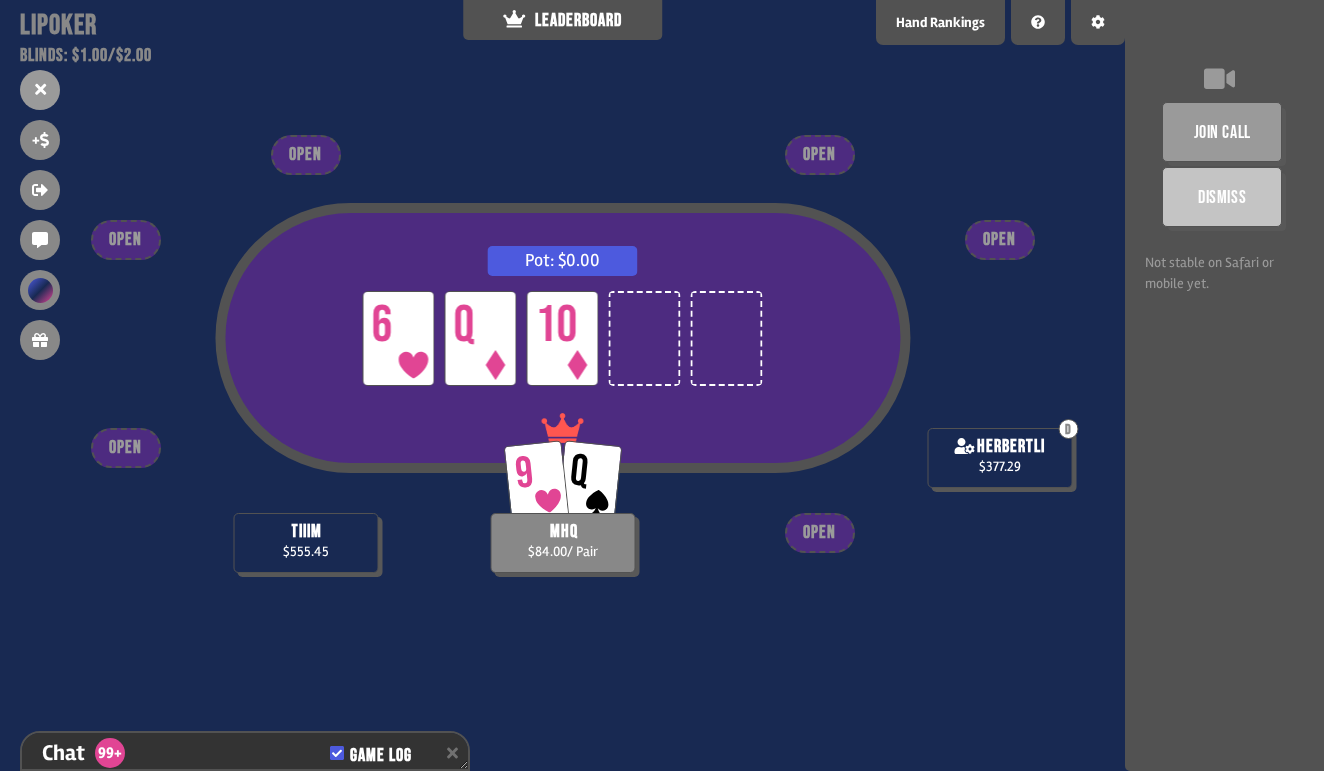 scroll, scrollTop: 18143, scrollLeft: 0, axis: vertical 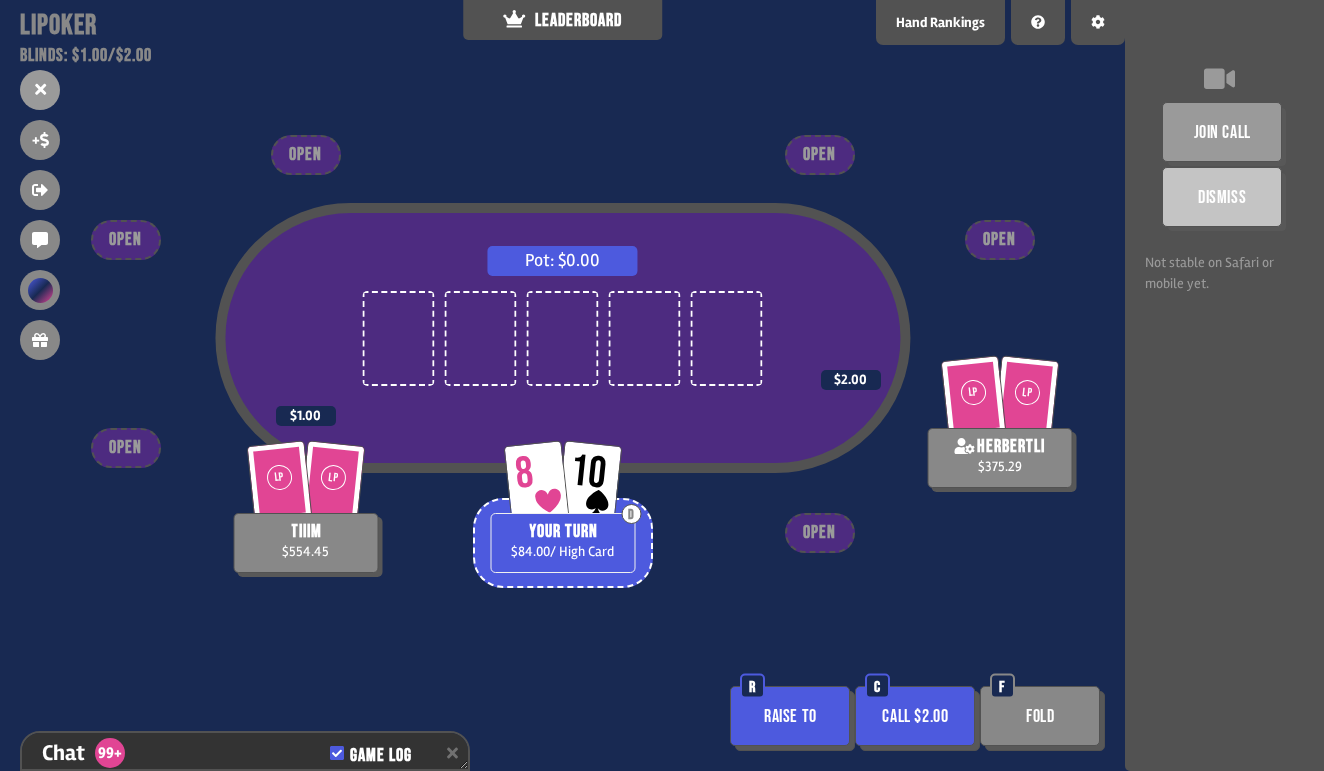 click on "Call $2.00" at bounding box center (915, 716) 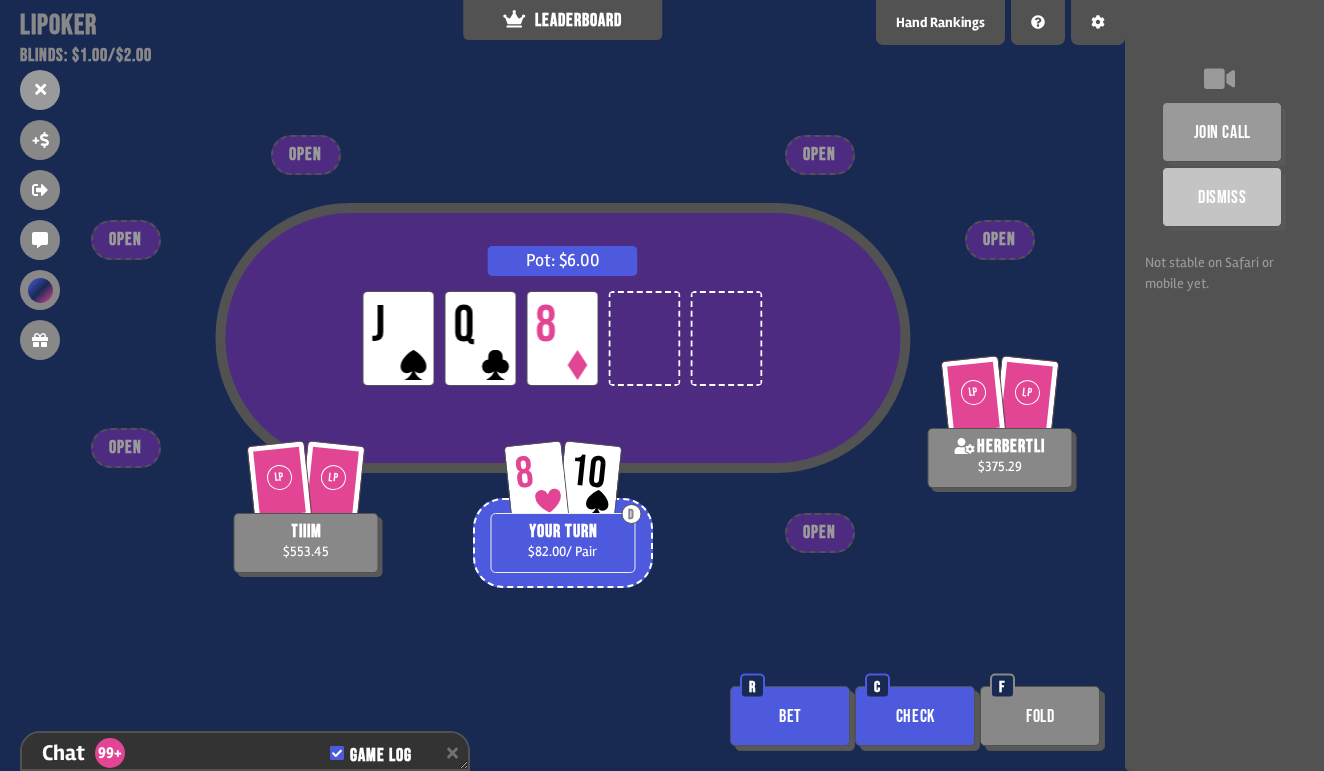 scroll, scrollTop: 18346, scrollLeft: 0, axis: vertical 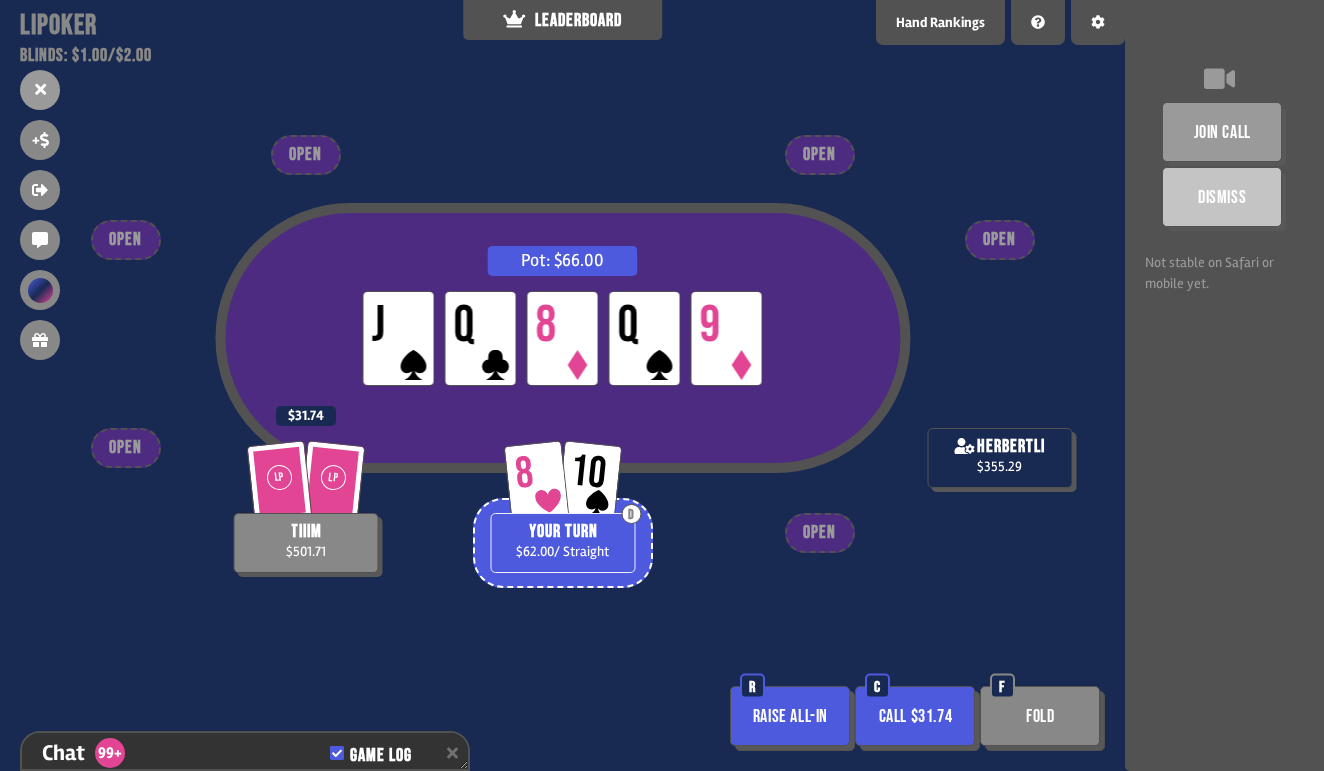 click on "Raise all-in" at bounding box center [790, 716] 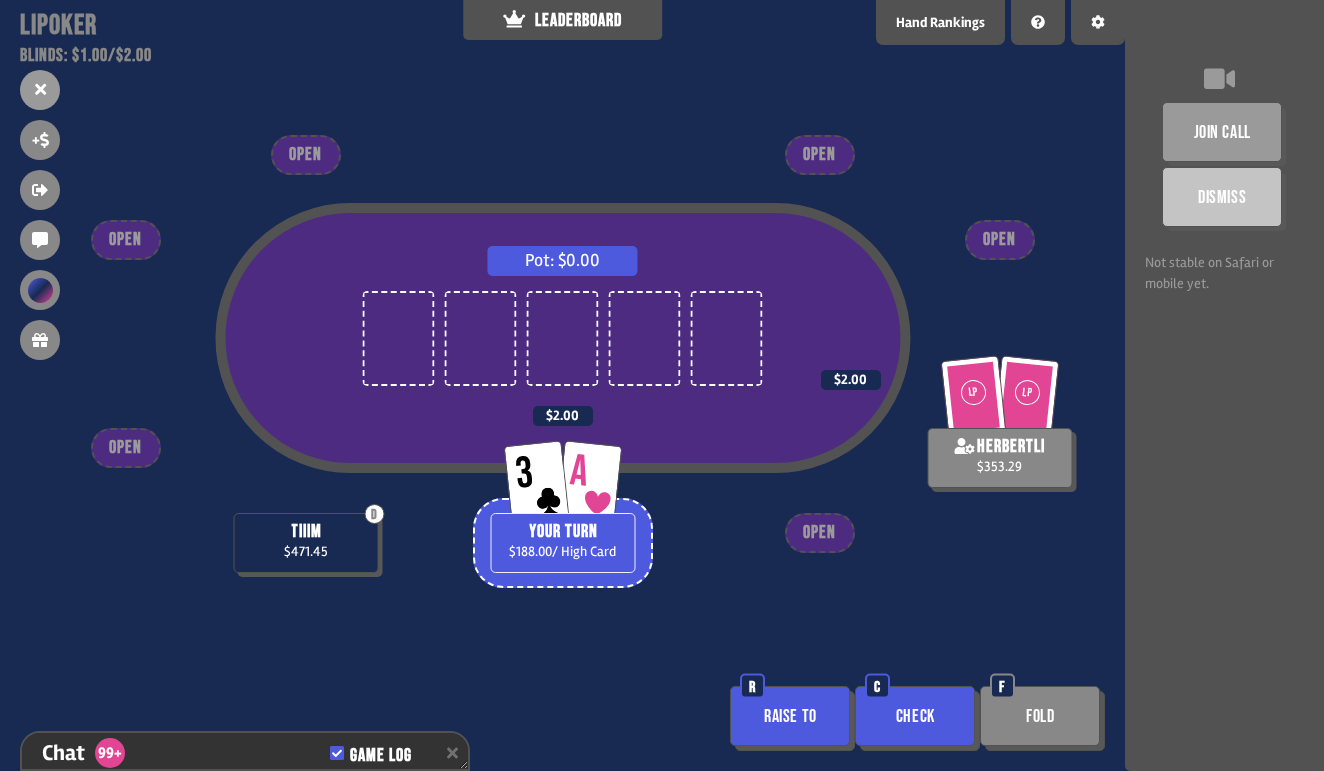 scroll, scrollTop: 18868, scrollLeft: 0, axis: vertical 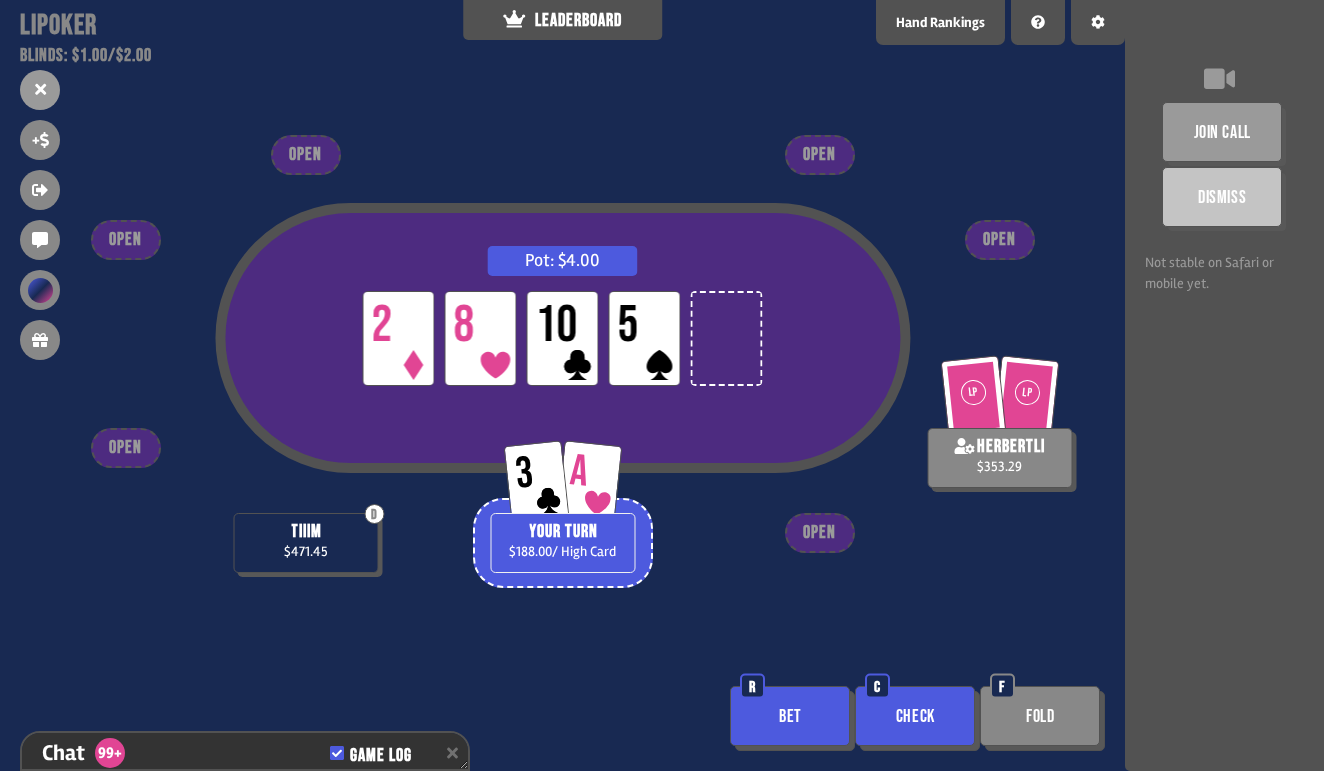 click on "Check" at bounding box center (915, 716) 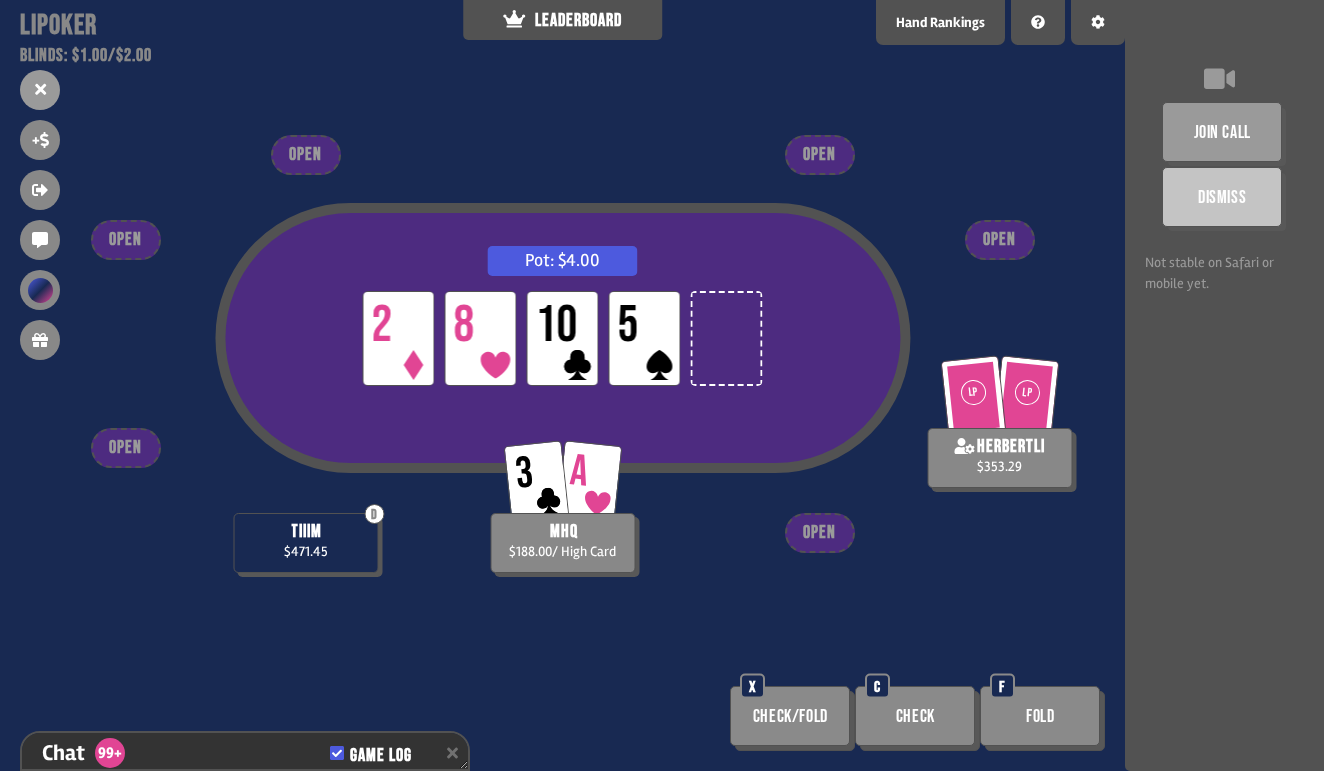 scroll, scrollTop: 19158, scrollLeft: 0, axis: vertical 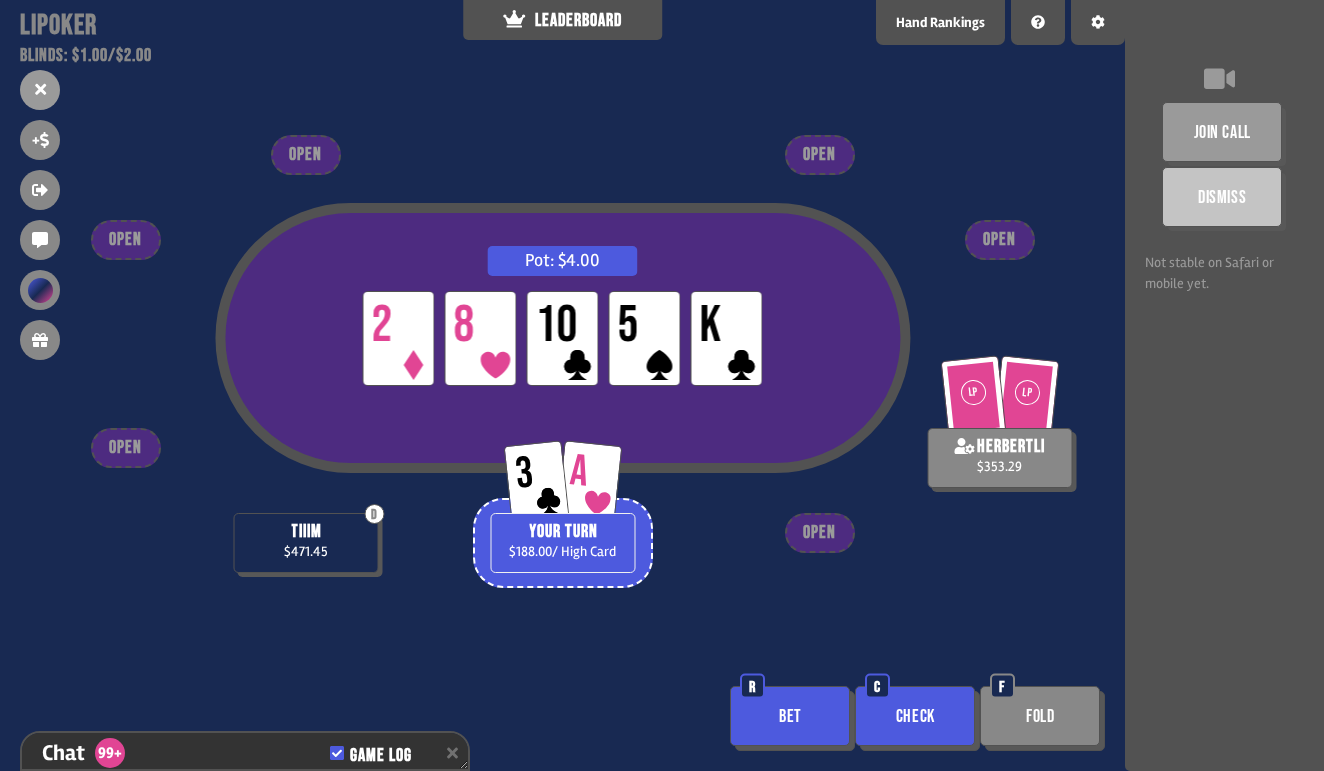 click on "Bet" at bounding box center (790, 716) 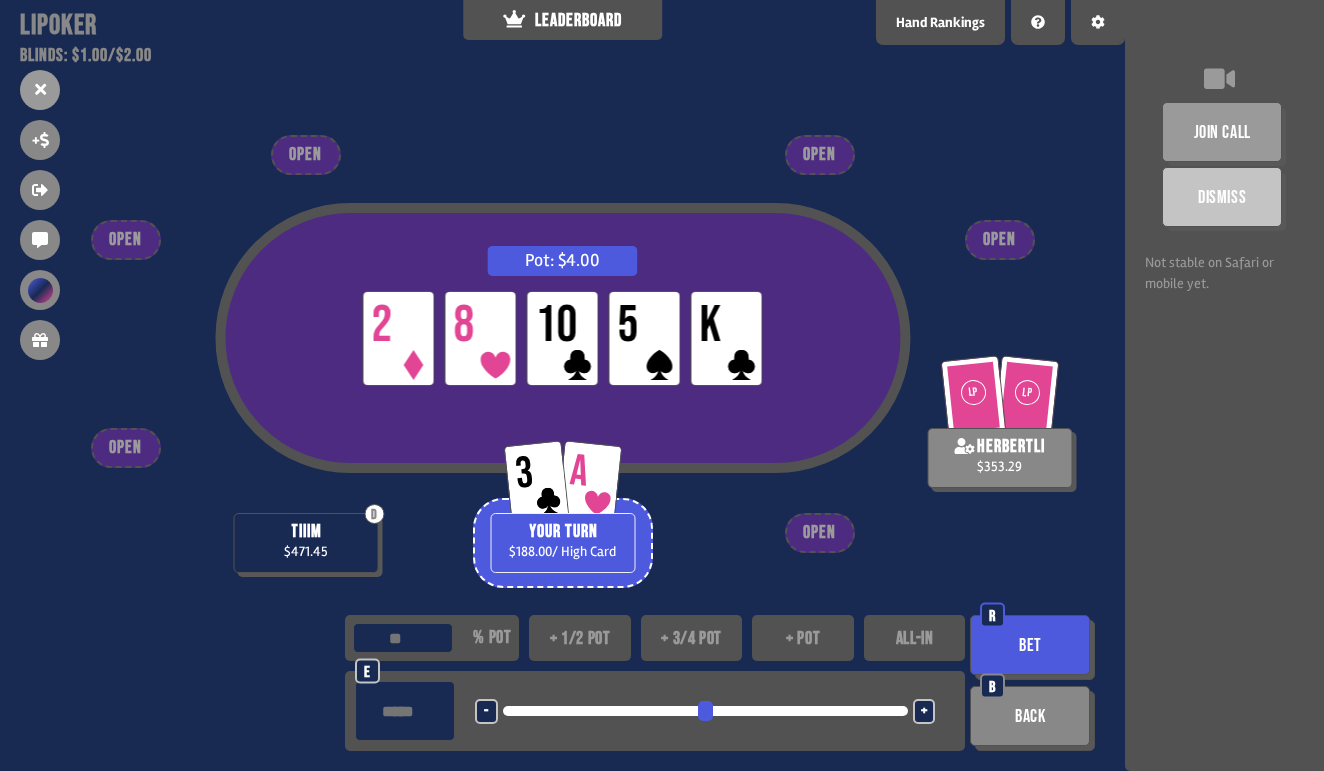 click on "+" at bounding box center (924, 712) 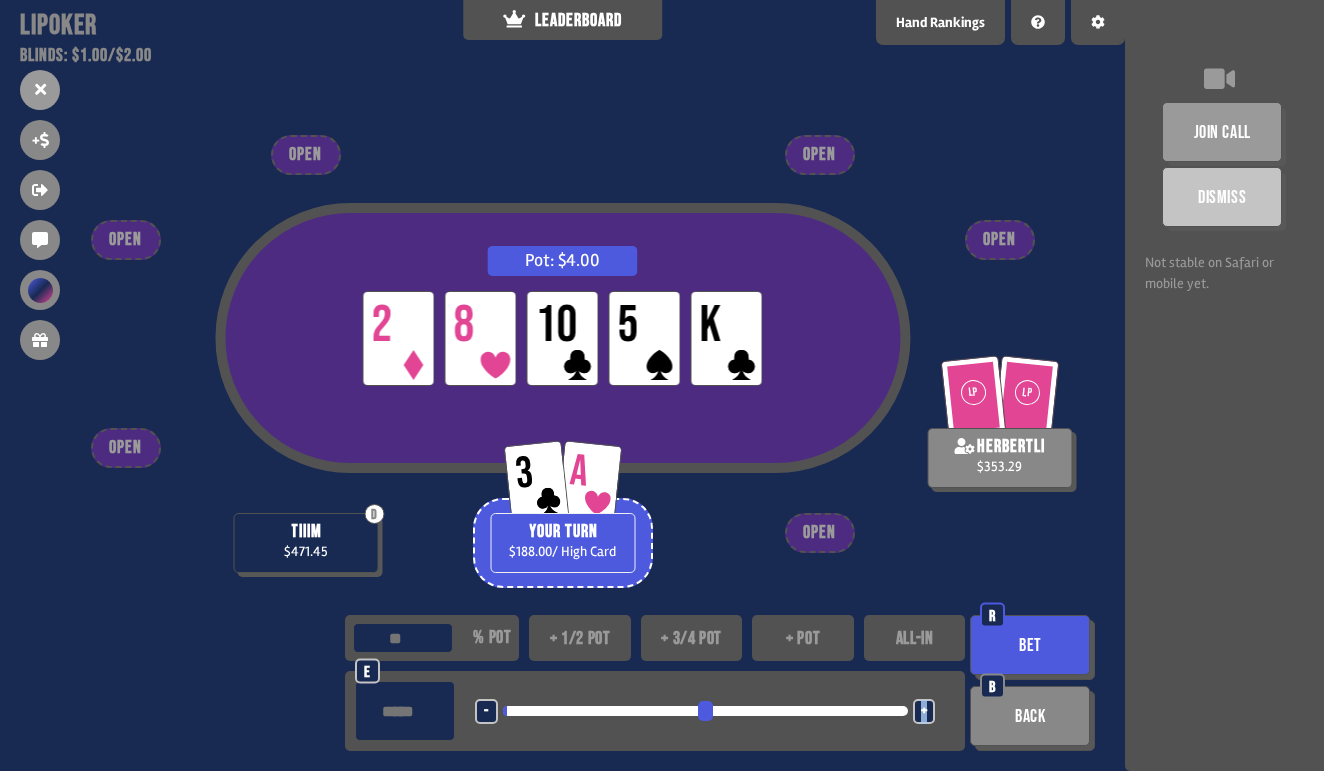 click on "+" at bounding box center [924, 712] 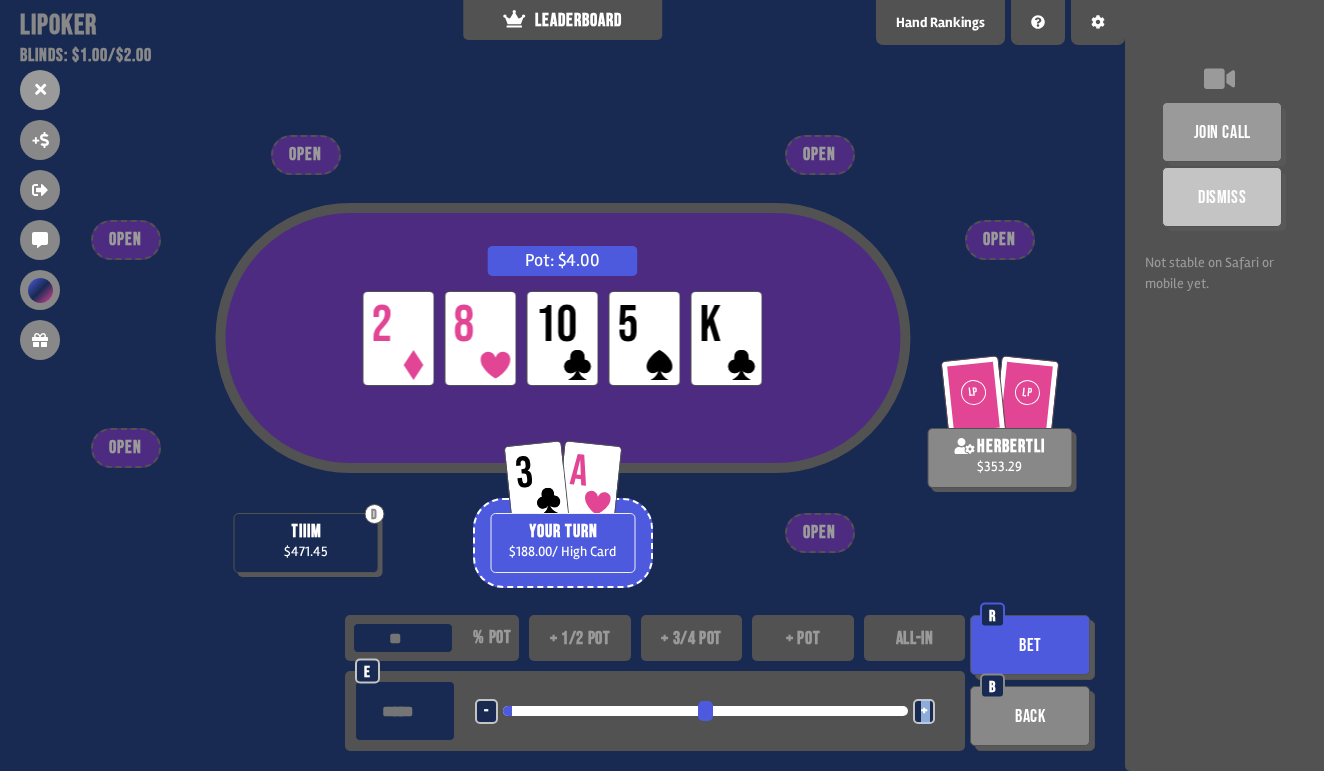 click on "+" at bounding box center (924, 712) 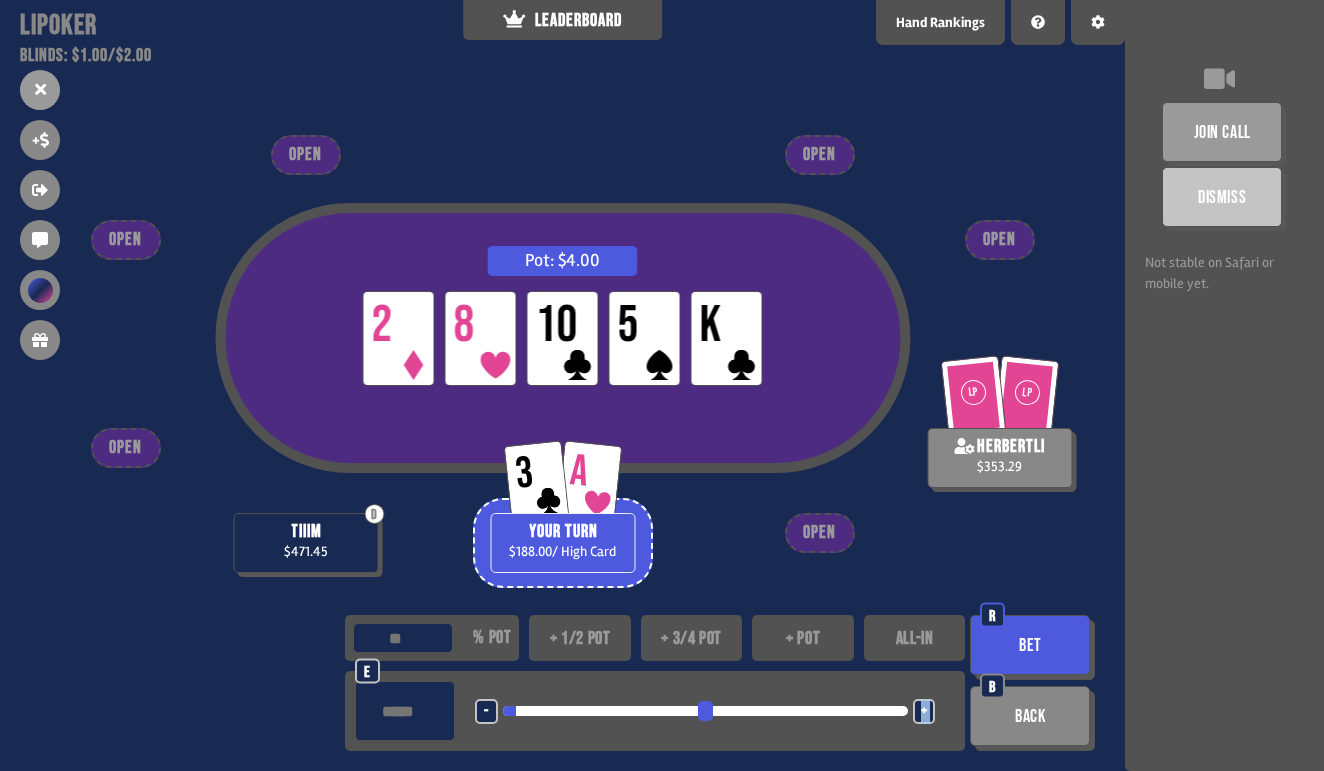 click on "+" at bounding box center [924, 712] 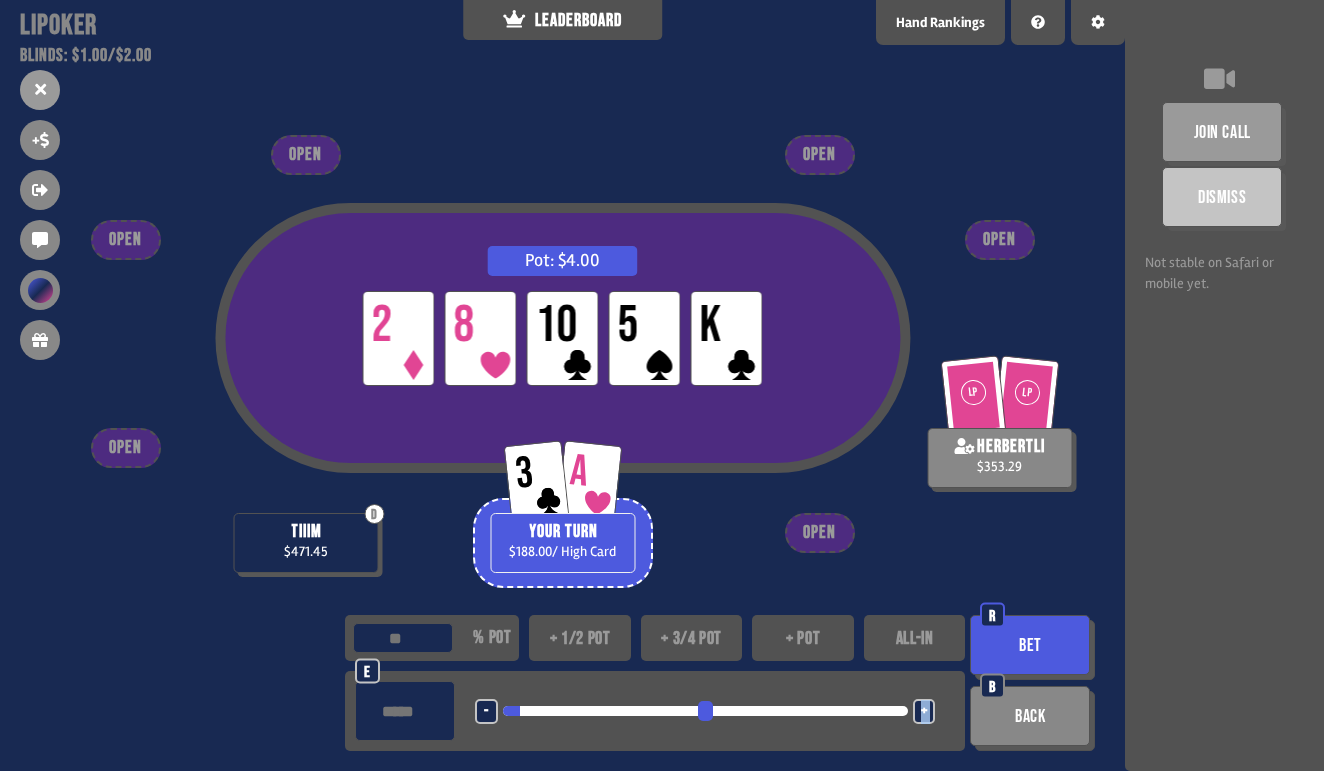 click on "Bet" at bounding box center (1030, 645) 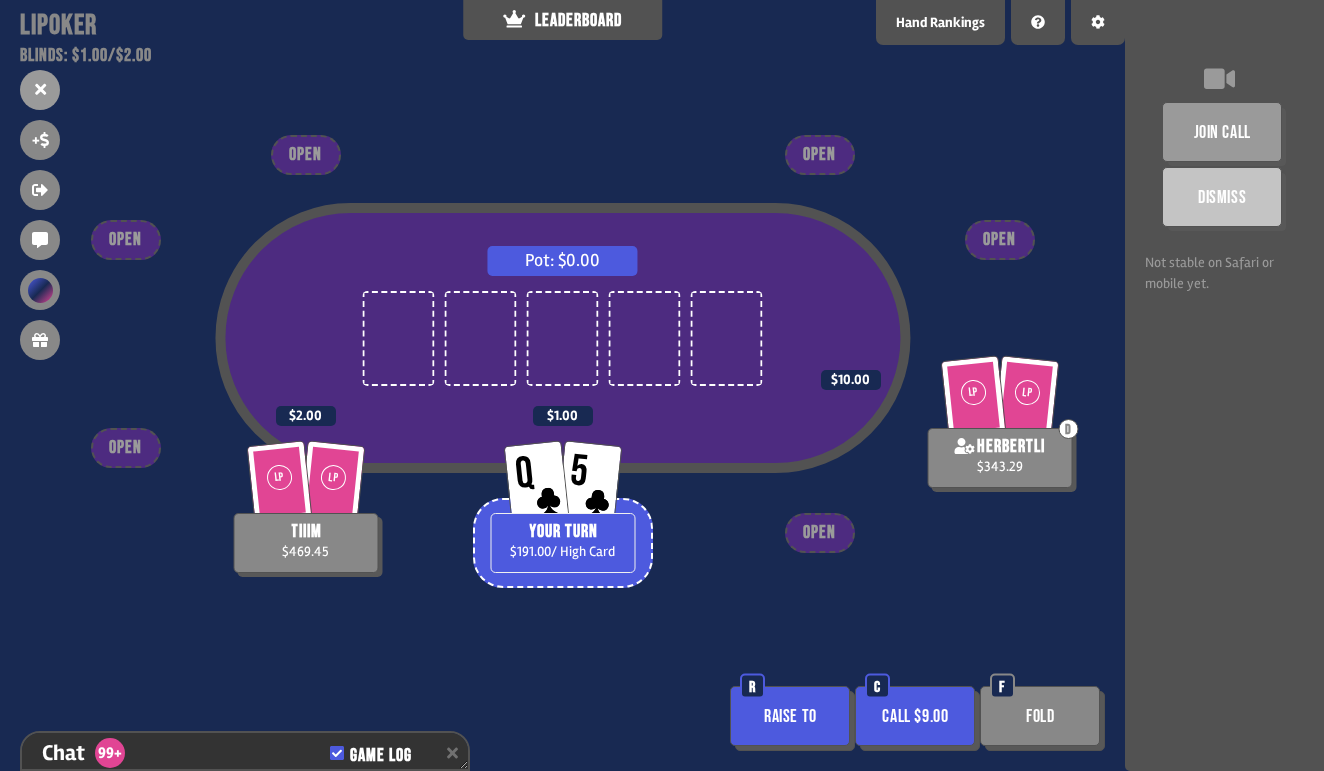 scroll, scrollTop: 19419, scrollLeft: 0, axis: vertical 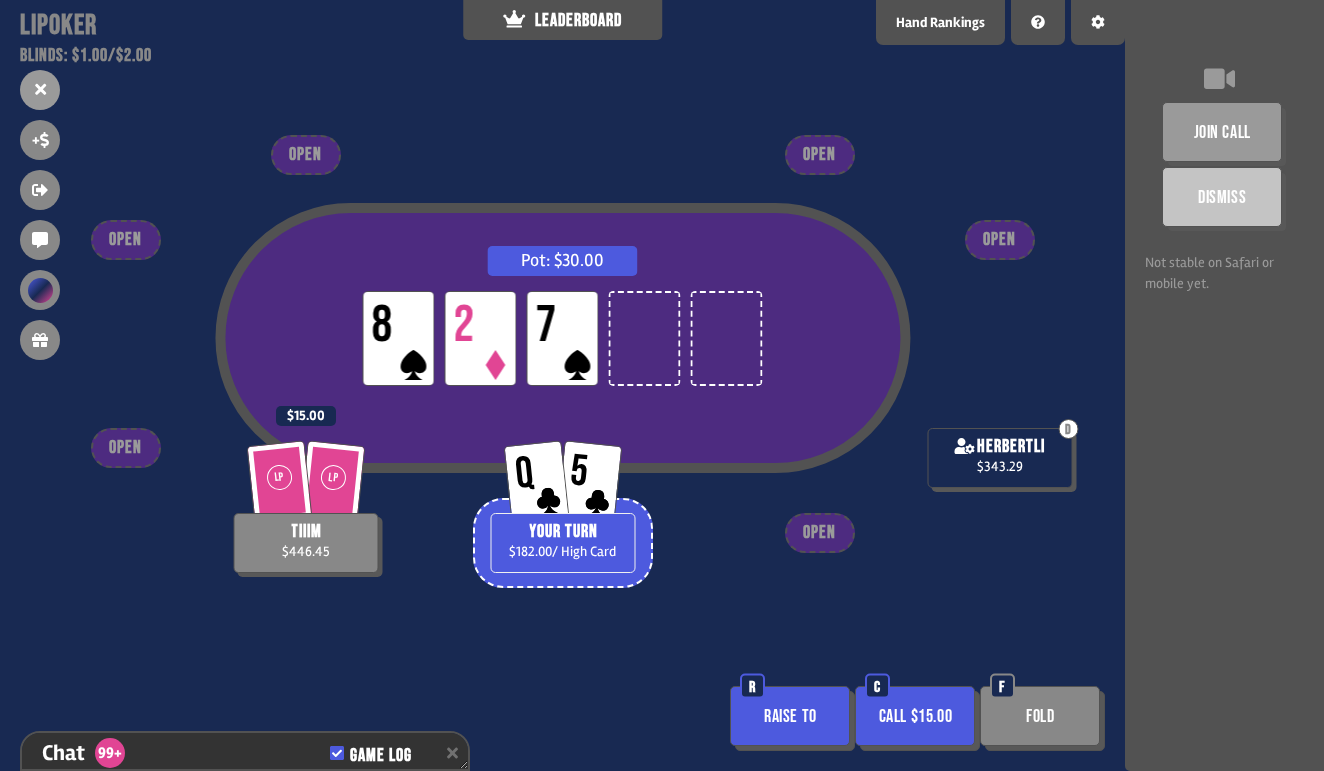 click on "Call $15.00" at bounding box center [915, 716] 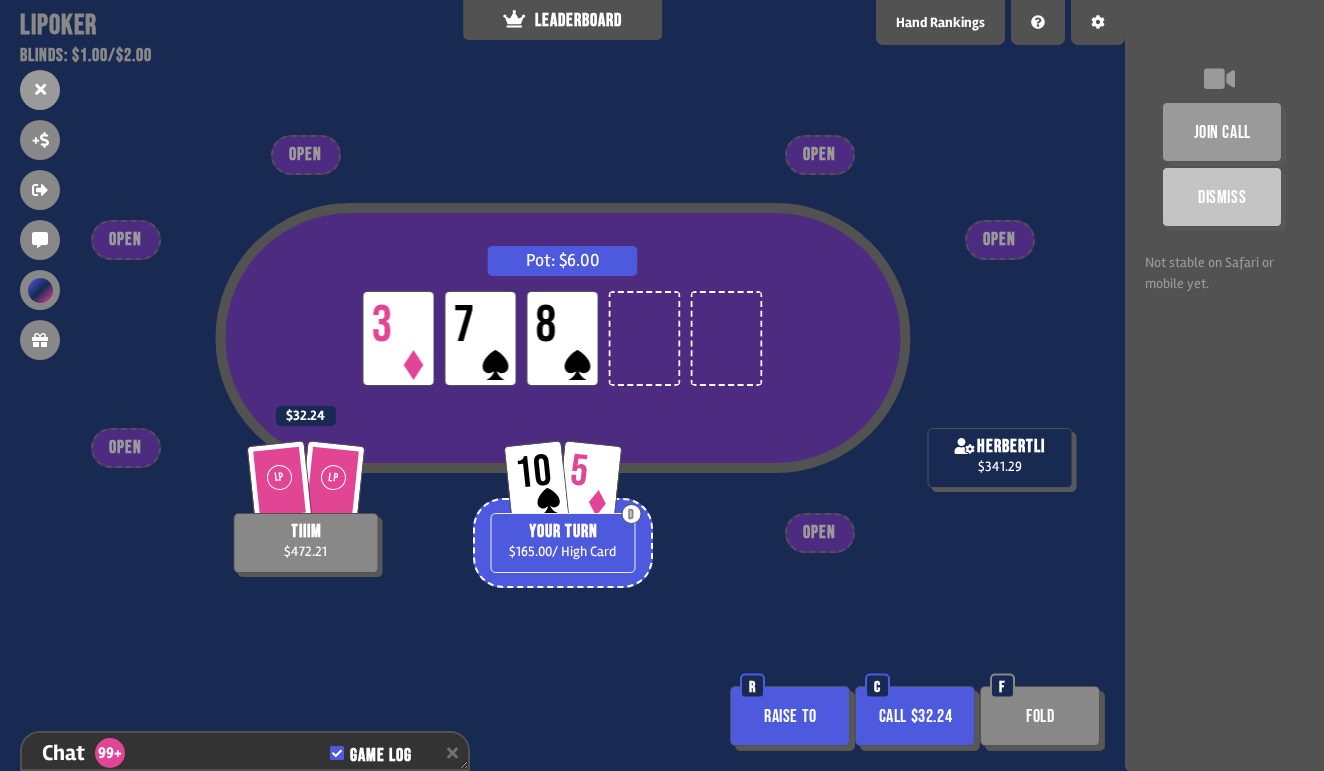 scroll, scrollTop: 20173, scrollLeft: 0, axis: vertical 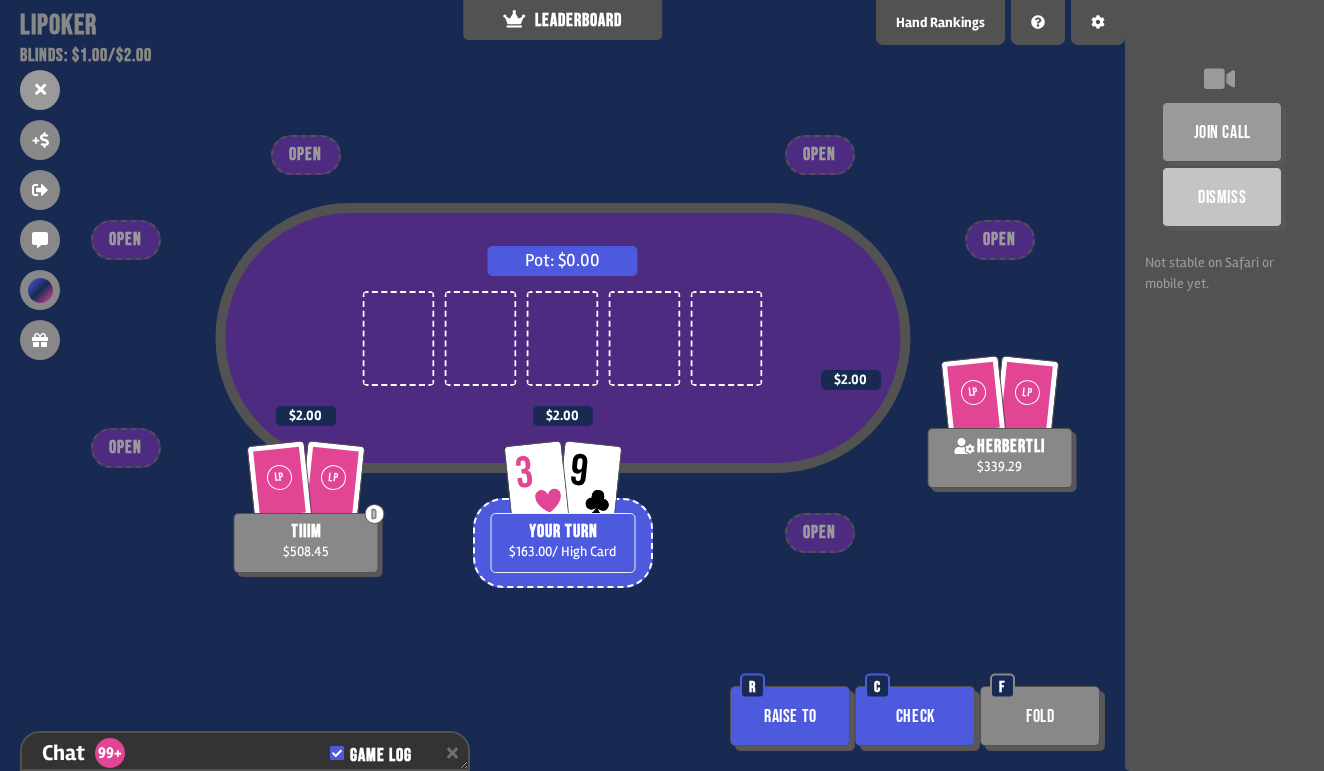 click on "Check" at bounding box center (915, 716) 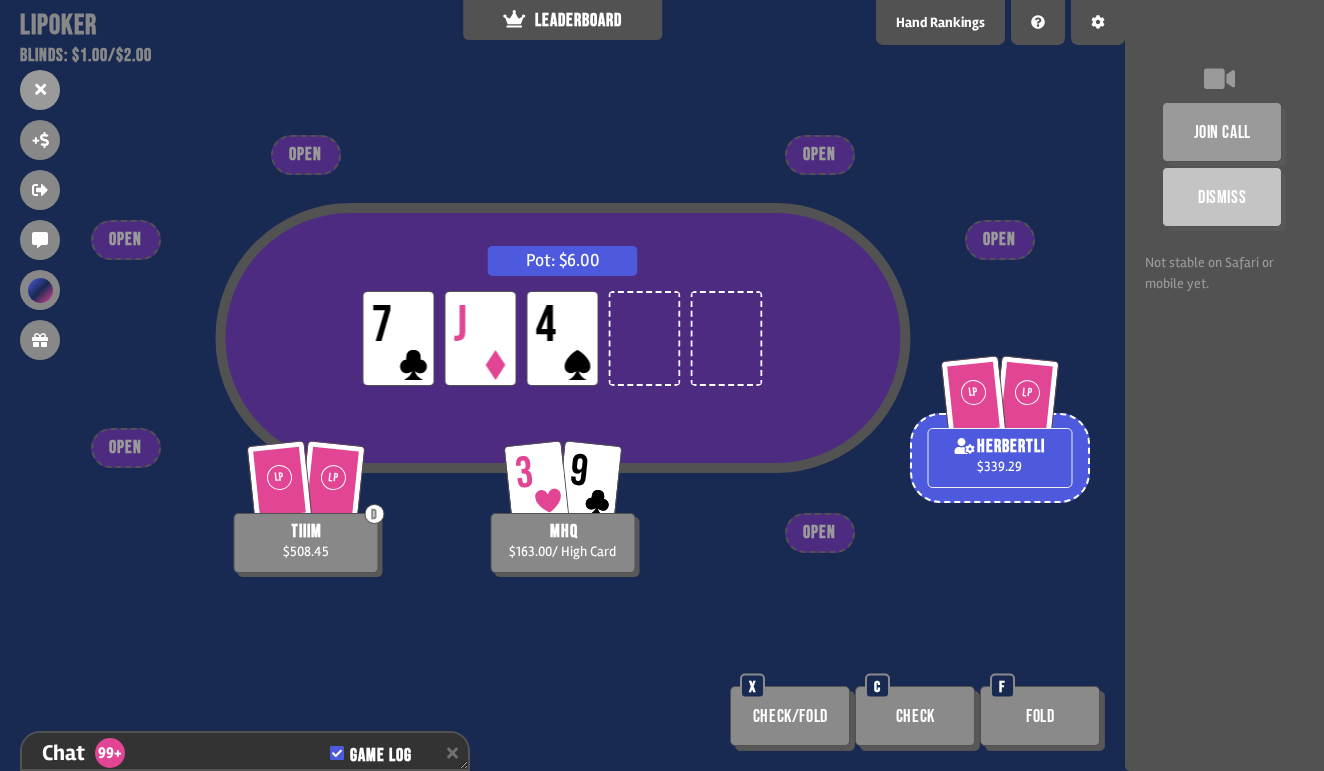 scroll, scrollTop: 20463, scrollLeft: 0, axis: vertical 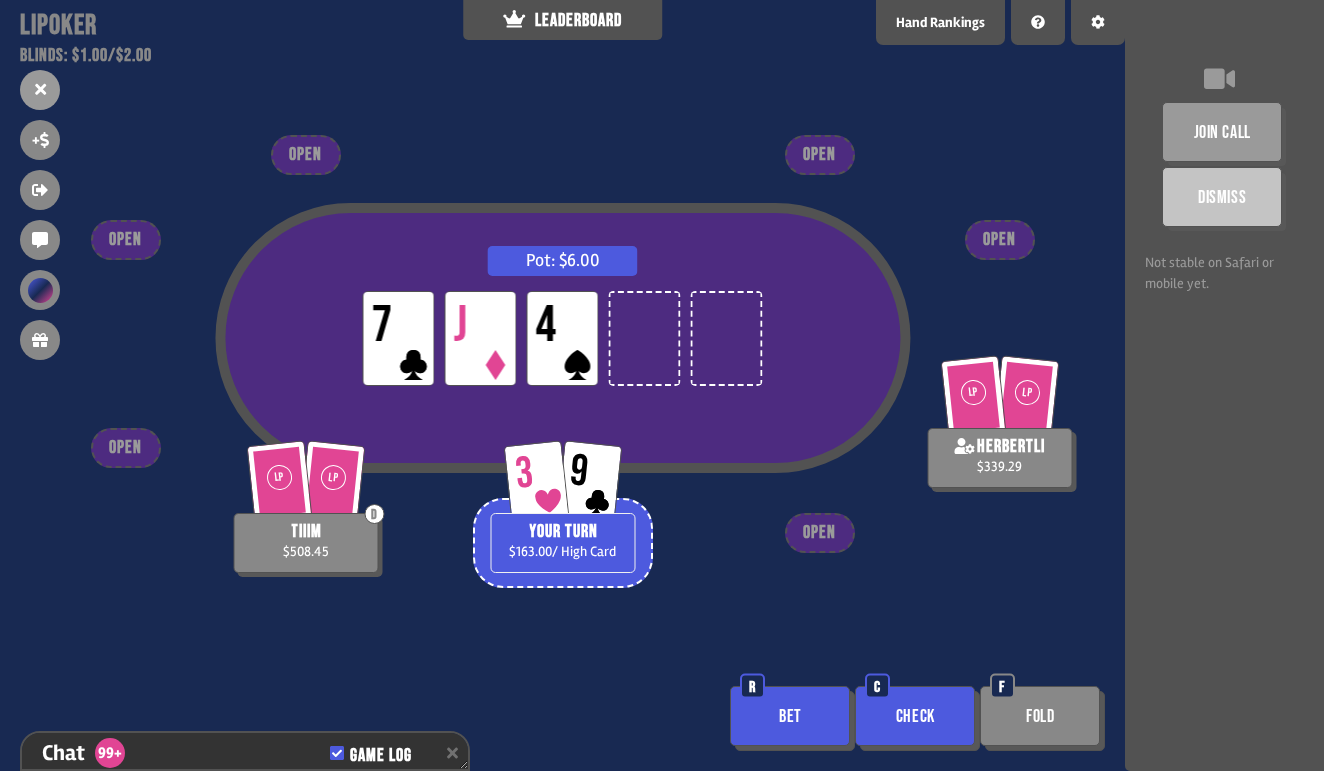 click on "Check" at bounding box center [915, 716] 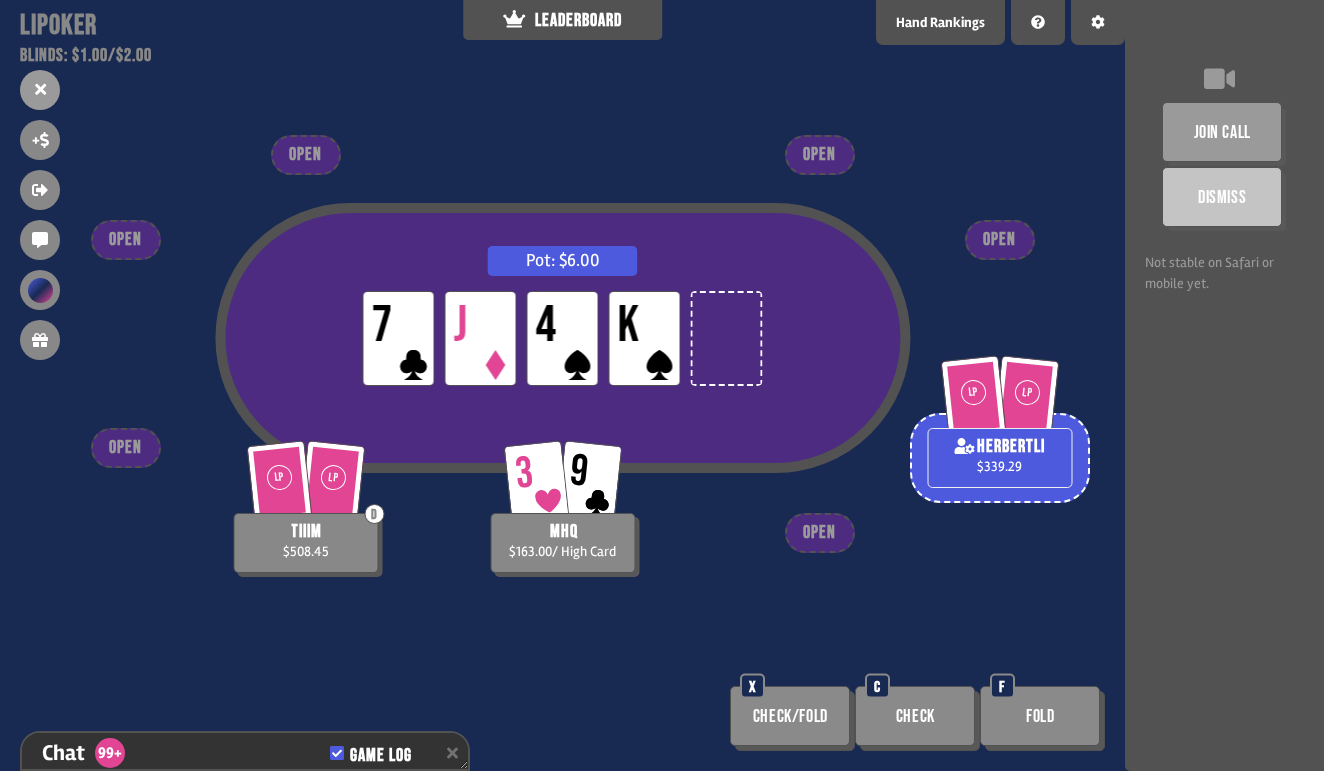 scroll, scrollTop: 20608, scrollLeft: 0, axis: vertical 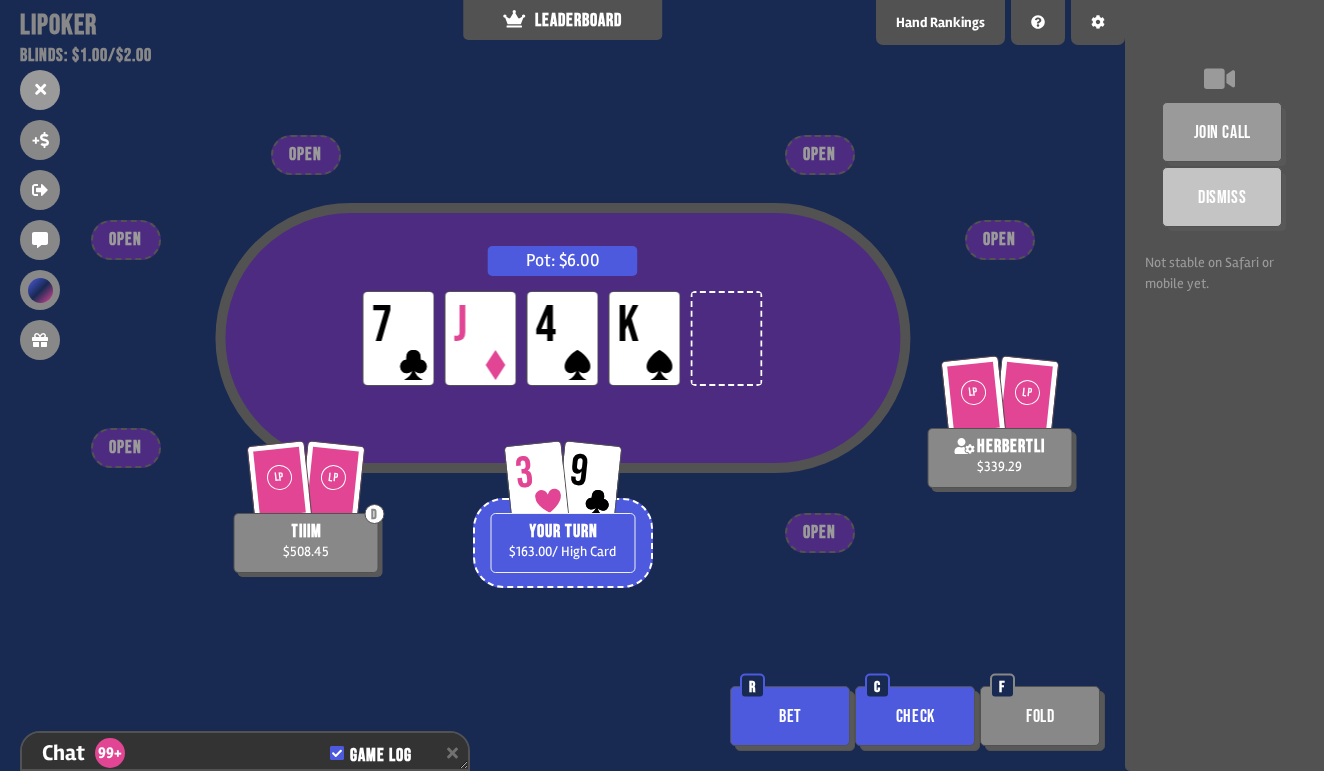 click on "Check" at bounding box center (915, 716) 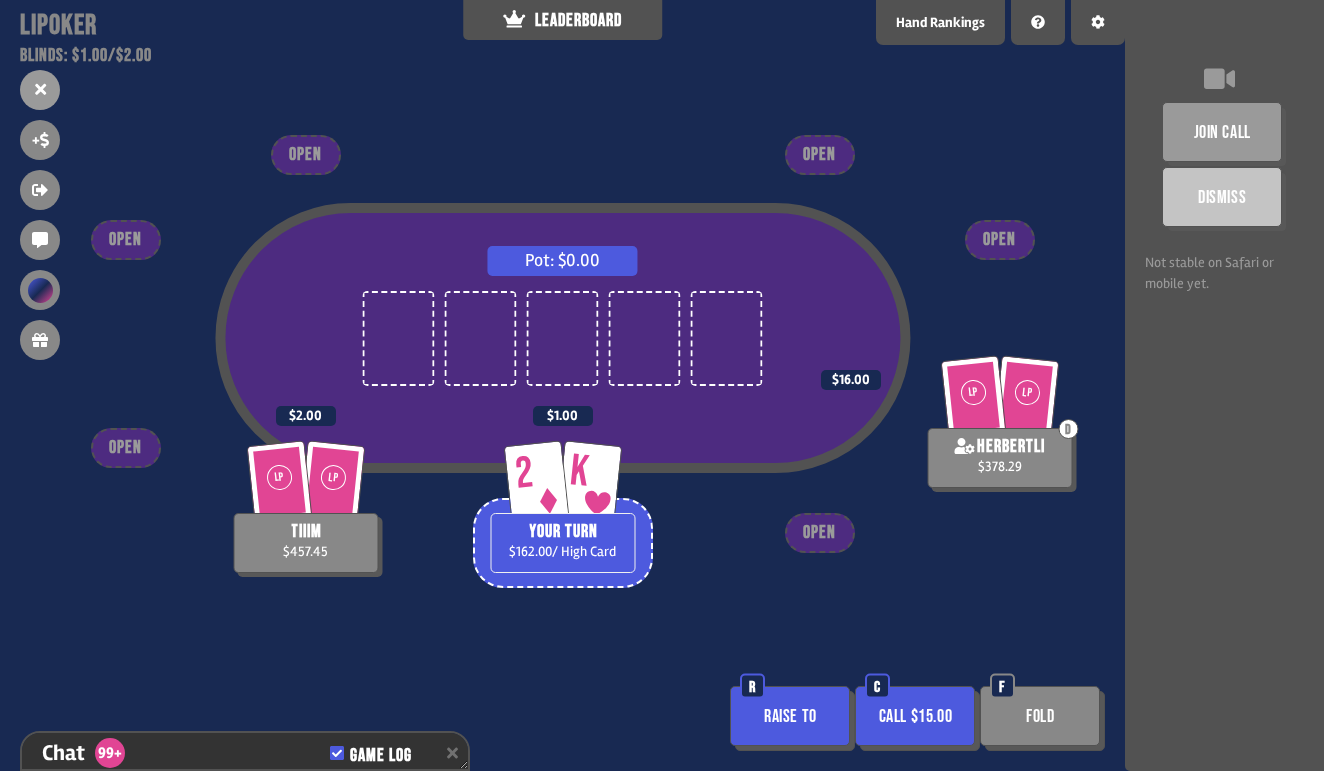 scroll, scrollTop: 21014, scrollLeft: 0, axis: vertical 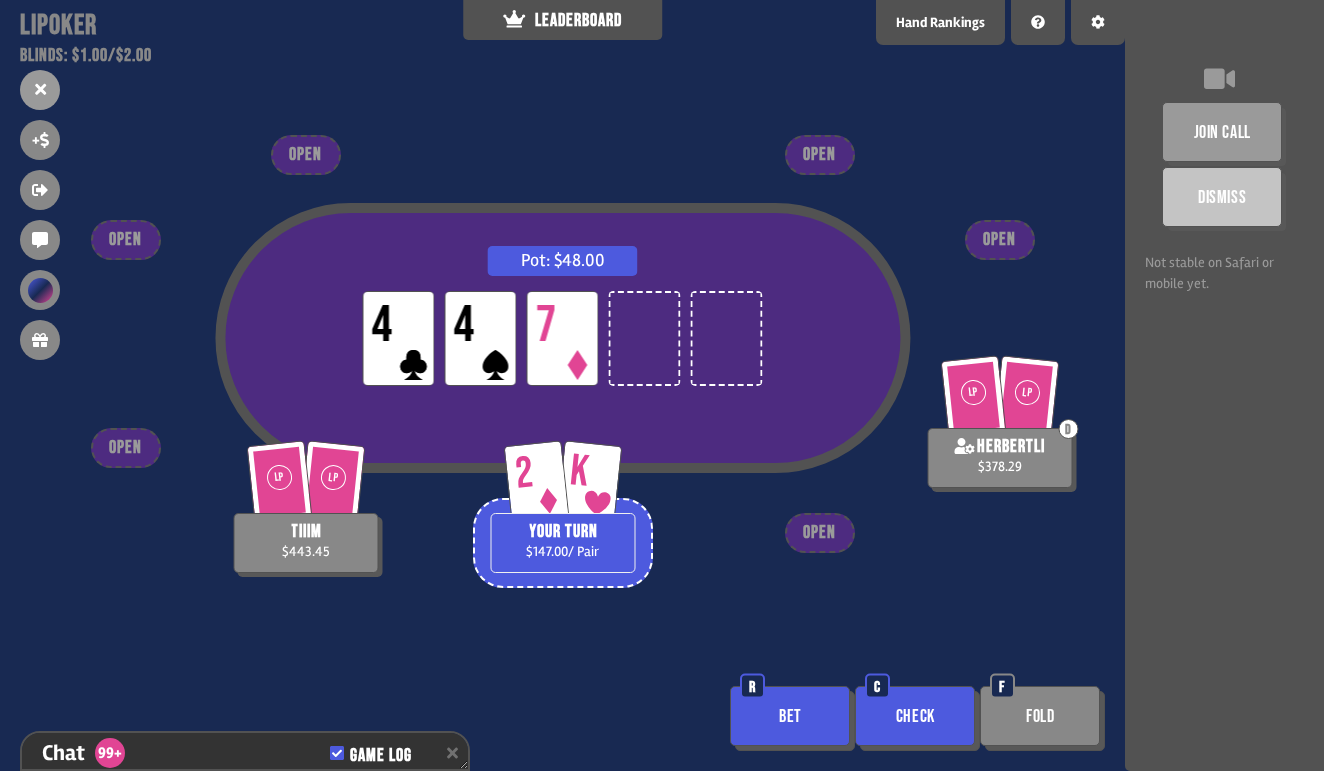 click on "Check" at bounding box center [915, 716] 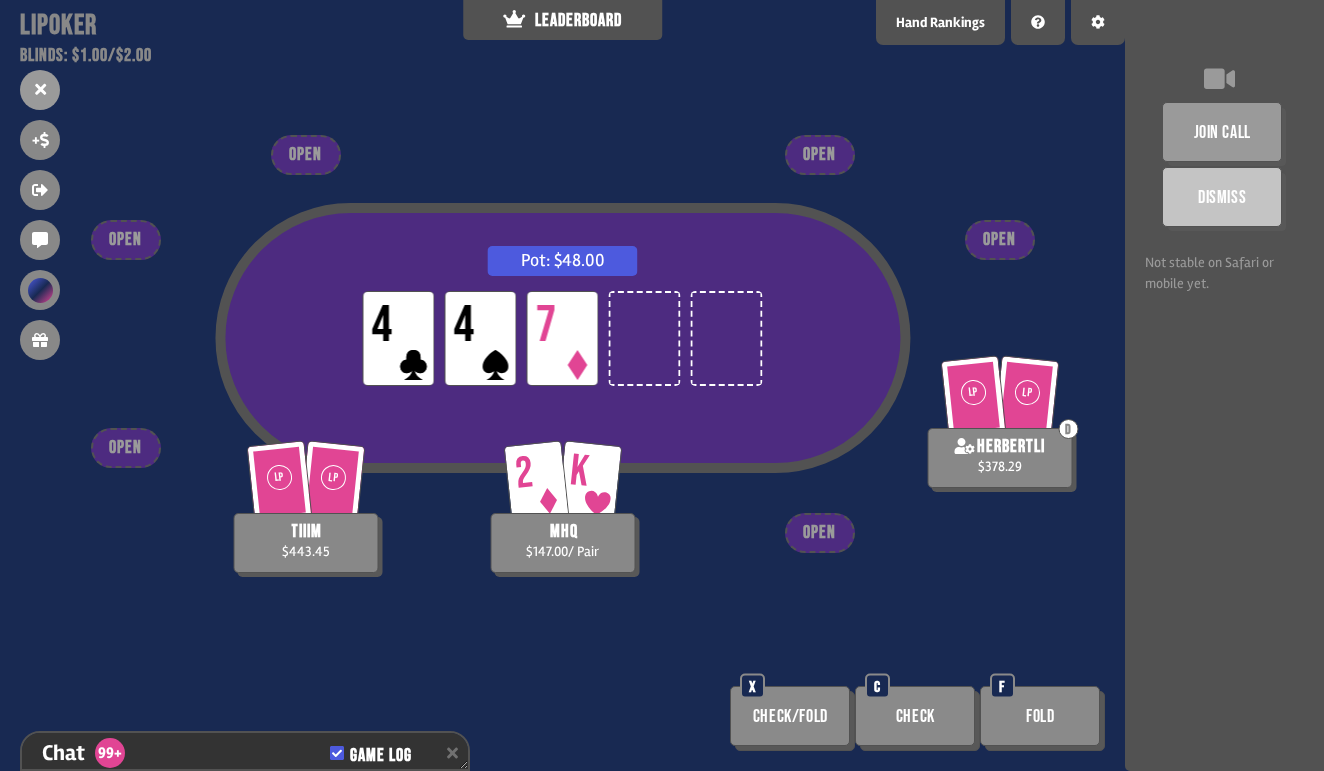 scroll, scrollTop: 21246, scrollLeft: 0, axis: vertical 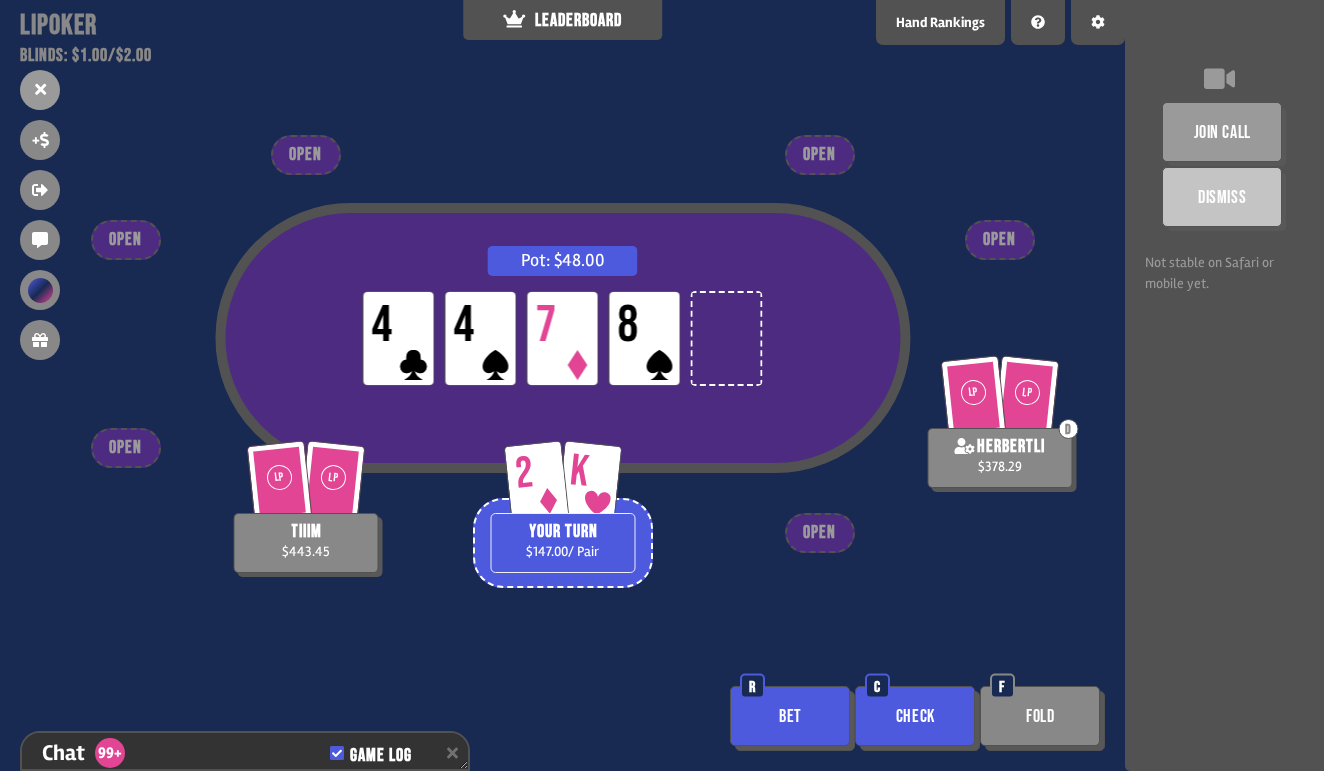 click on "Check" at bounding box center [915, 716] 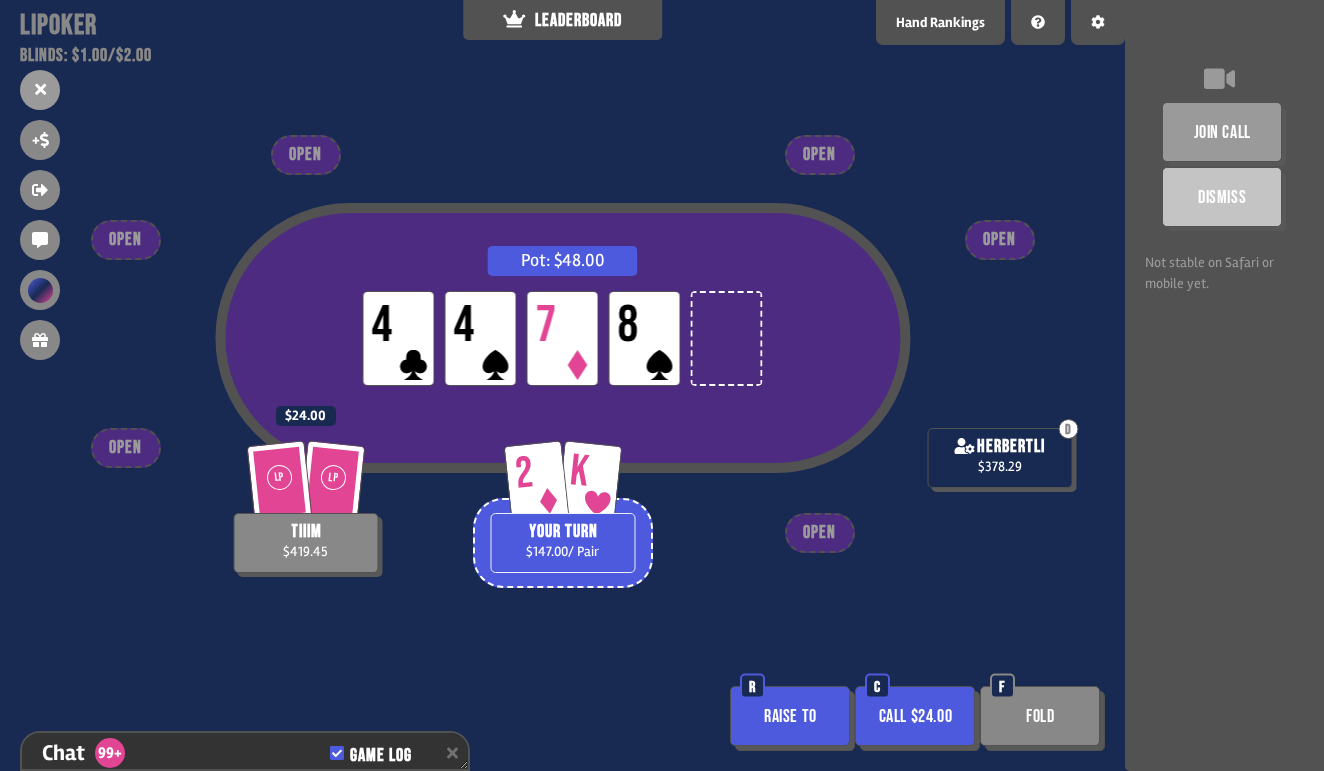 scroll, scrollTop: 21420, scrollLeft: 0, axis: vertical 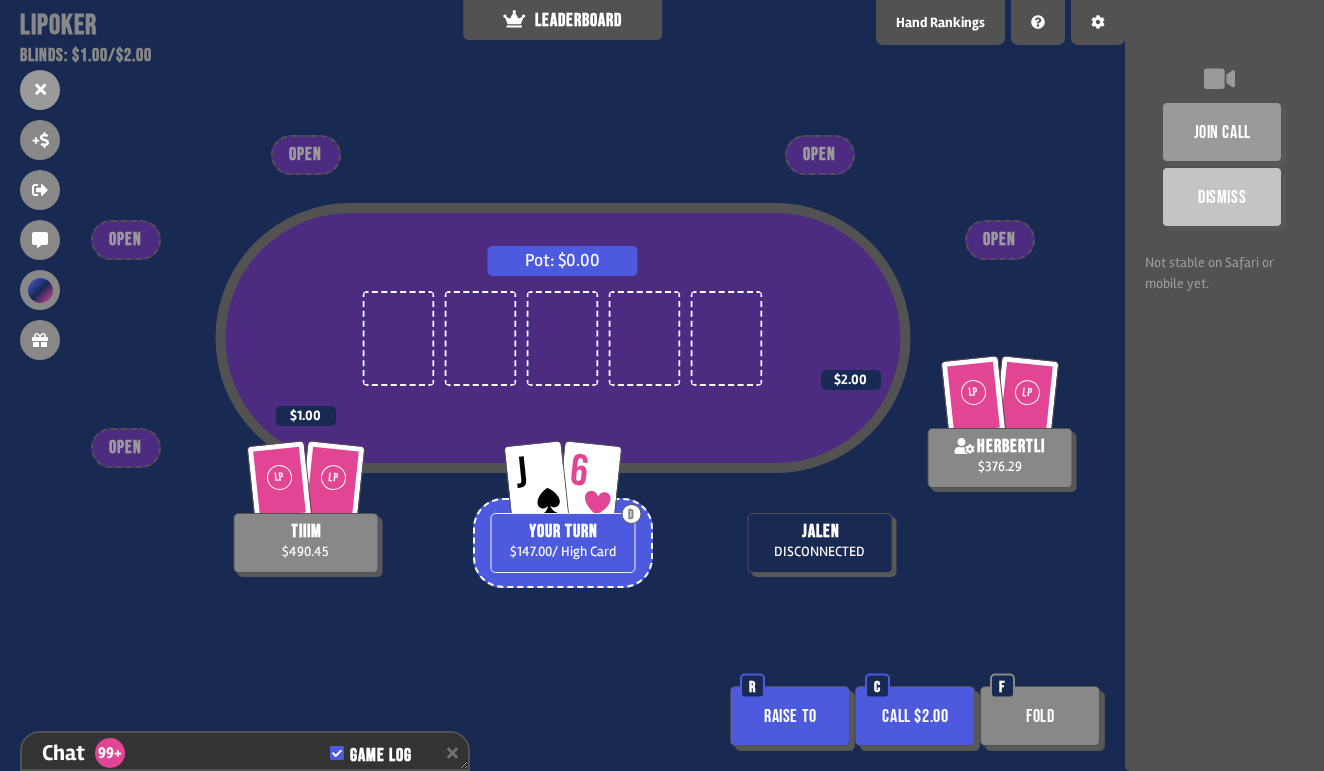click on "Pot: $0.00   J 6 D YOUR TURN $147.00   / High Card LP LP tiiim $490.45  $1.00  jalen DISCONNECTED LP LP [PERSON_NAME] $376.29  $2.00  OPEN OPEN OPEN OPEN OPEN Raise to R Call $2.00 C Fold F" at bounding box center [562, 385] 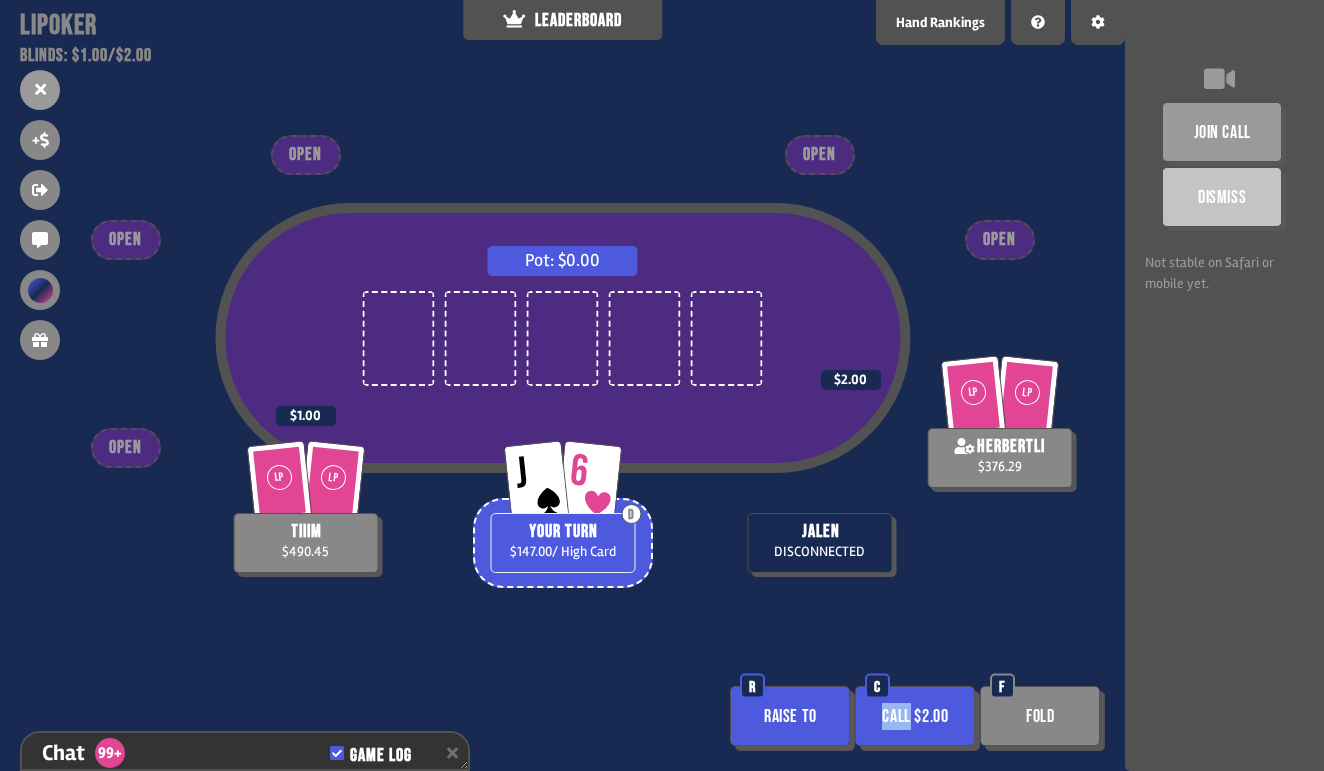 click on "Pot: $0.00   J 6 D YOUR TURN $147.00   / High Card LP LP tiiim $490.45  $1.00  jalen DISCONNECTED LP LP [PERSON_NAME] $376.29  $2.00  OPEN OPEN OPEN OPEN OPEN Raise to R Call $2.00 C Fold F" at bounding box center [562, 385] 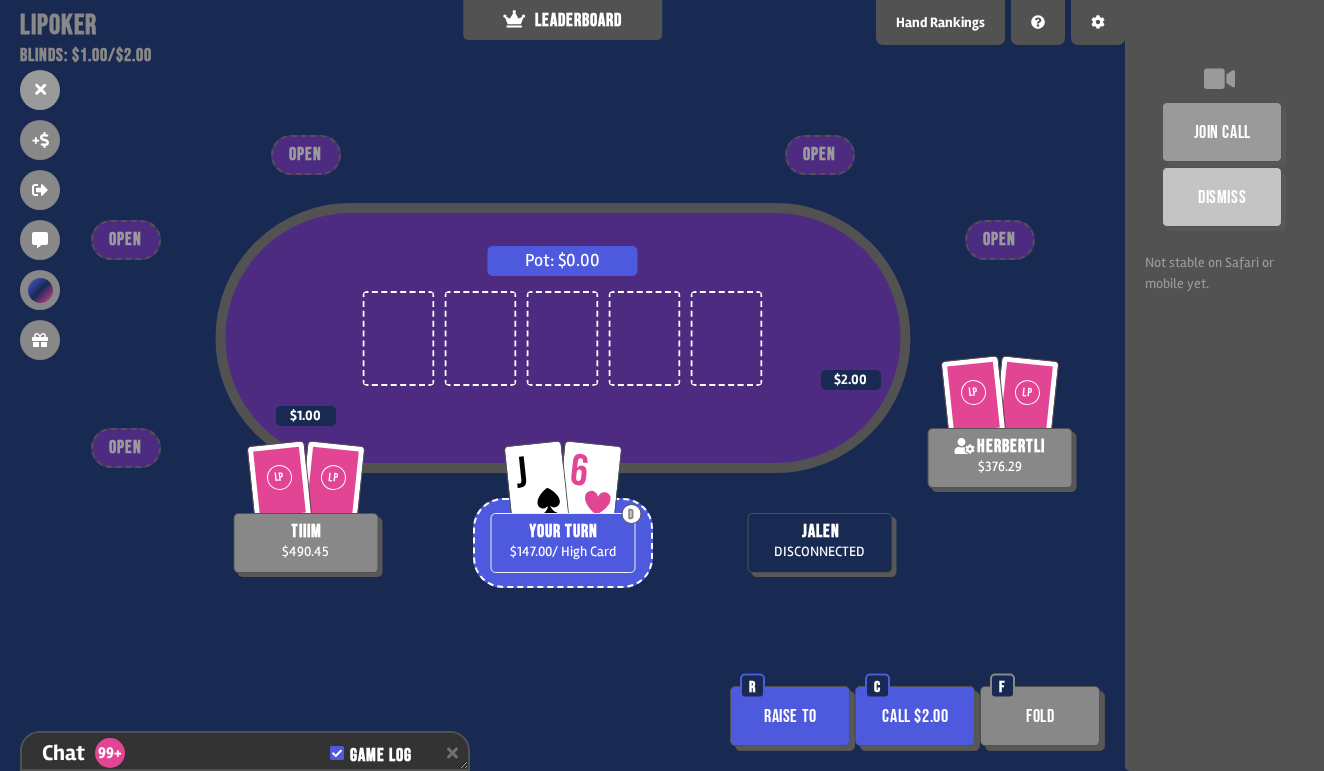 click on "Call $2.00" at bounding box center [915, 716] 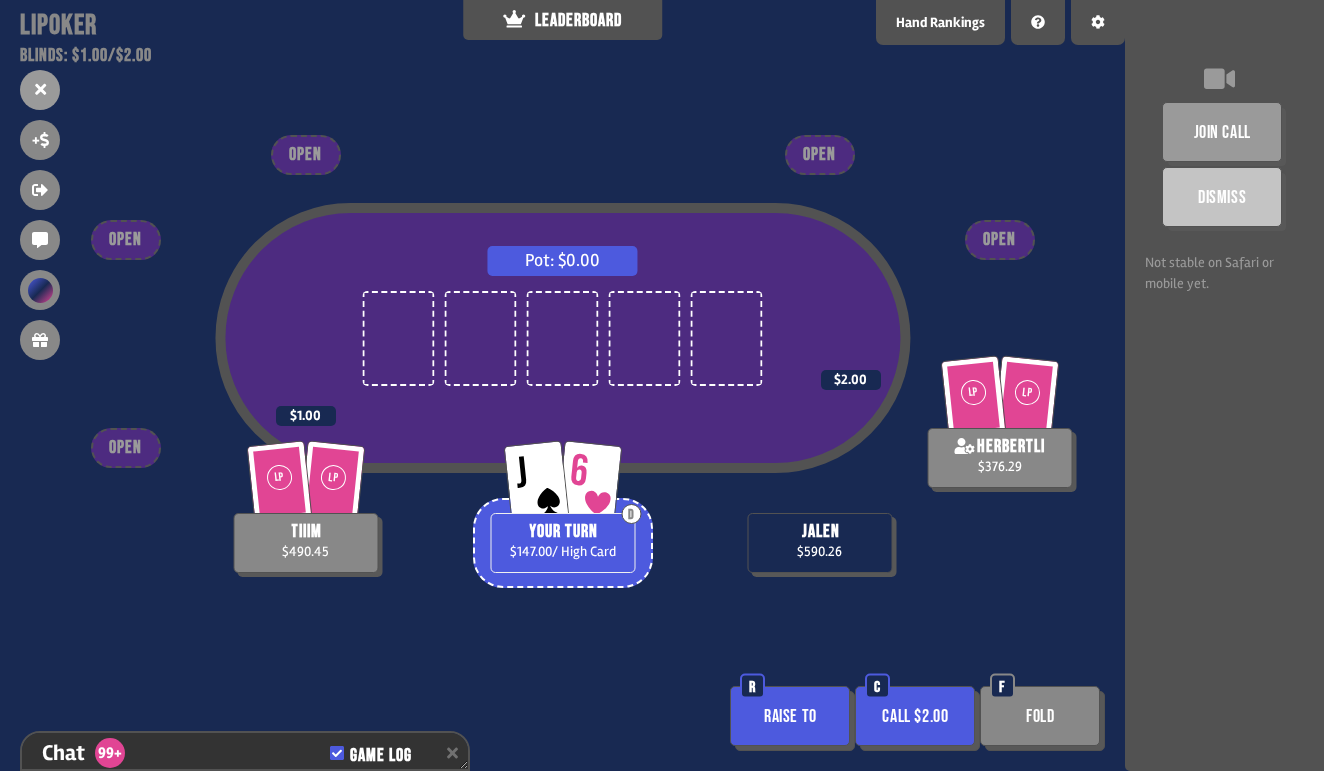 click on "Call $2.00" at bounding box center (915, 716) 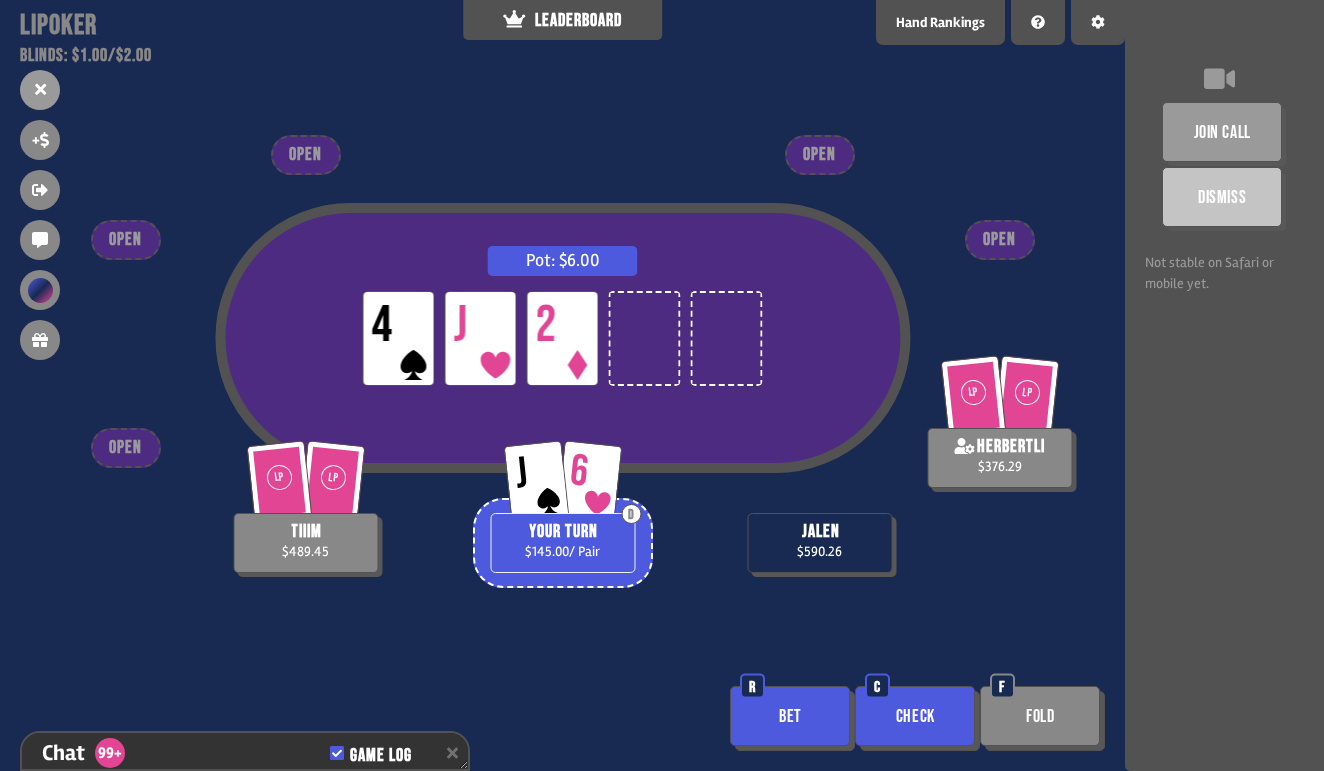 scroll, scrollTop: 21797, scrollLeft: 0, axis: vertical 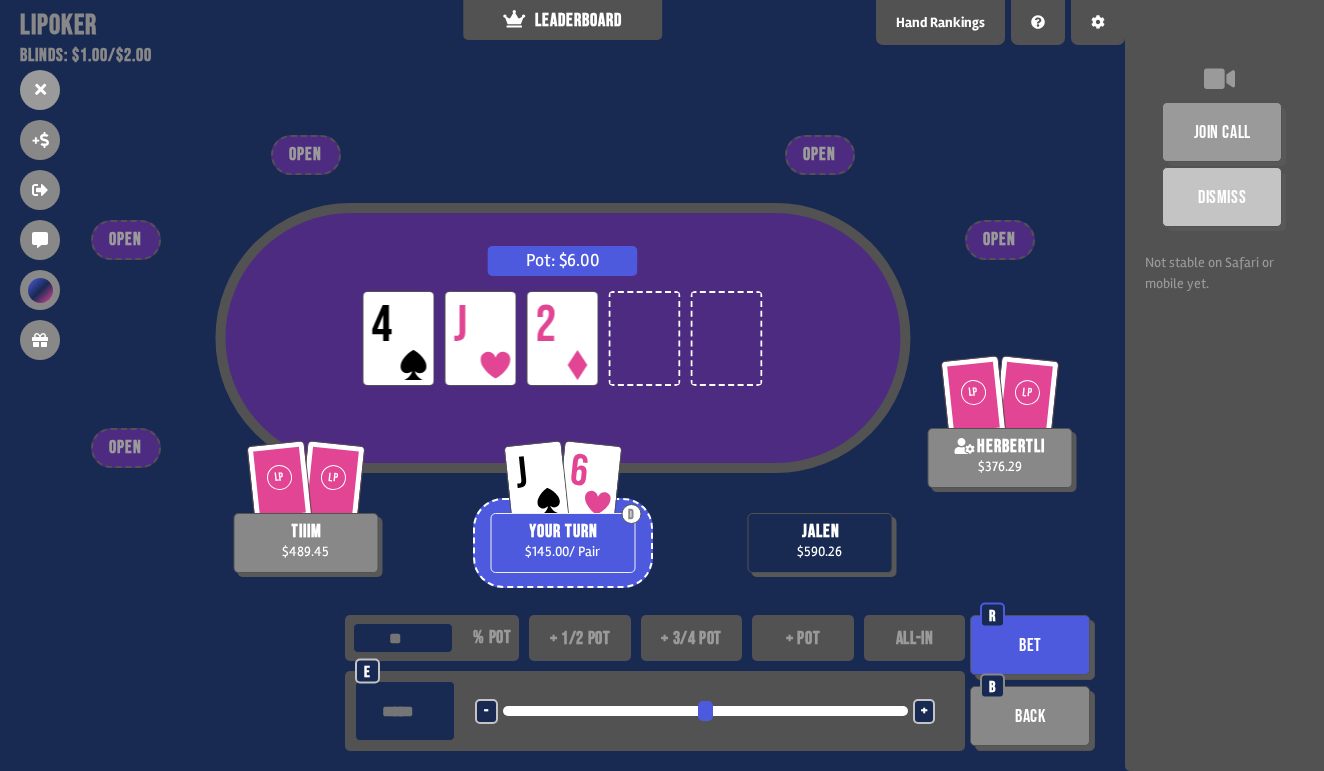 click on "+" at bounding box center (924, 711) 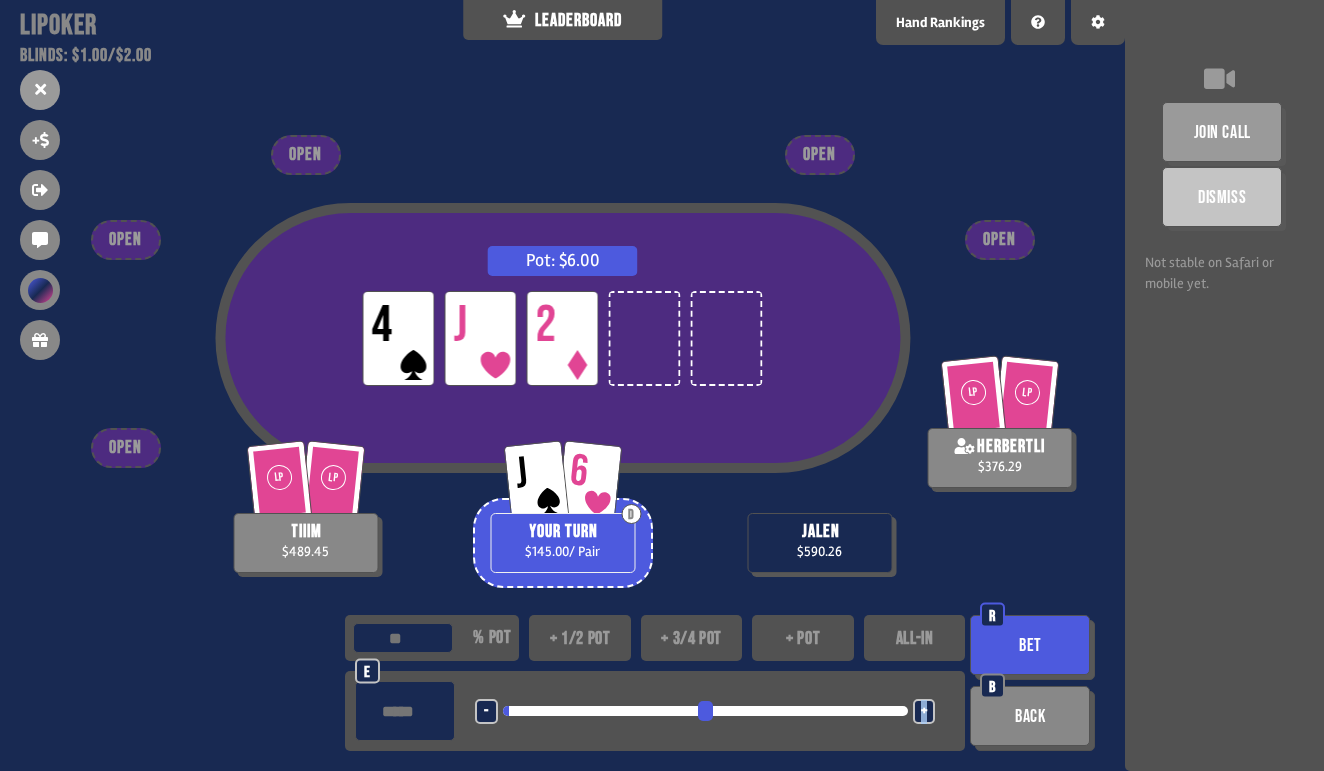 click on "+" at bounding box center [924, 711] 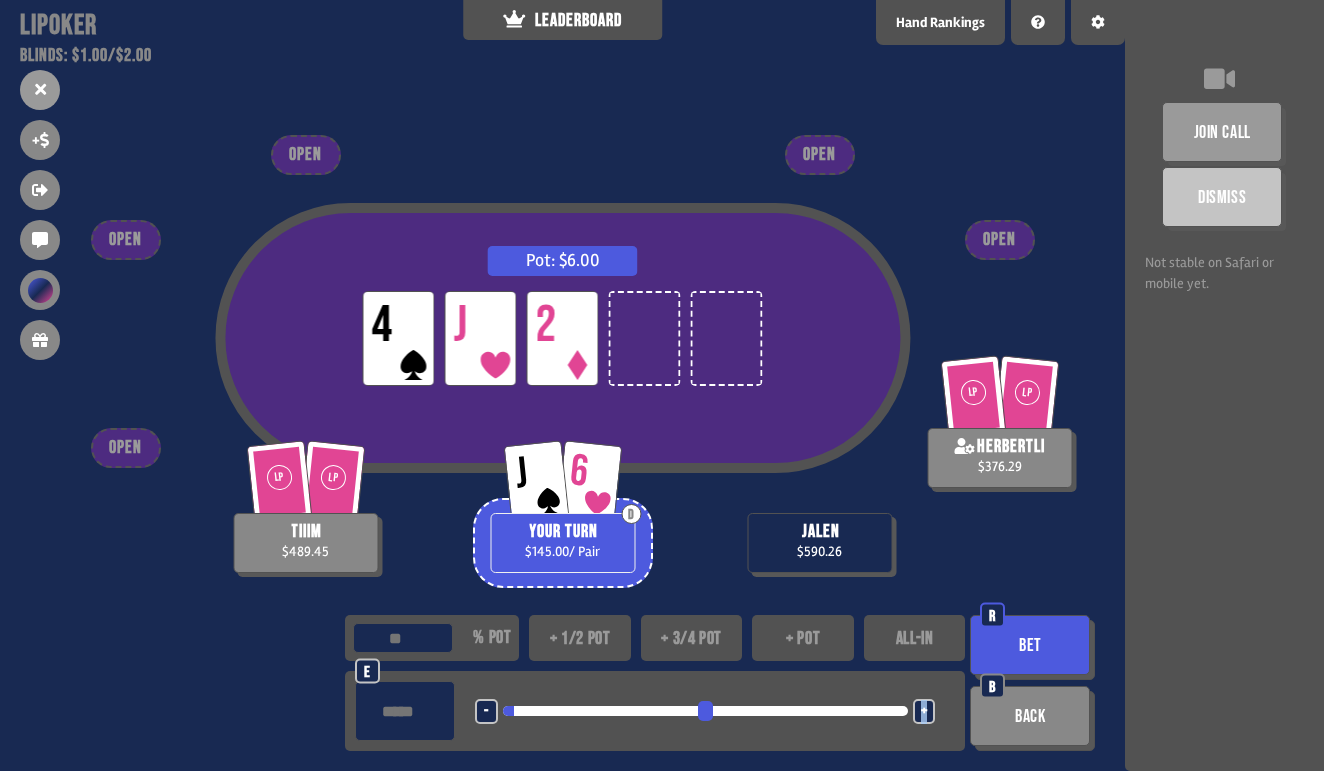 click on "+" at bounding box center [924, 711] 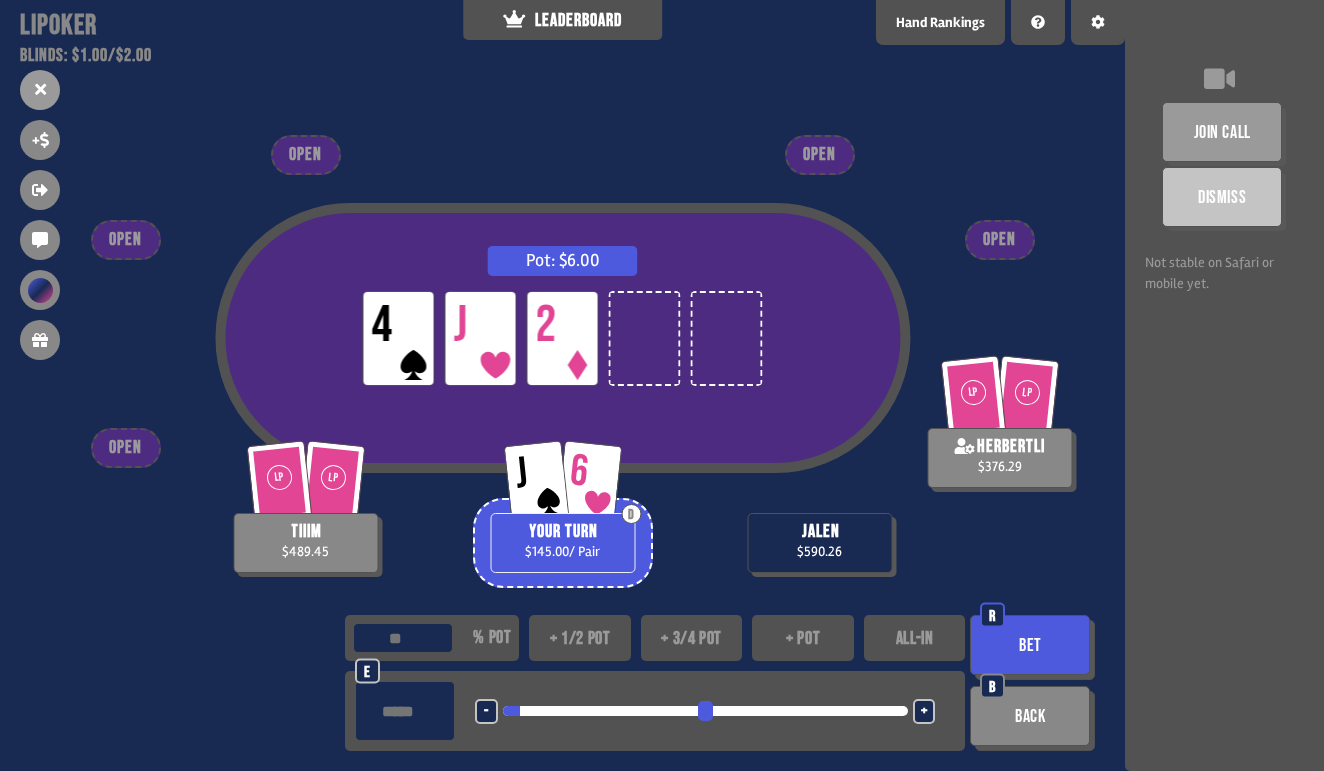 click on "+" at bounding box center (924, 711) 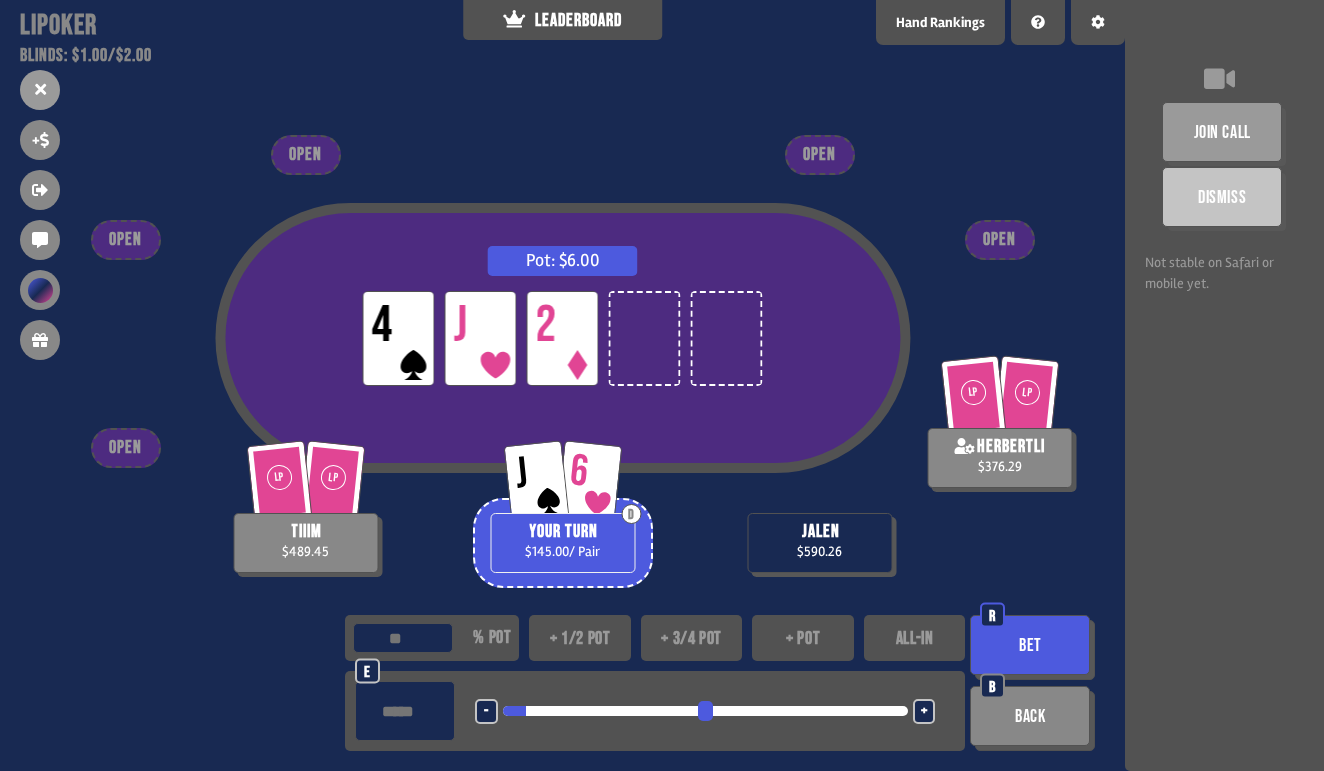 click on "Bet" at bounding box center [1030, 645] 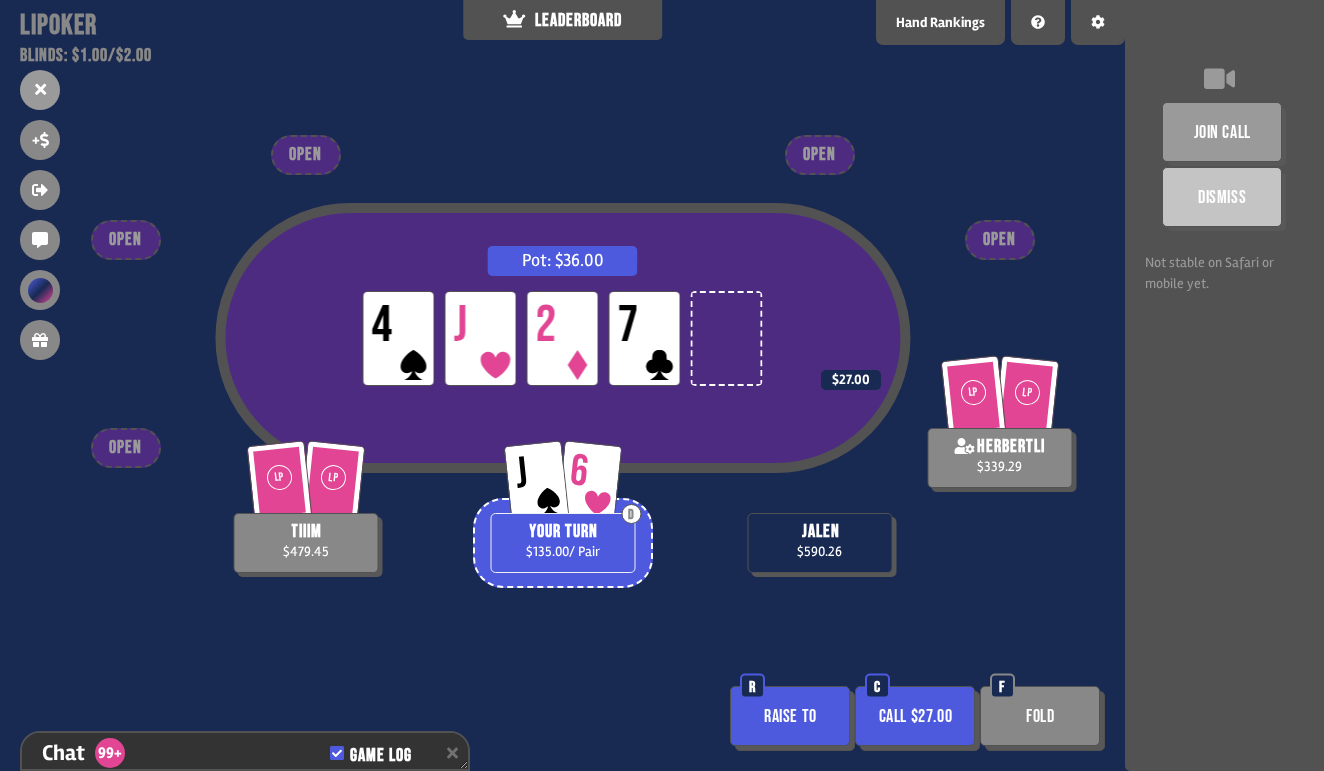 scroll, scrollTop: 22000, scrollLeft: 0, axis: vertical 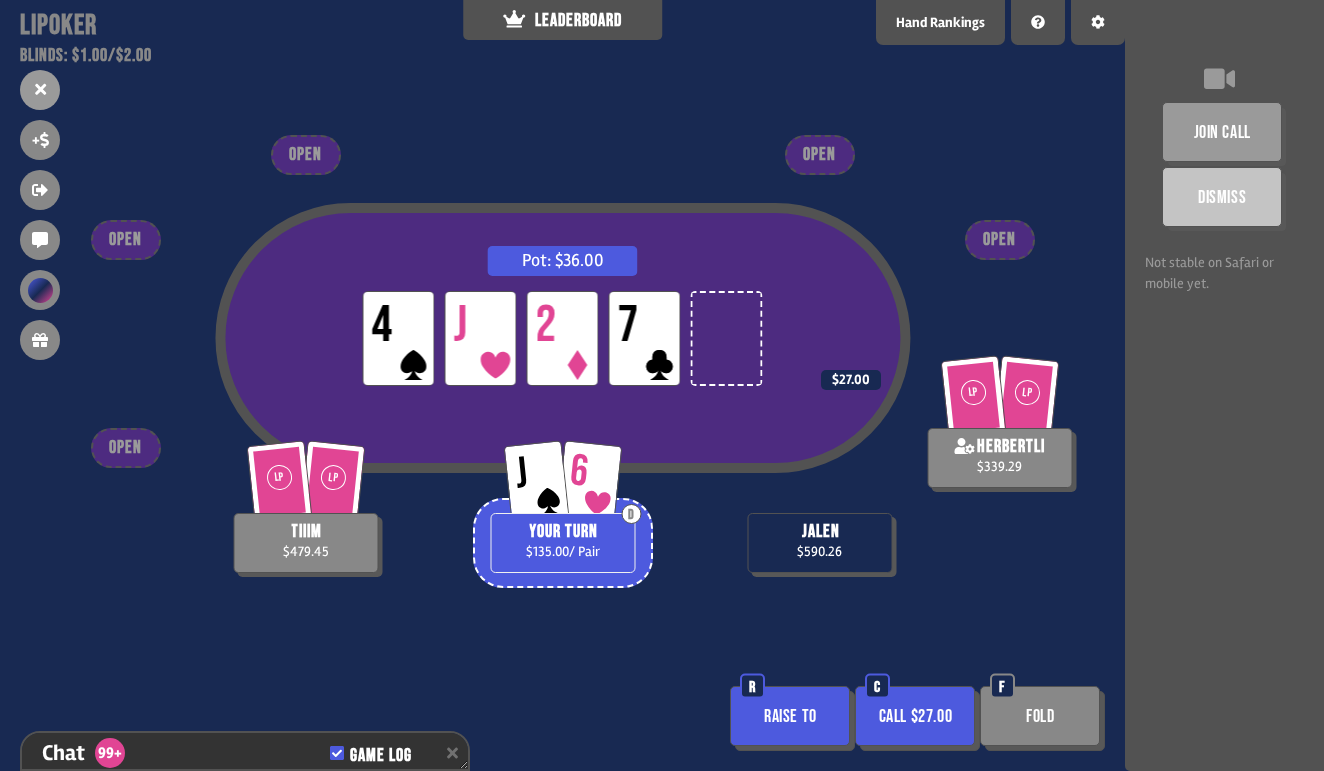 click on "Raise to" at bounding box center [790, 716] 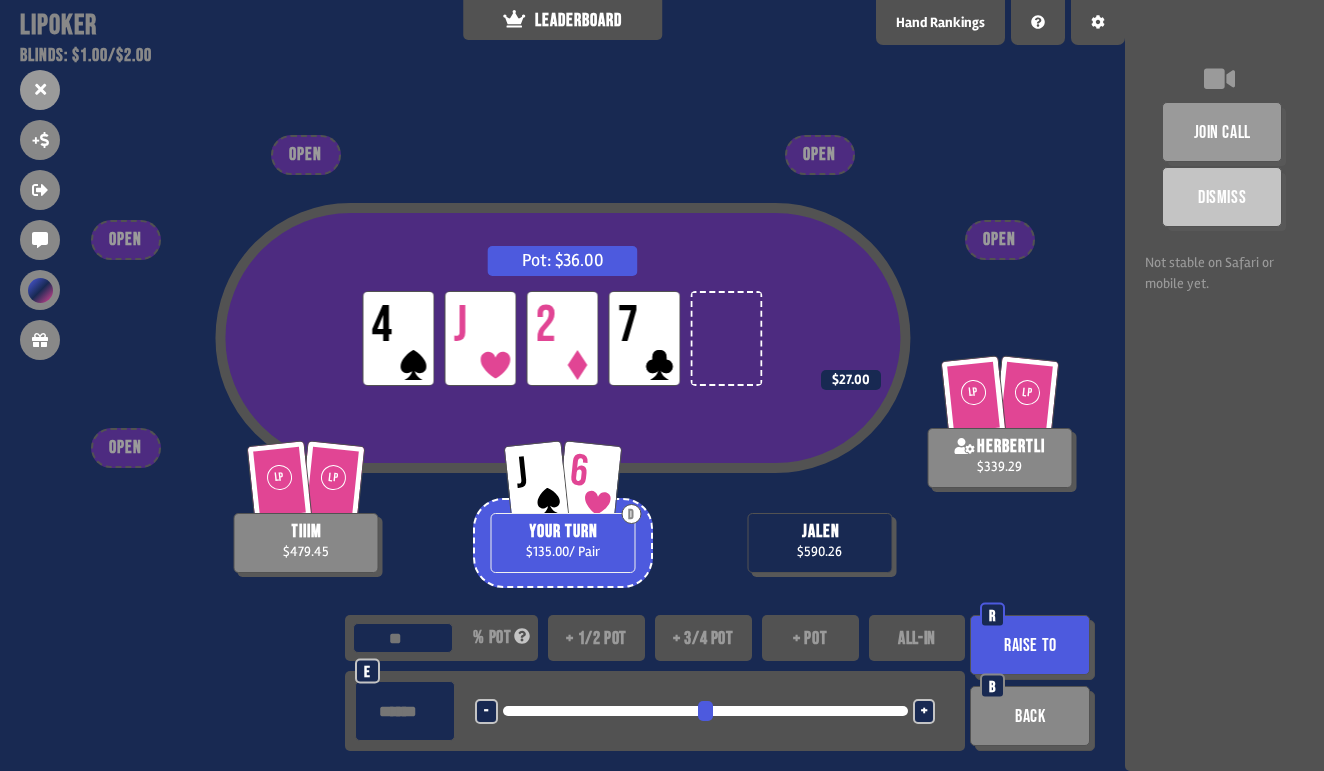 click on "Pot: $36.00   LP 4 LP J LP 2 LP 7" at bounding box center (562, 377) 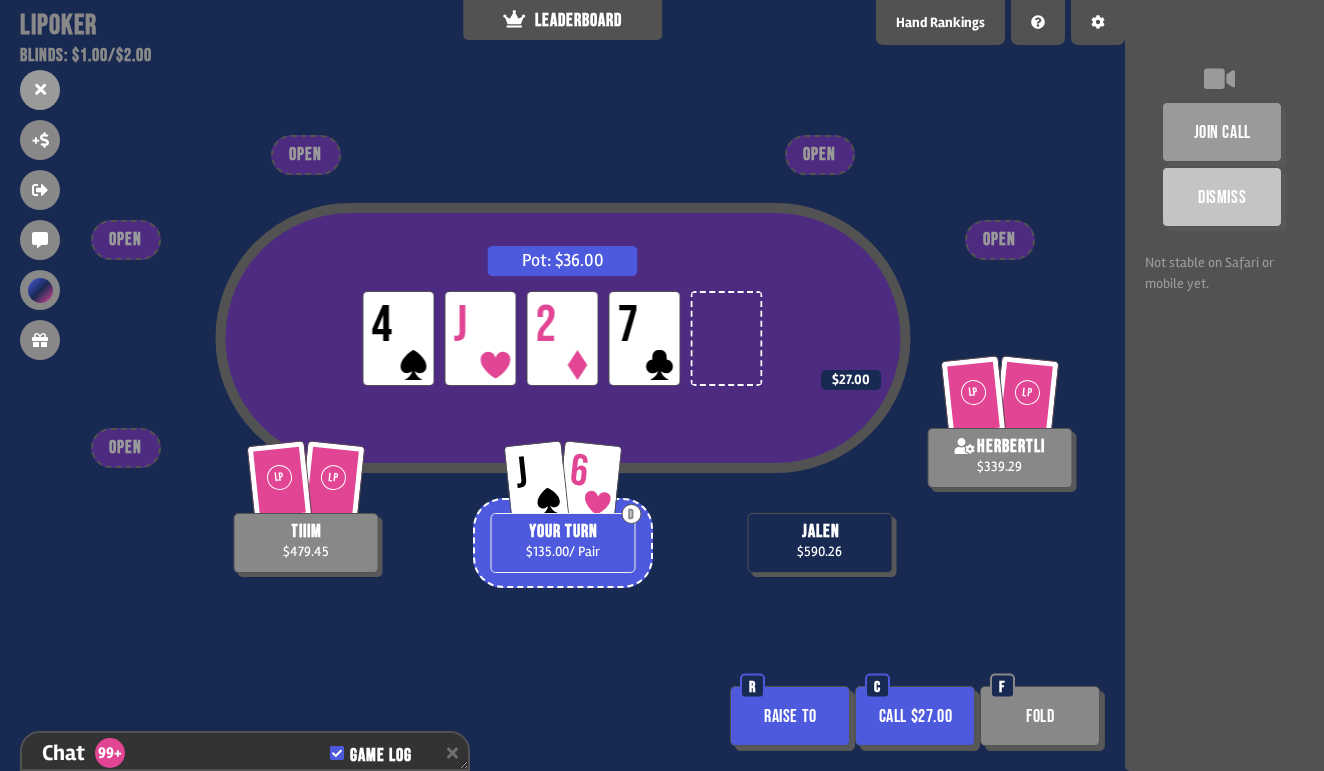 scroll, scrollTop: 22000, scrollLeft: 0, axis: vertical 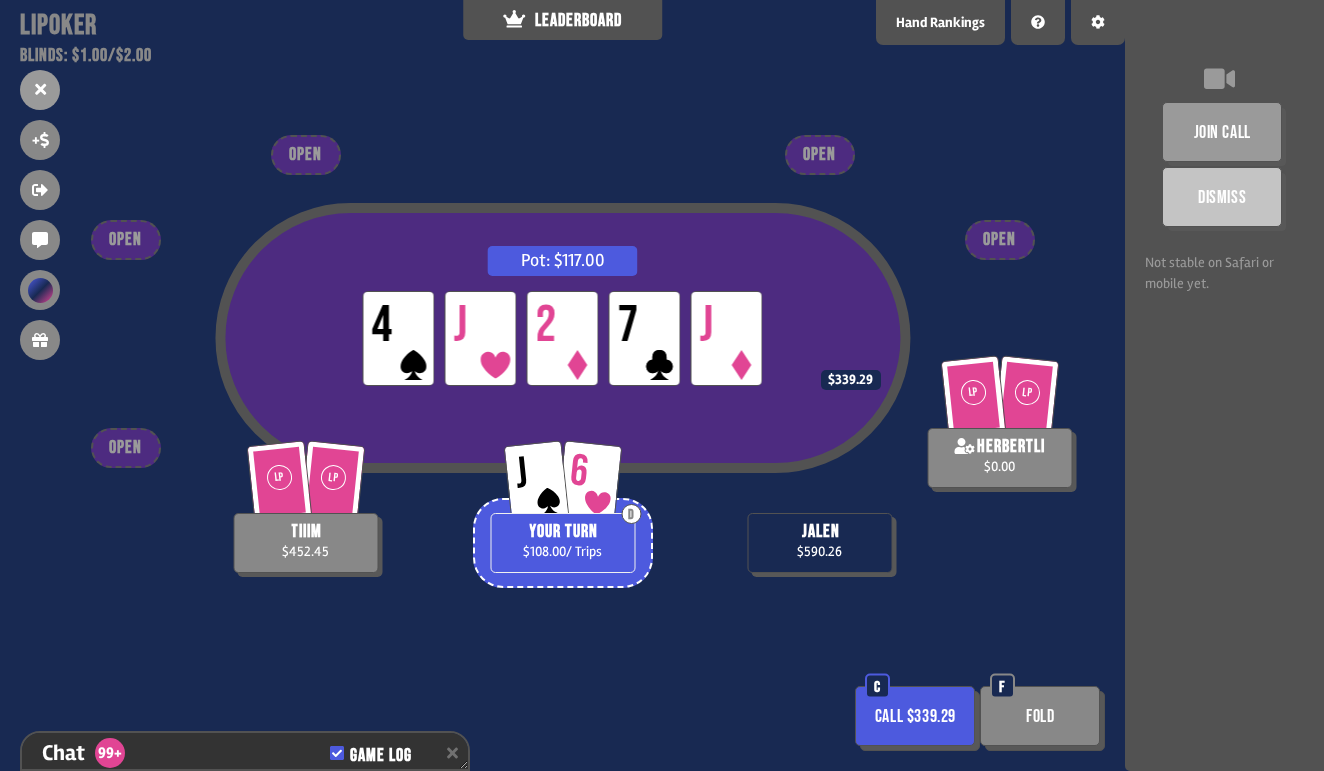 click on "Call $339.29" at bounding box center (915, 716) 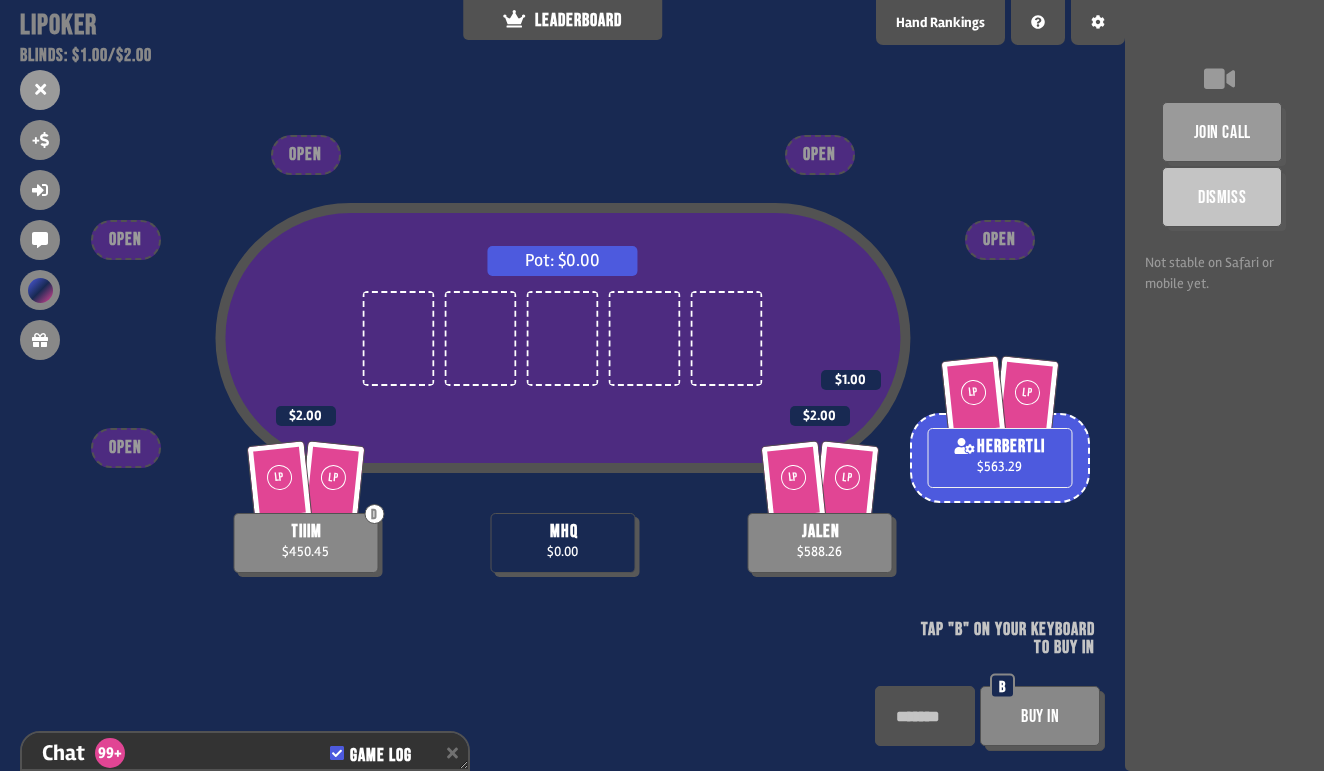 scroll, scrollTop: 22348, scrollLeft: 0, axis: vertical 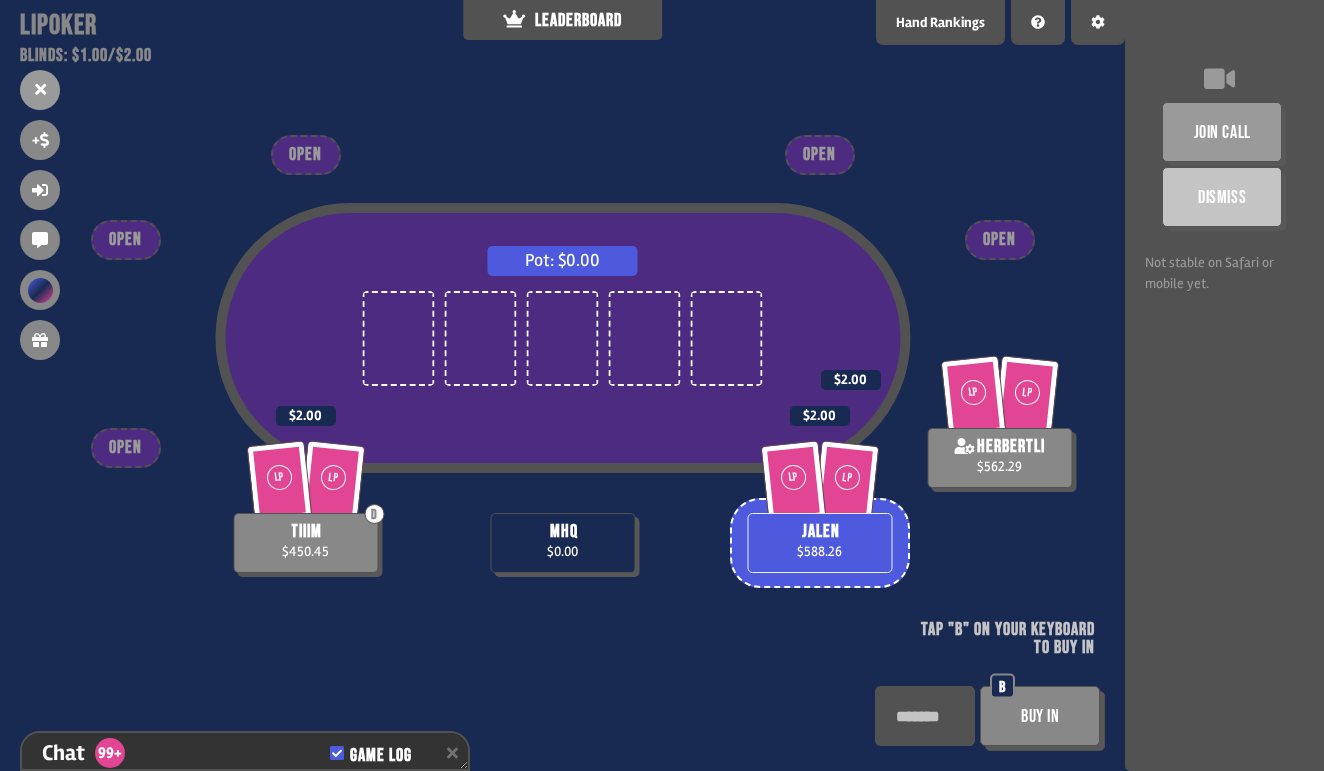 click at bounding box center (563, 338) 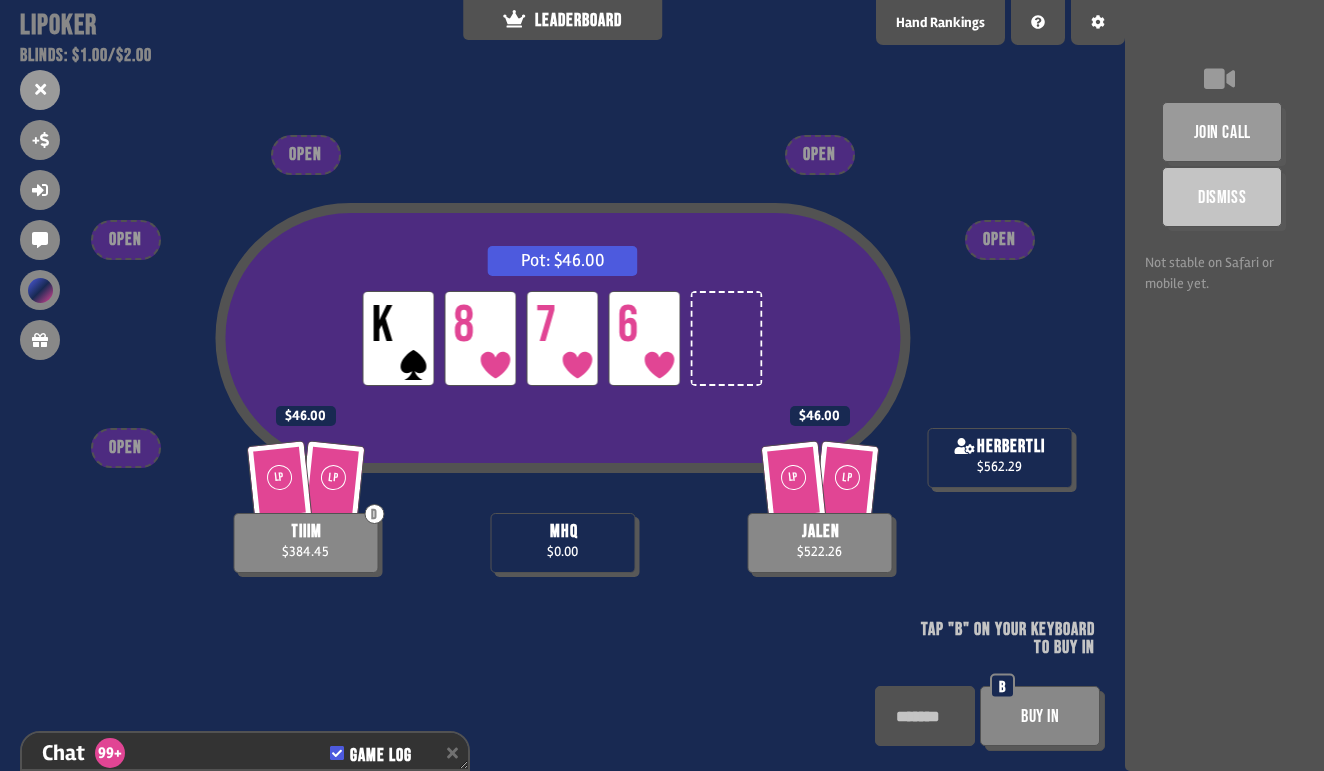 scroll, scrollTop: 22638, scrollLeft: 0, axis: vertical 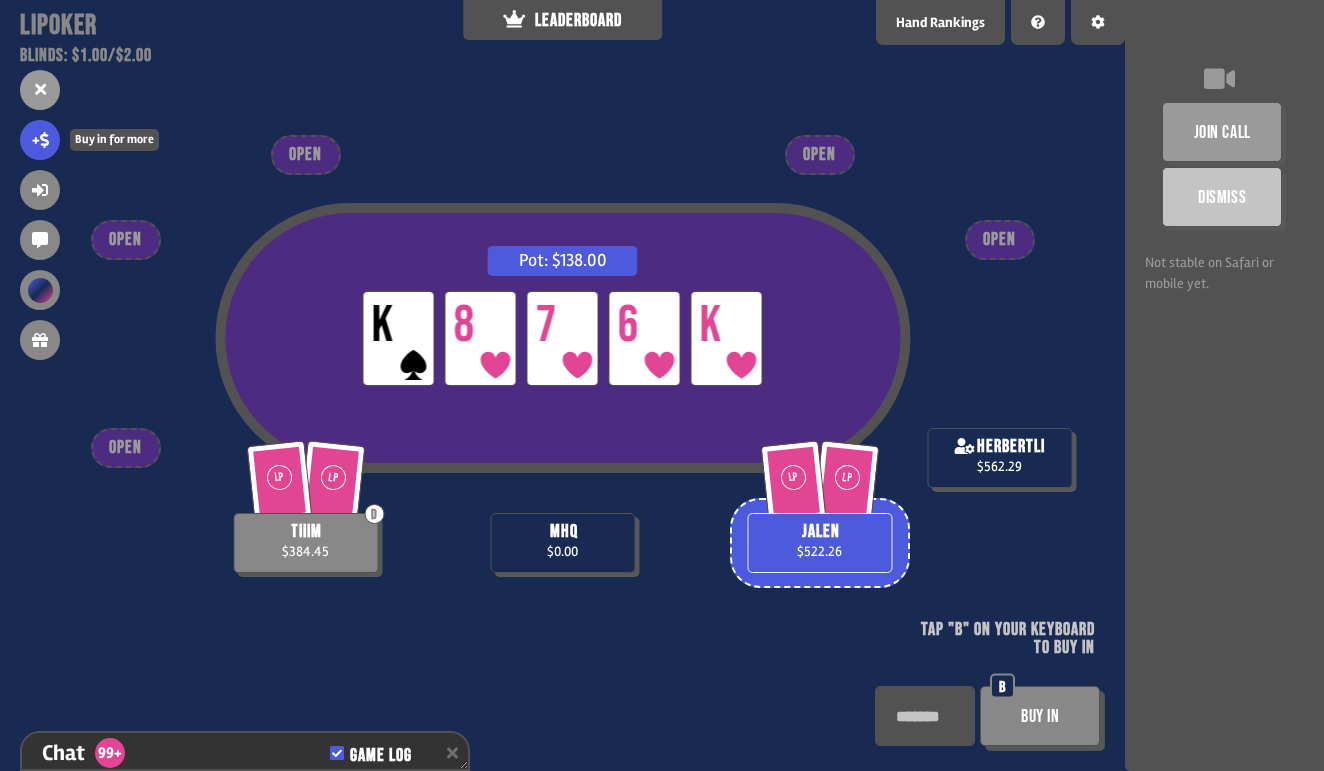 click 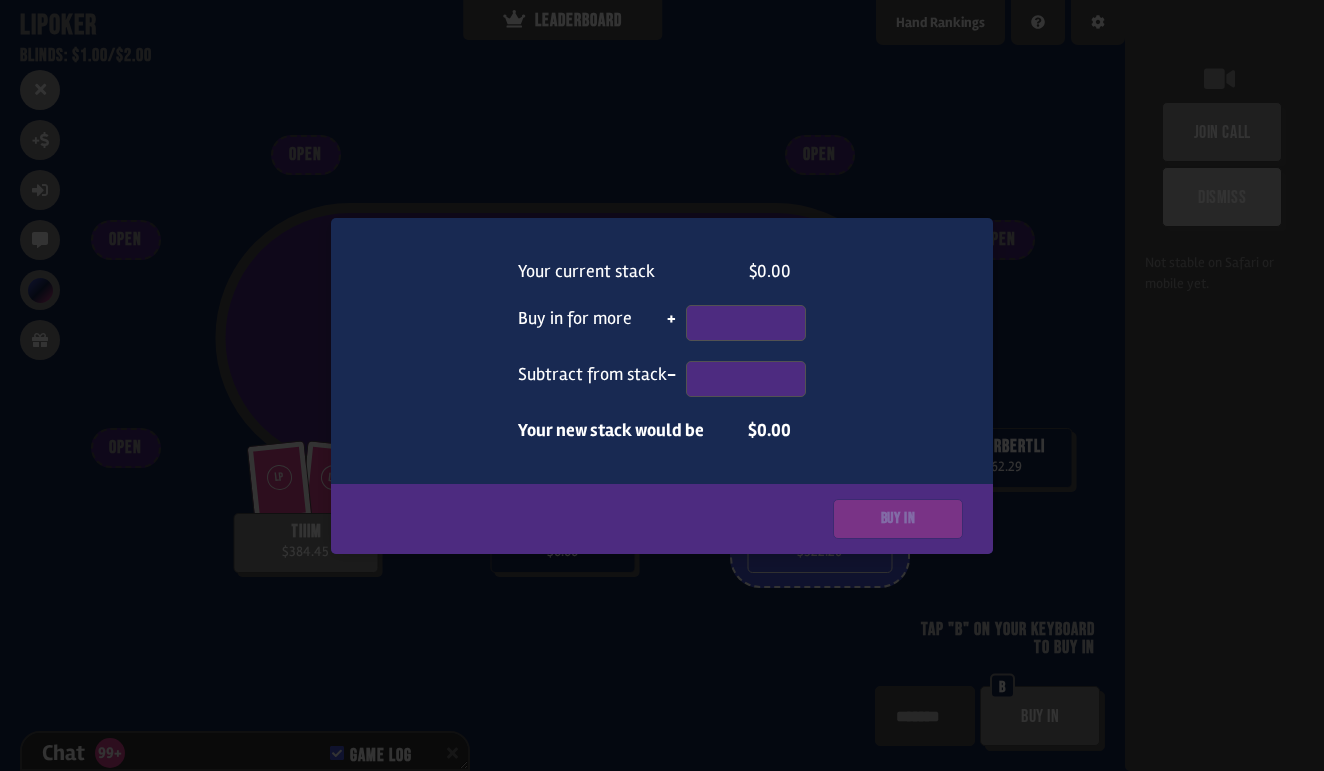 scroll, scrollTop: 22667, scrollLeft: 0, axis: vertical 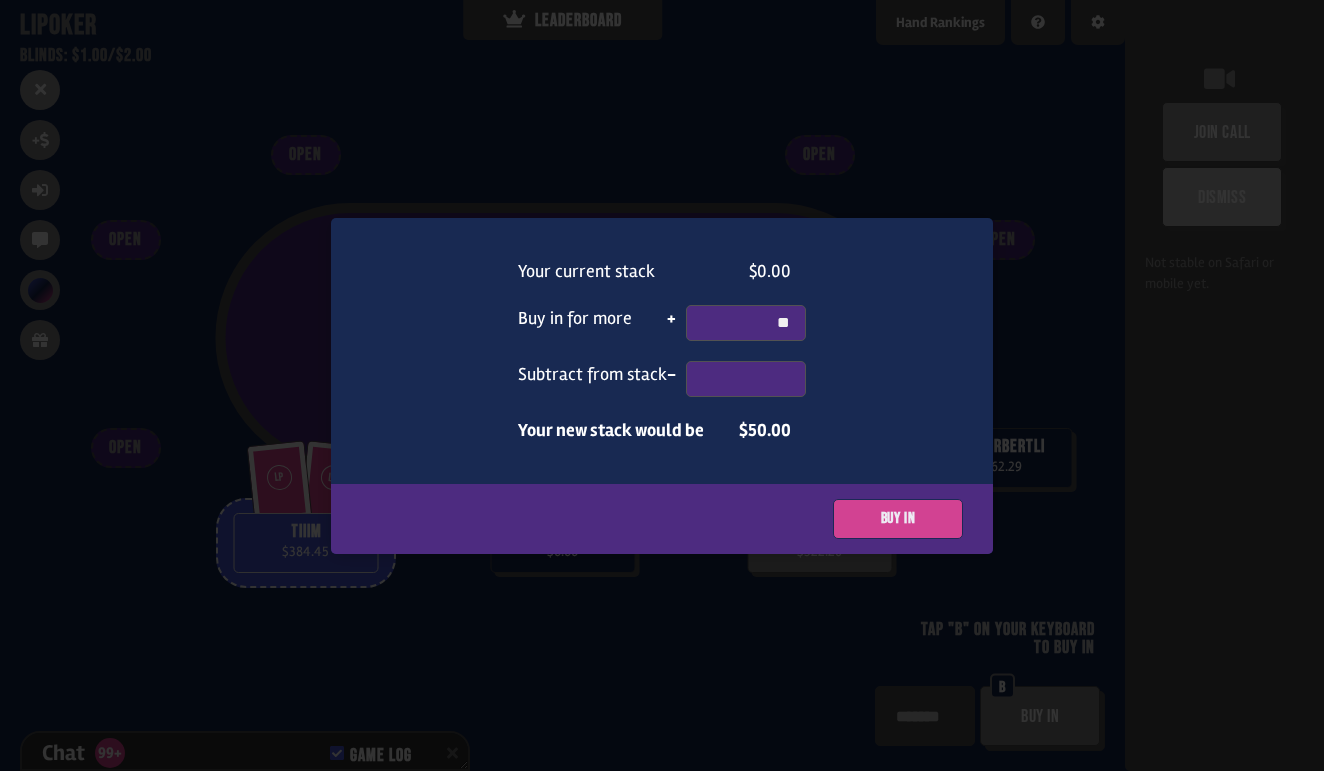 click on "Buy in" at bounding box center [898, 519] 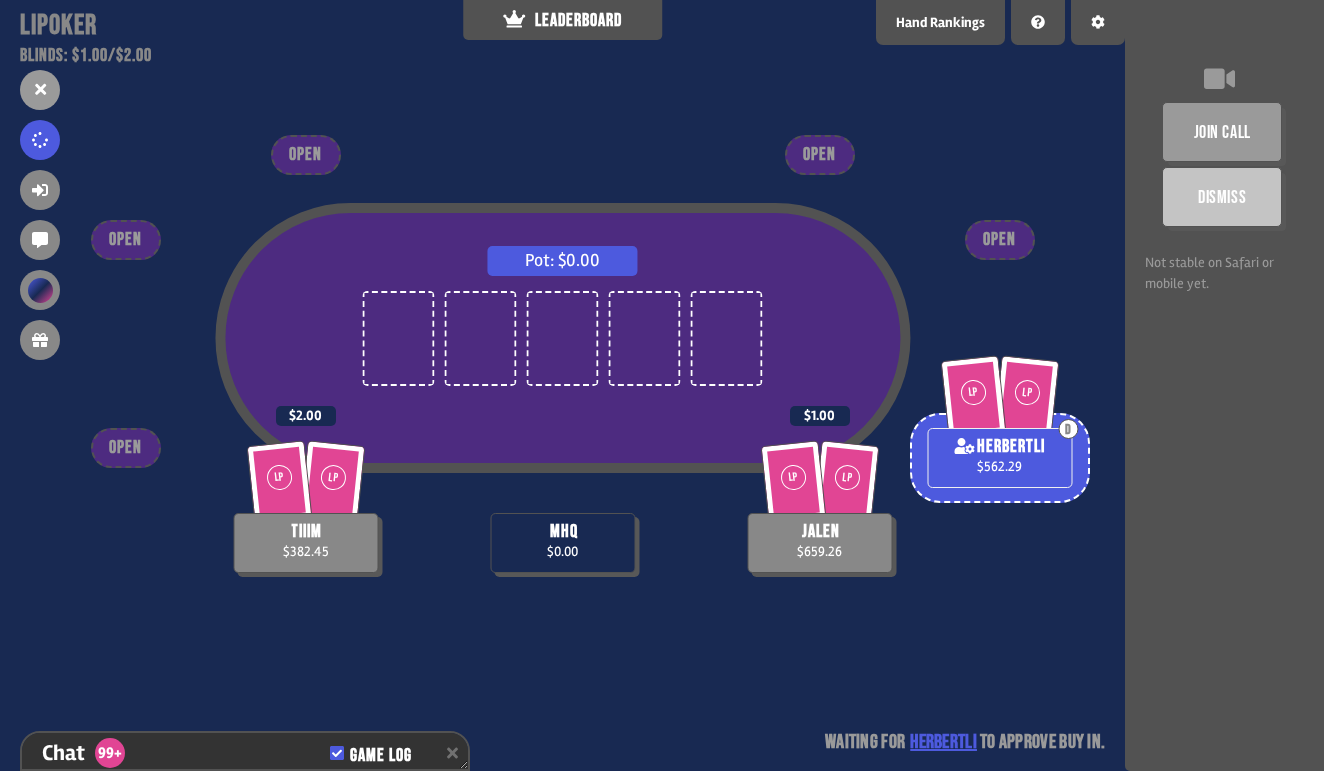 scroll, scrollTop: 22783, scrollLeft: 0, axis: vertical 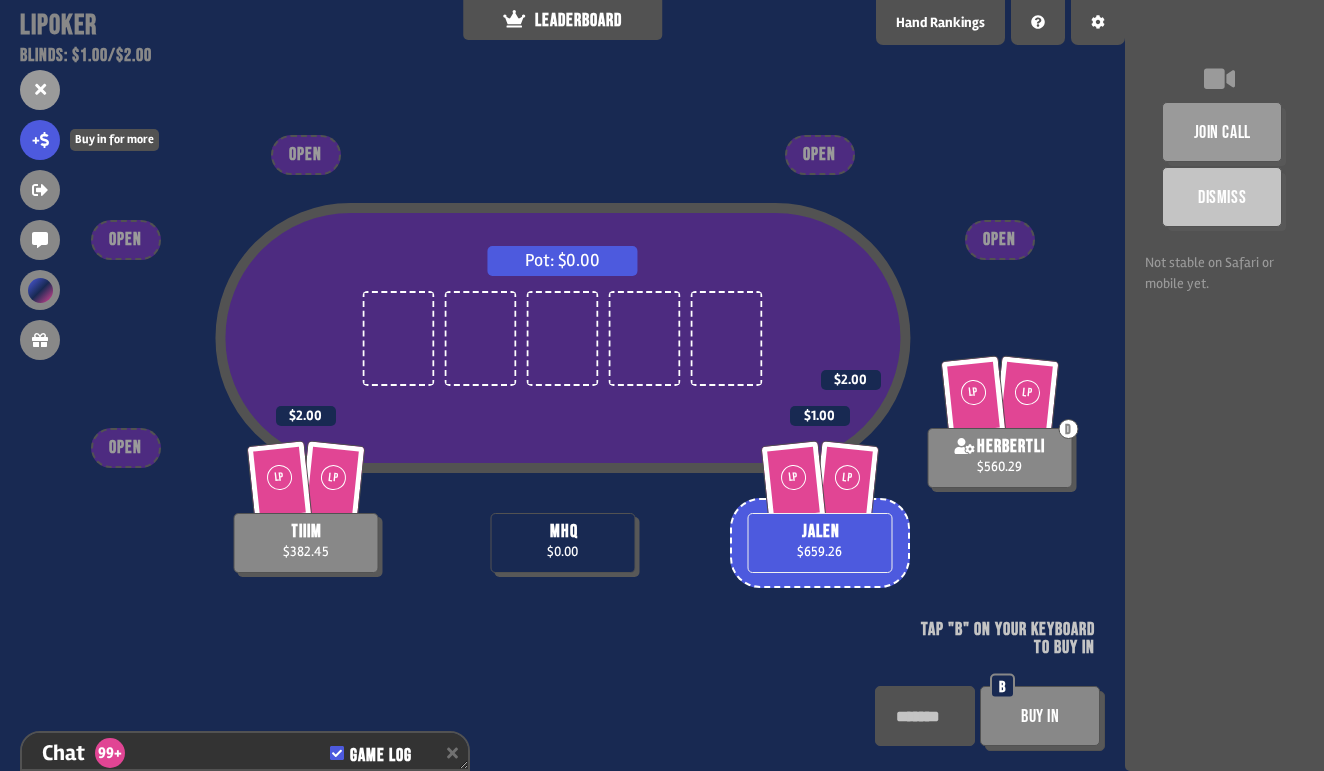 click 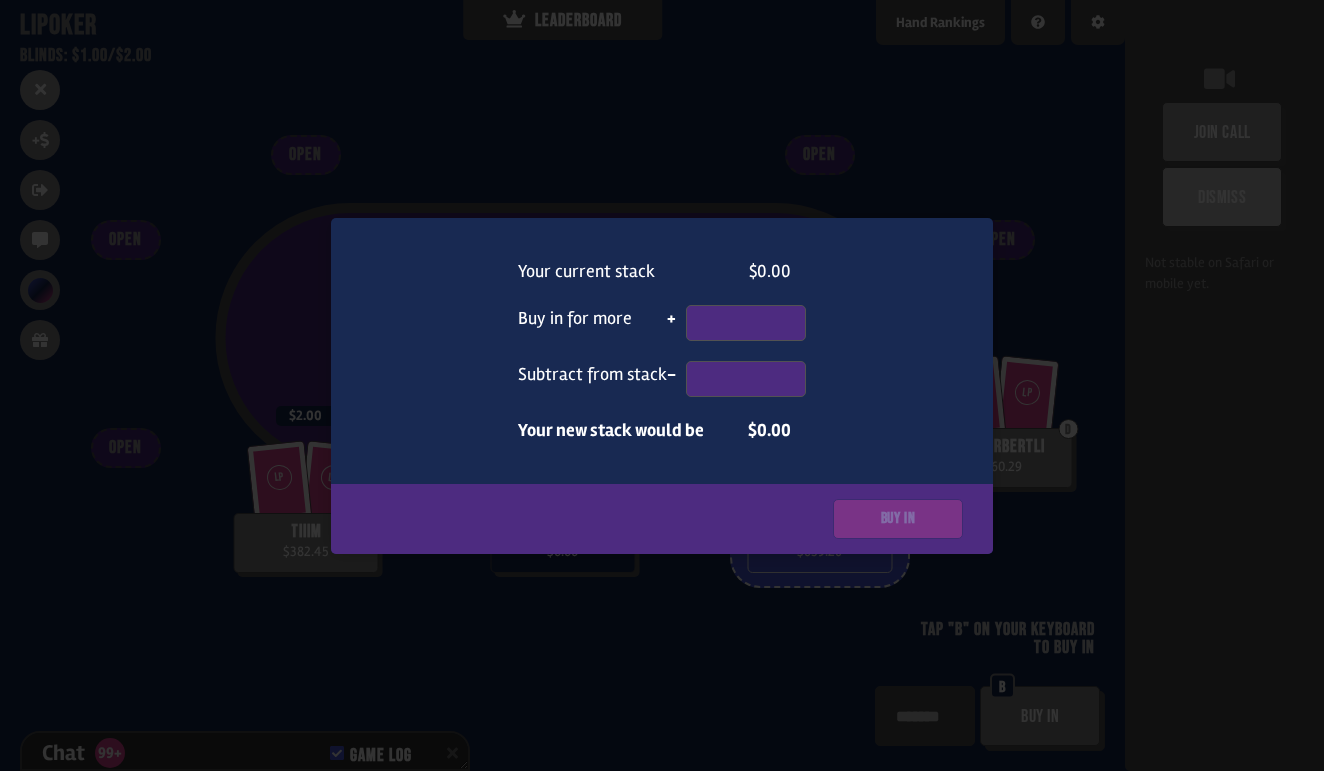 click at bounding box center (662, 385) 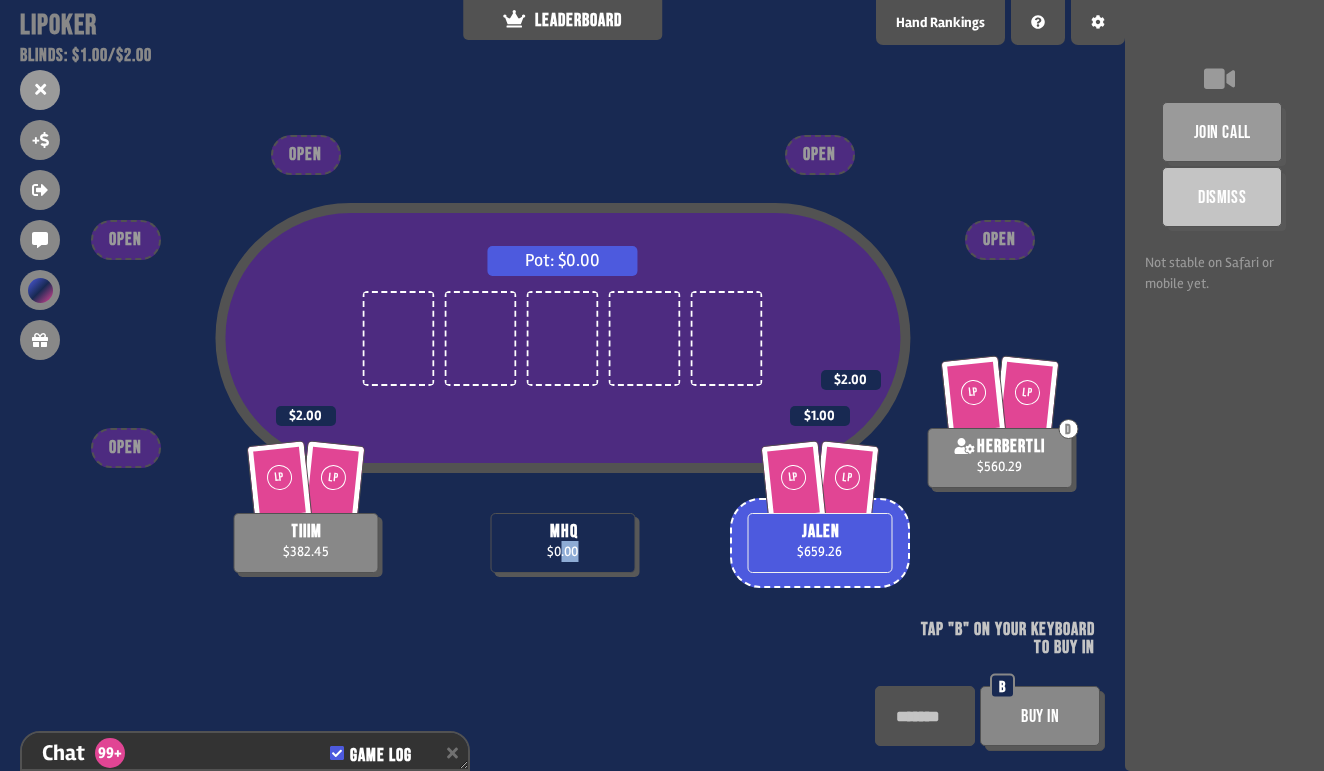 drag, startPoint x: 560, startPoint y: 556, endPoint x: 597, endPoint y: 556, distance: 37 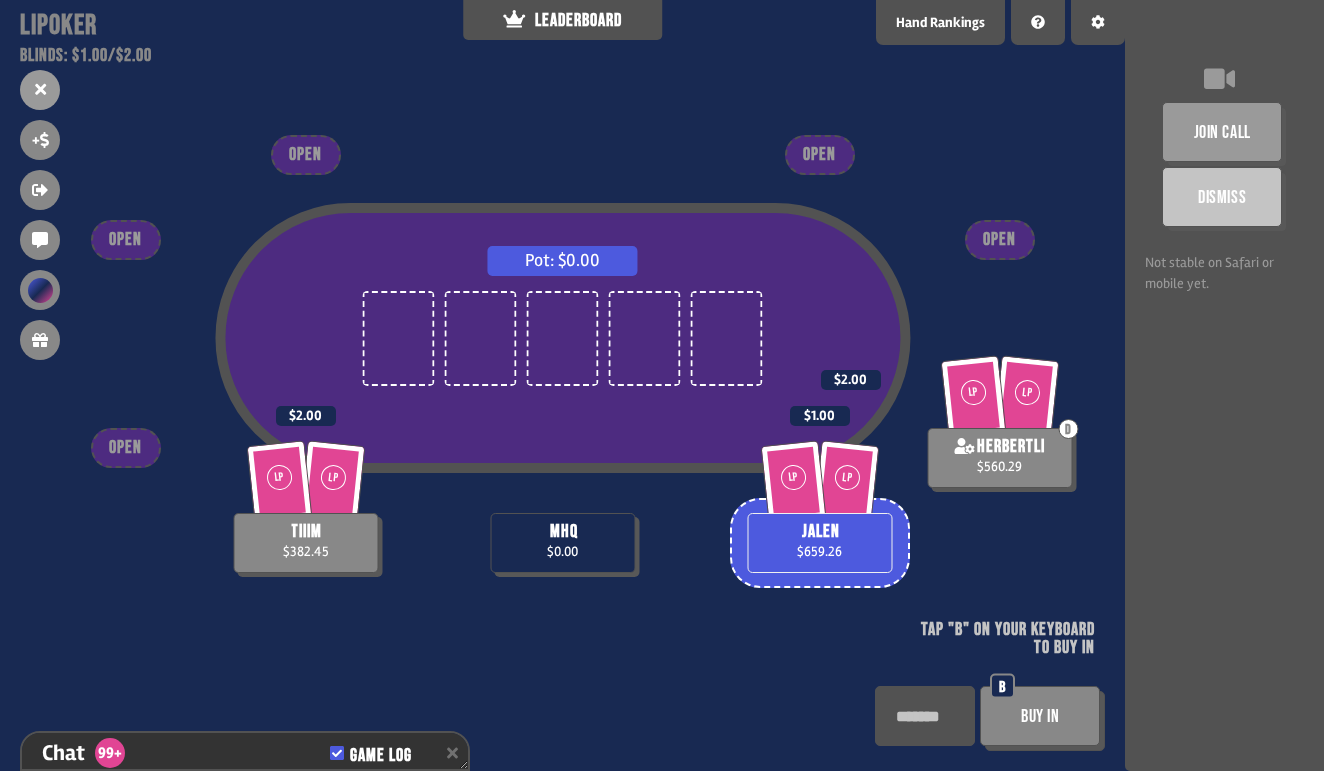 click on "$0.00" at bounding box center (562, 551) 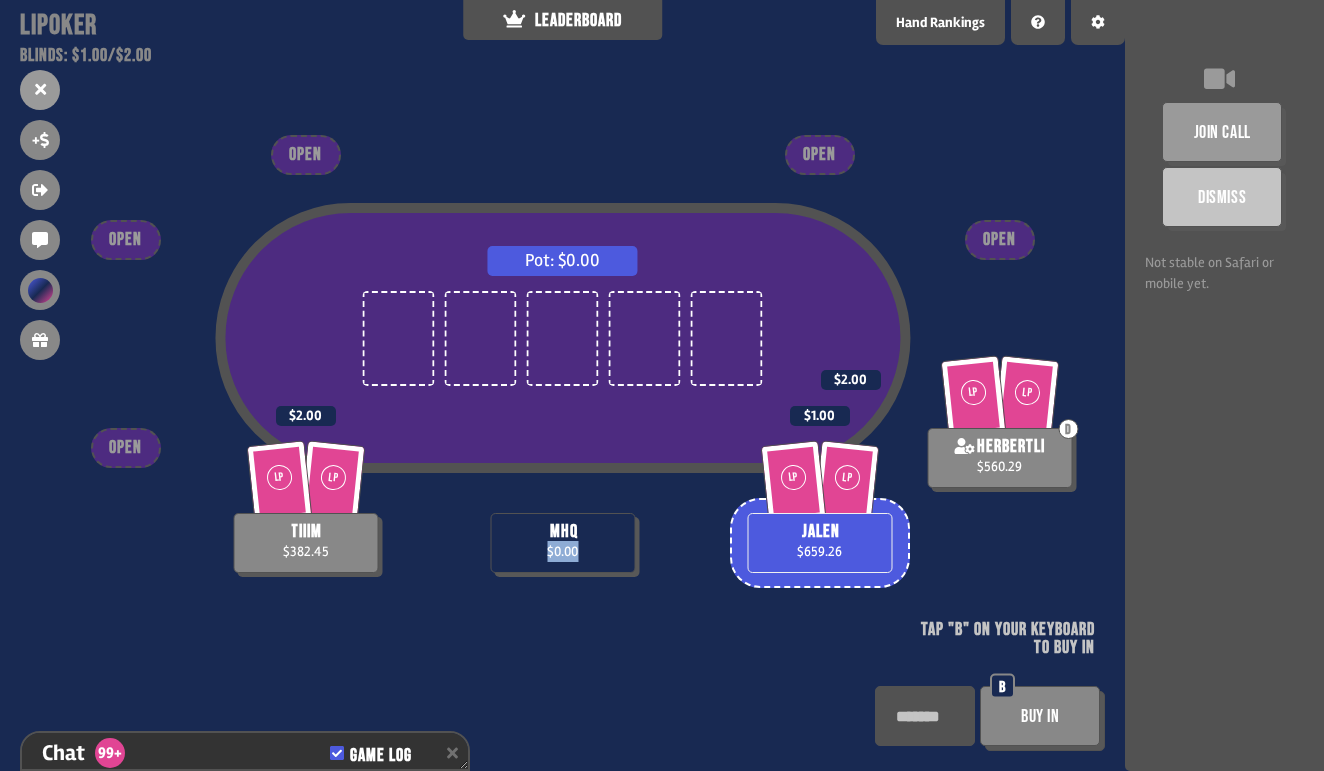 drag, startPoint x: 578, startPoint y: 552, endPoint x: 541, endPoint y: 552, distance: 37 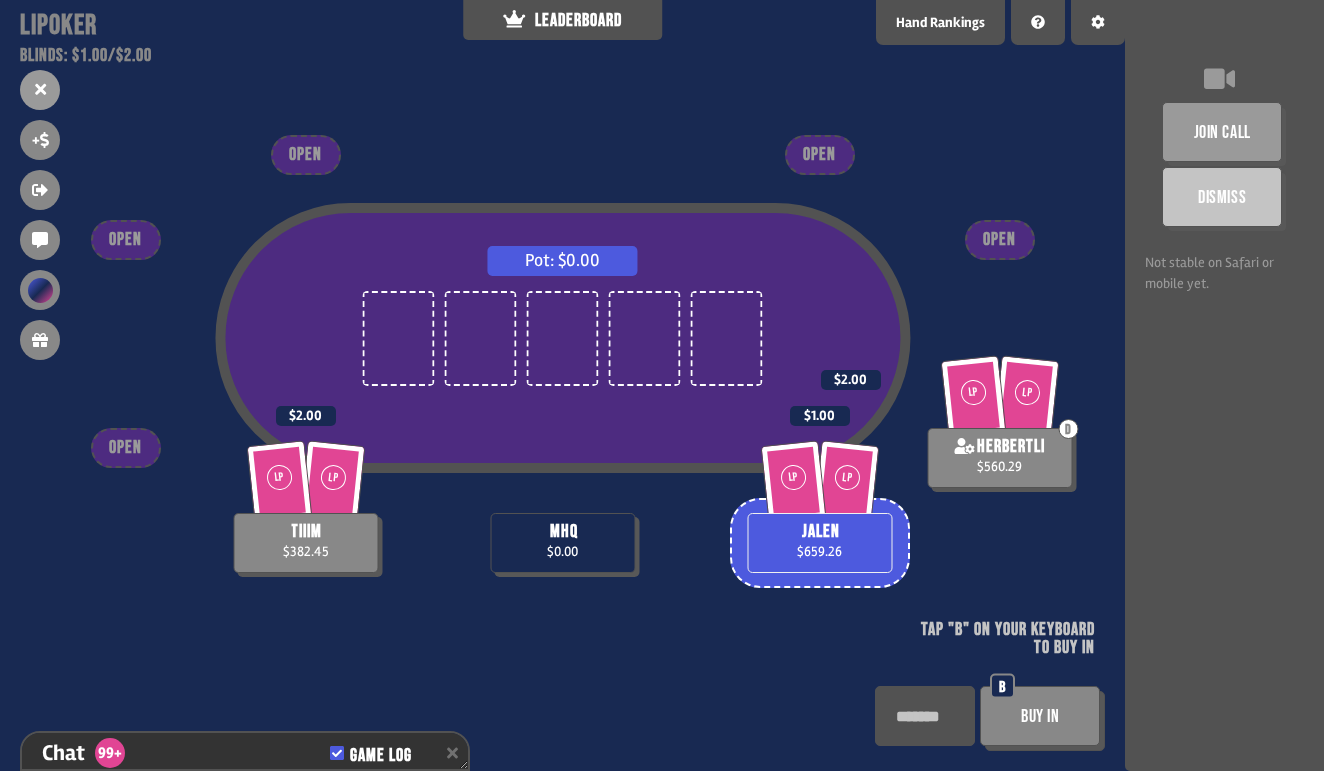 drag, startPoint x: 512, startPoint y: 584, endPoint x: 463, endPoint y: 538, distance: 67.20863 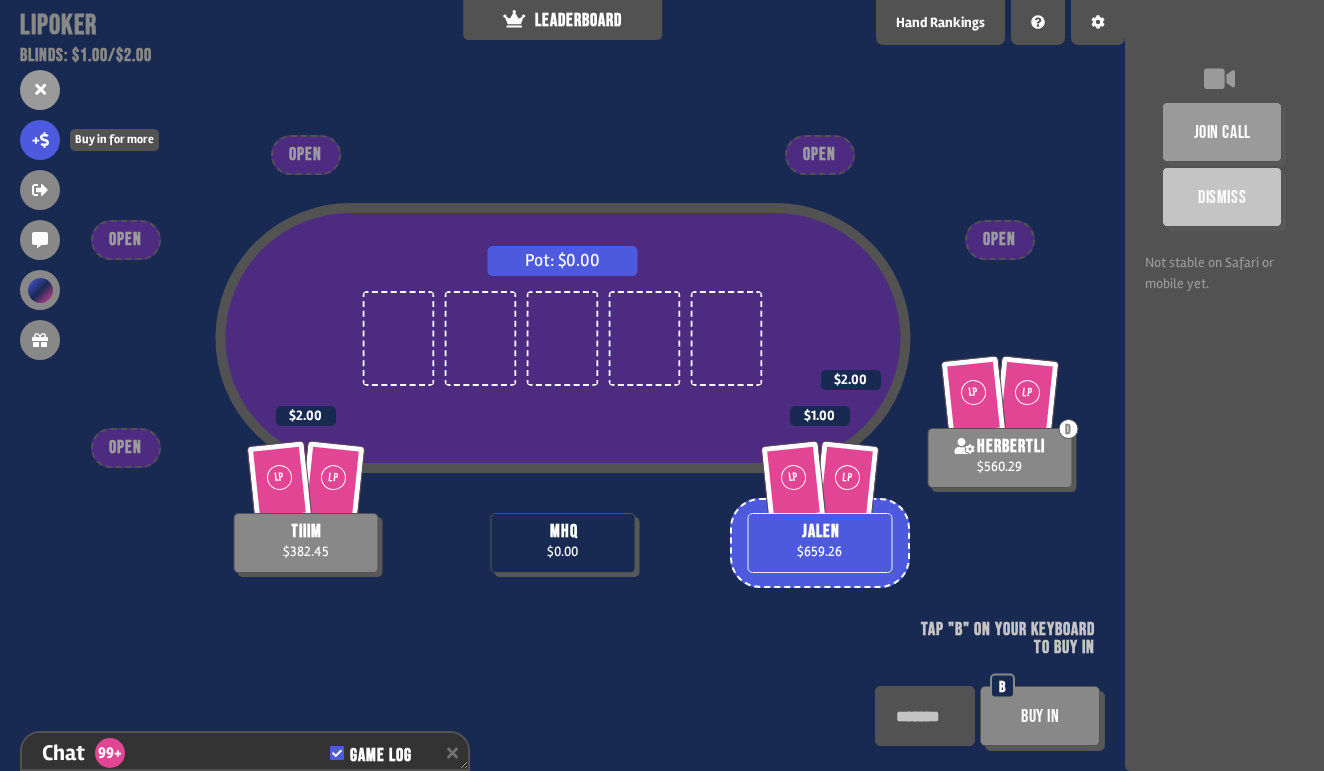 click 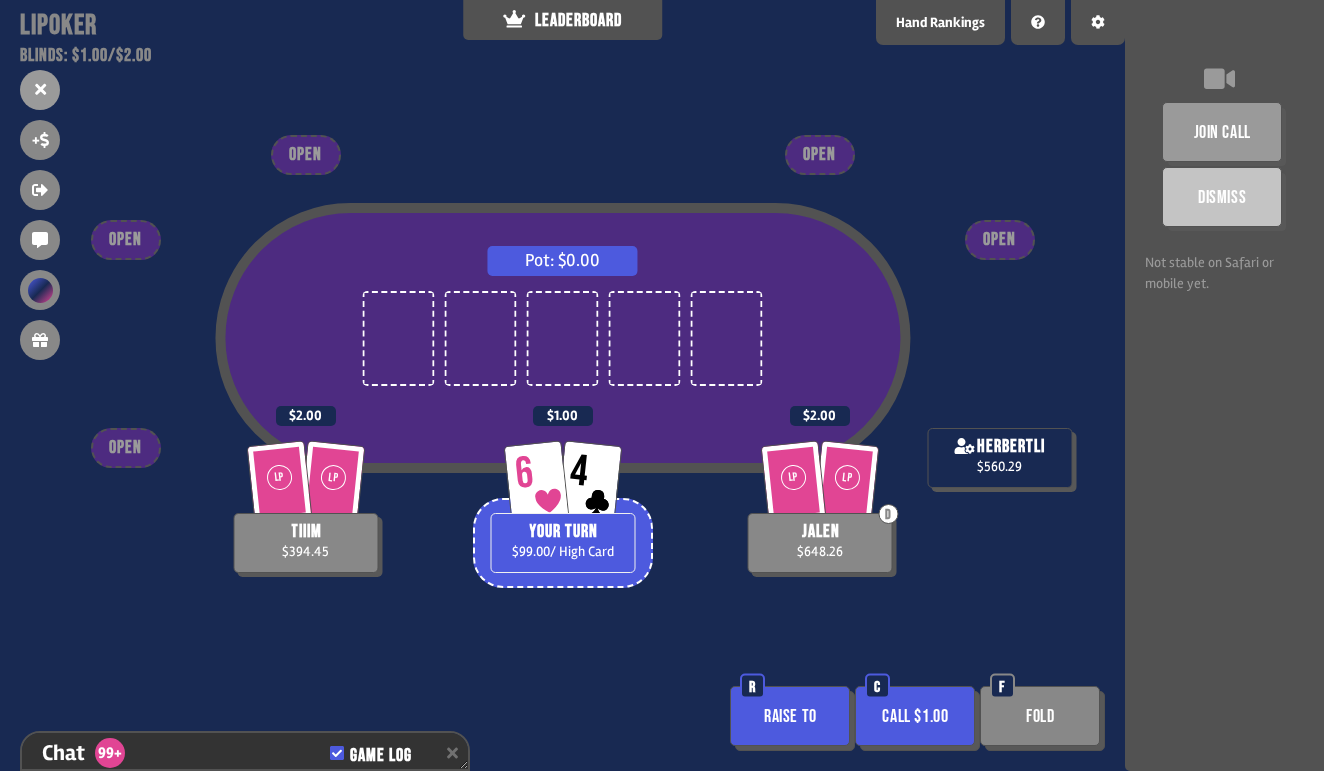 scroll, scrollTop: 23305, scrollLeft: 0, axis: vertical 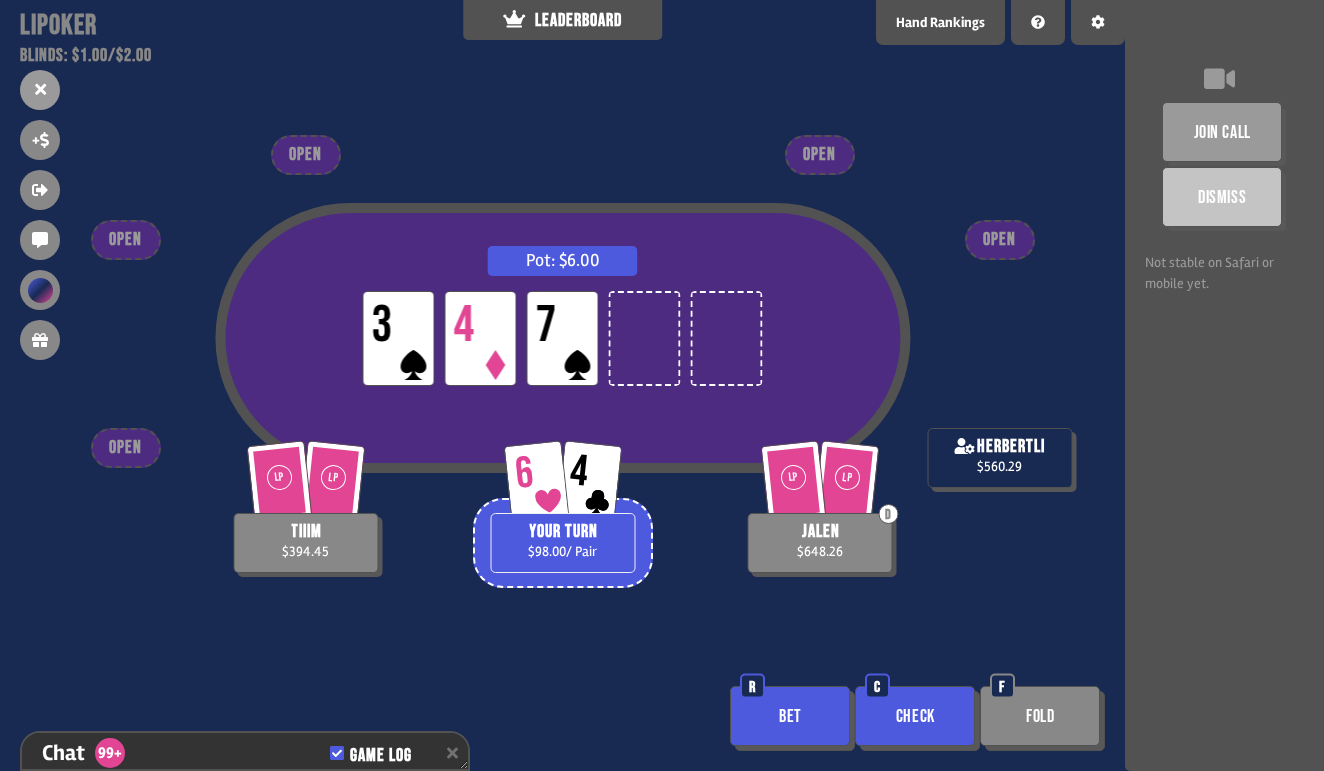 click on "Check" at bounding box center [915, 716] 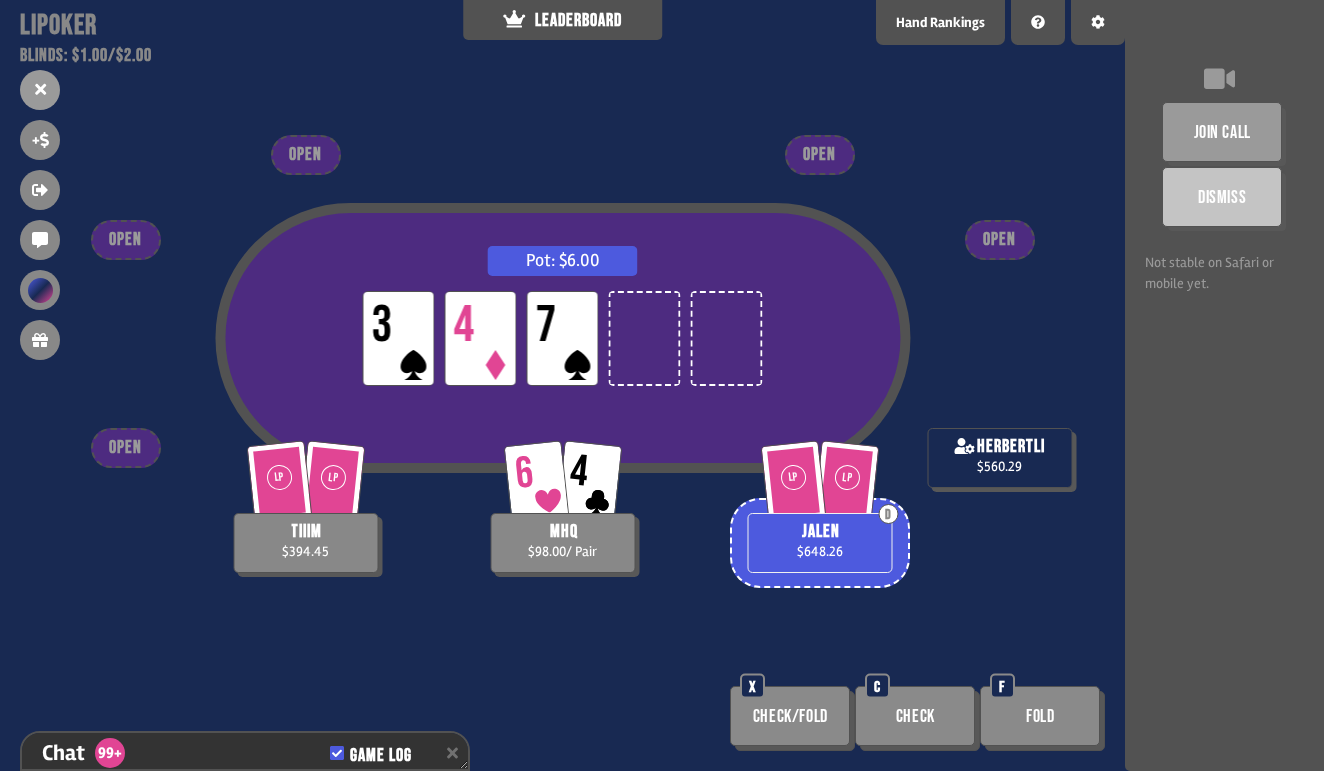 scroll, scrollTop: 23508, scrollLeft: 0, axis: vertical 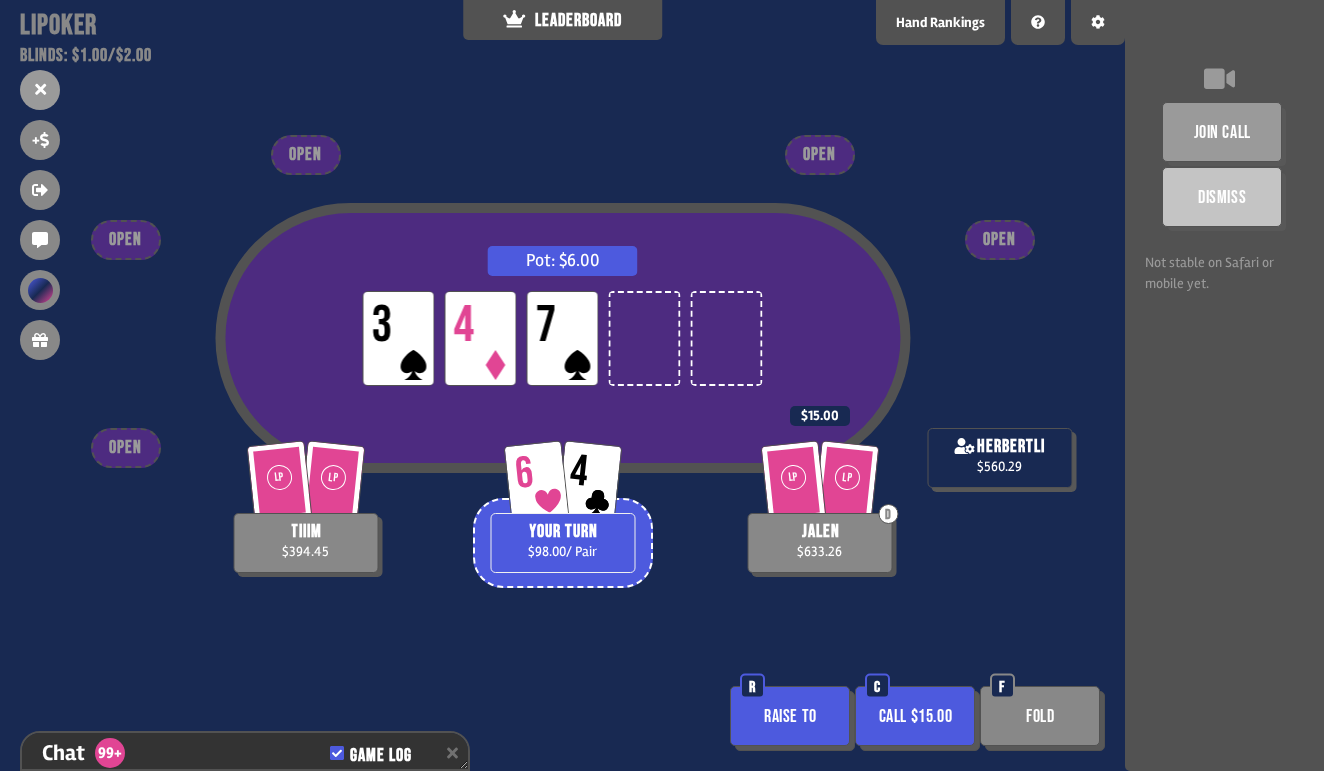 click on "Call $15.00" at bounding box center (915, 716) 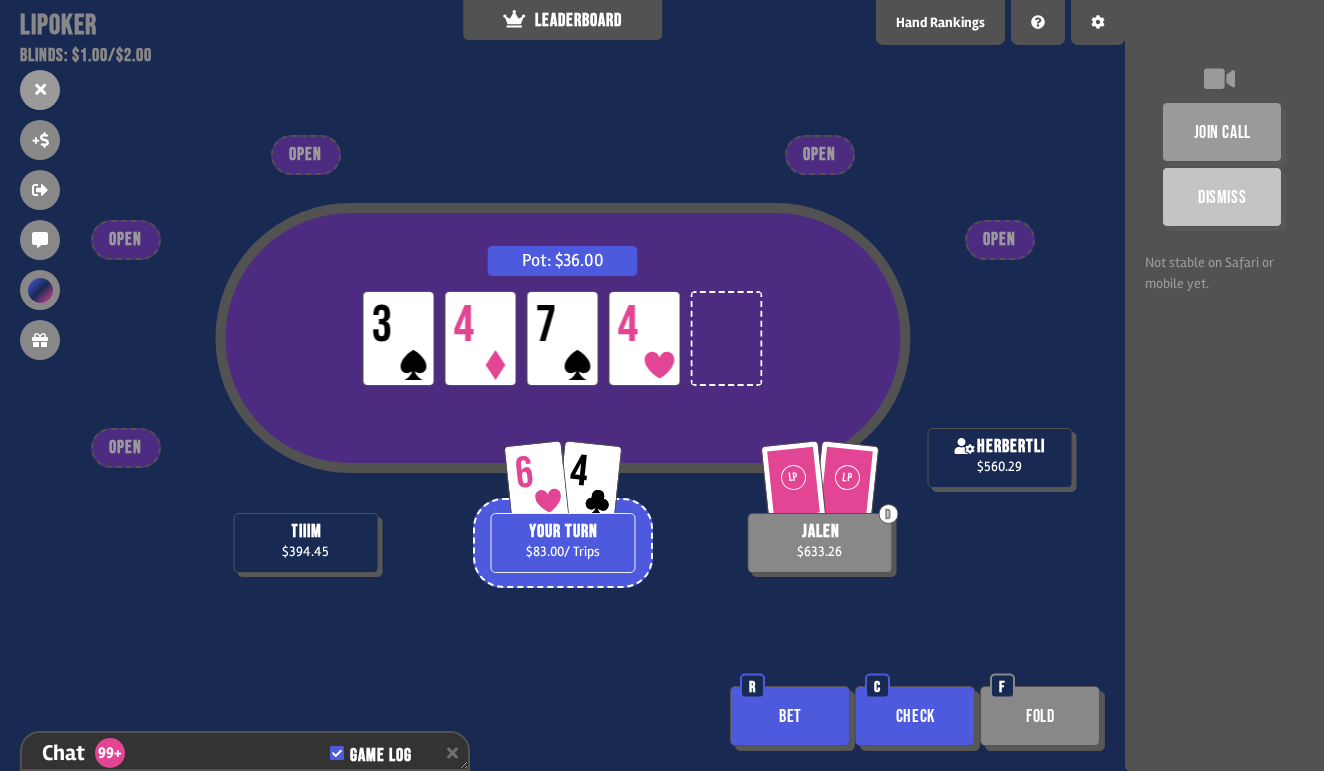 scroll, scrollTop: 23653, scrollLeft: 0, axis: vertical 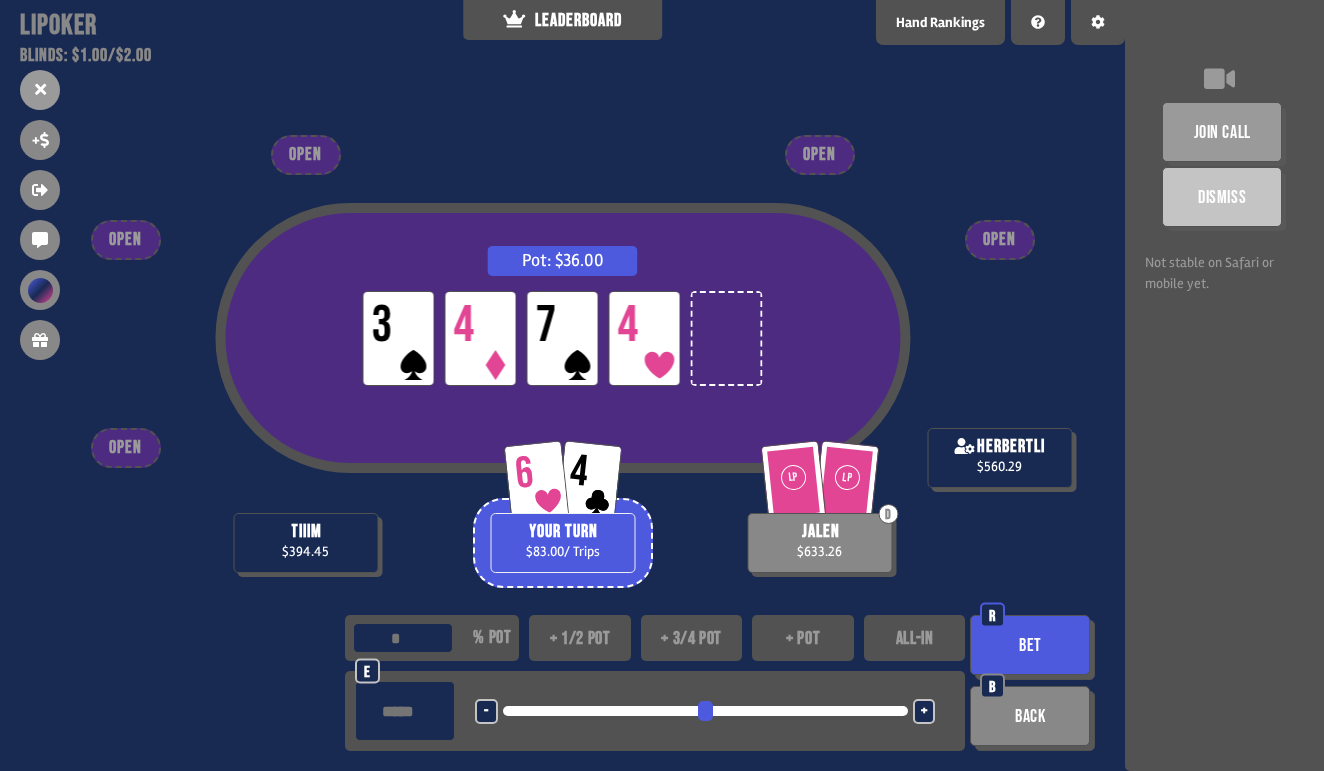 click on "+" at bounding box center [924, 711] 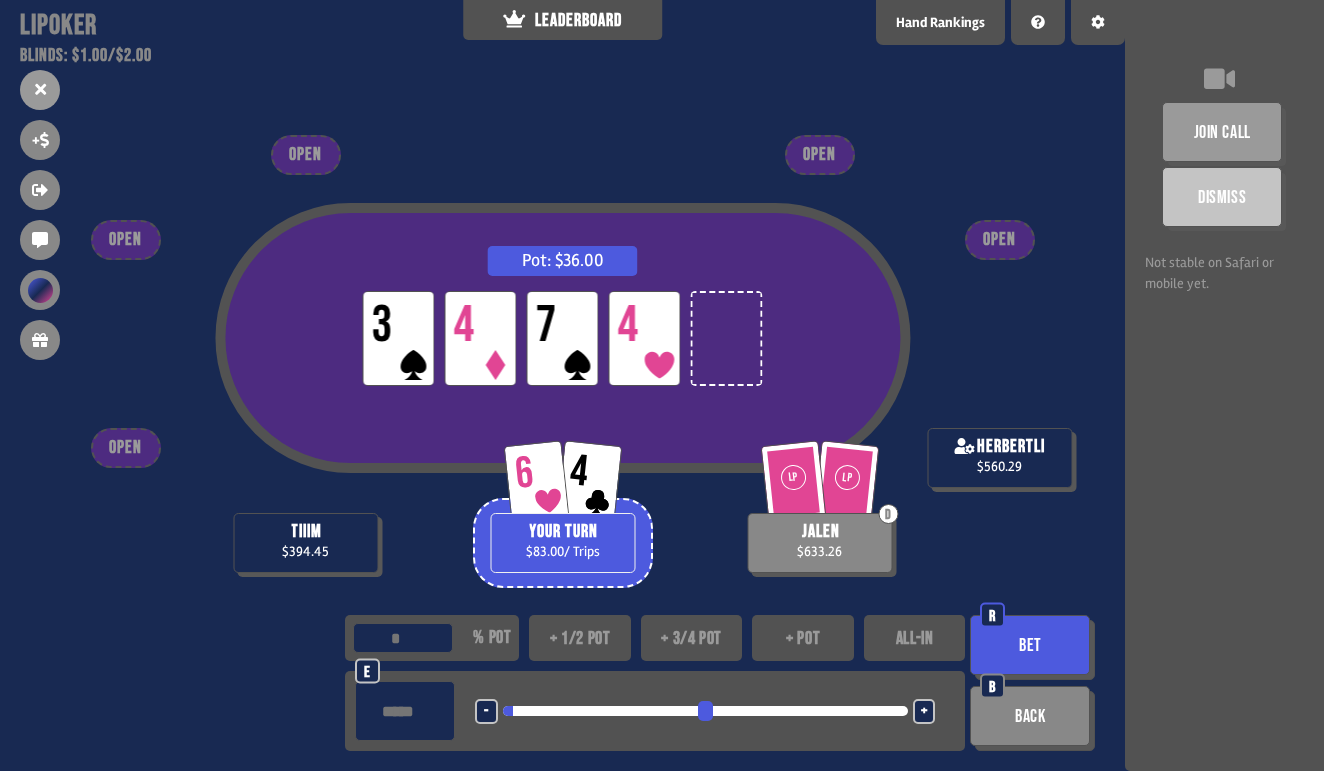 click on "+" at bounding box center [924, 711] 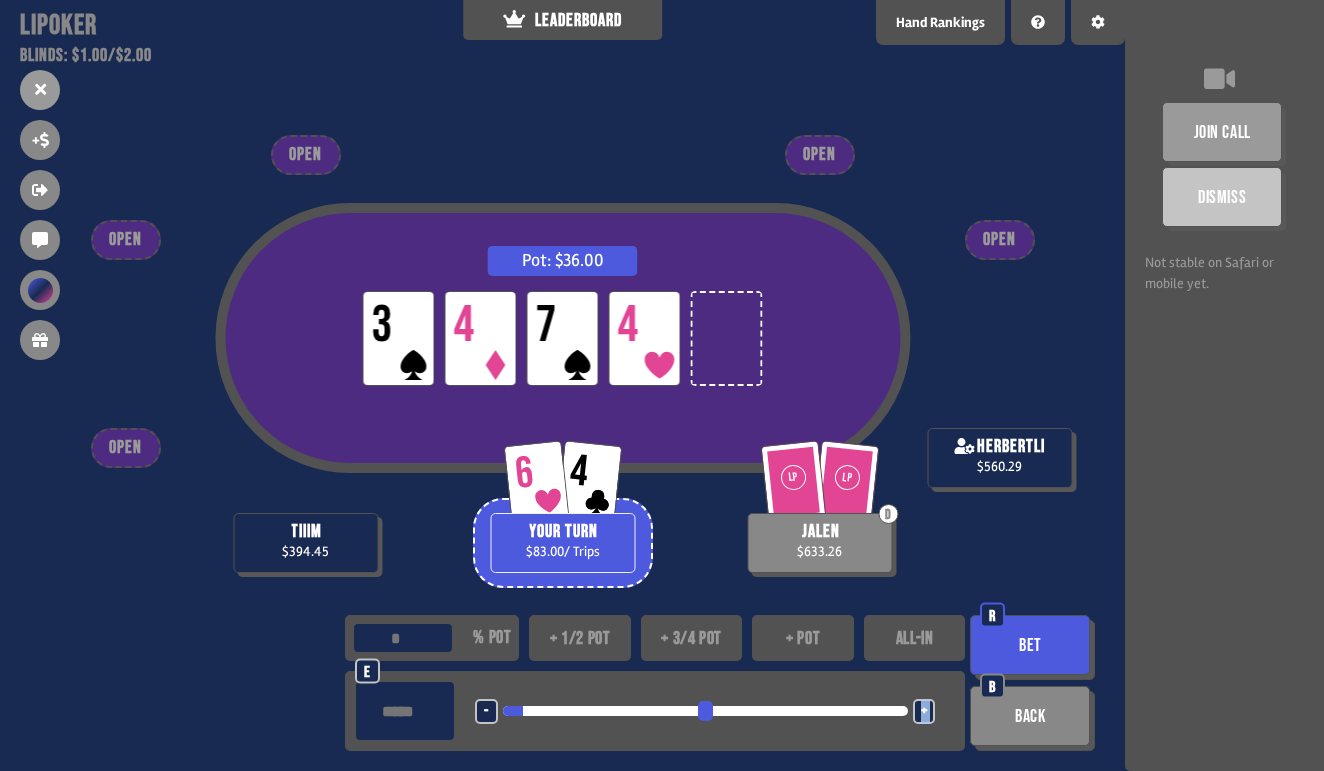 click on "+" at bounding box center [924, 711] 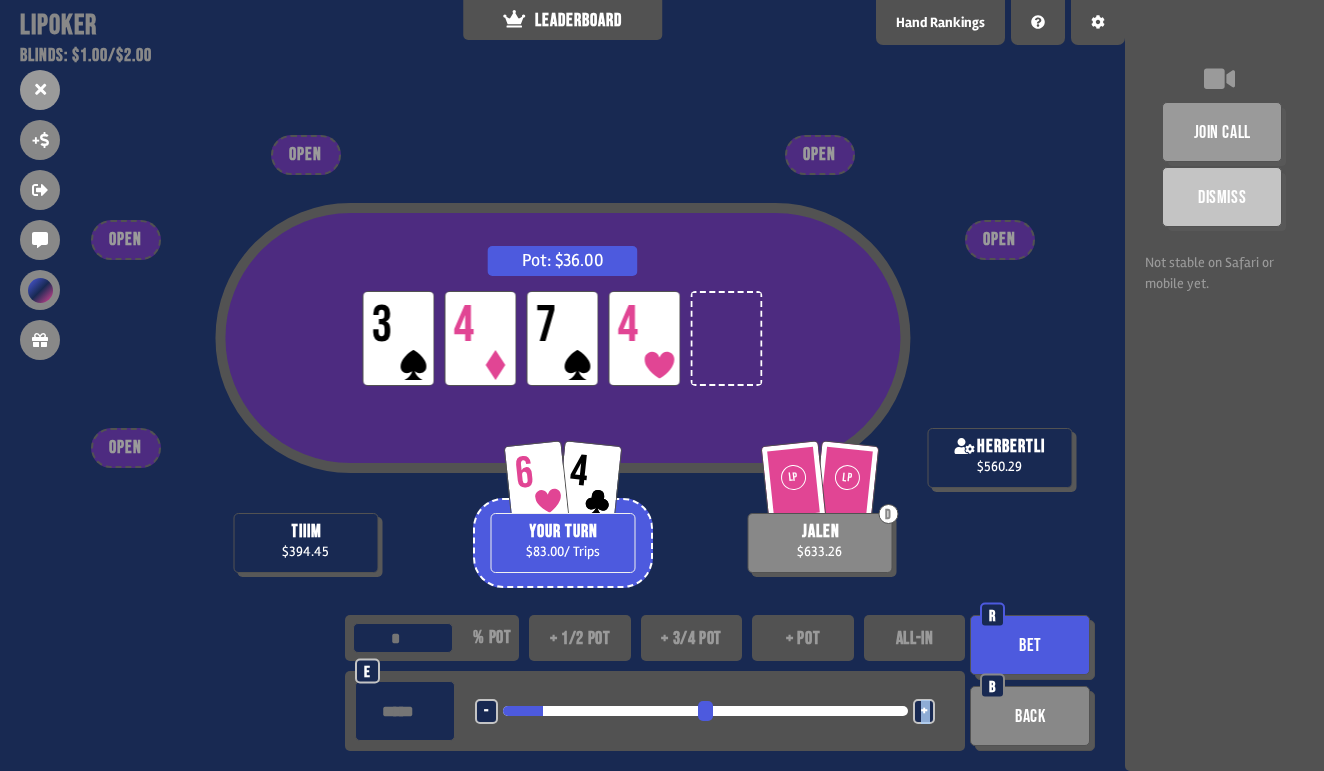click on "+" at bounding box center [924, 711] 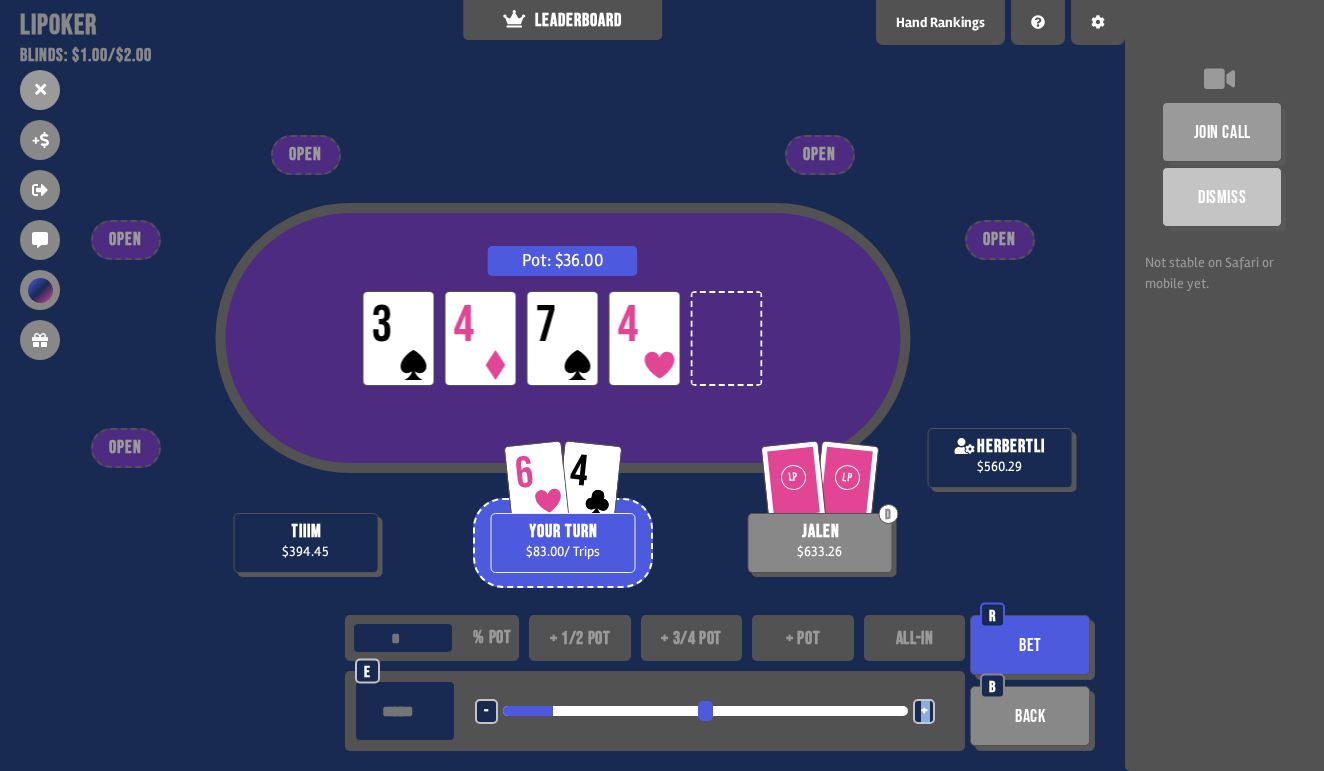 click on "+" at bounding box center (924, 711) 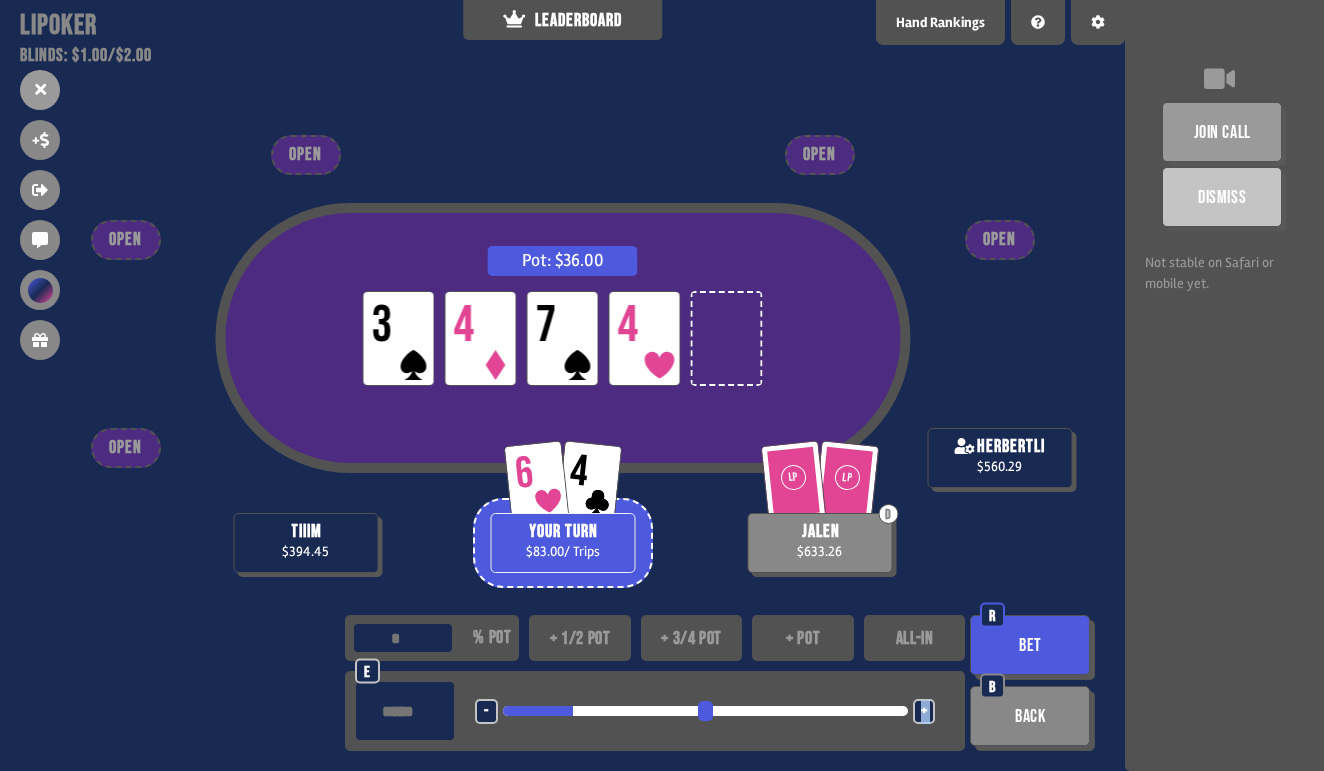 click on "+" at bounding box center (924, 711) 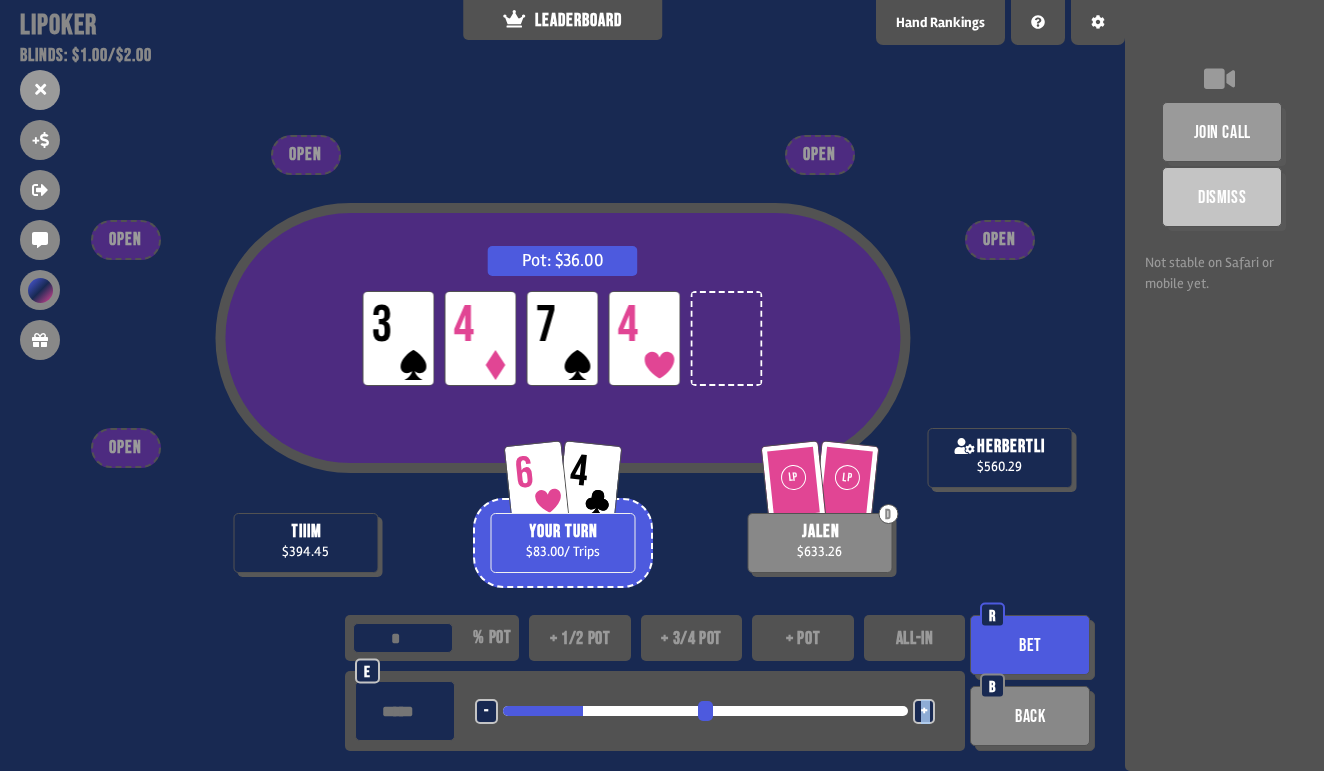 click on "+" at bounding box center [924, 711] 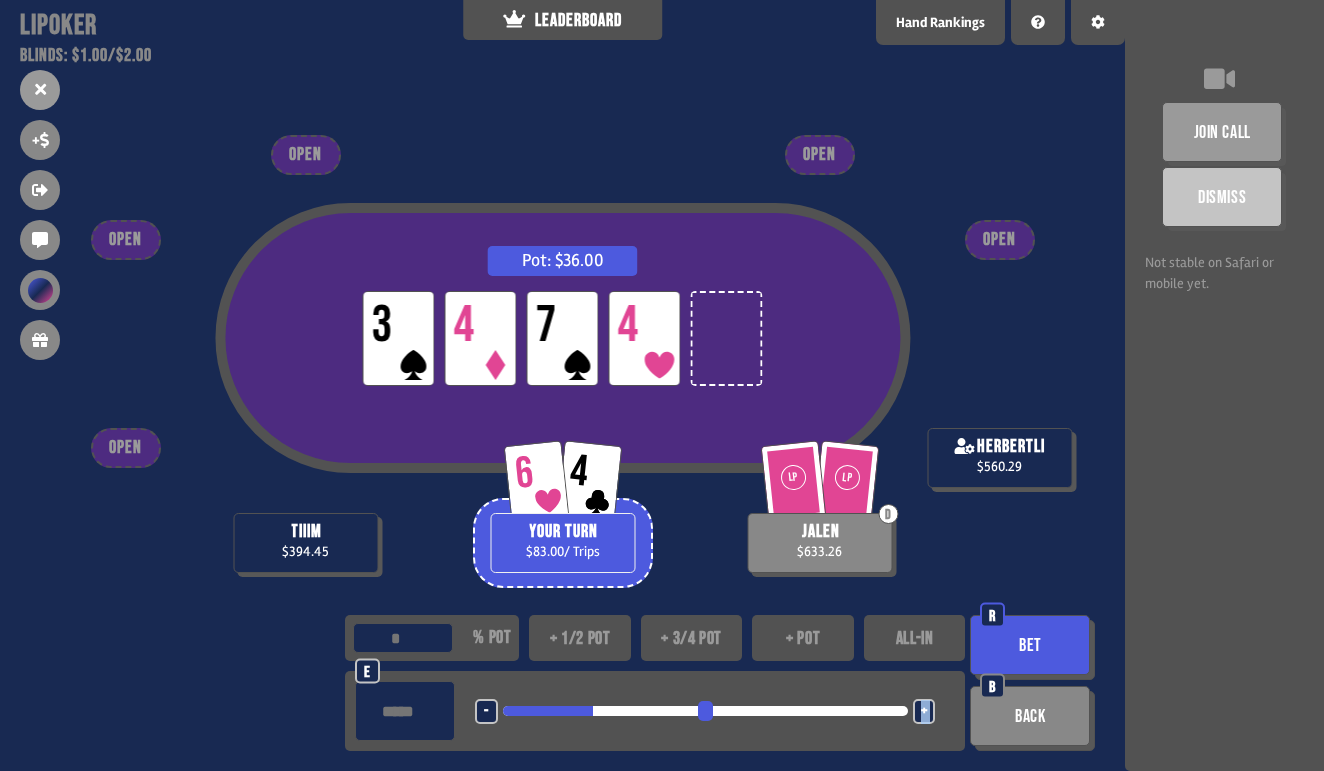click on "Bet" at bounding box center (1030, 645) 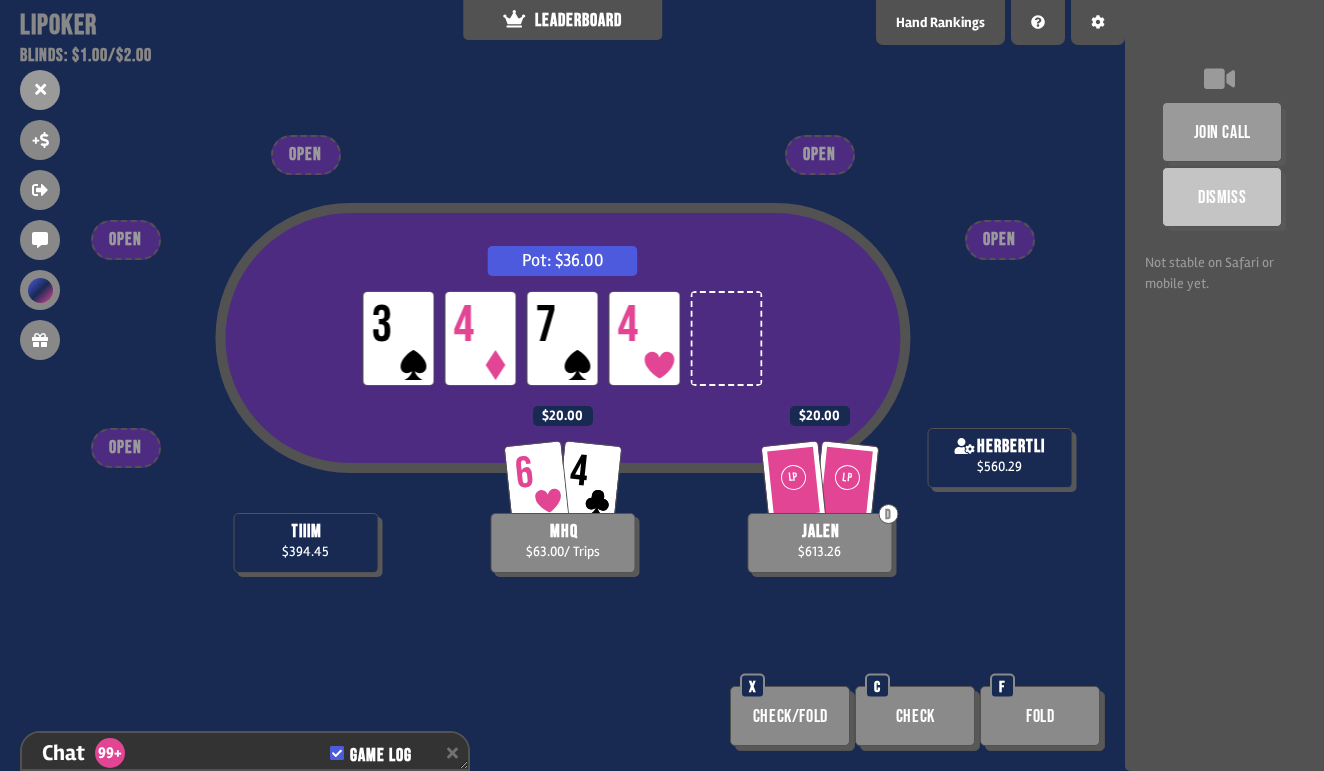 scroll, scrollTop: 23740, scrollLeft: 0, axis: vertical 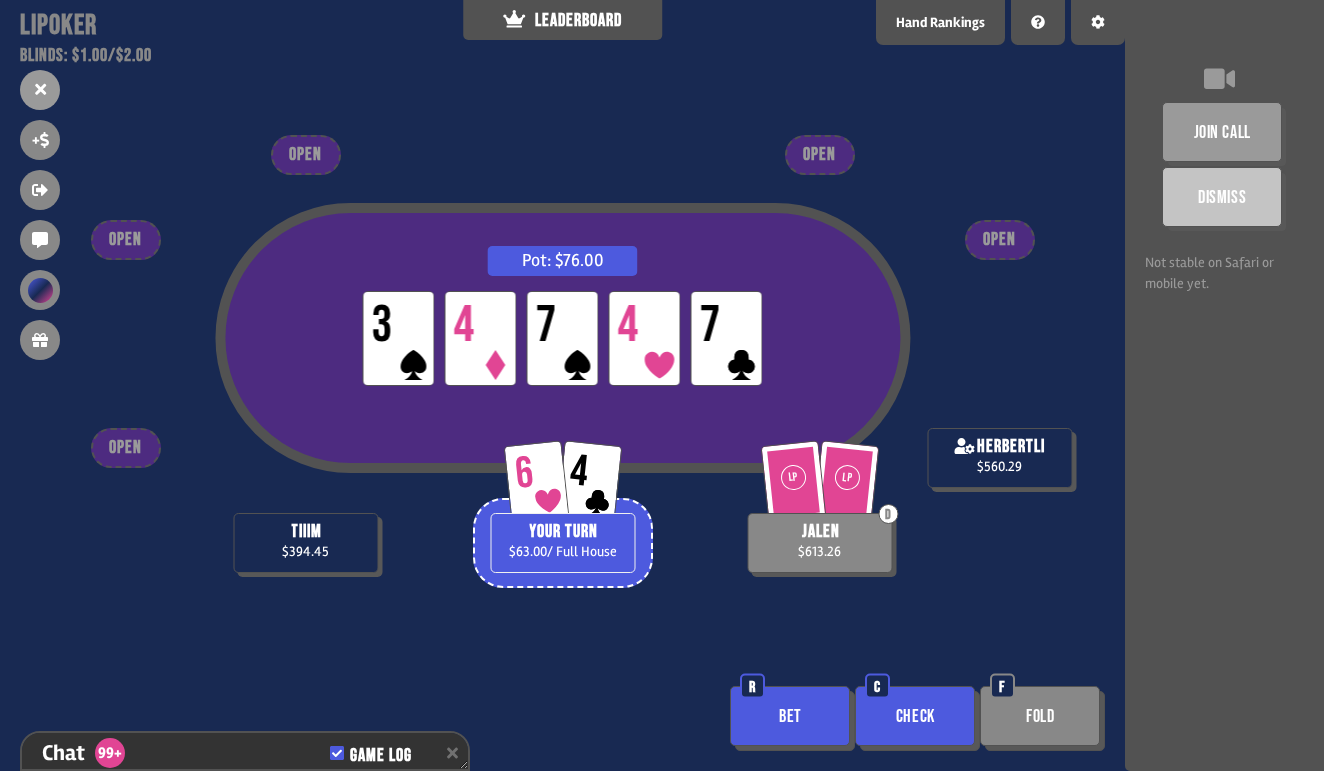 click on "Bet" at bounding box center (790, 716) 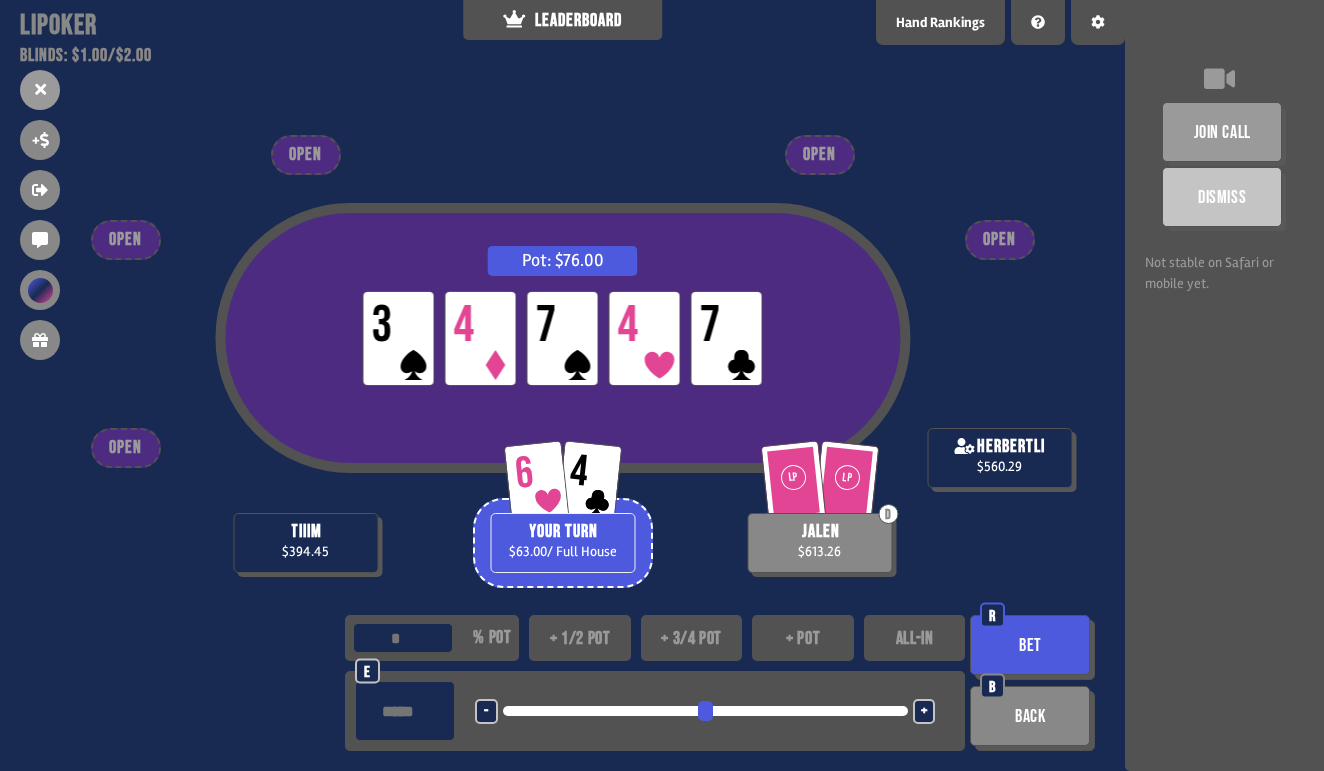 click on "ALL-IN" at bounding box center (915, 638) 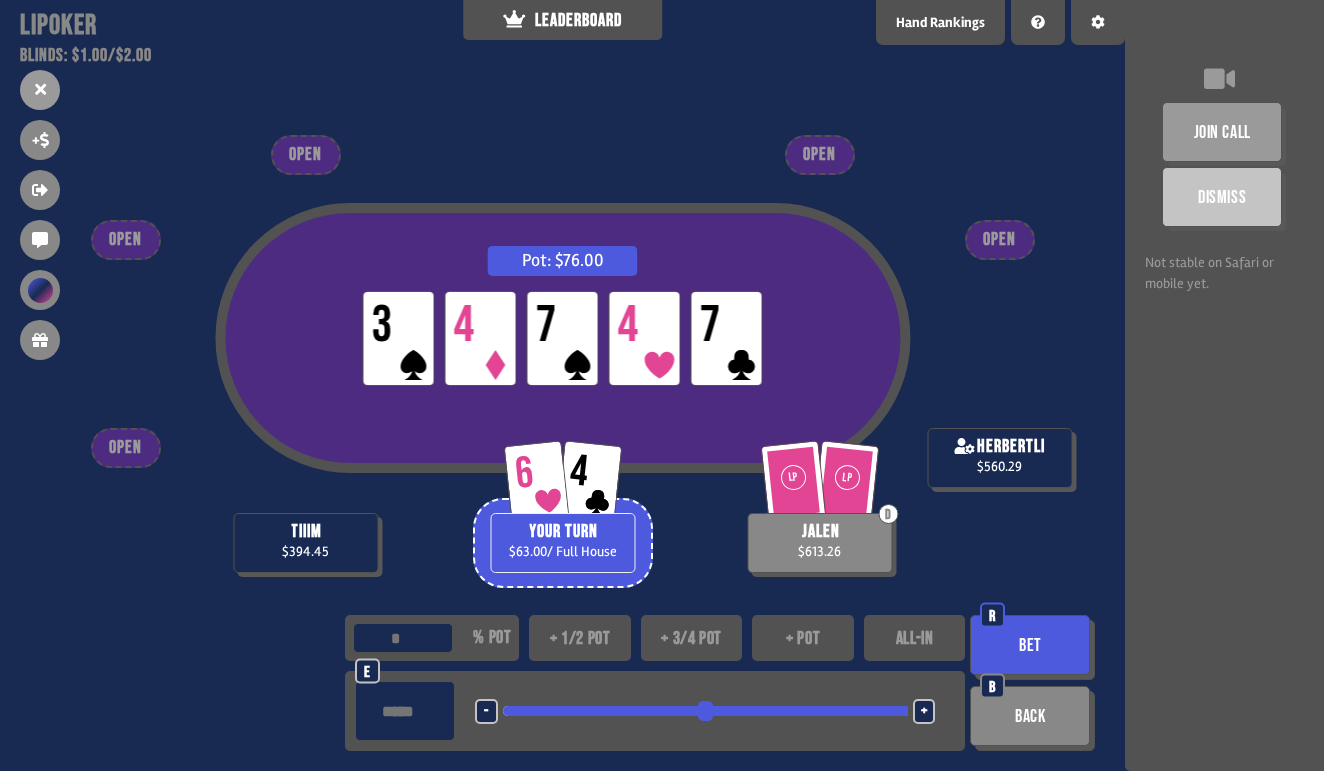 click on "Bet" at bounding box center (1030, 645) 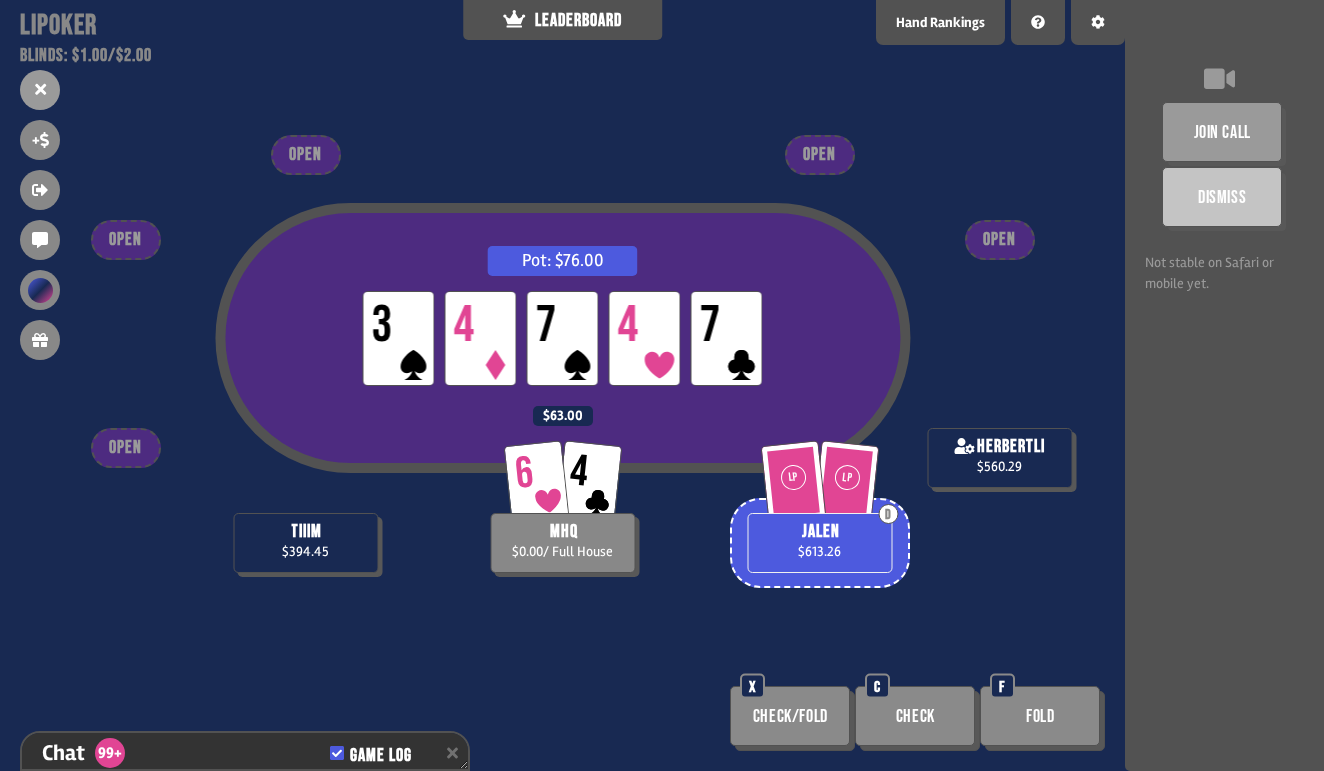 scroll, scrollTop: 23856, scrollLeft: 0, axis: vertical 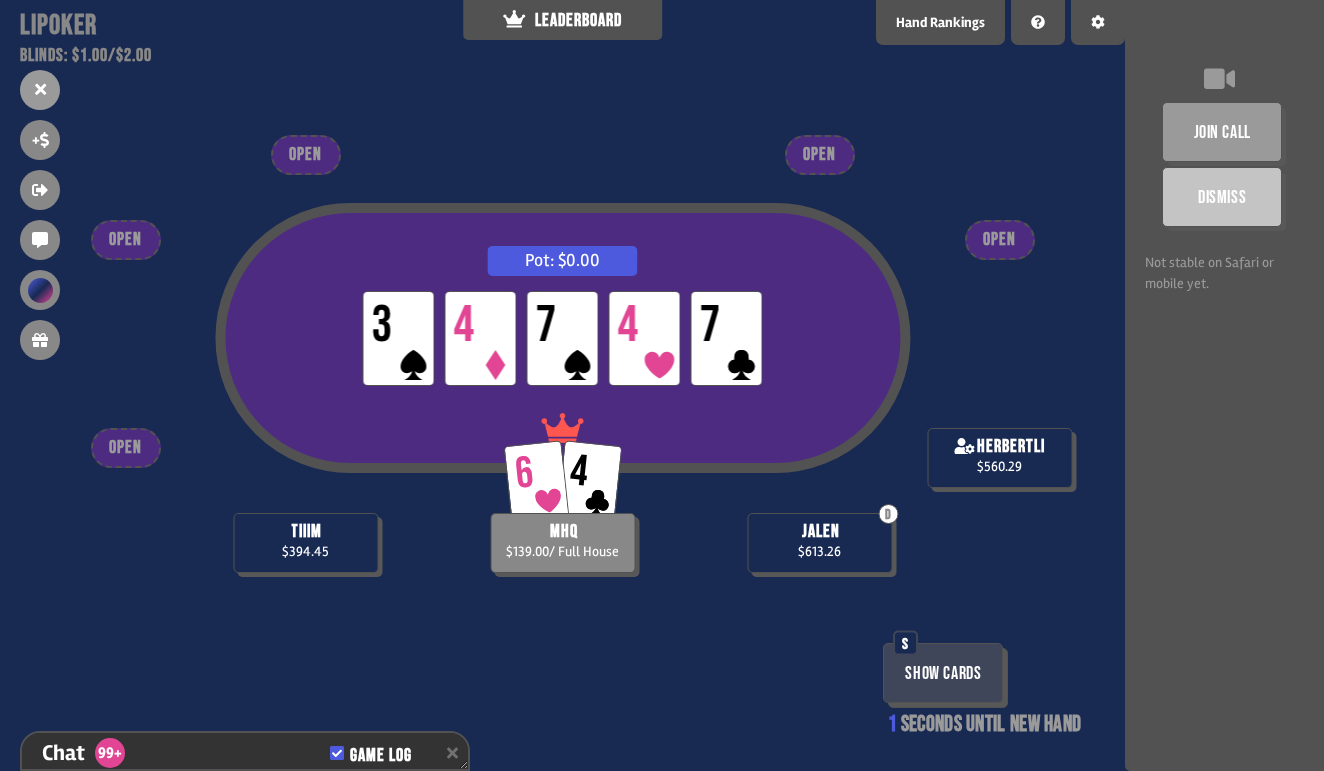 click on "Show Cards" at bounding box center (943, 673) 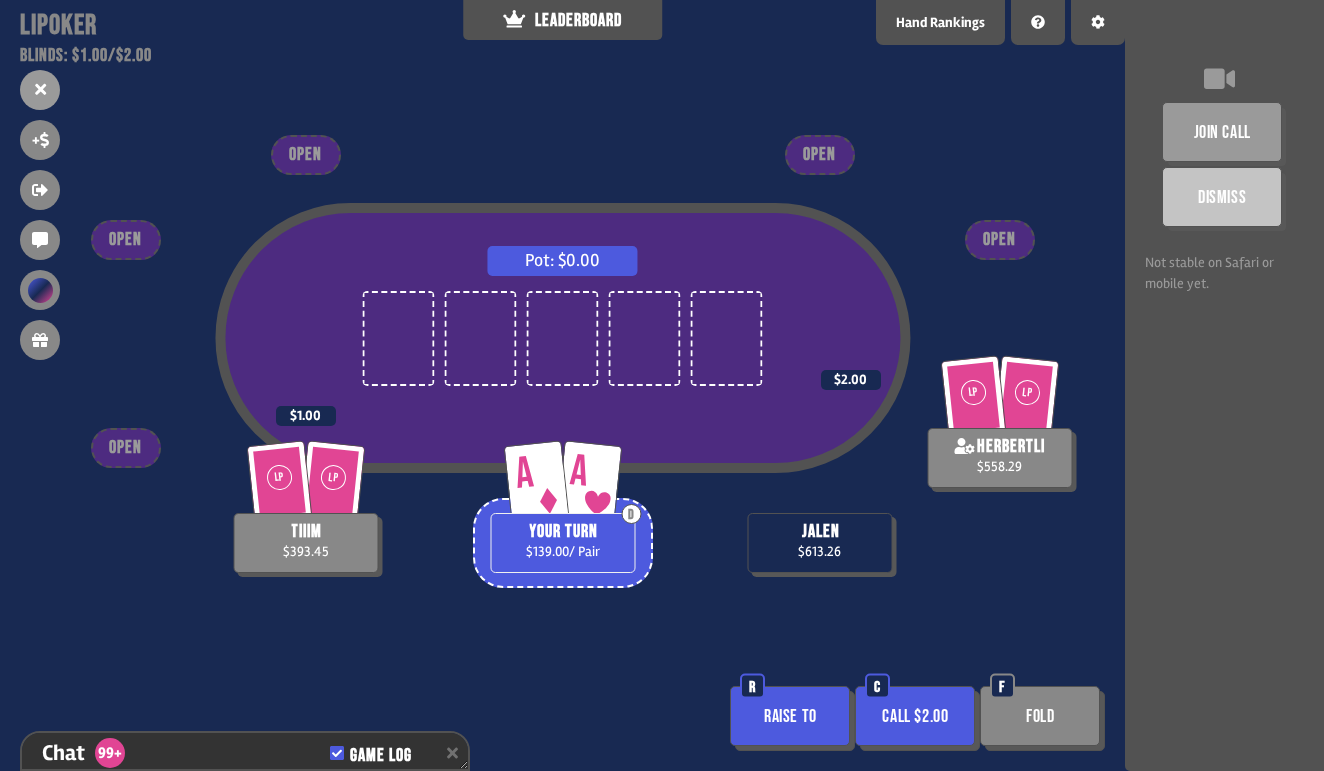 scroll, scrollTop: 23972, scrollLeft: 0, axis: vertical 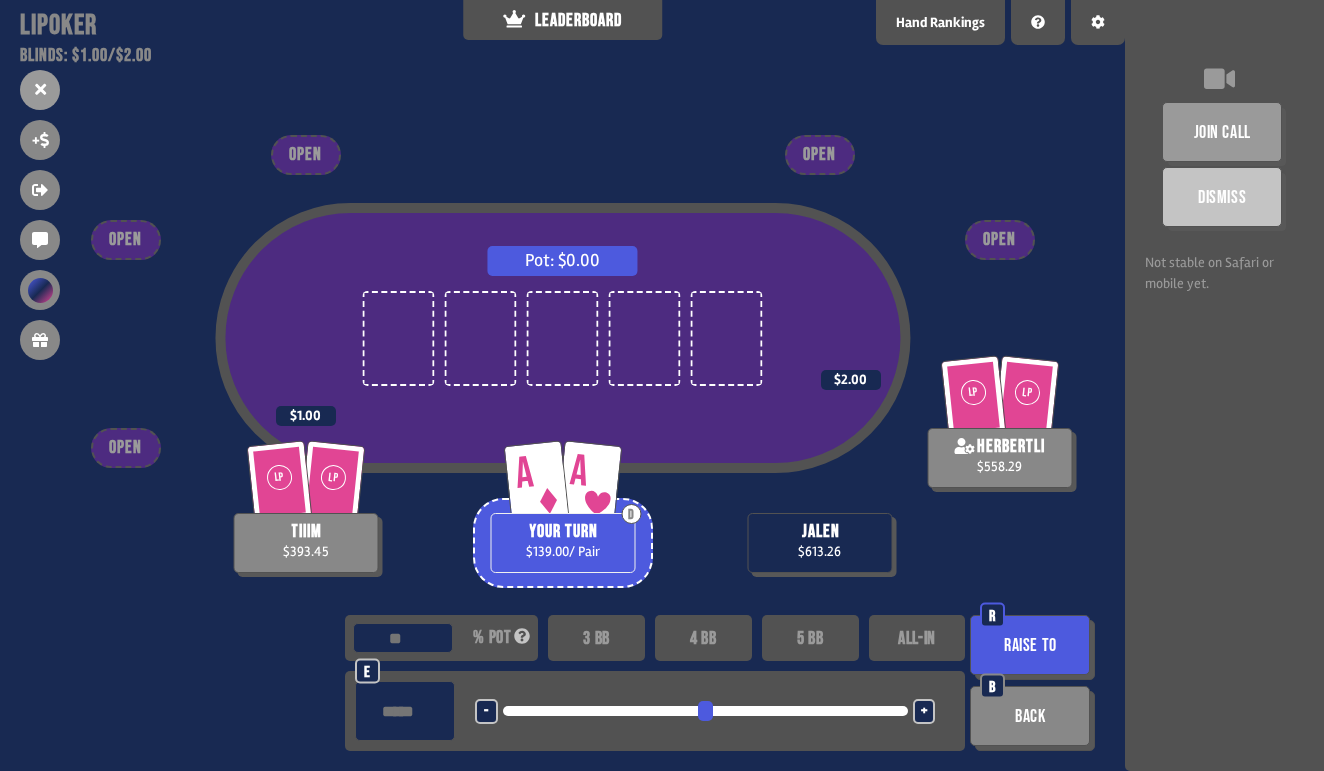 click on "+" at bounding box center [924, 711] 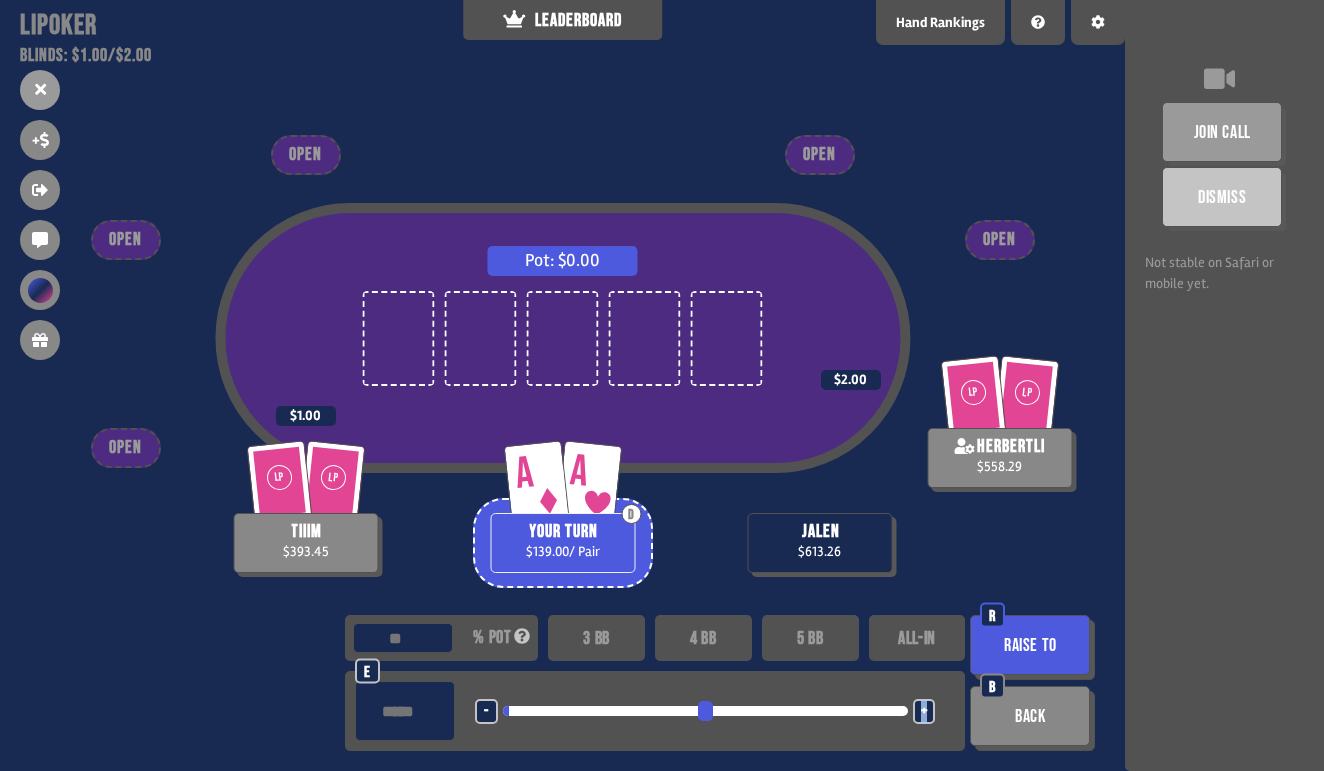 click on "+" at bounding box center (924, 711) 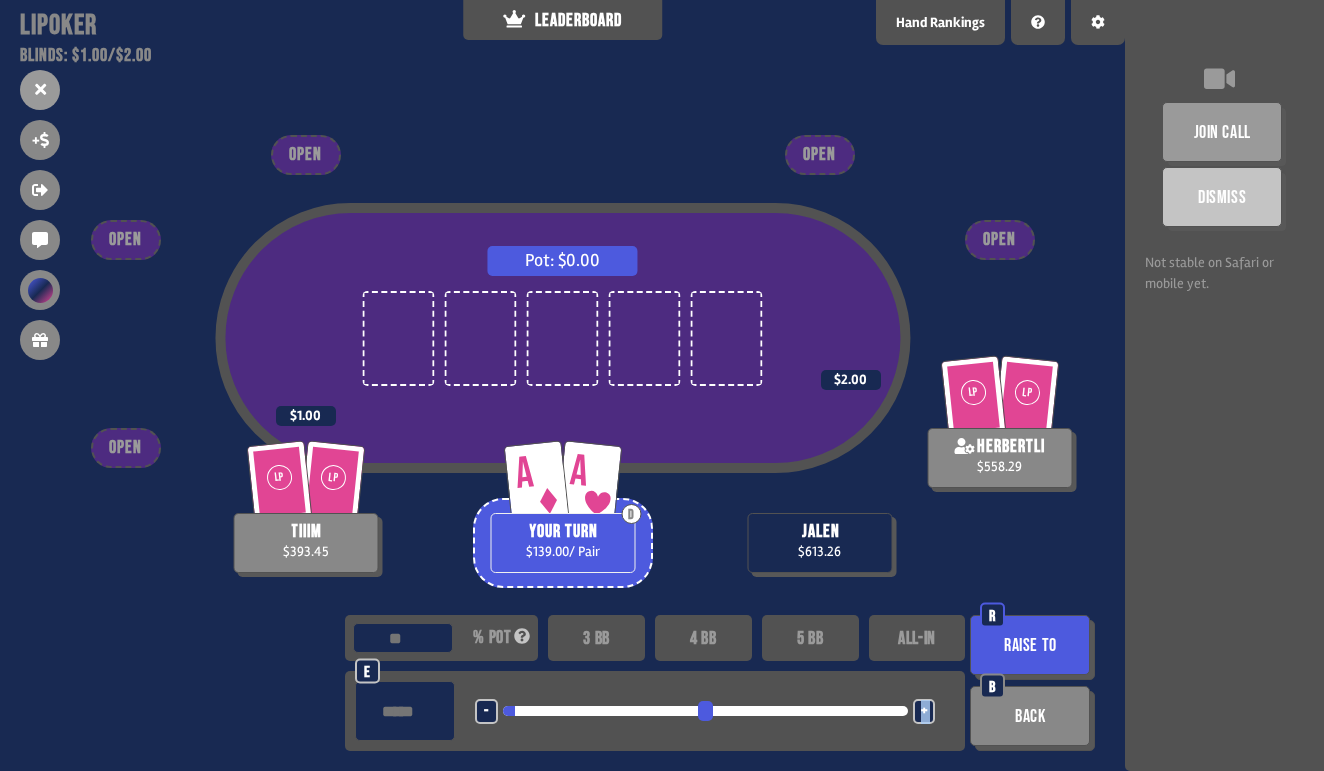 click on "+" at bounding box center [924, 711] 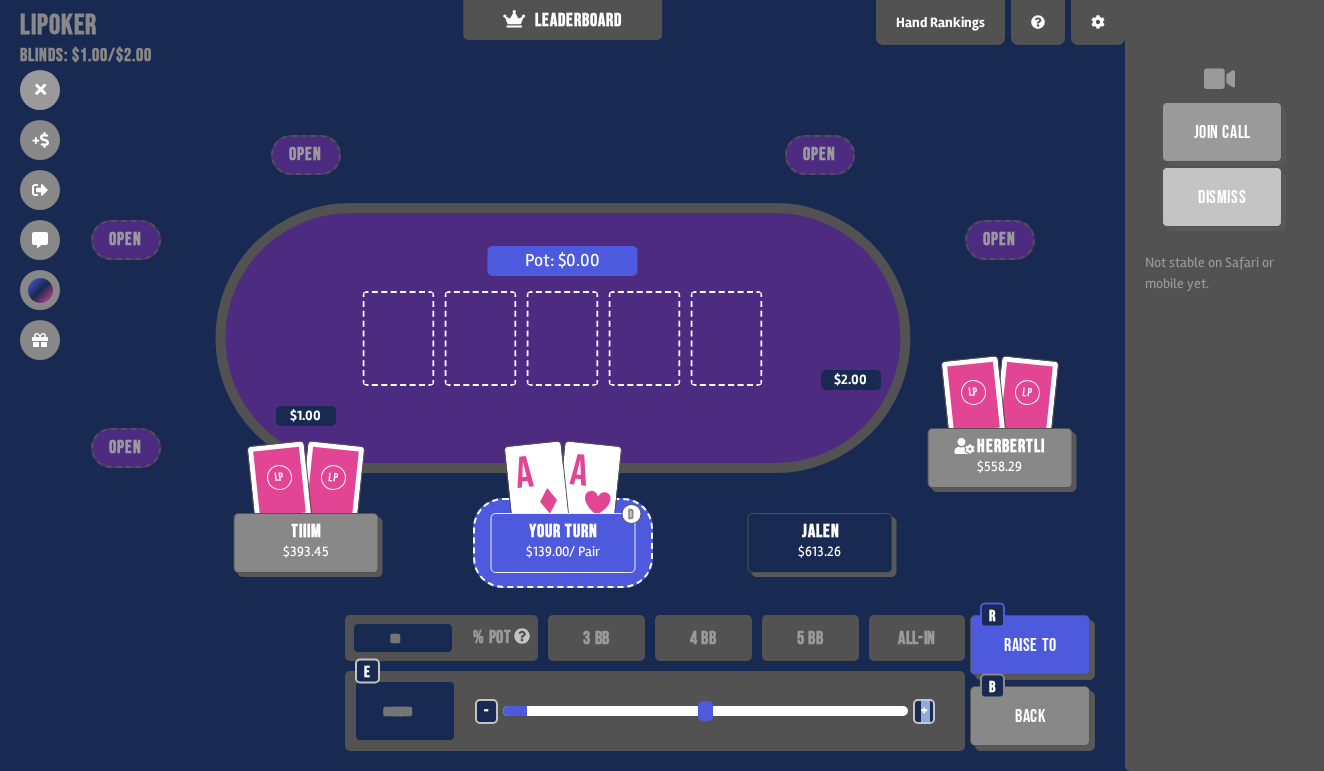 click on "+" at bounding box center [924, 711] 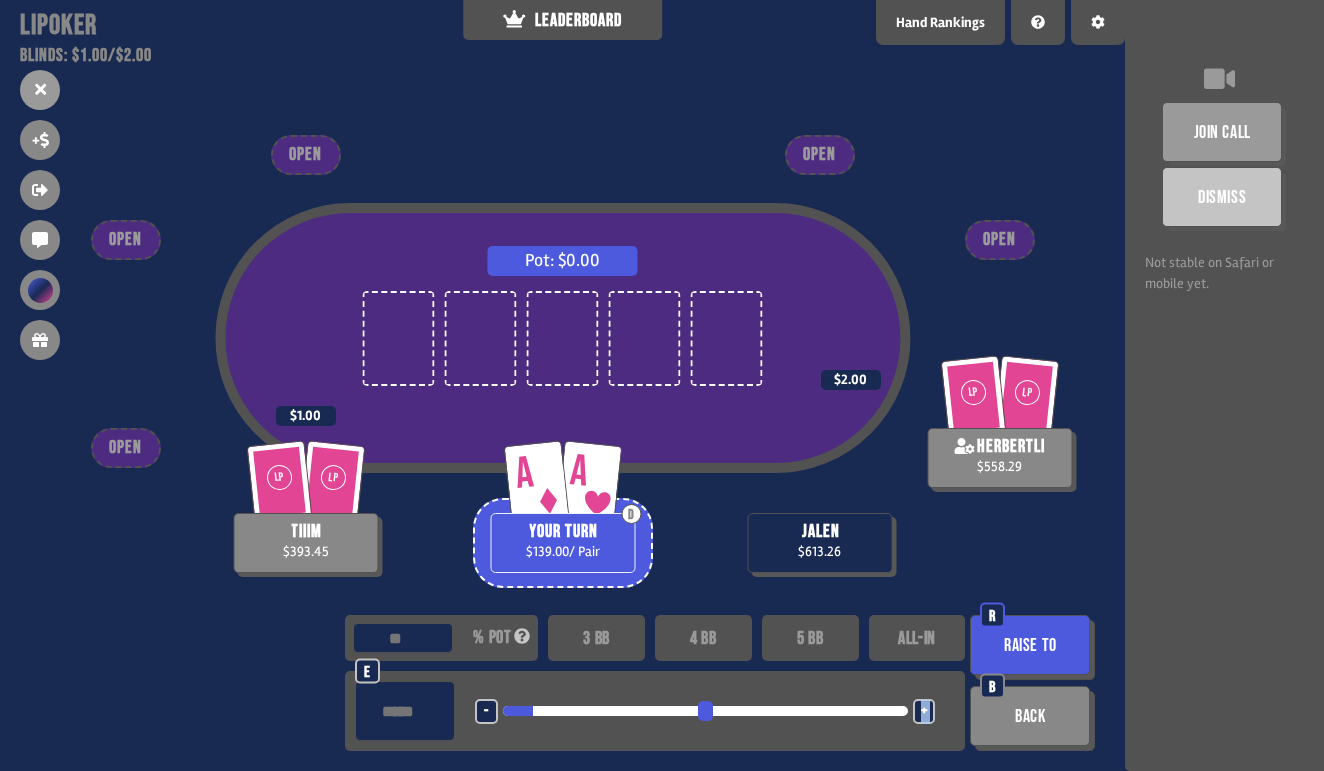 click on "Raise to" at bounding box center [1030, 645] 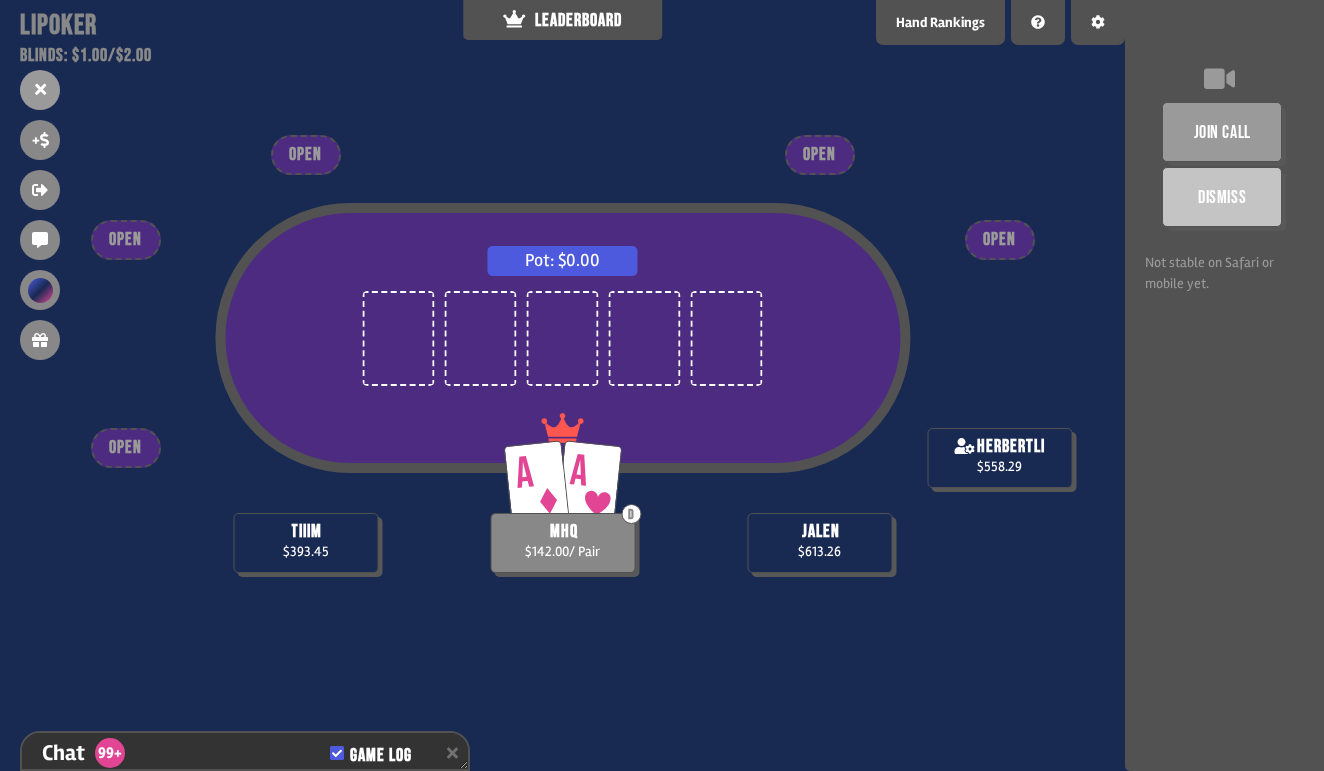 scroll, scrollTop: 24175, scrollLeft: 0, axis: vertical 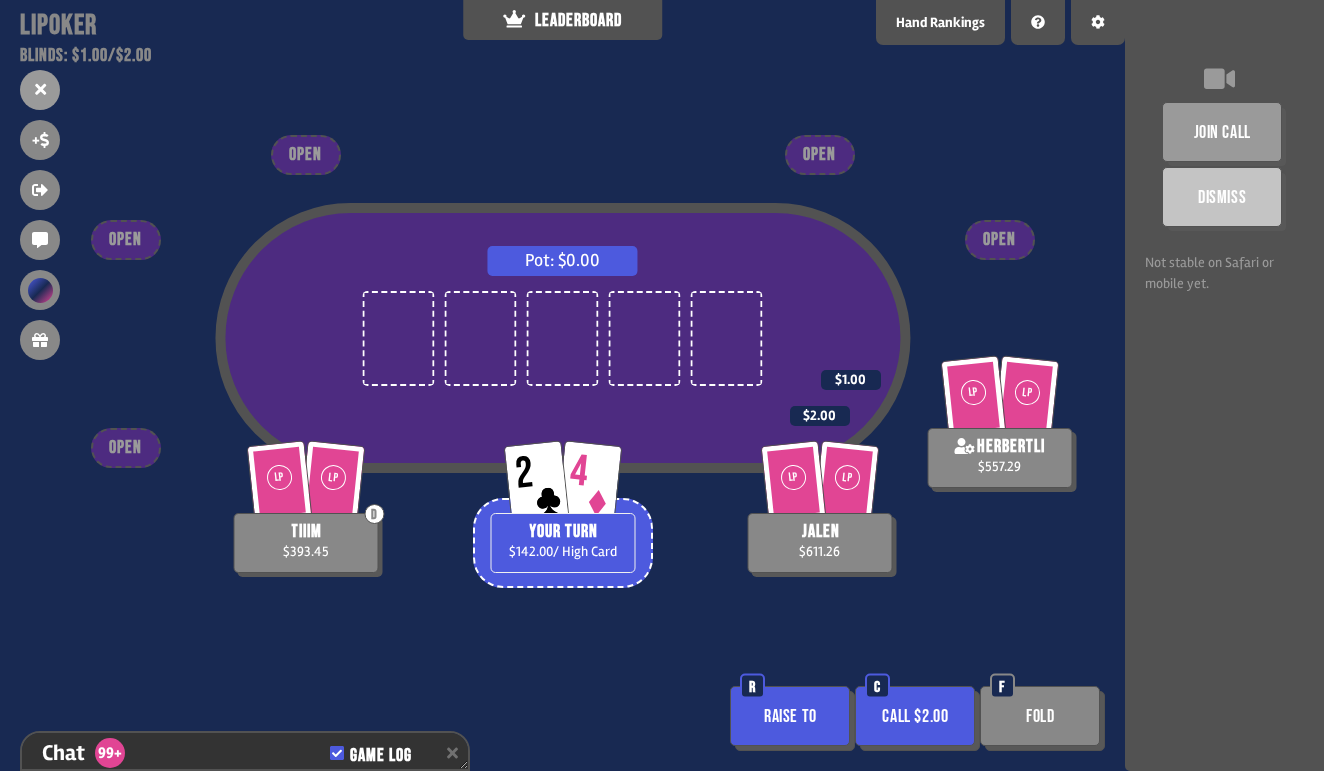 click on "Call $2.00" at bounding box center (915, 716) 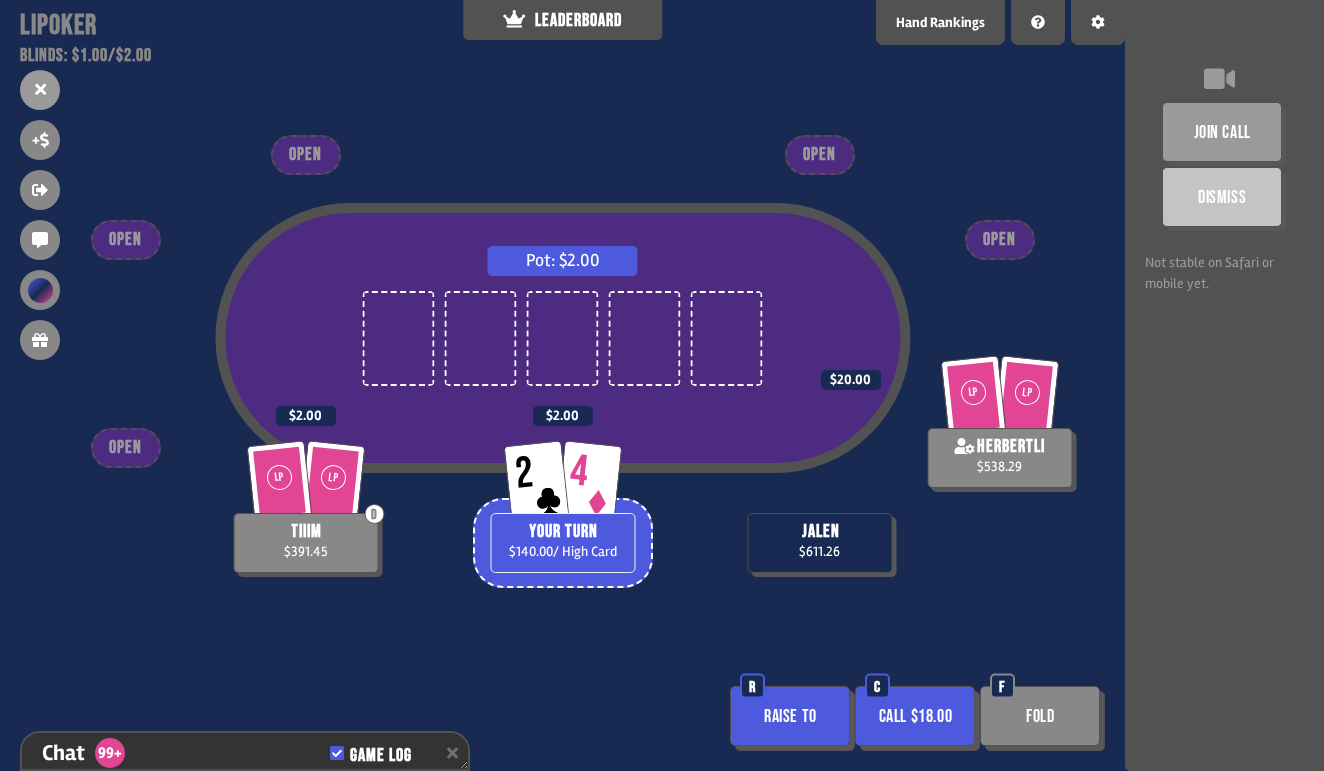 scroll, scrollTop: 24320, scrollLeft: 0, axis: vertical 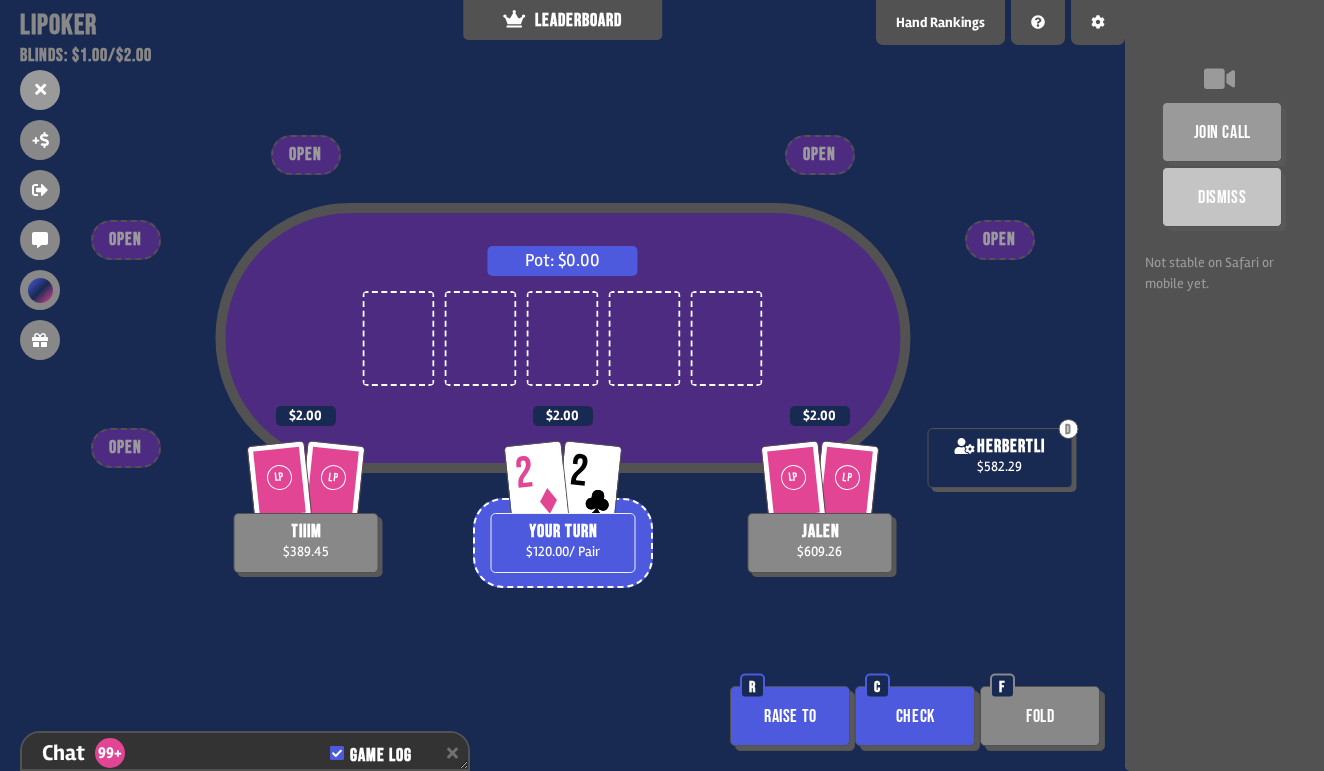 click on "Check" at bounding box center [915, 716] 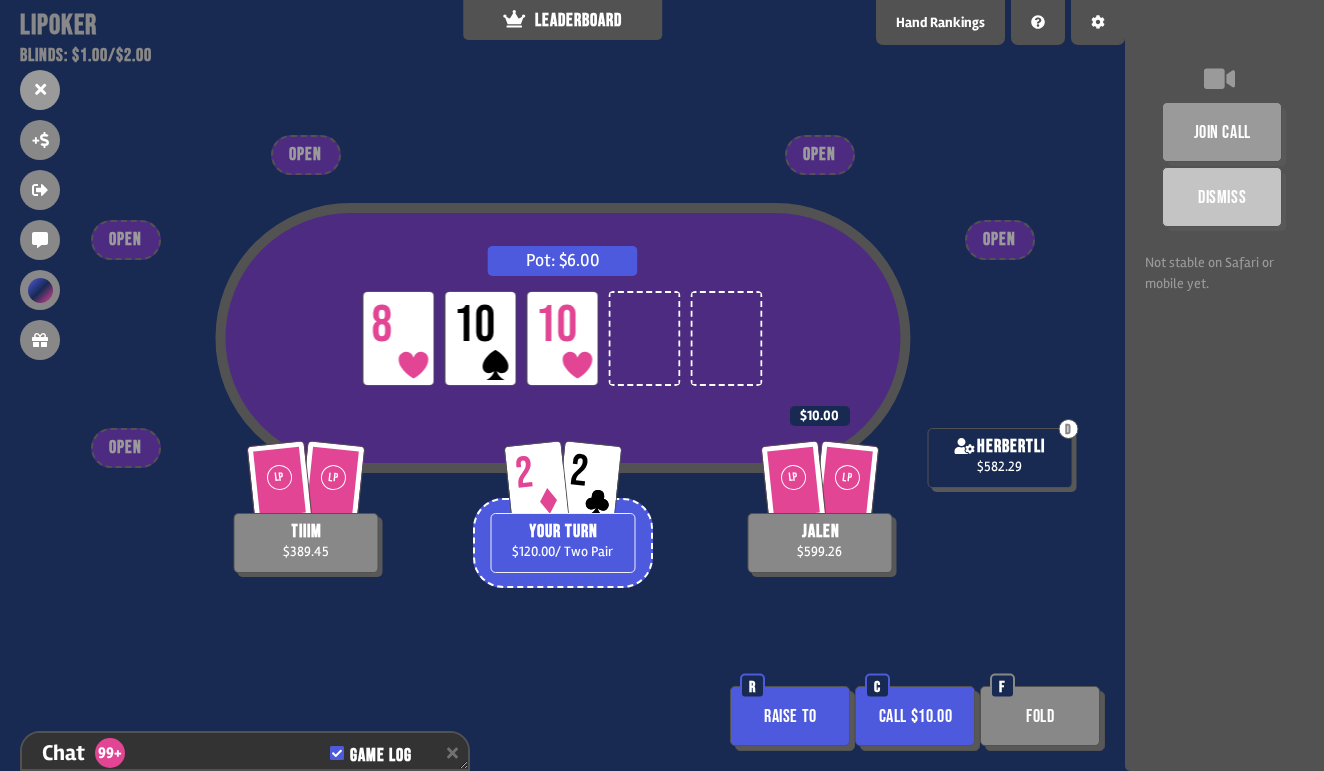 scroll, scrollTop: 24813, scrollLeft: 0, axis: vertical 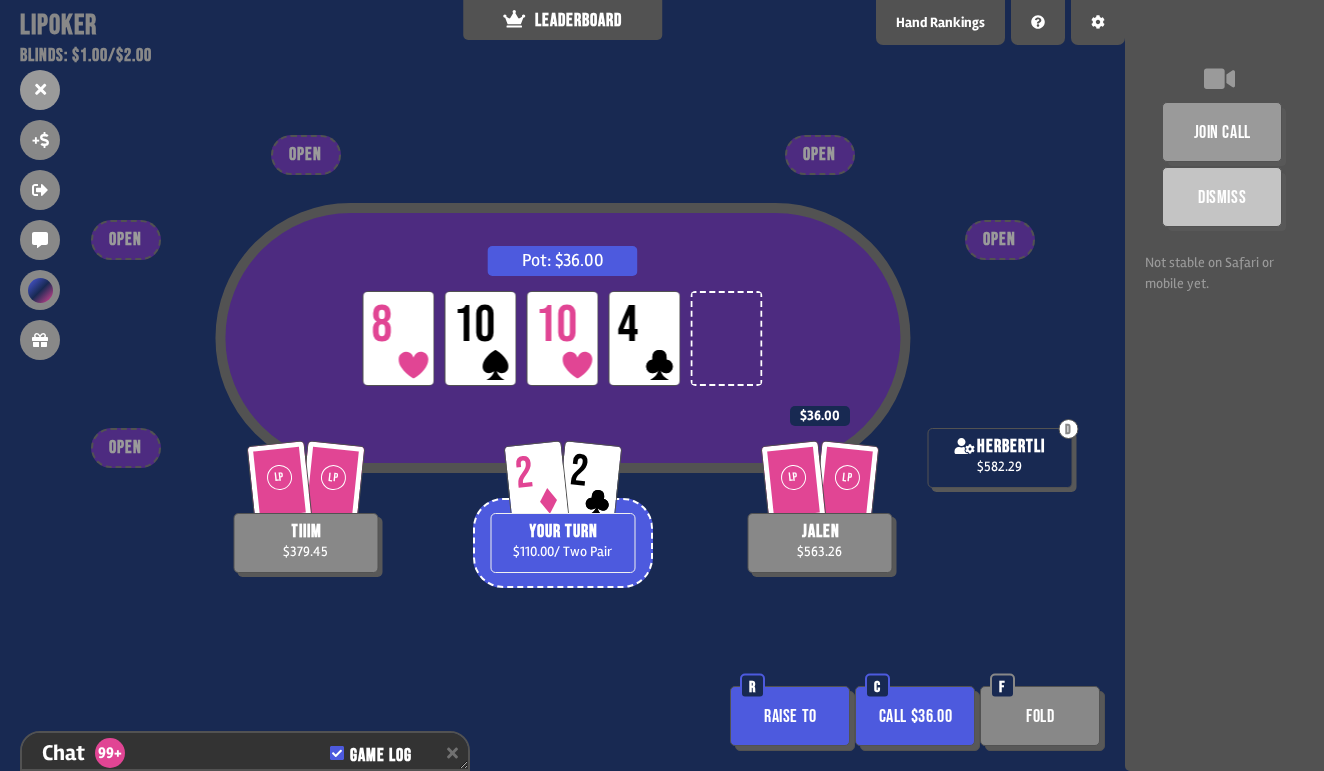 click on "Fold" at bounding box center (1040, 716) 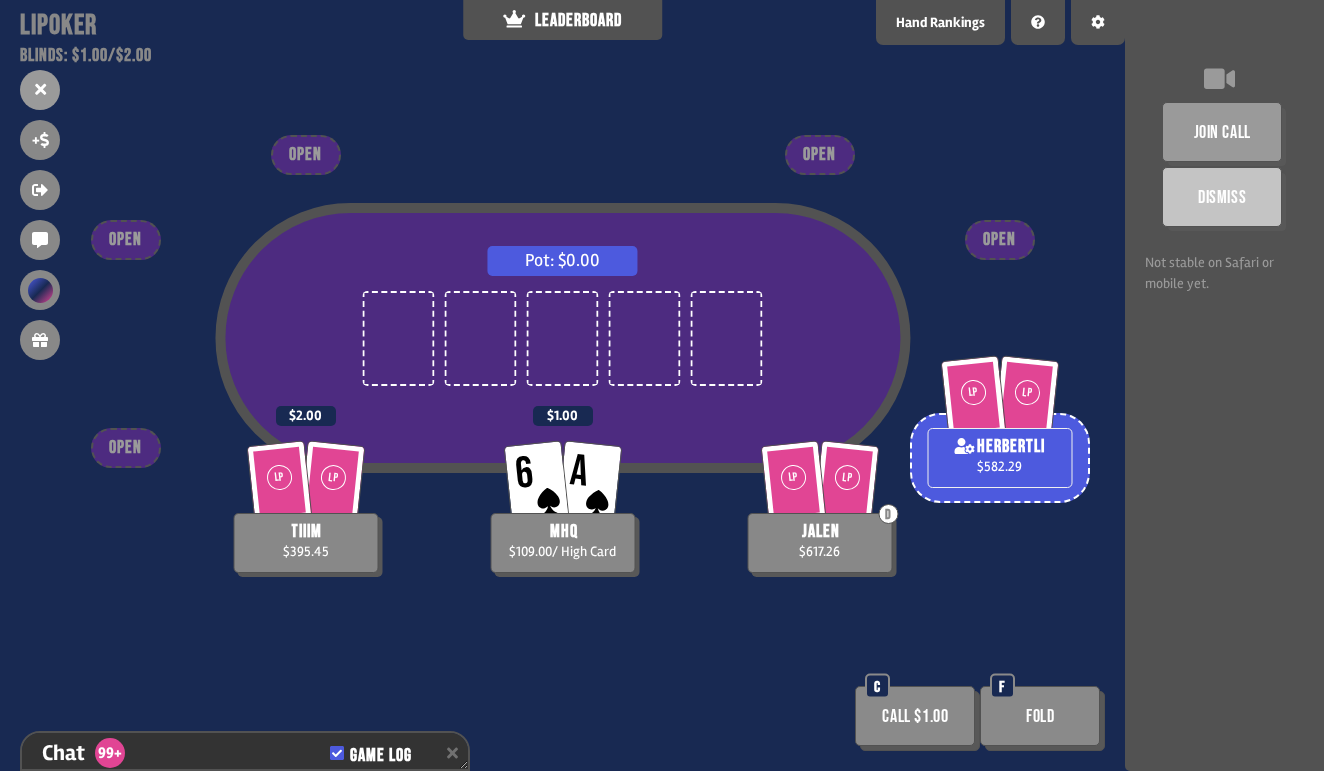 scroll, scrollTop: 25240, scrollLeft: 0, axis: vertical 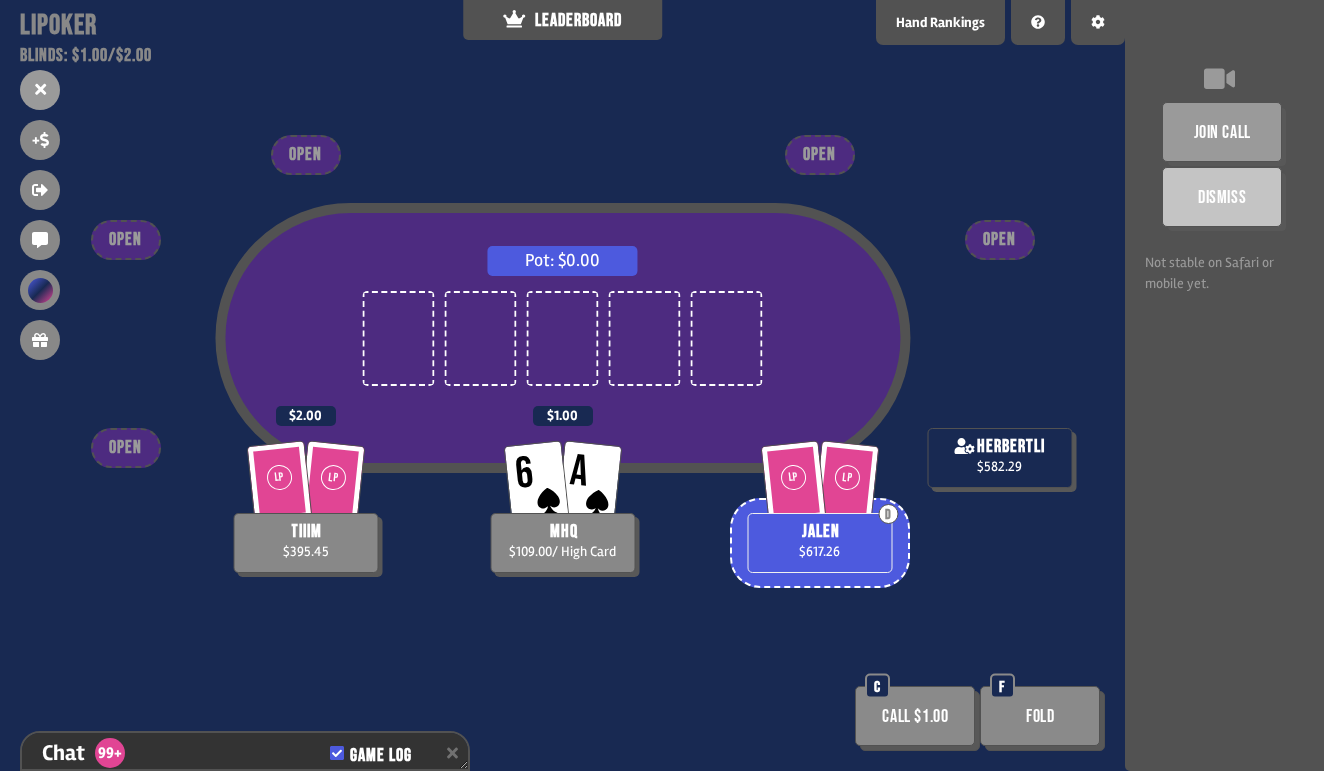 click at bounding box center (727, 338) 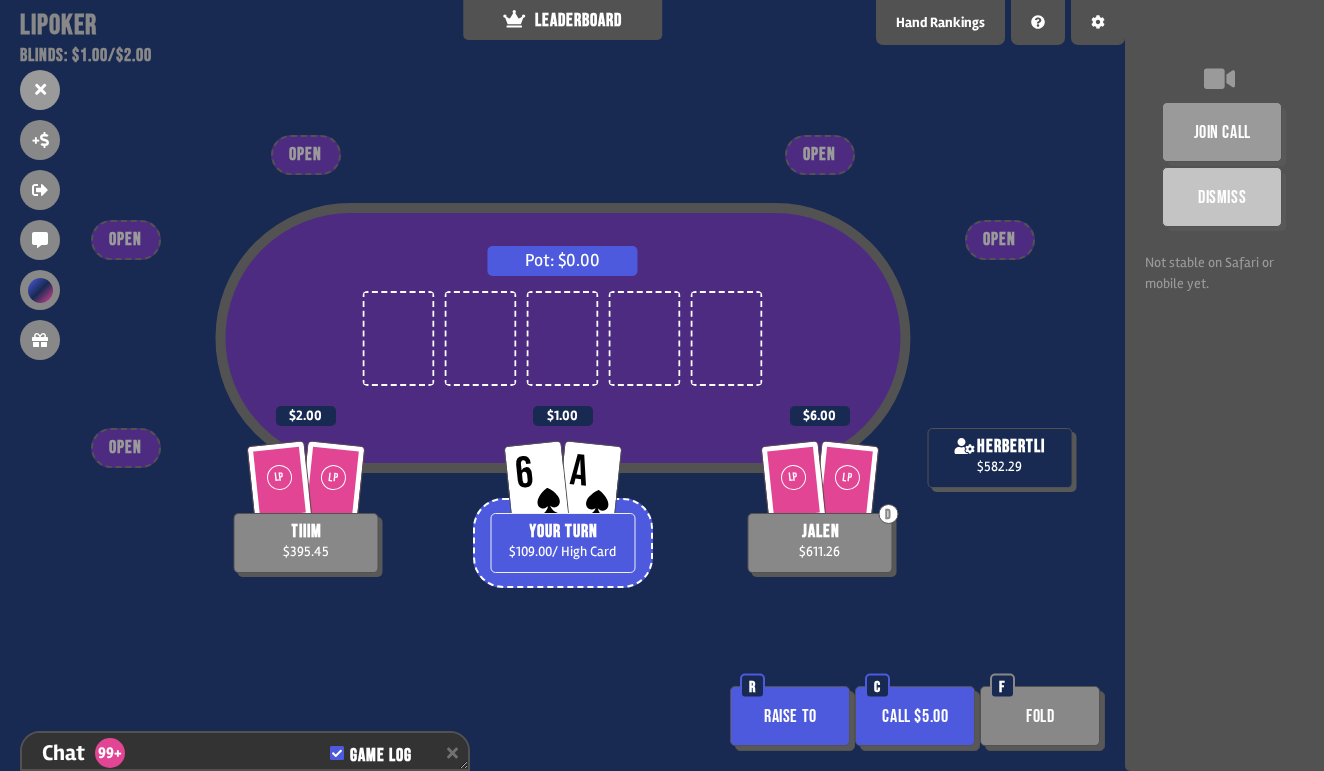scroll, scrollTop: 25298, scrollLeft: 0, axis: vertical 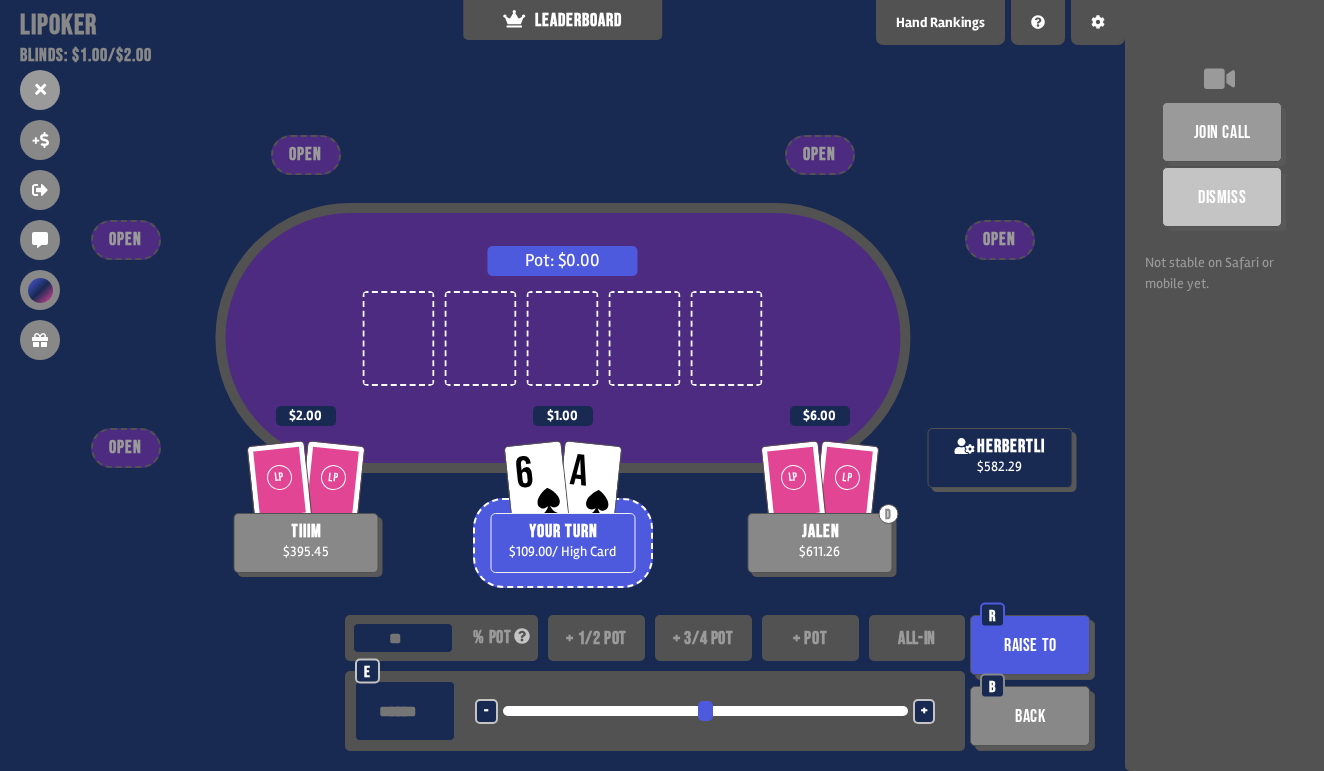 click on "+" at bounding box center (924, 711) 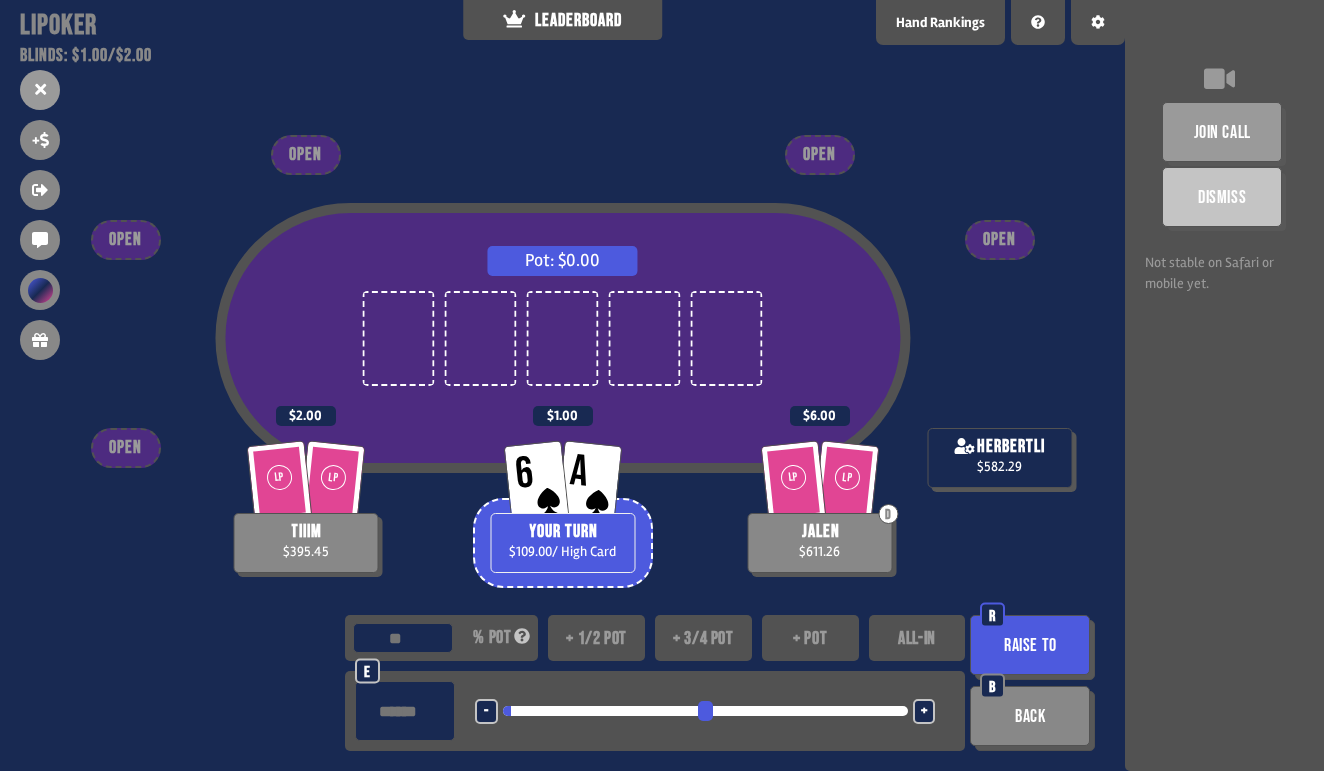 click on "+" at bounding box center [924, 711] 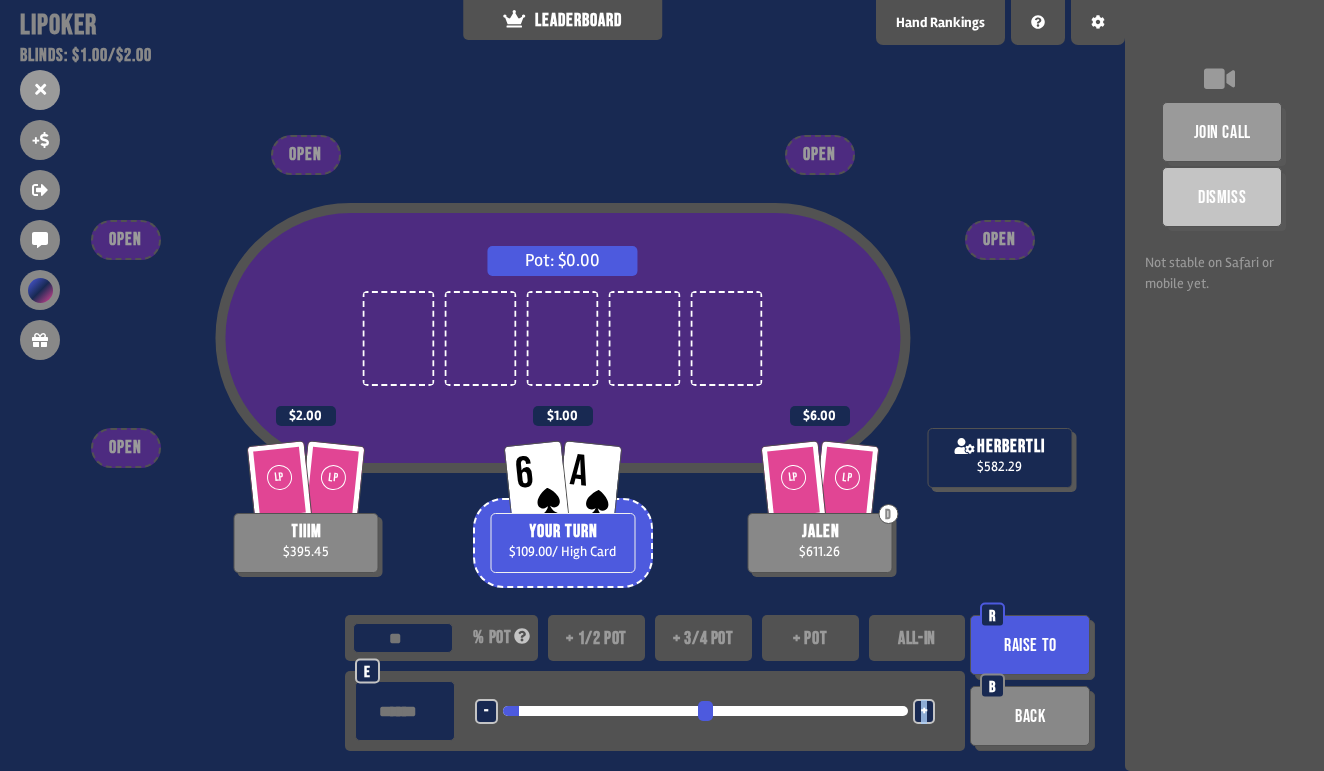 click on "+" at bounding box center (924, 711) 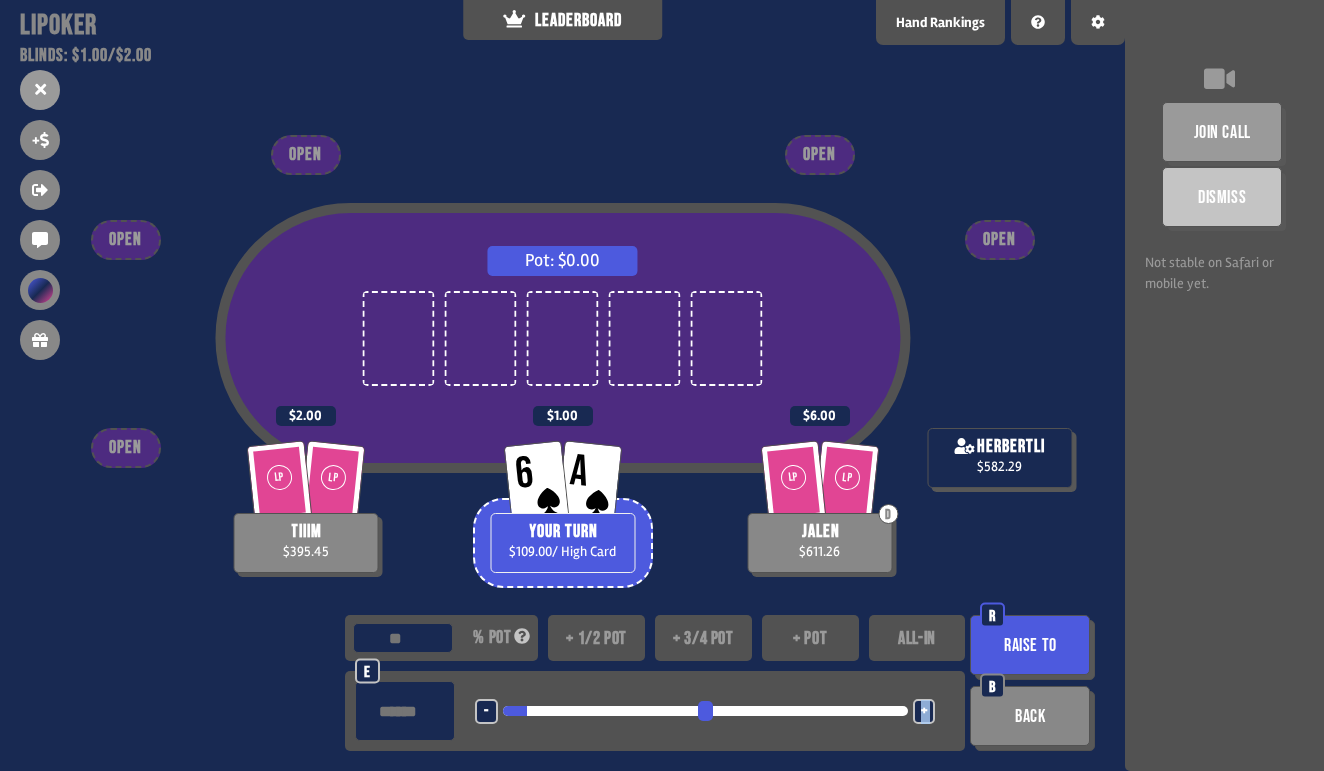 click on "+" at bounding box center (924, 711) 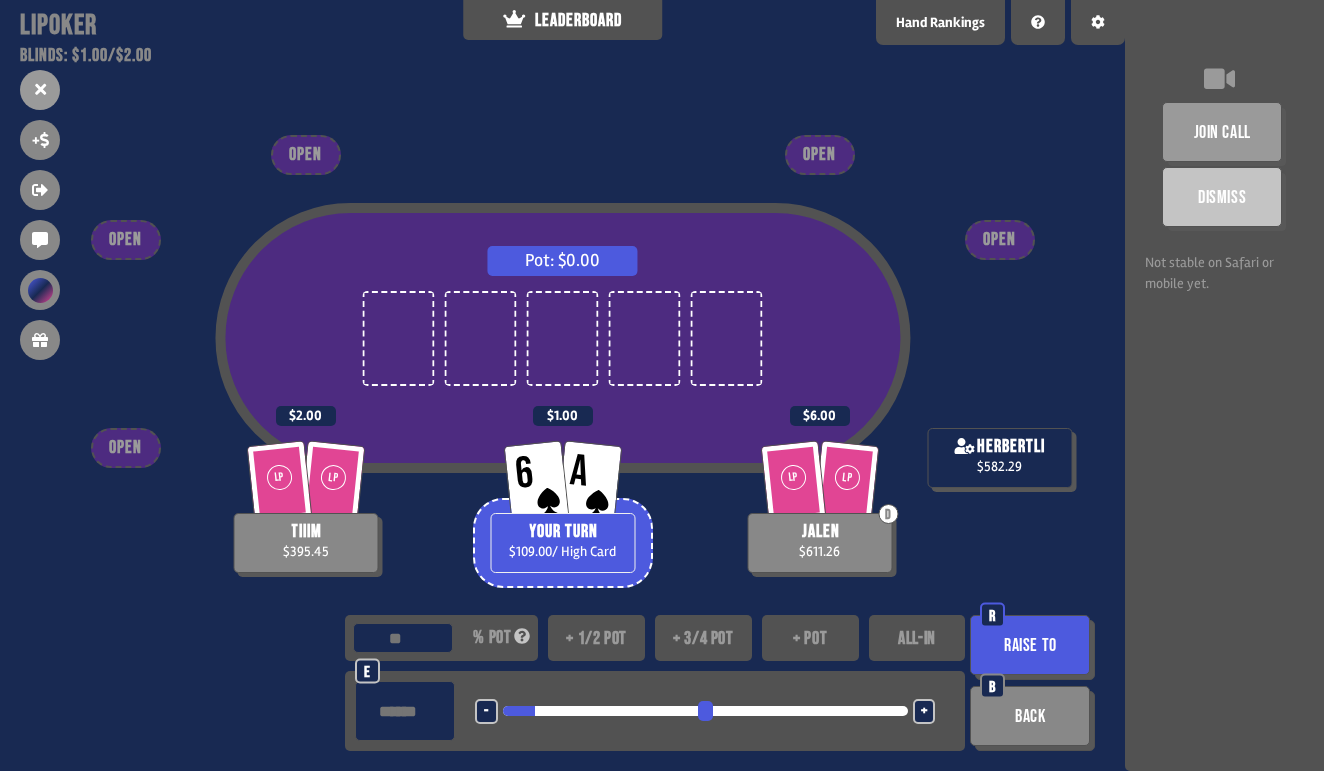 click on "+" at bounding box center [924, 712] 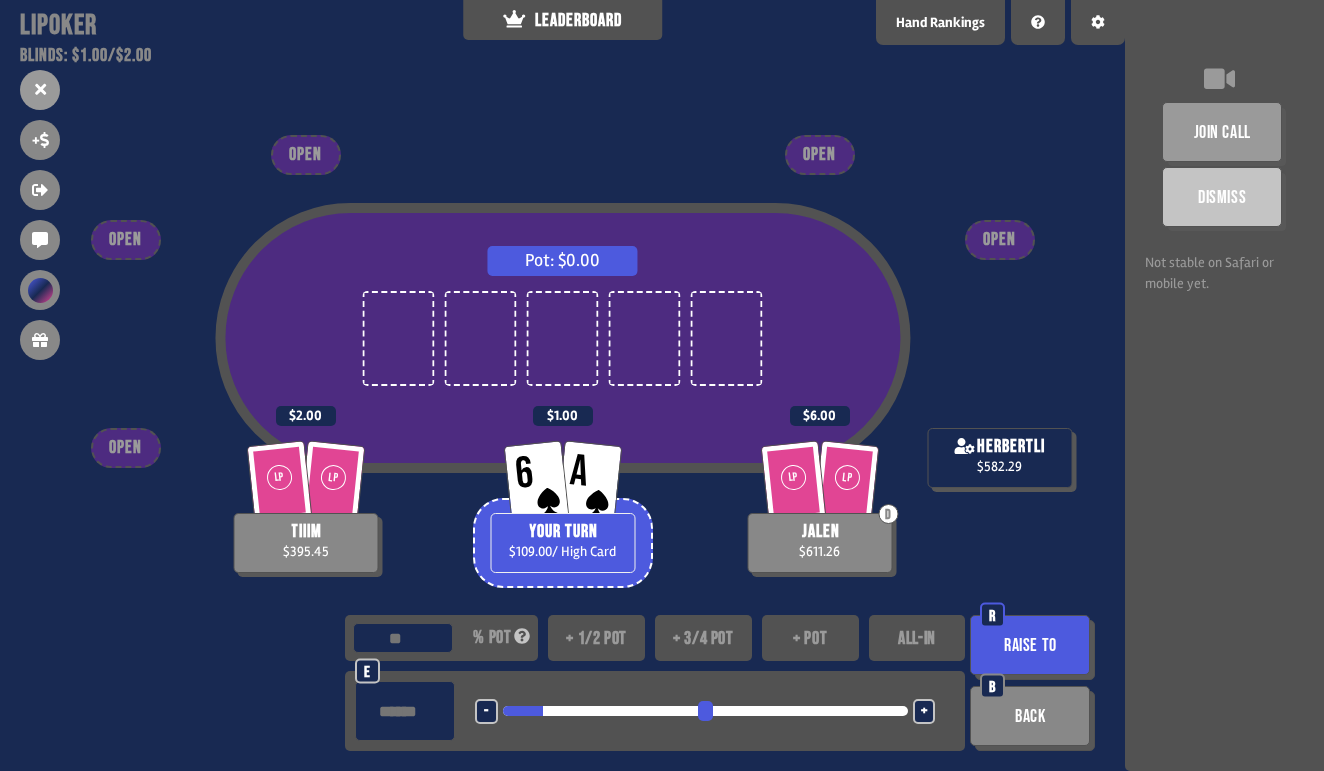 click on "Raise to" at bounding box center (1030, 645) 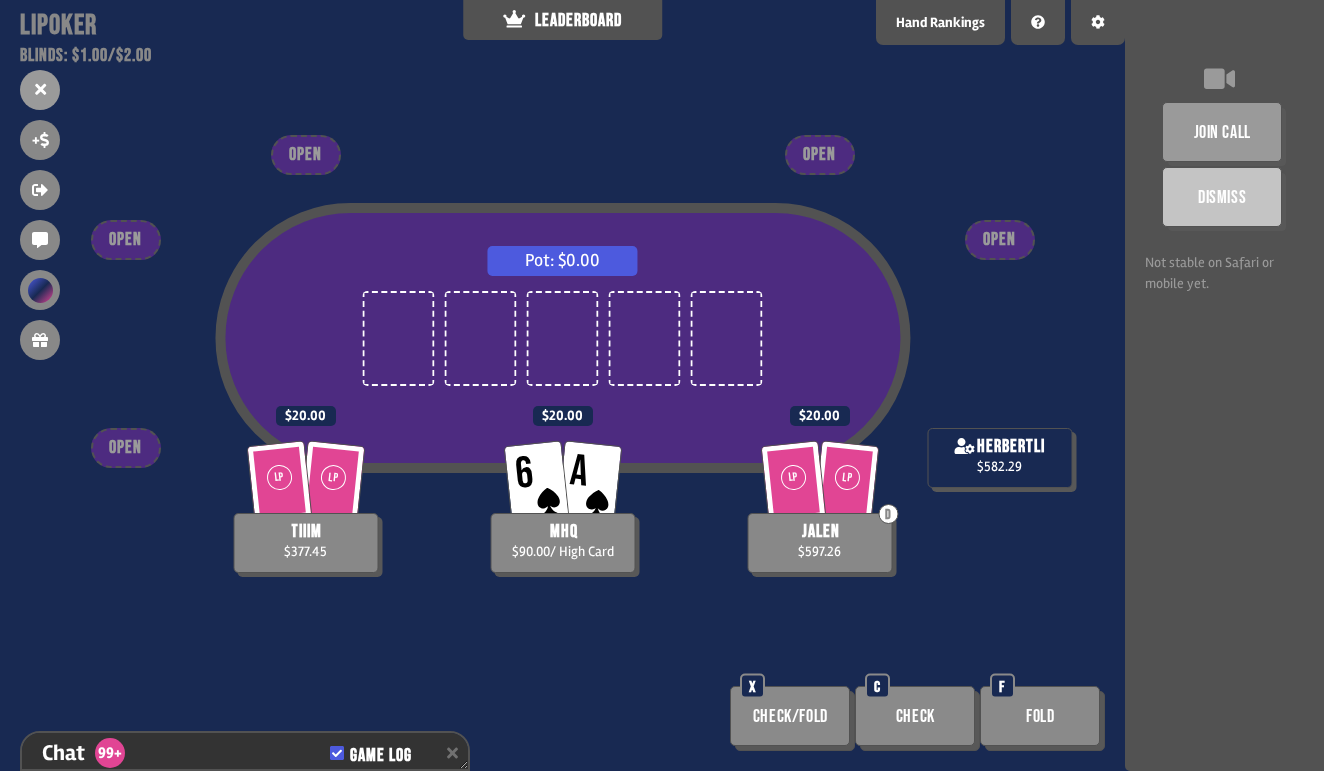 scroll, scrollTop: 25414, scrollLeft: 0, axis: vertical 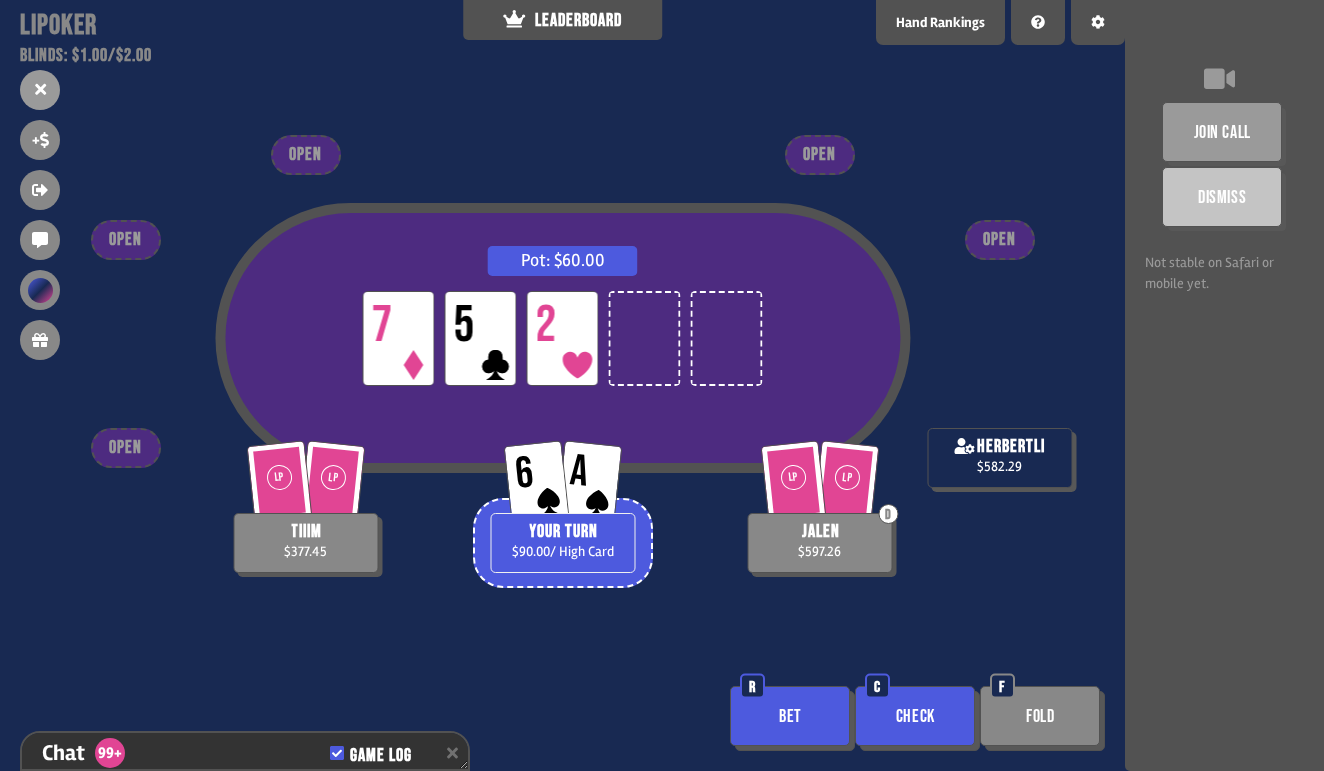 click on "Check" at bounding box center (915, 716) 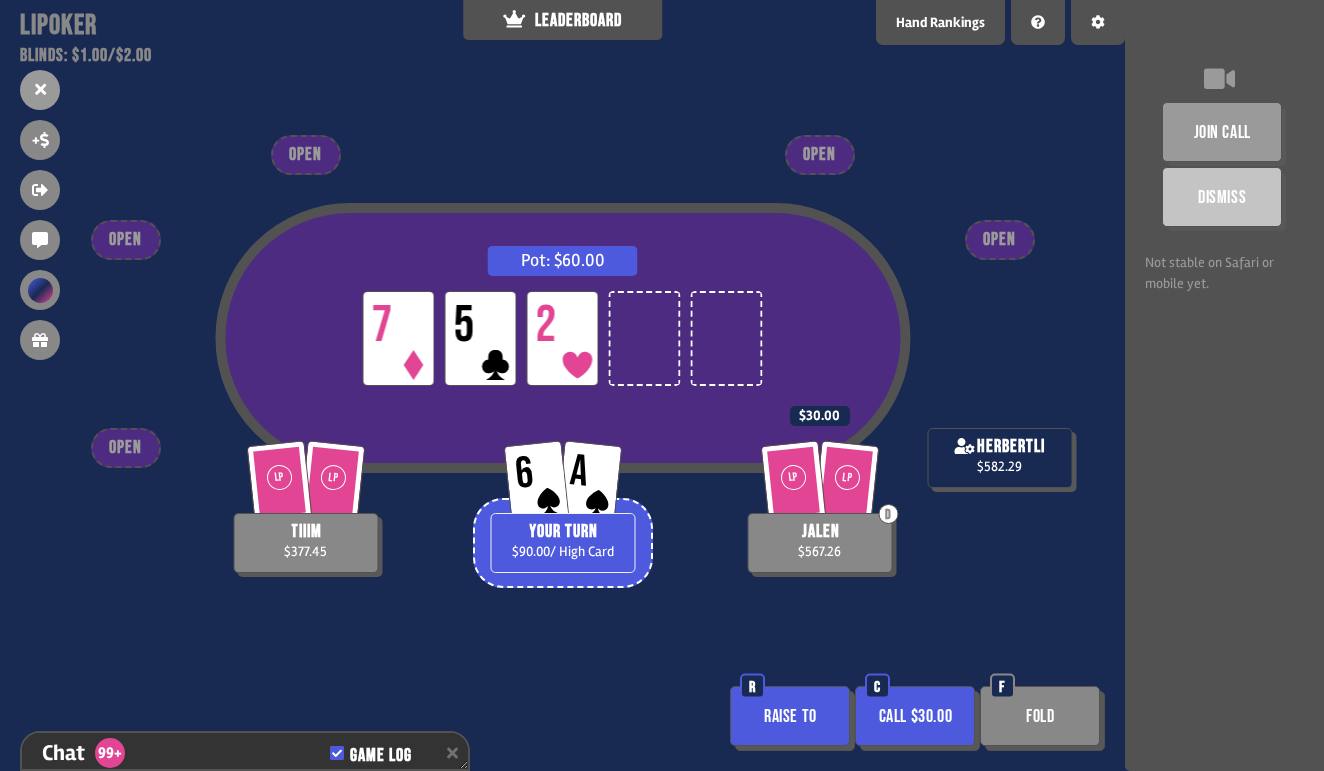 scroll, scrollTop: 25559, scrollLeft: 0, axis: vertical 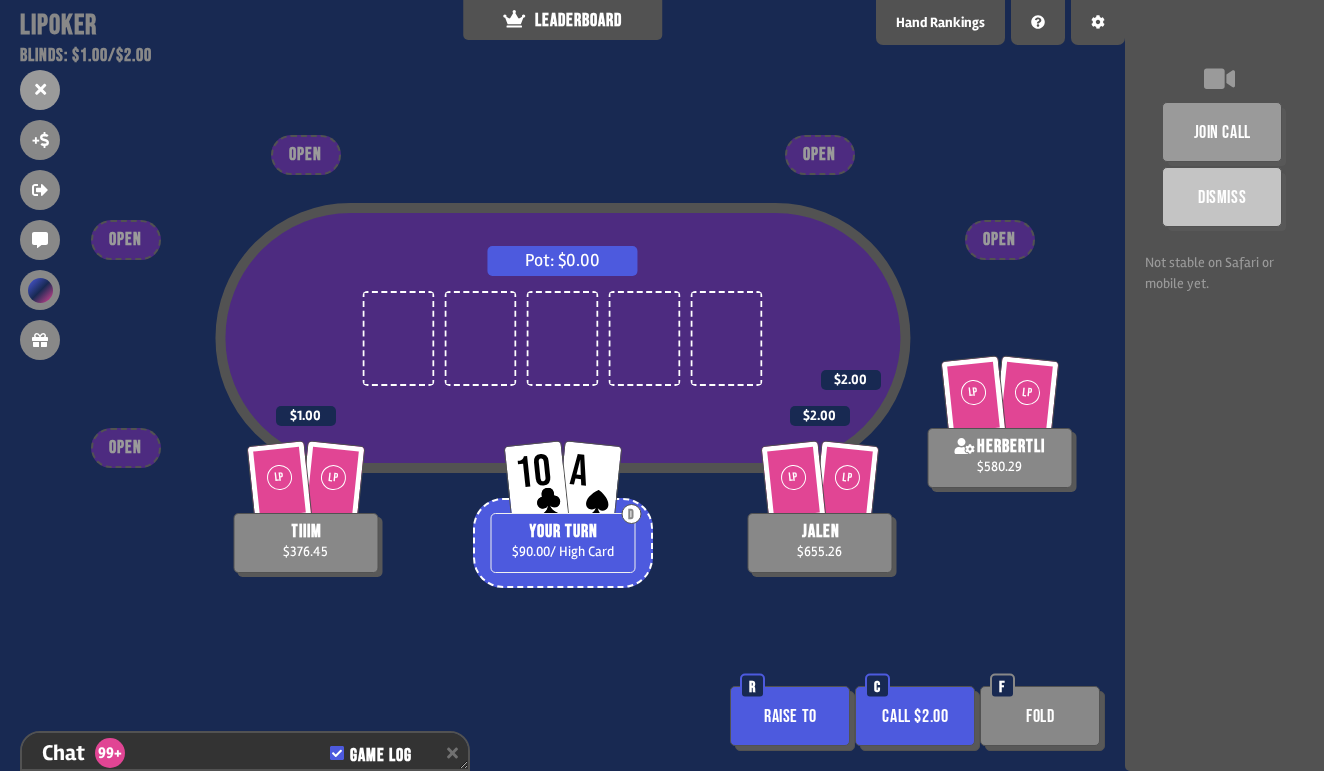 click on "Raise to" at bounding box center (790, 716) 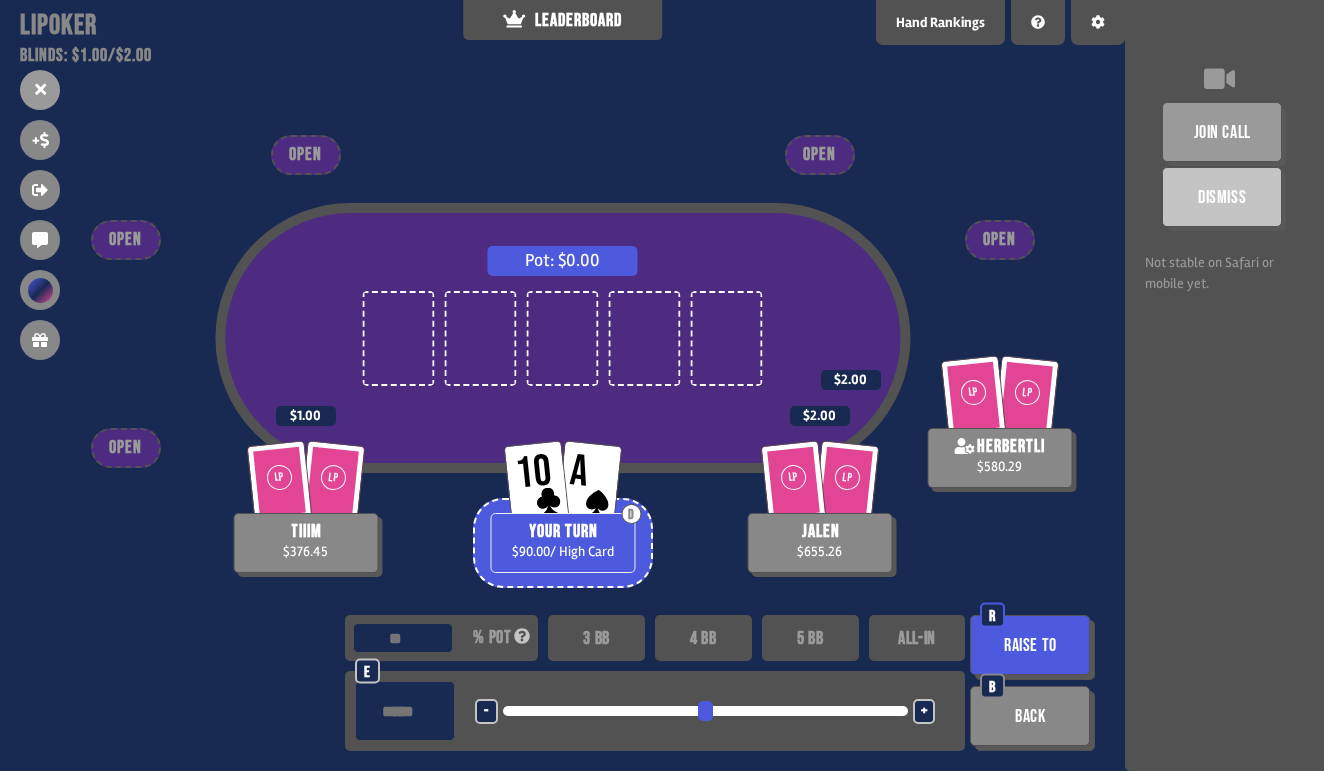 click on "+" at bounding box center (924, 711) 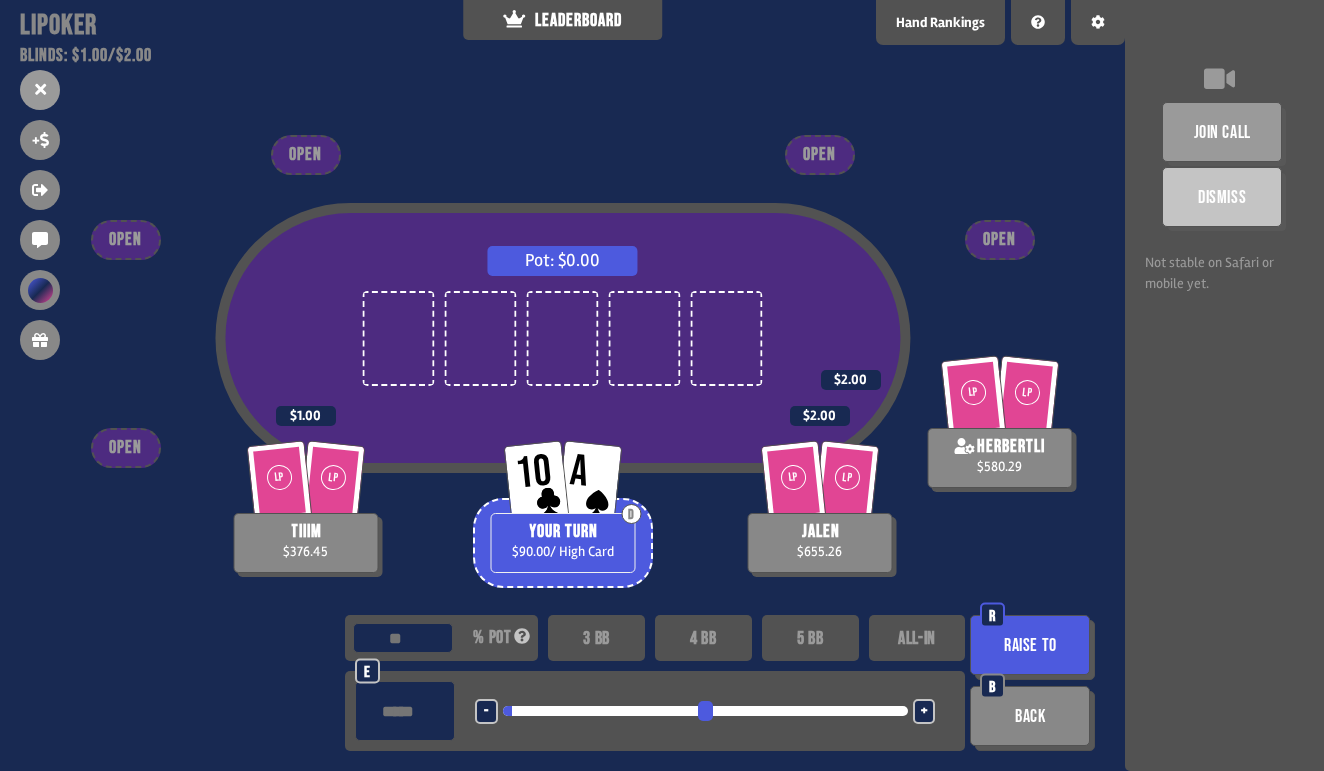 click on "+" at bounding box center [924, 711] 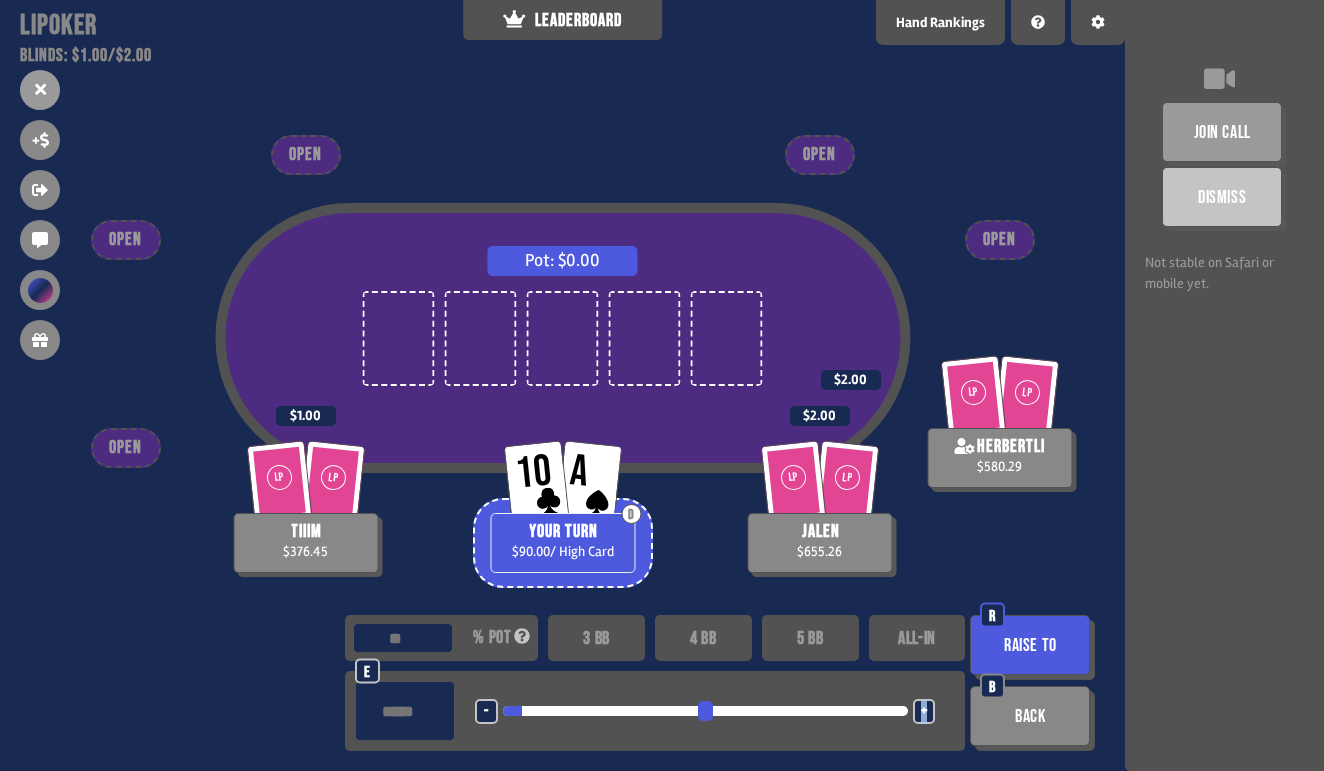 click on "+" at bounding box center (924, 711) 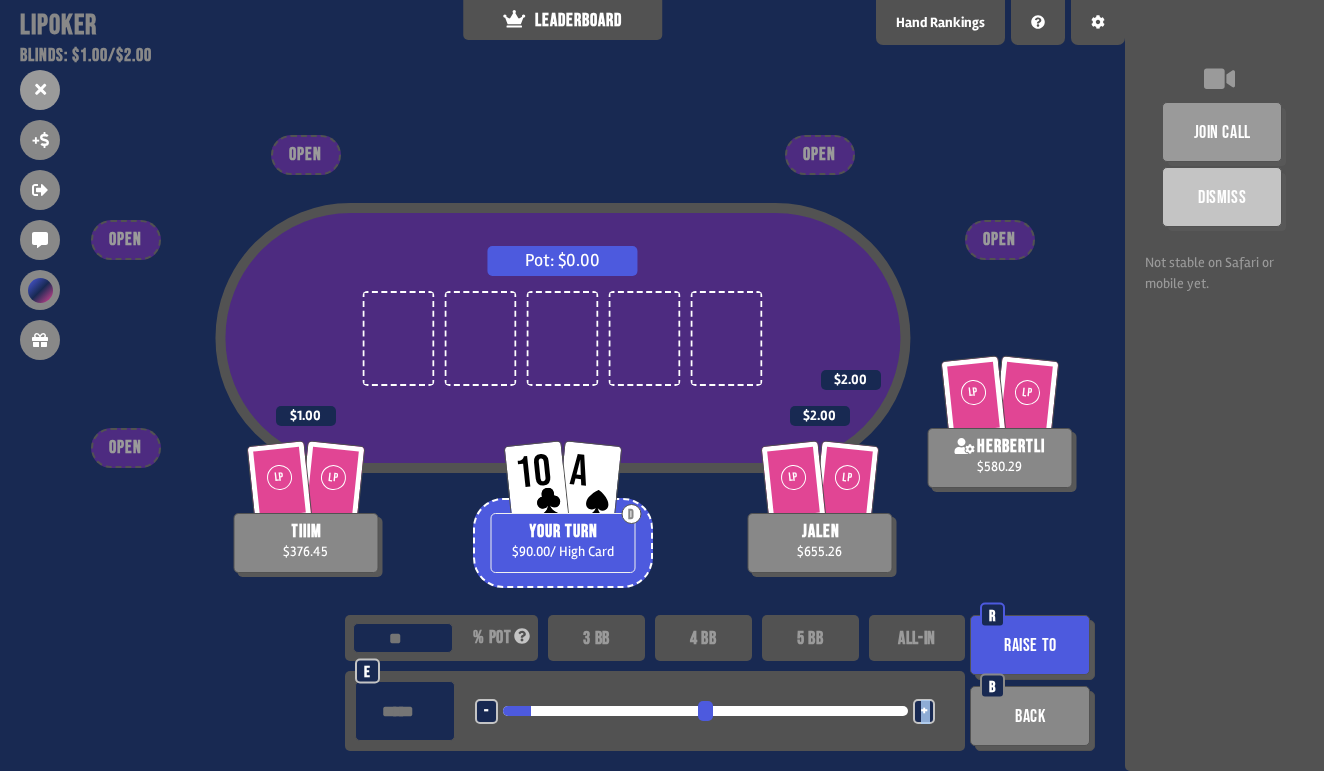 click on "+" at bounding box center (924, 711) 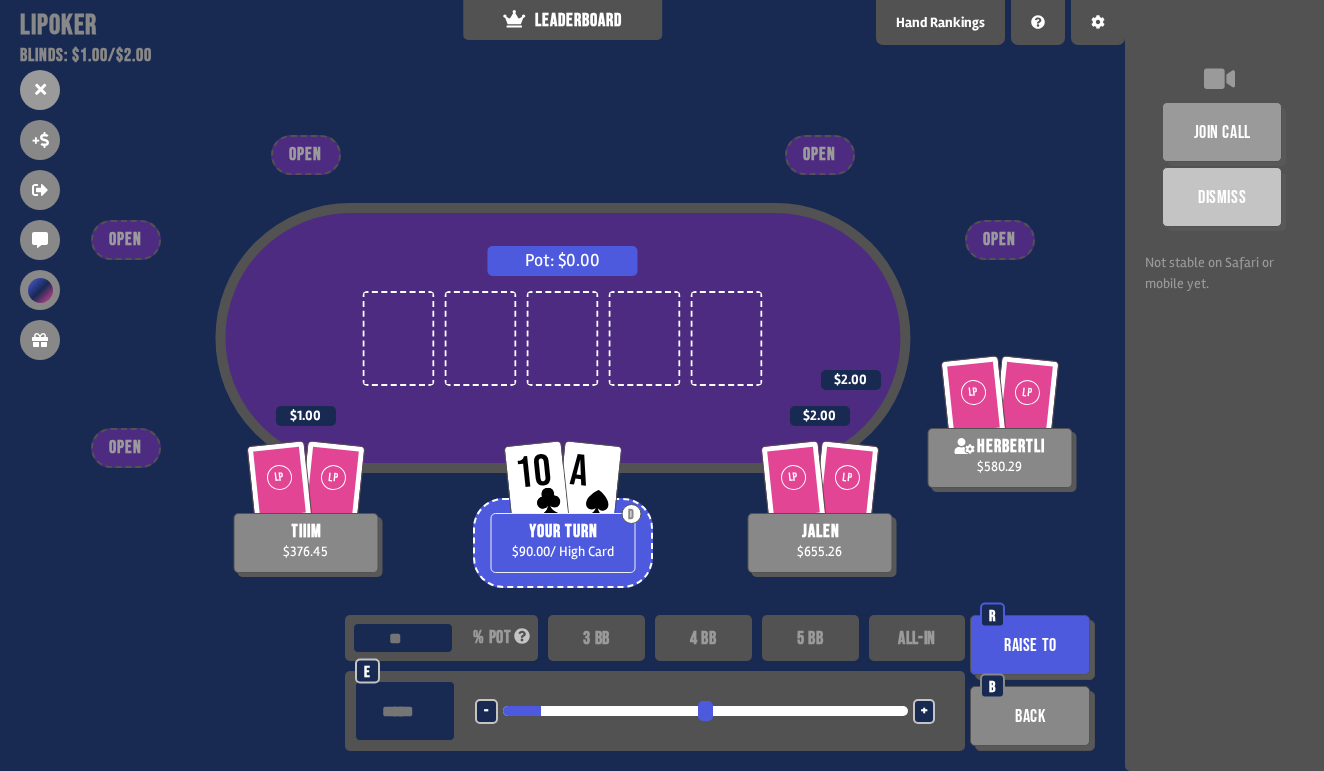 click on "-" at bounding box center (486, 712) 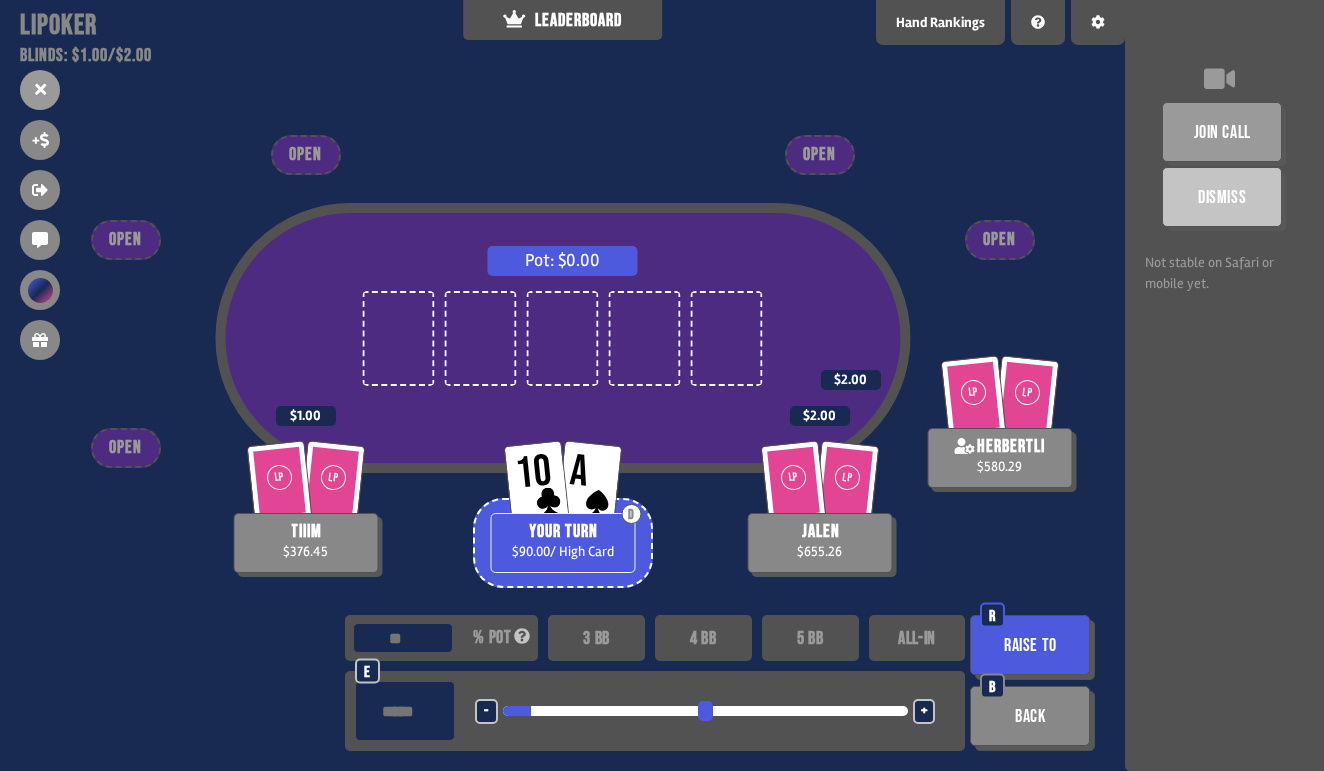 click on "Raise to" at bounding box center [1030, 645] 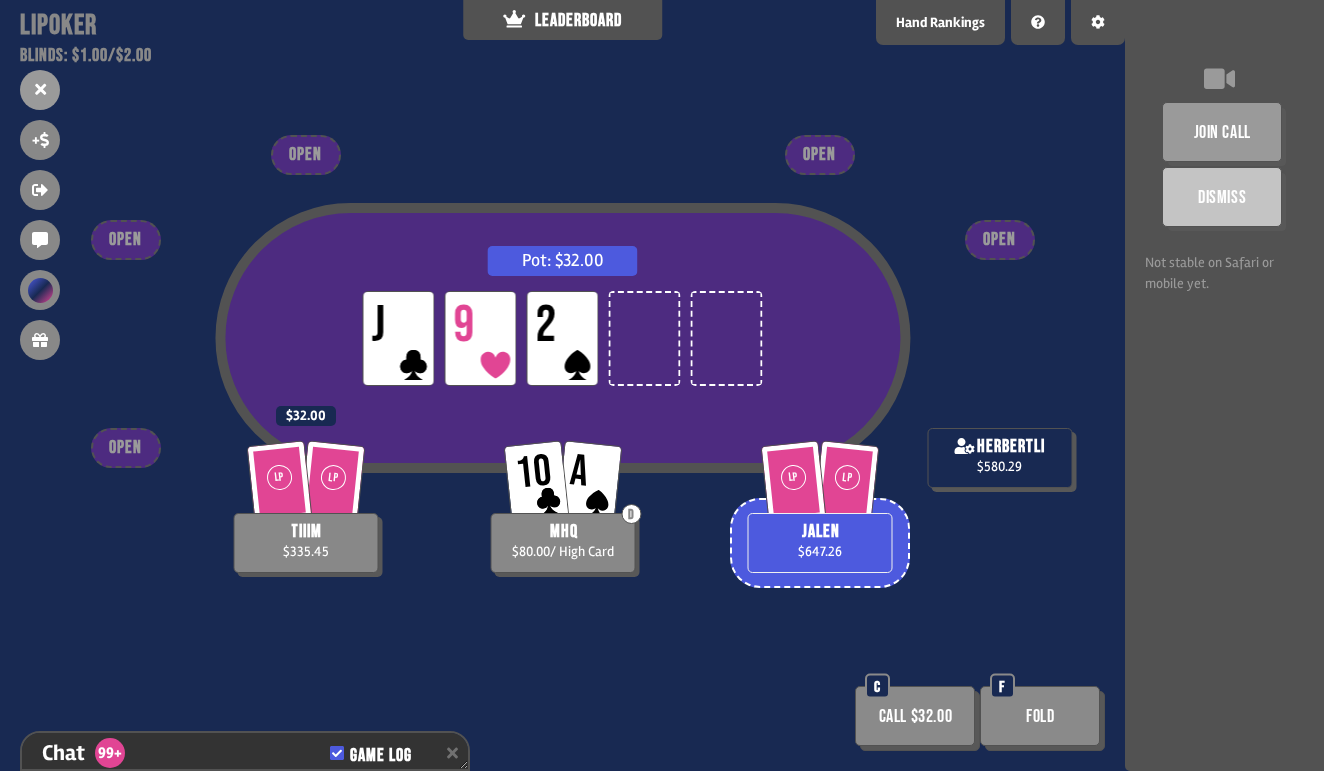 scroll, scrollTop: 26015, scrollLeft: 0, axis: vertical 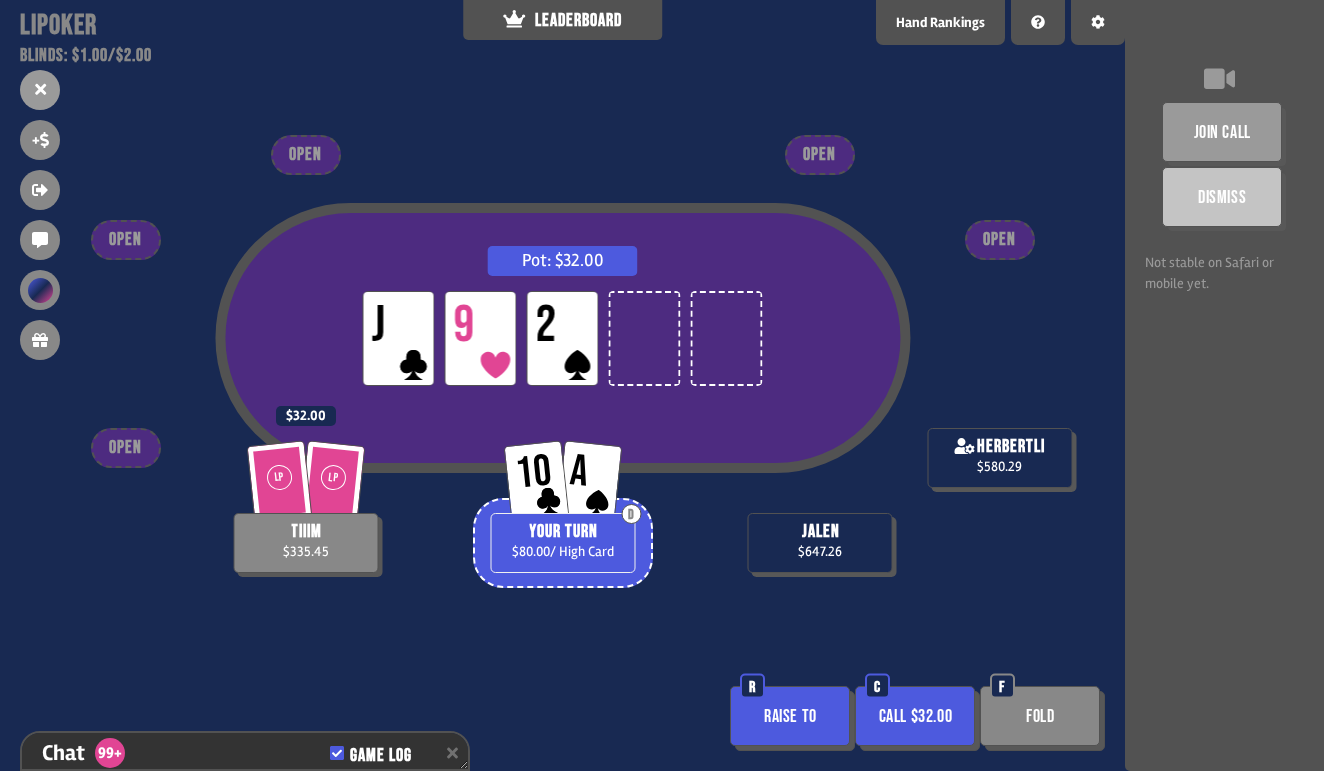 click on "Pot: $32.00   LP J LP 9 LP 2 [DATE] YOUR TURN $80.00   / High Card LP LP tiiim $335.45  $32.00  jalen $647.26  [PERSON_NAME] $580.29  OPEN OPEN OPEN OPEN OPEN Raise to R Call $32.00 C Fold F" at bounding box center [562, 385] 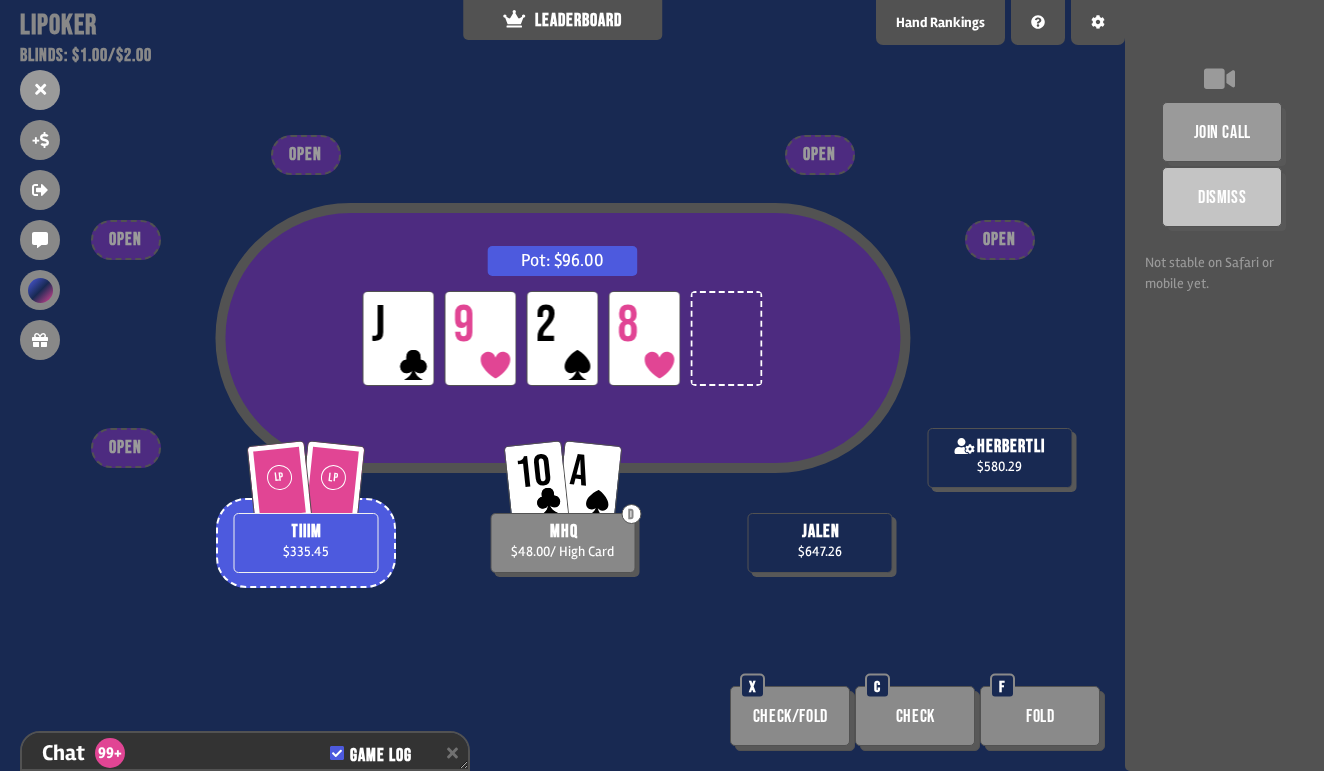 scroll, scrollTop: 26131, scrollLeft: 0, axis: vertical 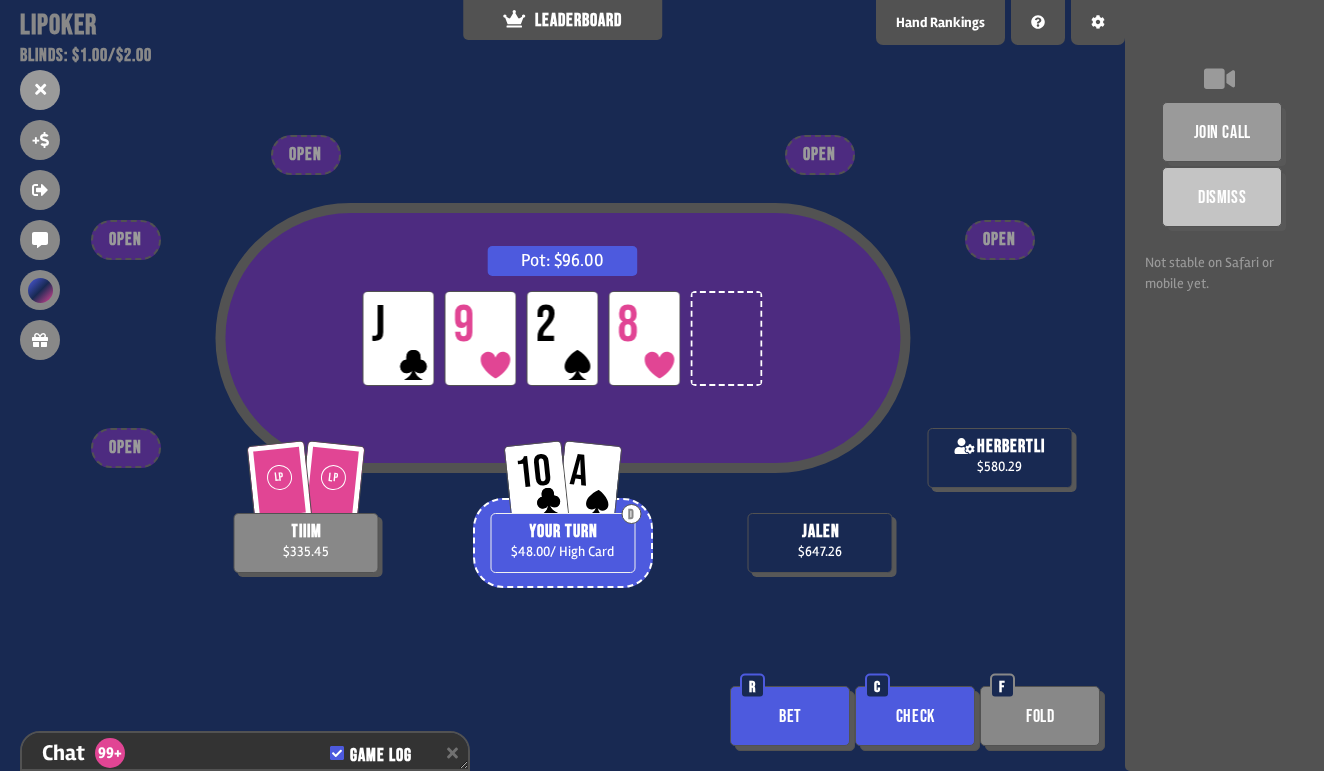 click on "Check" at bounding box center (915, 716) 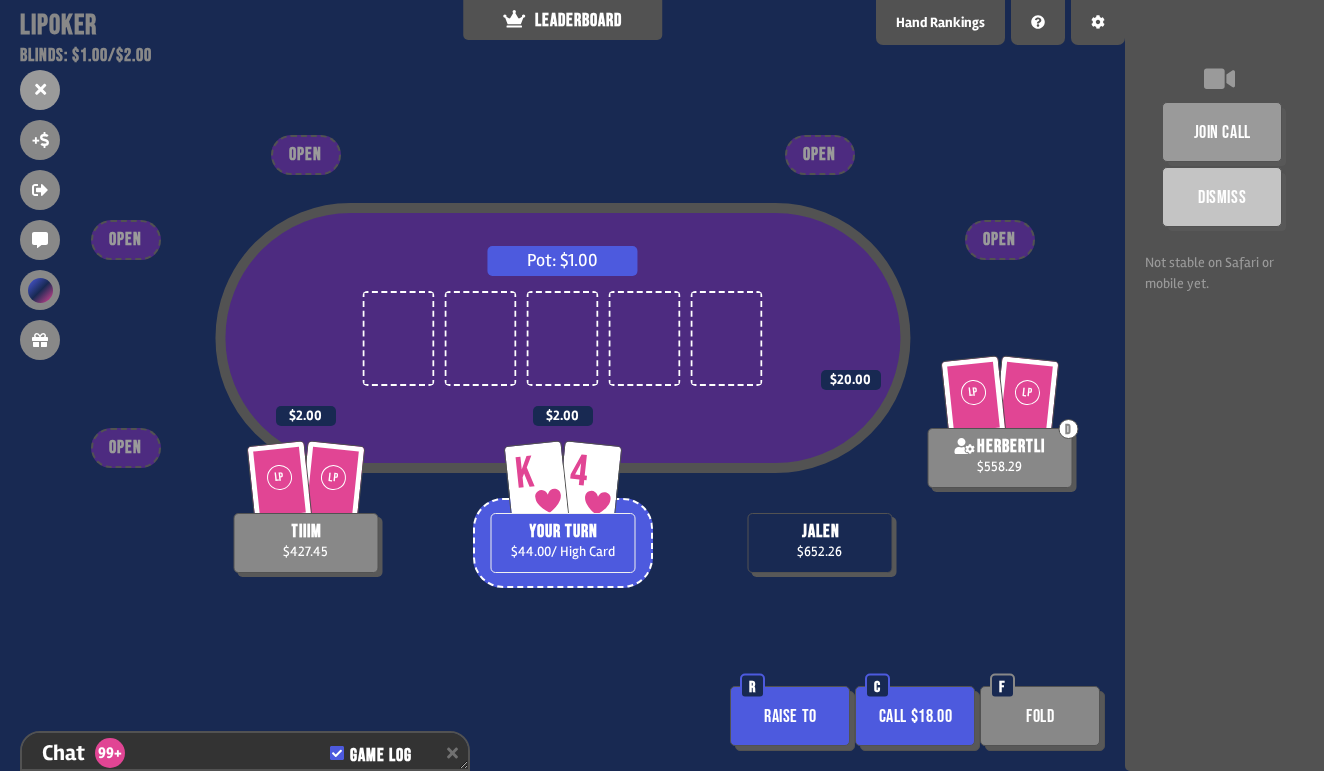 scroll, scrollTop: 27001, scrollLeft: 0, axis: vertical 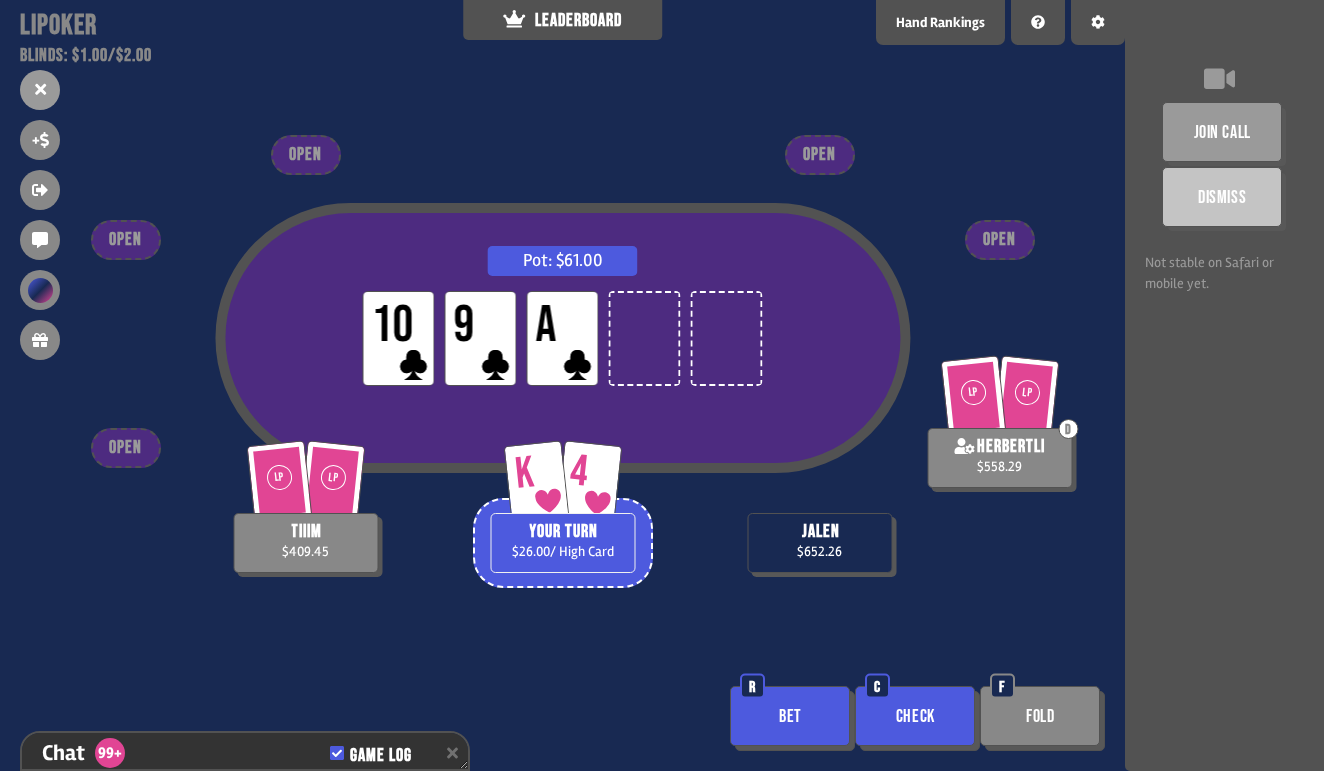 click on "Check" at bounding box center (915, 716) 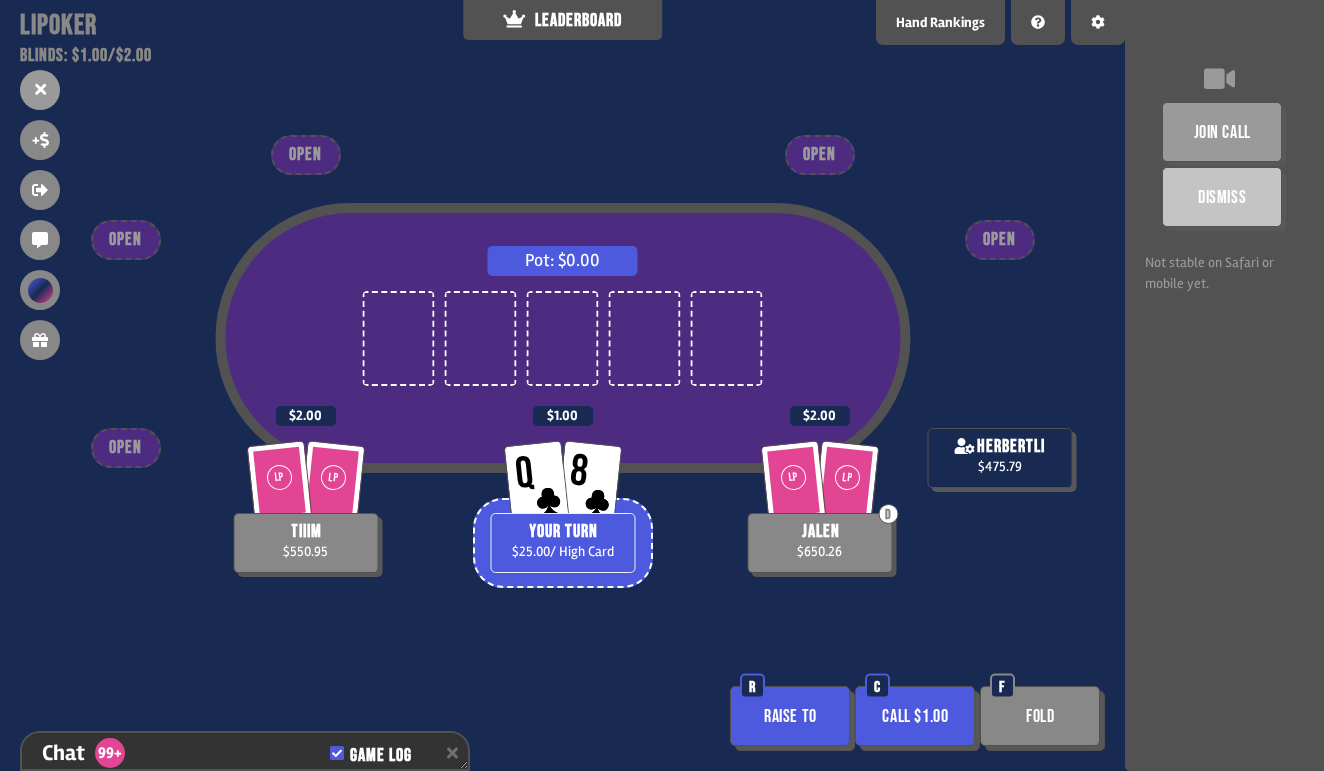 scroll, scrollTop: 27639, scrollLeft: 0, axis: vertical 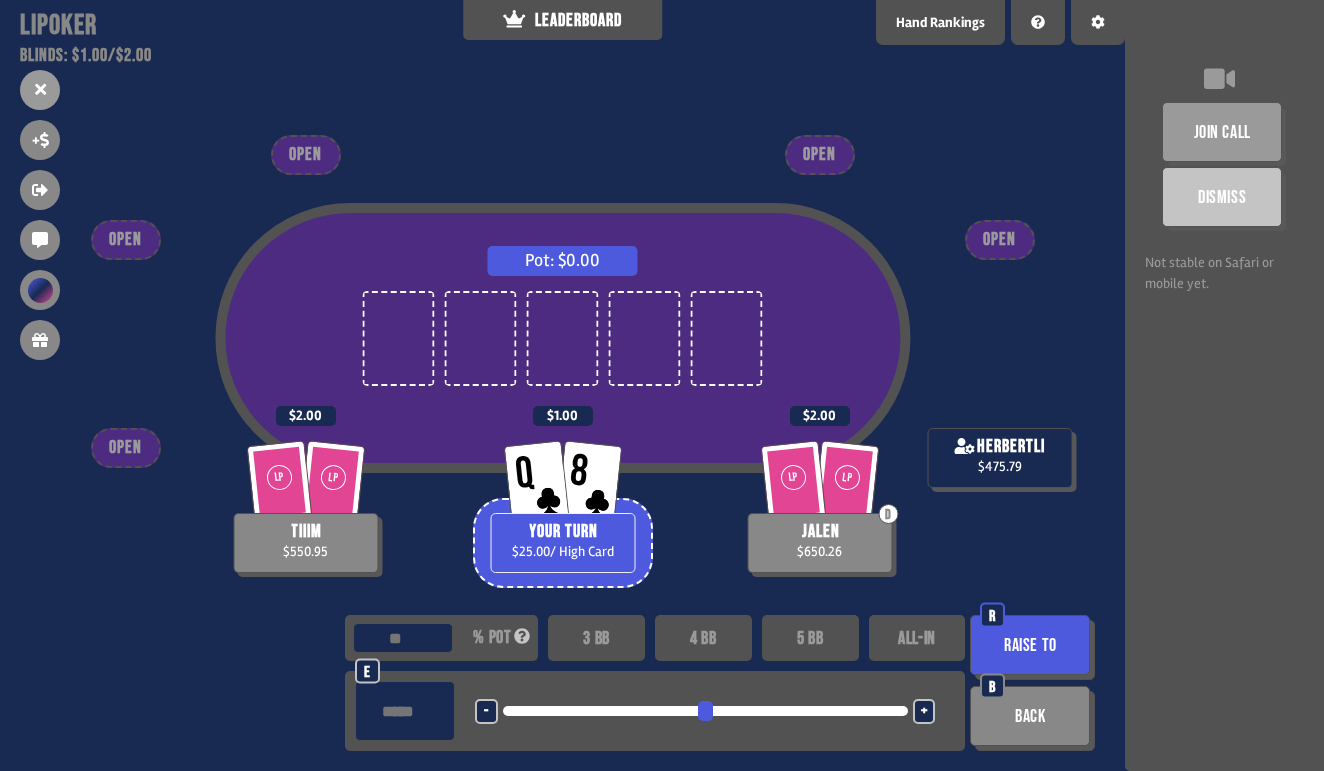 click on "ALL-IN" at bounding box center [917, 638] 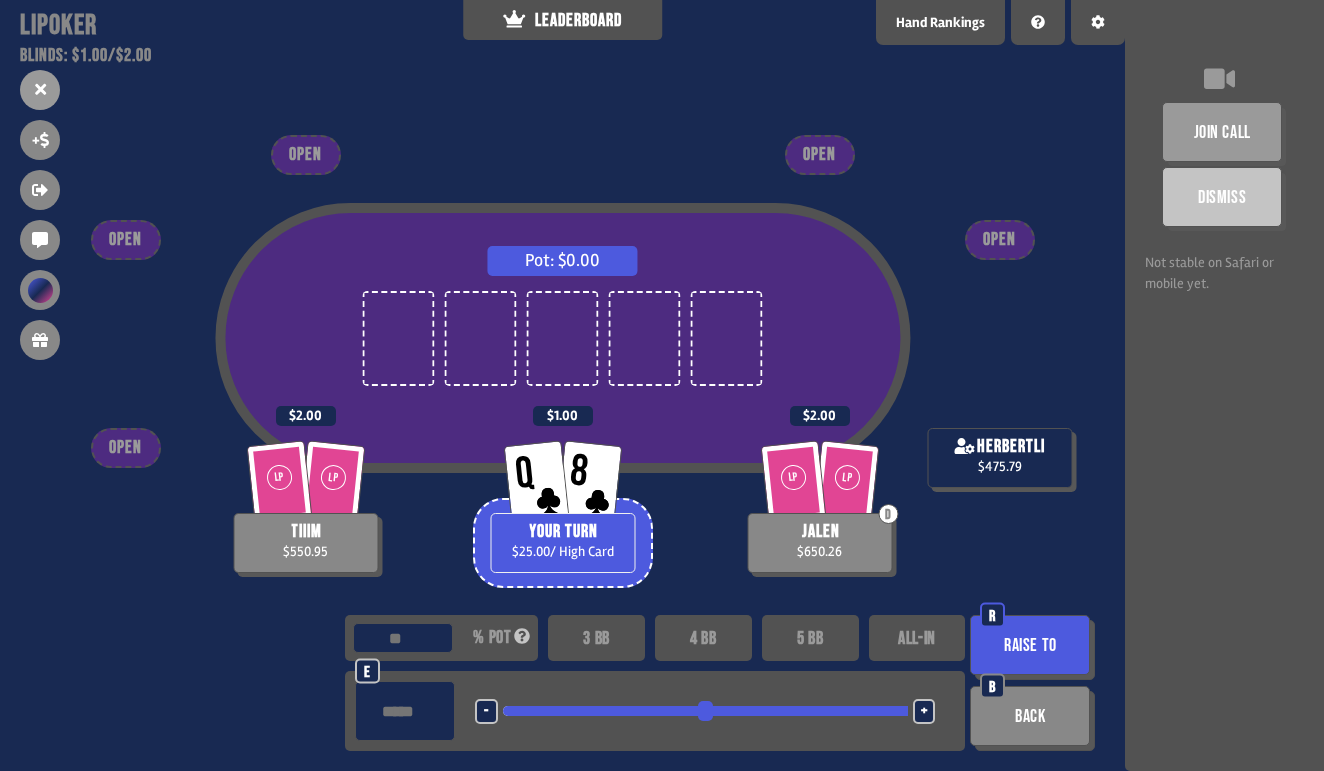 click on "Pot: $0.00   Q 8 YOUR TURN $25.00   / High Card $1.00  LP LP tiiim $550.95  $2.00  LP LP D jalen $650.26  $2.00  herbertli $475.79  OPEN OPEN OPEN OPEN OPEN *** % pot 3 BB 4 BB 5 BB ALL-IN ***** e - <LEFT> <DOWN> + <UP> <RIGHT> Raise to R Back B" at bounding box center (562, 385) 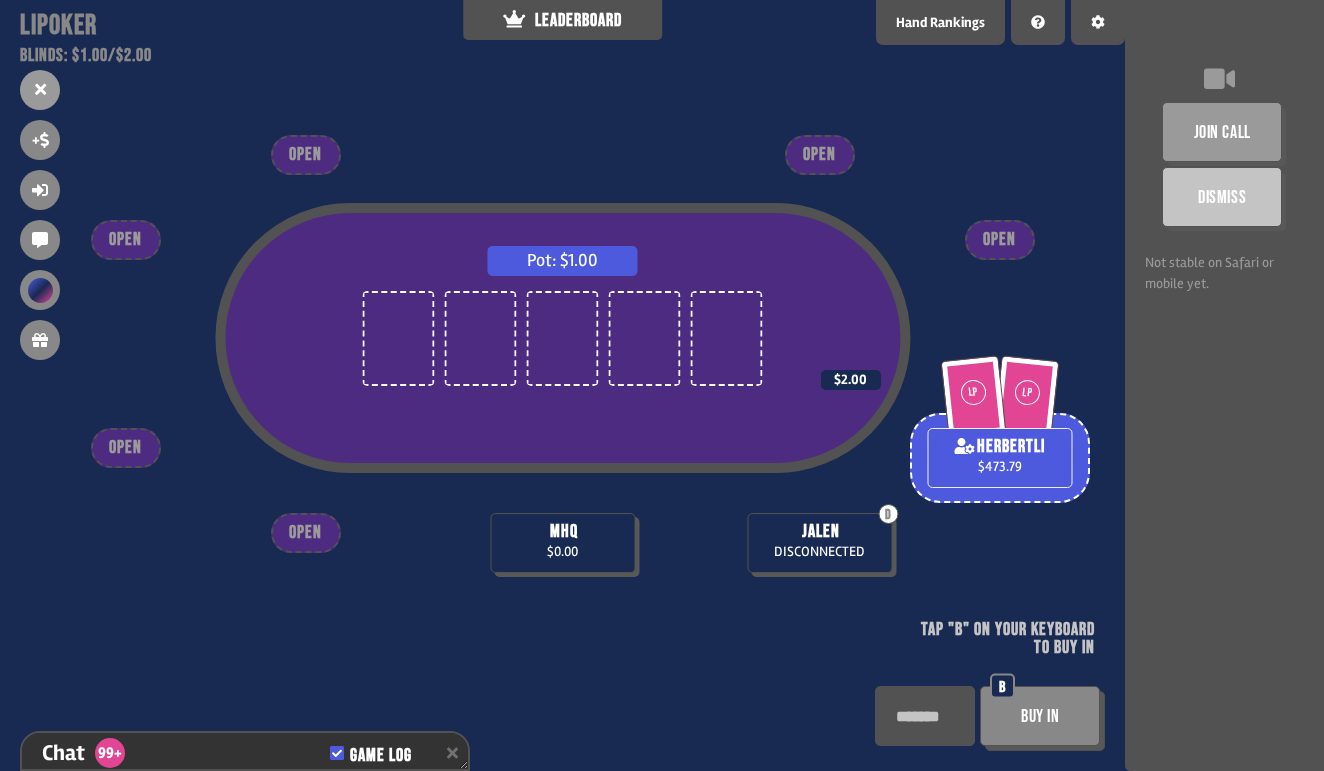 scroll, scrollTop: 28248, scrollLeft: 0, axis: vertical 